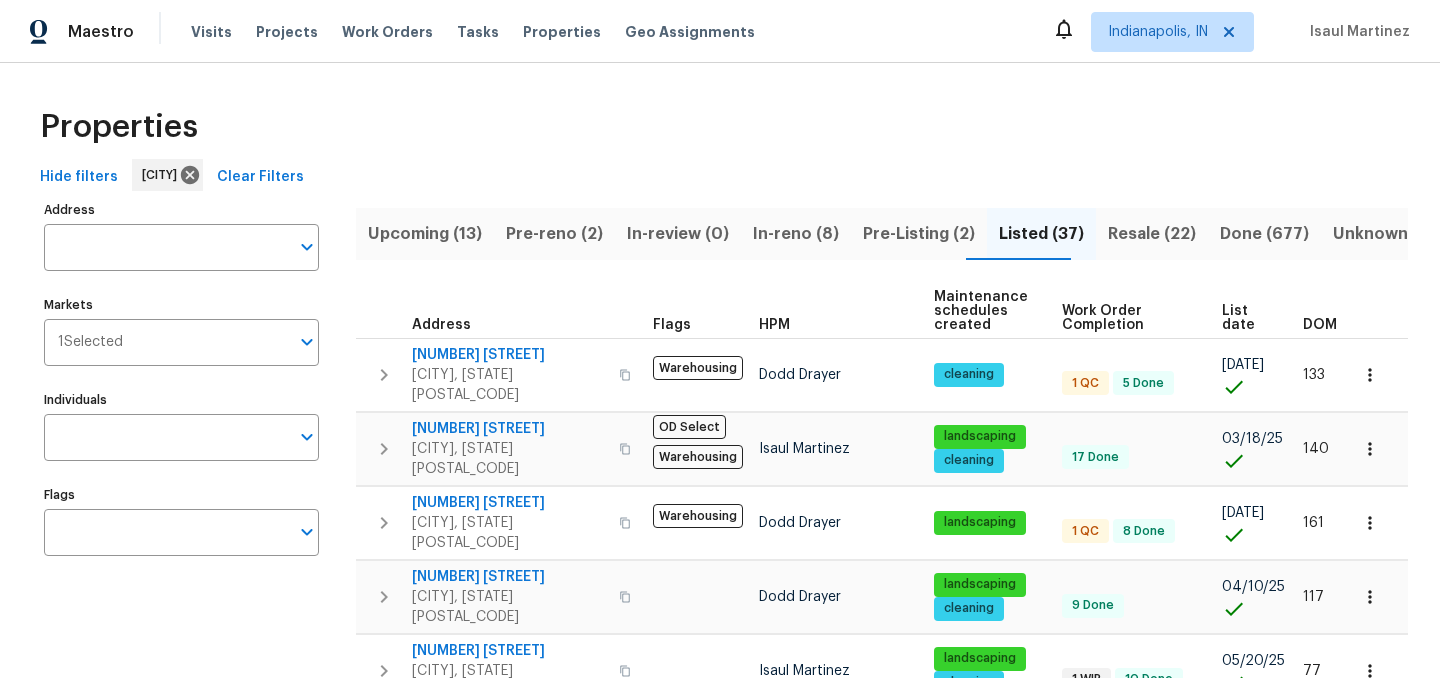 scroll, scrollTop: 0, scrollLeft: 0, axis: both 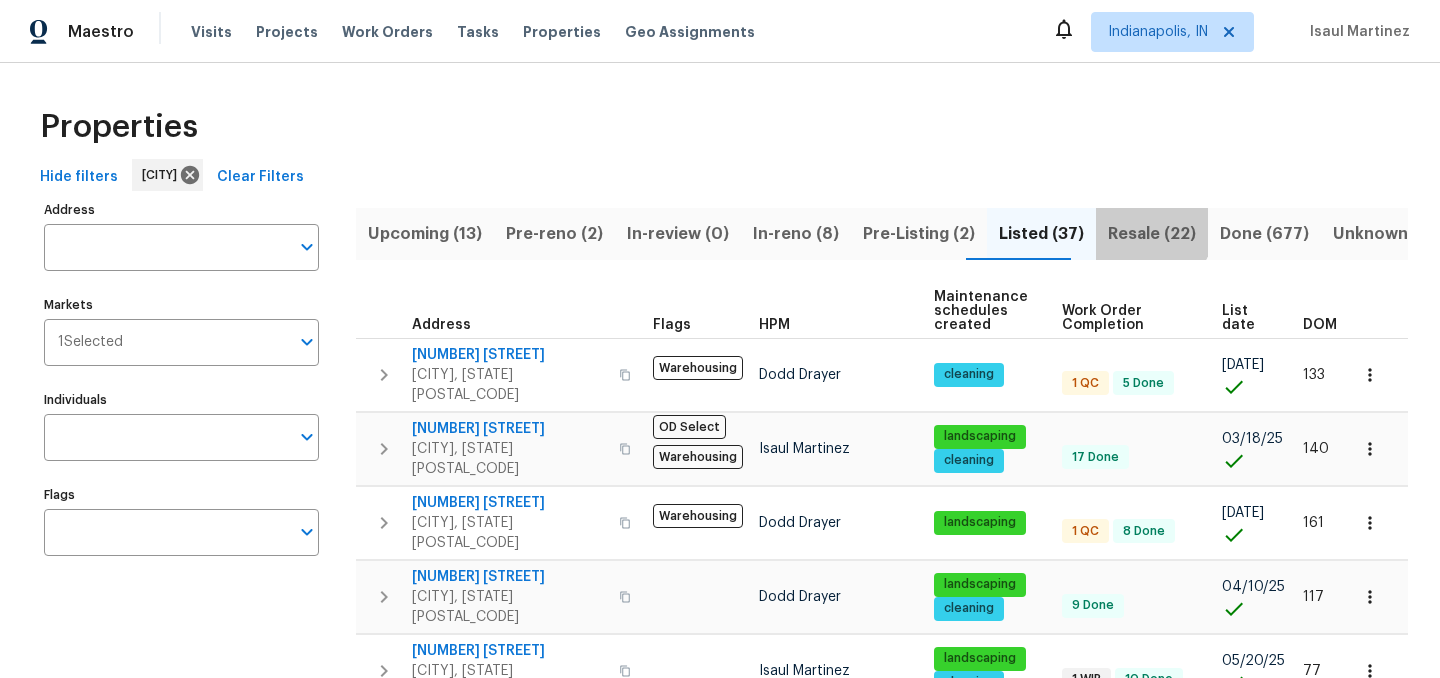 click on "Resale (22)" at bounding box center (1152, 234) 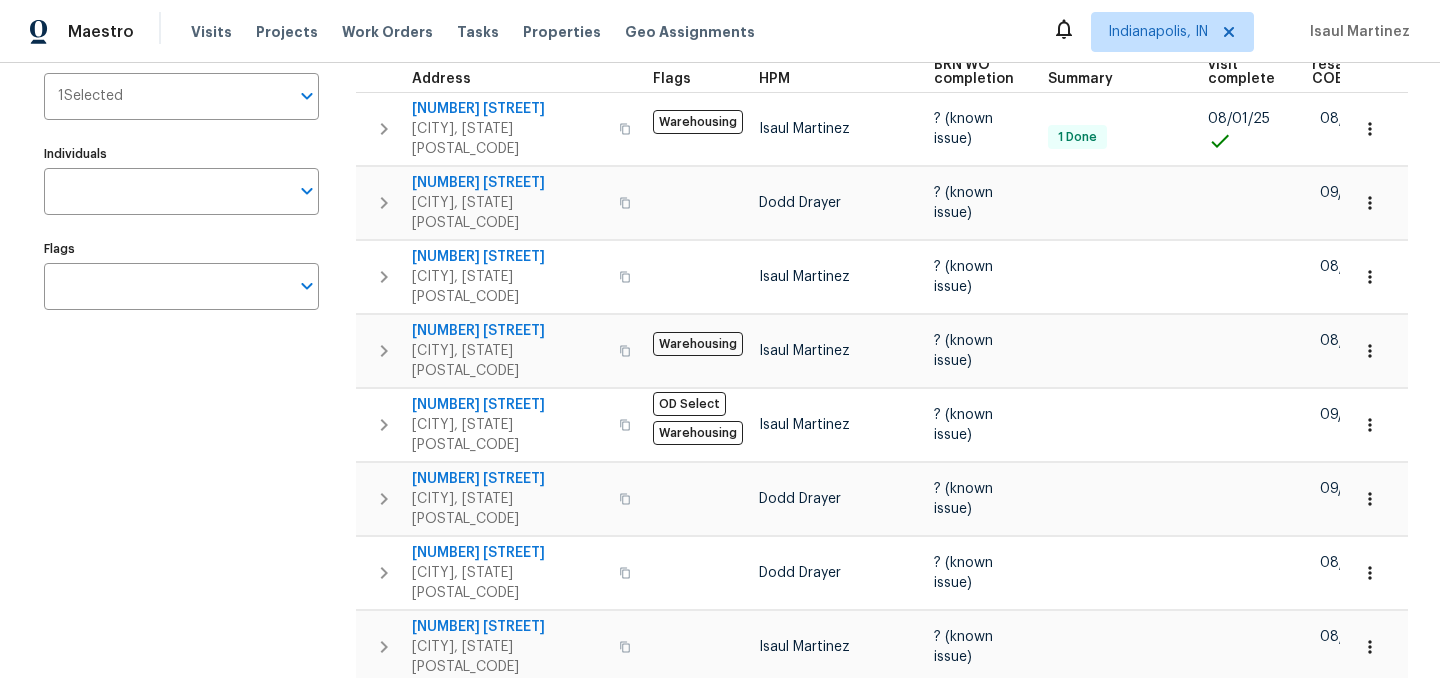 scroll, scrollTop: 195, scrollLeft: 0, axis: vertical 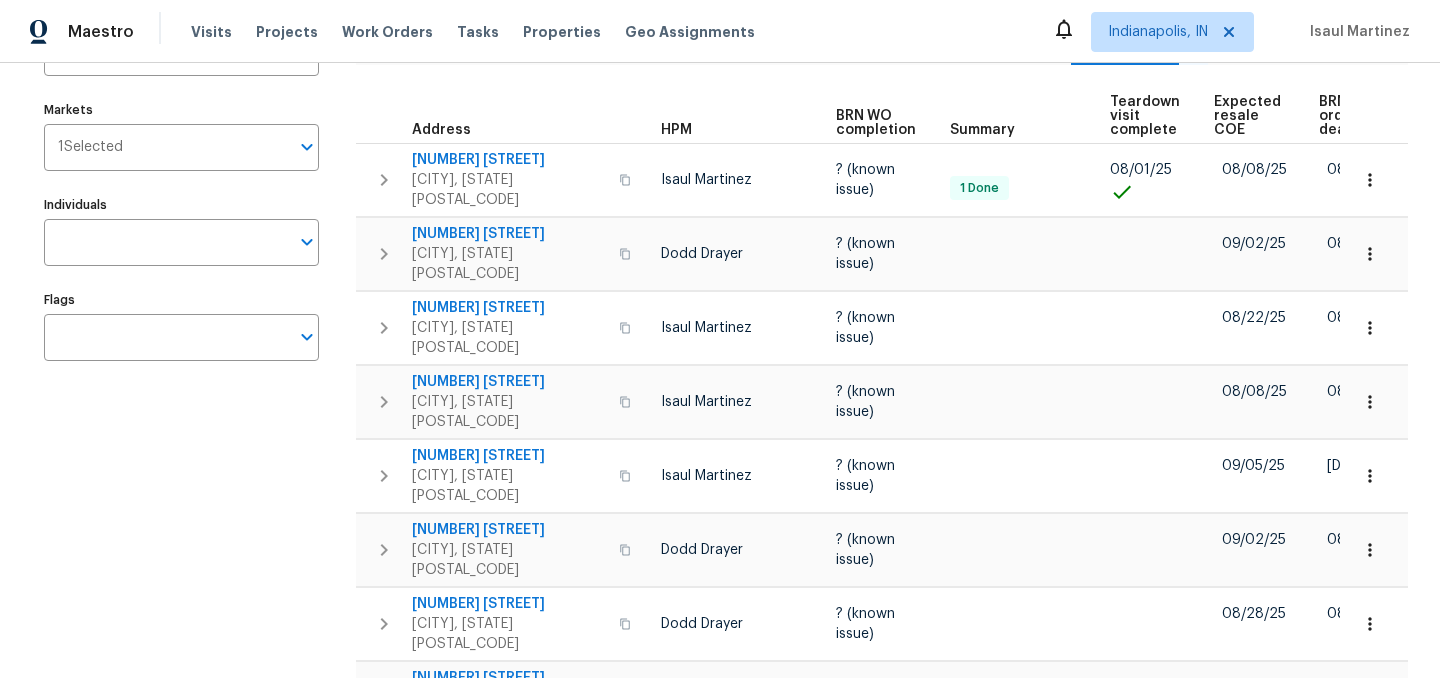 click on "Address" at bounding box center [500, 116] 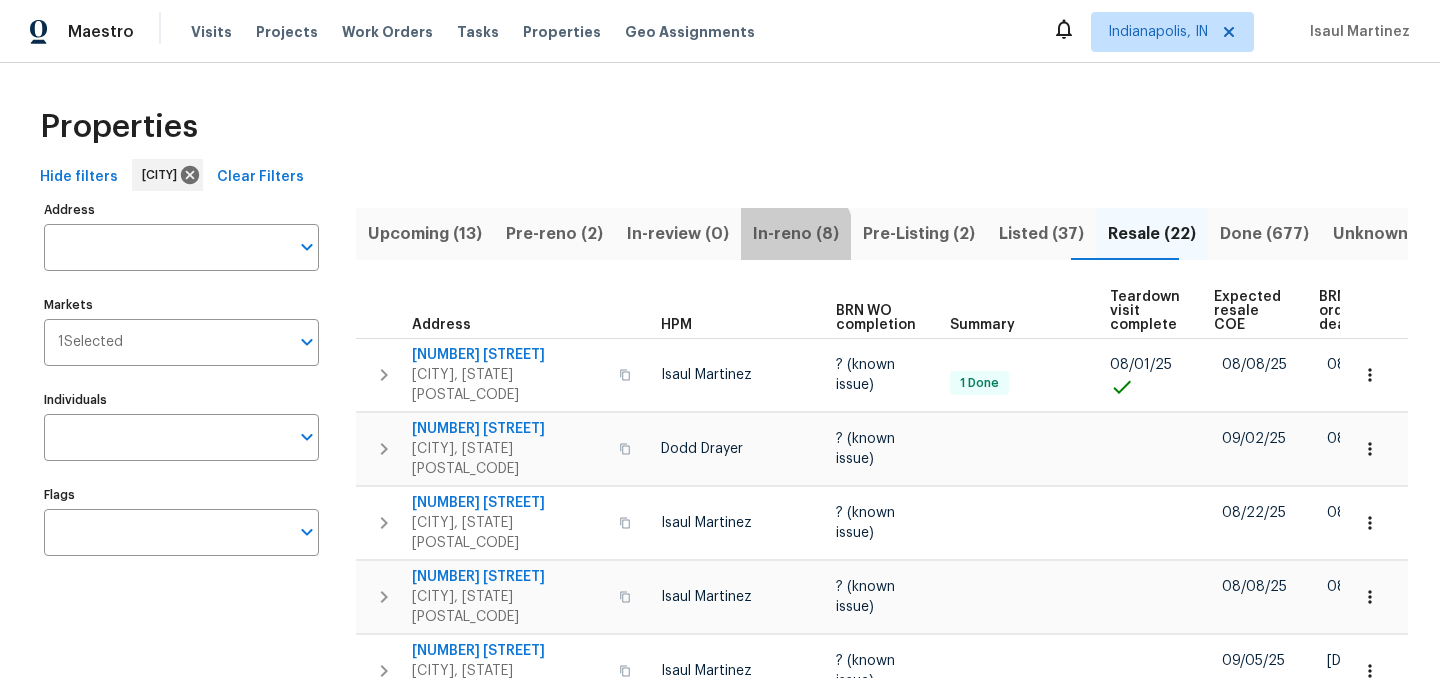 click on "In-reno (8)" at bounding box center (796, 234) 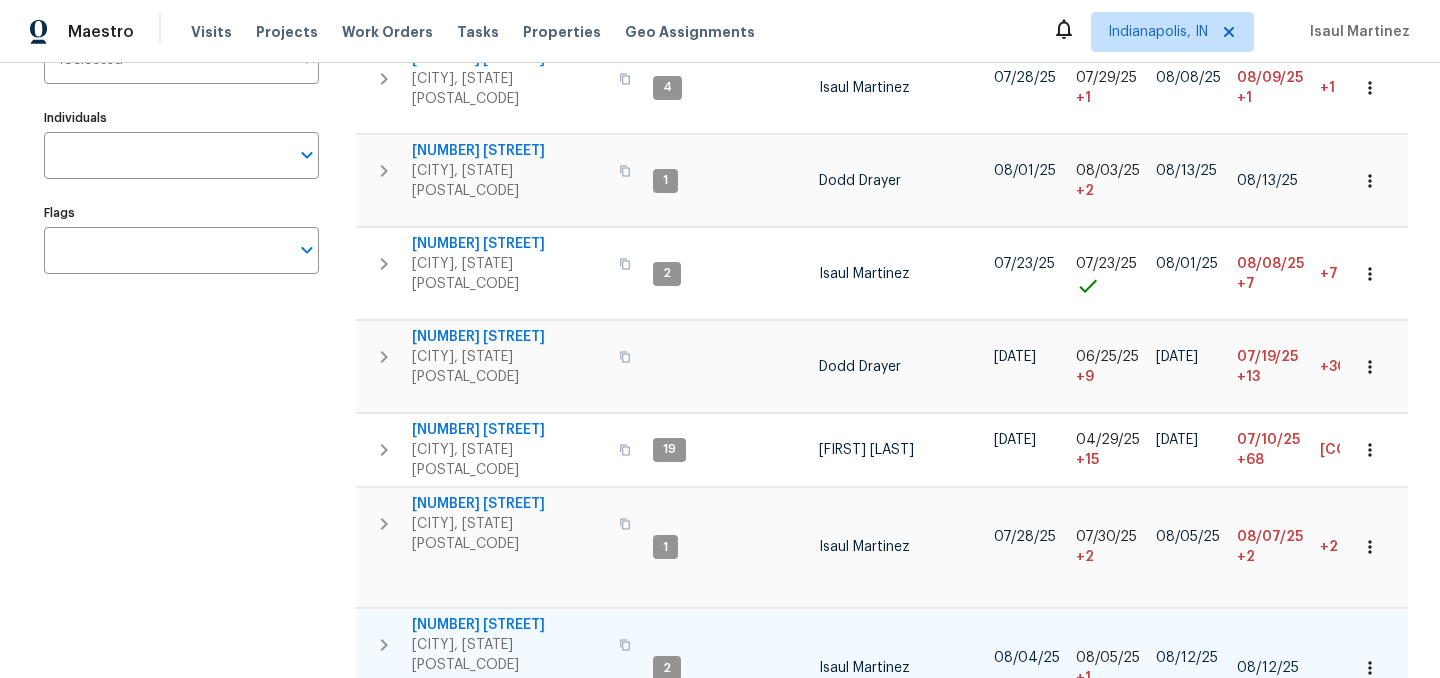 scroll, scrollTop: 0, scrollLeft: 0, axis: both 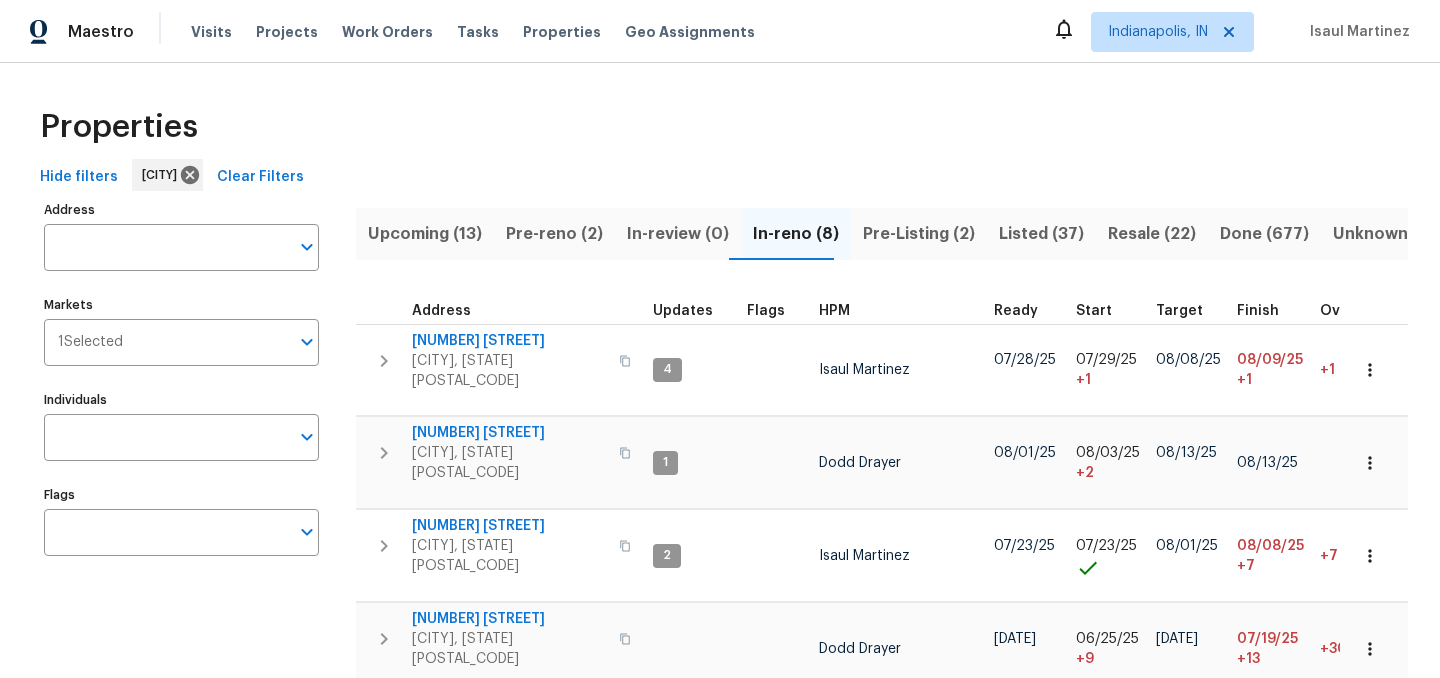 click on "Pre-reno (2)" at bounding box center [554, 234] 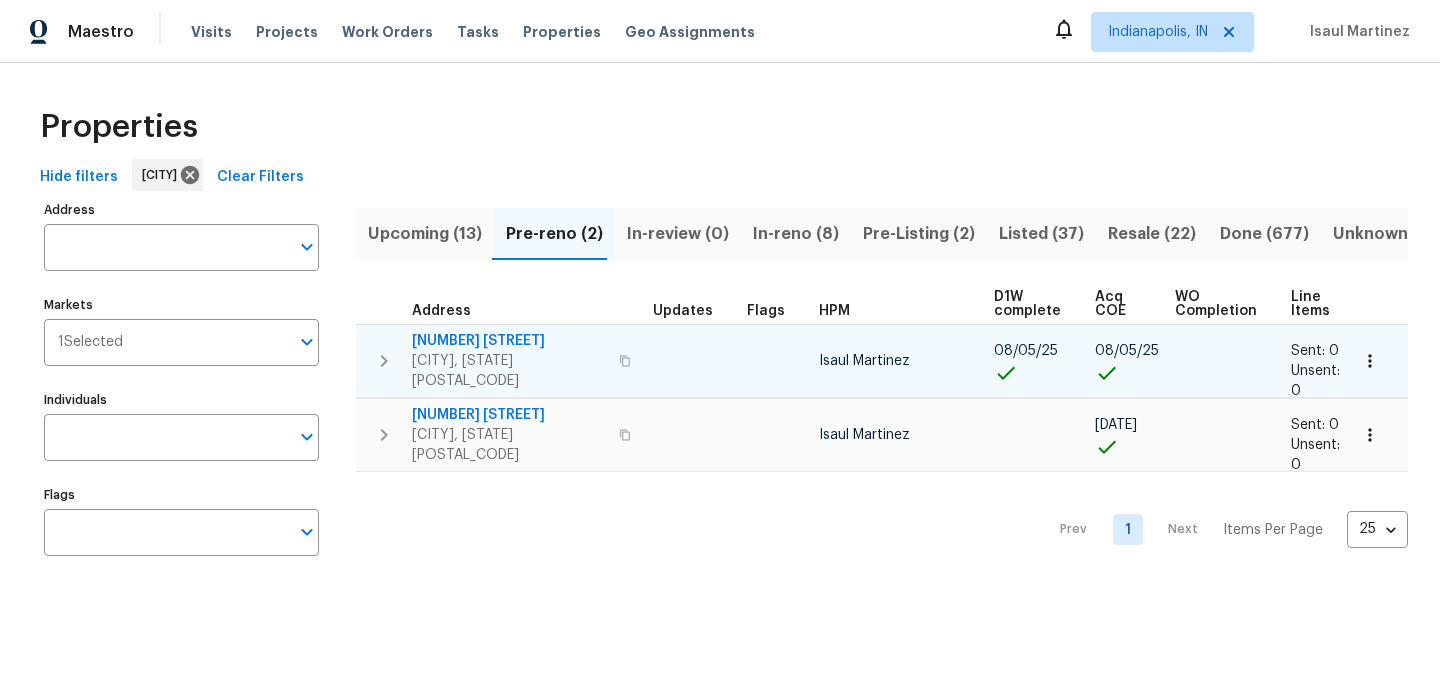 click on "[NUMBER] [STREET]" at bounding box center (509, 341) 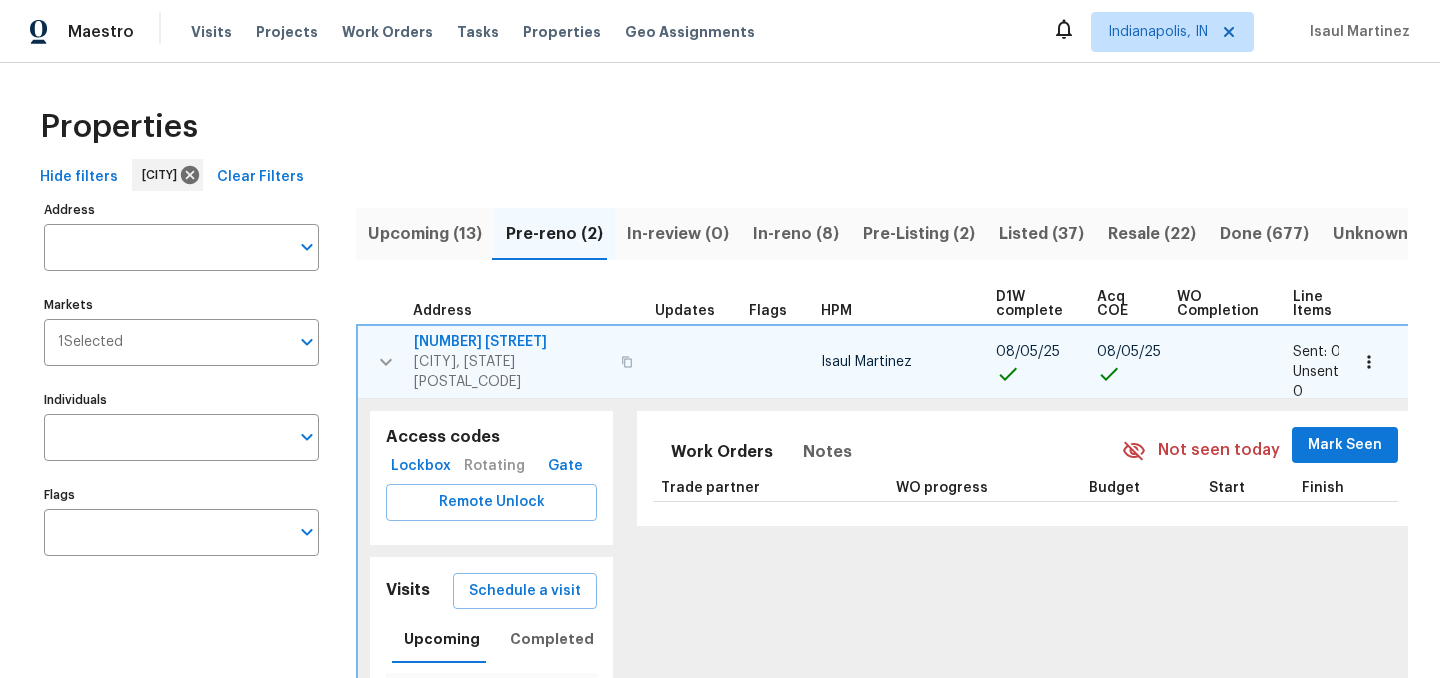 click on "Lockbox" at bounding box center [421, 466] 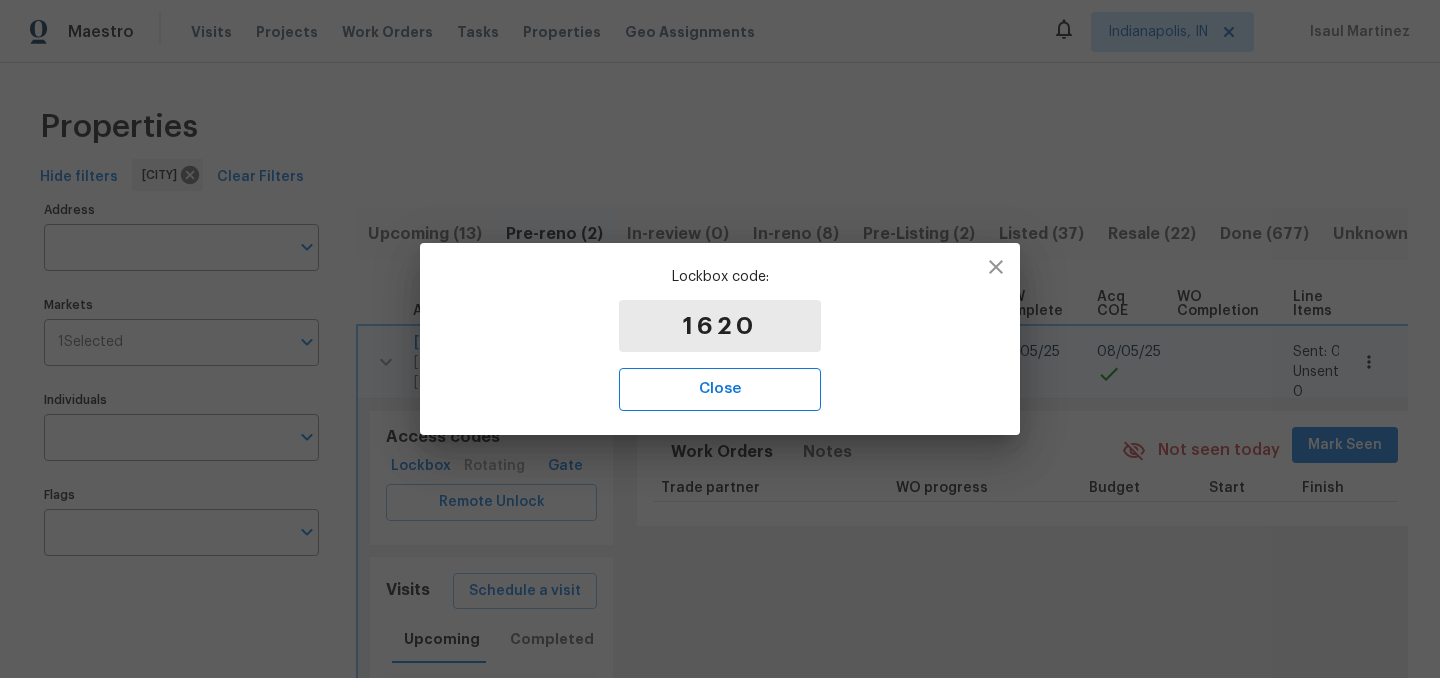 click on "Close" at bounding box center (720, 389) 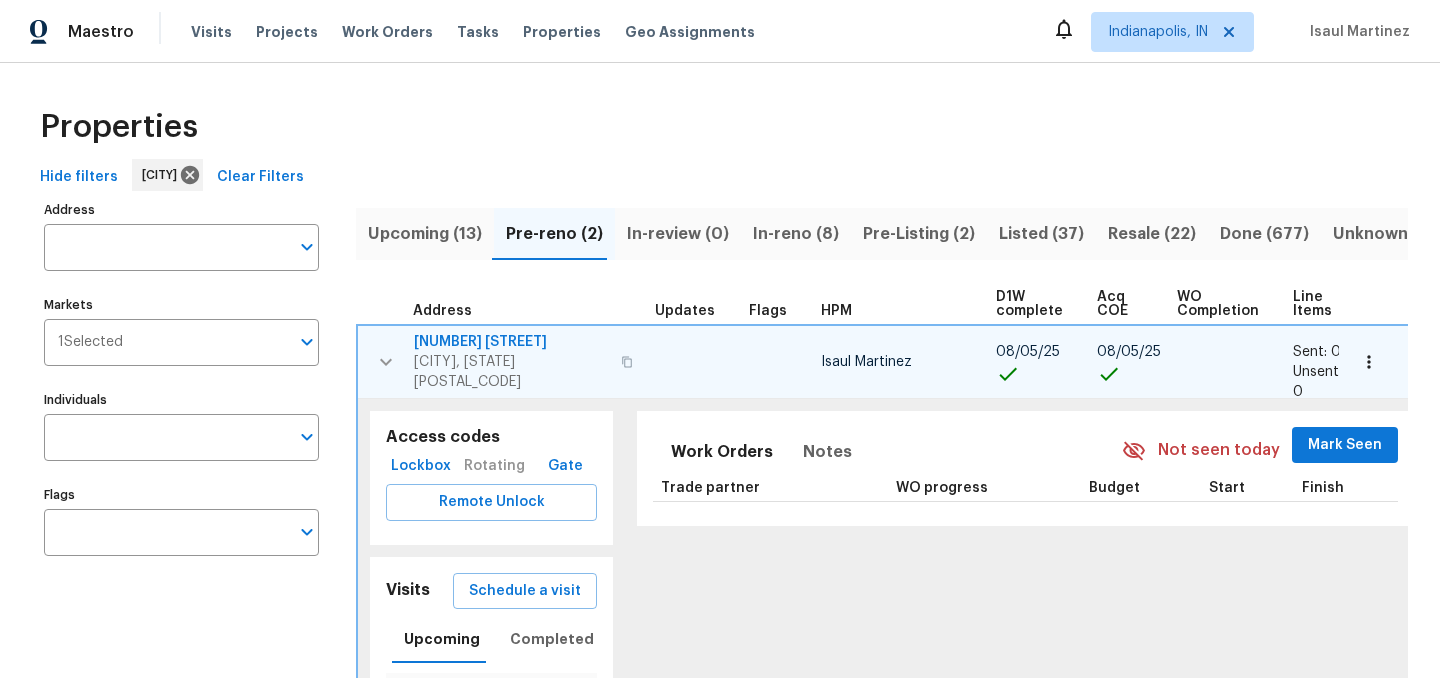 click 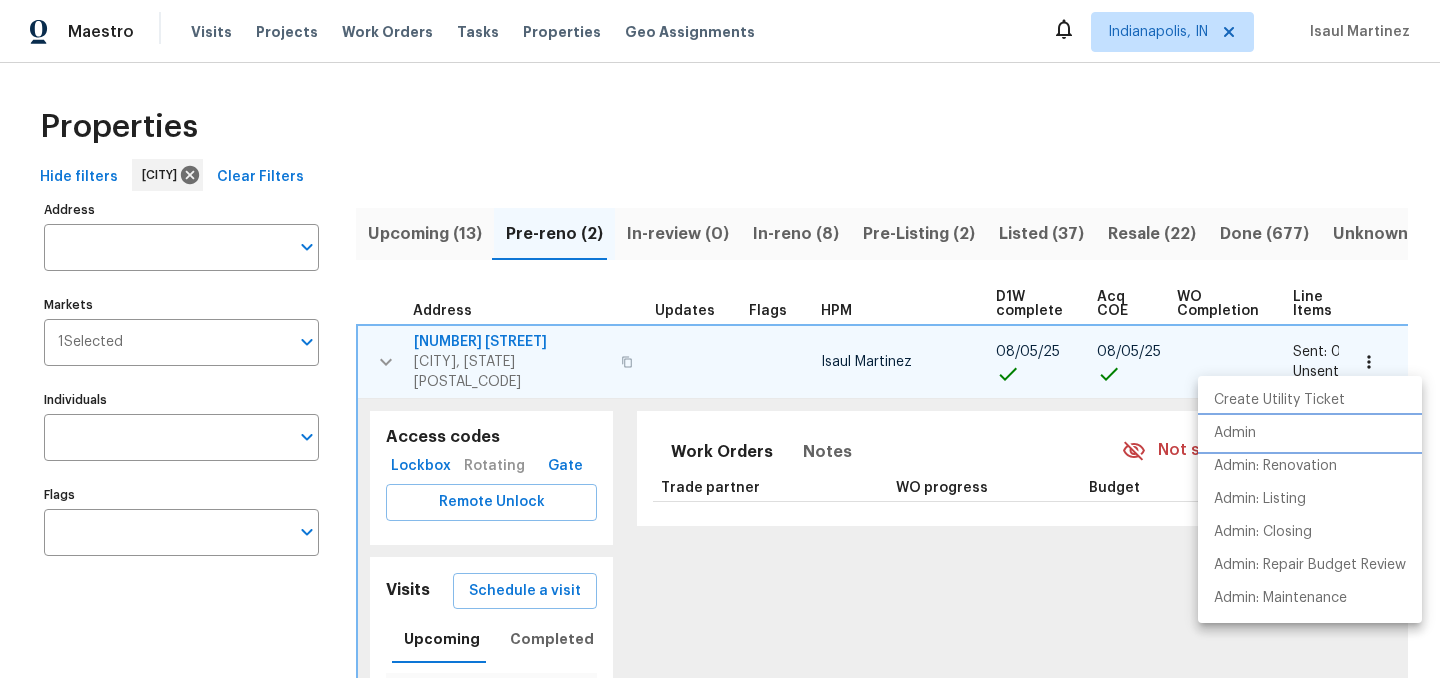 click on "Admin" at bounding box center [1235, 433] 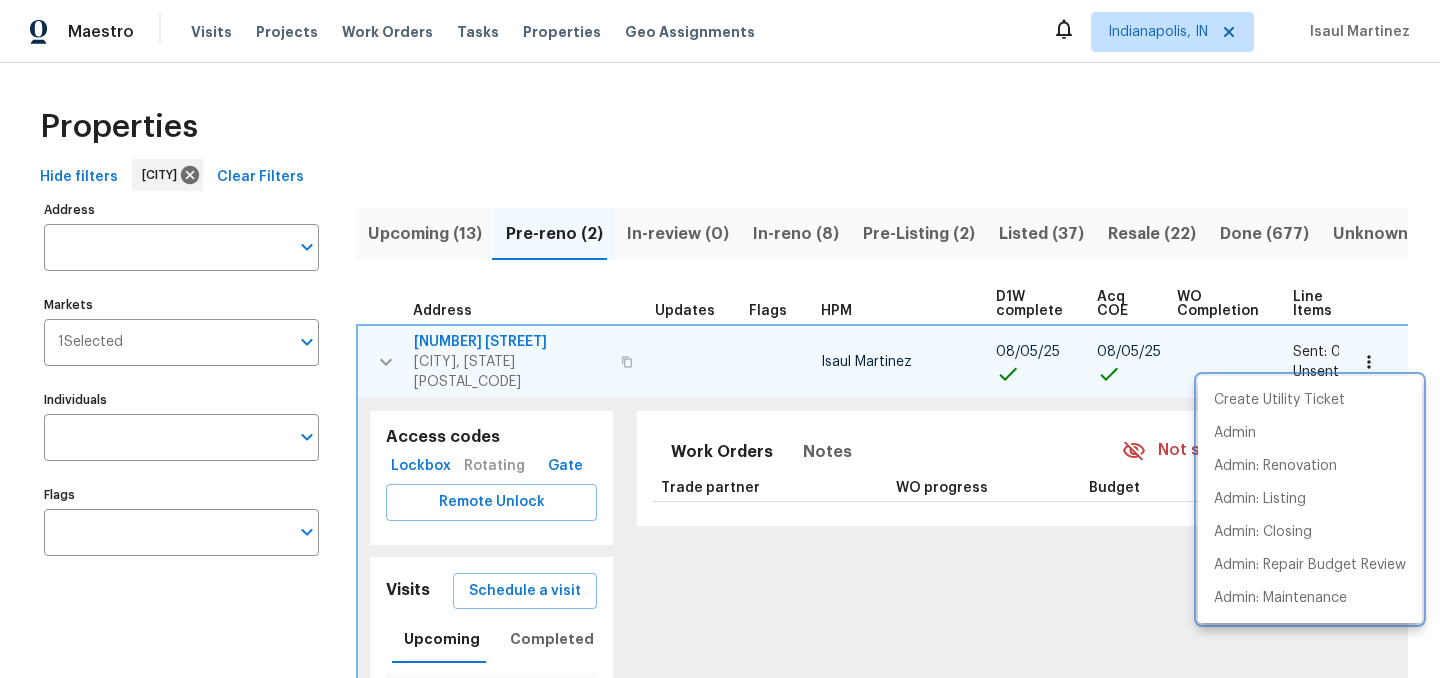 click at bounding box center (720, 339) 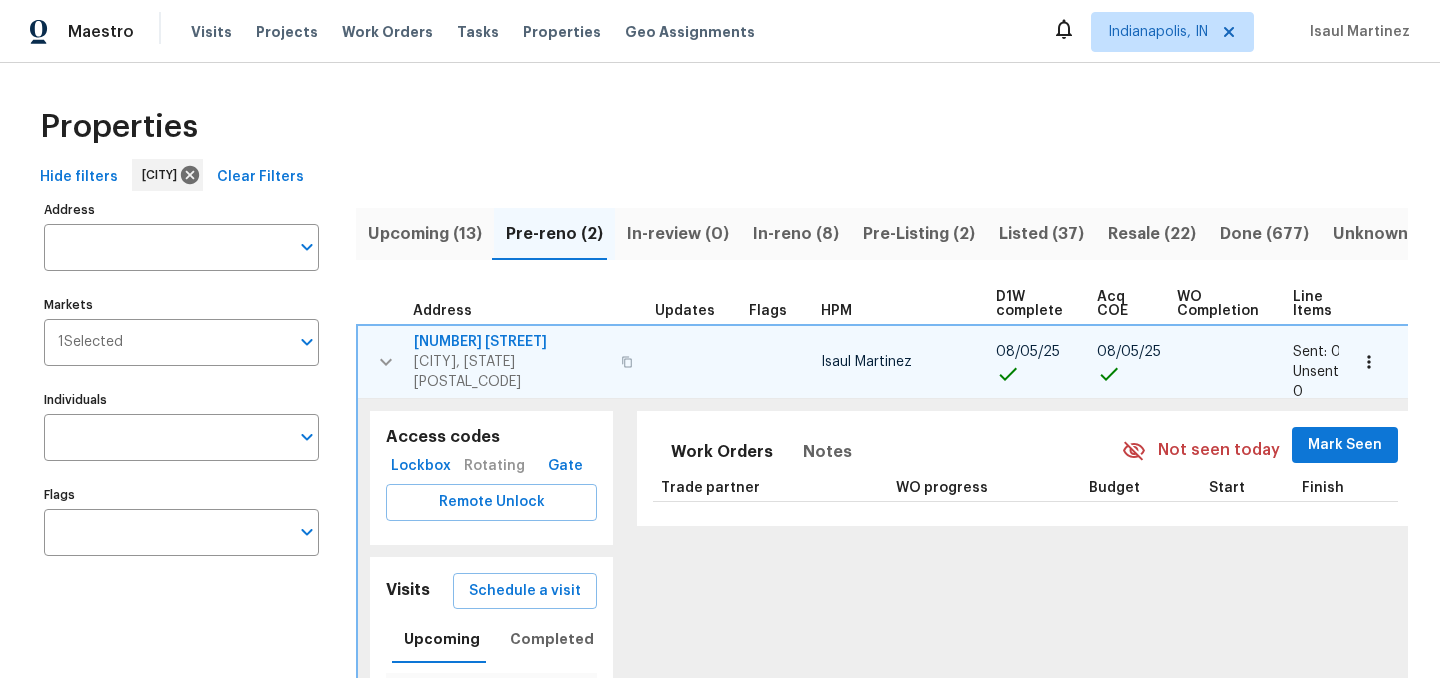 click 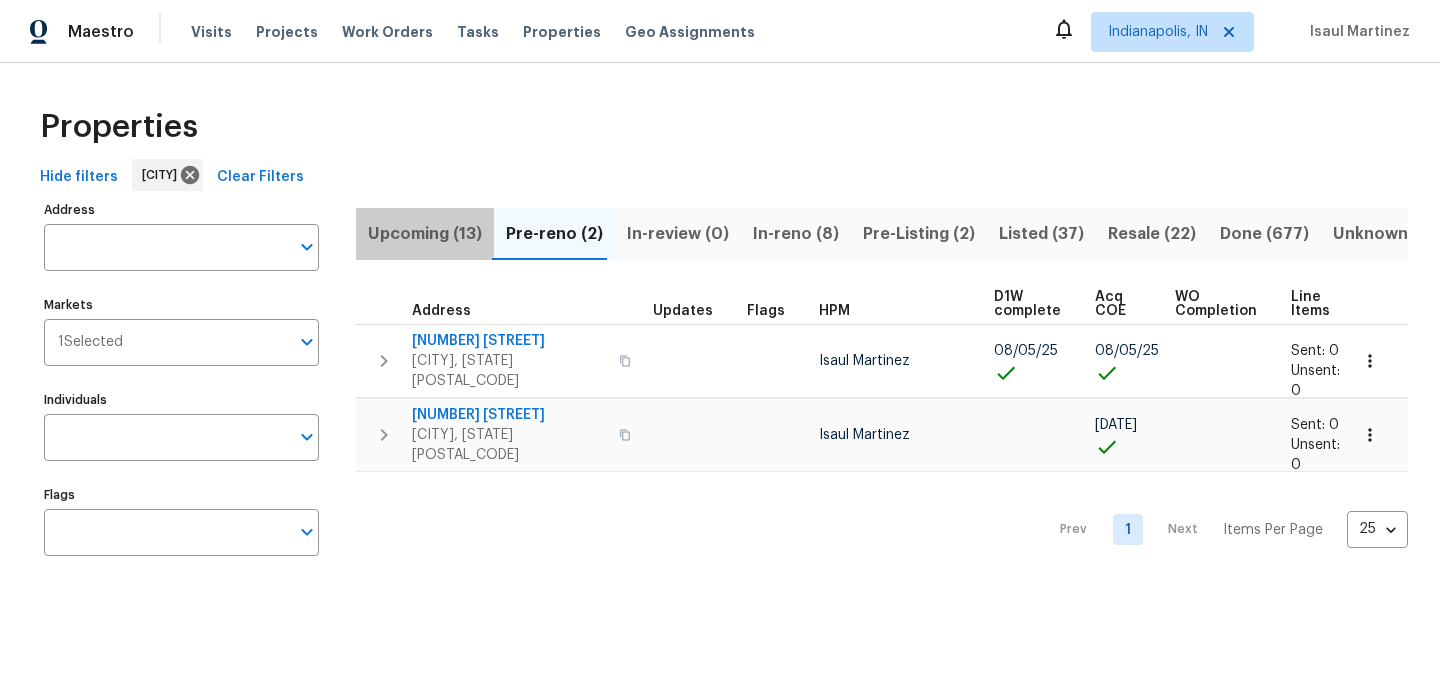 click on "Upcoming (13)" at bounding box center [425, 234] 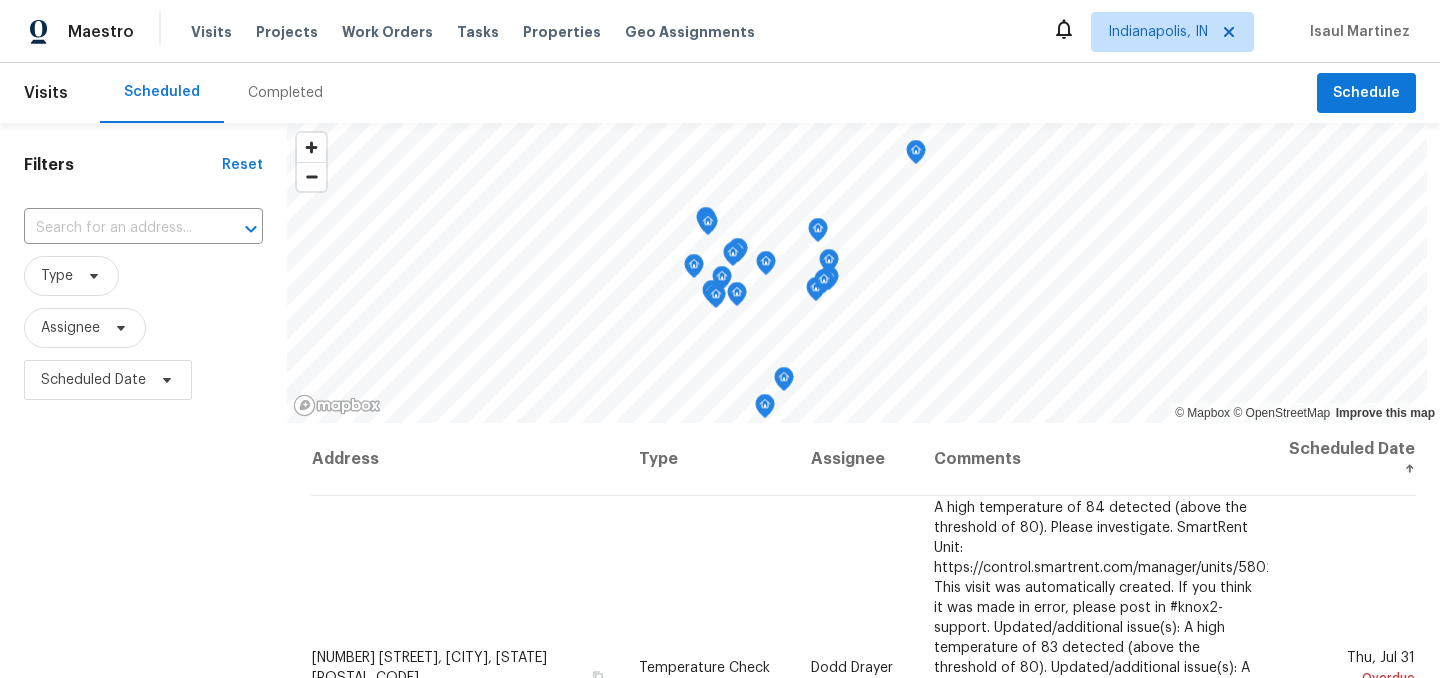 scroll, scrollTop: 0, scrollLeft: 0, axis: both 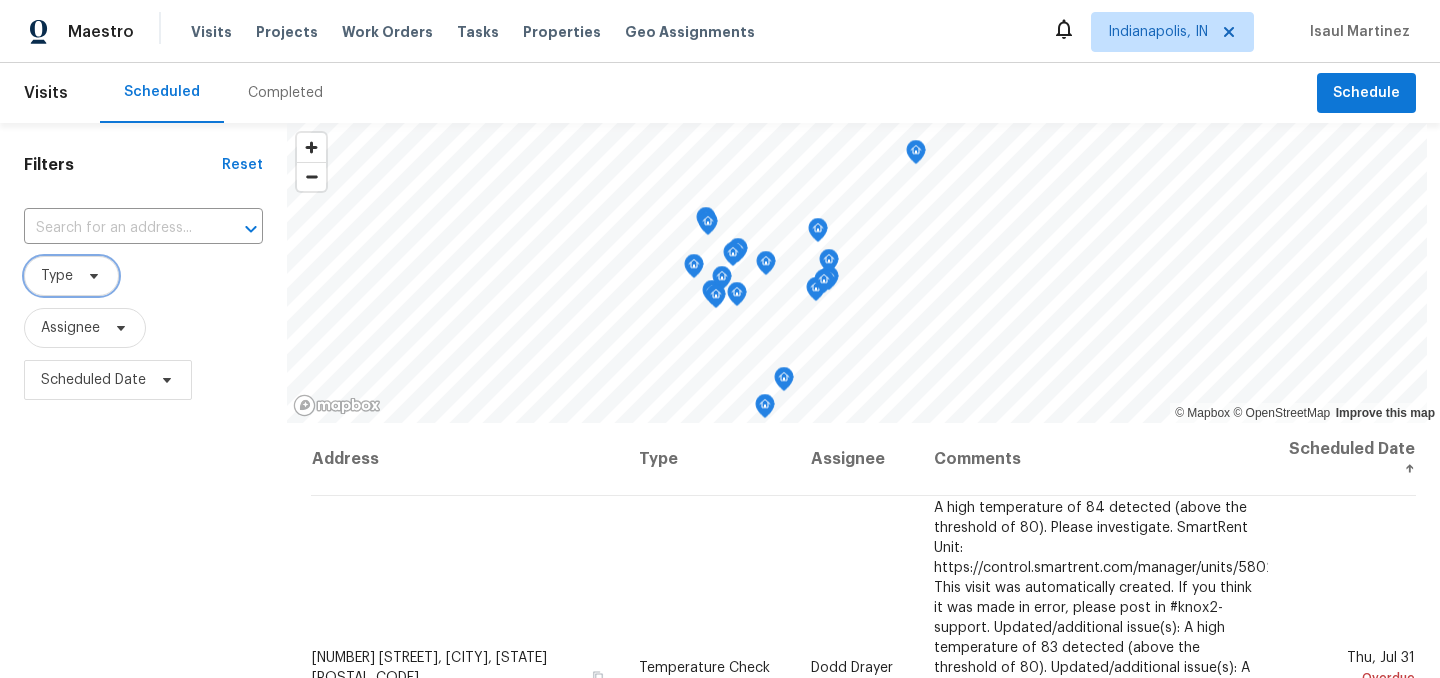 click on "Type" at bounding box center [71, 276] 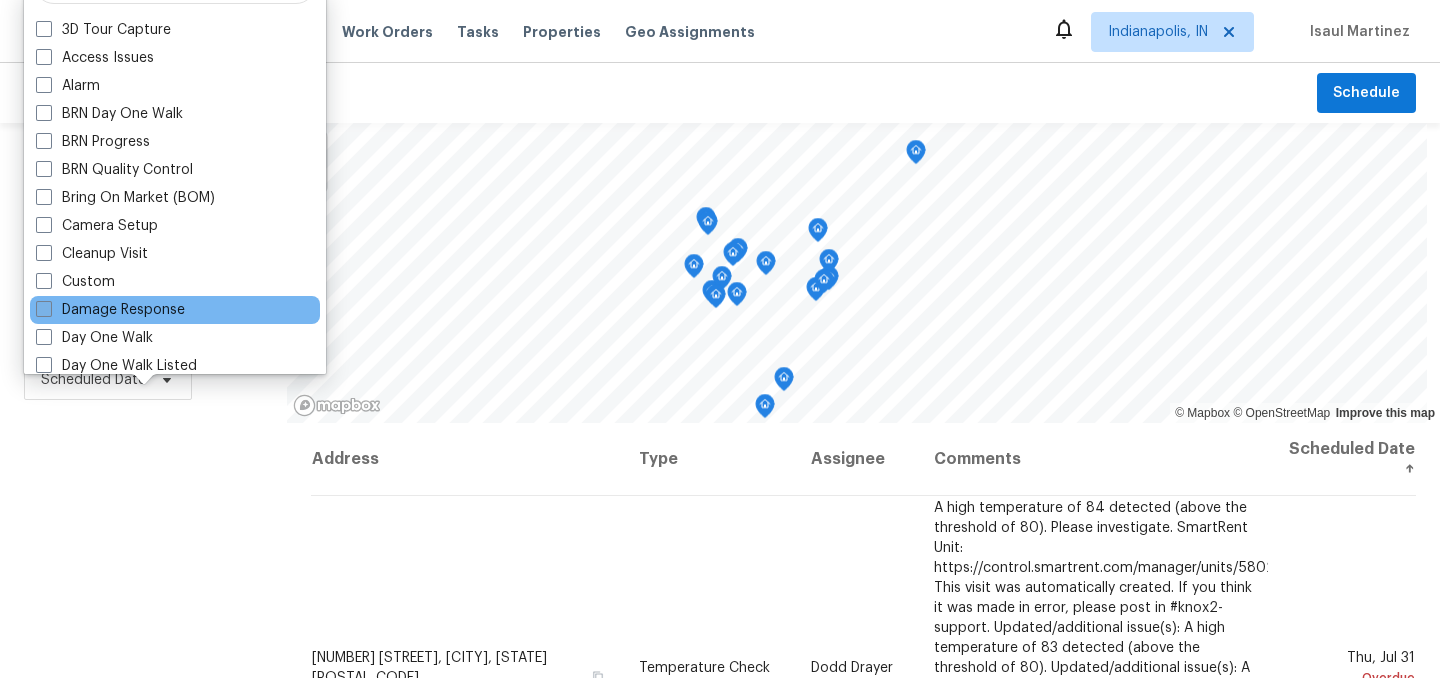 scroll, scrollTop: 41, scrollLeft: 0, axis: vertical 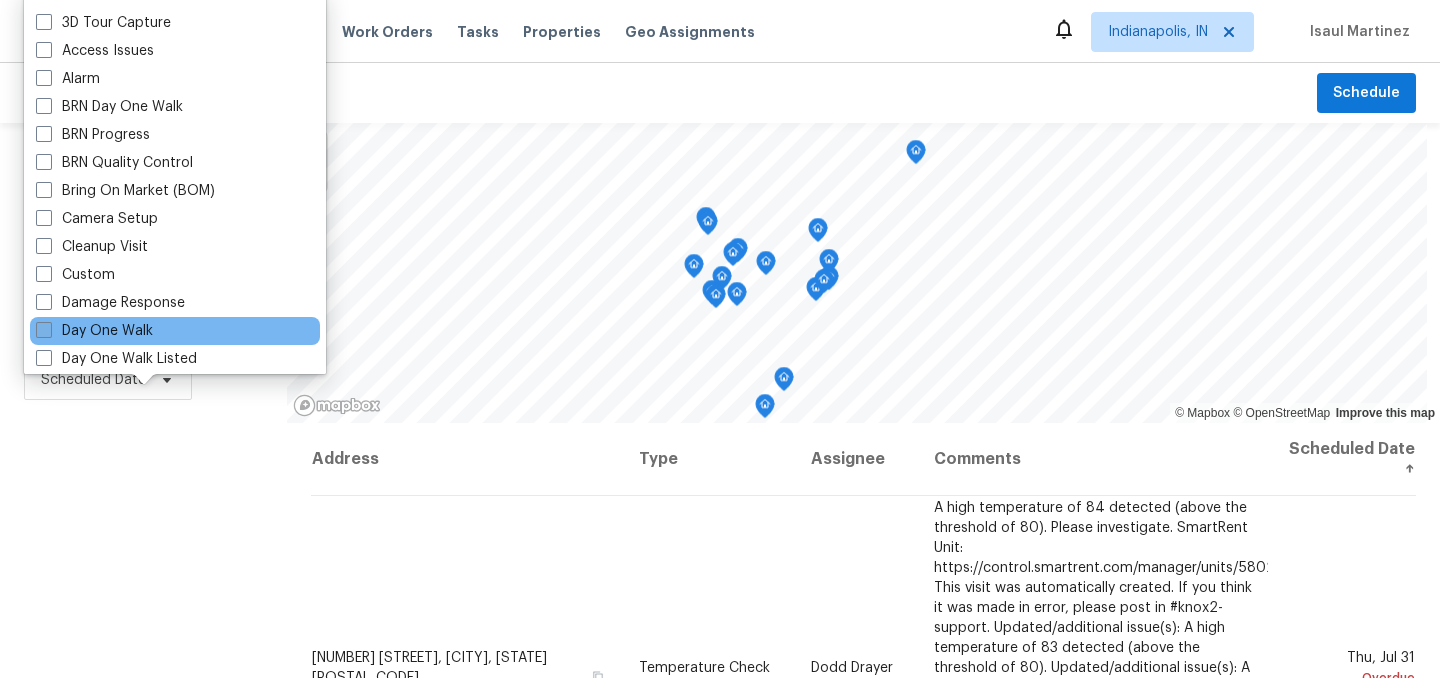 click on "Day One Walk" at bounding box center [94, 331] 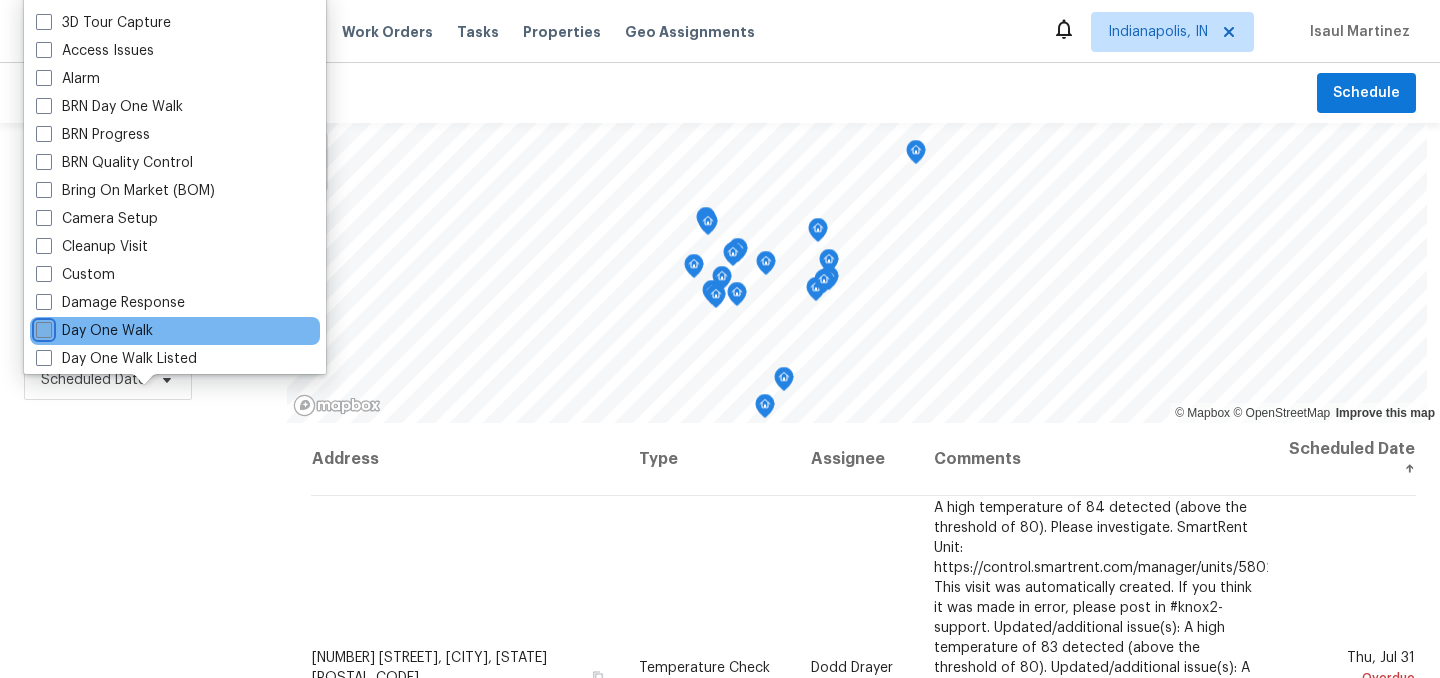 click on "Day One Walk" at bounding box center (42, 327) 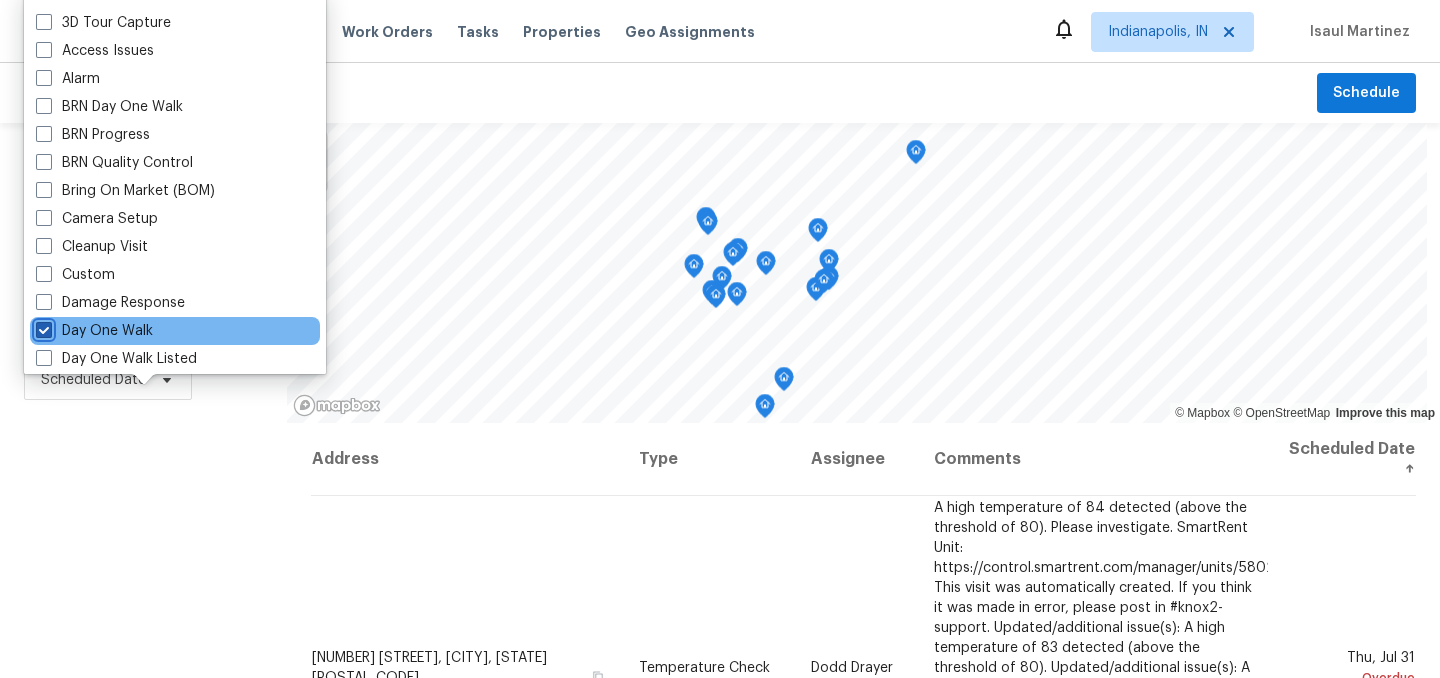 checkbox on "true" 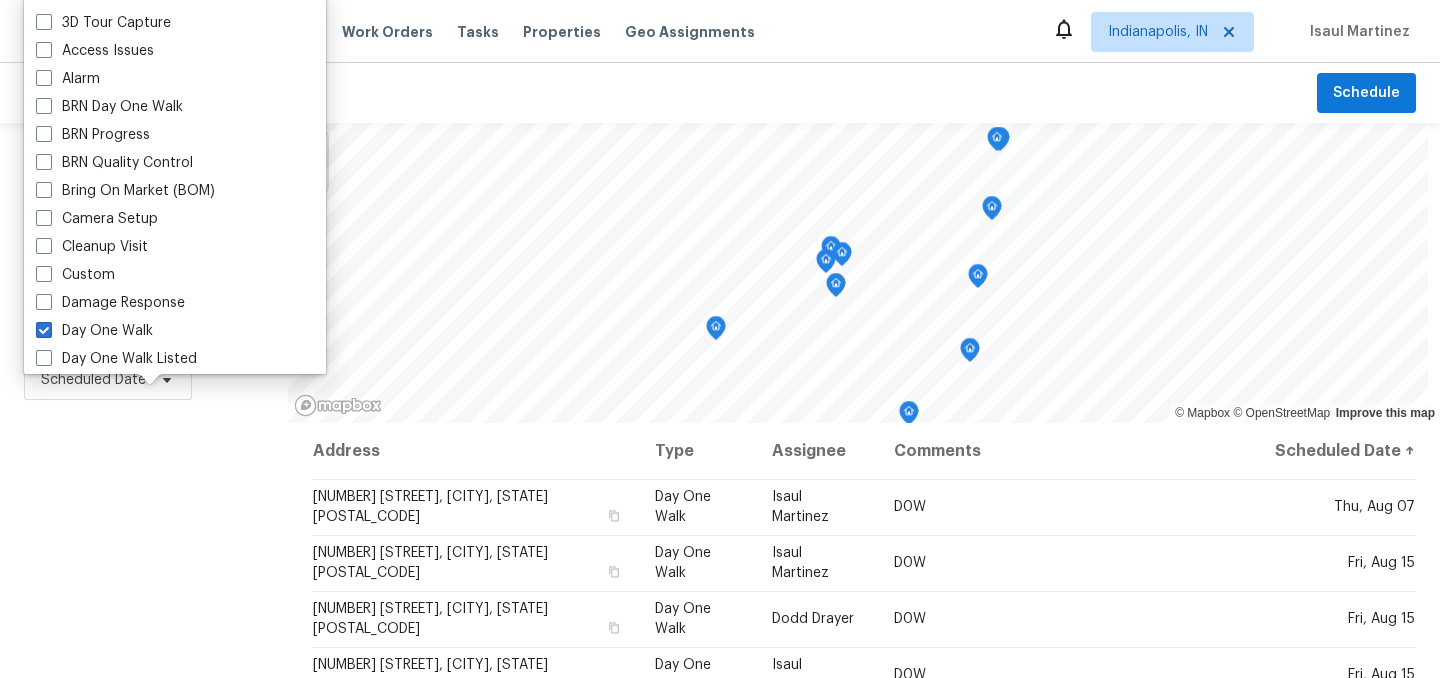 click on "Filters Reset ​ Day One Walk Assignee Scheduled Date" at bounding box center [144, 544] 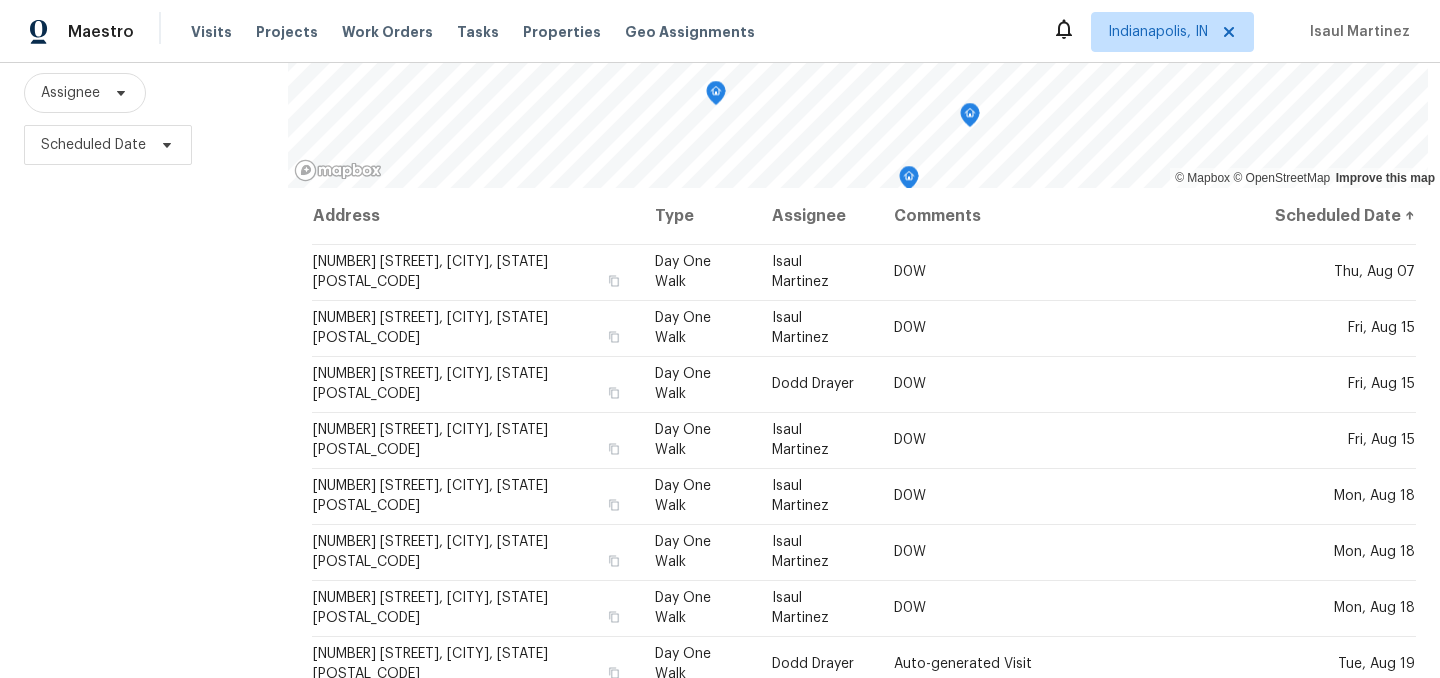 scroll, scrollTop: 287, scrollLeft: 0, axis: vertical 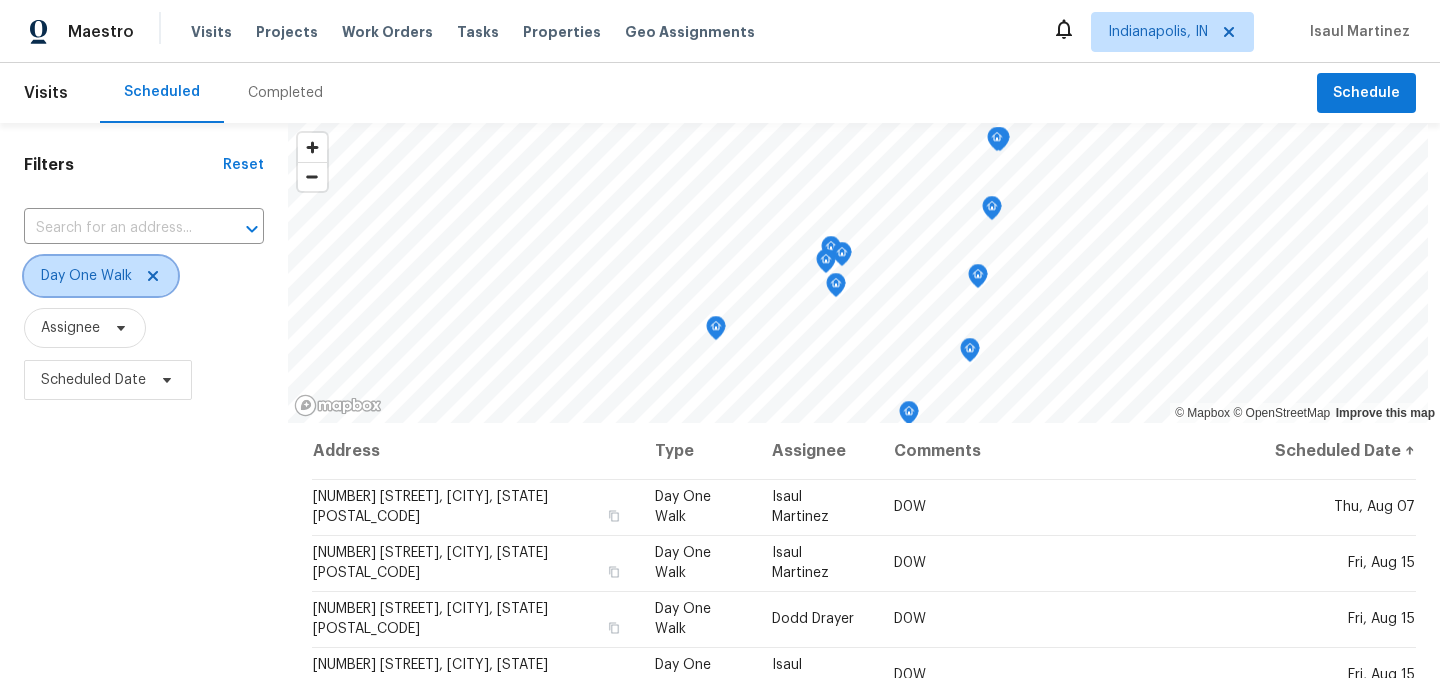 click 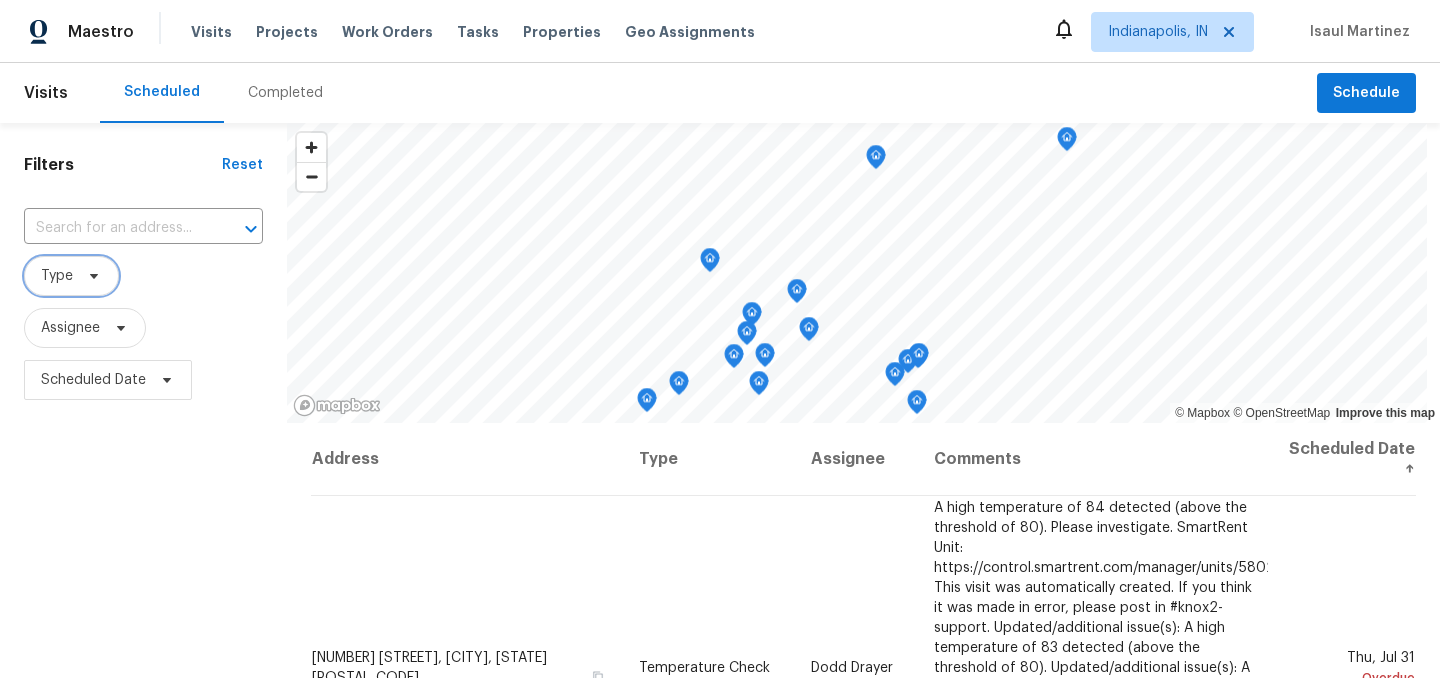 click on "Type" at bounding box center [57, 276] 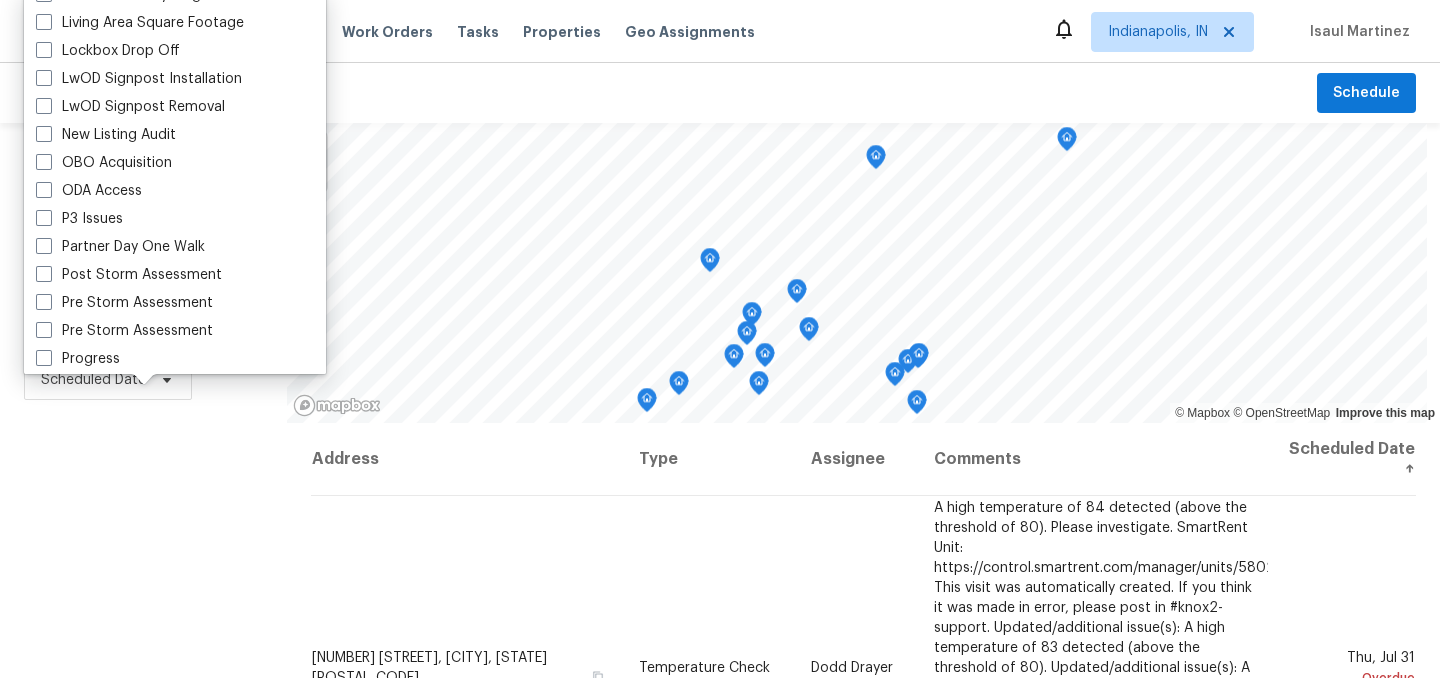 scroll, scrollTop: 1700, scrollLeft: 0, axis: vertical 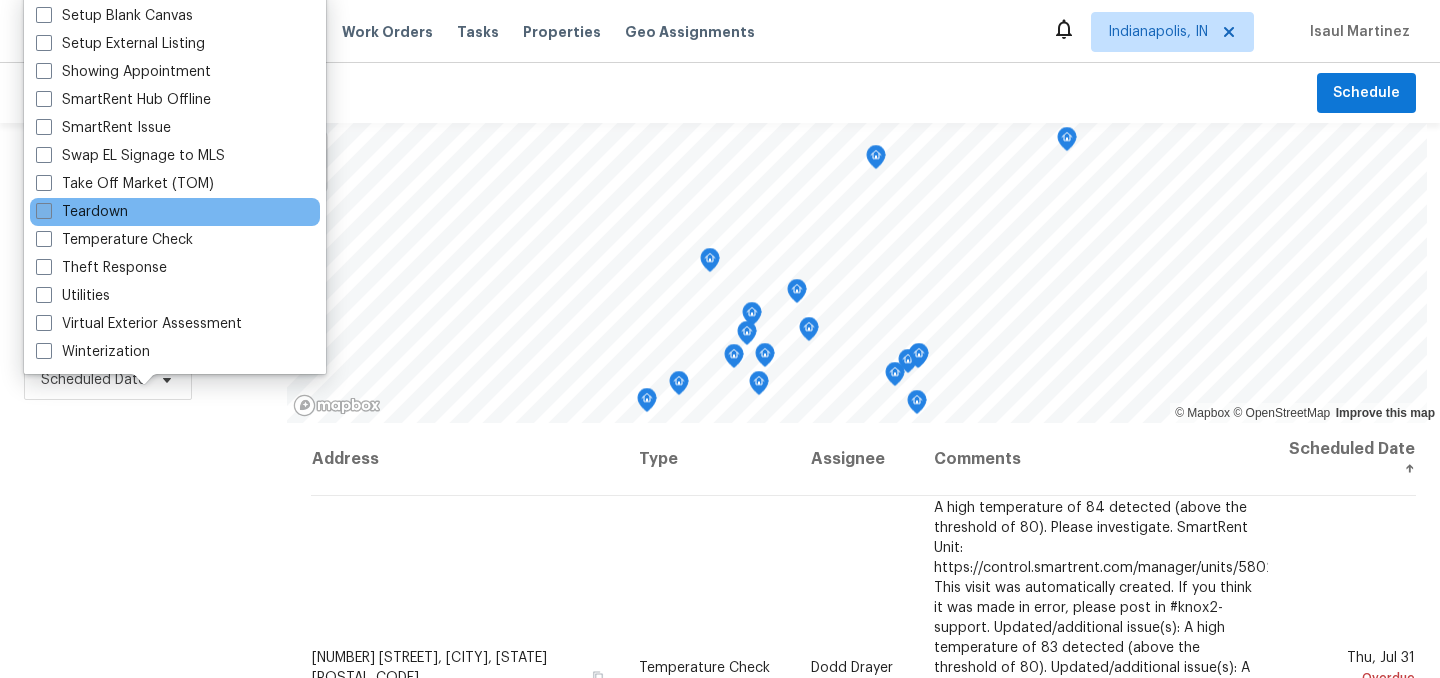 click on "Teardown" at bounding box center (82, 212) 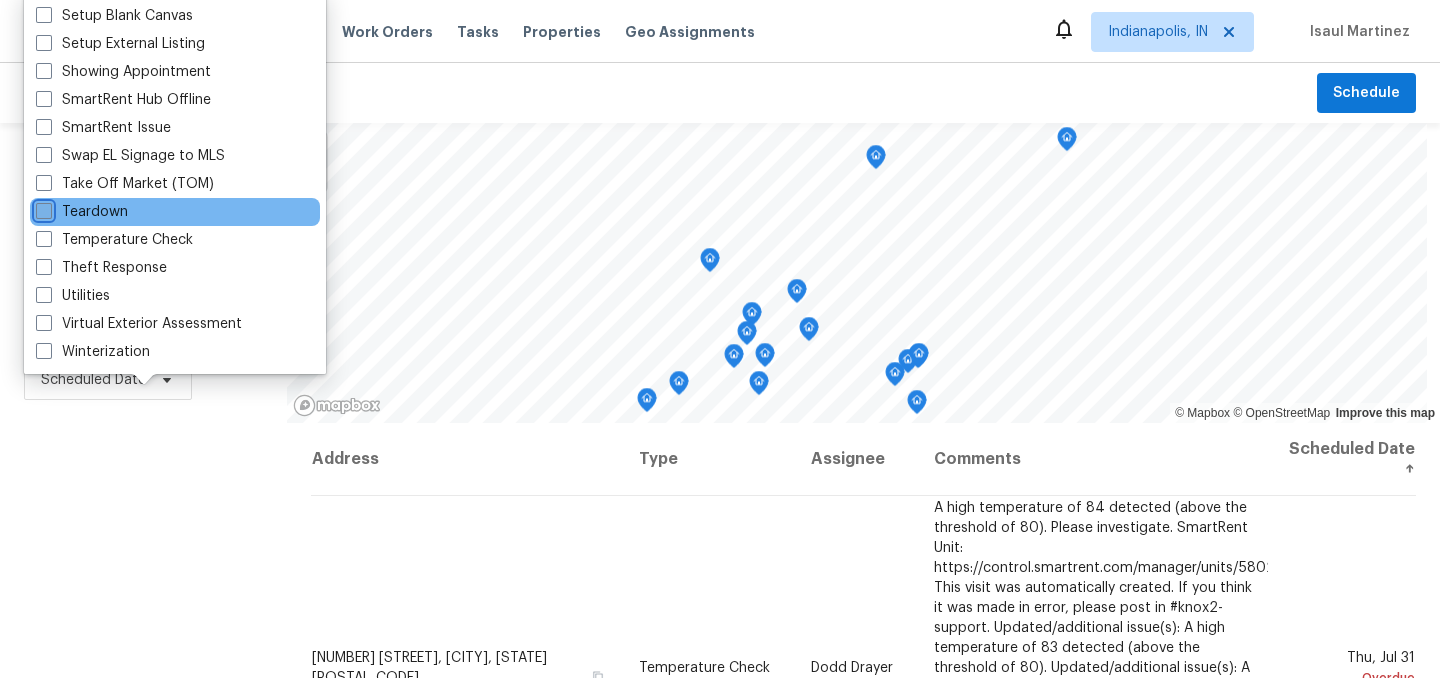 click on "Teardown" at bounding box center (42, 208) 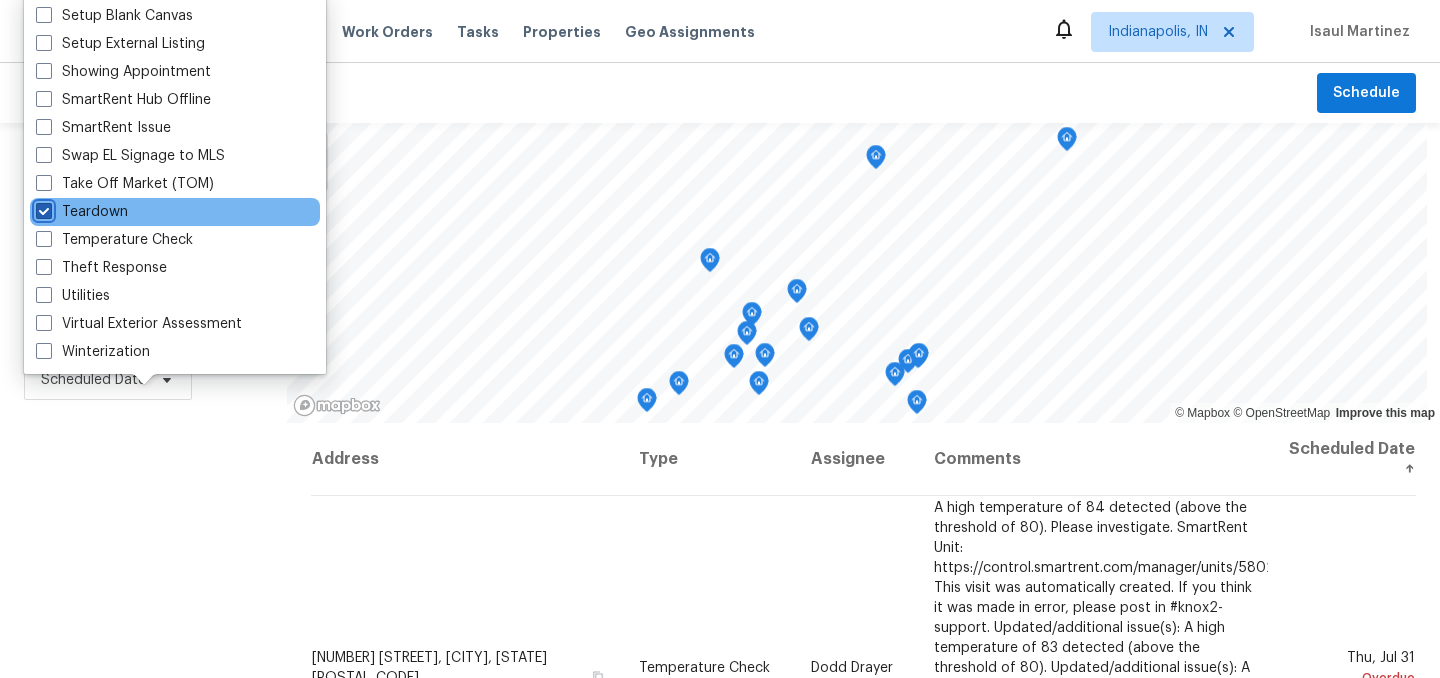 checkbox on "true" 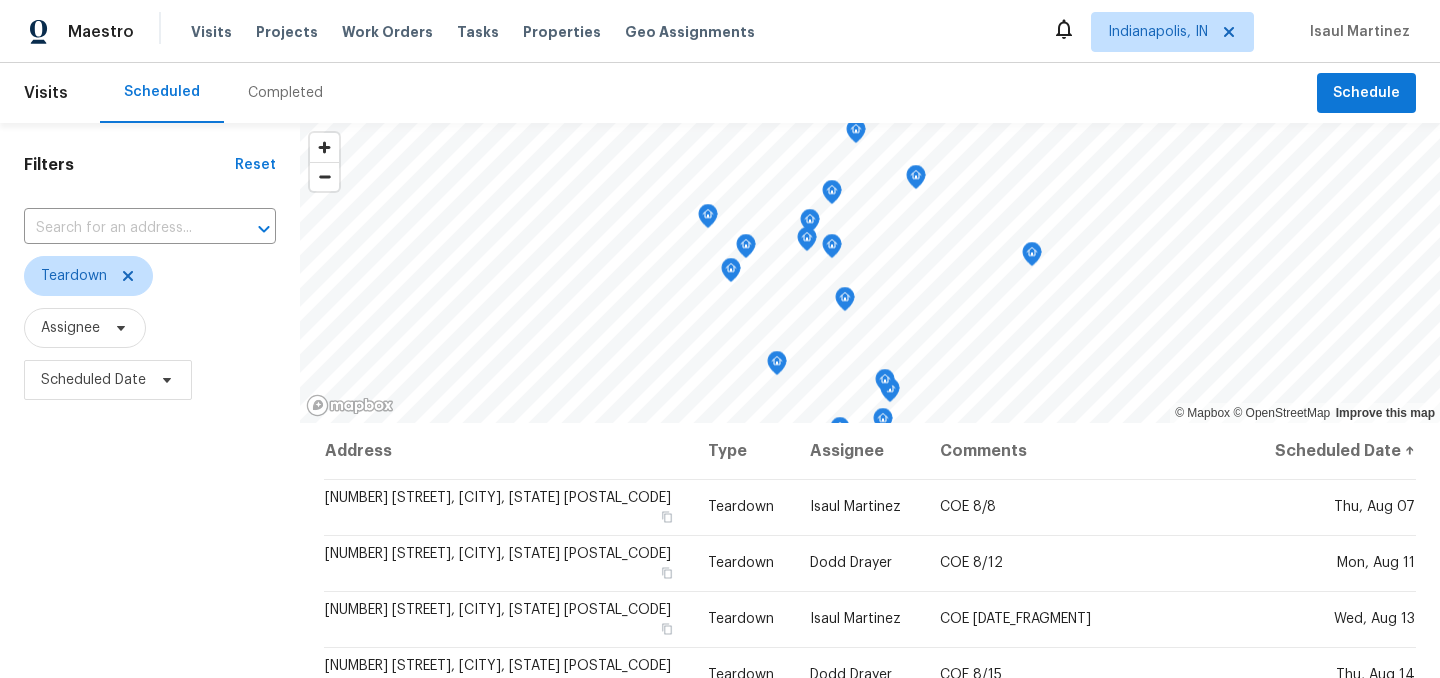 click on "Filters Reset ​ Teardown Assignee Scheduled Date" at bounding box center [150, 544] 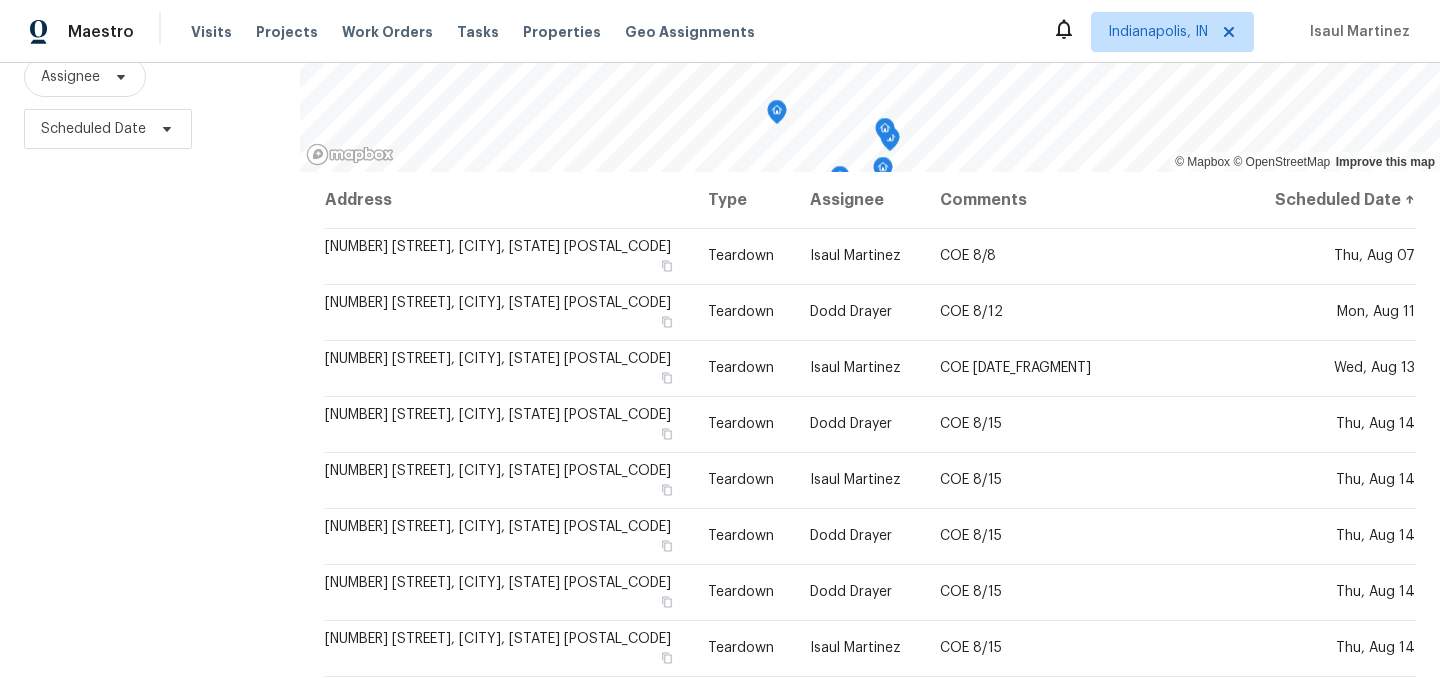 scroll, scrollTop: 287, scrollLeft: 0, axis: vertical 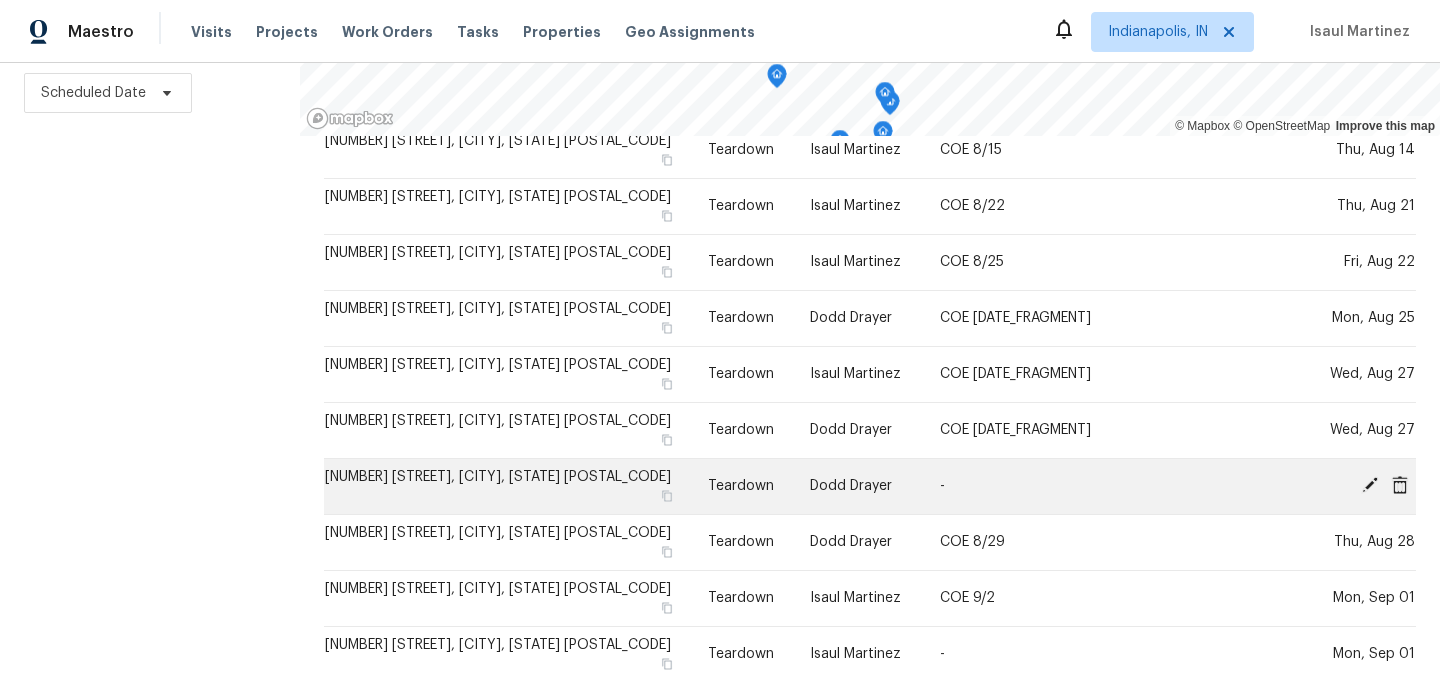 click 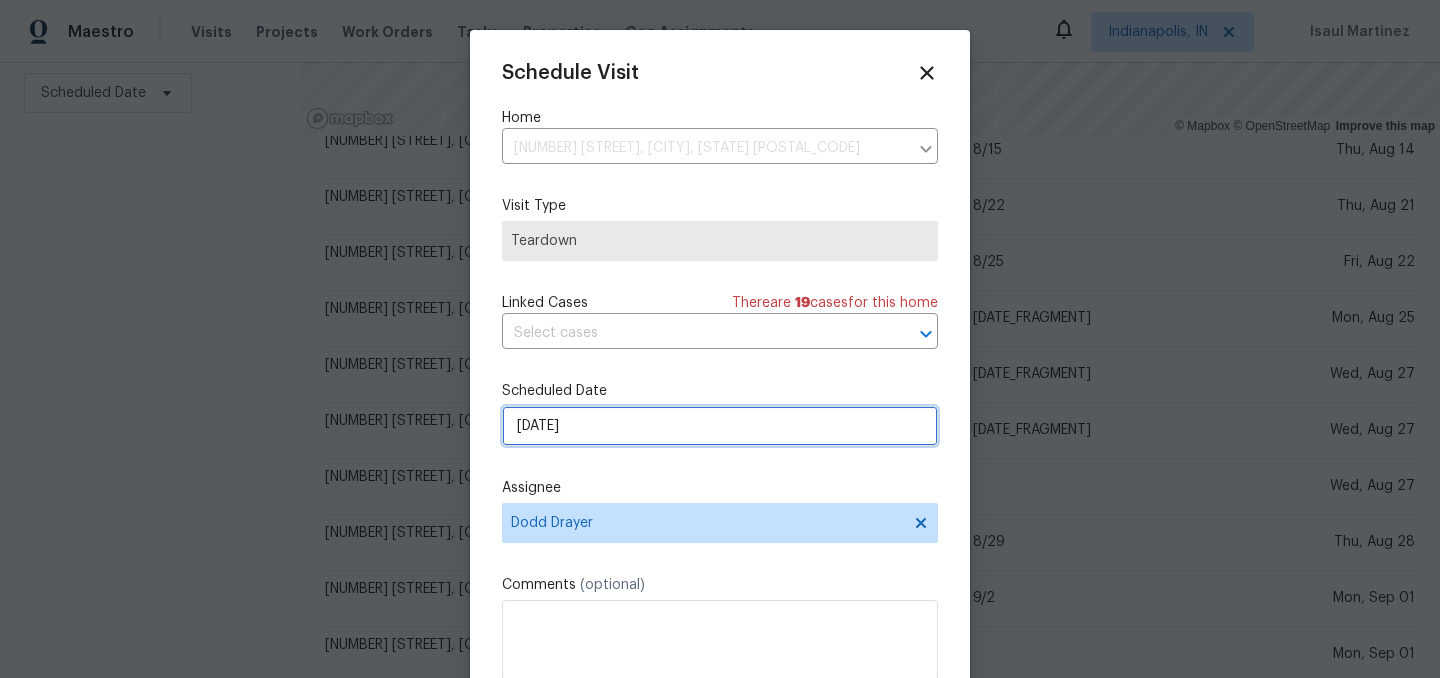 click on "8/27/2025" at bounding box center [720, 426] 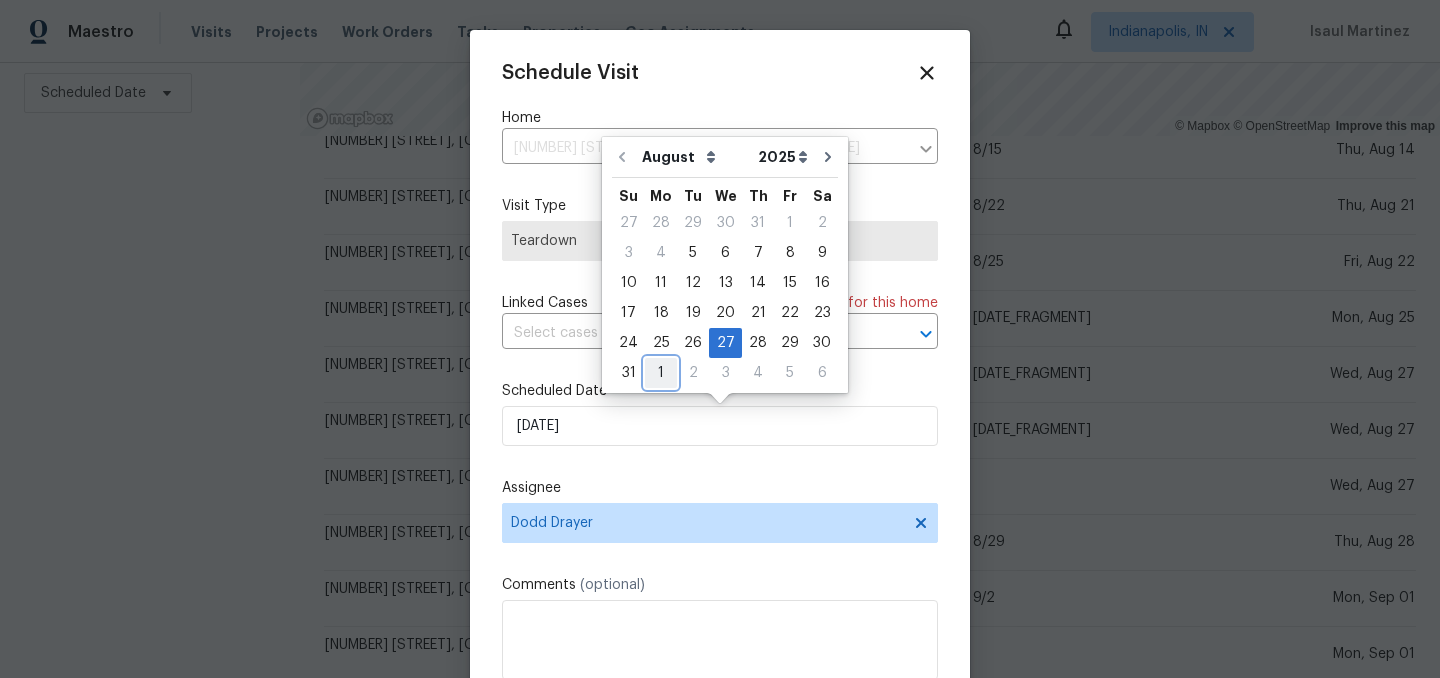 click on "1" at bounding box center (661, 373) 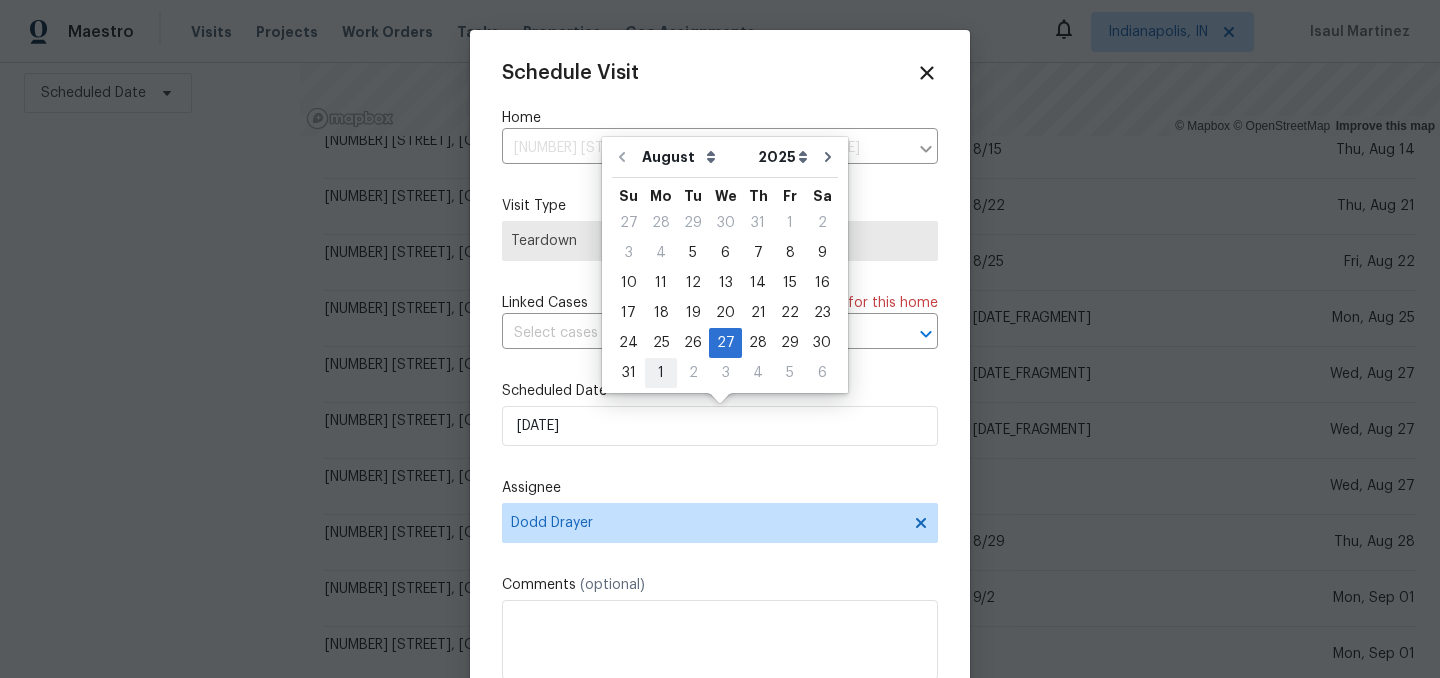 type on "9/1/2025" 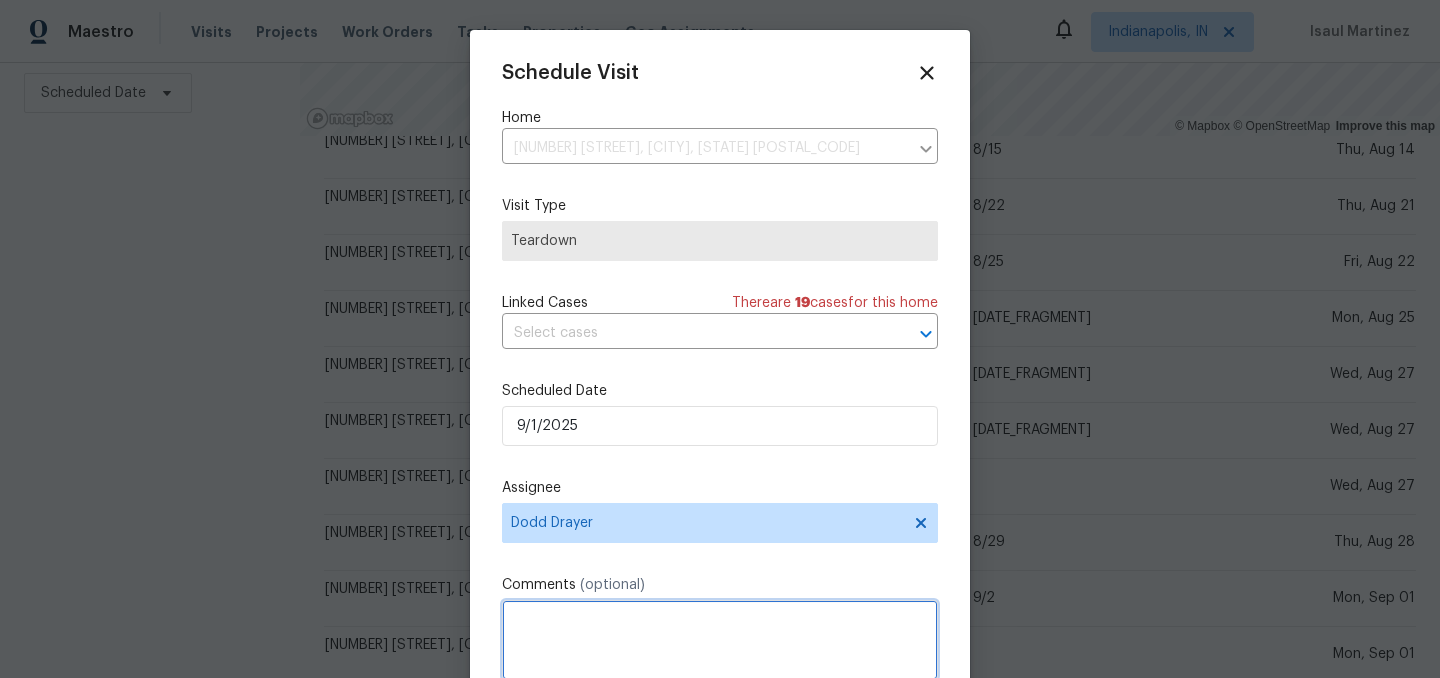 click at bounding box center (720, 640) 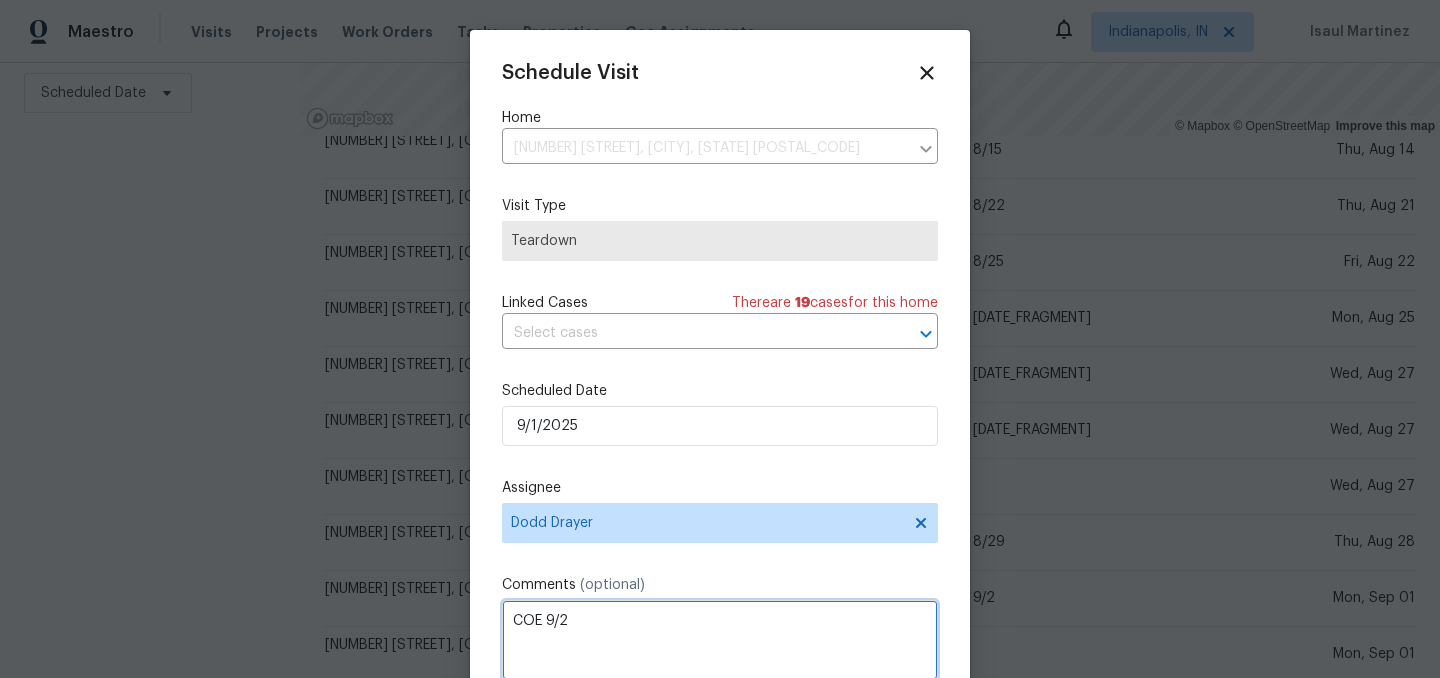 type on "COE 9/2" 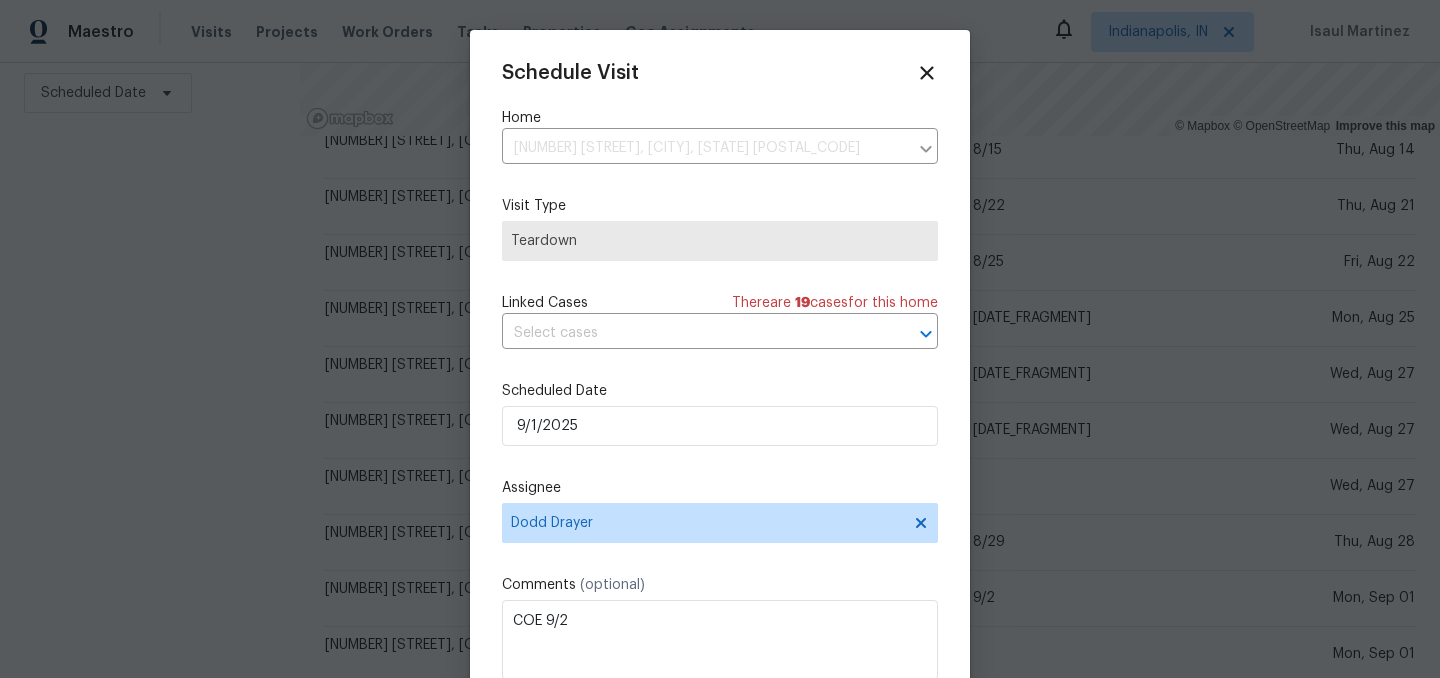 click on "Comments   (optional)" at bounding box center (720, 585) 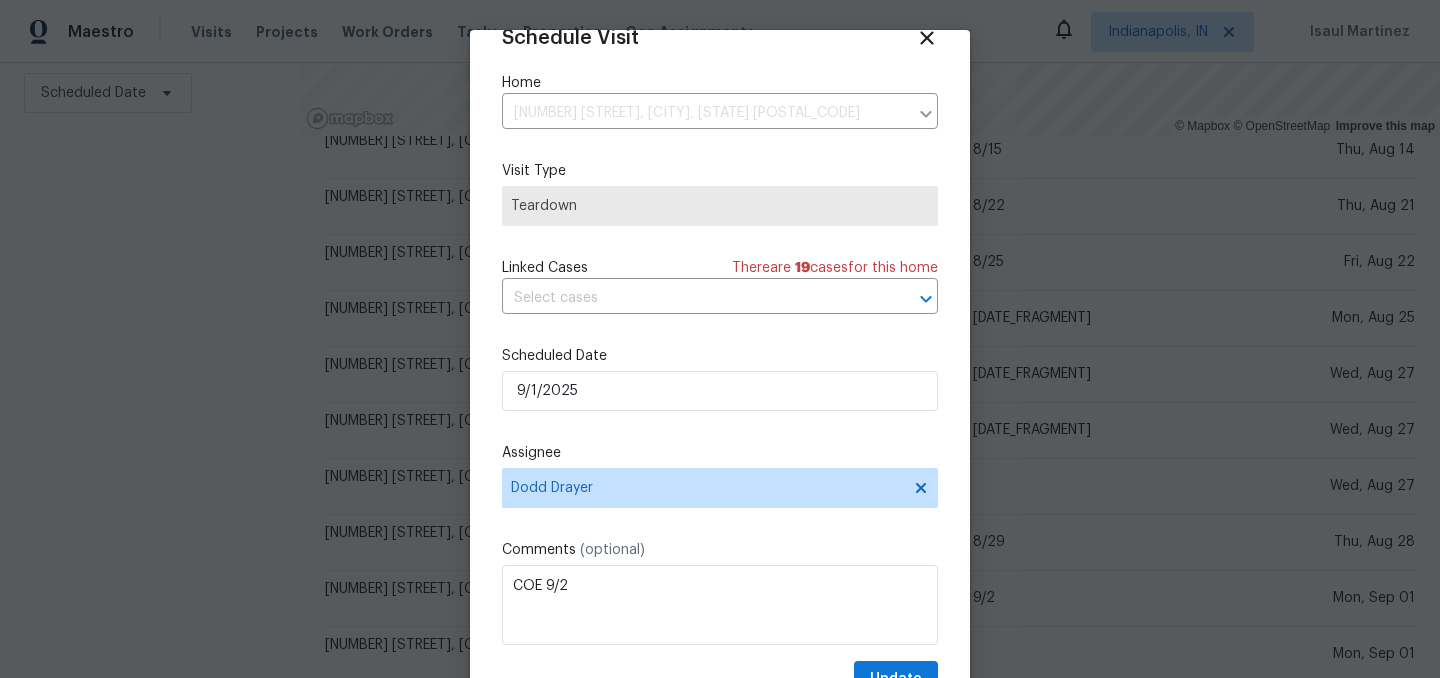scroll, scrollTop: 82, scrollLeft: 0, axis: vertical 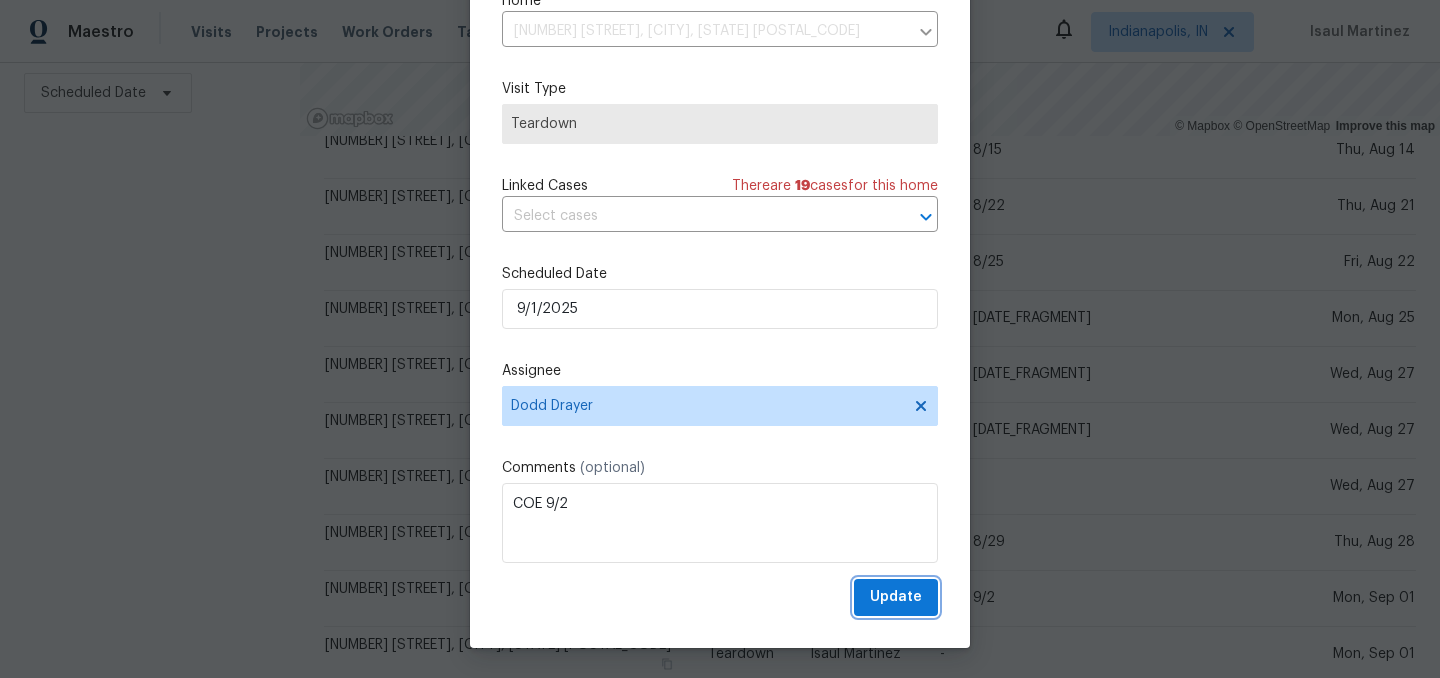 click on "Update" at bounding box center (896, 597) 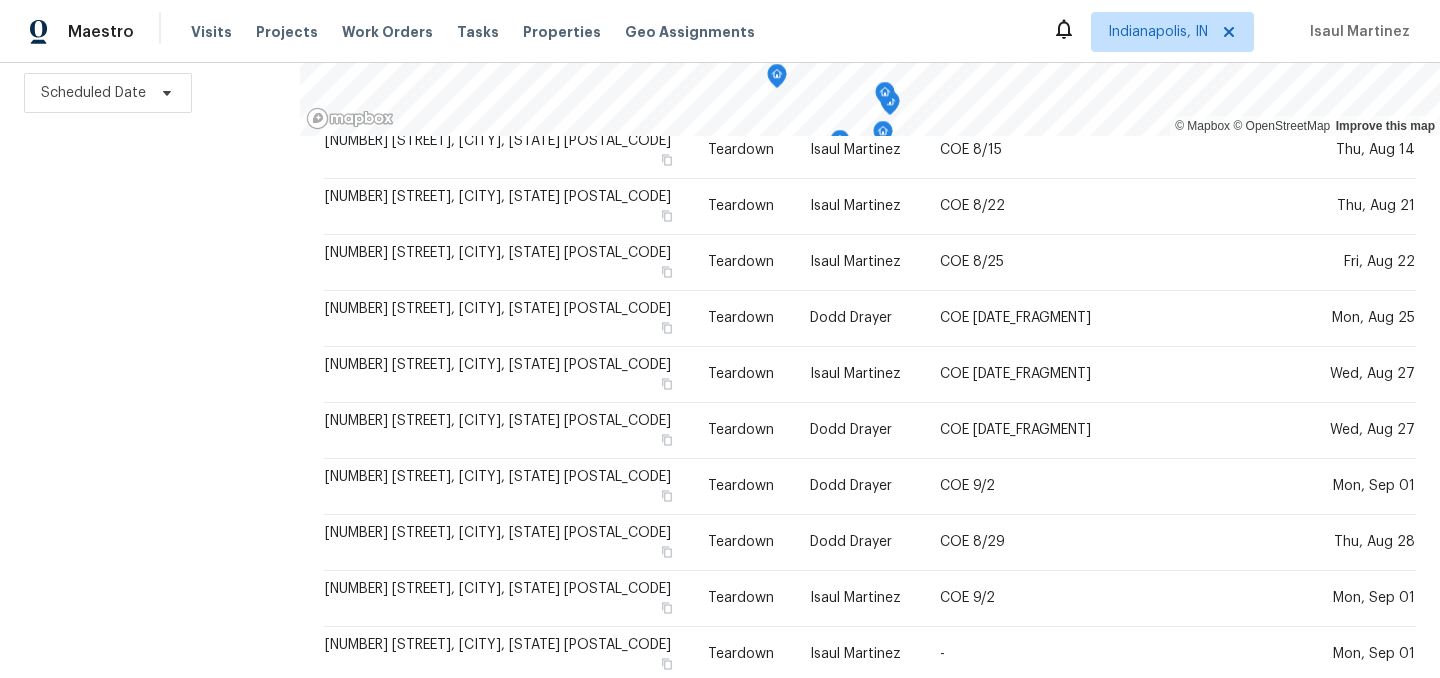 scroll, scrollTop: 0, scrollLeft: 0, axis: both 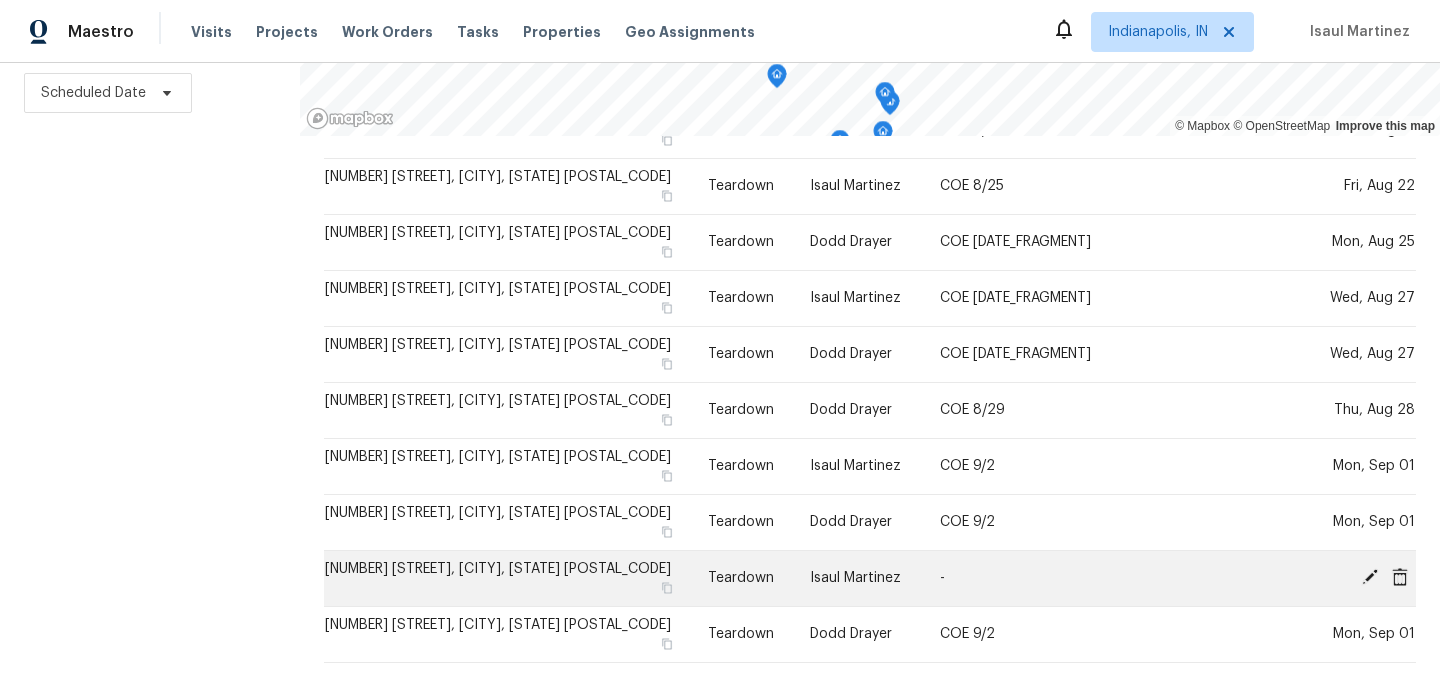 click 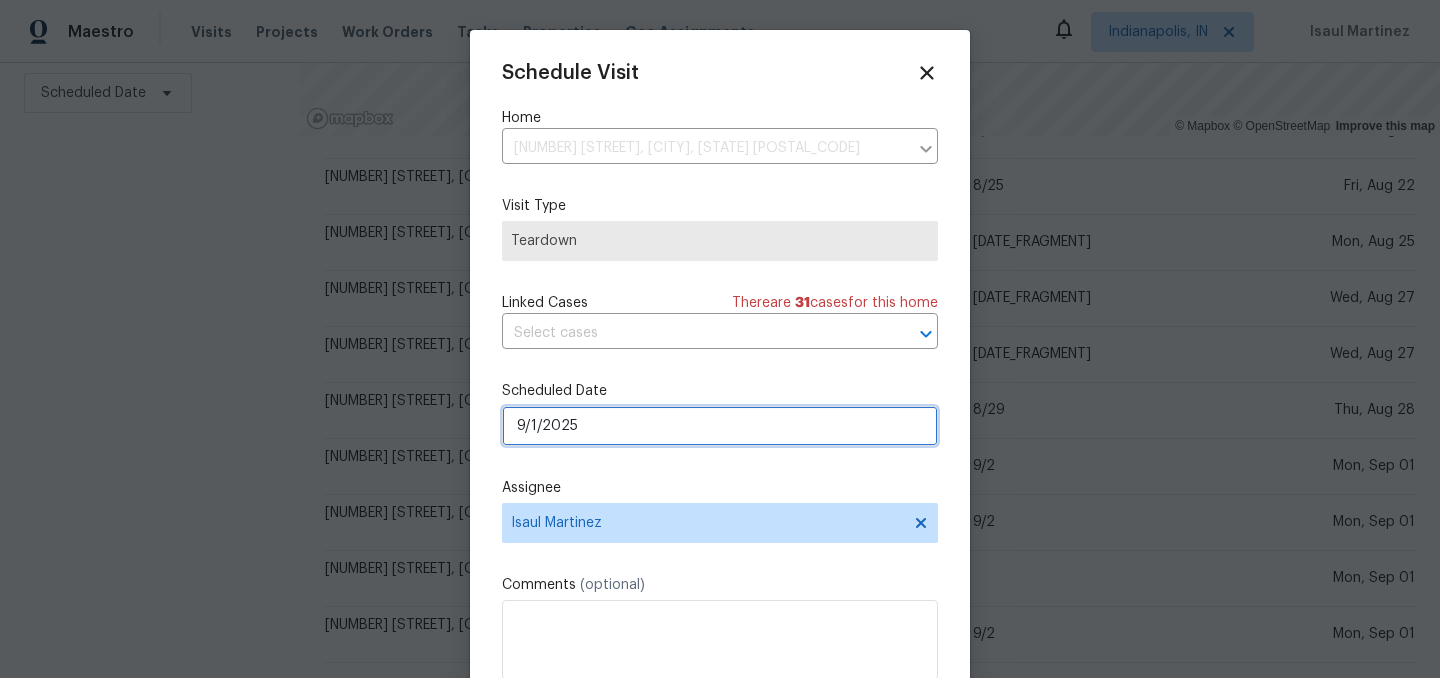 select on "8" 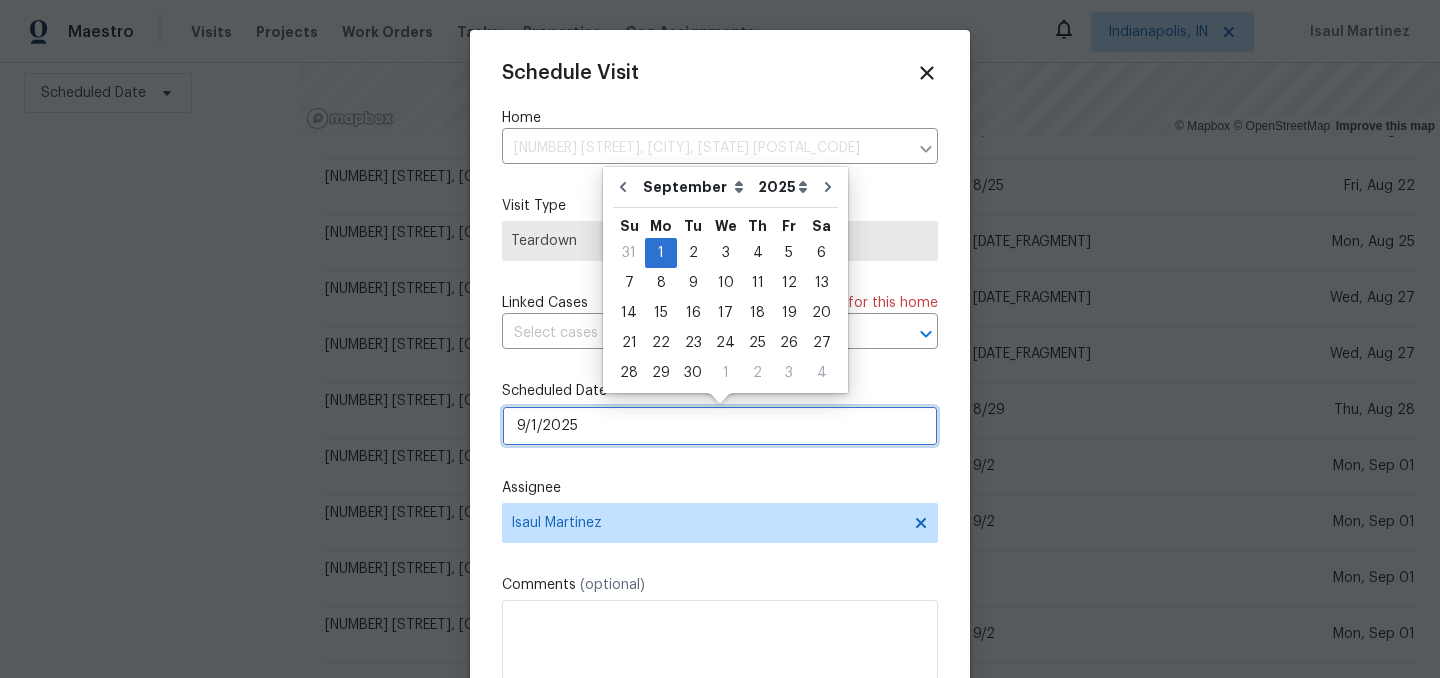click on "9/1/2025" at bounding box center (720, 426) 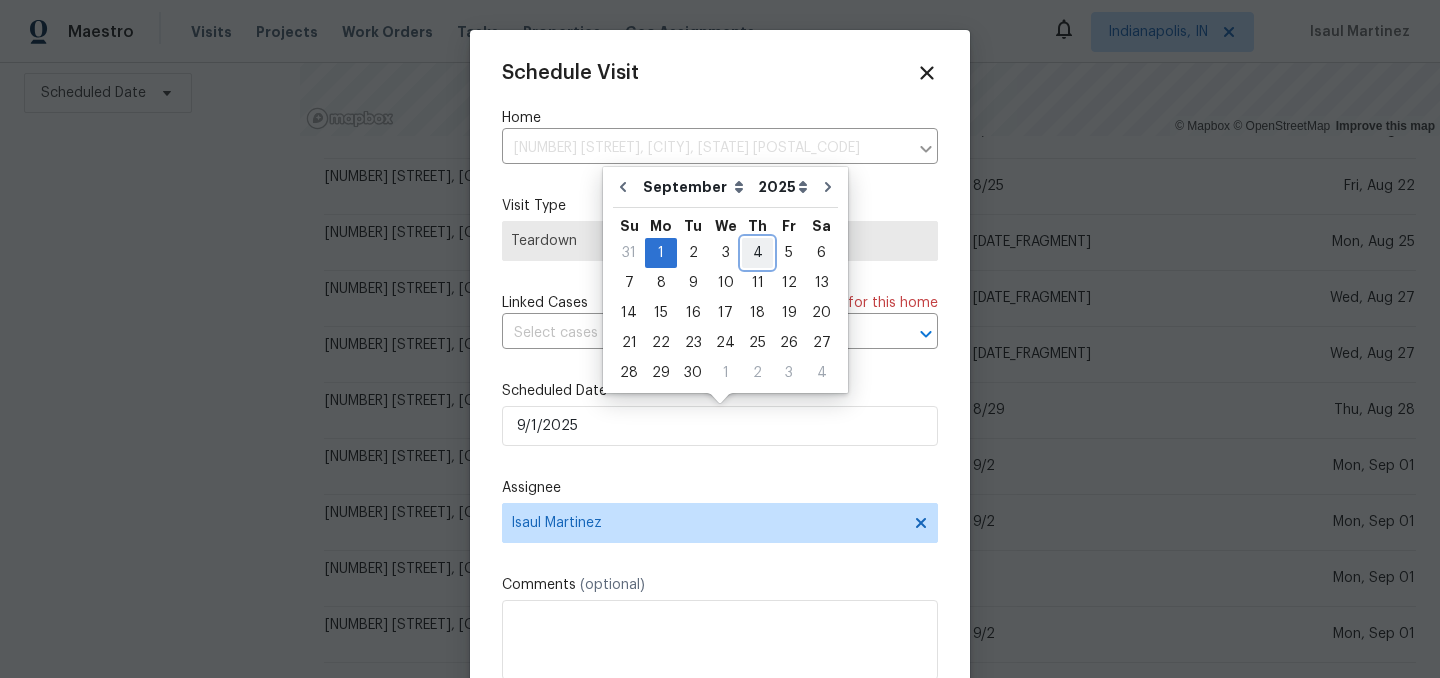 click on "4" at bounding box center [757, 253] 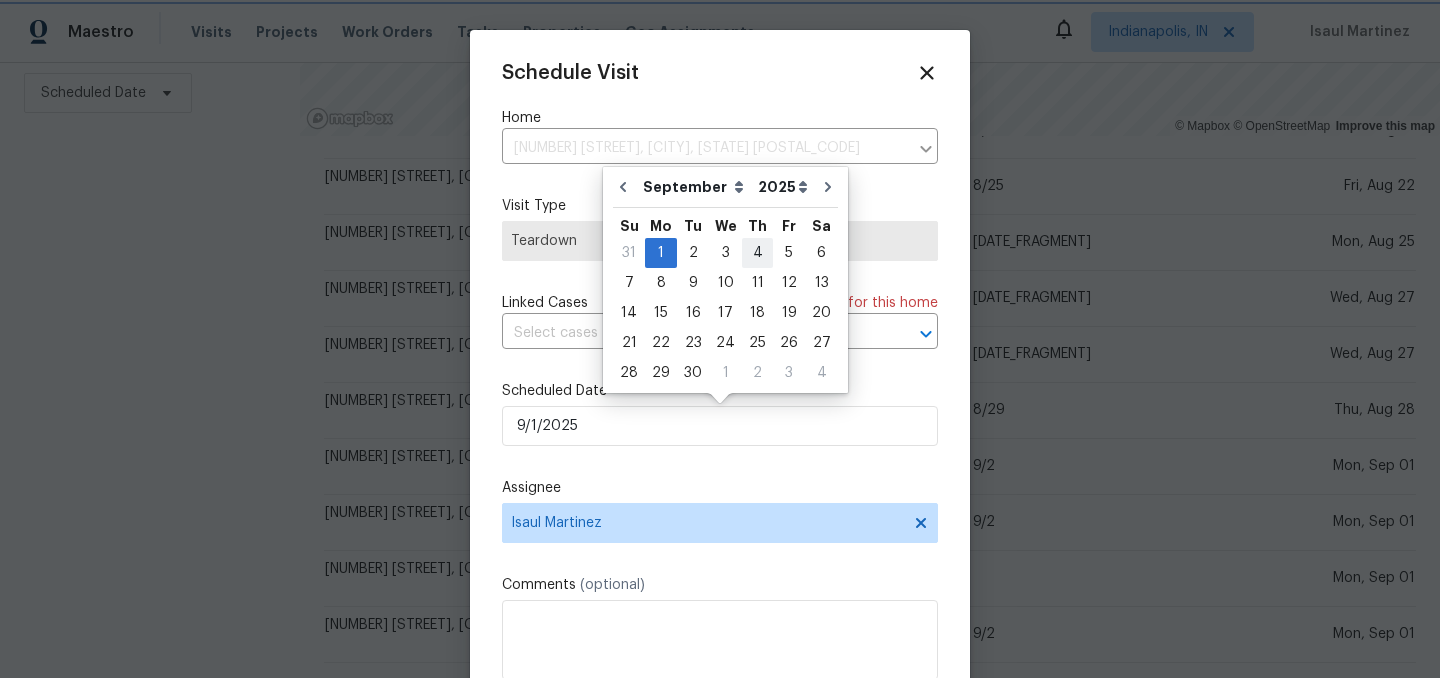 type on "9/4/2025" 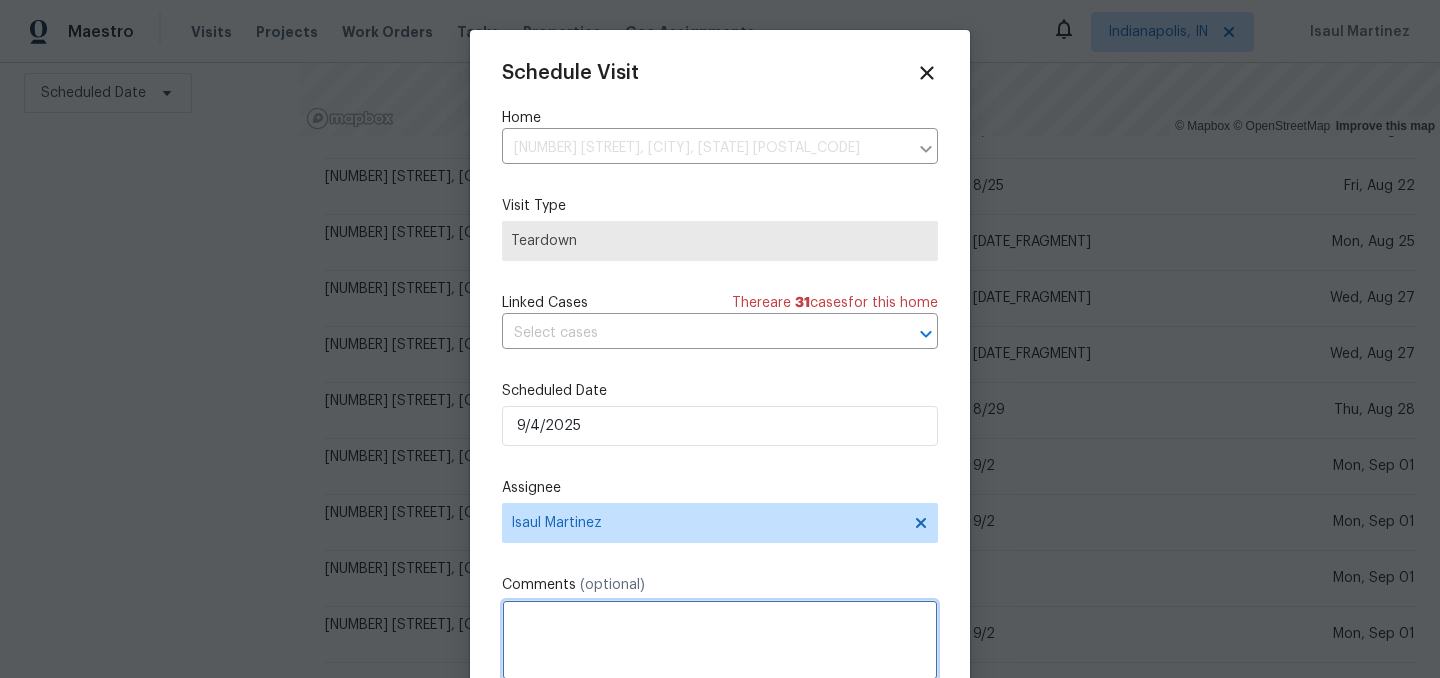 click at bounding box center (720, 640) 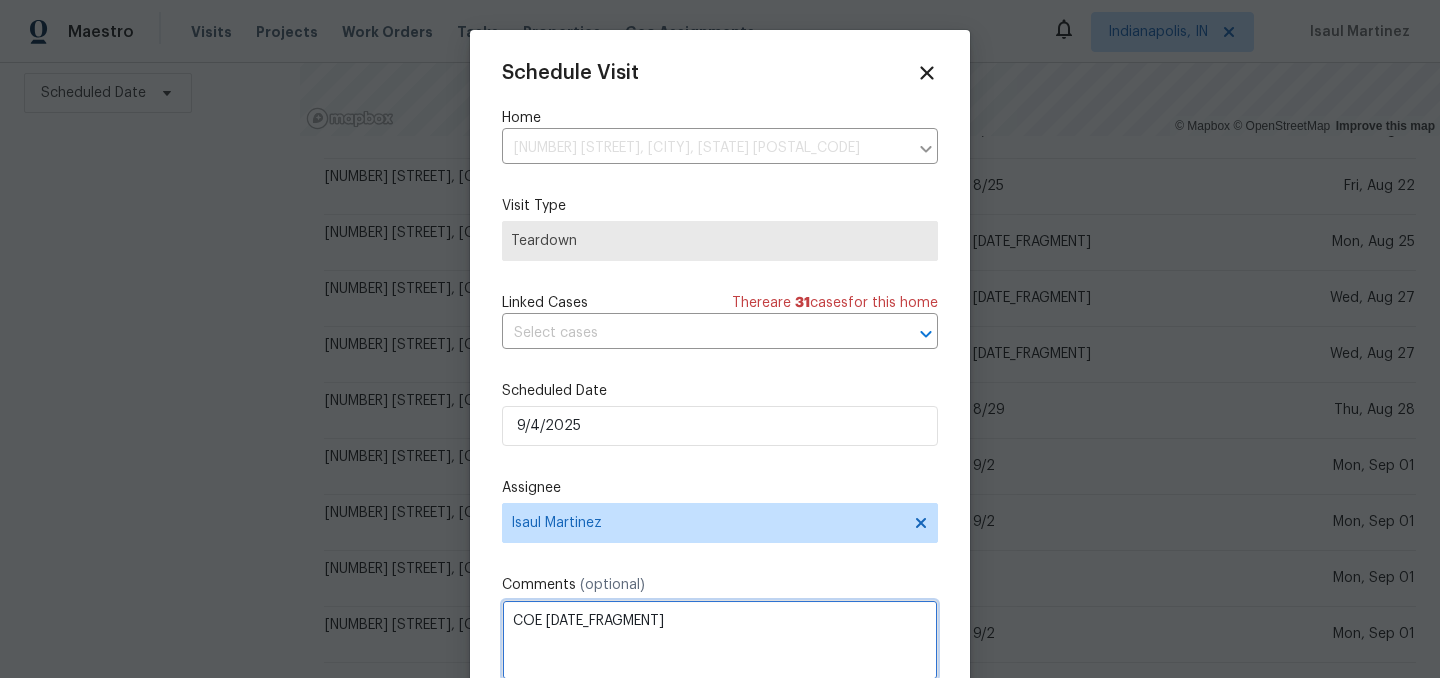 type on "COE 9/5" 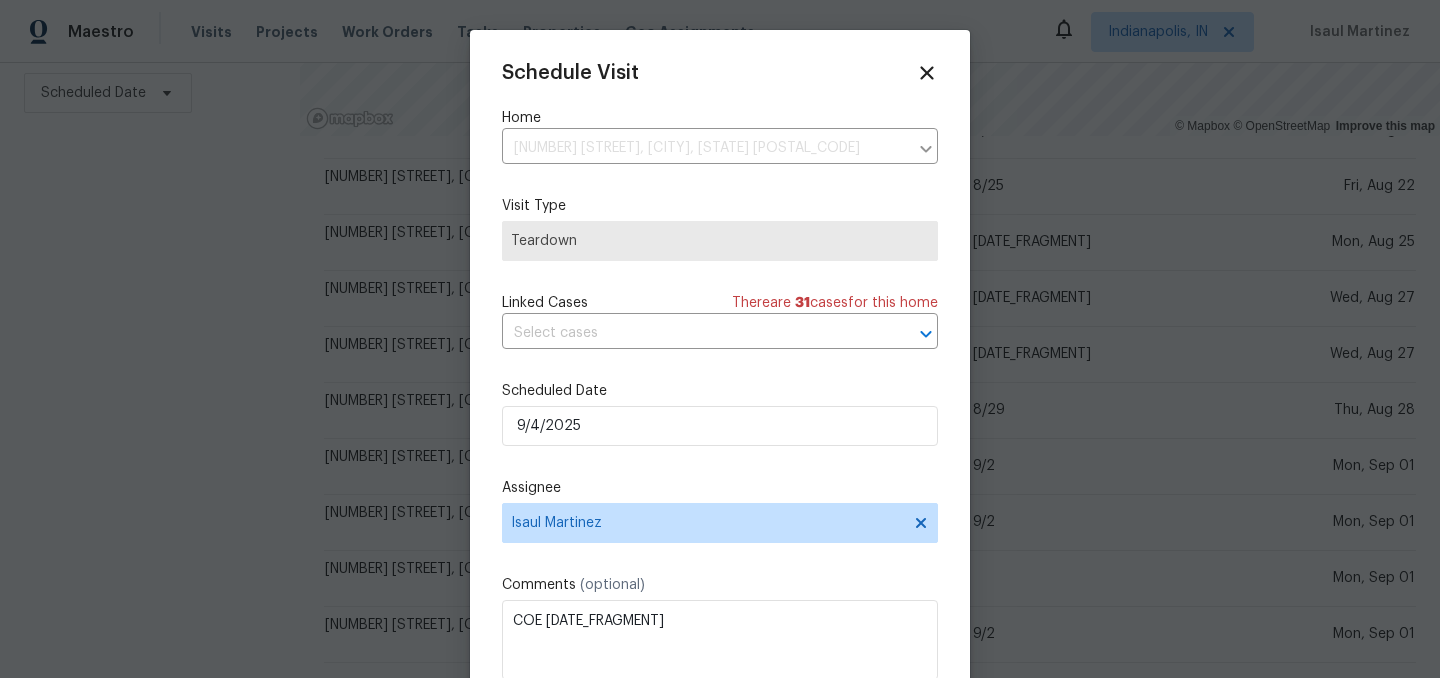 click on "Schedule Visit Home   6512 Buttonwood Dr, Noblesville, IN 46062 ​ Visit Type   Teardown Linked Cases There  are   31  case s  for this home   ​ Scheduled Date   9/4/2025 Assignee   Isaul Martinez Comments   (optional) COE 9/5 Update" at bounding box center (720, 397) 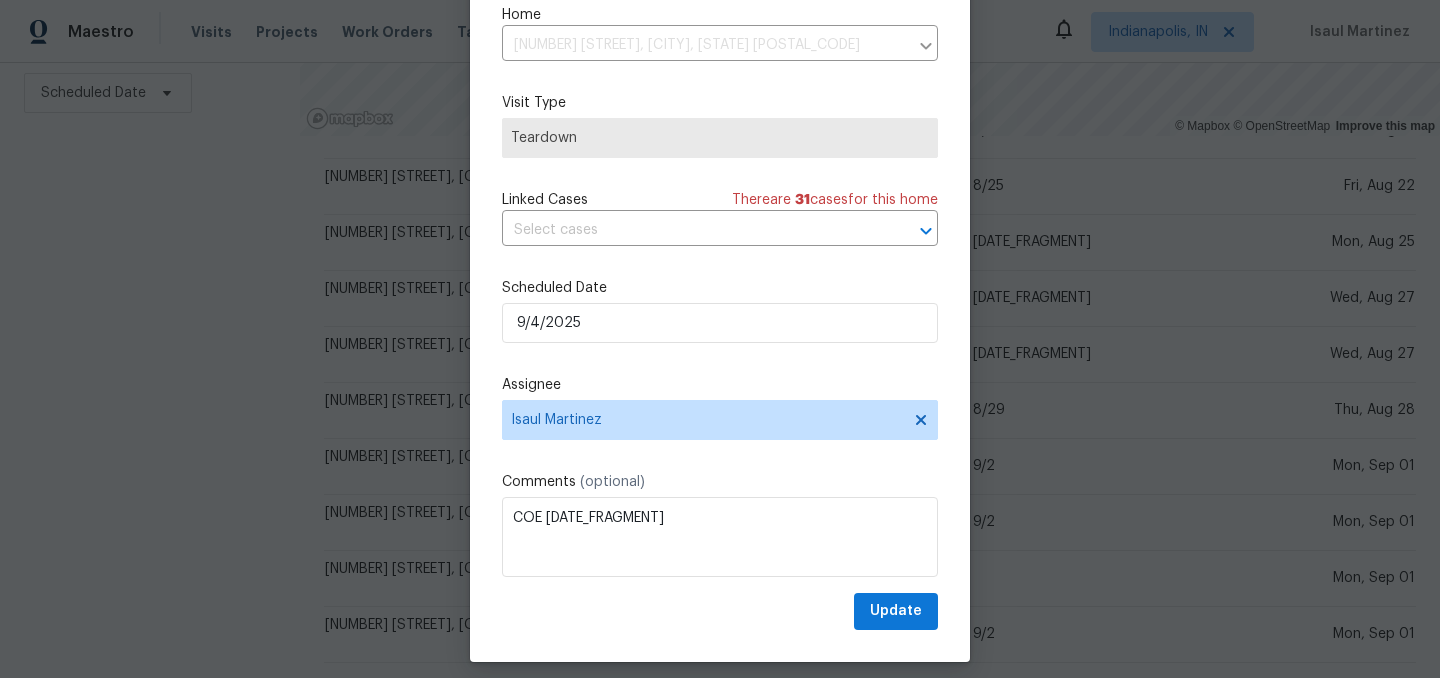 scroll, scrollTop: 82, scrollLeft: 0, axis: vertical 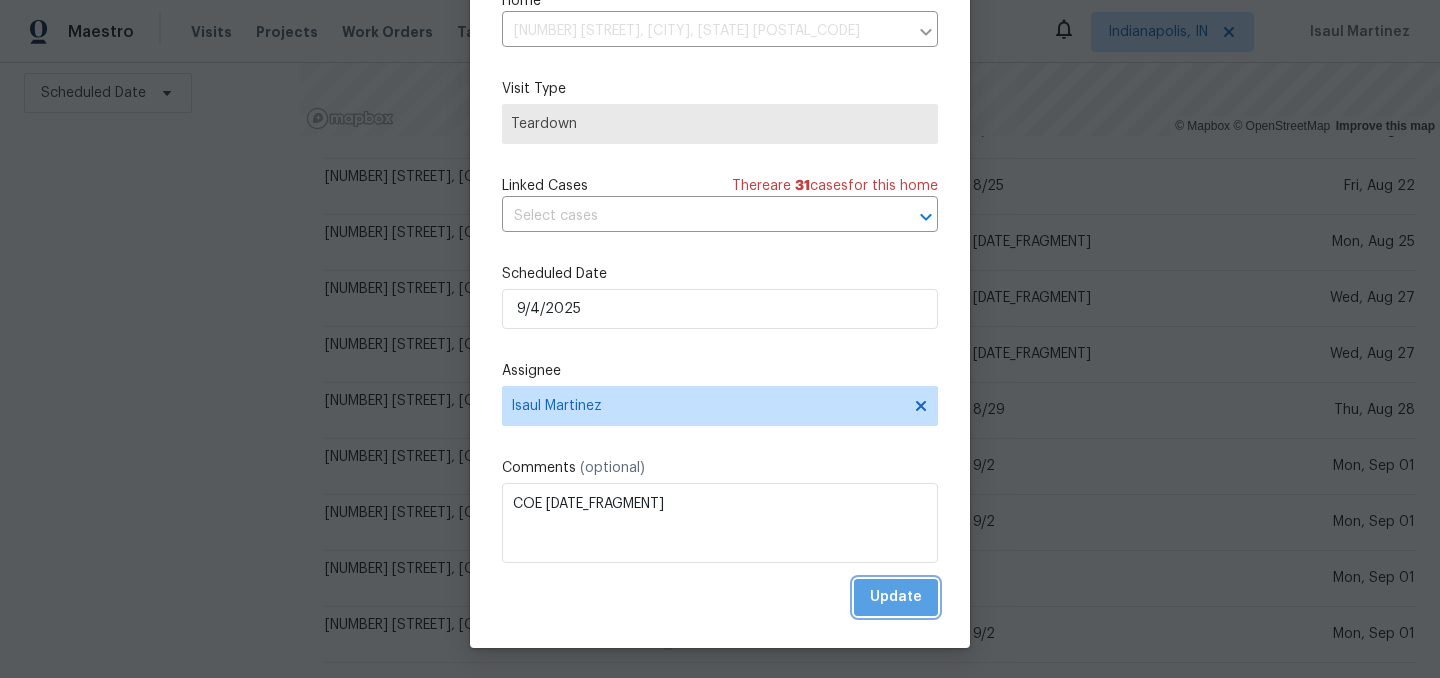 click on "Update" at bounding box center (896, 597) 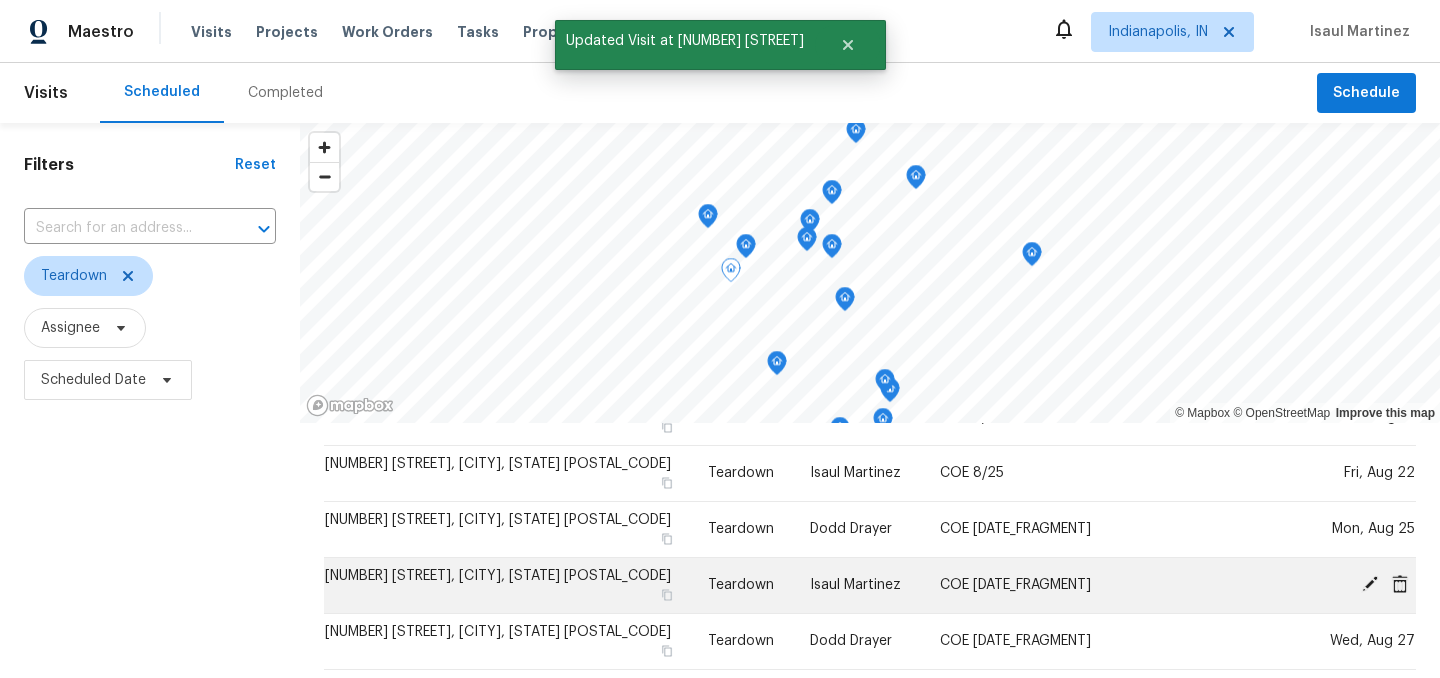 scroll, scrollTop: 287, scrollLeft: 0, axis: vertical 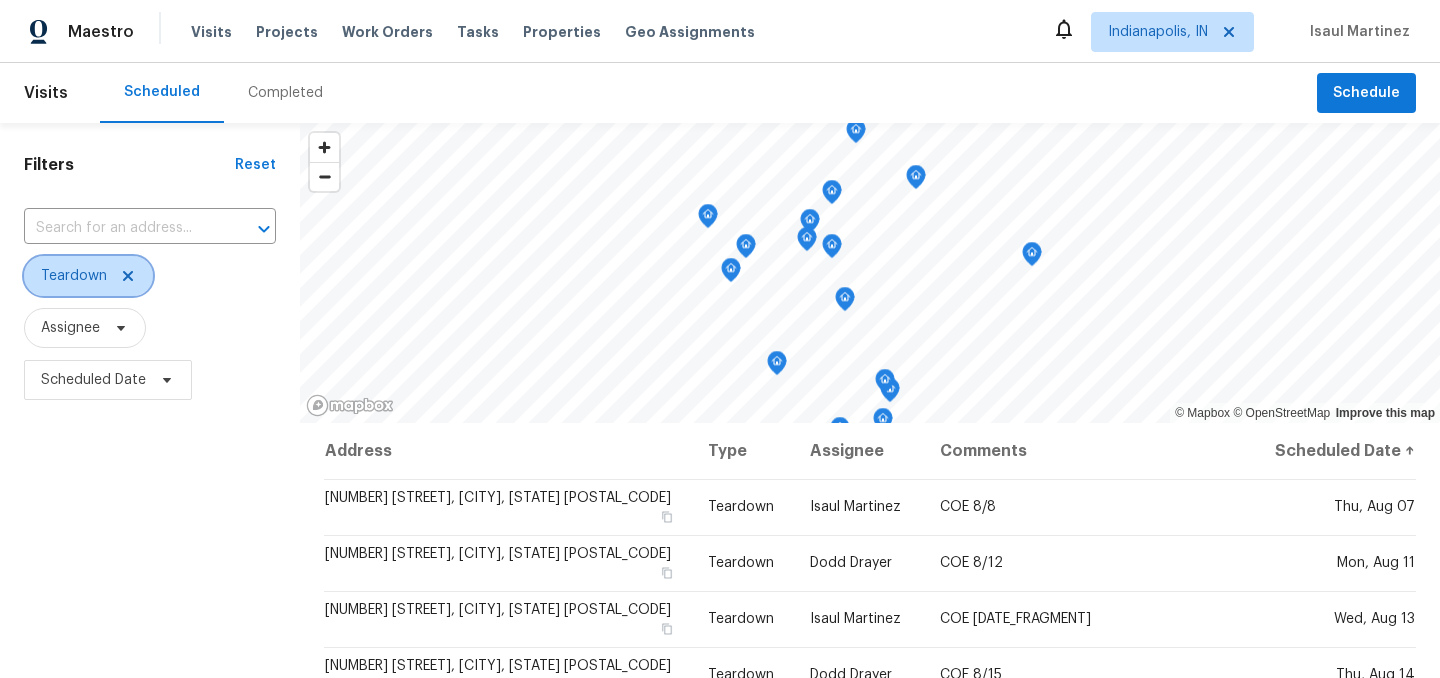 click on "Teardown" at bounding box center [88, 276] 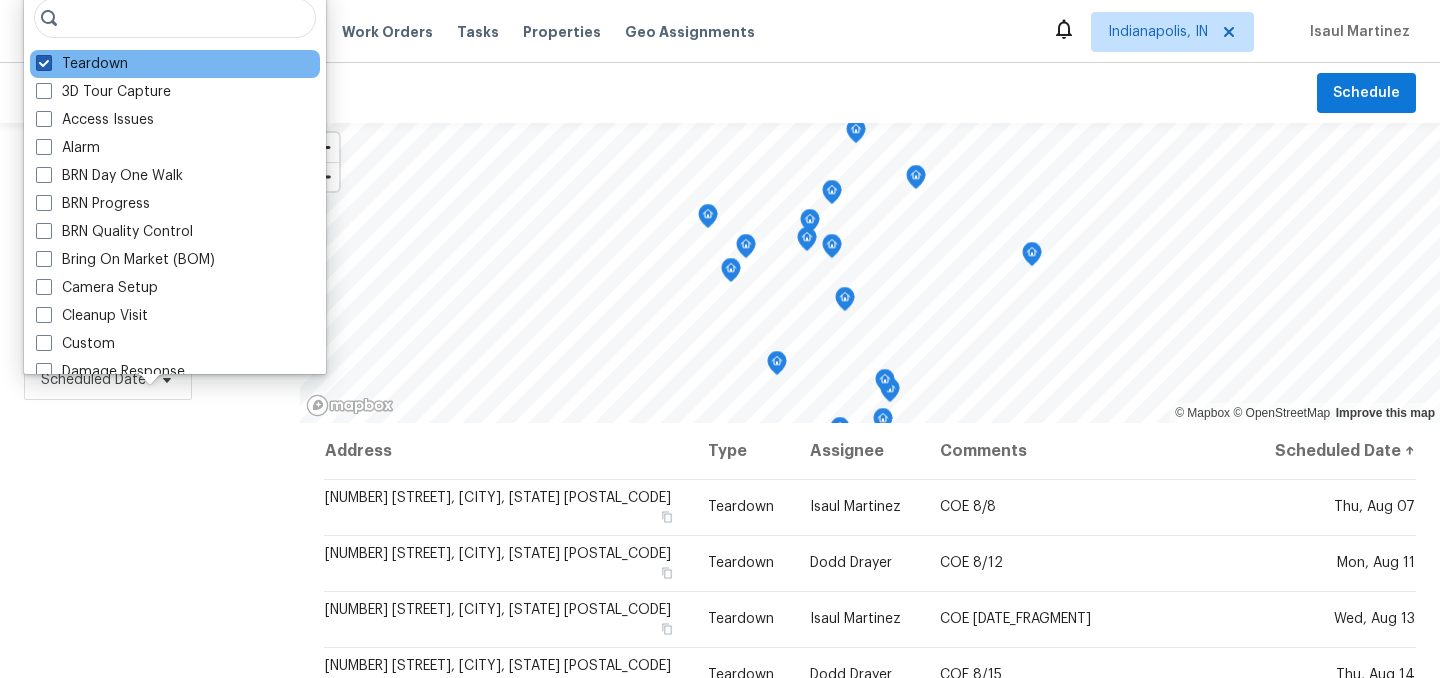 click at bounding box center (44, 63) 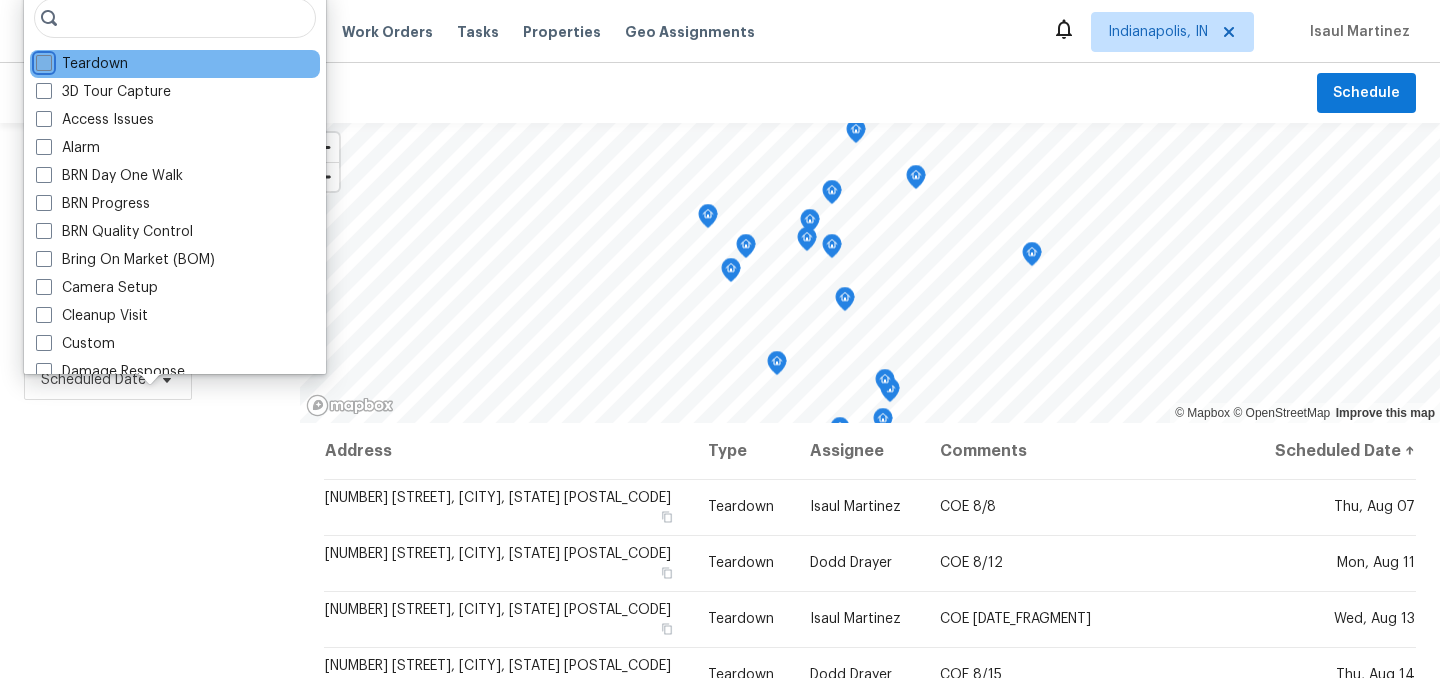 checkbox on "false" 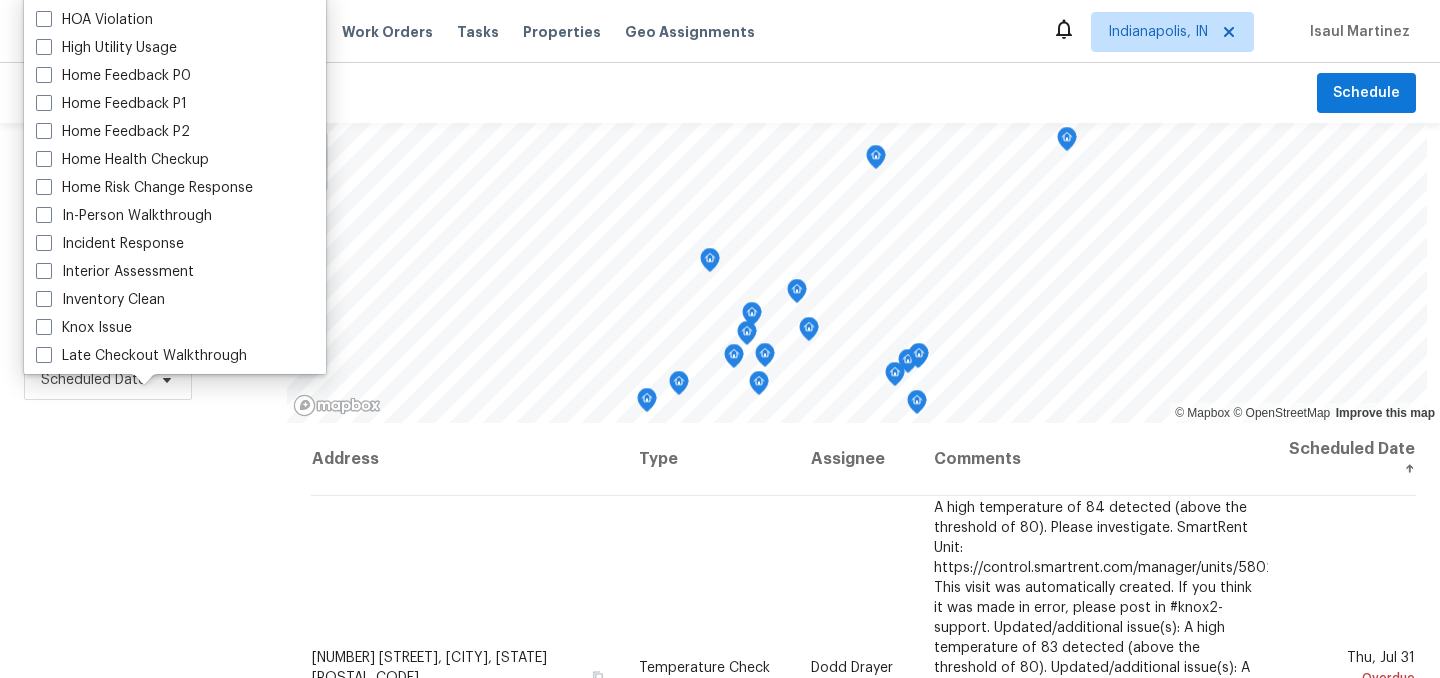 scroll, scrollTop: 609, scrollLeft: 0, axis: vertical 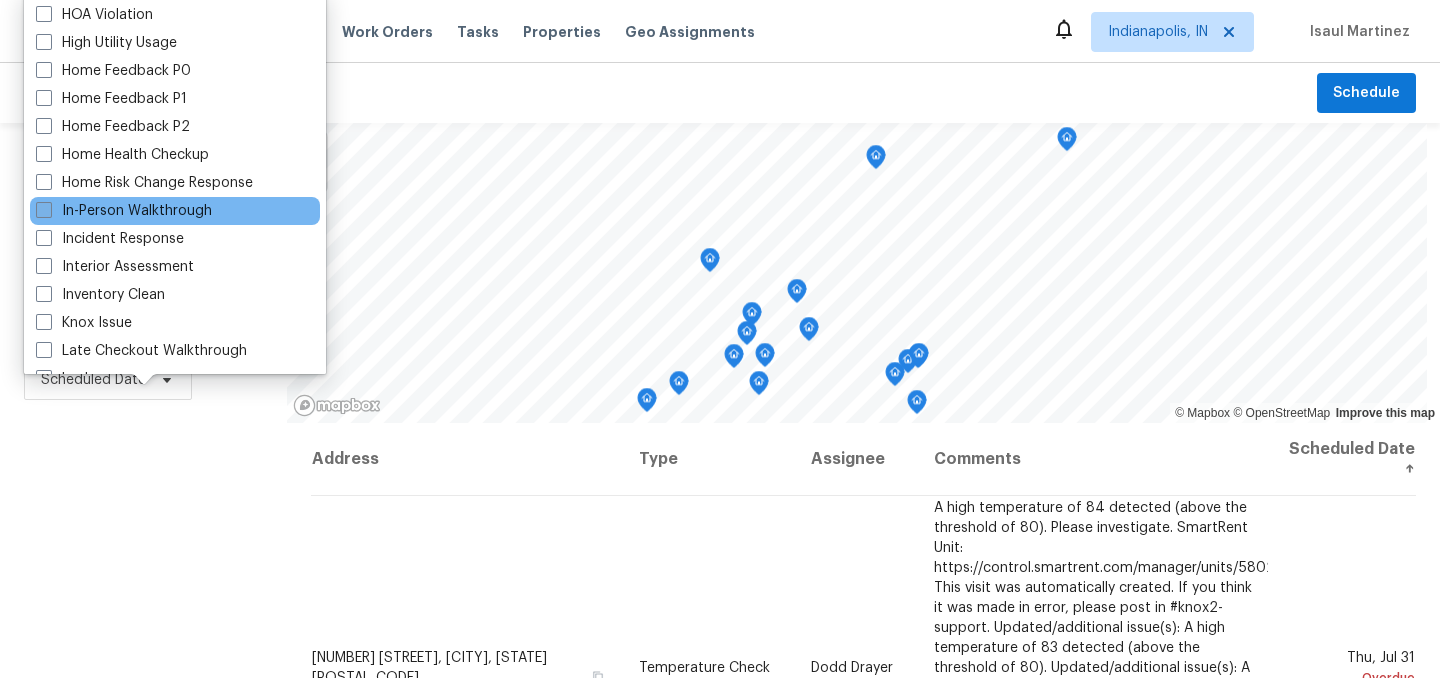 click on "In-Person Walkthrough" at bounding box center (124, 211) 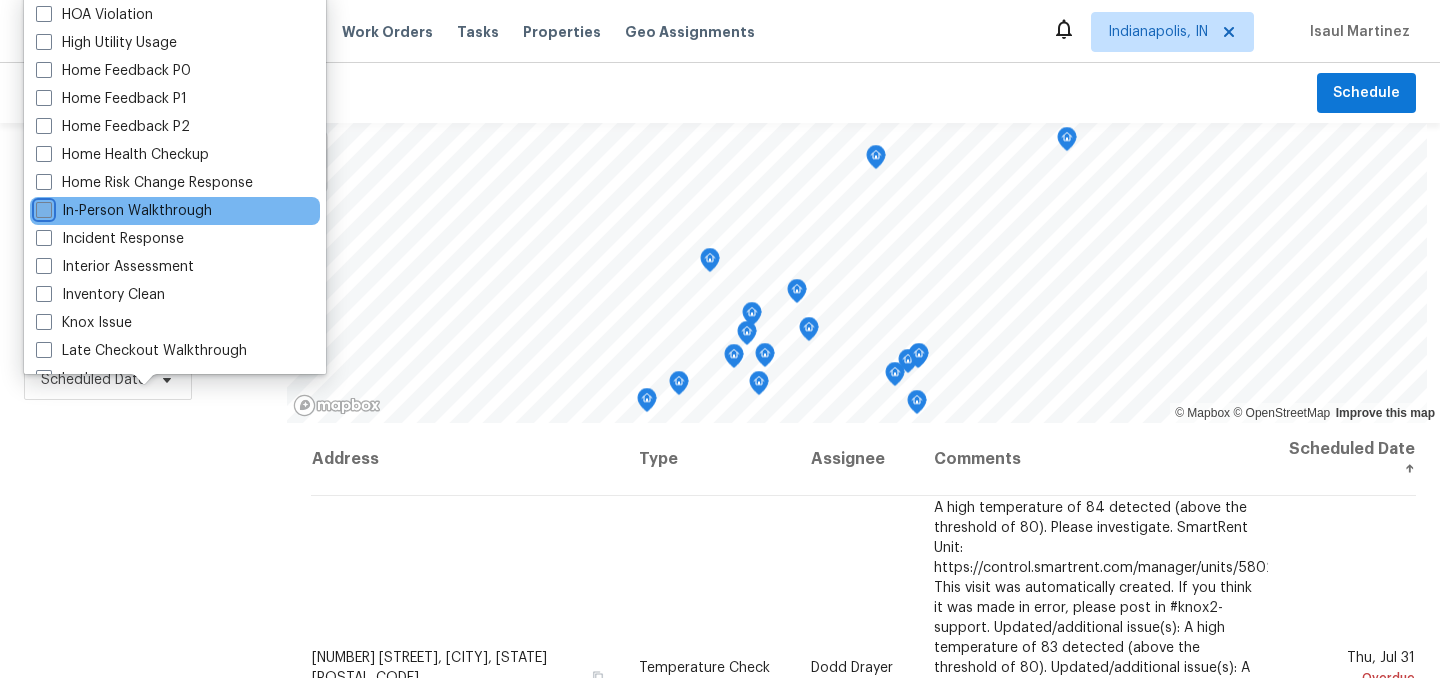 click on "In-Person Walkthrough" at bounding box center [42, 207] 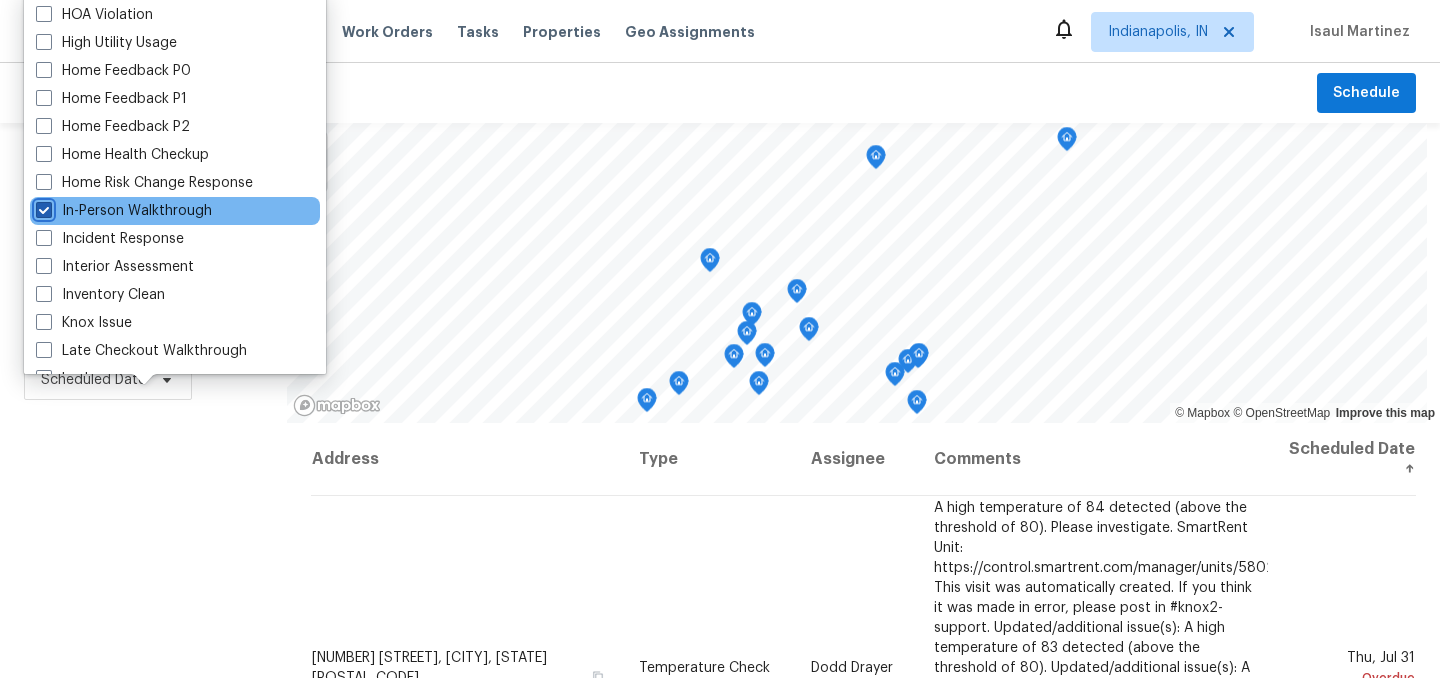 checkbox on "true" 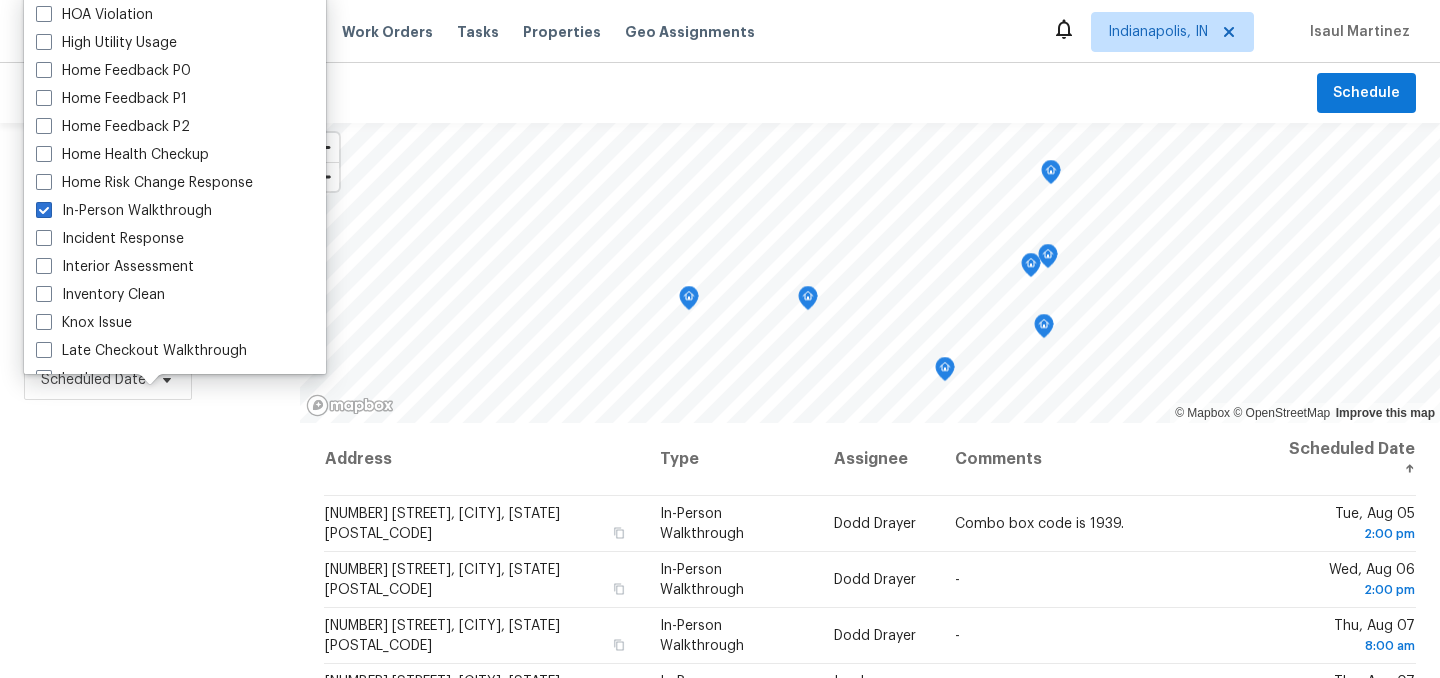 click on "Filters Reset ​ In-Person Walkthrough Assignee Scheduled Date" at bounding box center (150, 544) 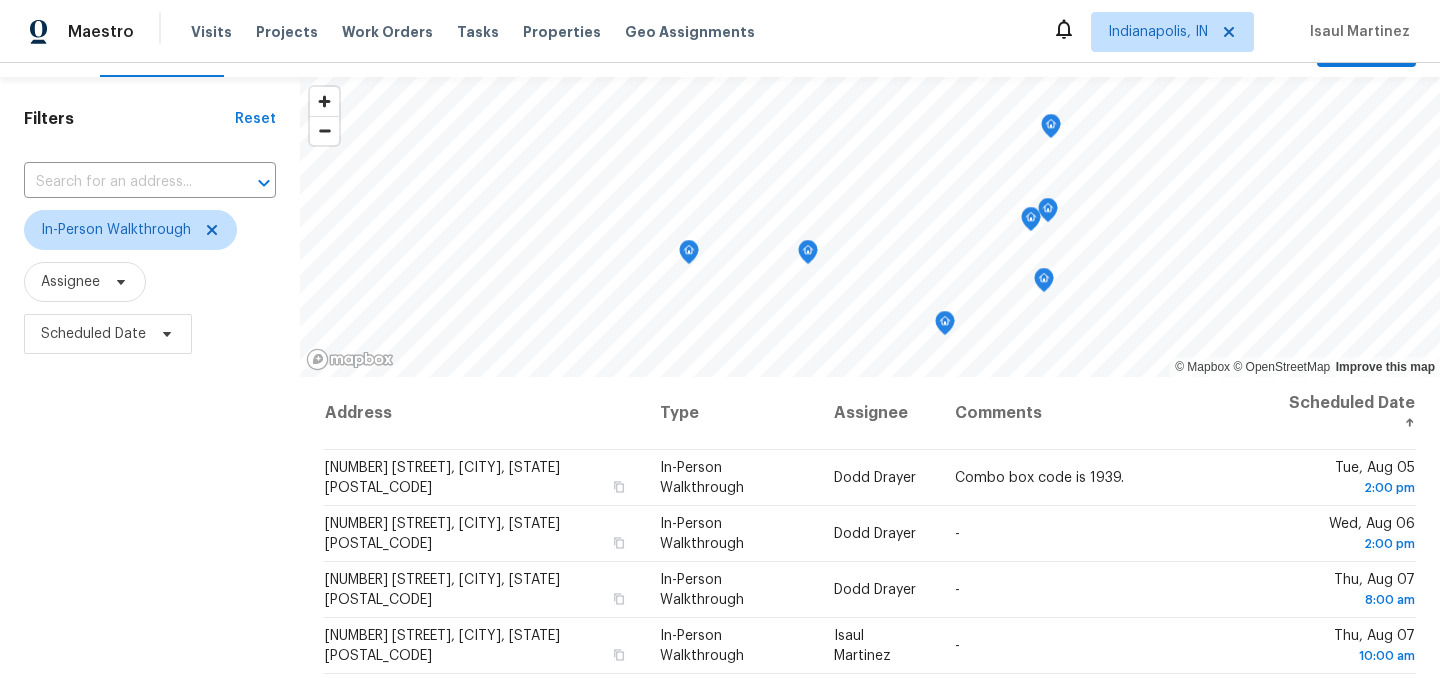 scroll, scrollTop: 43, scrollLeft: 0, axis: vertical 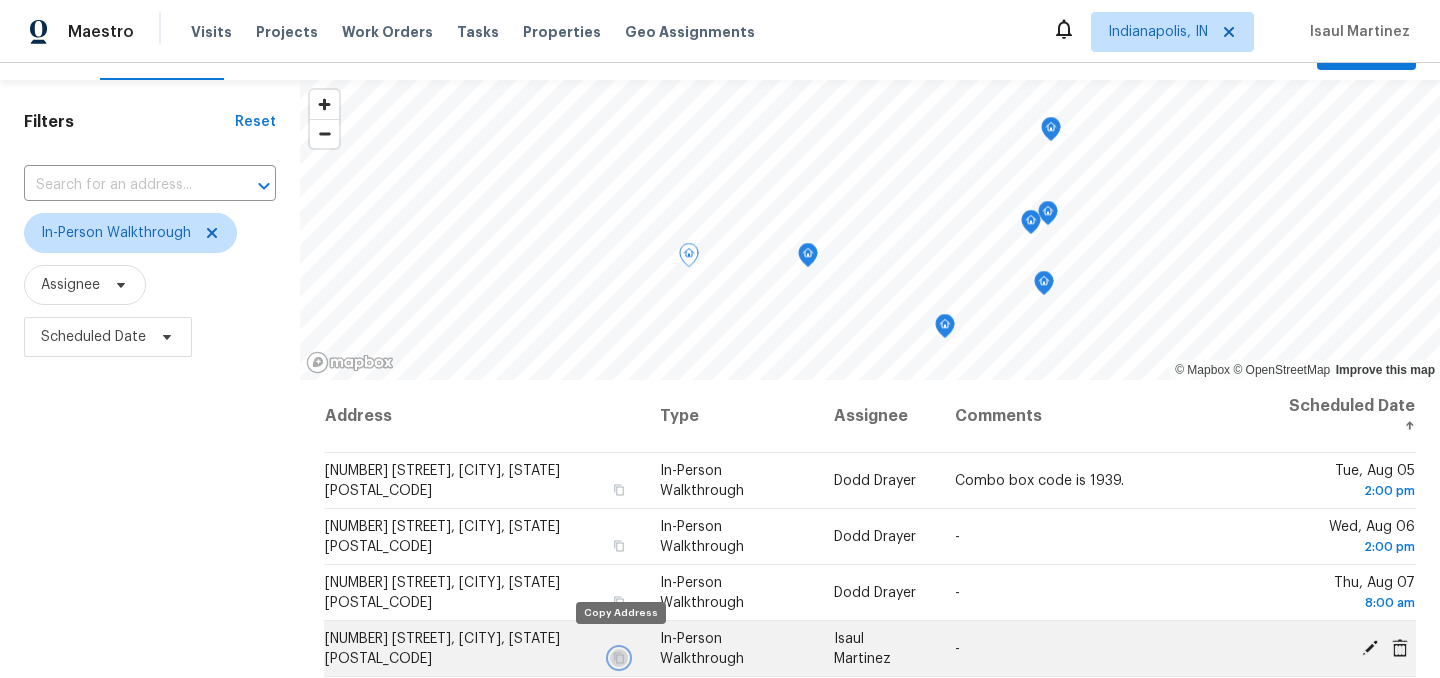 click 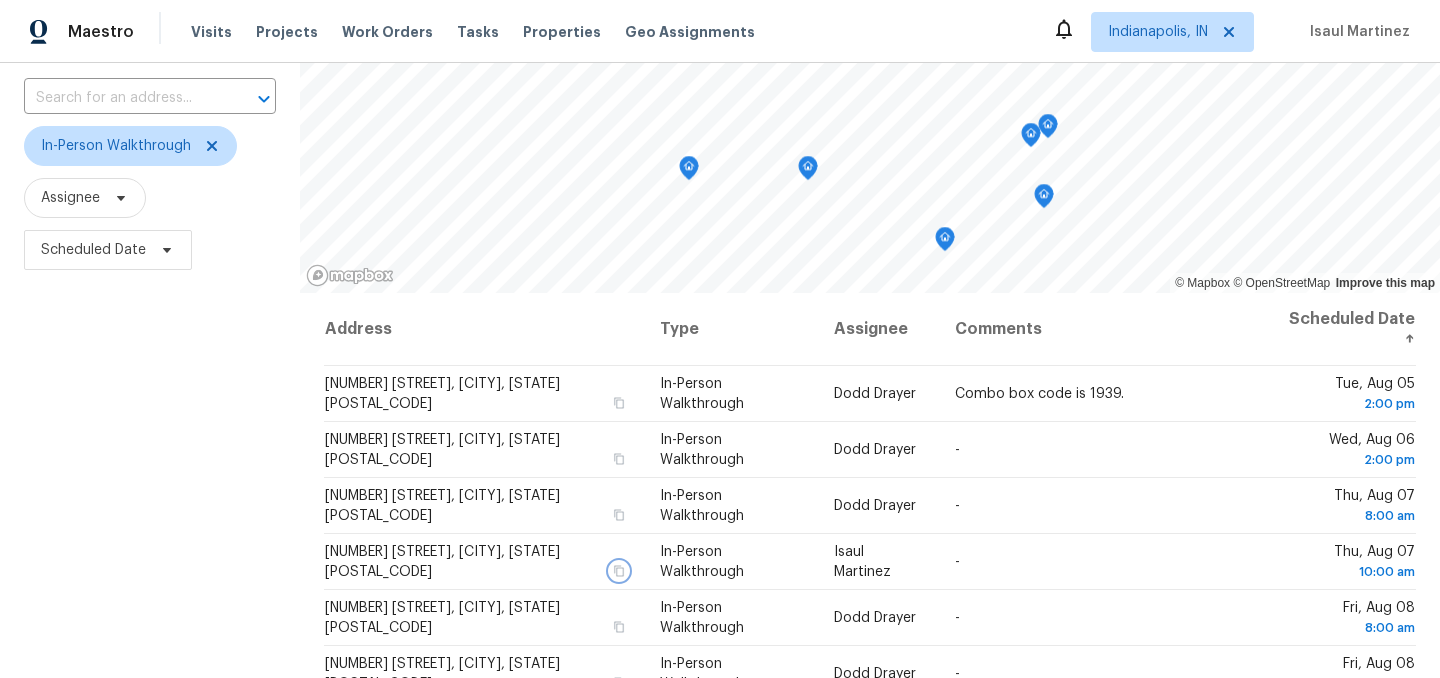 scroll, scrollTop: 0, scrollLeft: 0, axis: both 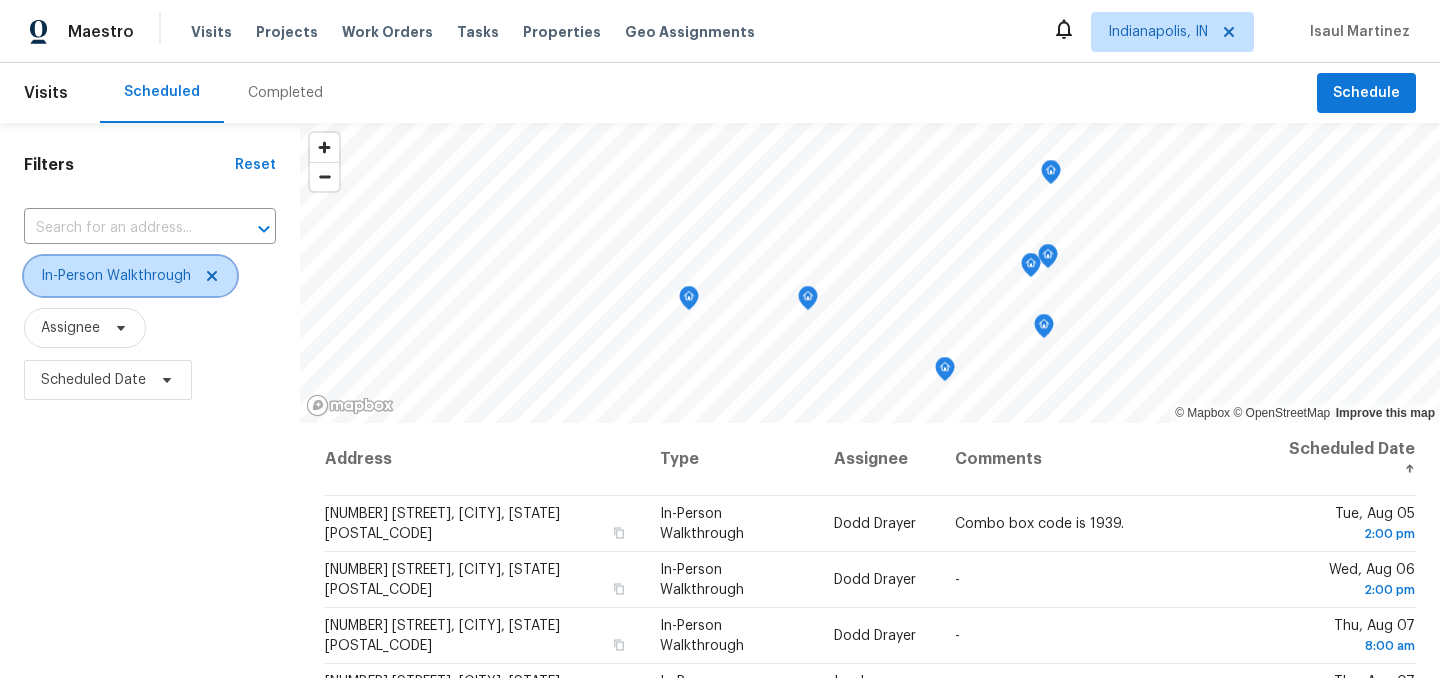 click 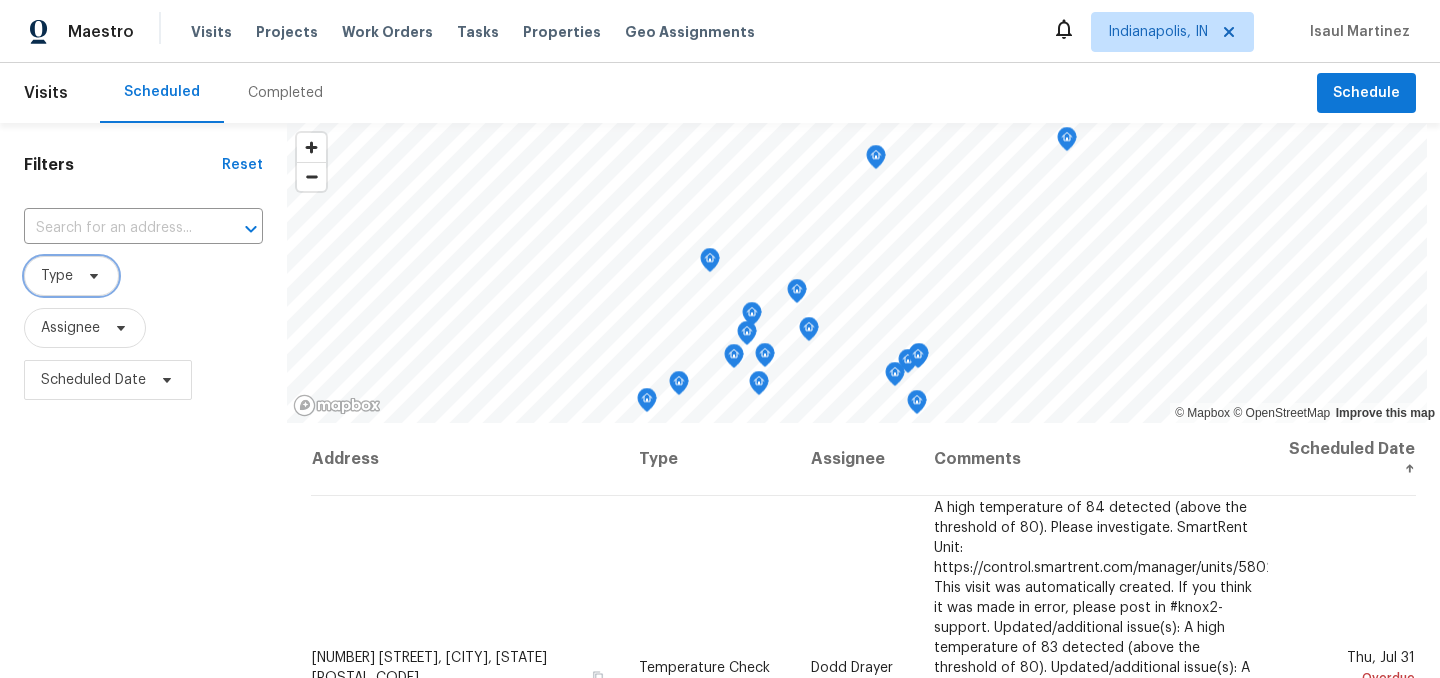 click on "Type" at bounding box center (57, 276) 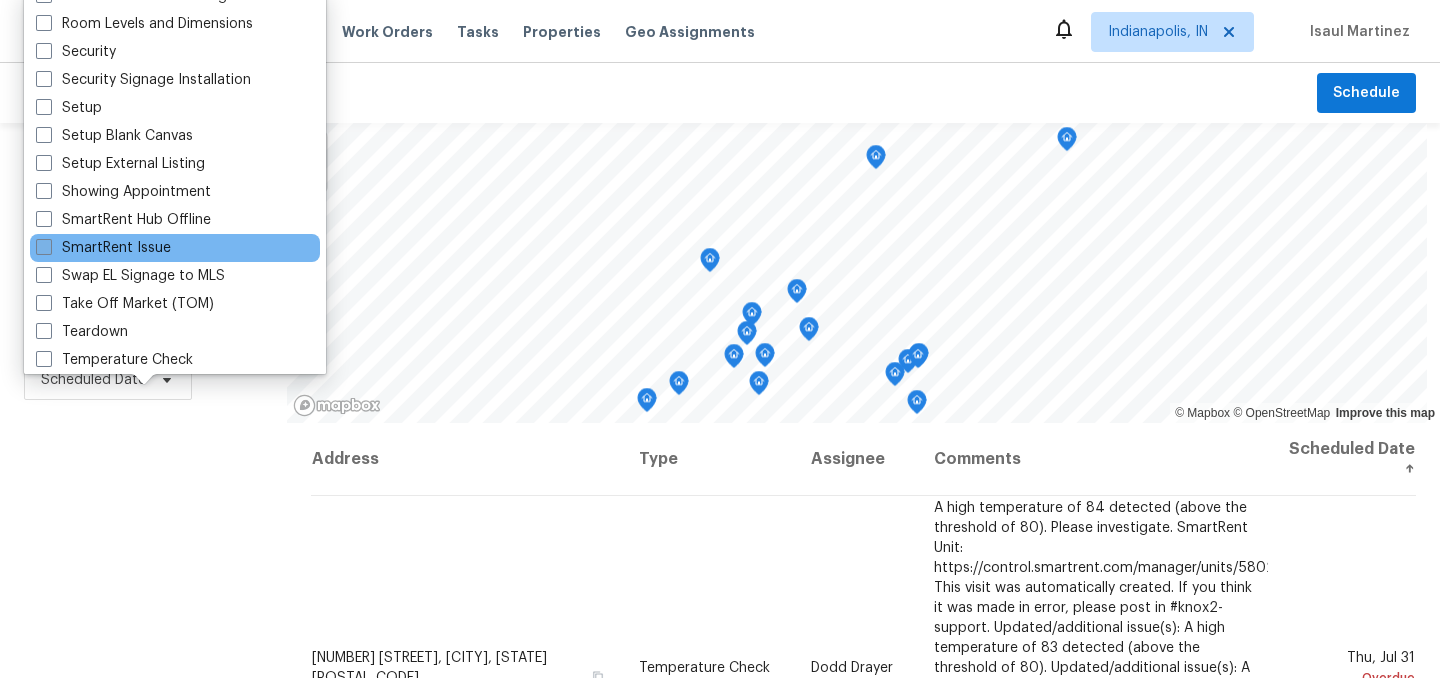 scroll, scrollTop: 1571, scrollLeft: 0, axis: vertical 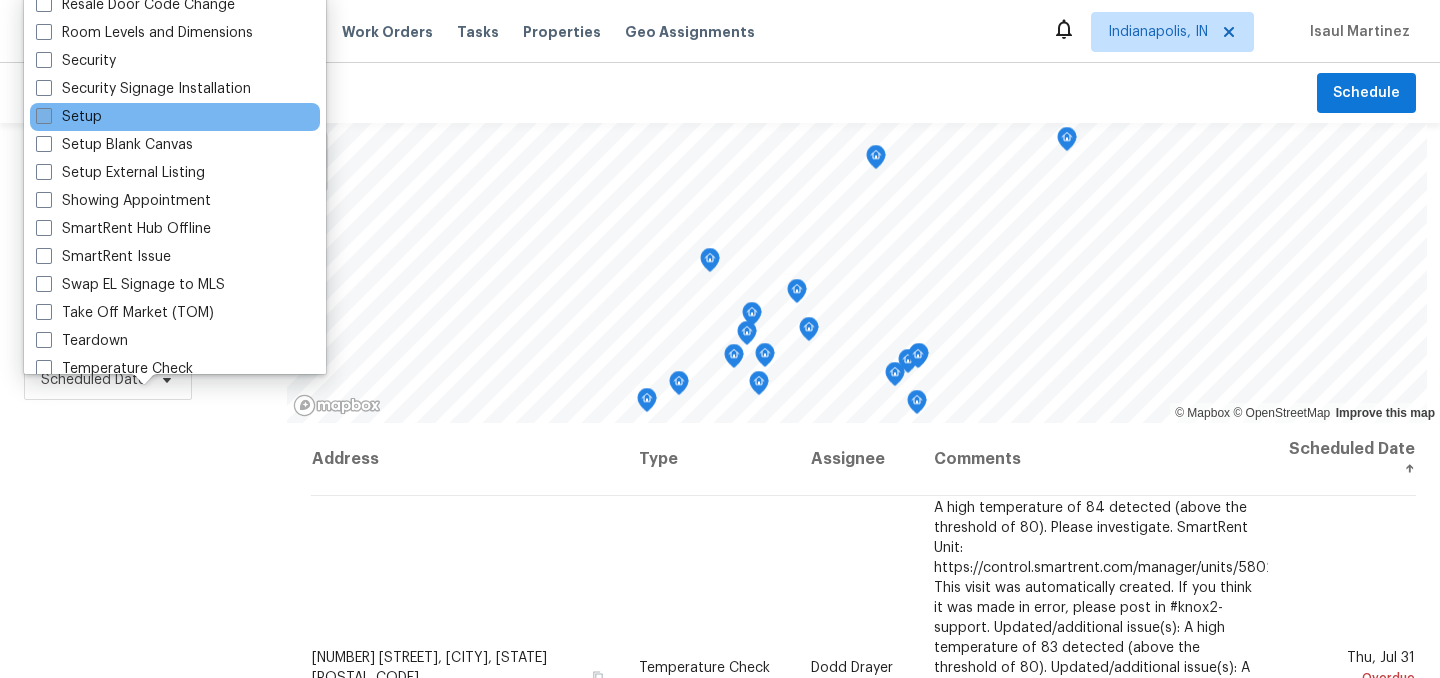 click on "Setup" at bounding box center (69, 117) 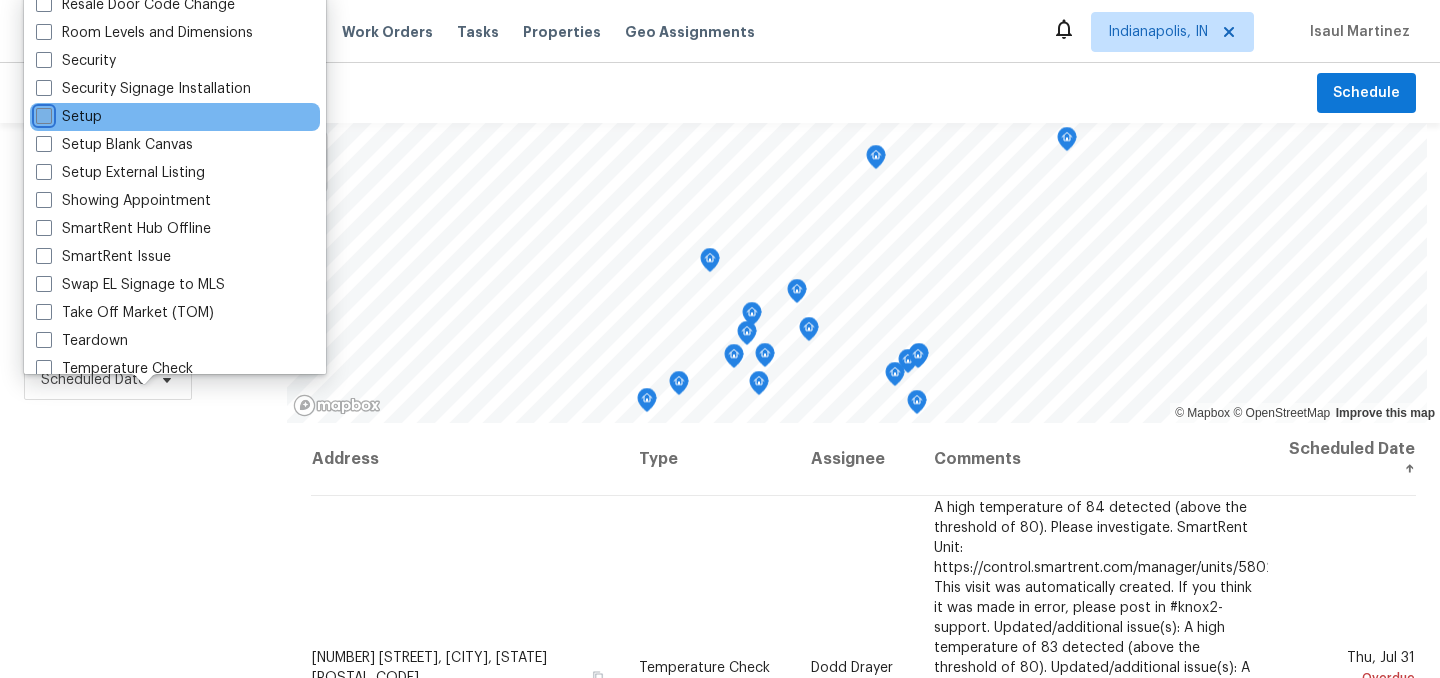 click on "Setup" at bounding box center [42, 113] 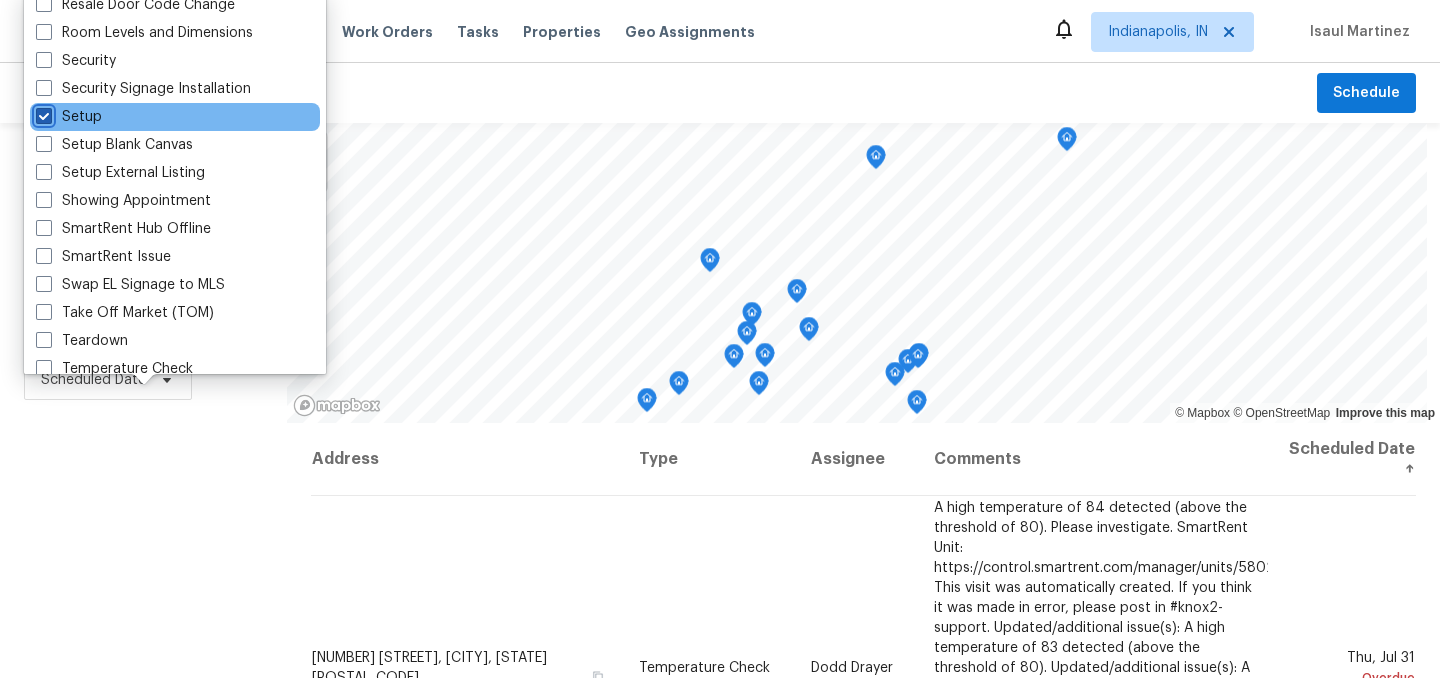 checkbox on "true" 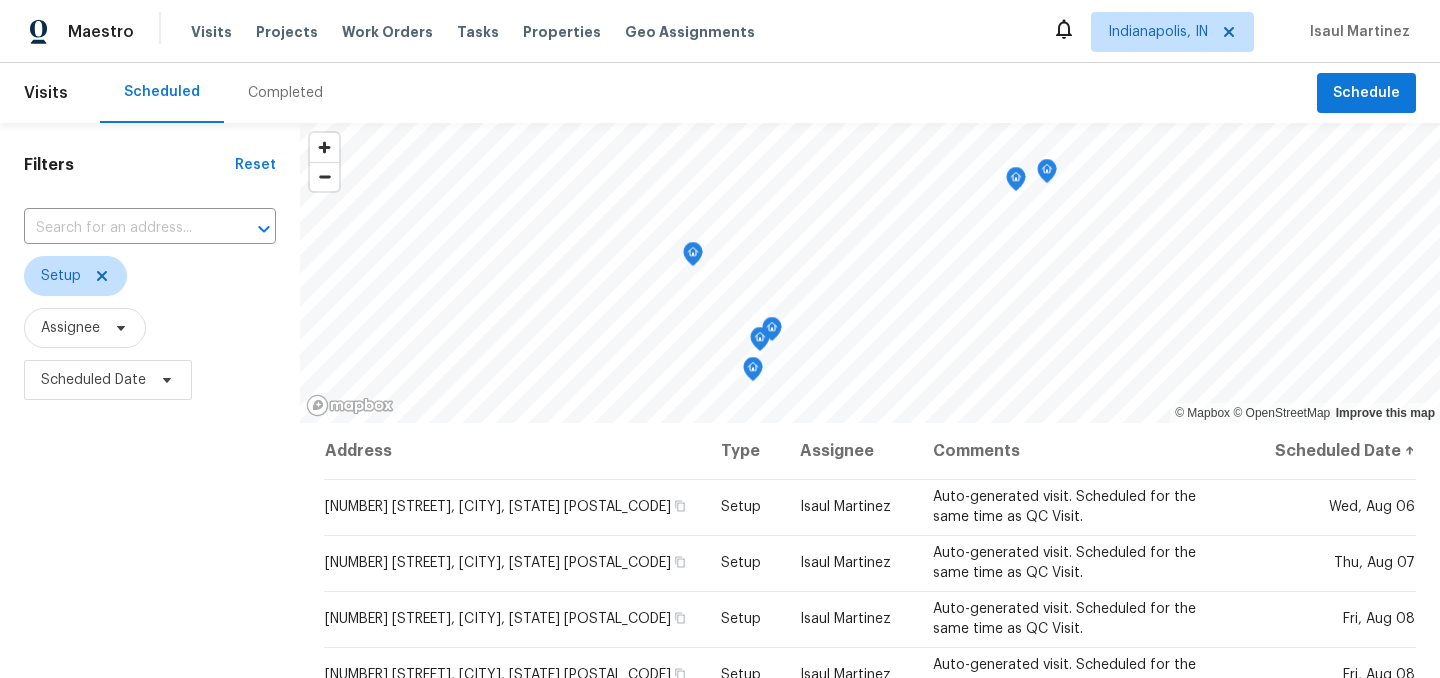 click on "Filters Reset ​ Setup Assignee Scheduled Date" at bounding box center (150, 544) 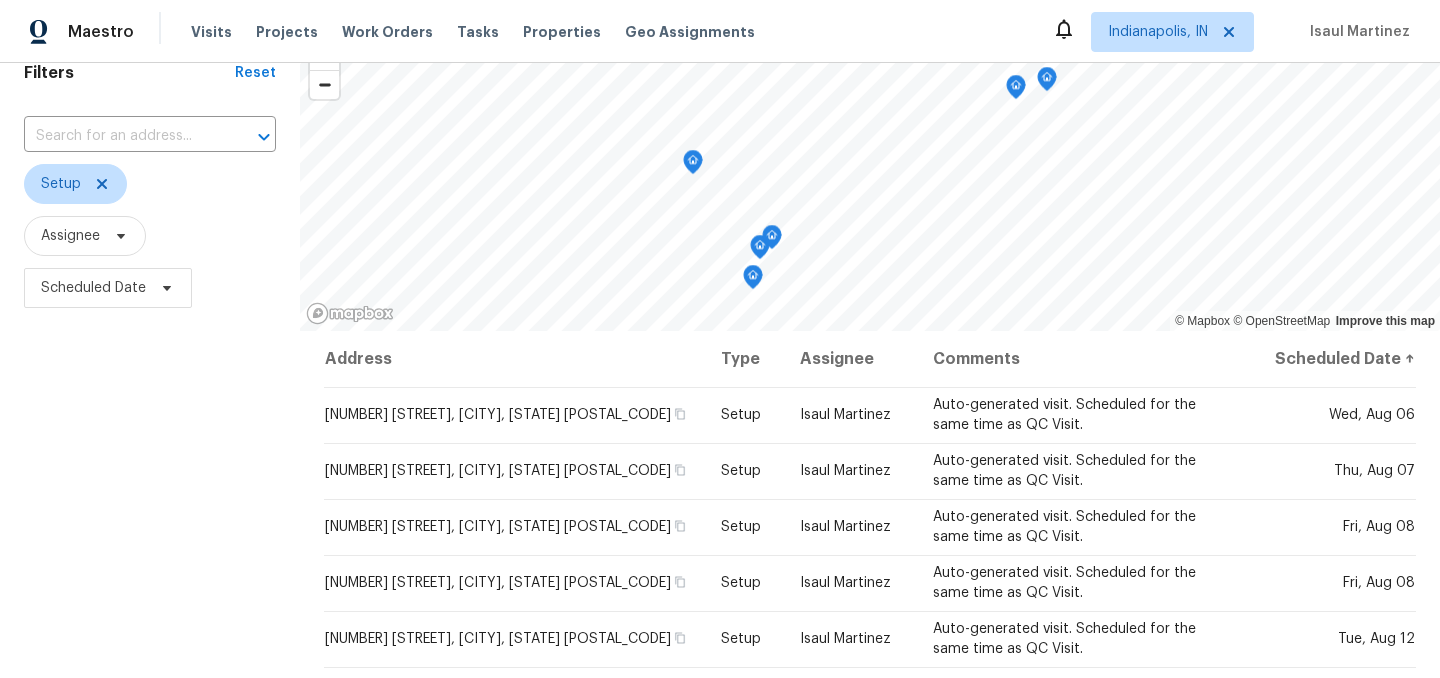 scroll, scrollTop: 0, scrollLeft: 0, axis: both 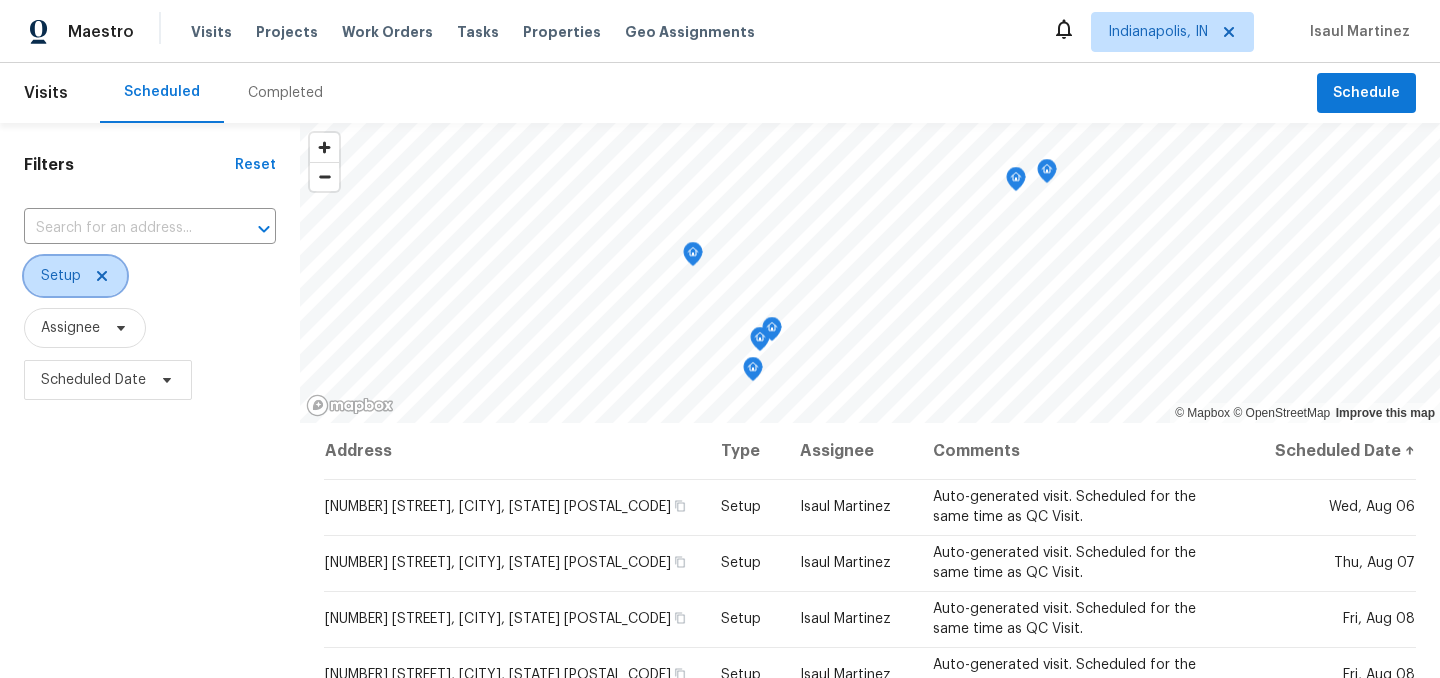 click 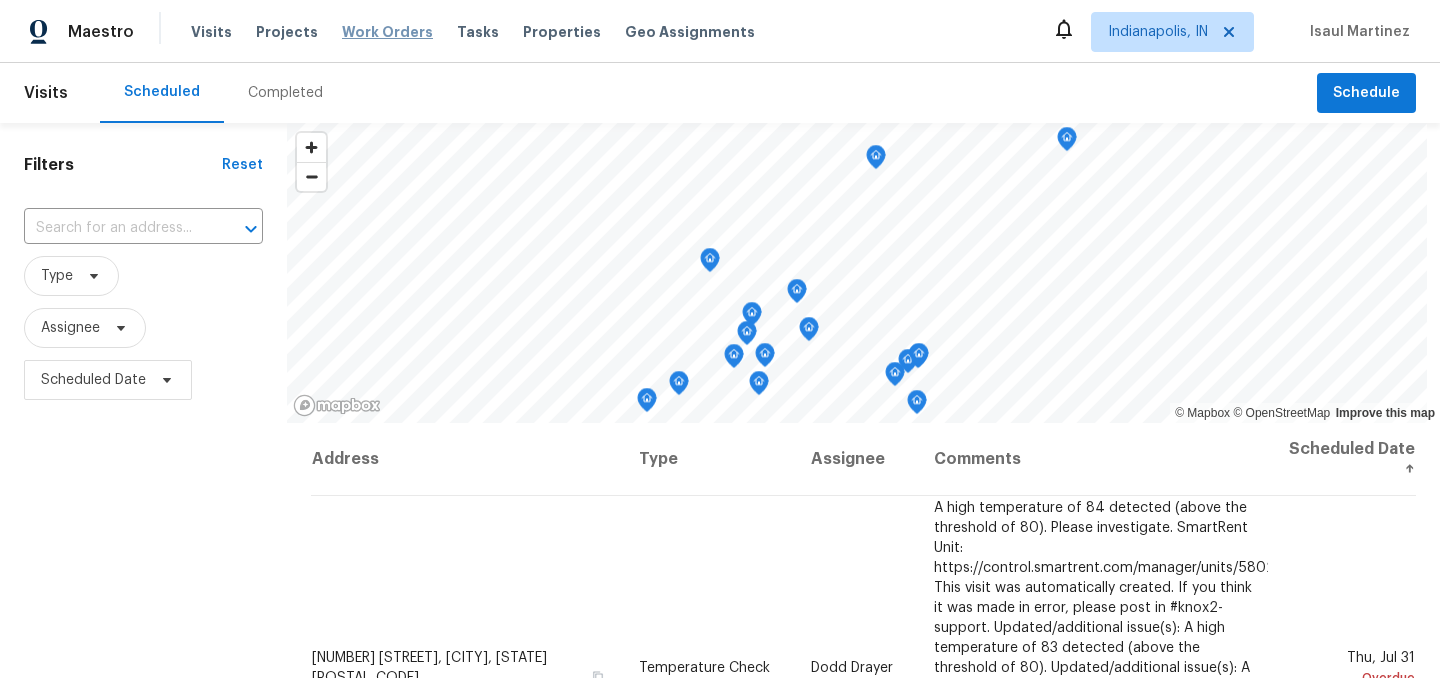 click on "Work Orders" at bounding box center (387, 32) 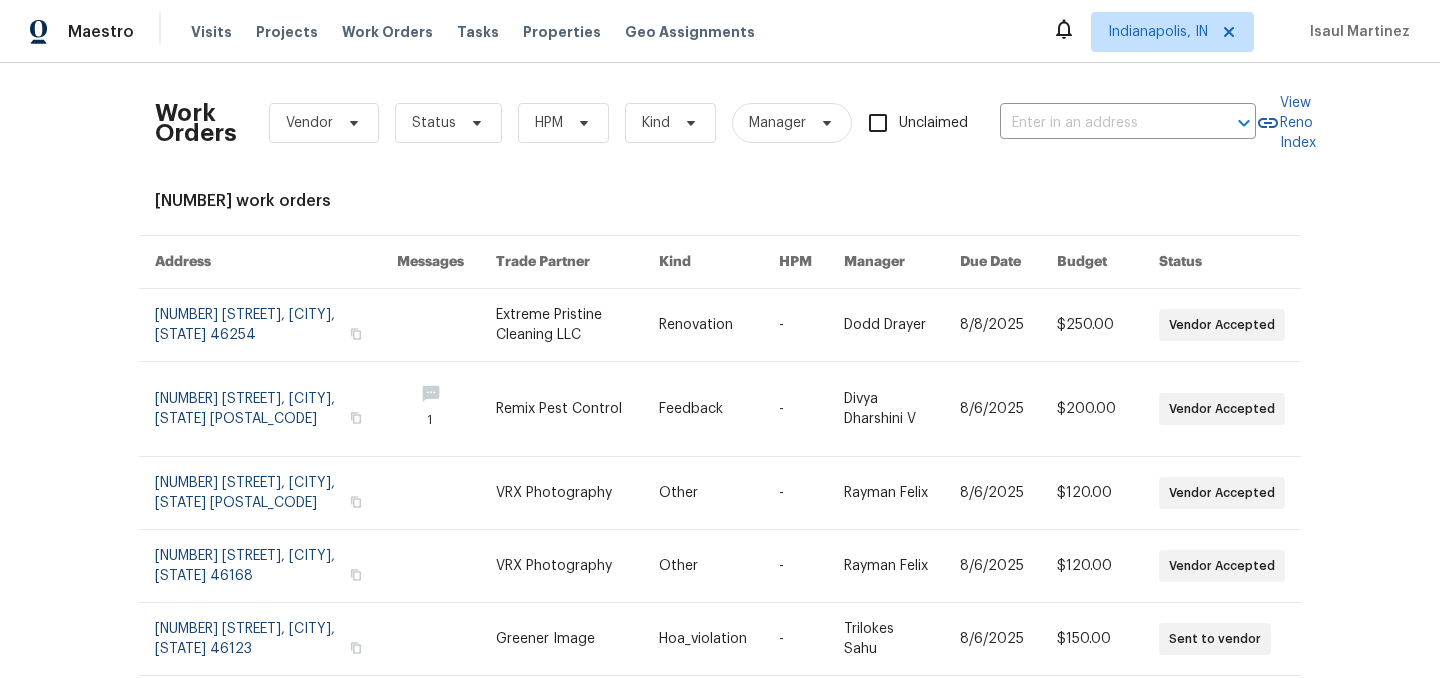 click 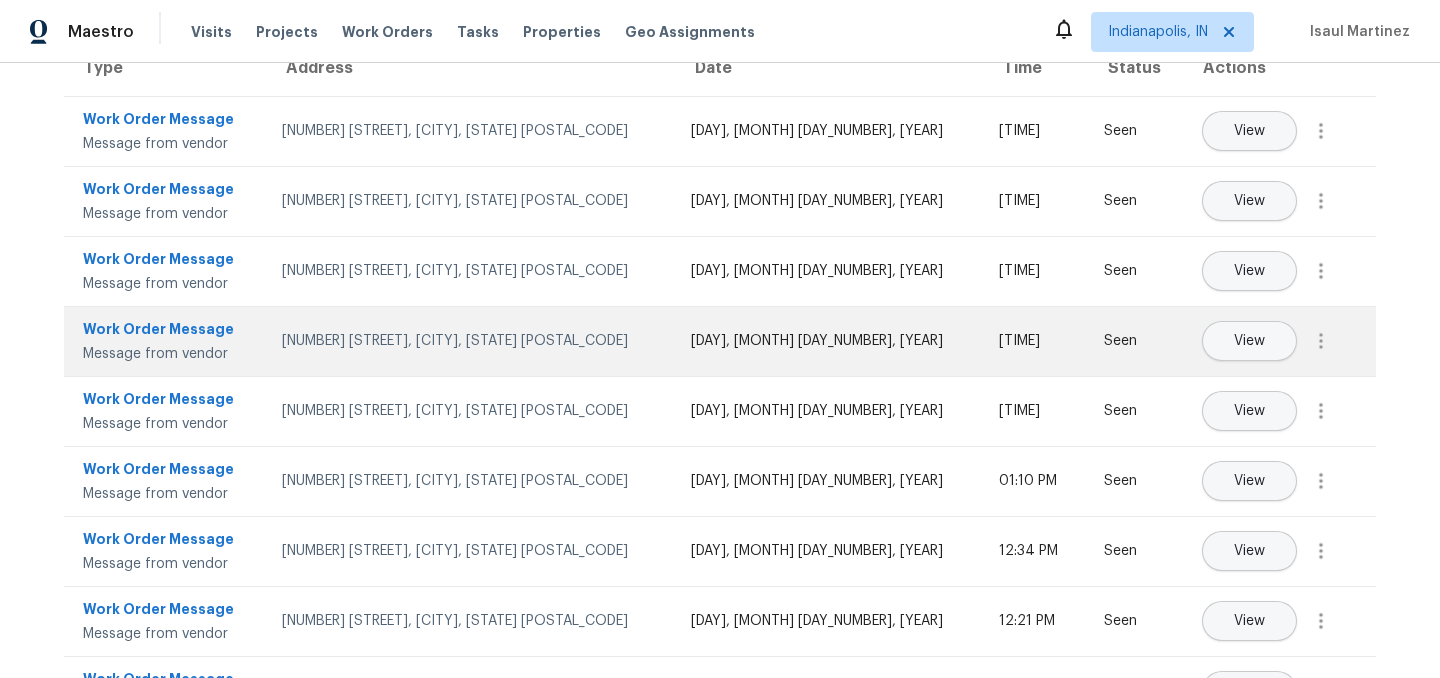 scroll, scrollTop: 165, scrollLeft: 0, axis: vertical 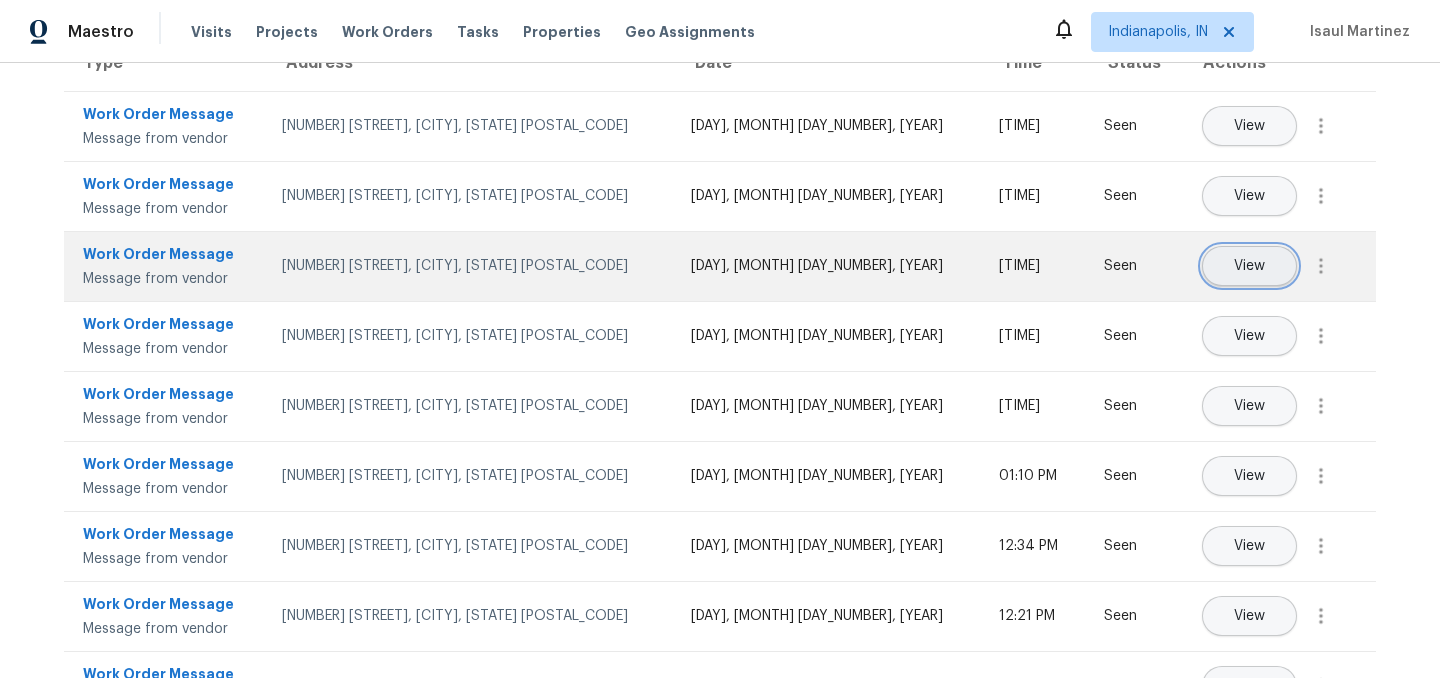 click on "View" at bounding box center [1249, 266] 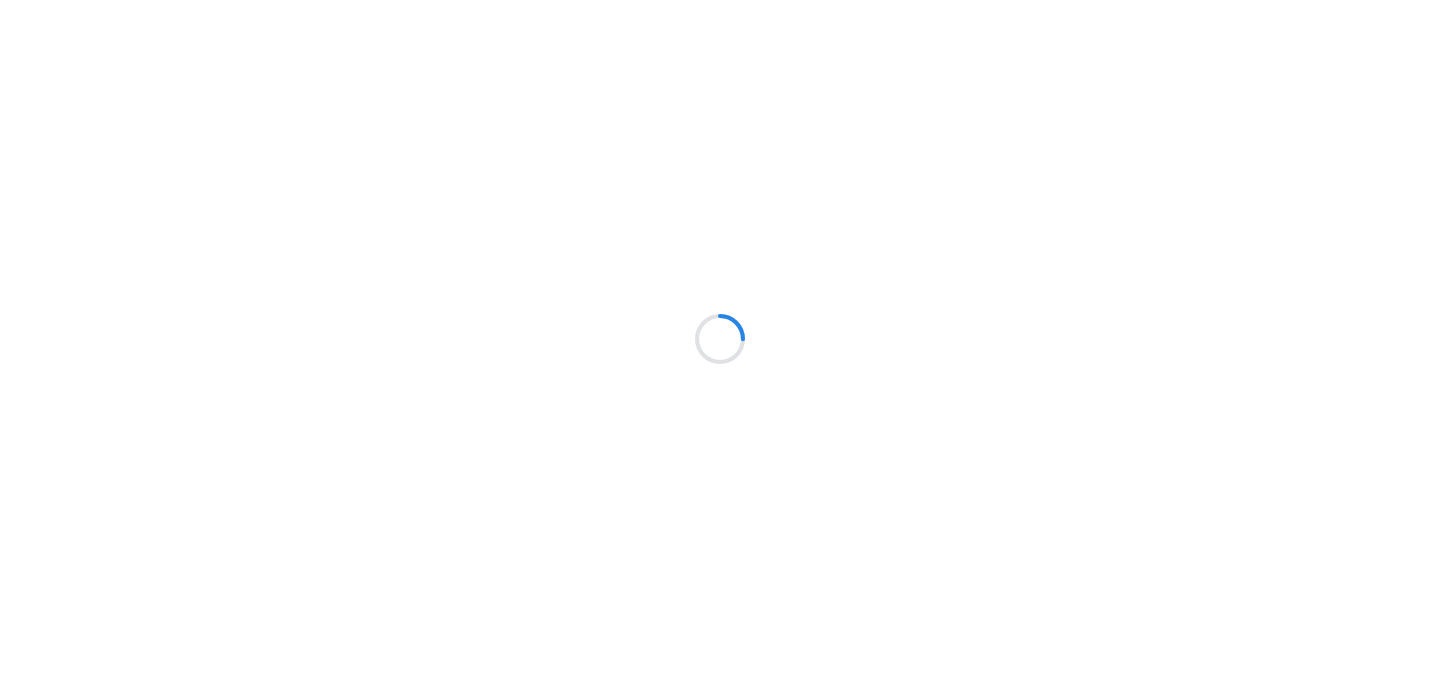 scroll, scrollTop: 0, scrollLeft: 0, axis: both 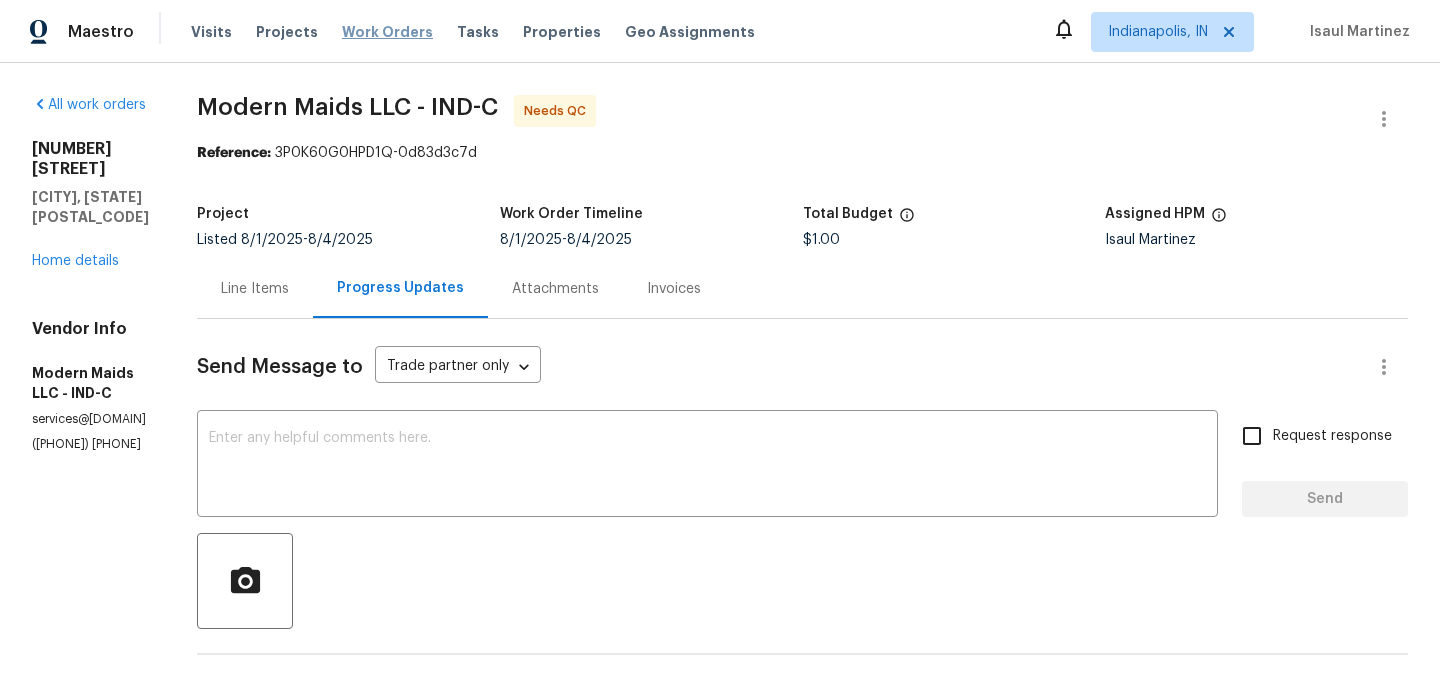 click on "Work Orders" at bounding box center (387, 32) 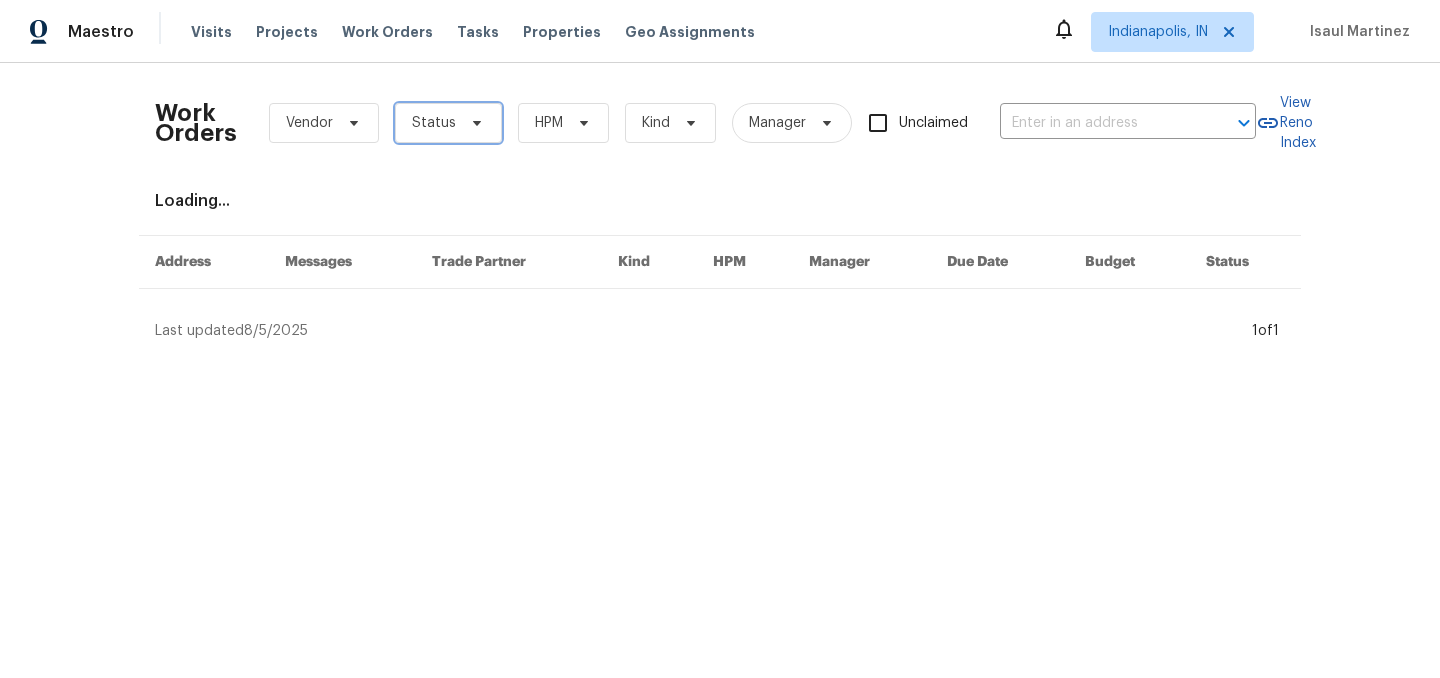 click on "Status" at bounding box center [434, 123] 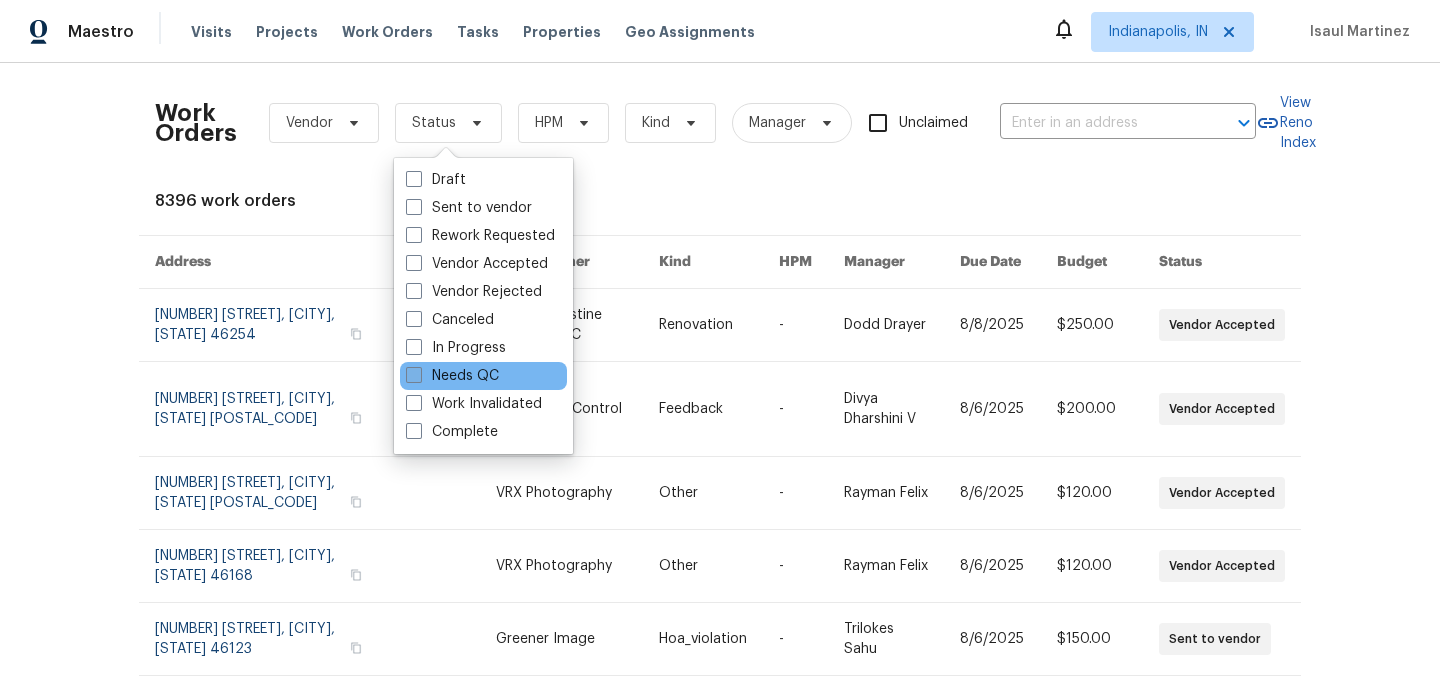 click on "Needs QC" at bounding box center [452, 376] 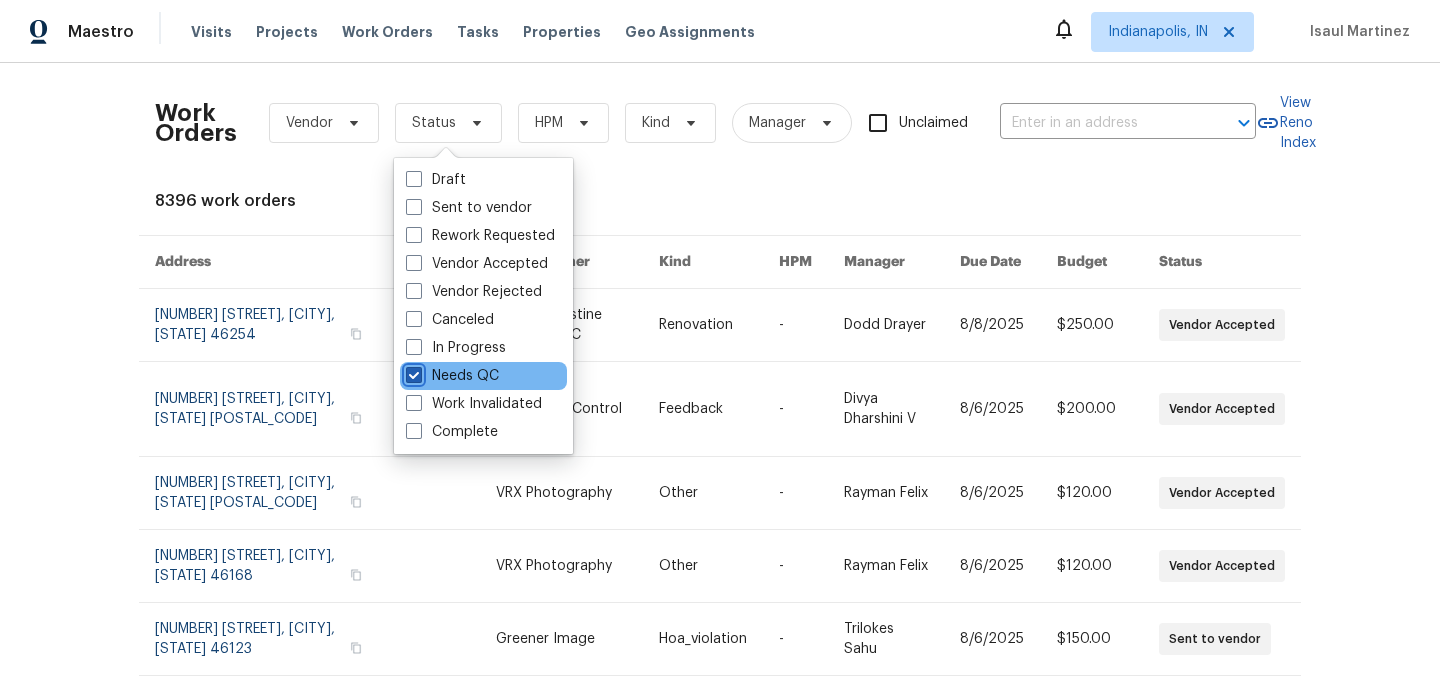 checkbox on "true" 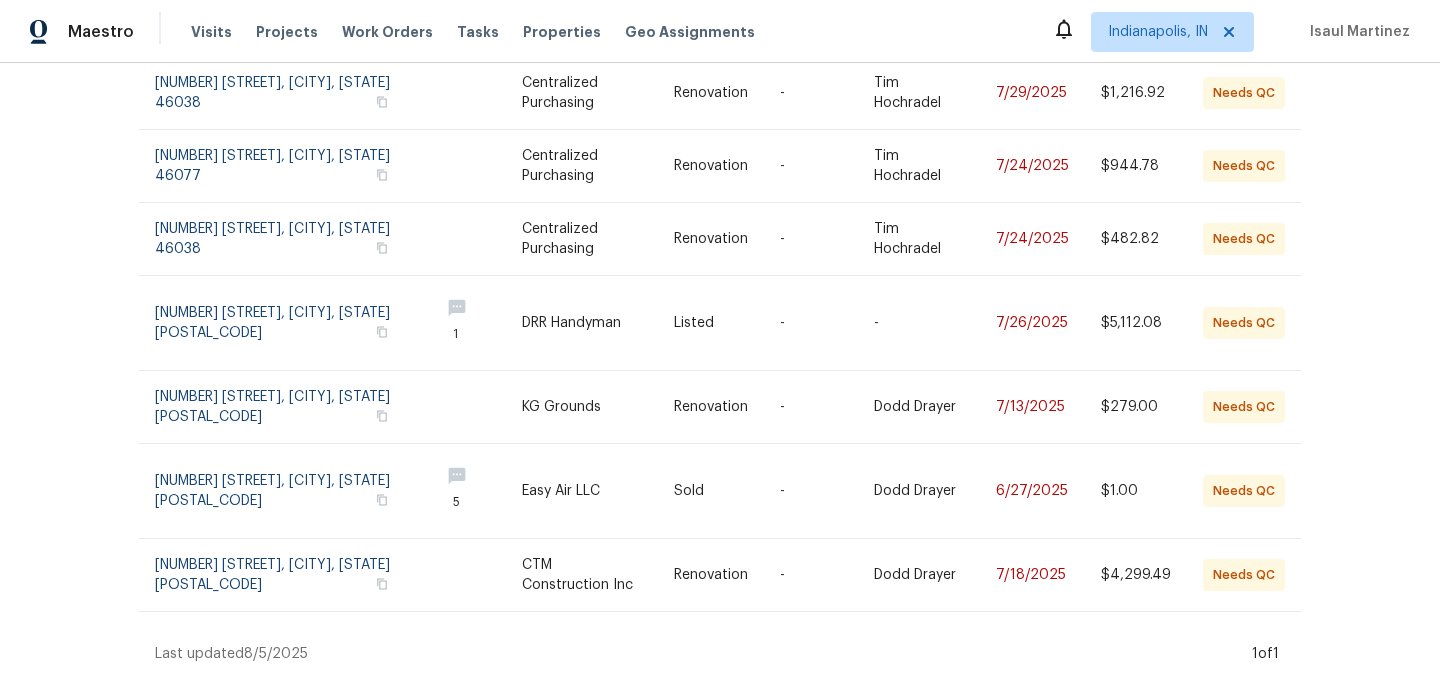 scroll, scrollTop: 0, scrollLeft: 0, axis: both 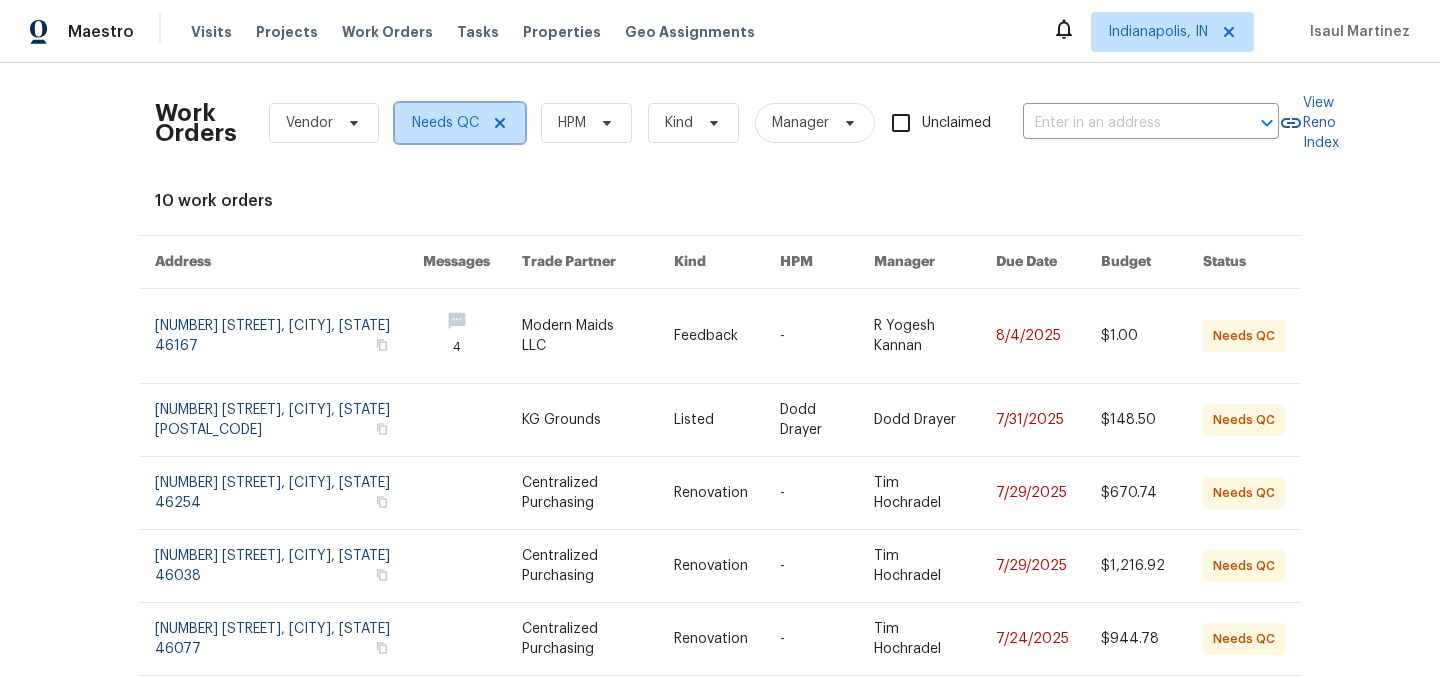 click 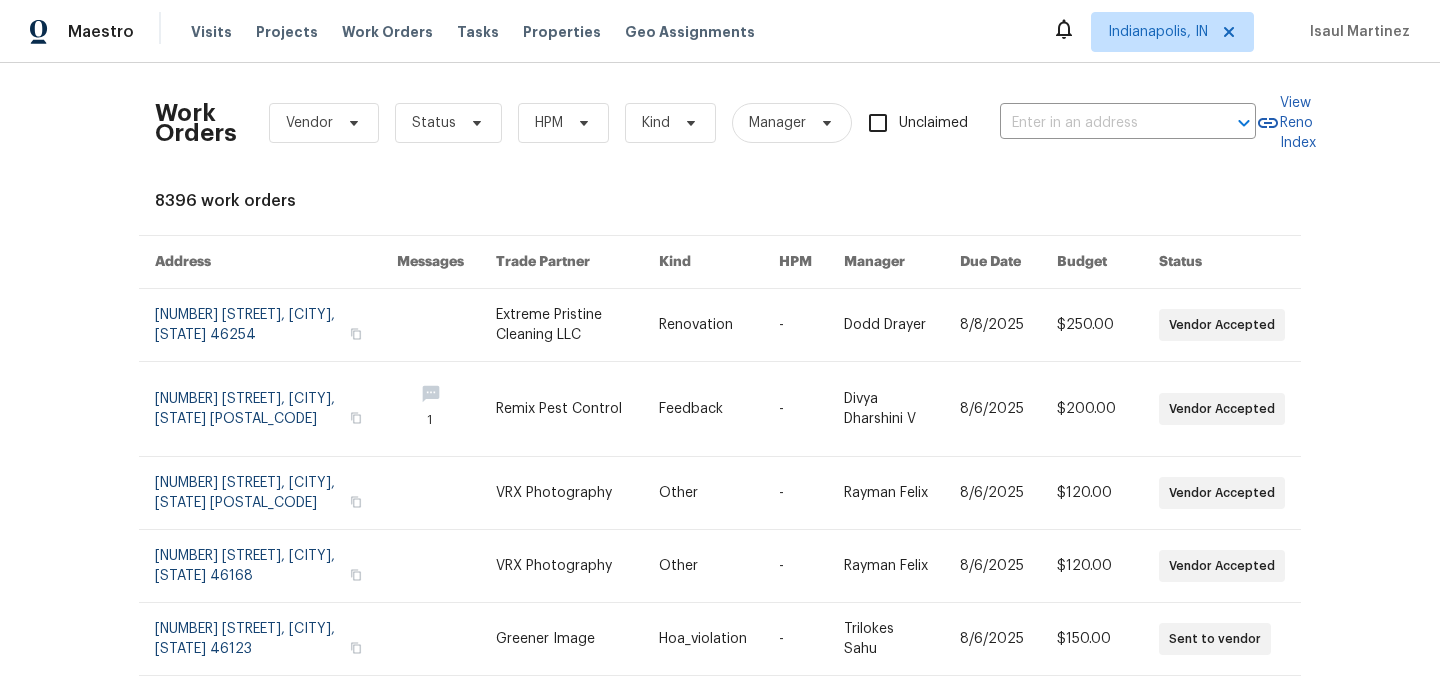 click 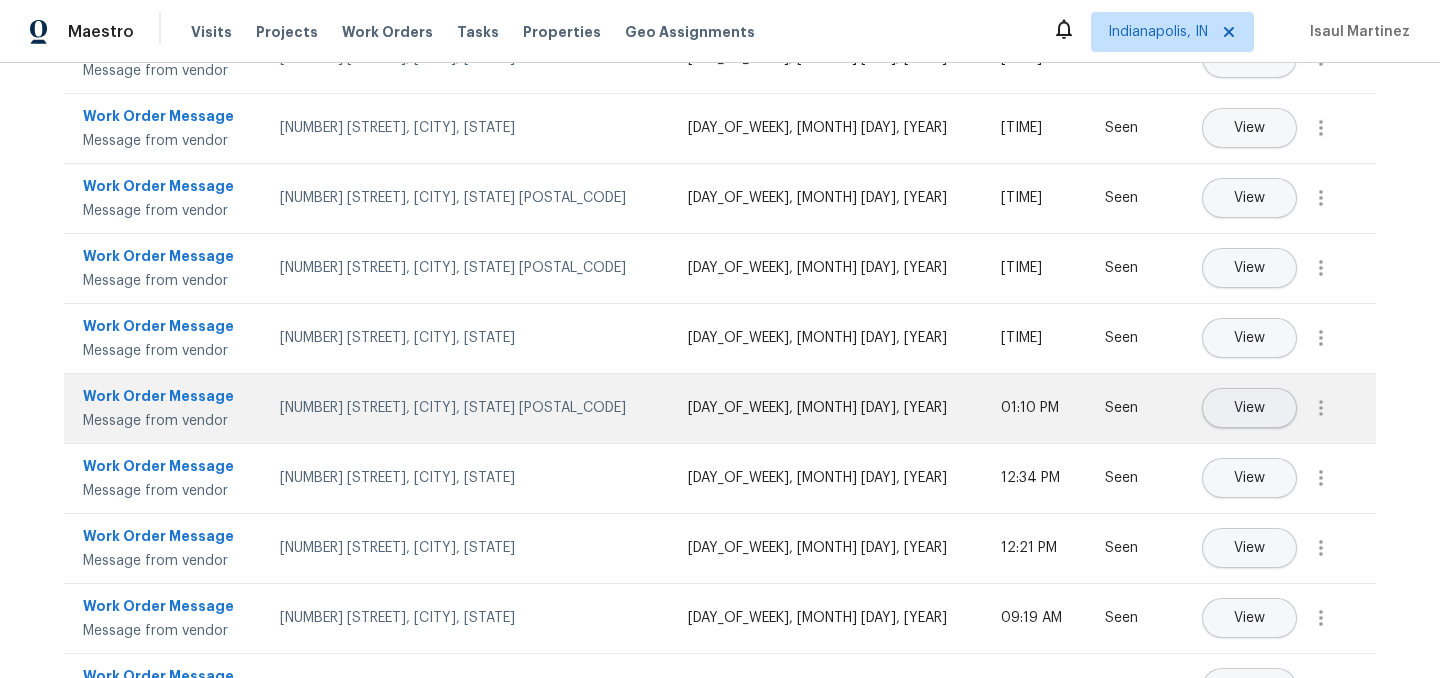 scroll, scrollTop: 235, scrollLeft: 0, axis: vertical 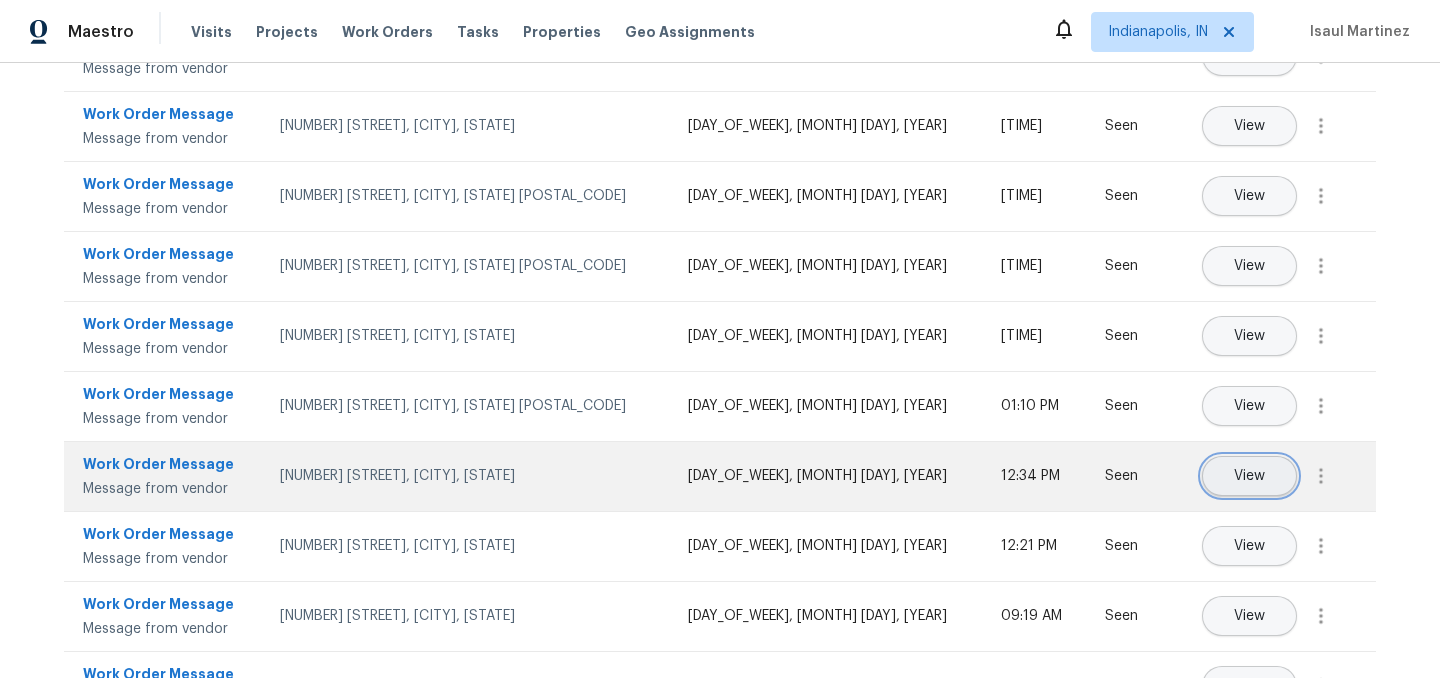click on "View" at bounding box center [1249, 476] 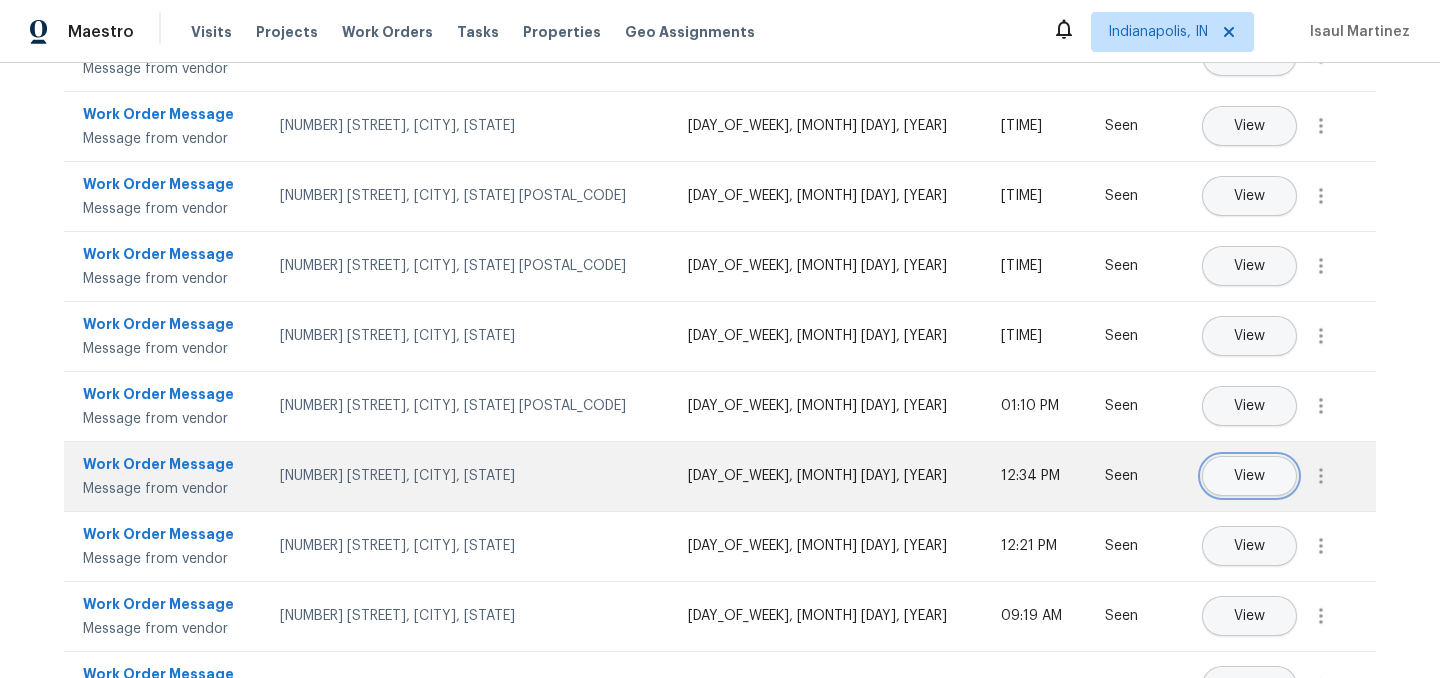 scroll, scrollTop: 294, scrollLeft: 0, axis: vertical 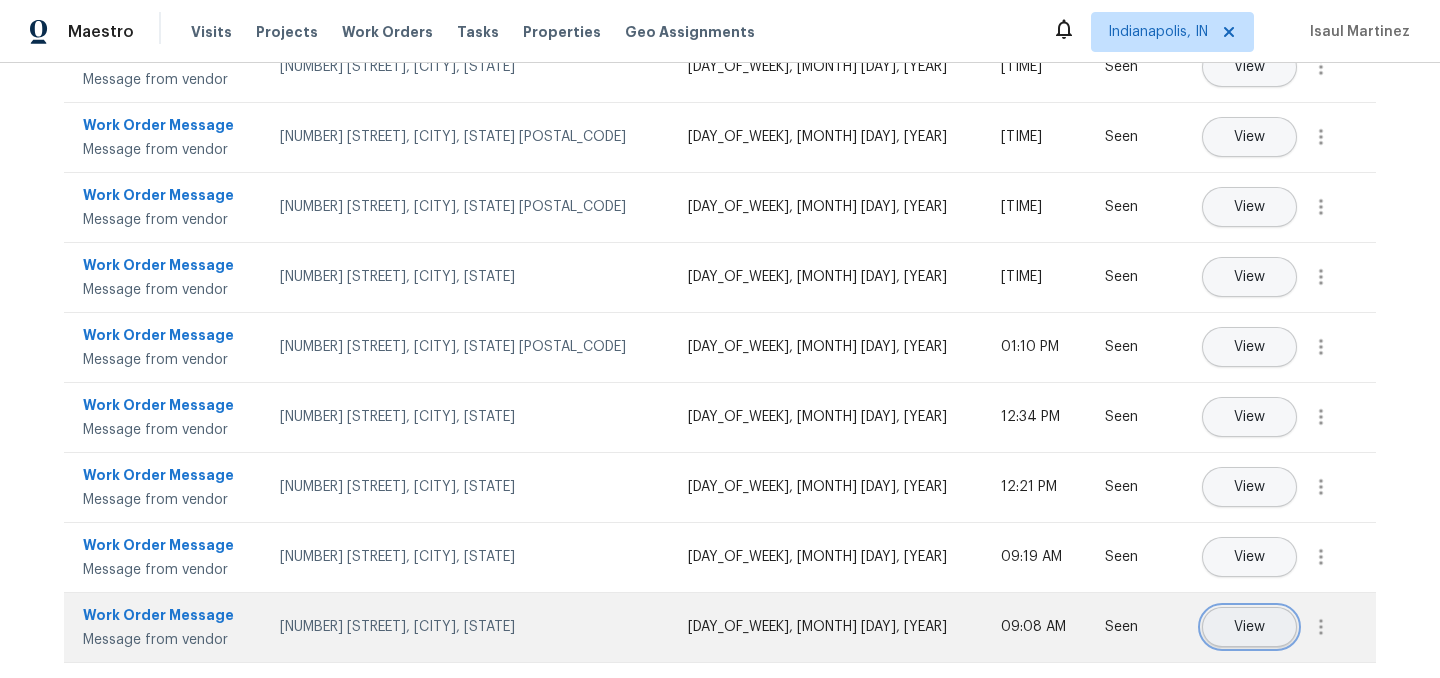 click on "View" at bounding box center (1249, 627) 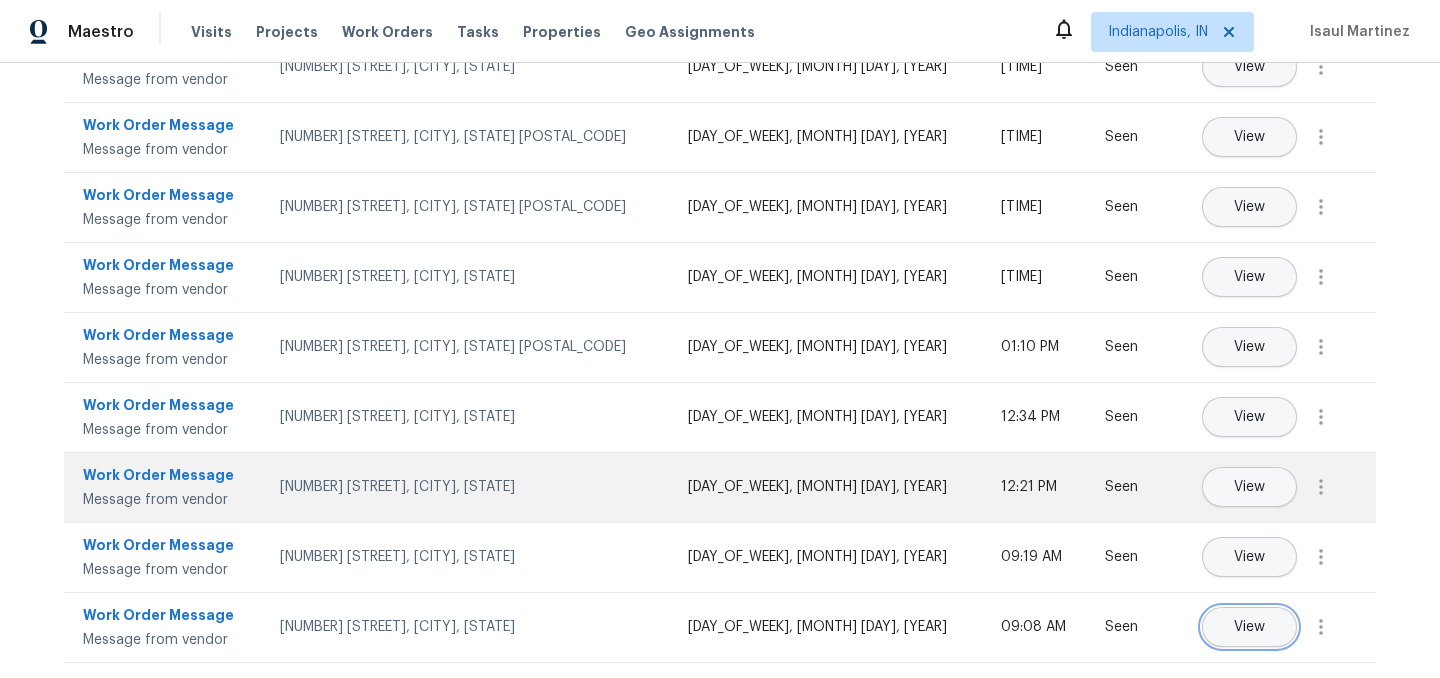 scroll, scrollTop: 0, scrollLeft: 0, axis: both 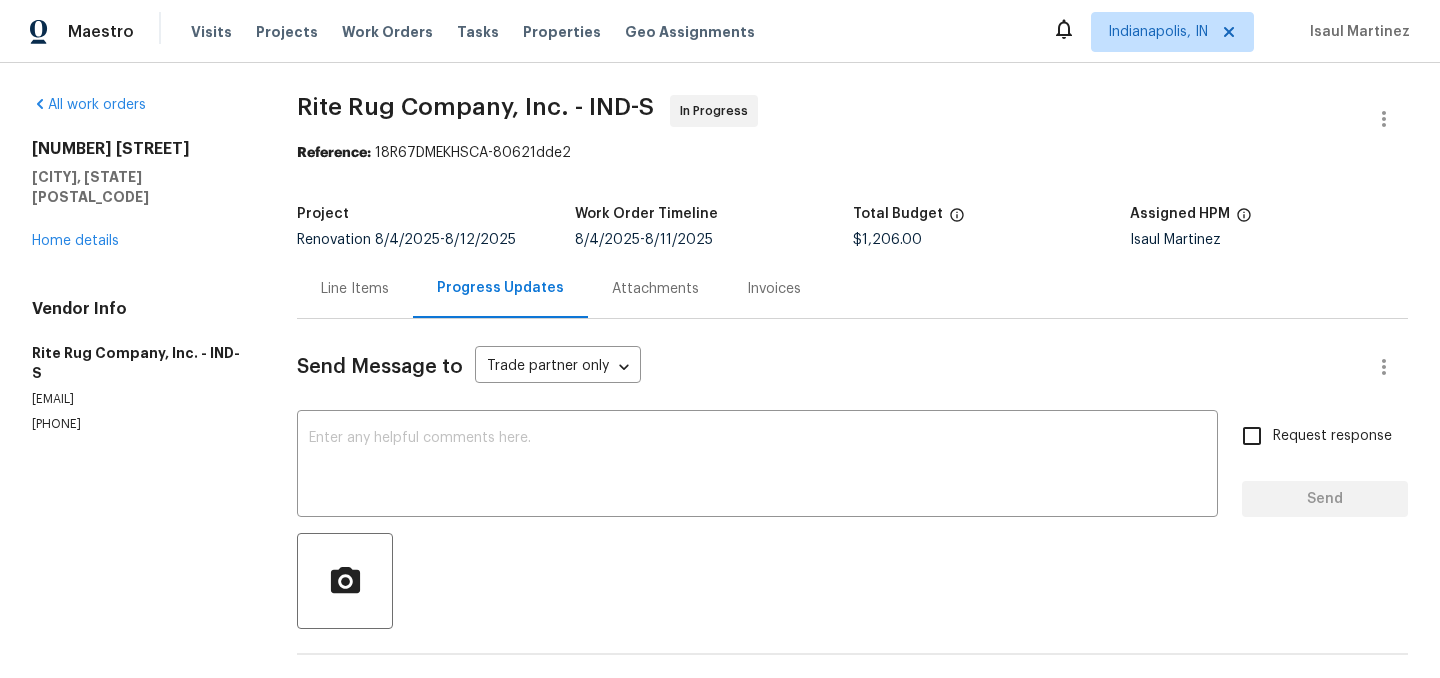 click on "Line Items" at bounding box center [355, 289] 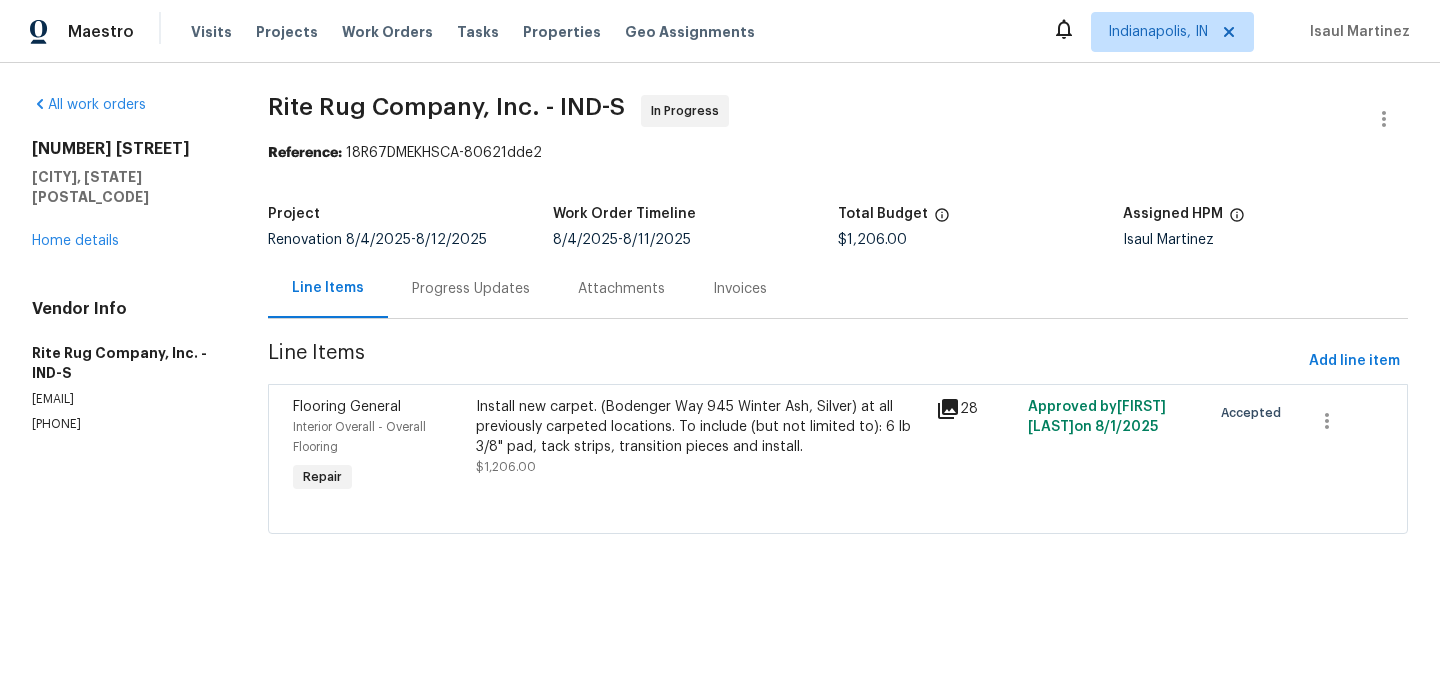 click on "Install new carpet. (Bodenger Way 945 Winter Ash, Silver) at all previously carpeted locations. To include (but not limited to): 6 lb 3/8" pad, tack strips, transition pieces and install." at bounding box center [699, 427] 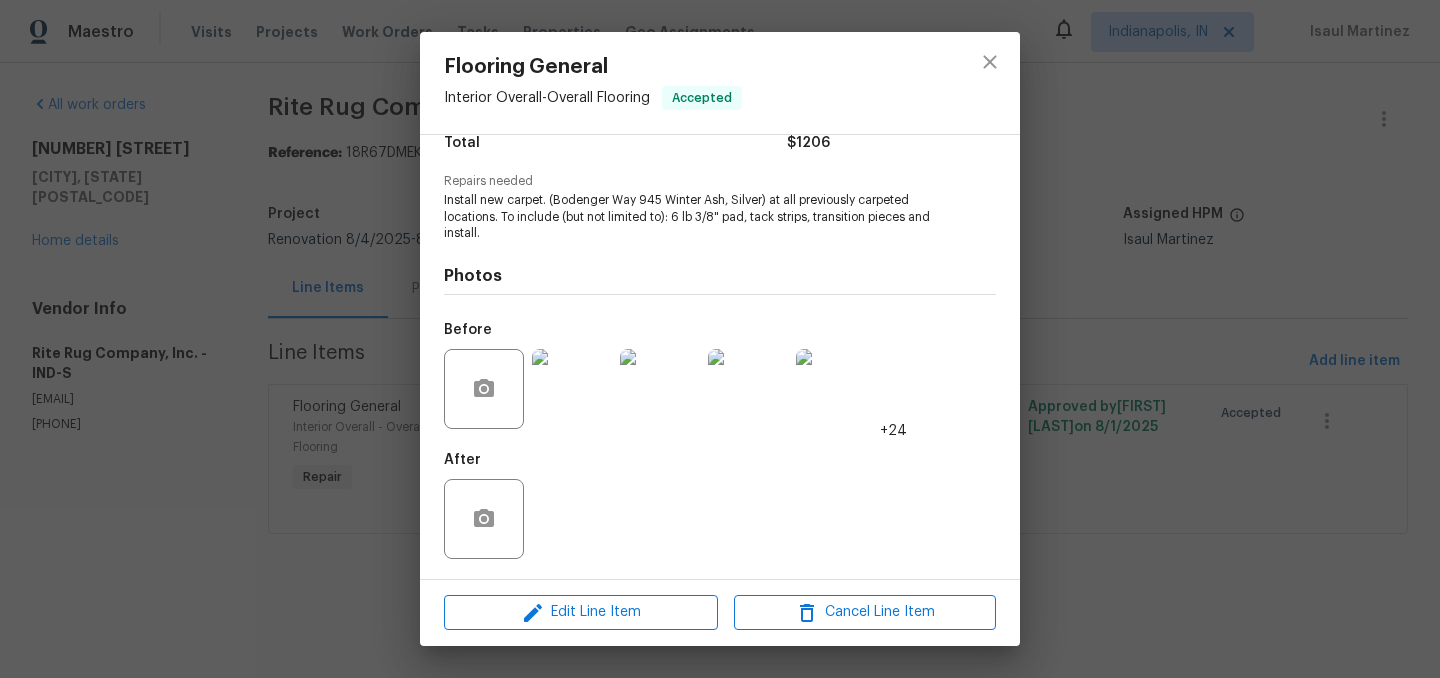scroll, scrollTop: 173, scrollLeft: 0, axis: vertical 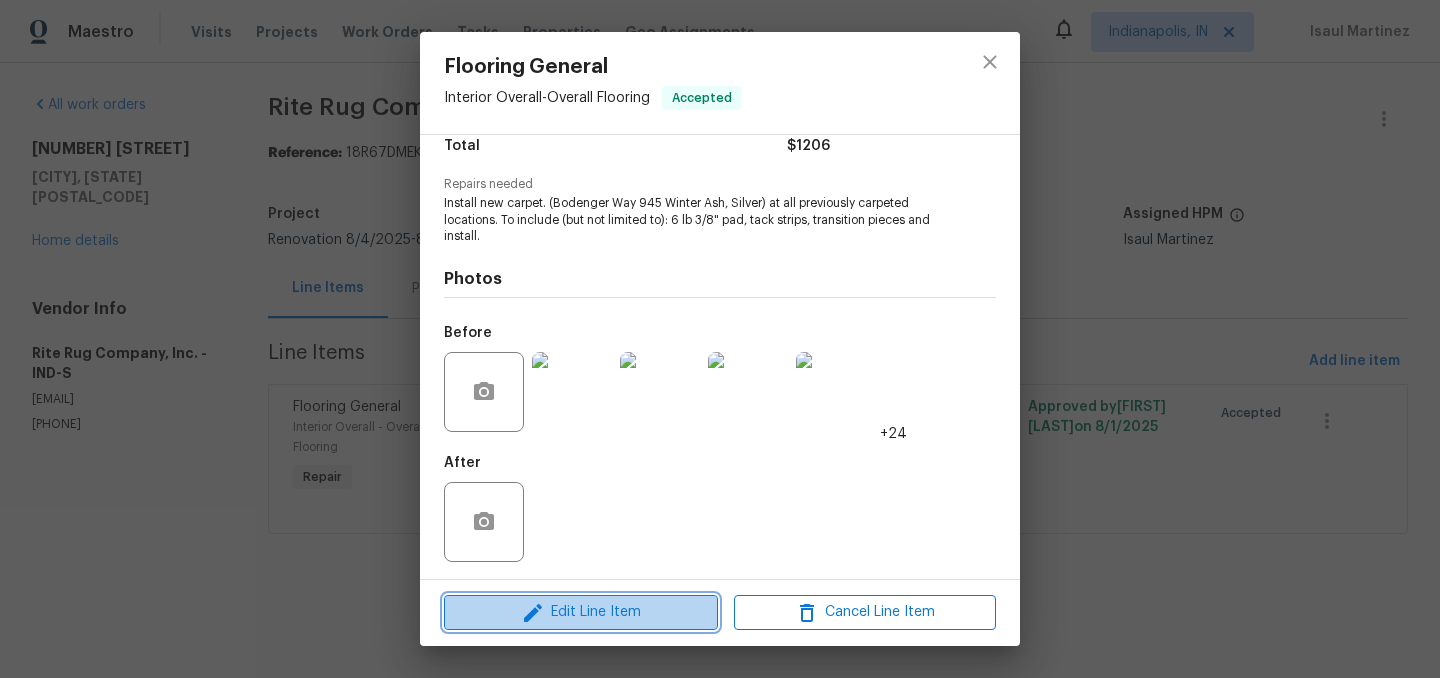 click on "Edit Line Item" at bounding box center [581, 612] 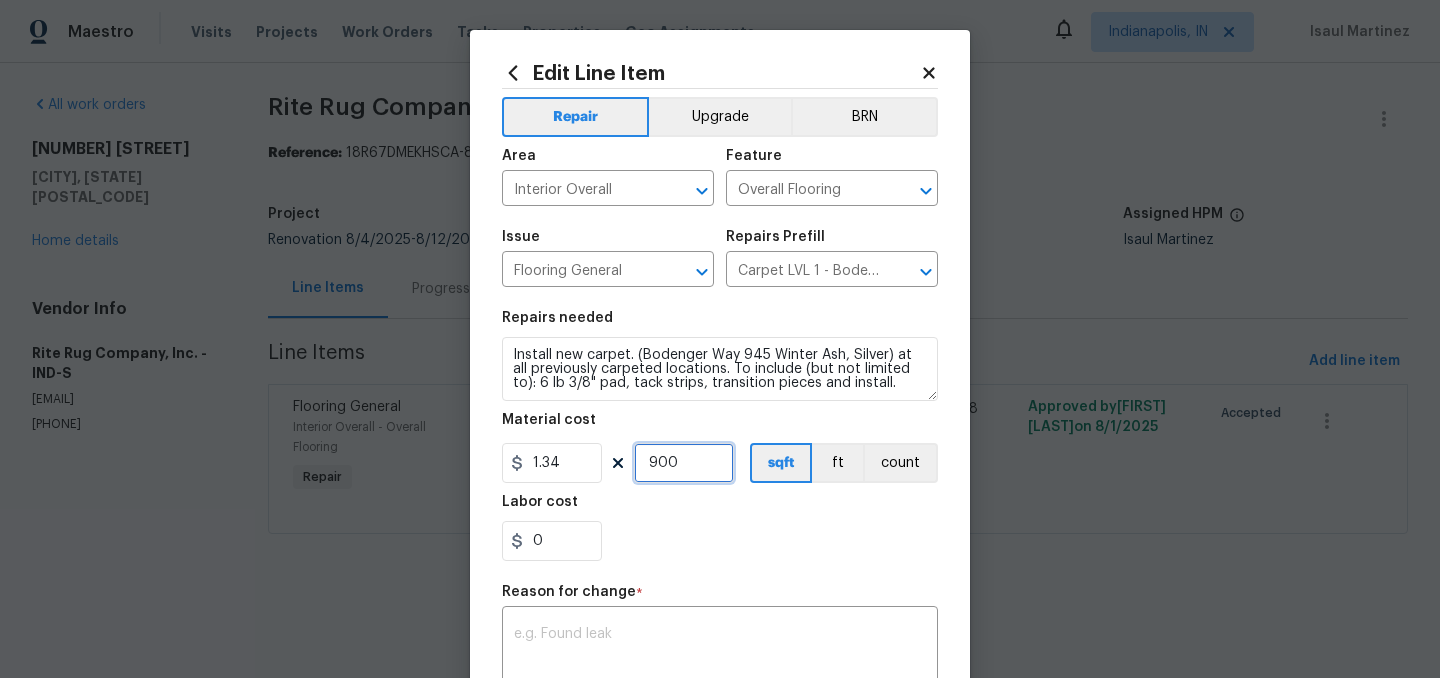 click on "900" at bounding box center [684, 463] 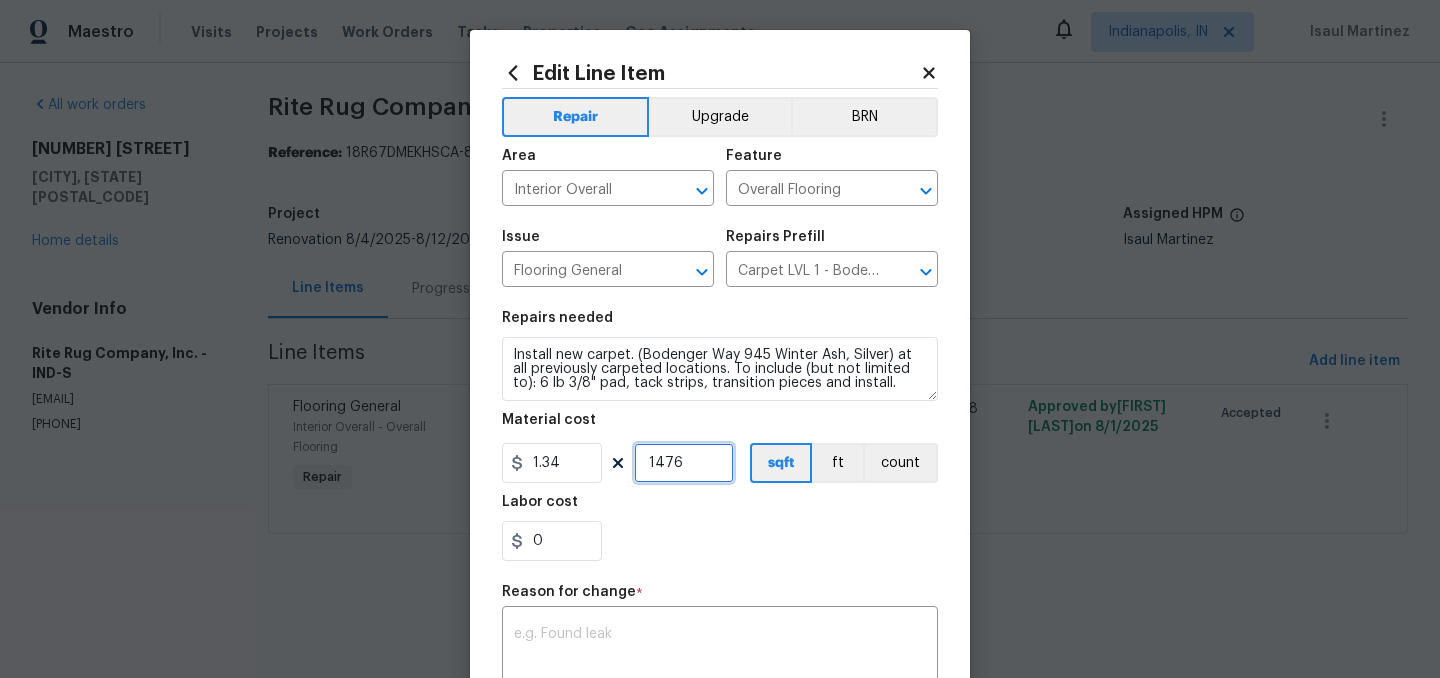 type on "1476" 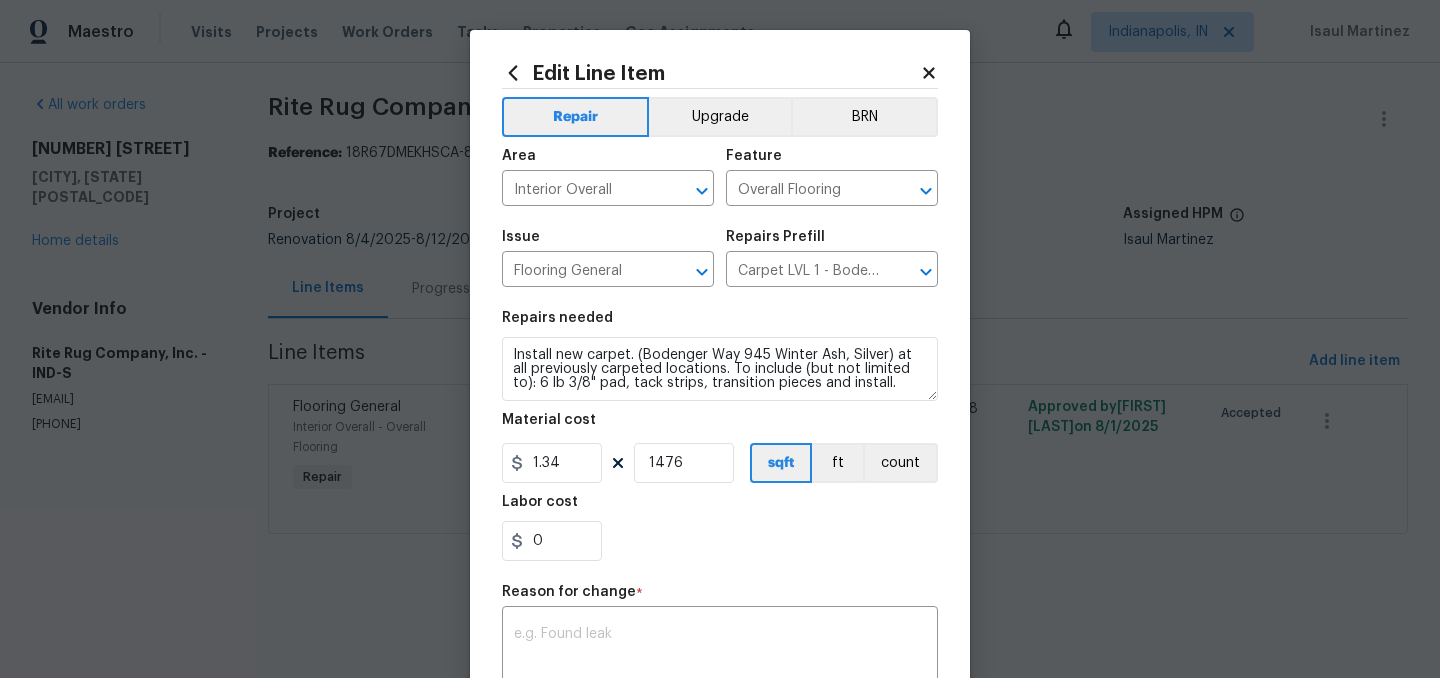 click on "0" at bounding box center [720, 541] 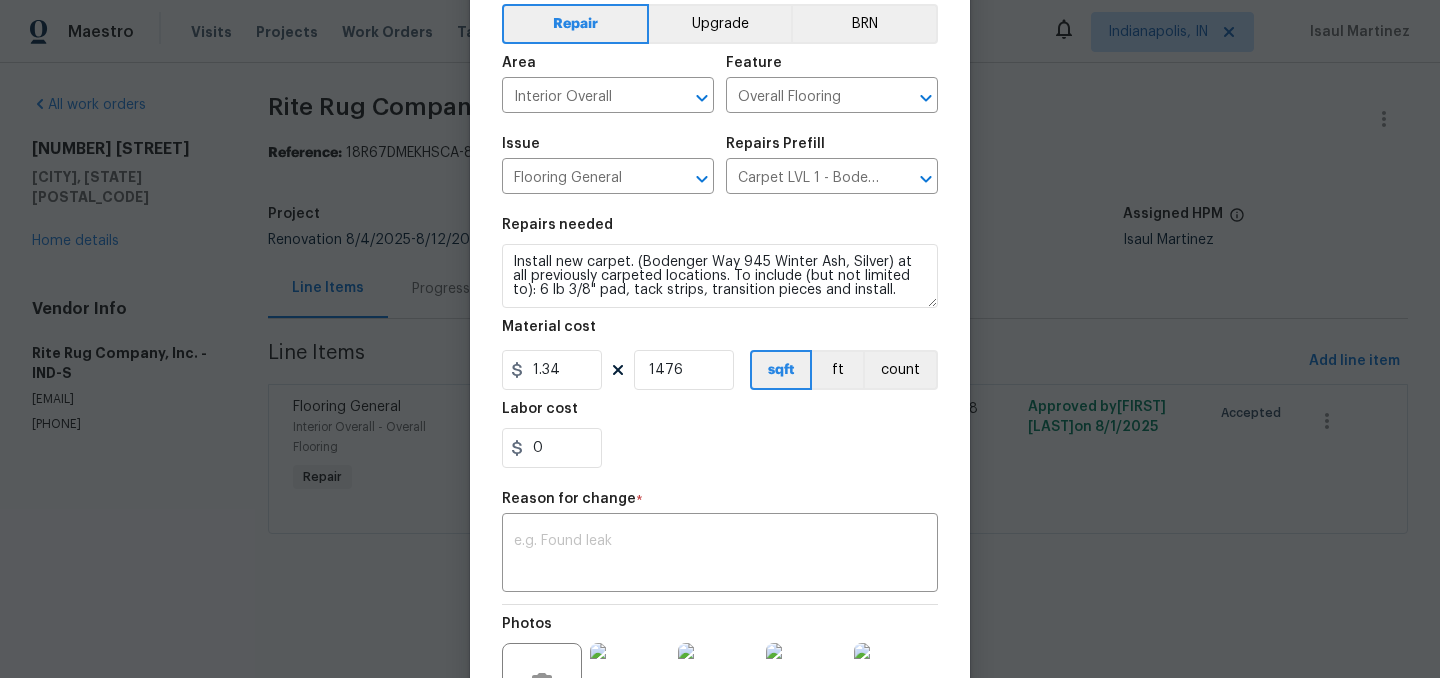 scroll, scrollTop: 101, scrollLeft: 0, axis: vertical 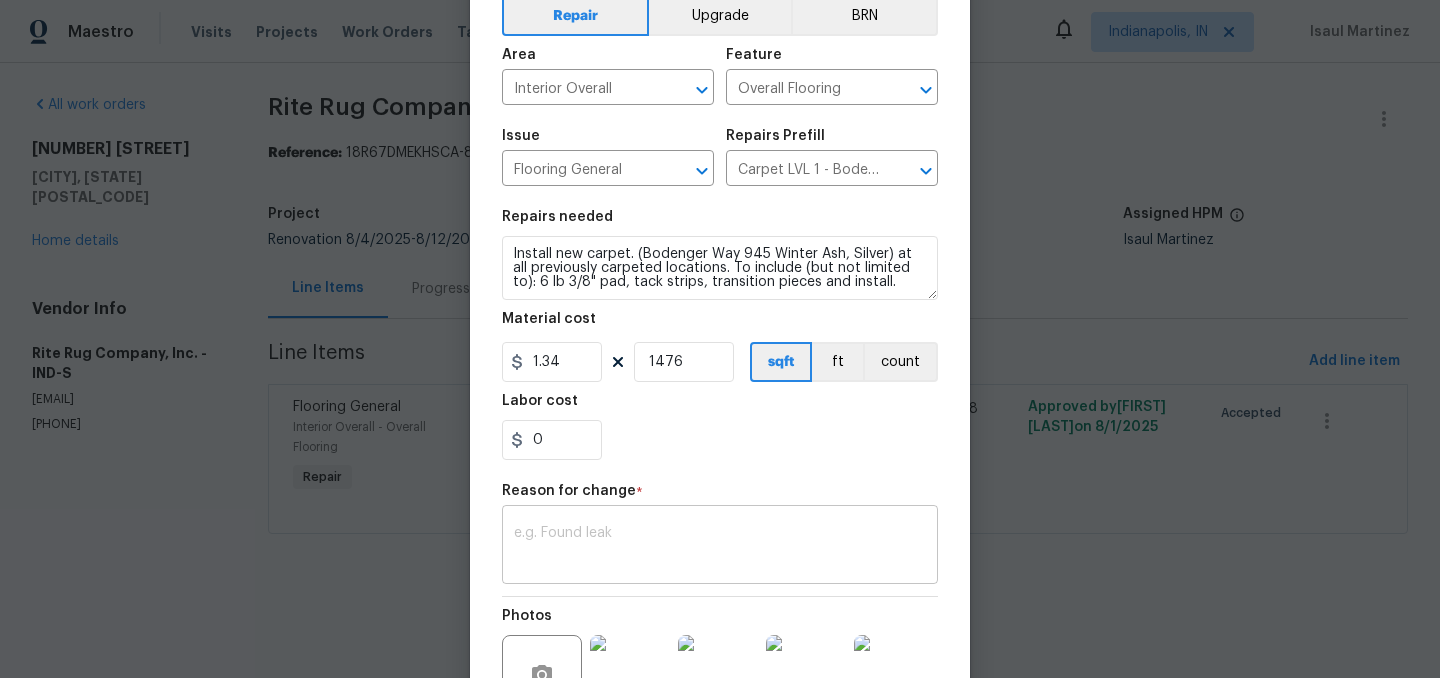 click on "x ​" at bounding box center (720, 547) 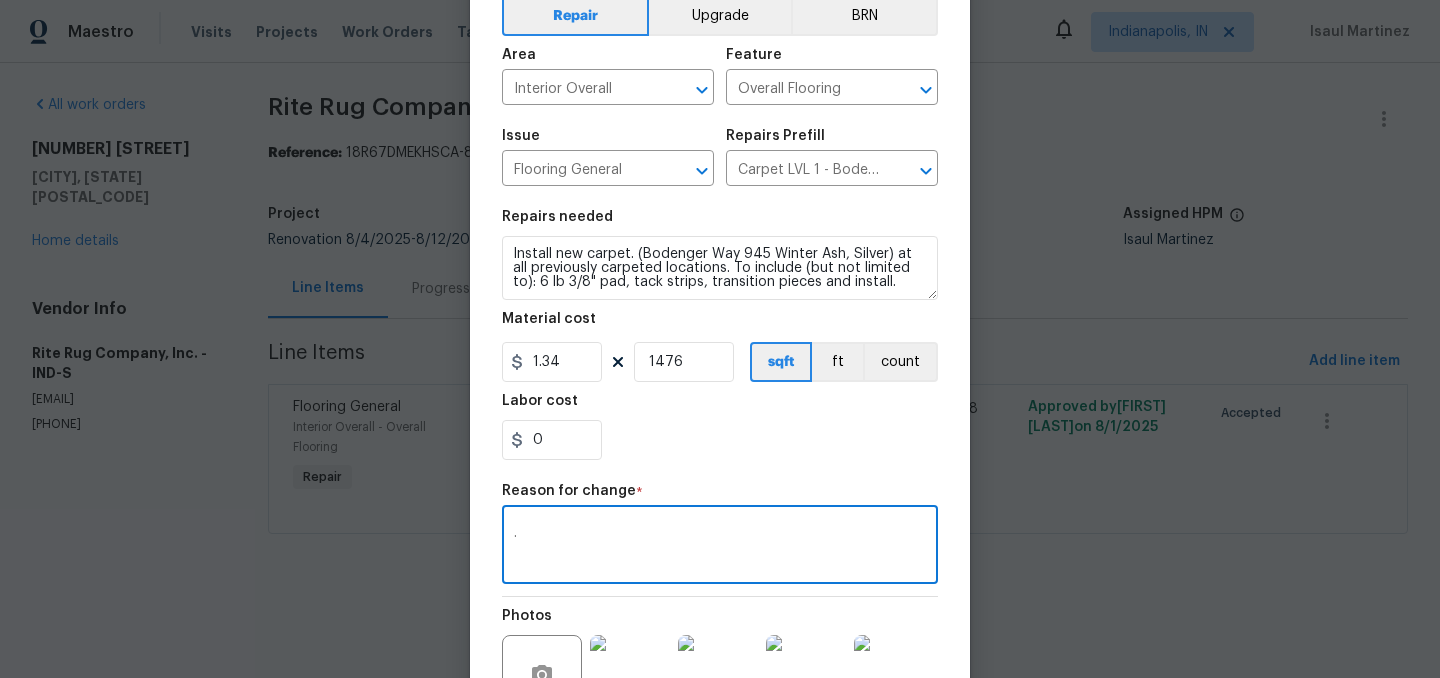 type on "." 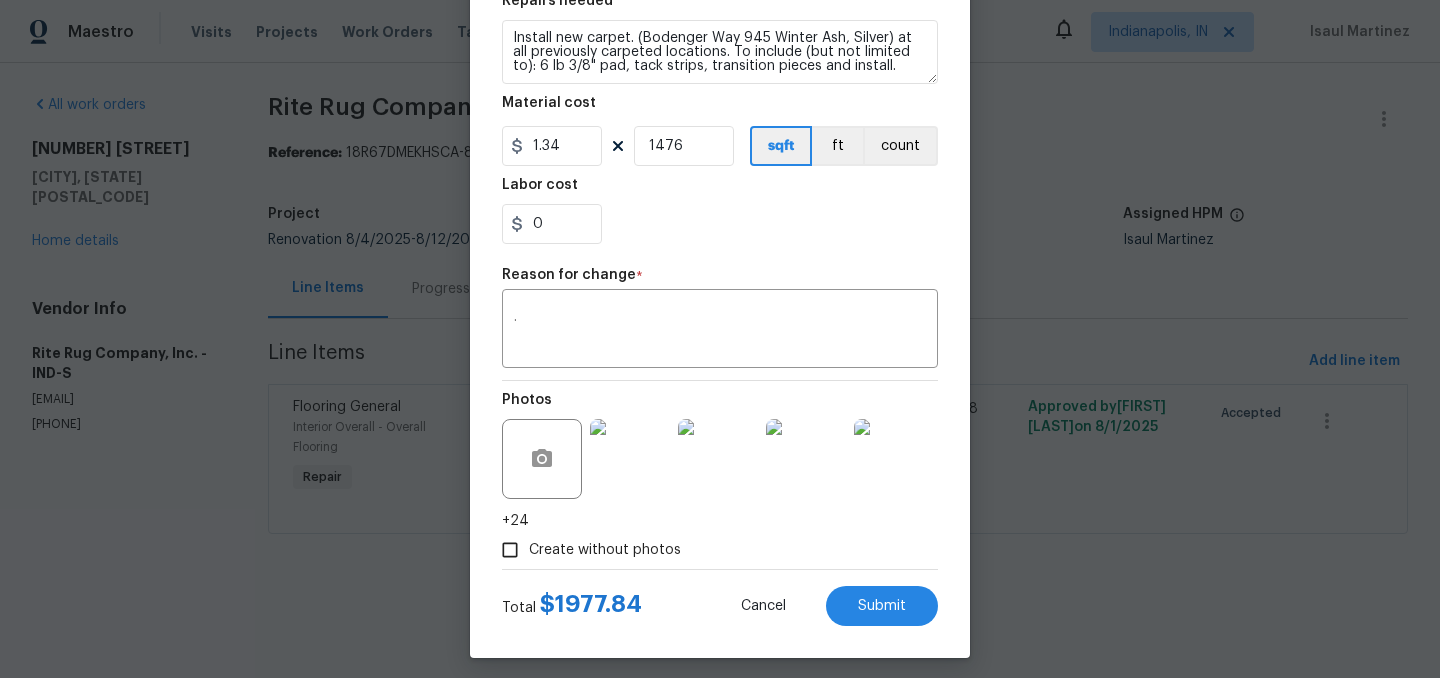 scroll, scrollTop: 328, scrollLeft: 0, axis: vertical 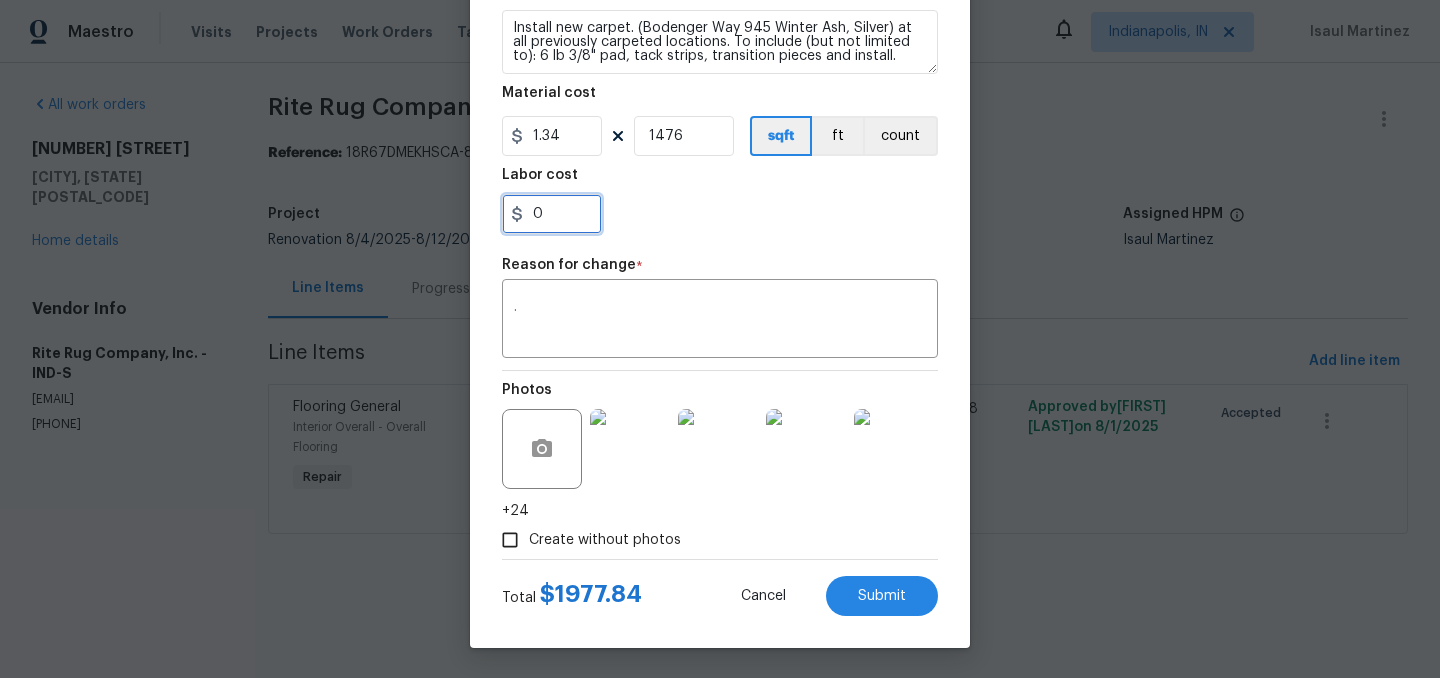 click on "0" at bounding box center (552, 214) 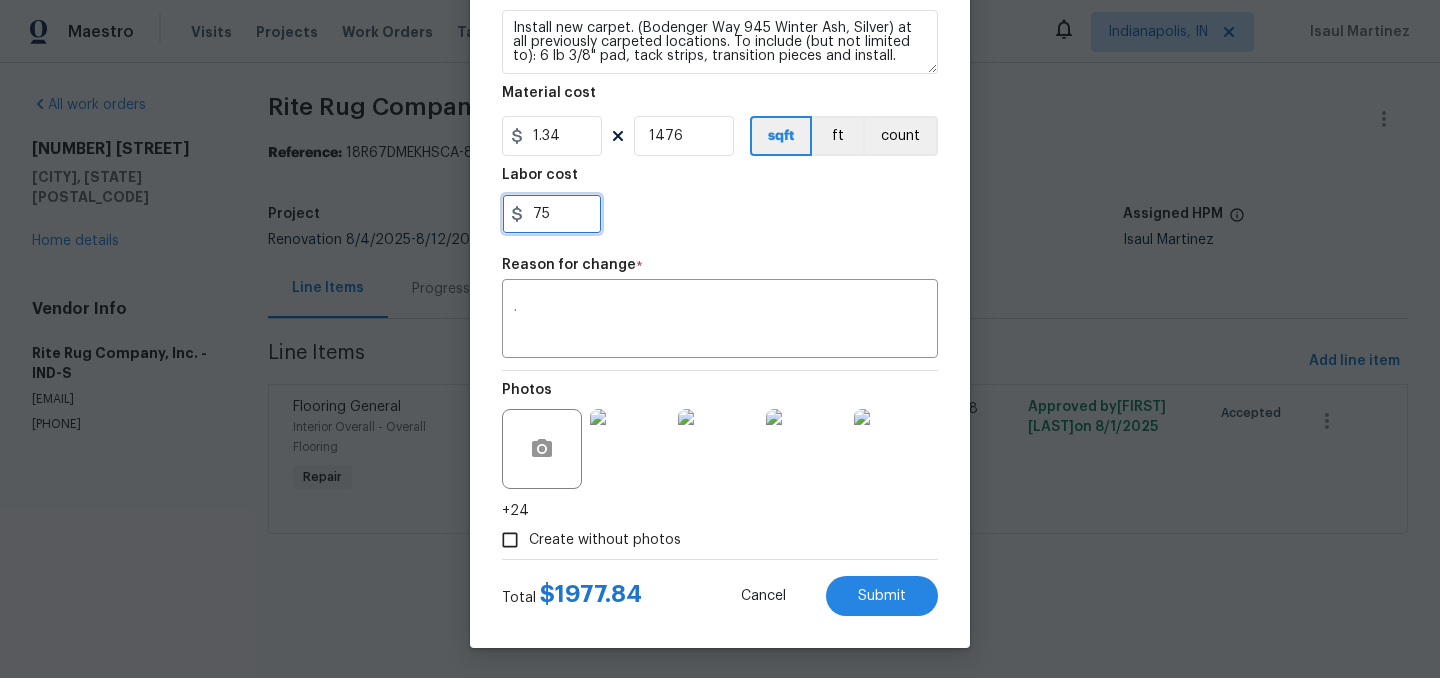 type on "75" 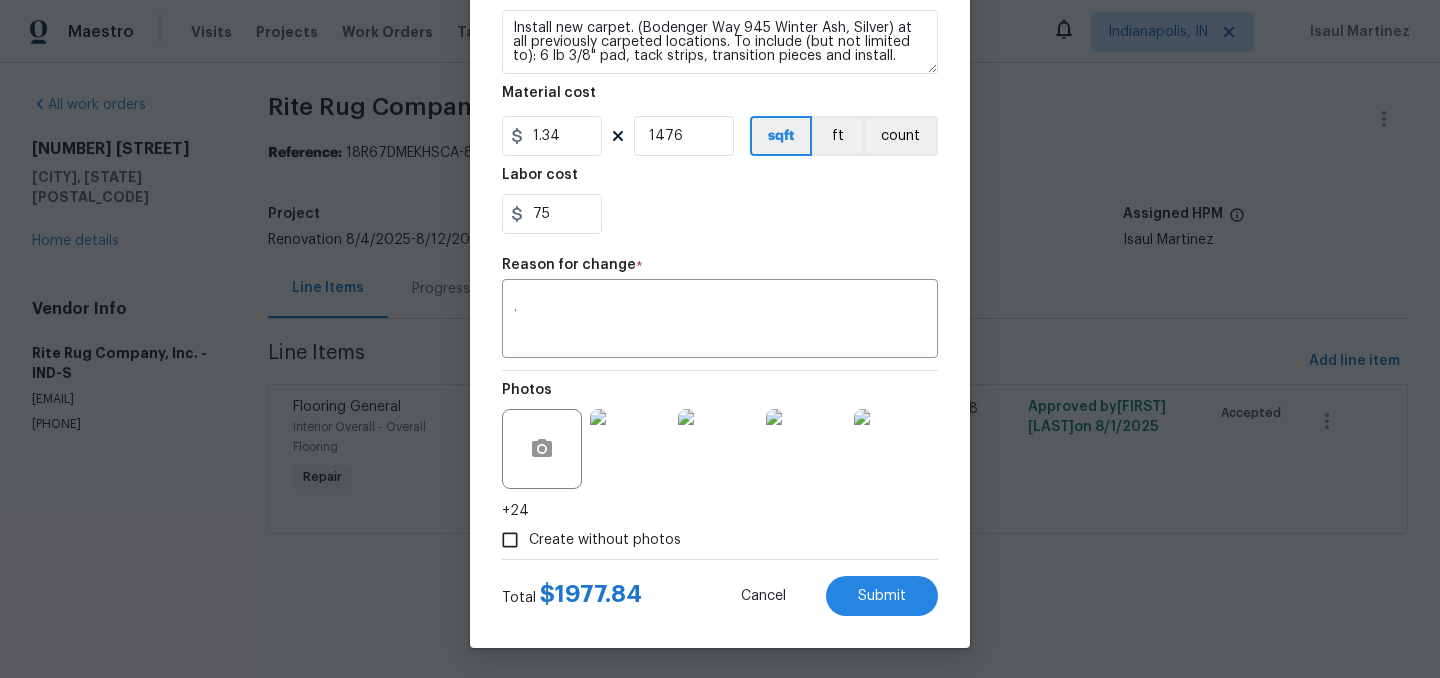 click on "75" at bounding box center (720, 214) 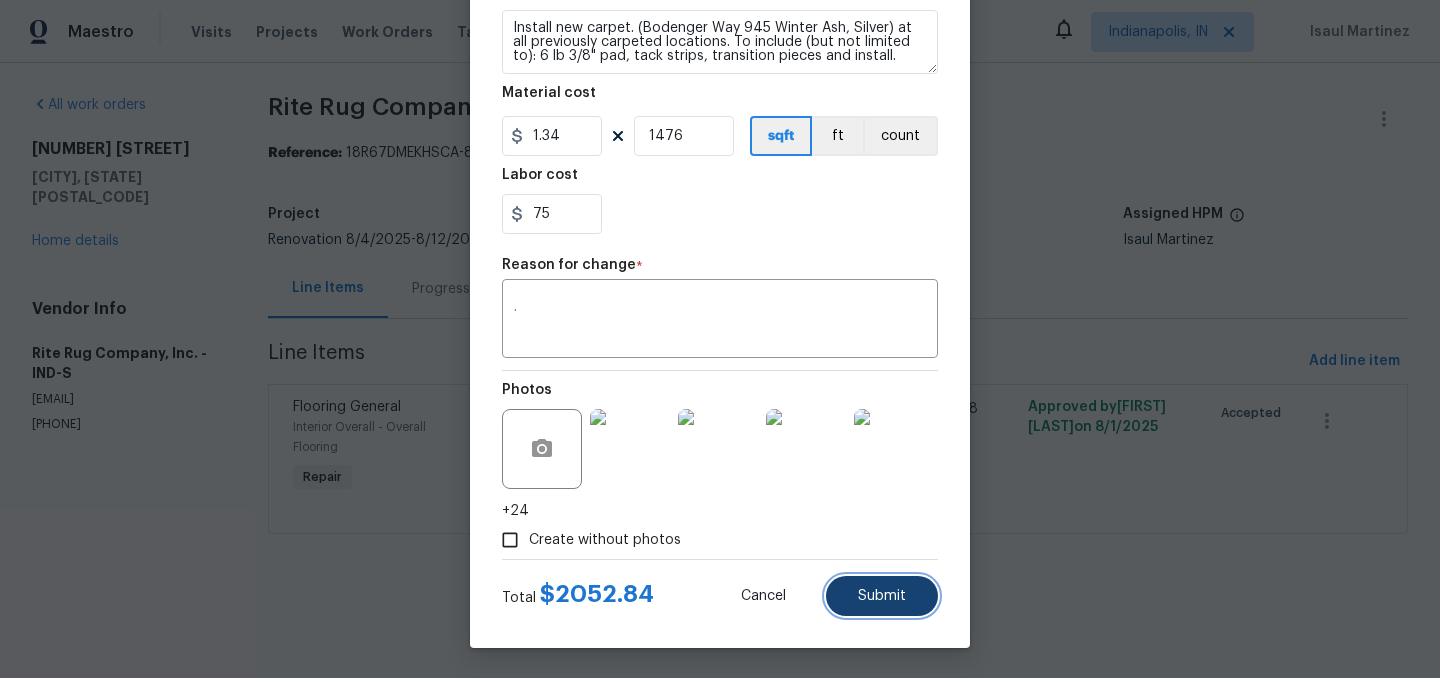 click on "Submit" at bounding box center (882, 596) 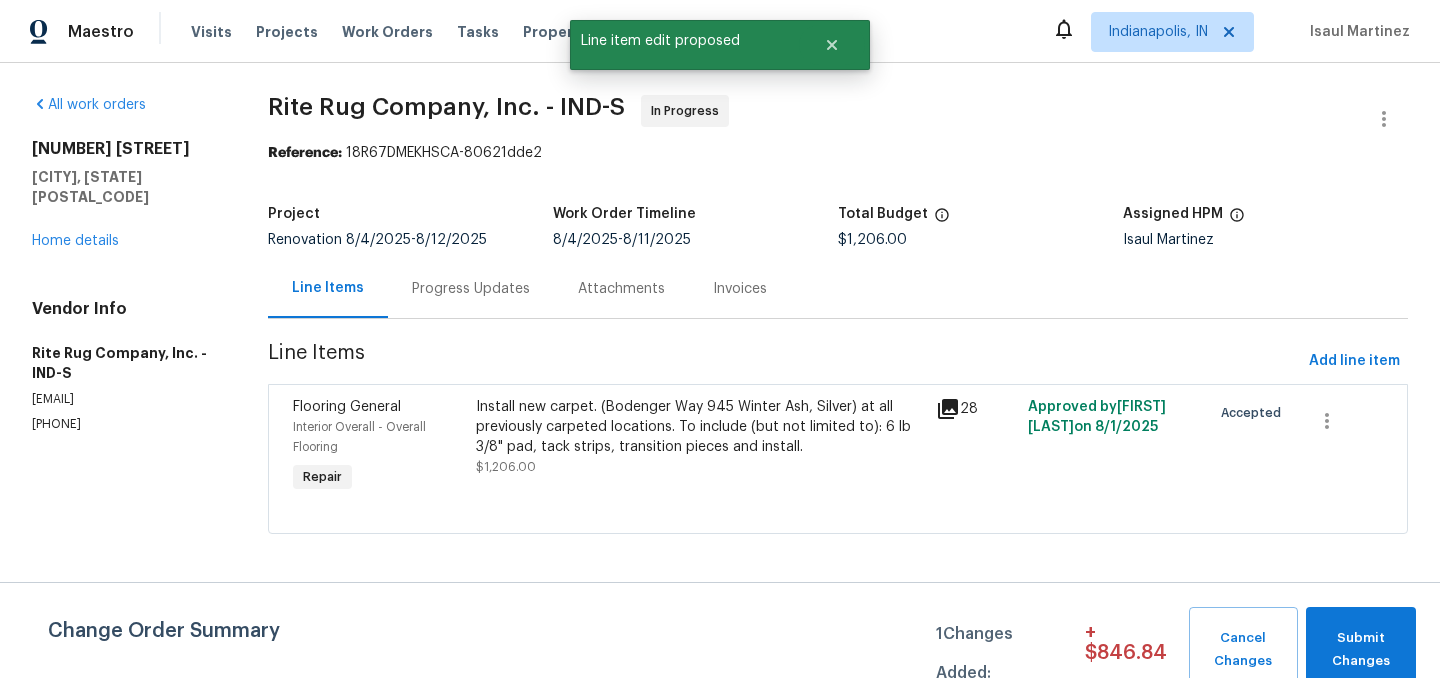 scroll, scrollTop: 0, scrollLeft: 0, axis: both 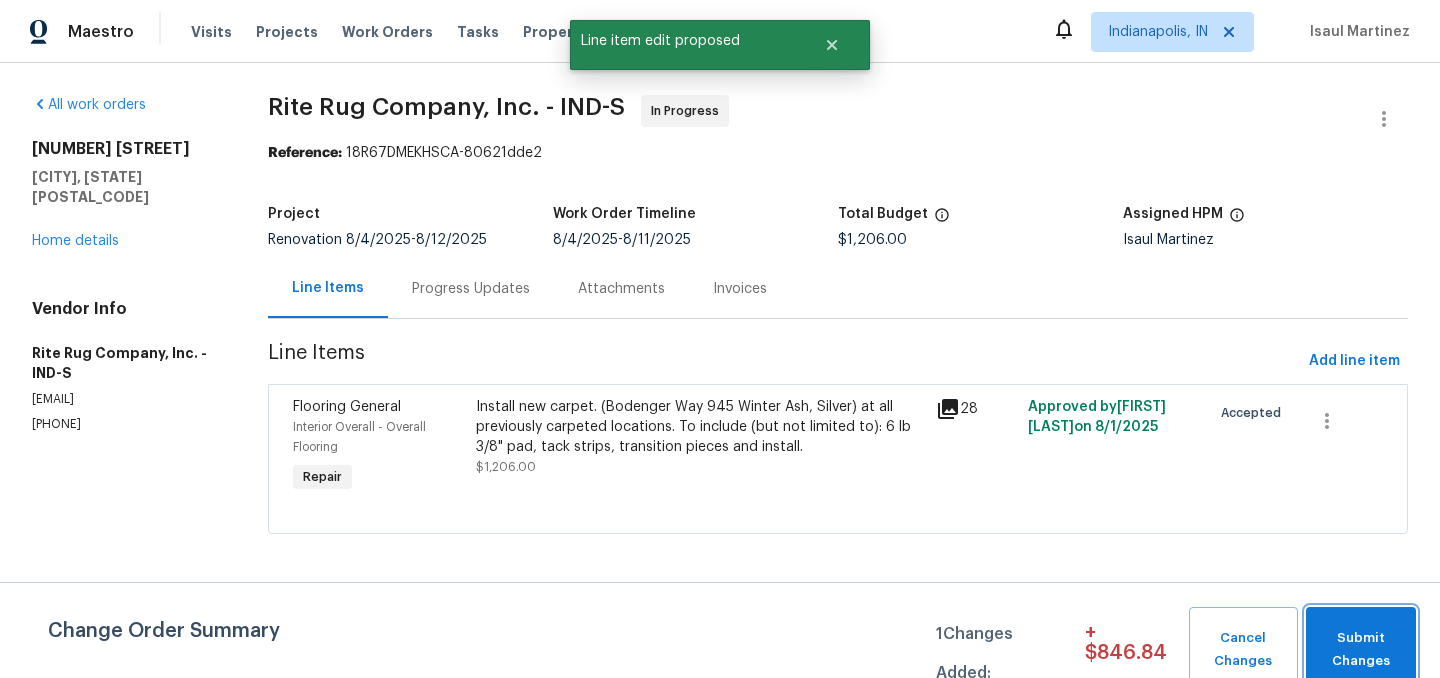 click on "Submit Changes" at bounding box center [1361, 650] 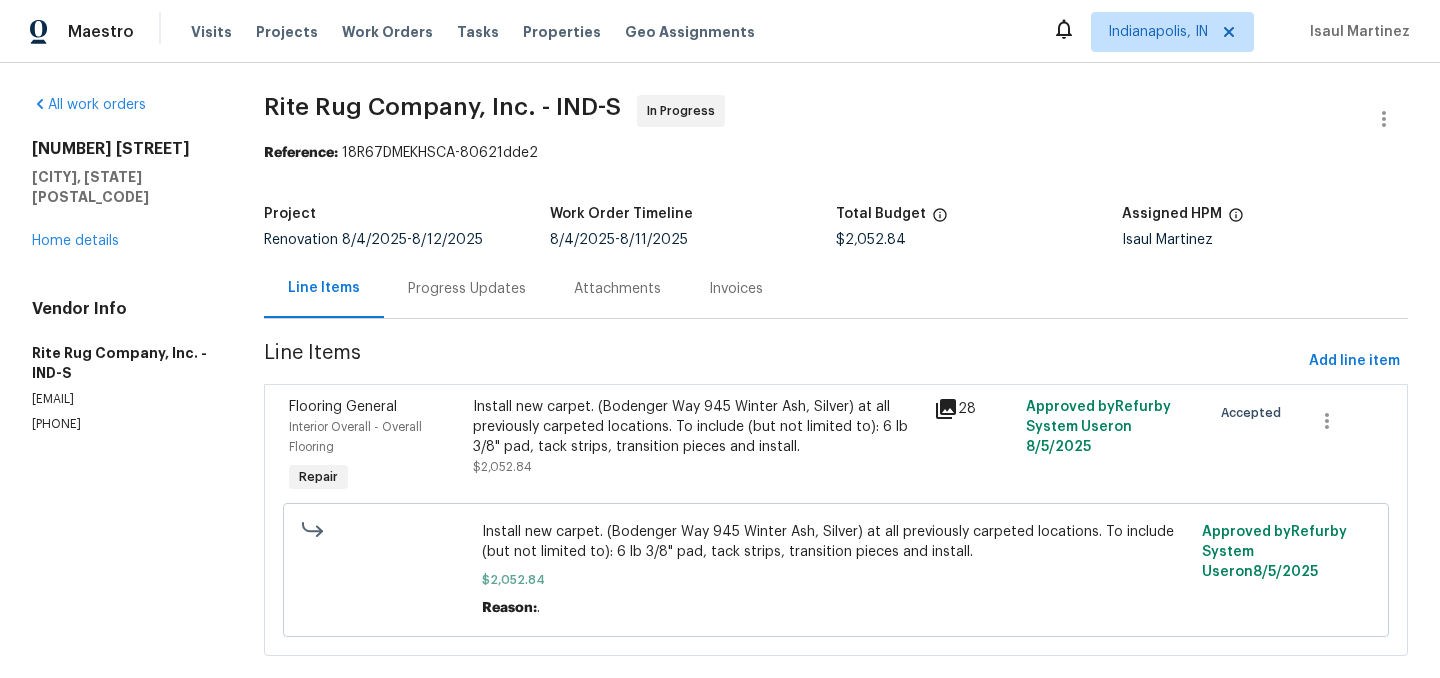 click on "Progress Updates" at bounding box center (467, 289) 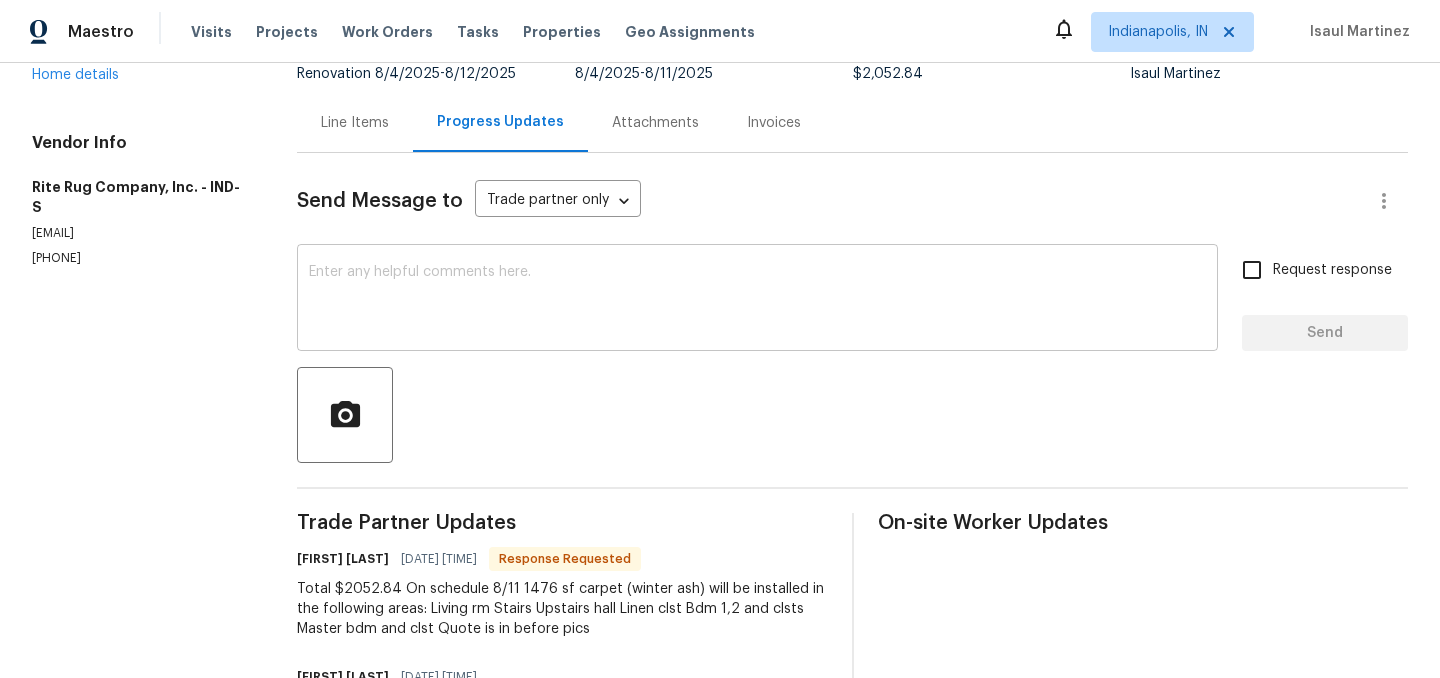 scroll, scrollTop: 168, scrollLeft: 0, axis: vertical 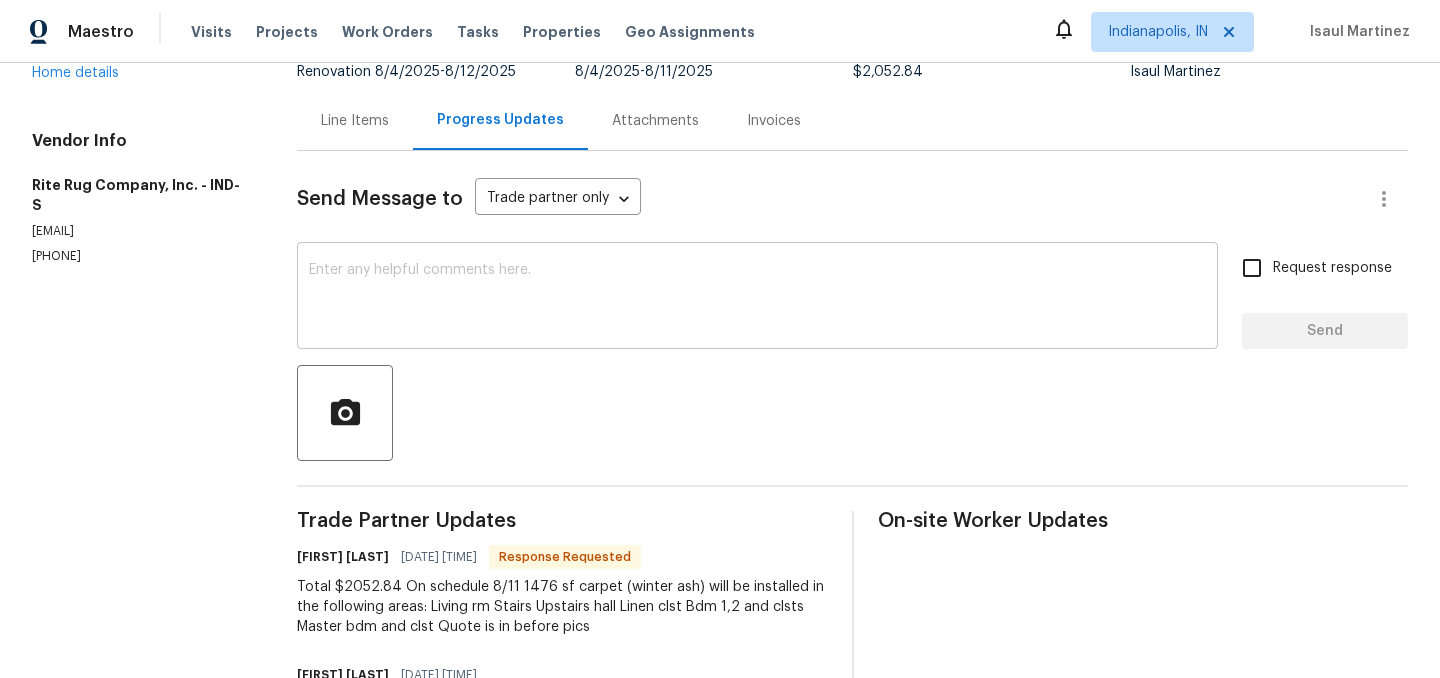 click at bounding box center [757, 298] 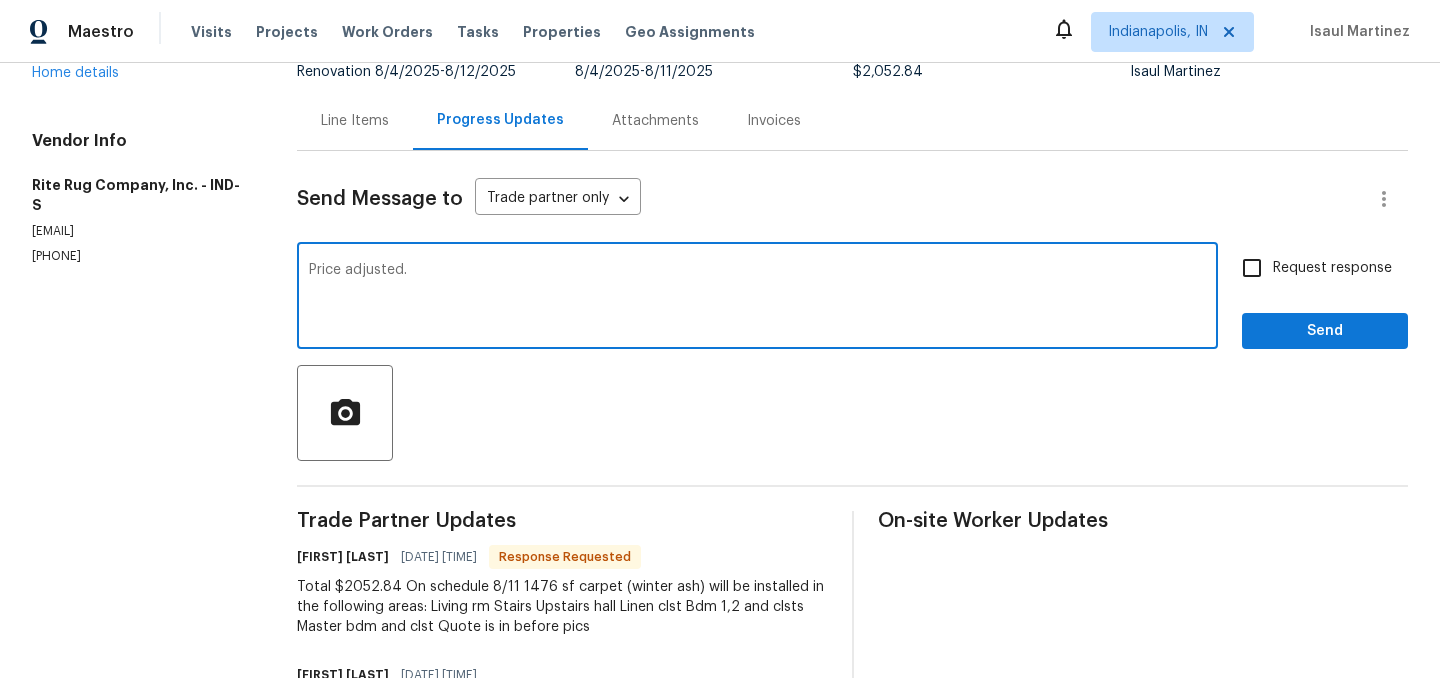 type on "Price adjusted." 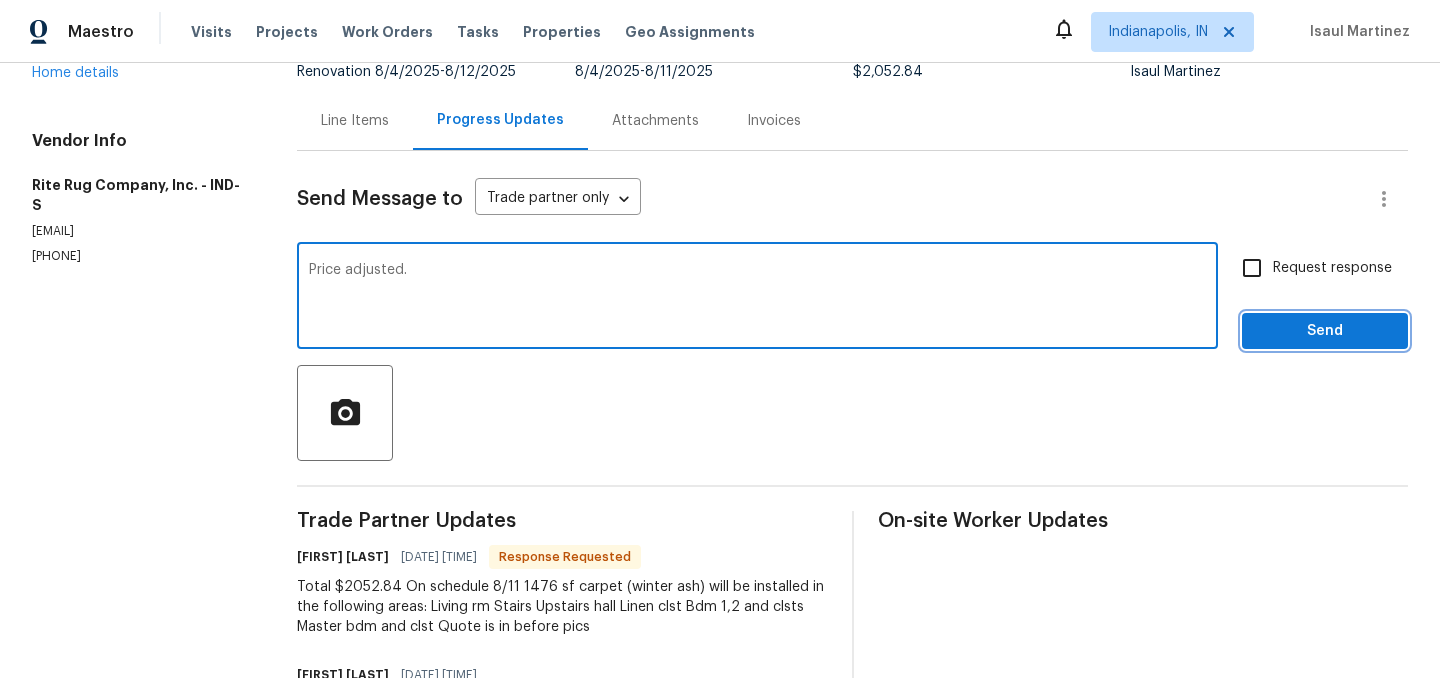 click on "Send" at bounding box center [1325, 331] 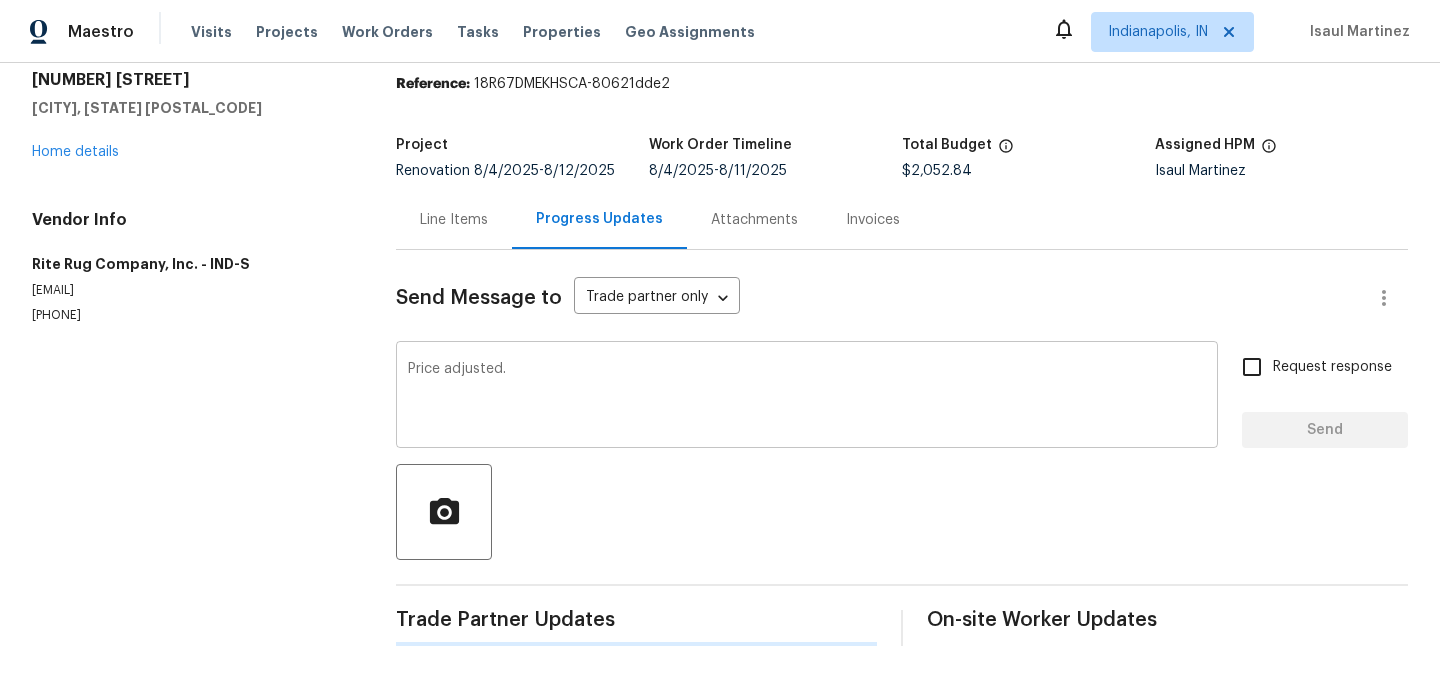 type 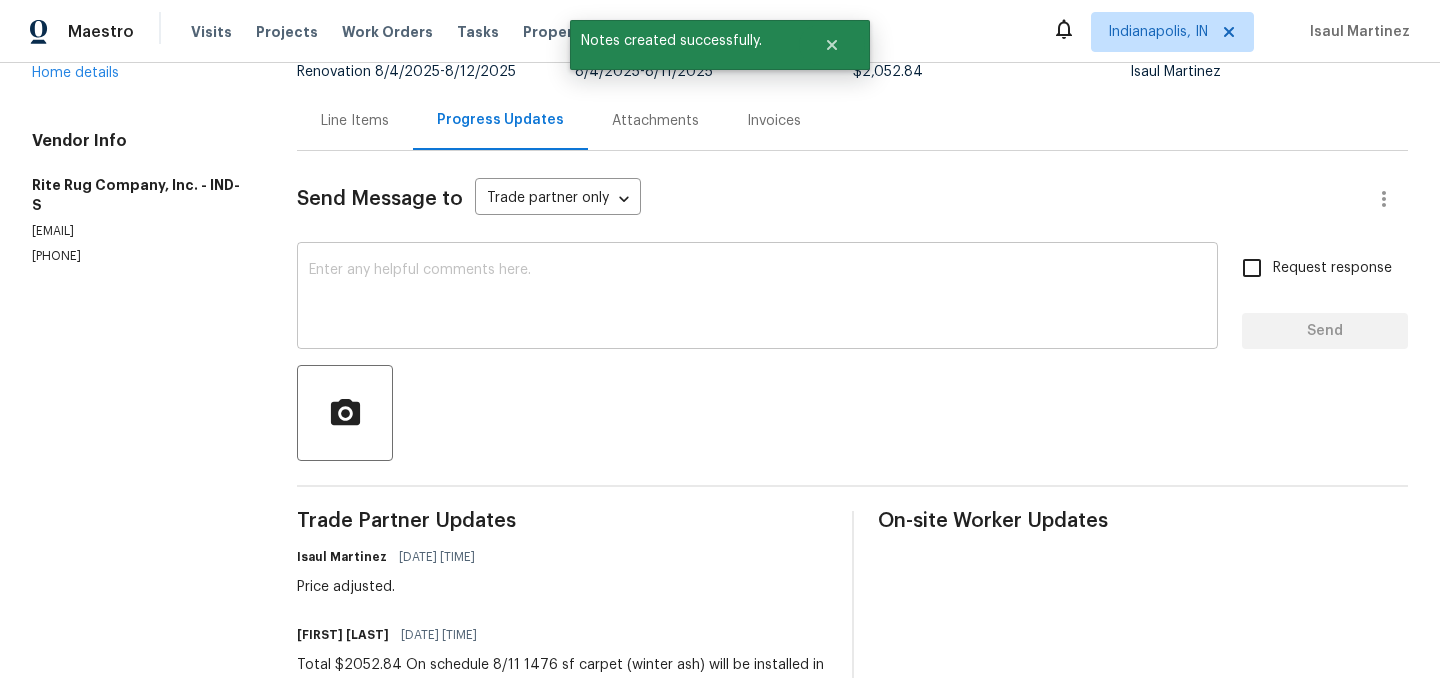 scroll, scrollTop: 0, scrollLeft: 0, axis: both 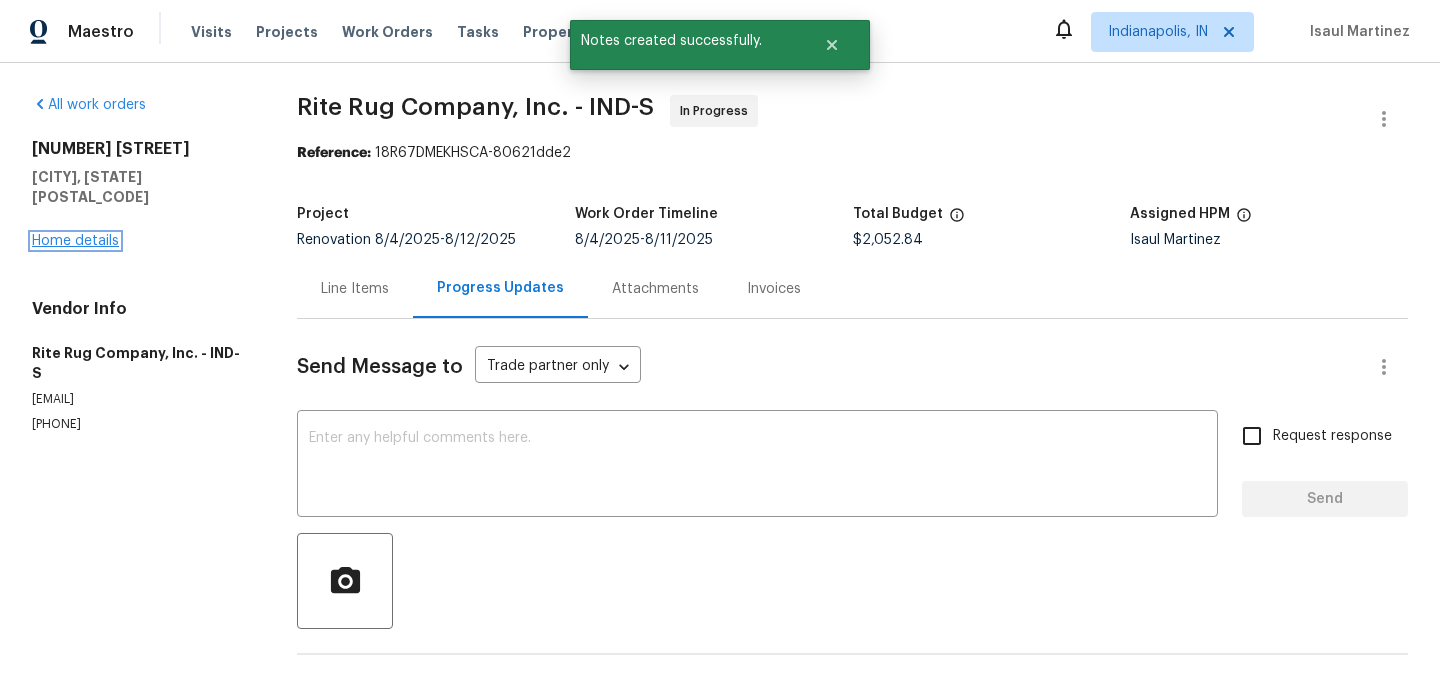 click on "Home details" at bounding box center [75, 241] 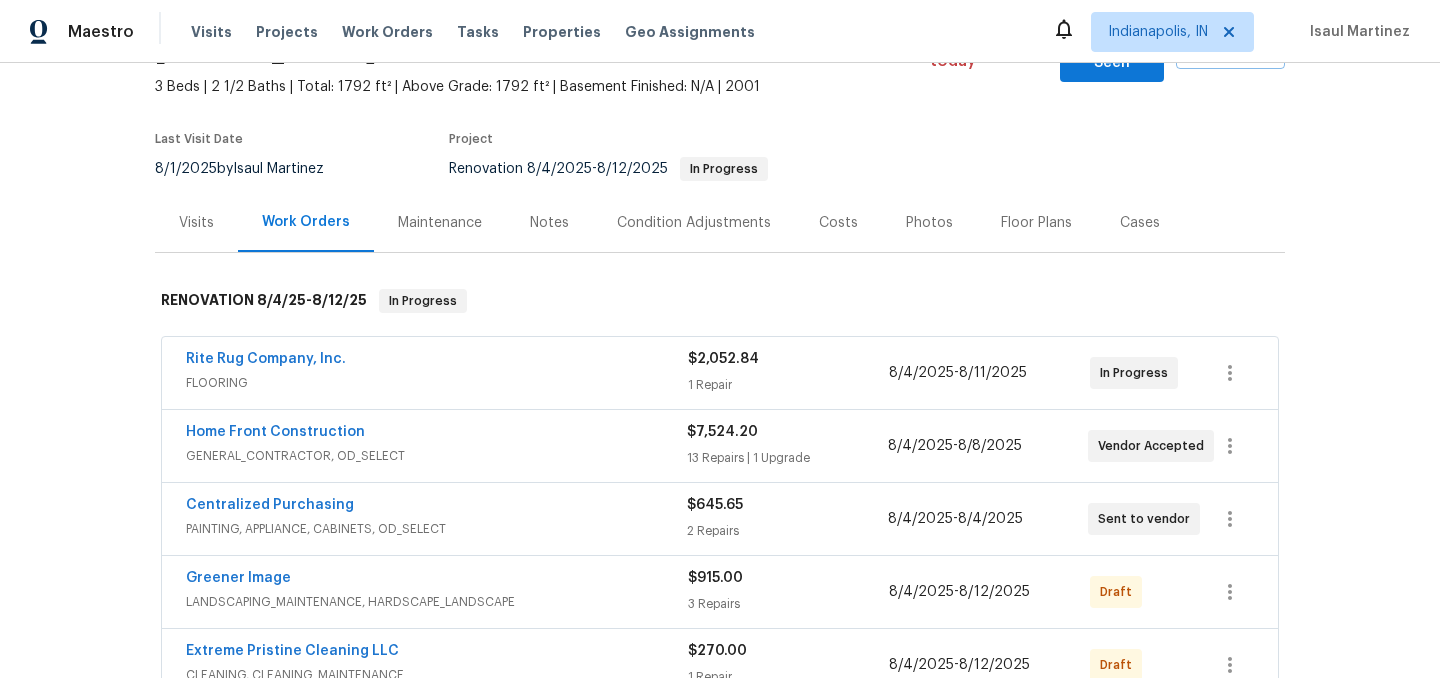 scroll, scrollTop: 0, scrollLeft: 0, axis: both 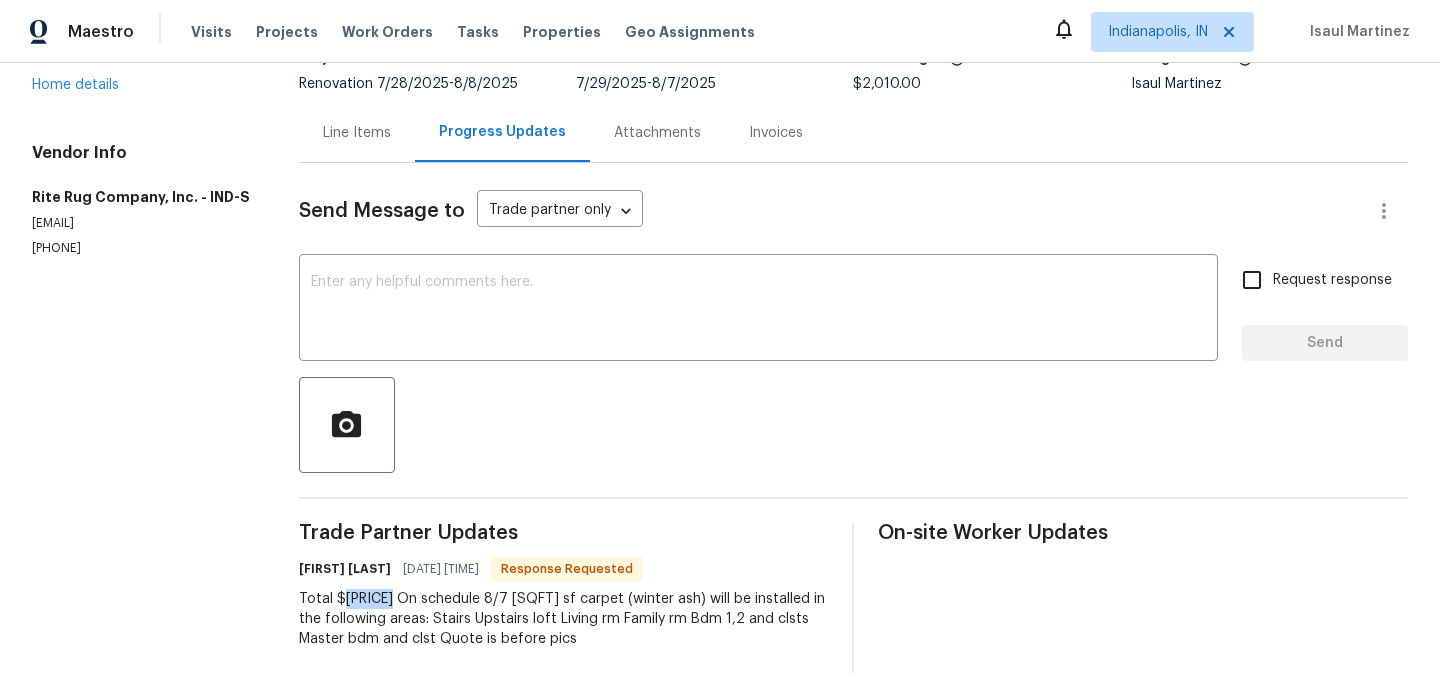 drag, startPoint x: 399, startPoint y: 597, endPoint x: 348, endPoint y: 600, distance: 51.088158 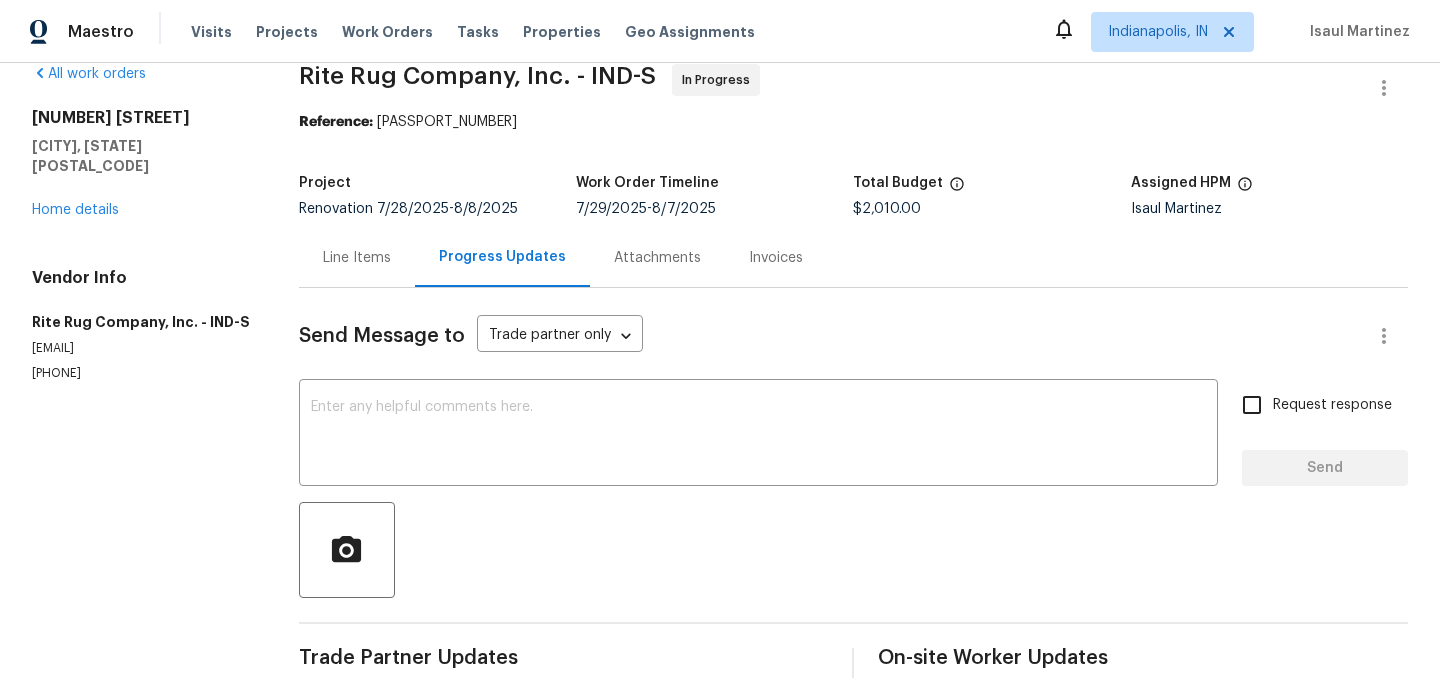 scroll, scrollTop: 0, scrollLeft: 0, axis: both 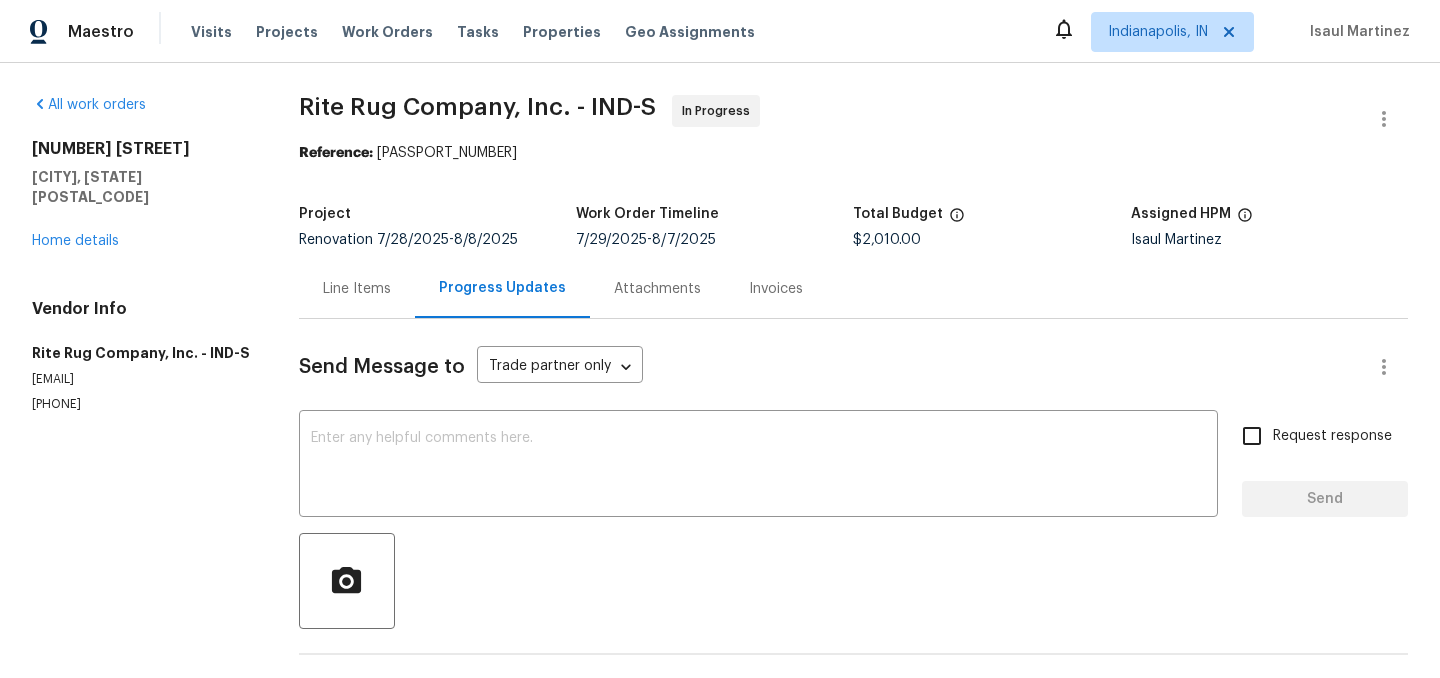 click on "Line Items" at bounding box center (357, 289) 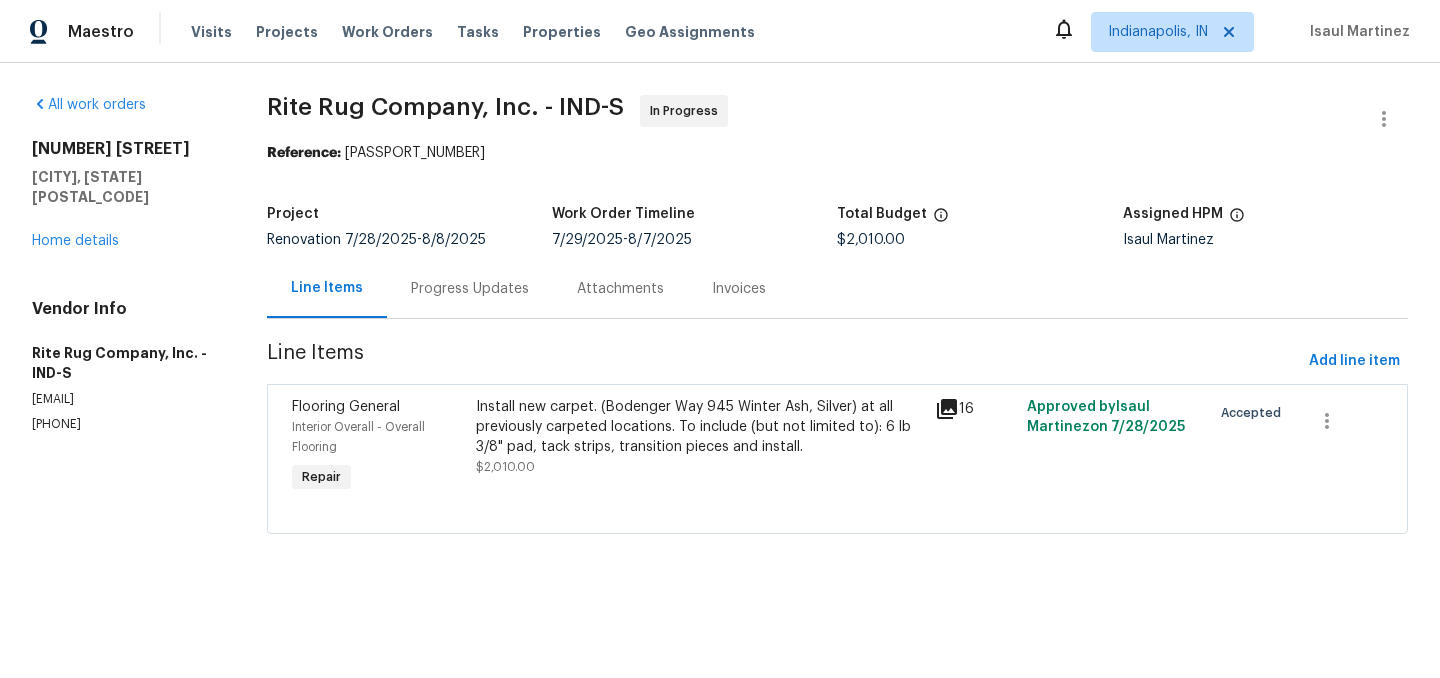 click on "Install new carpet. (Bodenger Way 945 Winter Ash, Silver) at all previously carpeted locations. To include (but not limited to): 6 lb 3/8" pad, tack strips, transition pieces and install." at bounding box center (700, 427) 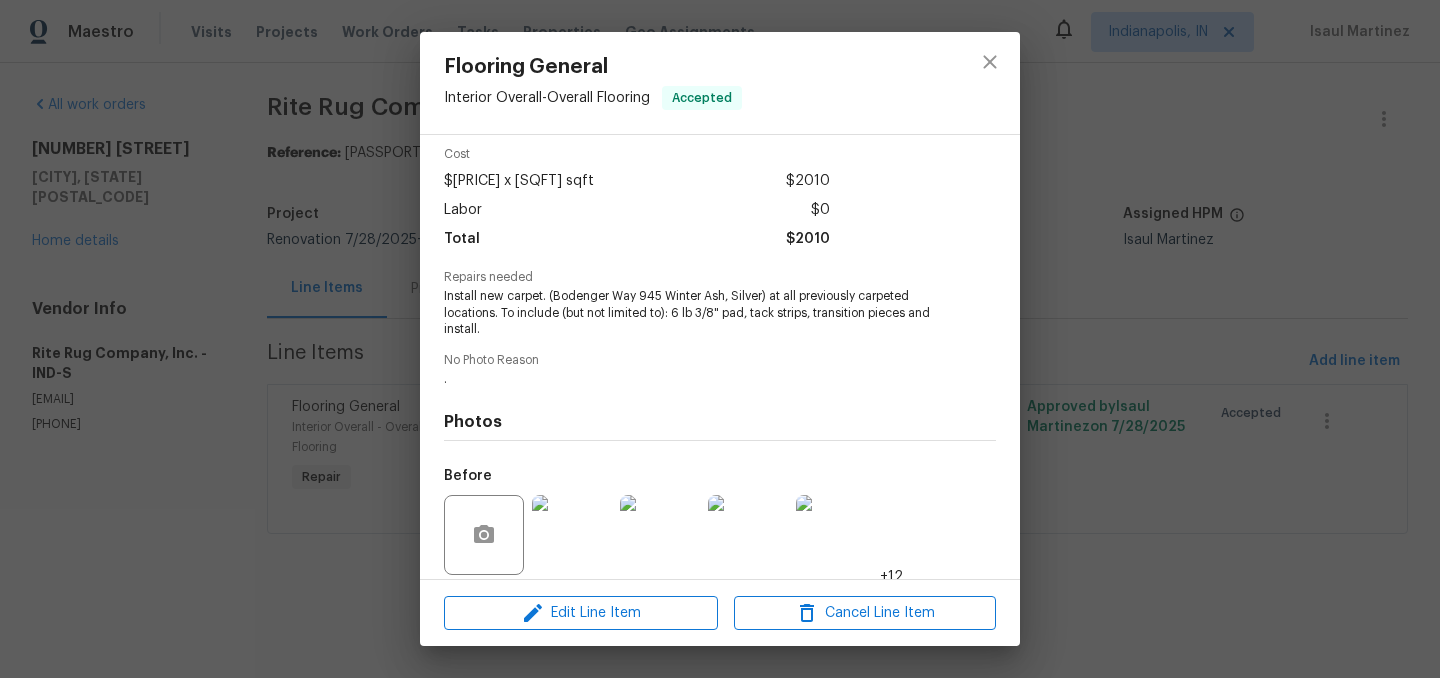 scroll, scrollTop: 89, scrollLeft: 0, axis: vertical 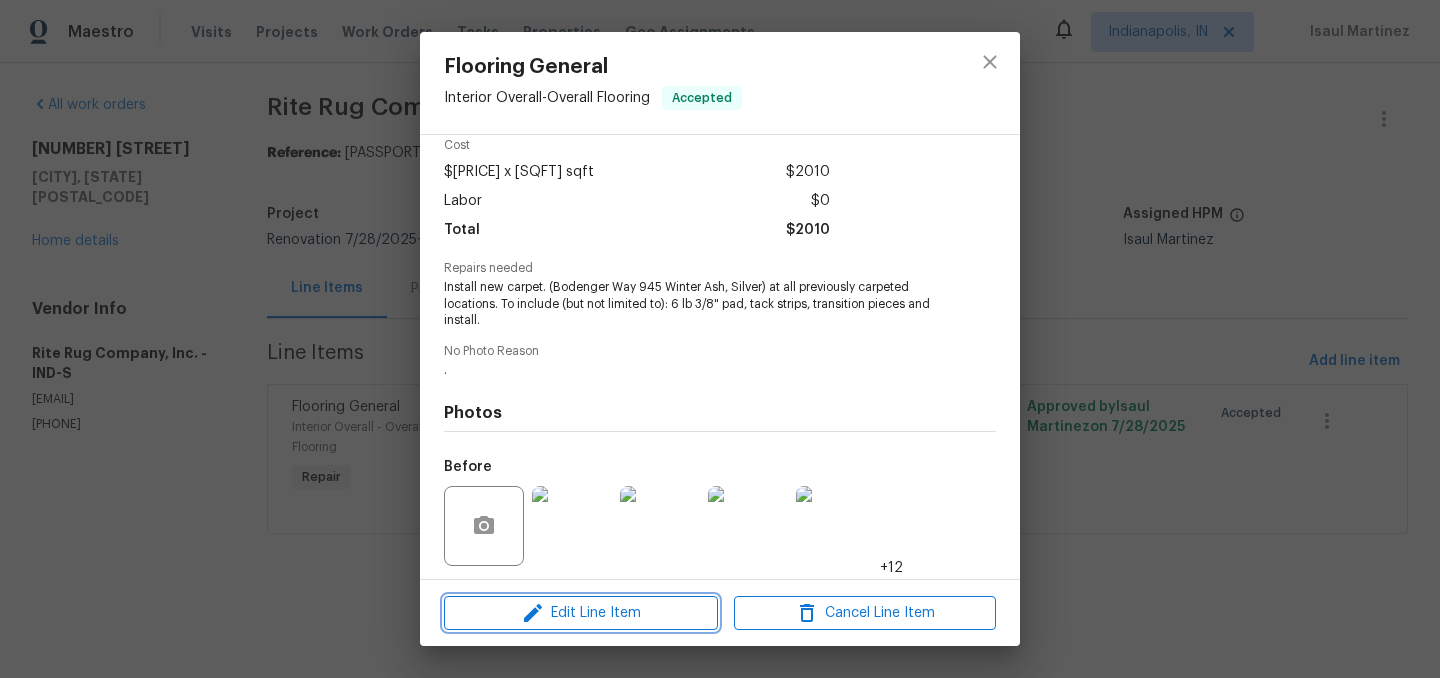click on "Edit Line Item" at bounding box center [581, 613] 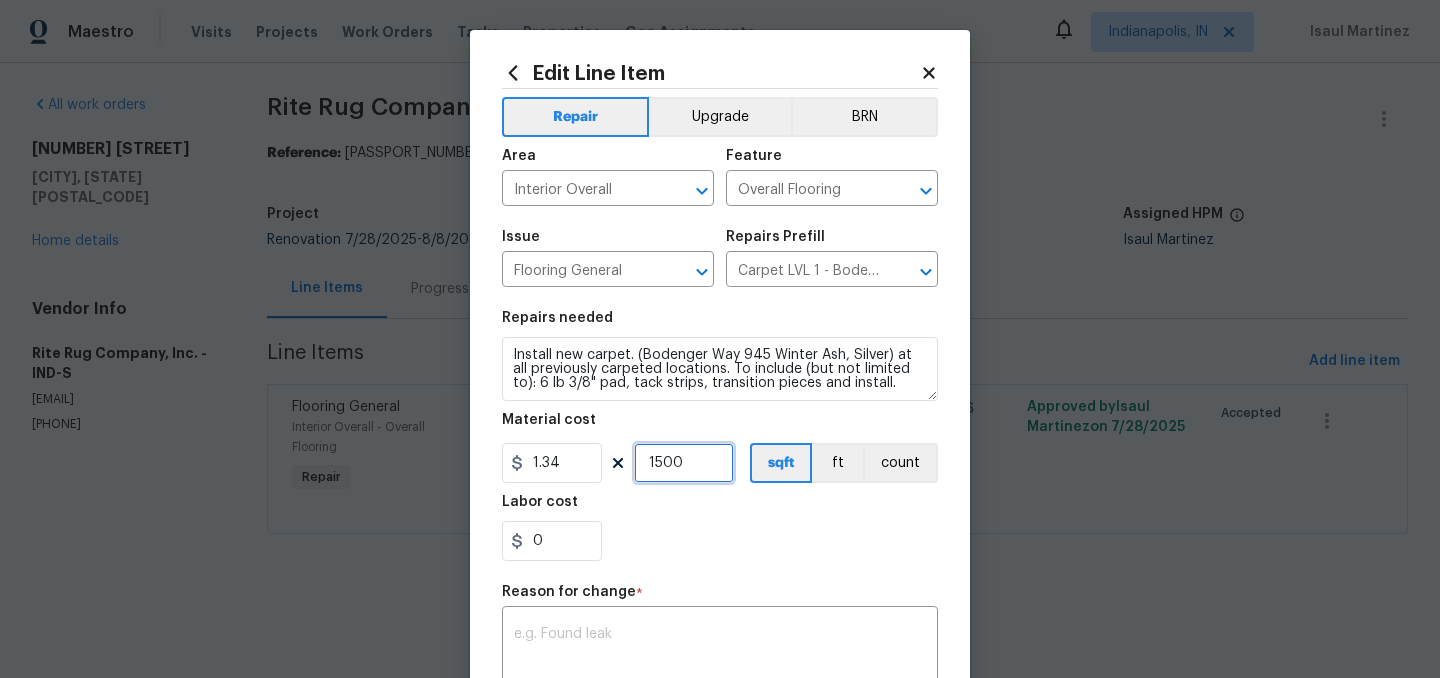 click on "1500" at bounding box center (684, 463) 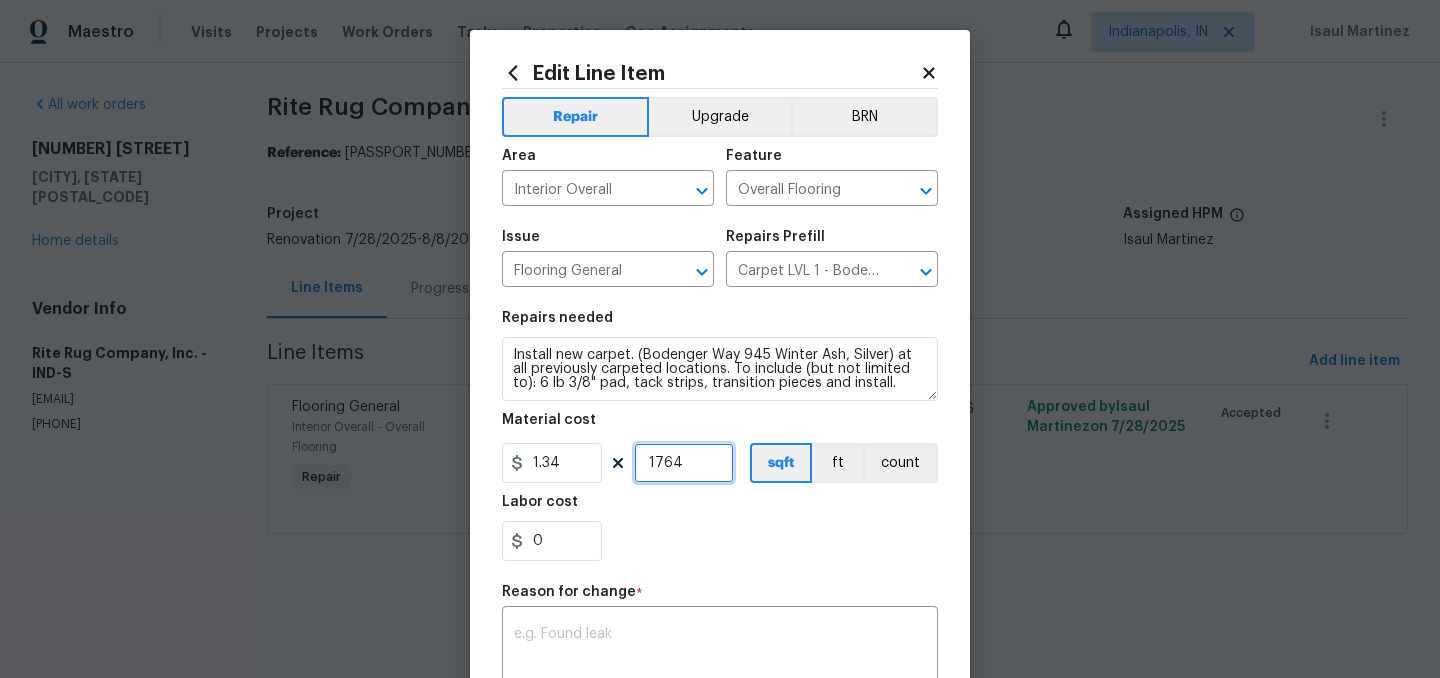 type on "1764" 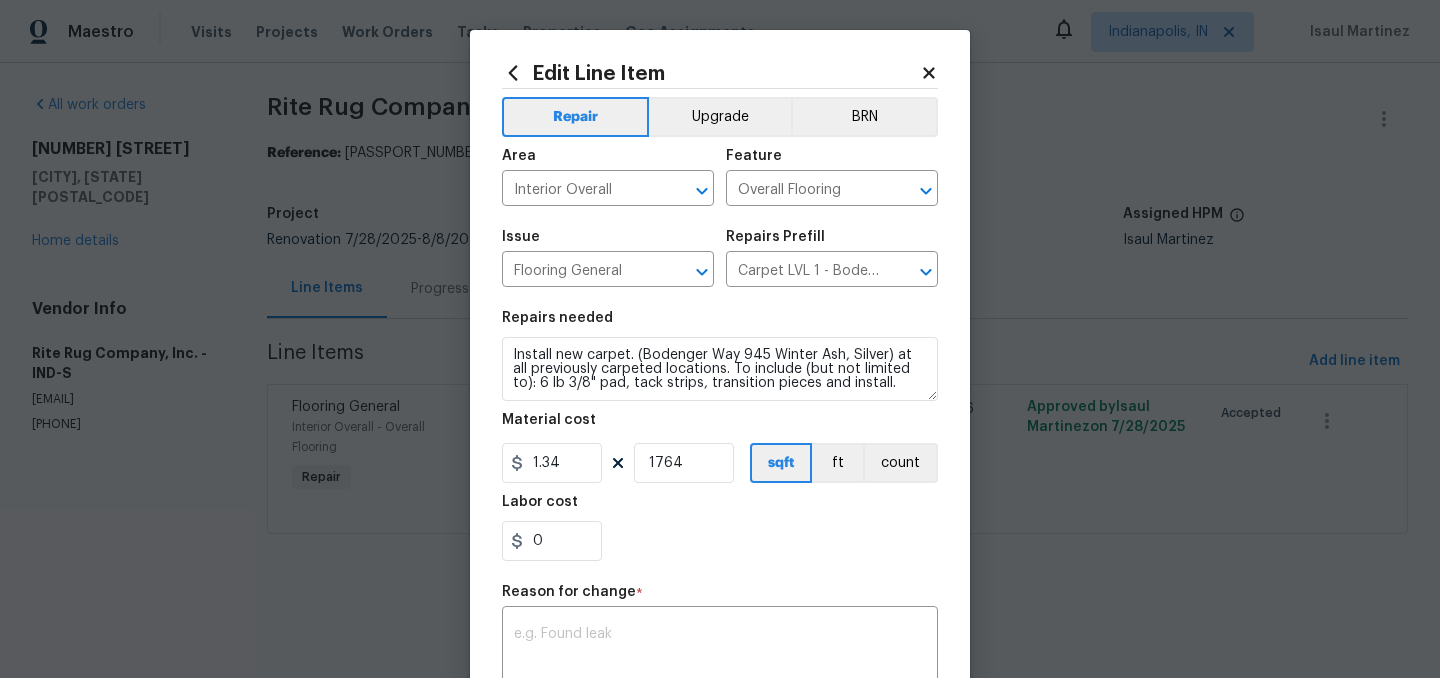 click on "0" at bounding box center [720, 541] 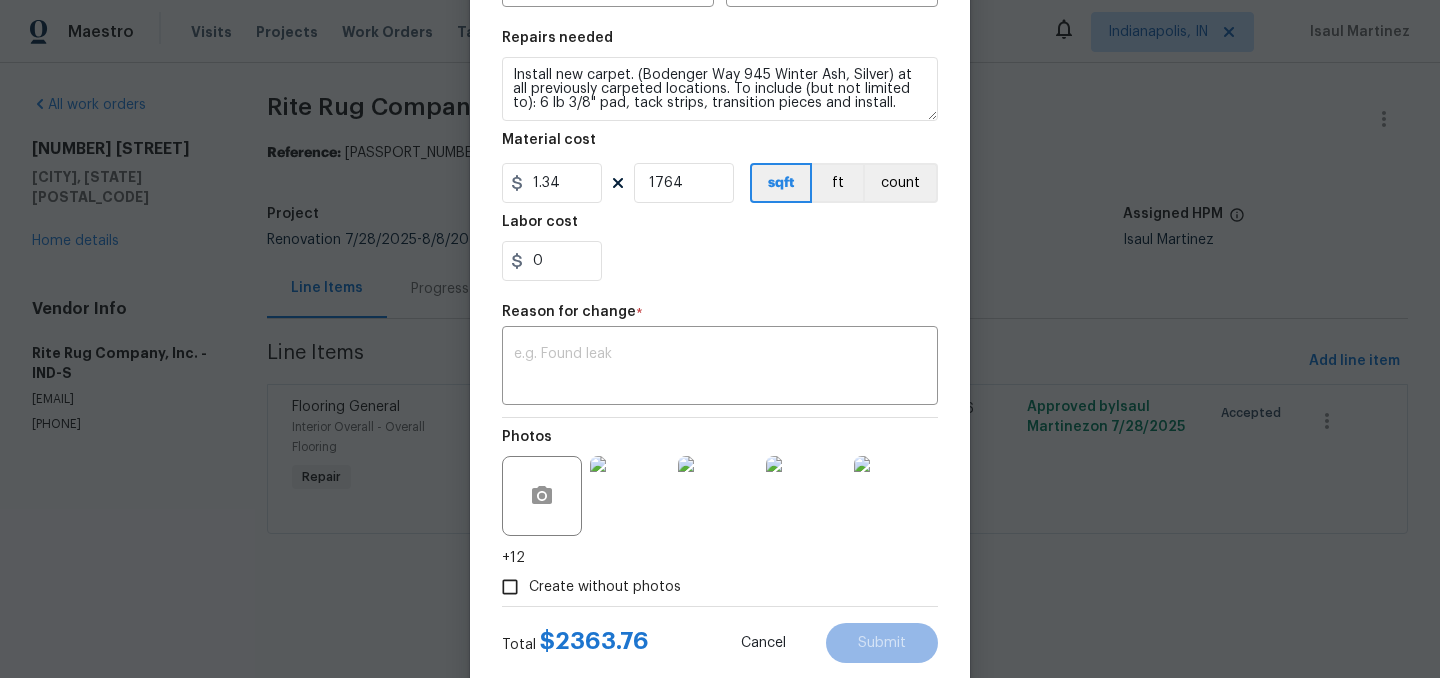 scroll, scrollTop: 328, scrollLeft: 0, axis: vertical 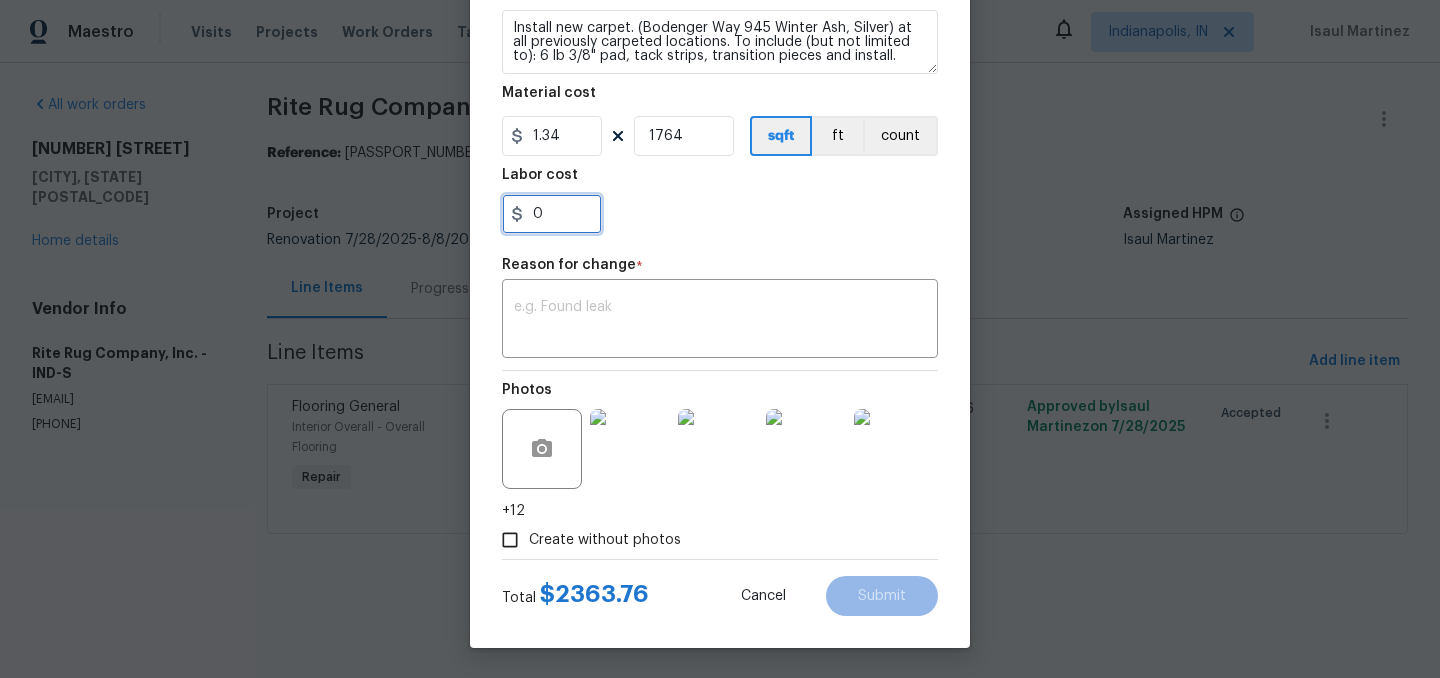click on "0" at bounding box center [552, 214] 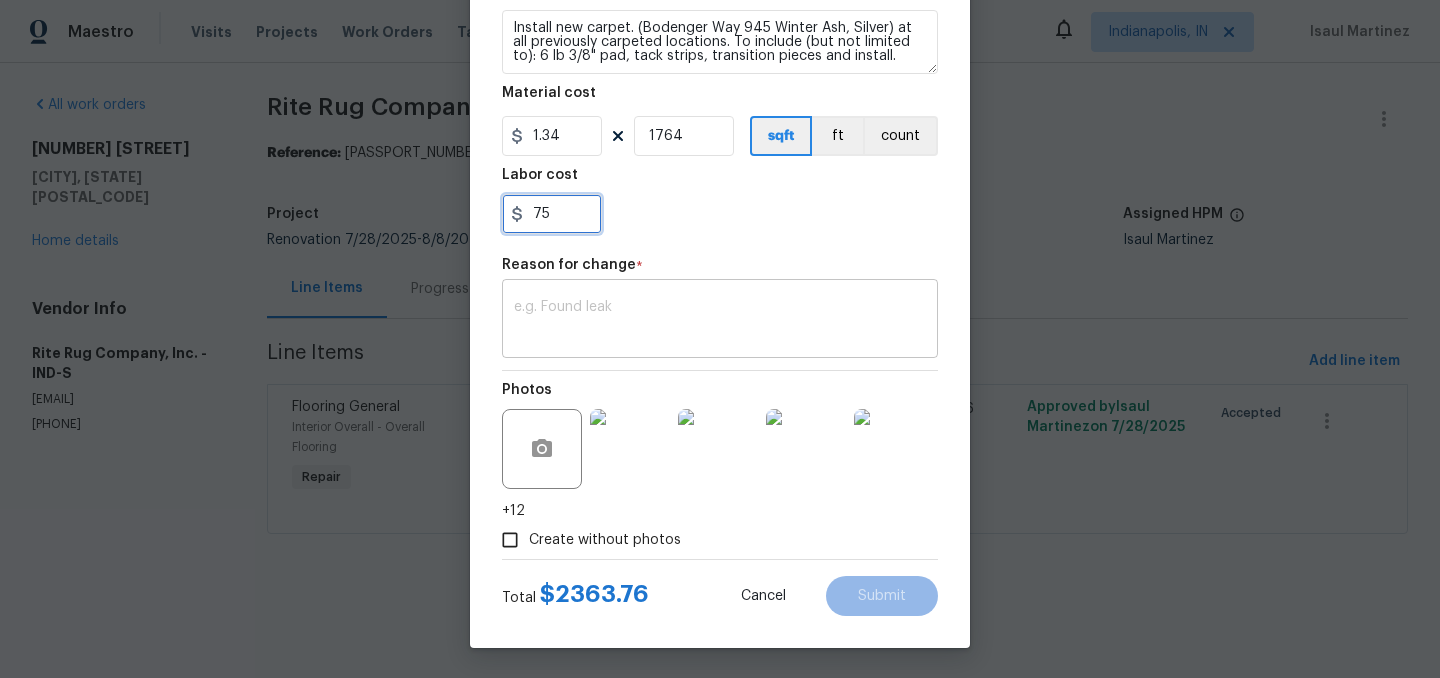 type on "75" 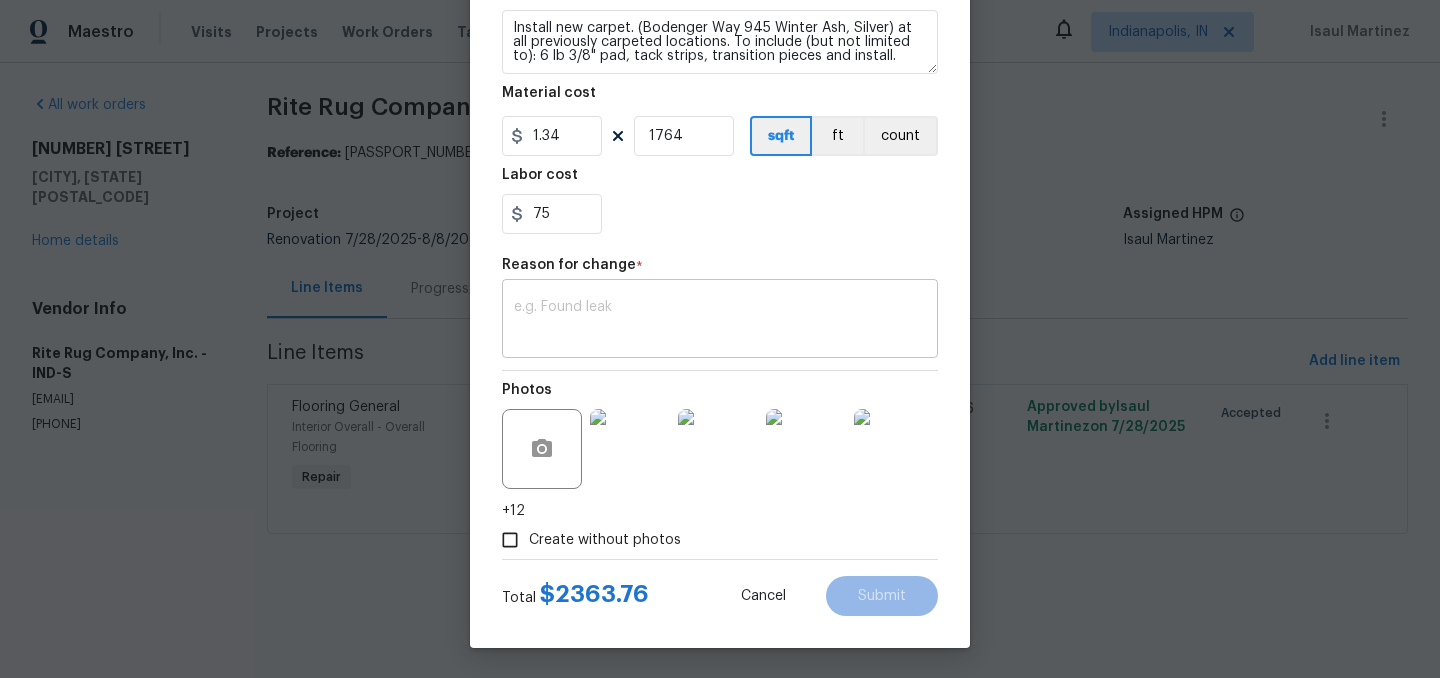 click at bounding box center (720, 321) 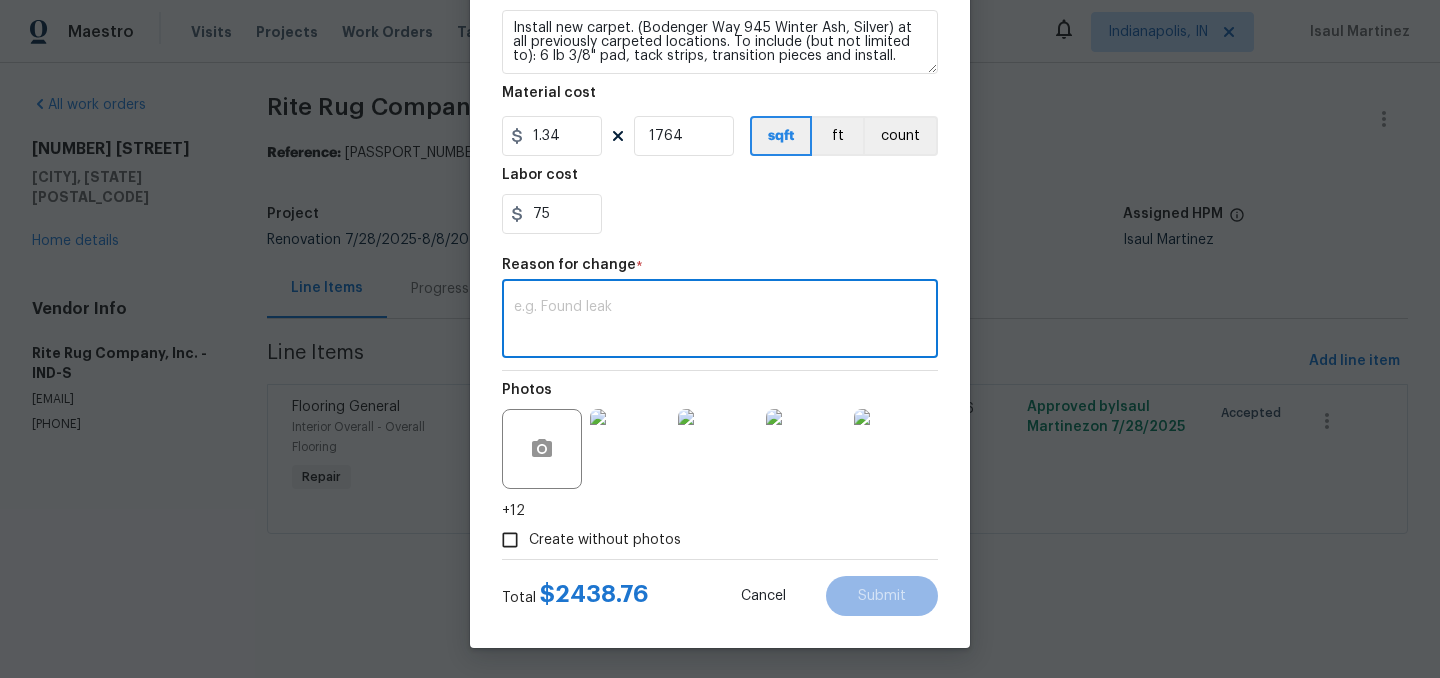 paste on "2438.76" 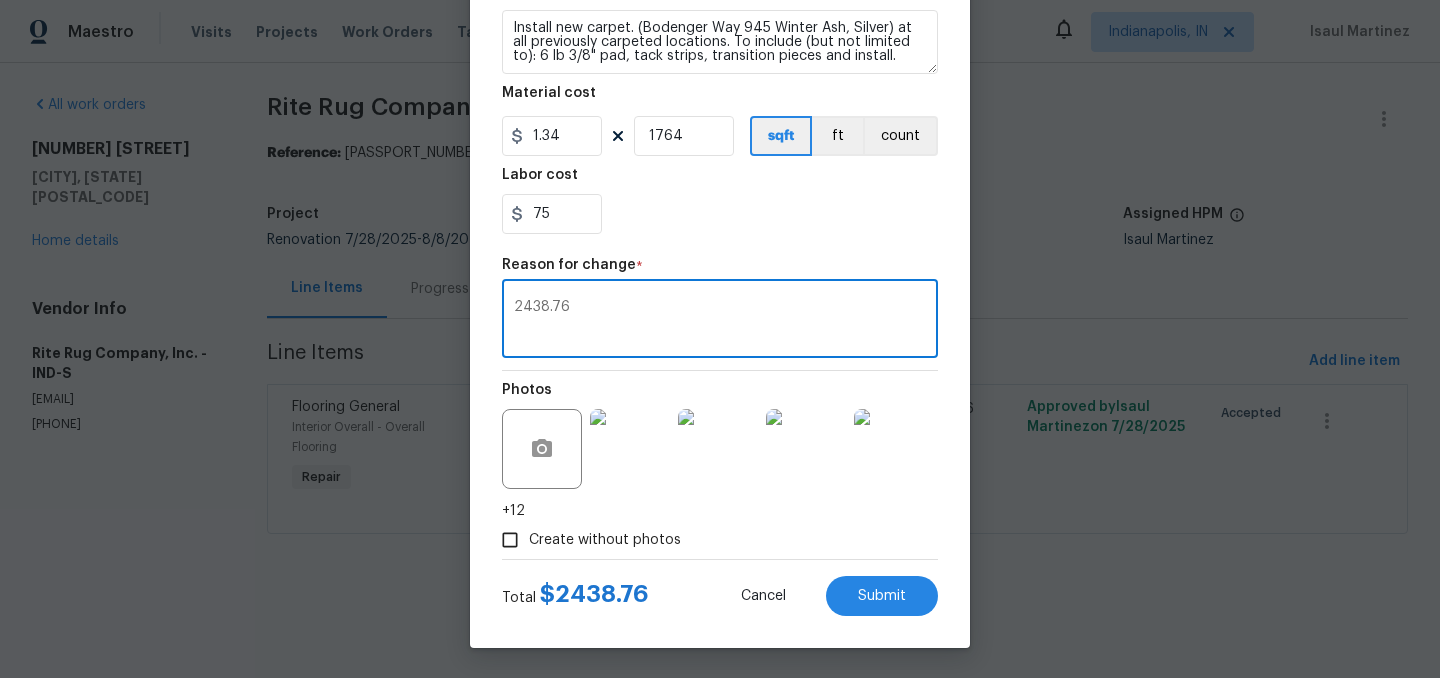 drag, startPoint x: 598, startPoint y: 304, endPoint x: 470, endPoint y: 295, distance: 128.31601 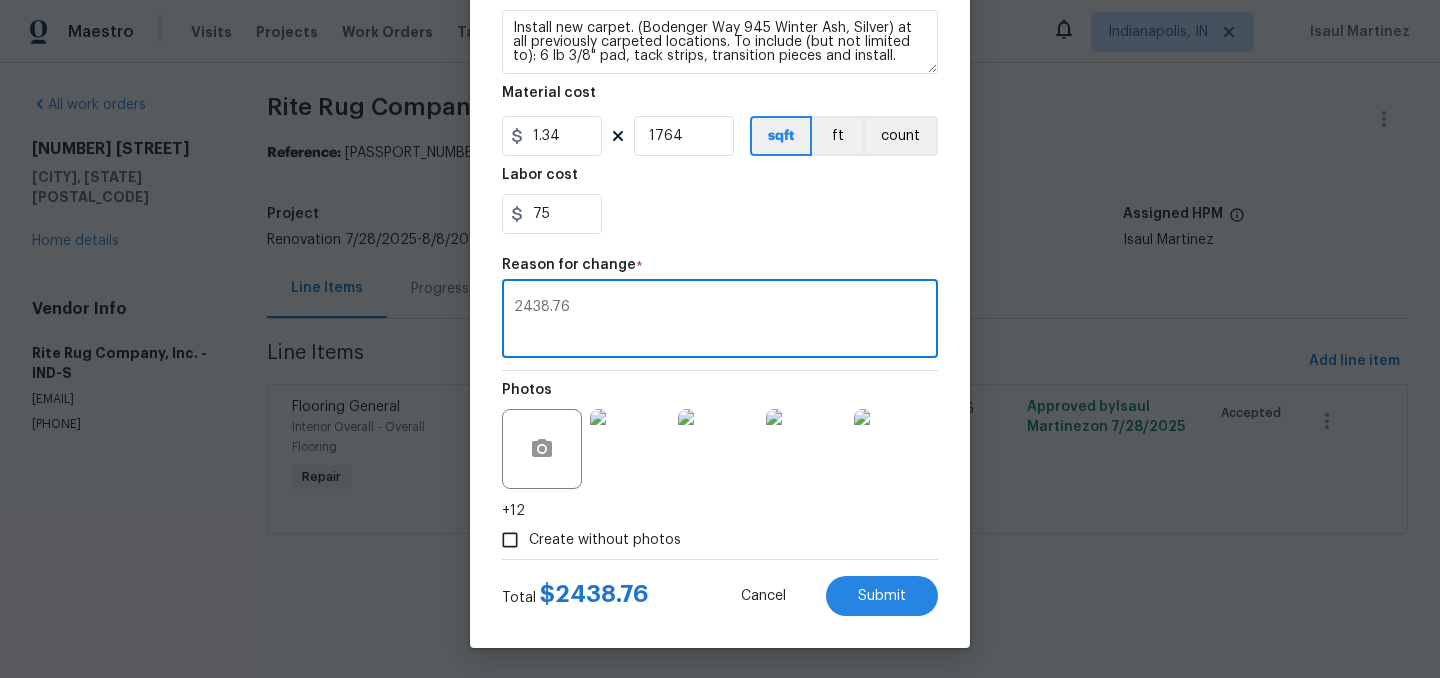 click on "Edit Line Item Repair Upgrade BRN Area Interior Overall ​ Feature Overall Flooring ​ Issue Flooring General ​ Repairs Prefill Carpet LVL 1 - Bodenger Way (Silver) $1.34 ​ Repairs needed Install new carpet. (Bodenger Way 945 Winter Ash, Silver) at all previously carpeted locations. To include (but not limited to): 6 lb 3/8" pad, tack strips, transition pieces and install. Material cost 1.34 1764 sqft ft count Labor cost 75 Reason for change * 2438.76 x ​ Photos  +12 Create without photos Total   $ 2438.76 Cancel Submit" at bounding box center (720, 175) 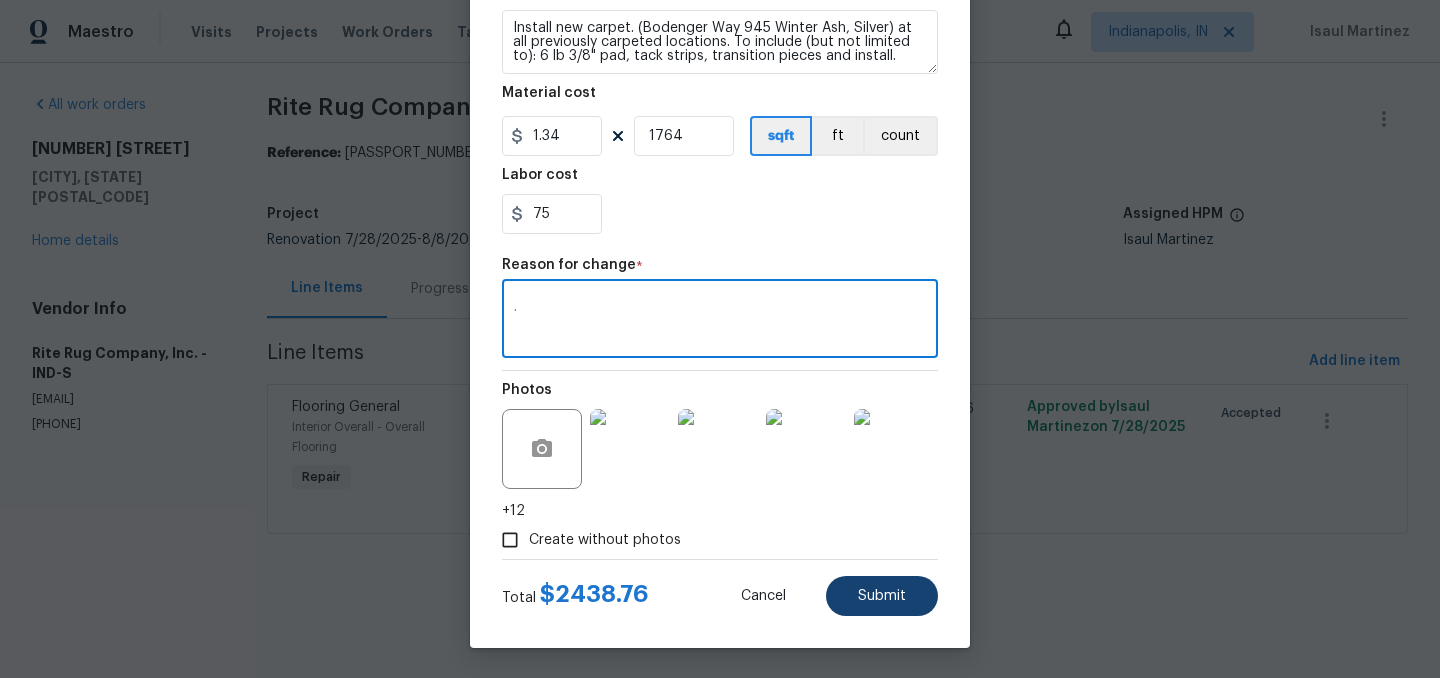 type on "." 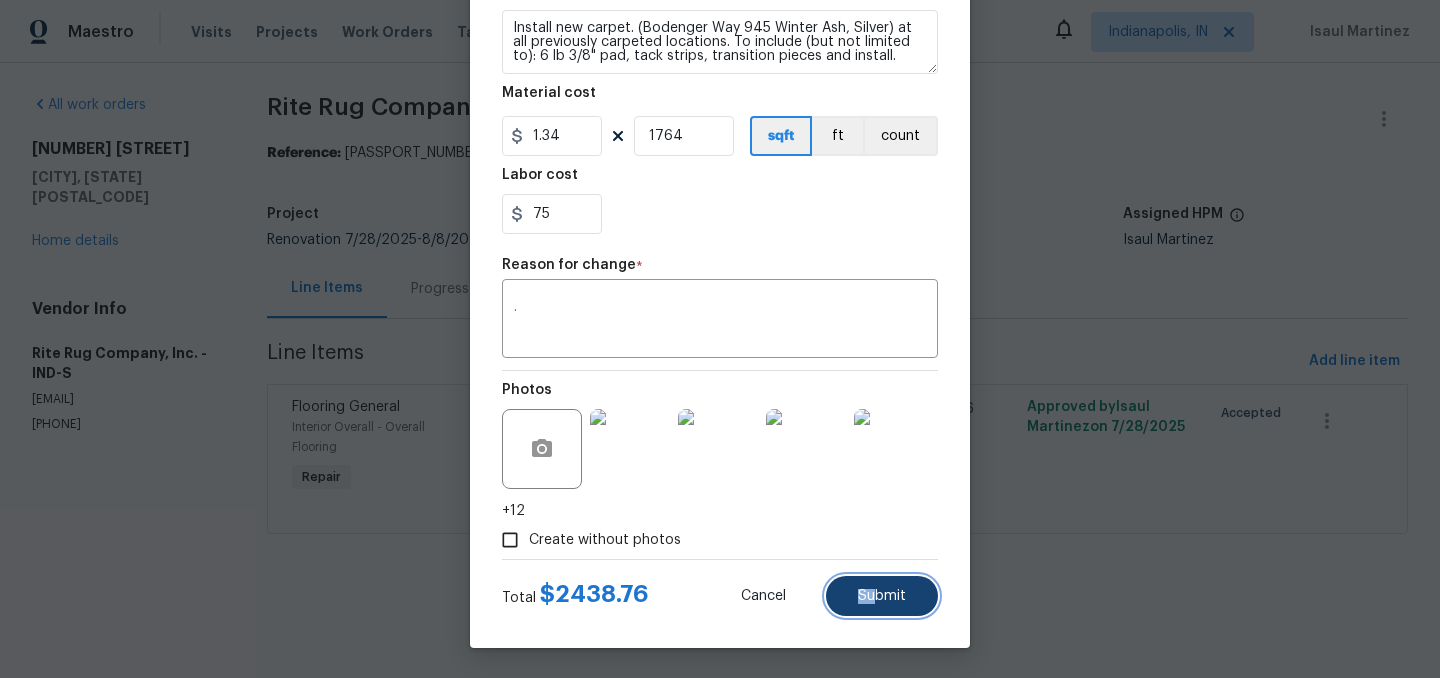 click on "Submit" at bounding box center [882, 596] 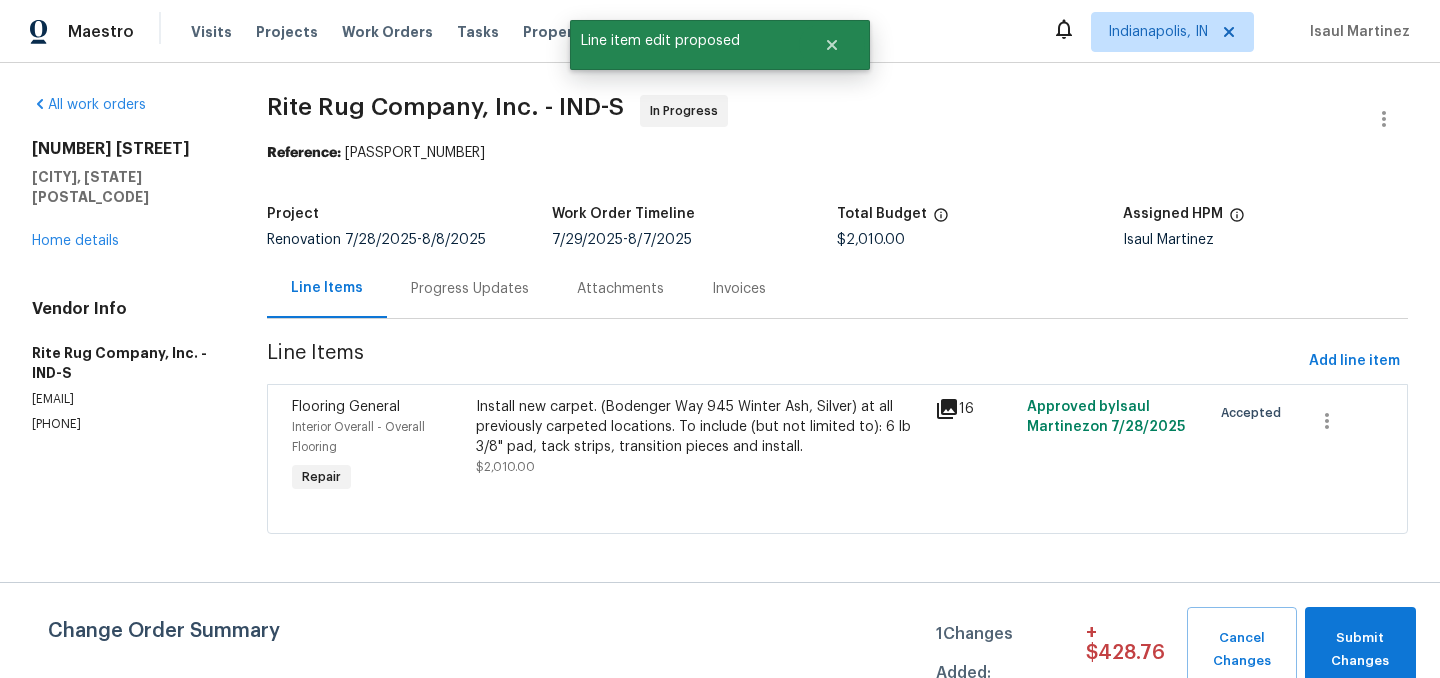 scroll, scrollTop: 0, scrollLeft: 0, axis: both 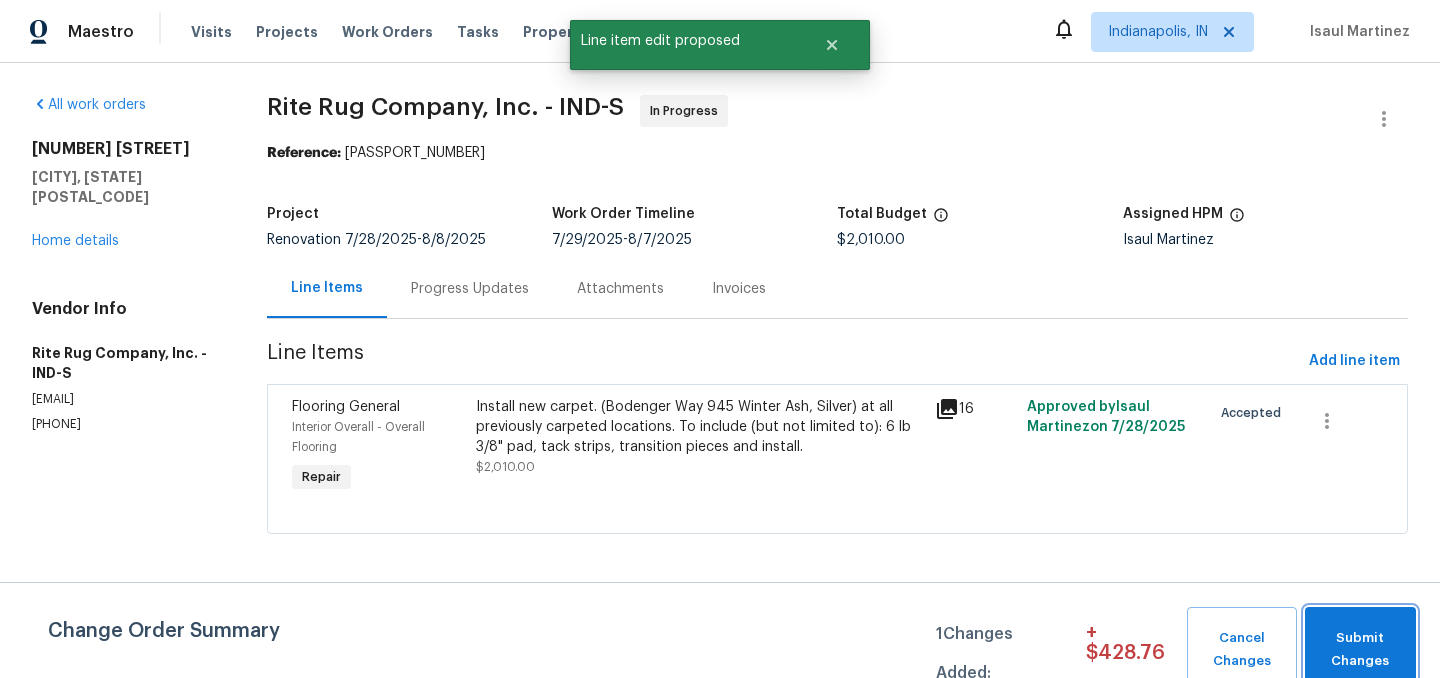 click on "Submit Changes" at bounding box center (1360, 650) 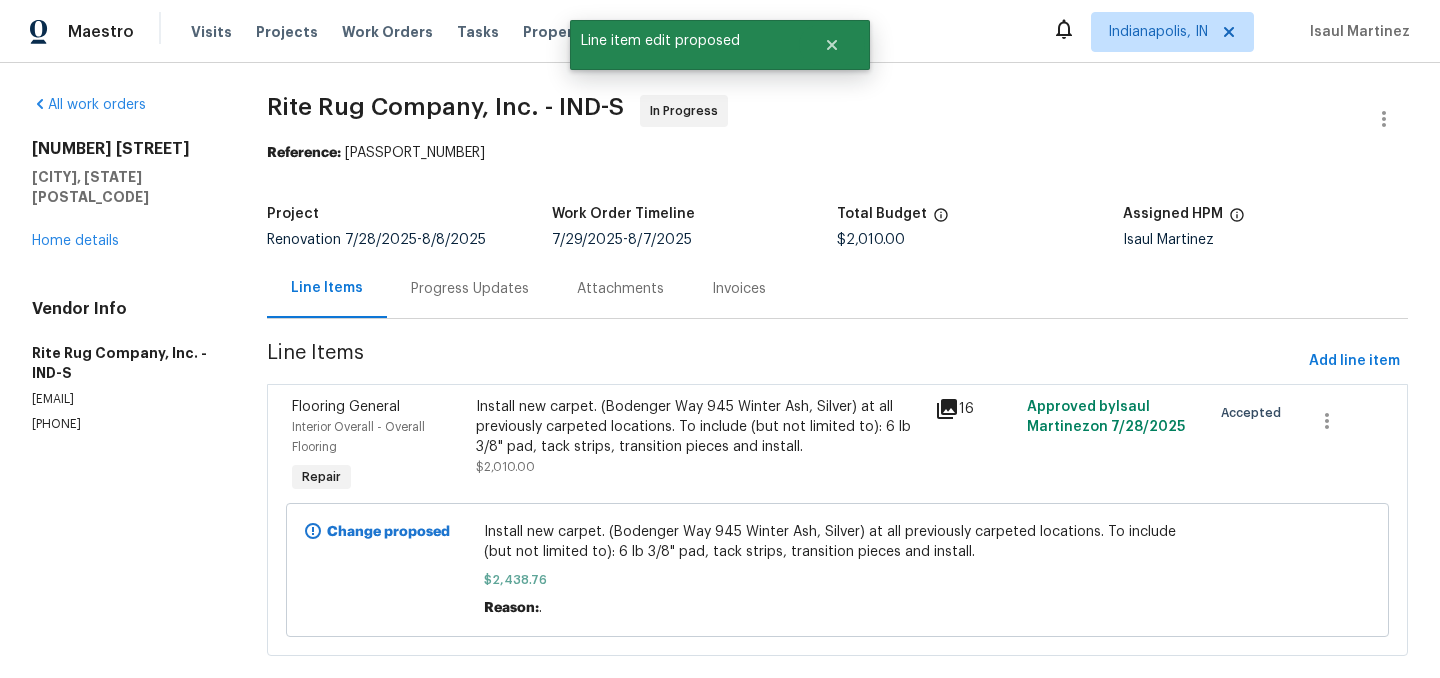 click on "Progress Updates" at bounding box center (470, 289) 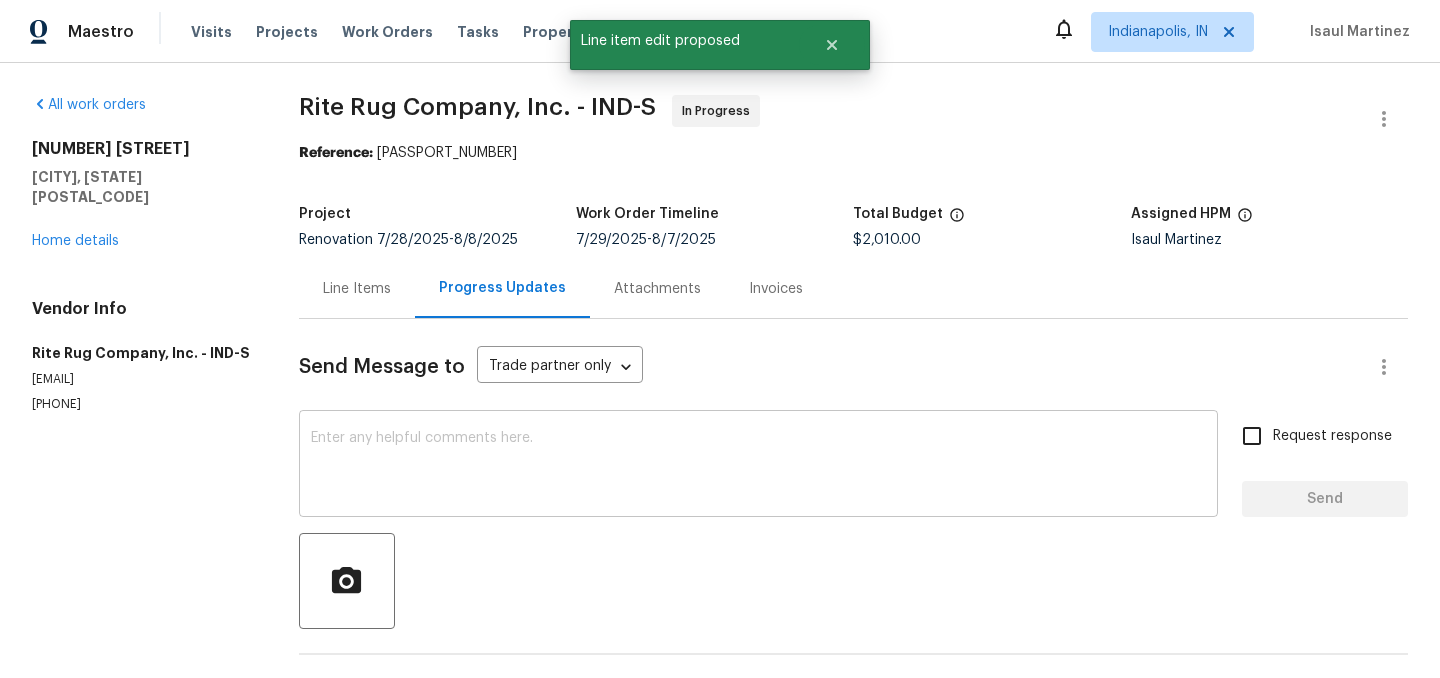 click at bounding box center (758, 466) 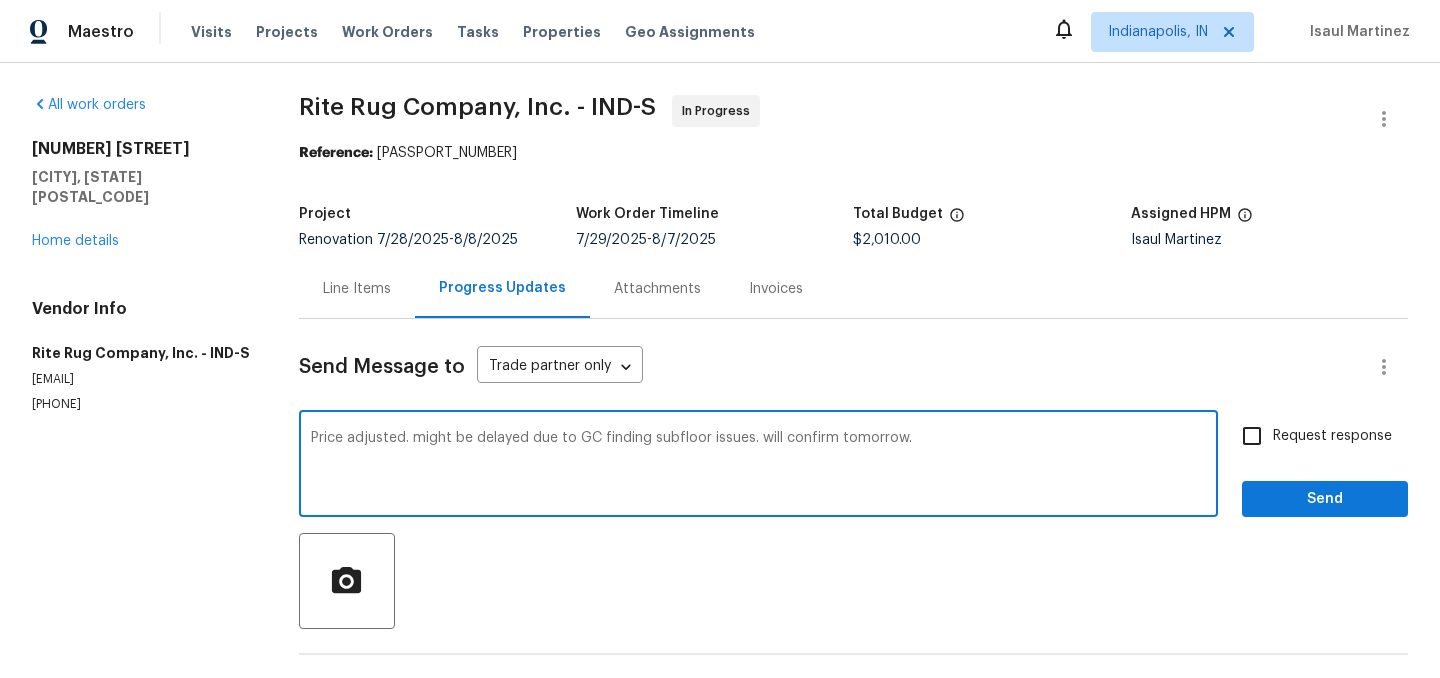 type on "Price adjusted. might be delayed due to GC finding subfloor issues. will confirm tomorrow." 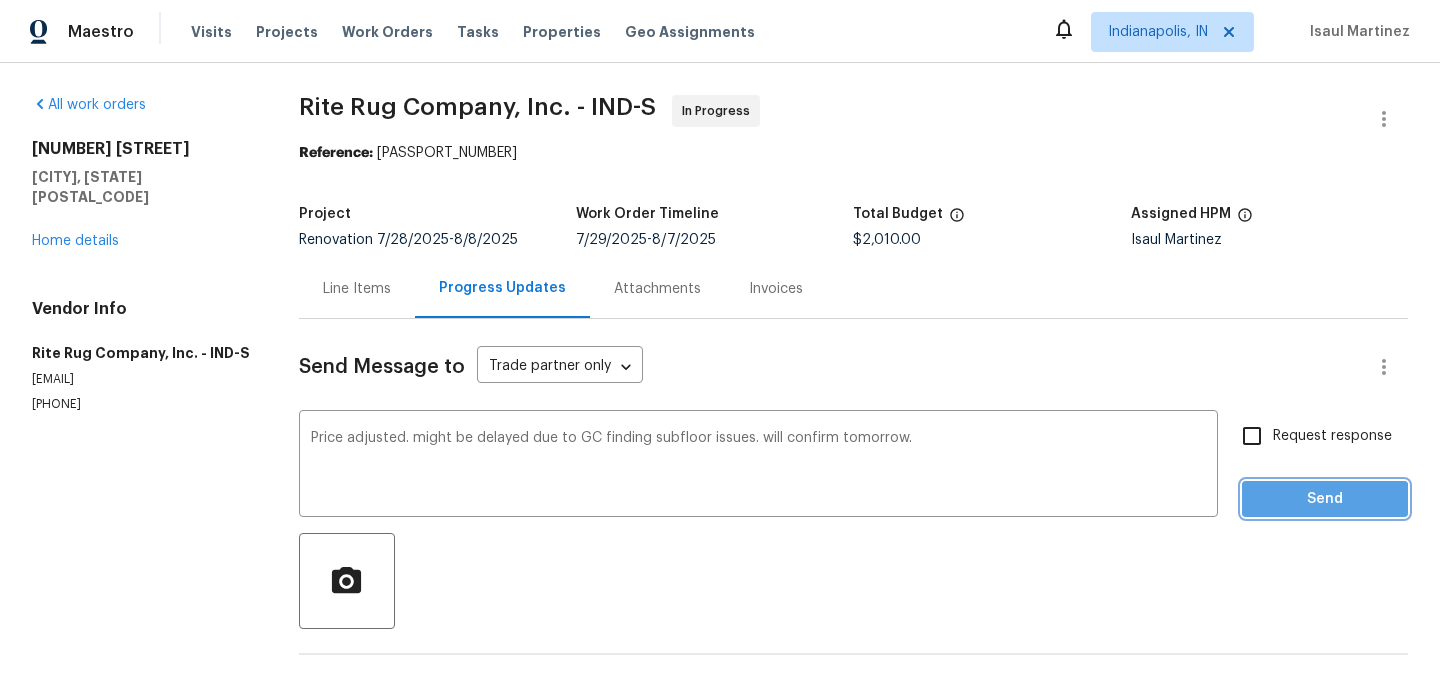 click on "Send" at bounding box center (1325, 499) 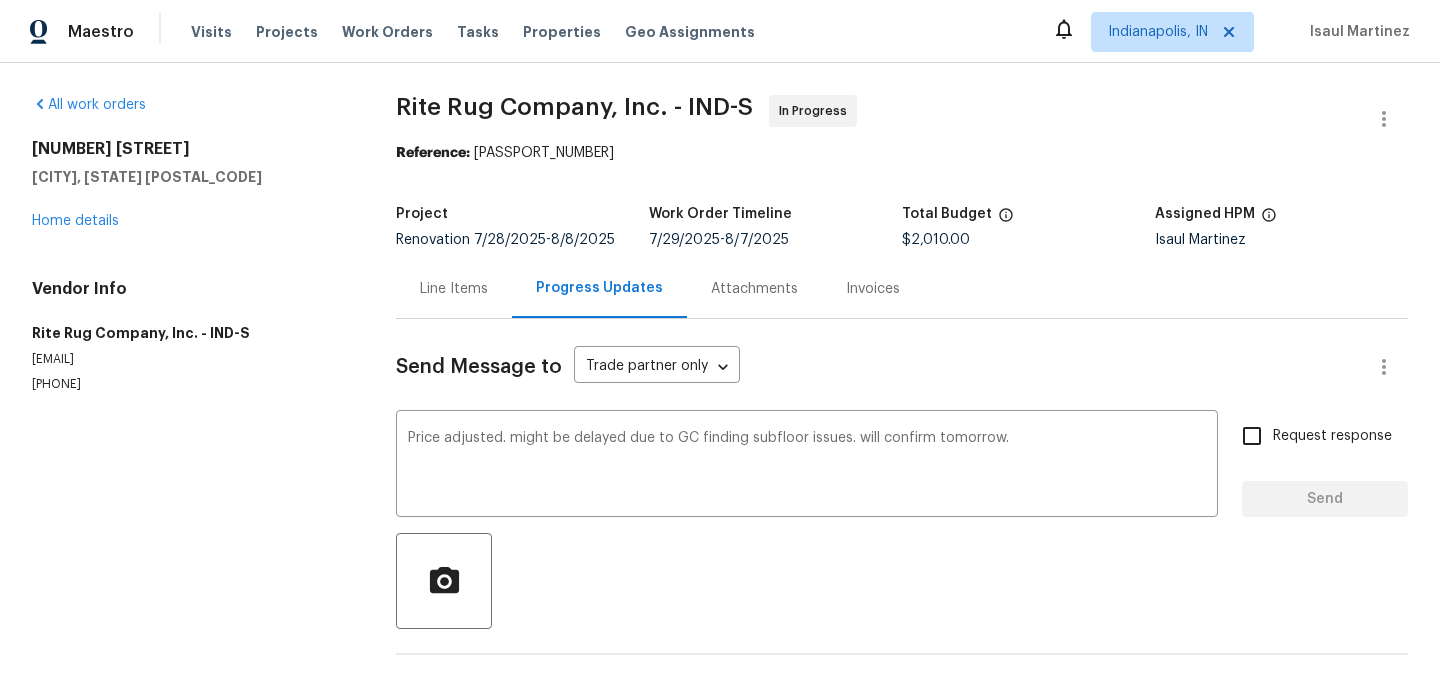 type 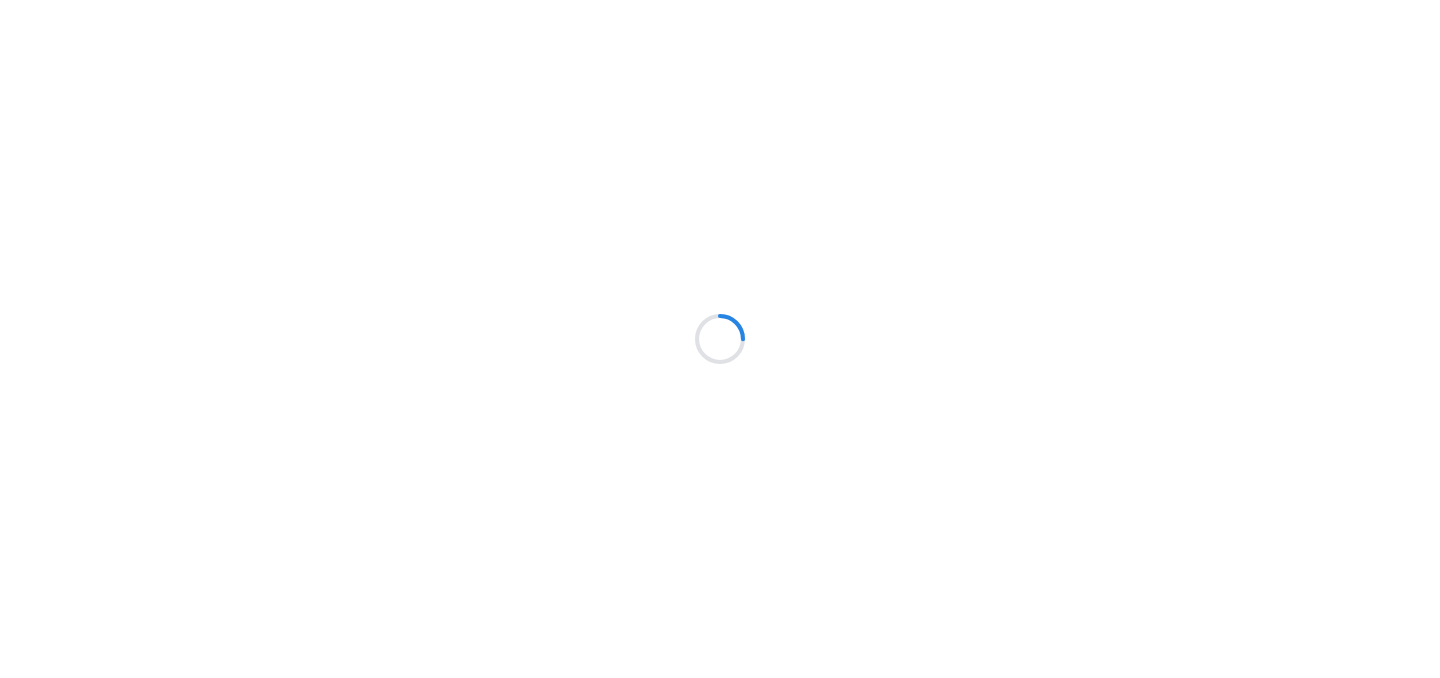 scroll, scrollTop: 0, scrollLeft: 0, axis: both 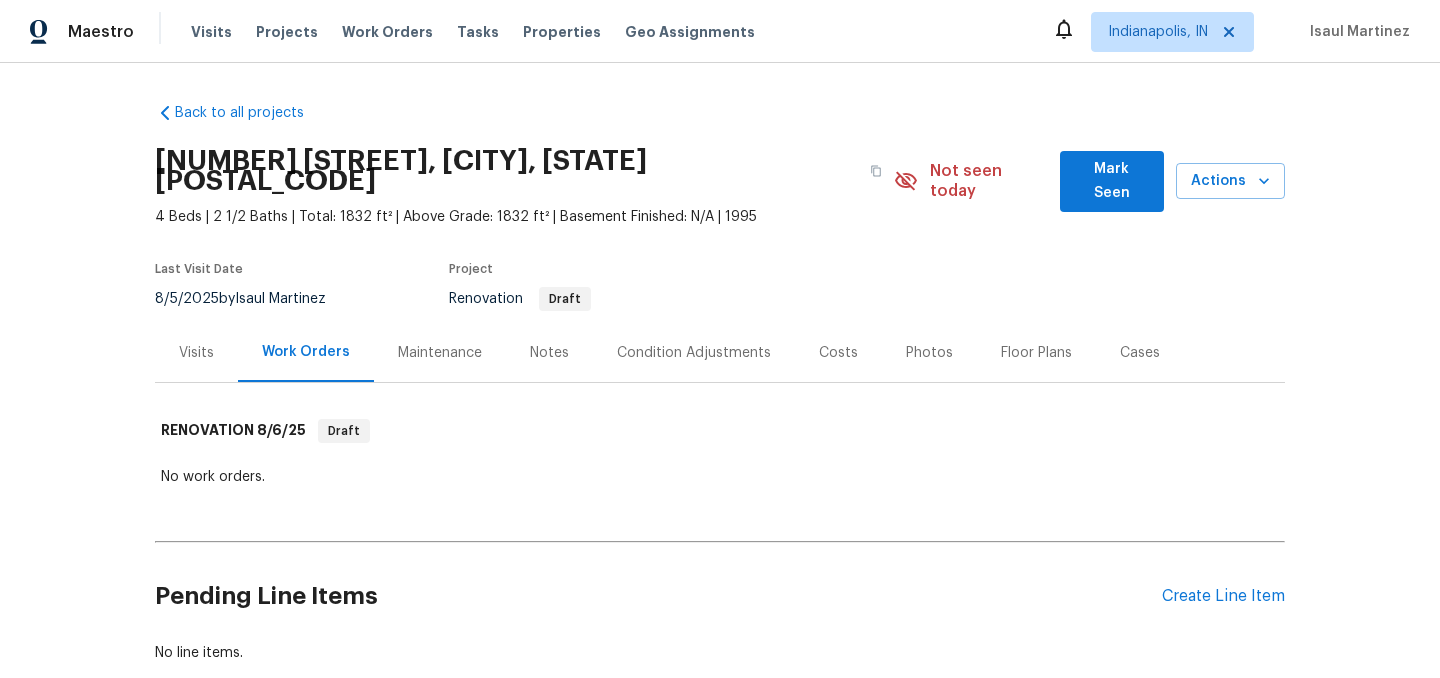 click on "Condition Adjustments" at bounding box center [694, 352] 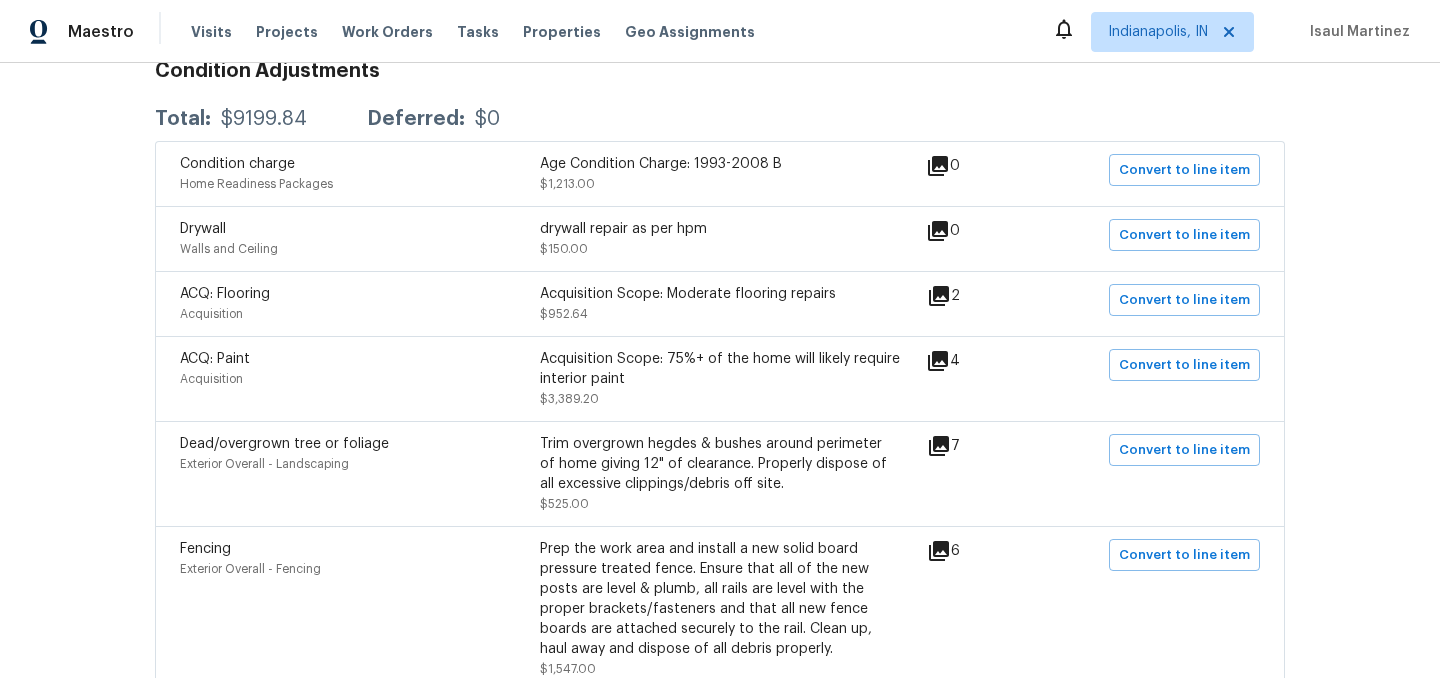 scroll, scrollTop: 395, scrollLeft: 0, axis: vertical 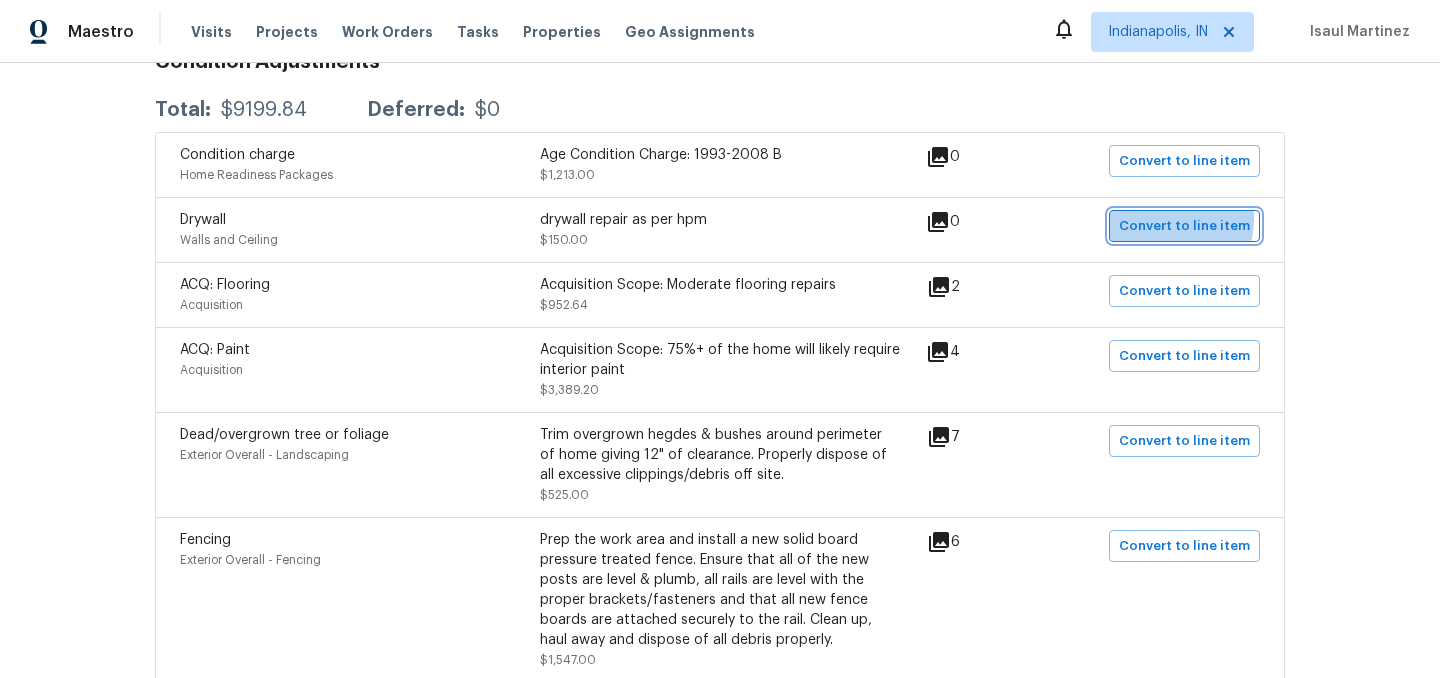 click on "Convert to line item" at bounding box center [1184, 226] 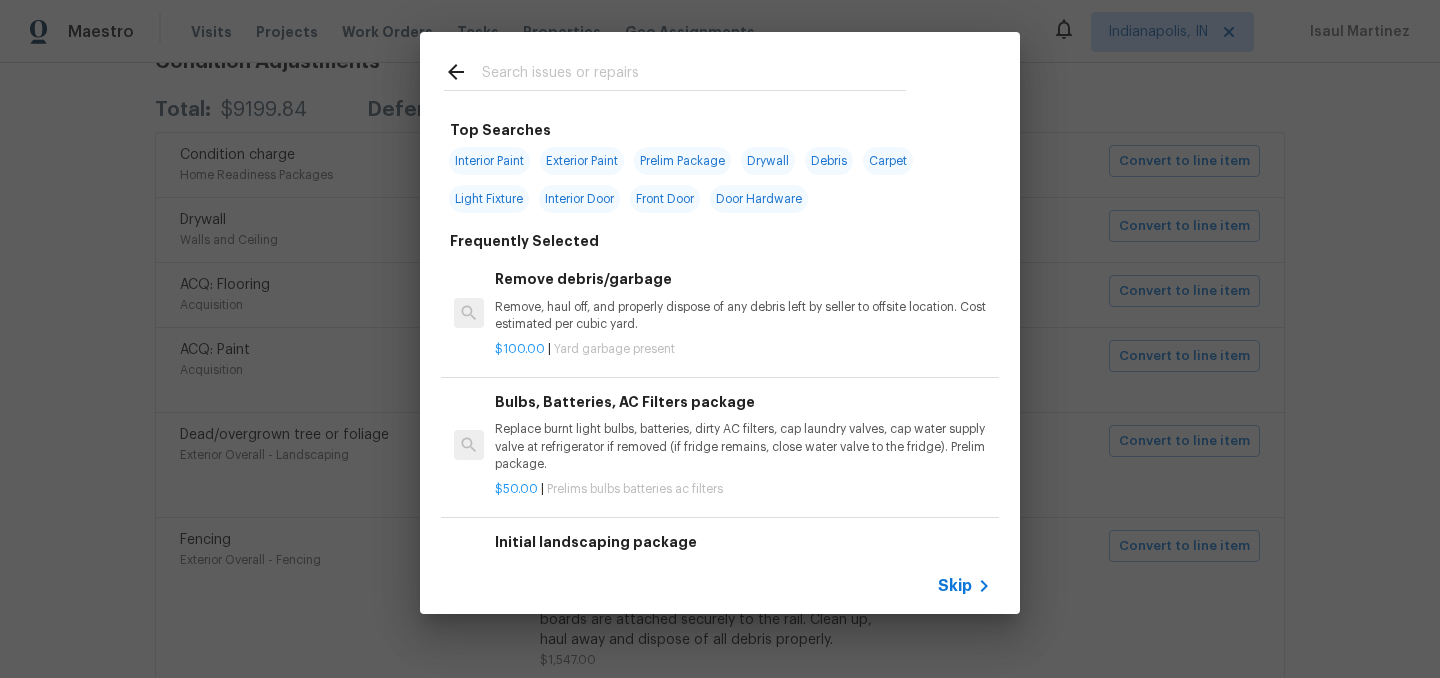 click on "Drywall" at bounding box center (768, 161) 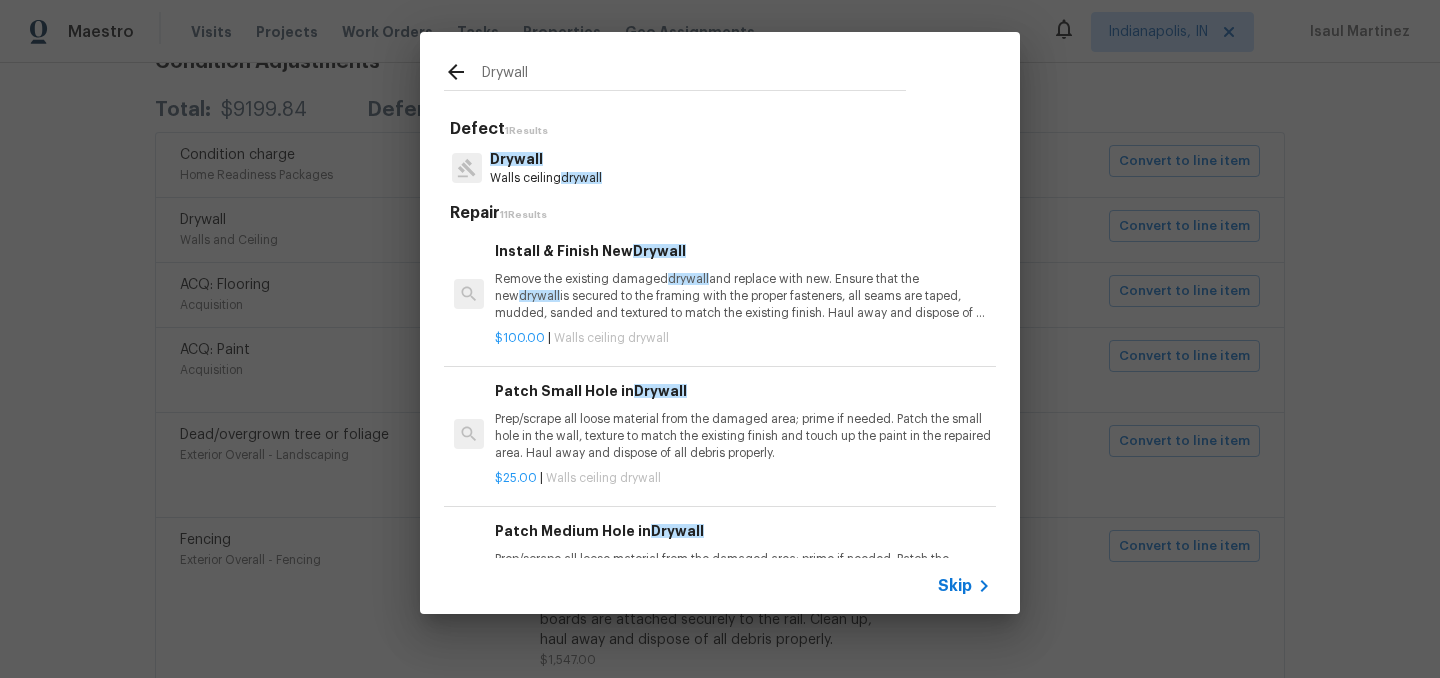 click on "Skip" at bounding box center (955, 586) 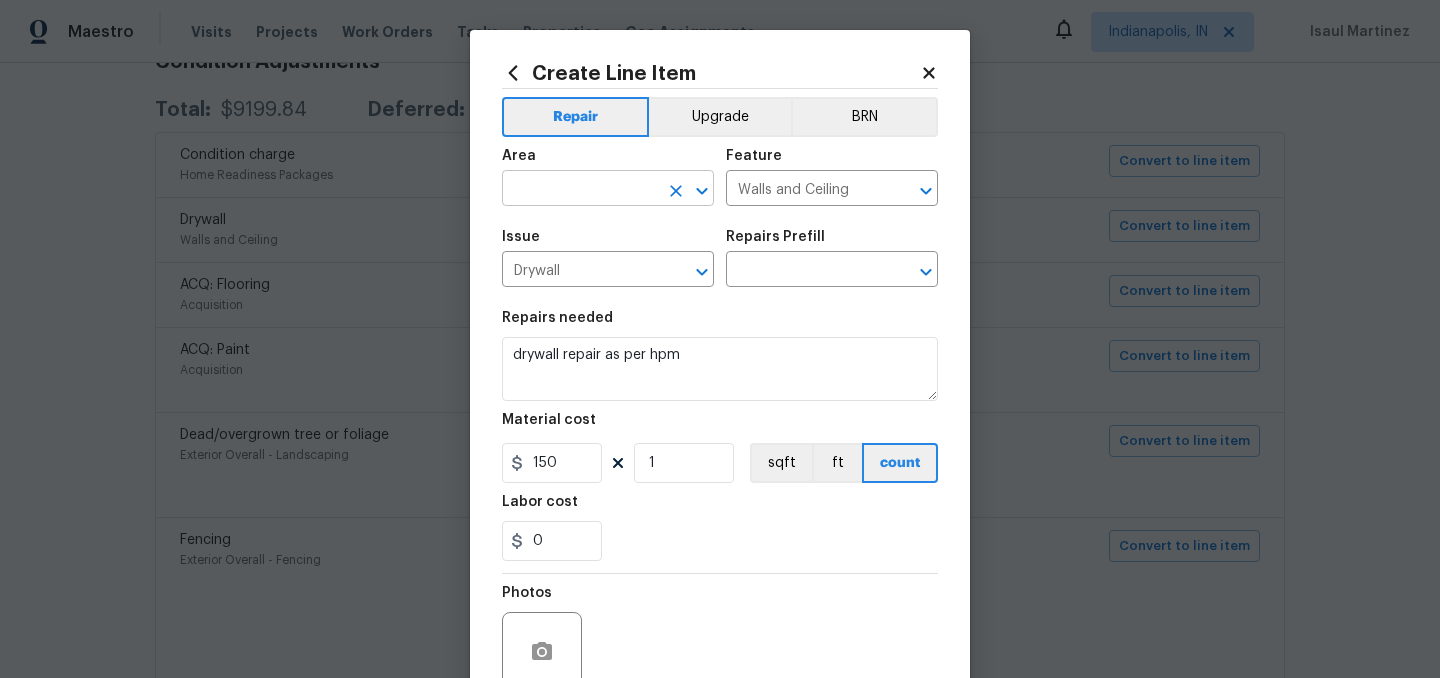 click at bounding box center [580, 190] 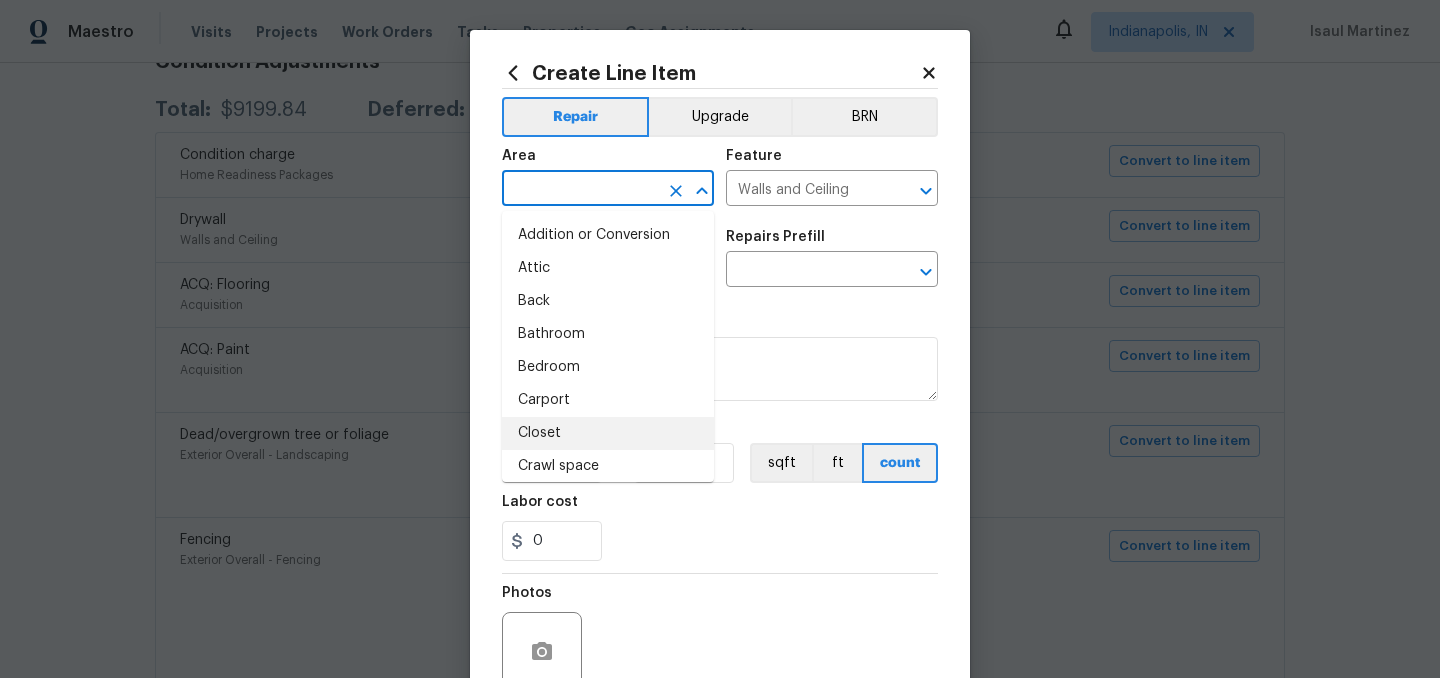 click on "Closet" at bounding box center (608, 433) 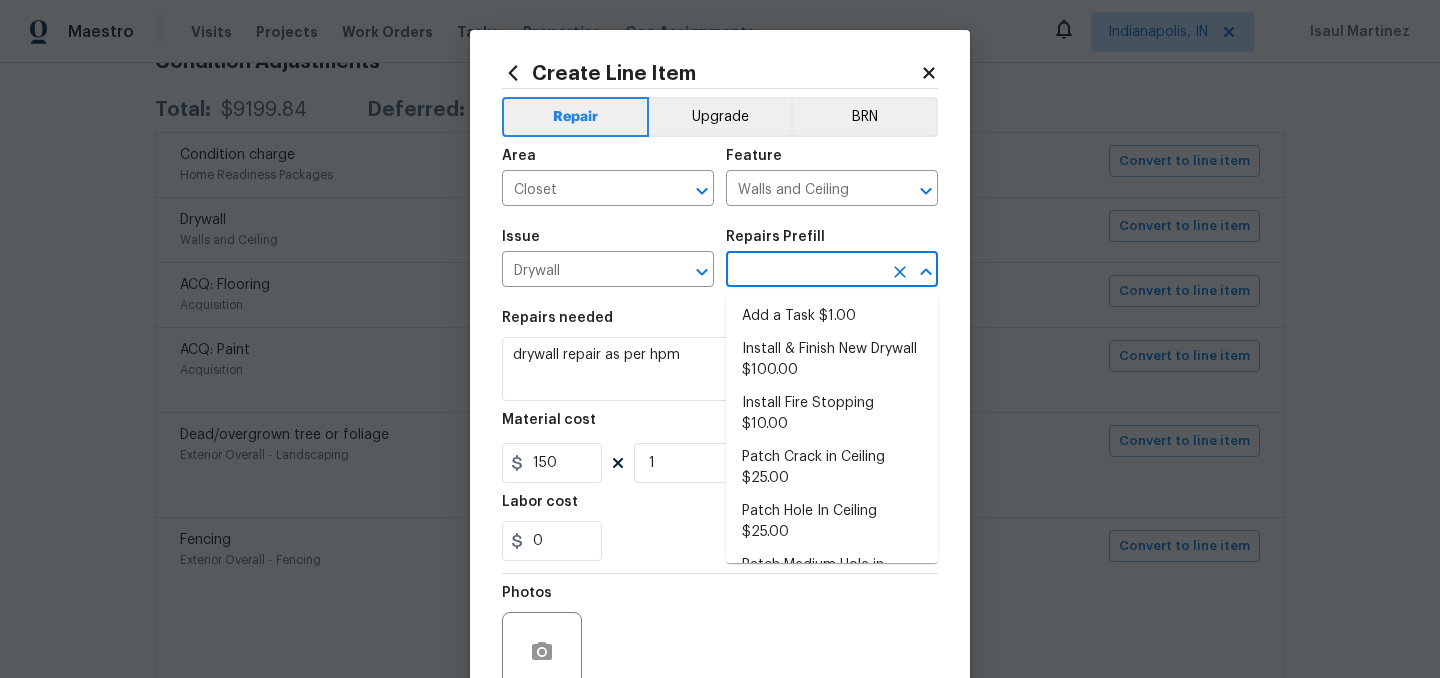 click at bounding box center [804, 271] 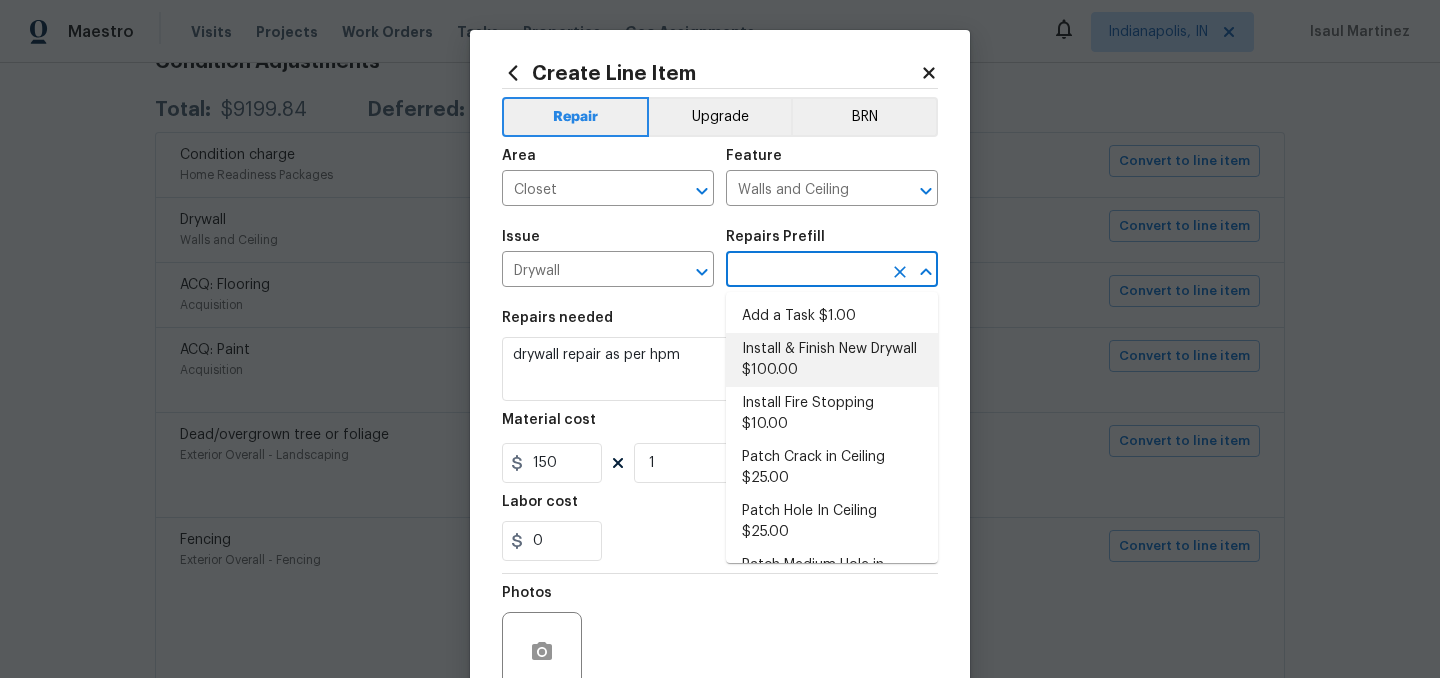 click on "Install & Finish New Drywall $100.00" at bounding box center [832, 360] 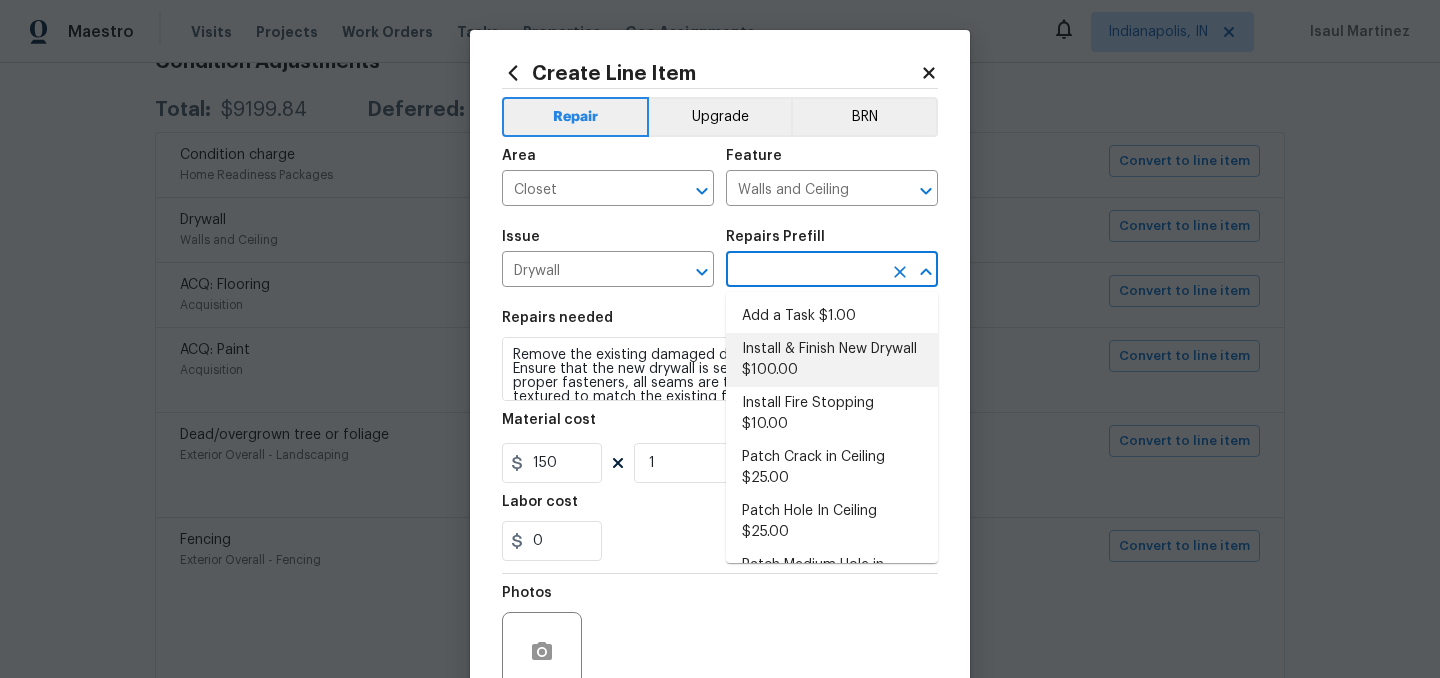 type on "Install & Finish New Drywall $100.00" 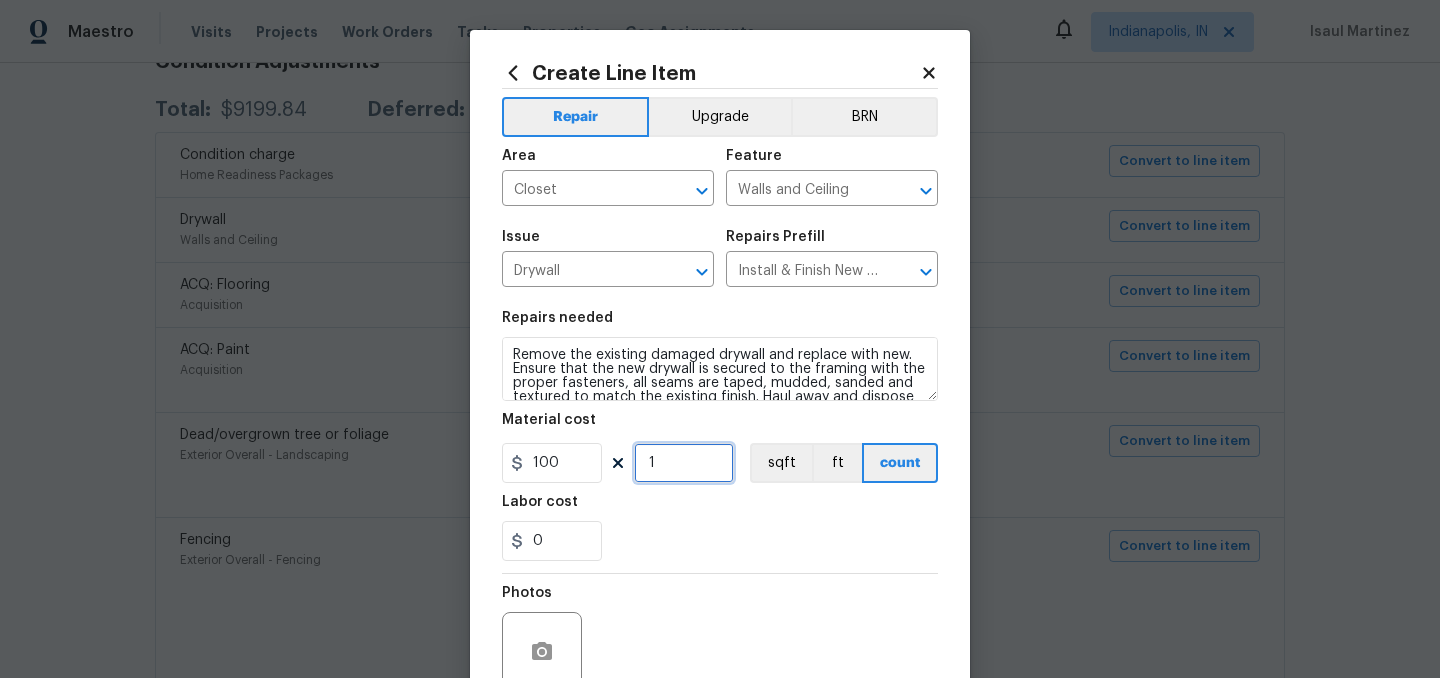 click on "1" at bounding box center (684, 463) 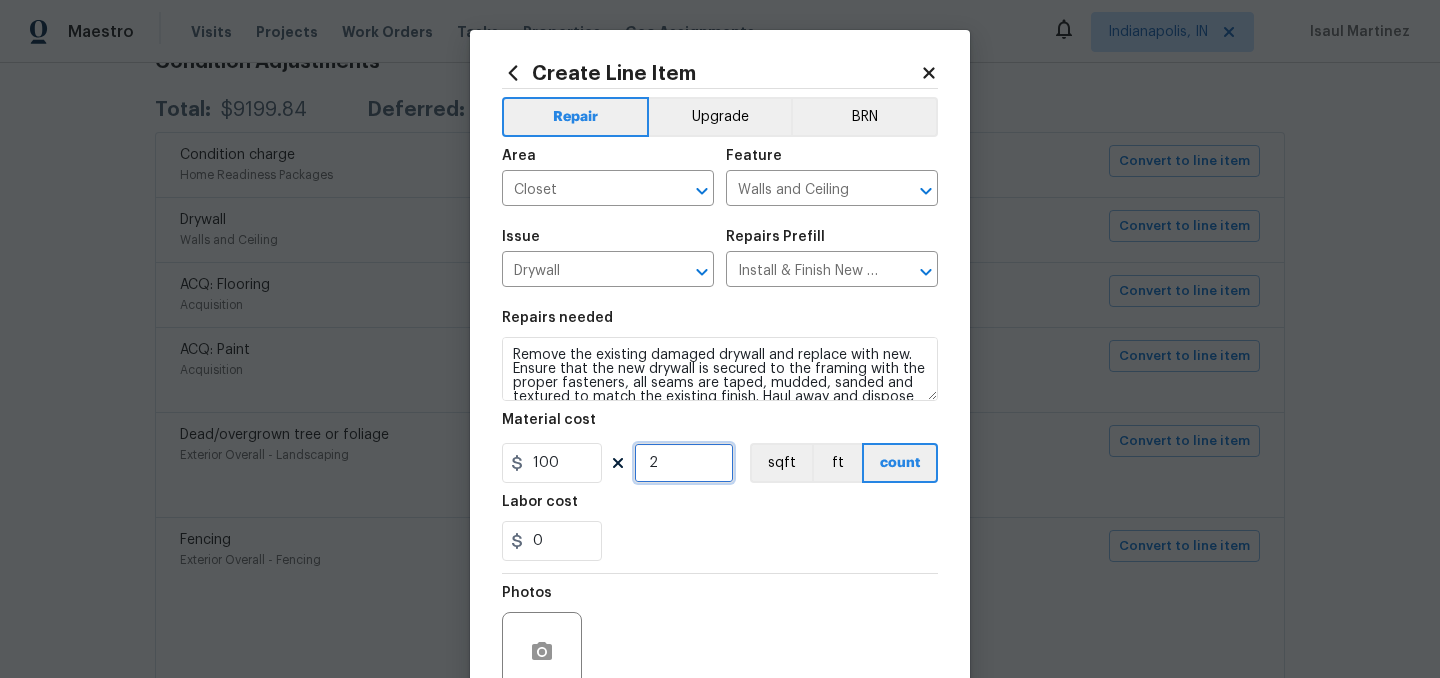 type on "2" 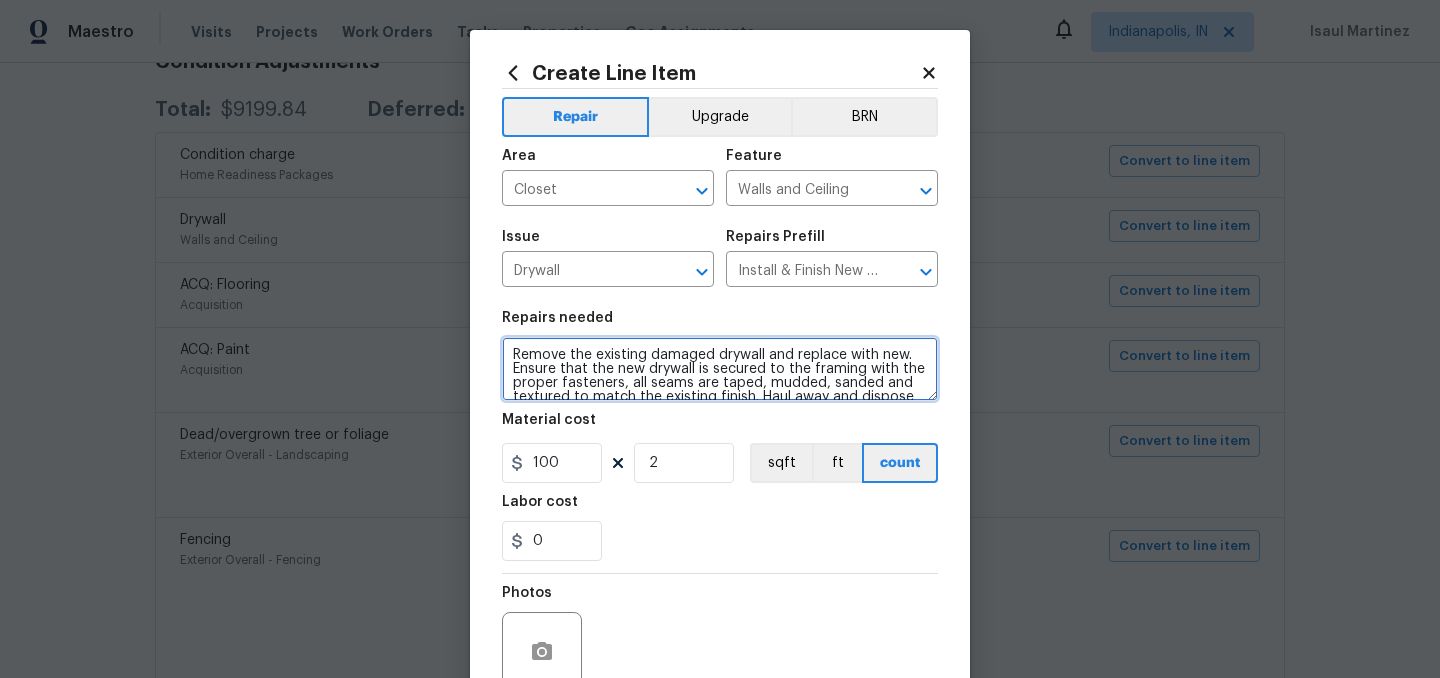 click on "Remove the existing damaged drywall and replace with new. Ensure that the new drywall is secured to the framing with the proper fasteners, all seams are taped, mudded, sanded and textured to match the existing finish. Haul away and dispose of all debris properly." at bounding box center [720, 369] 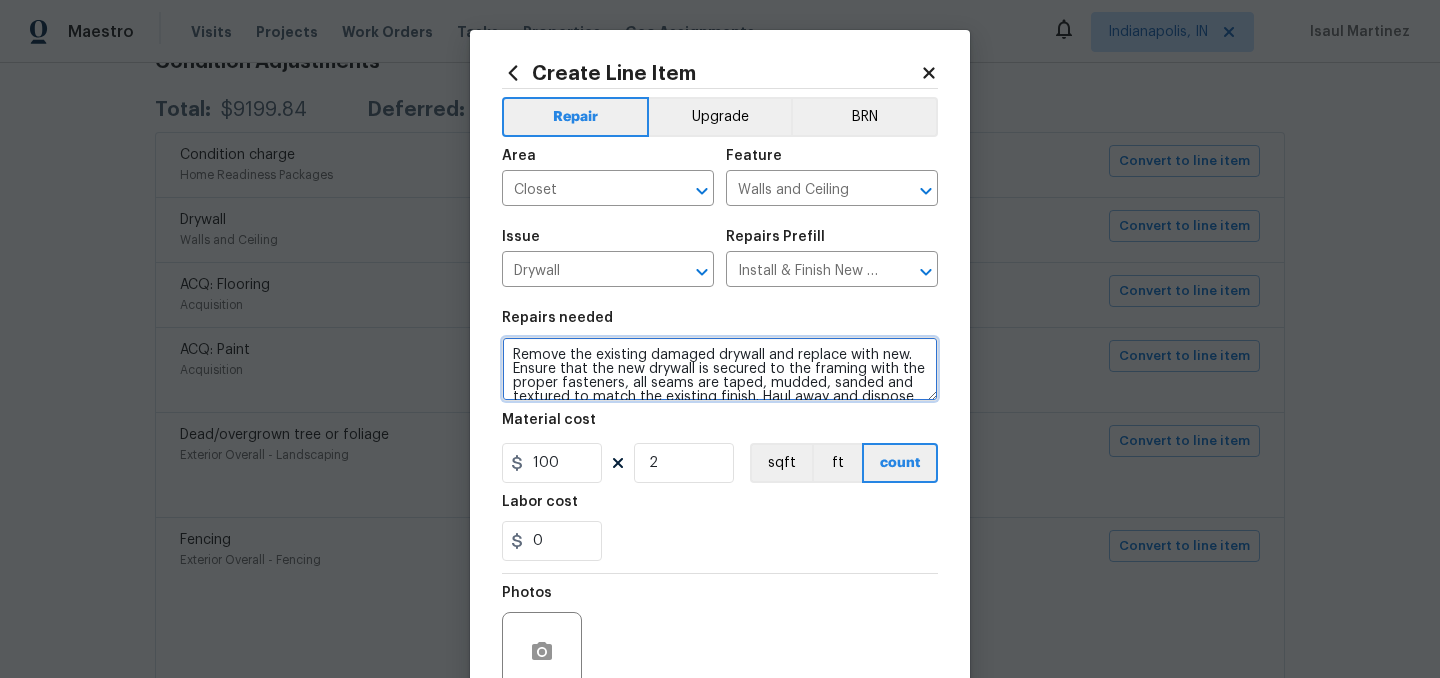 type on "Remove the existing damaged drywall and replace with new. Ensure that the new drywall is secured to the framing with the proper fasteners, all seams are taped, mudded, sanded and textured to match the existing finish. Haul away and dispose of all debris properly." 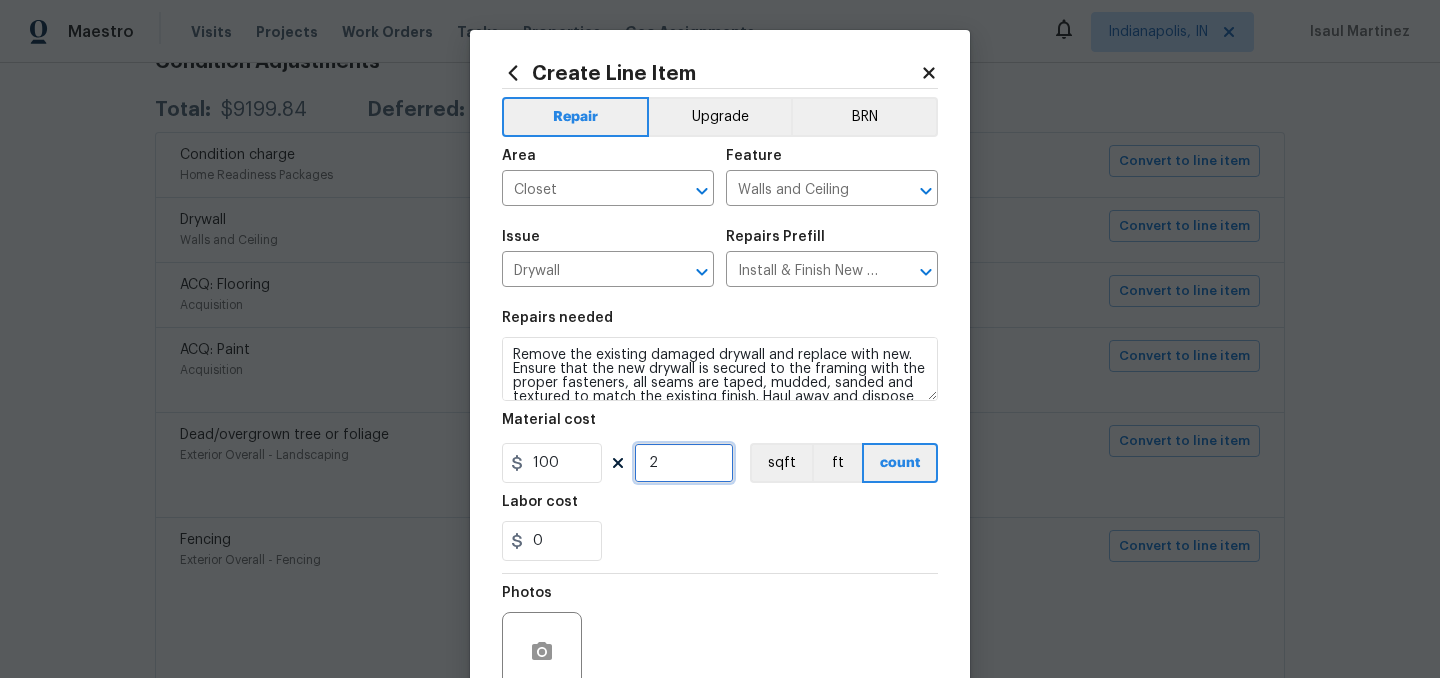 click on "2" at bounding box center (684, 463) 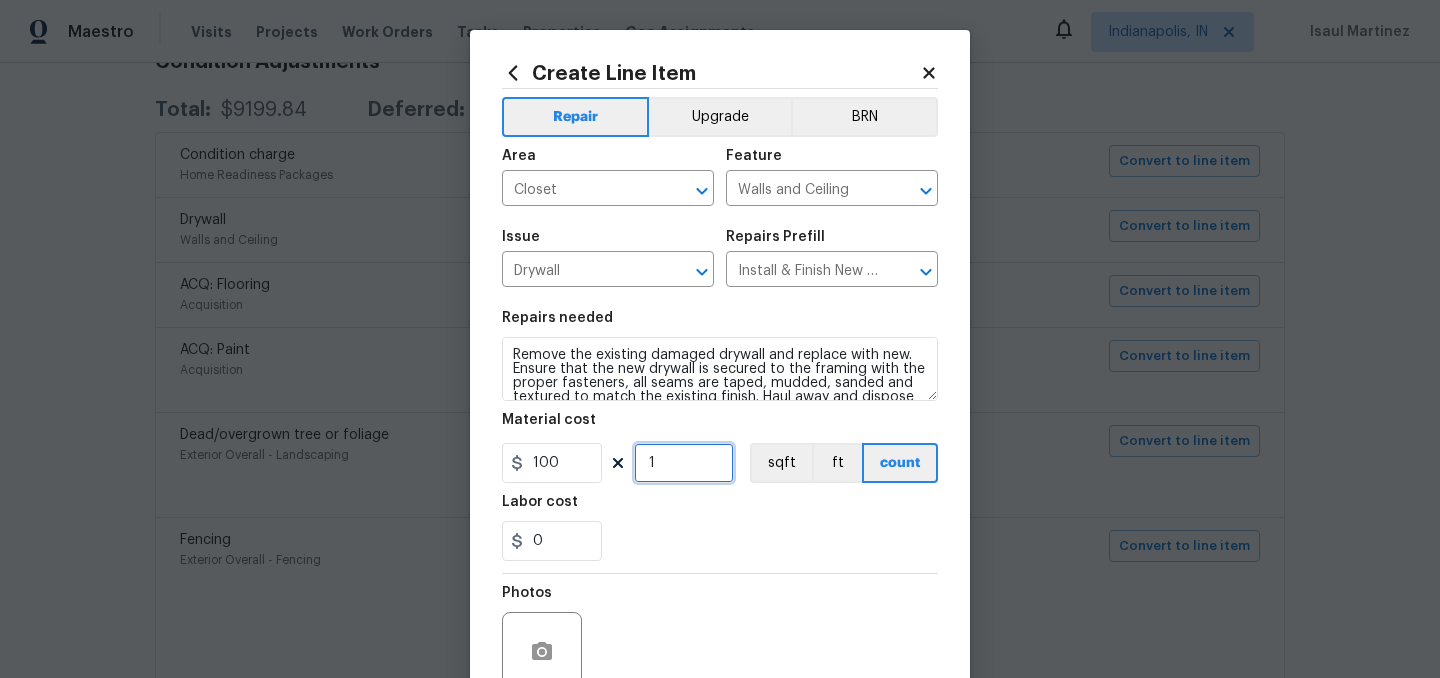 type on "1" 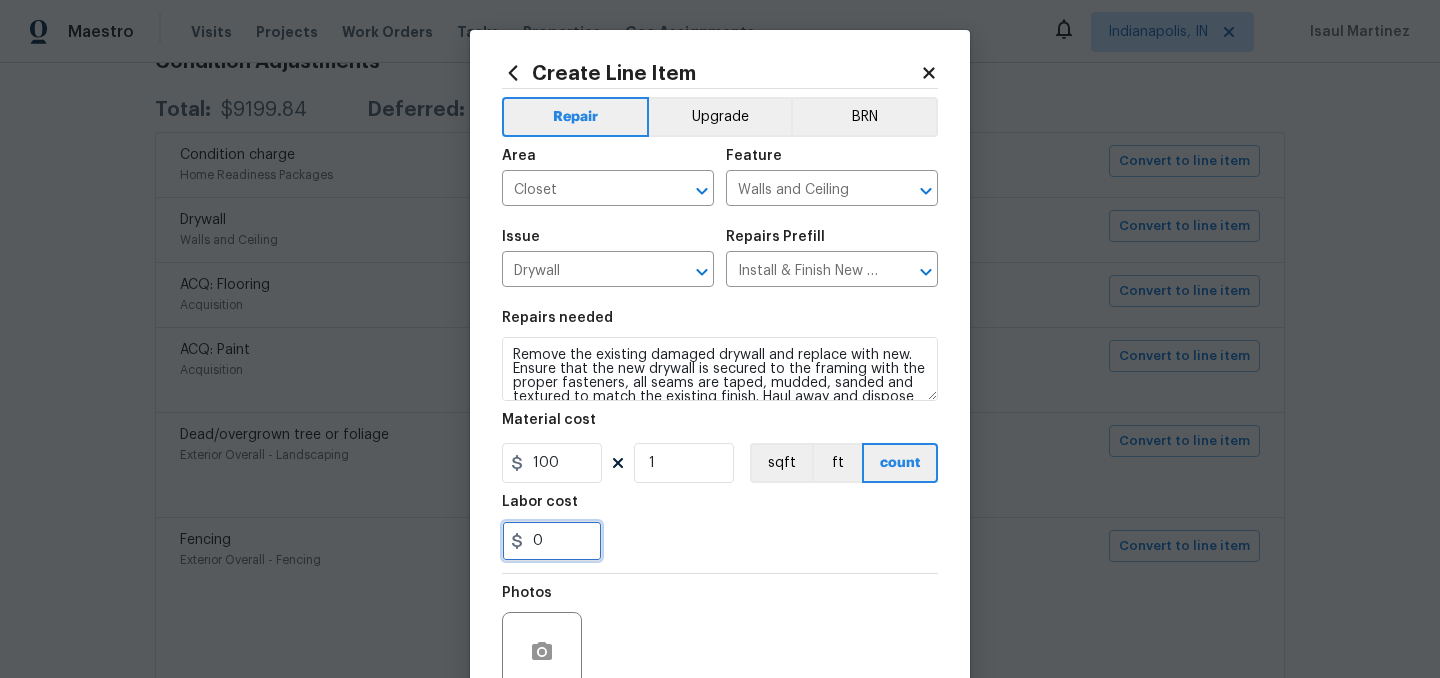click on "0" at bounding box center [552, 541] 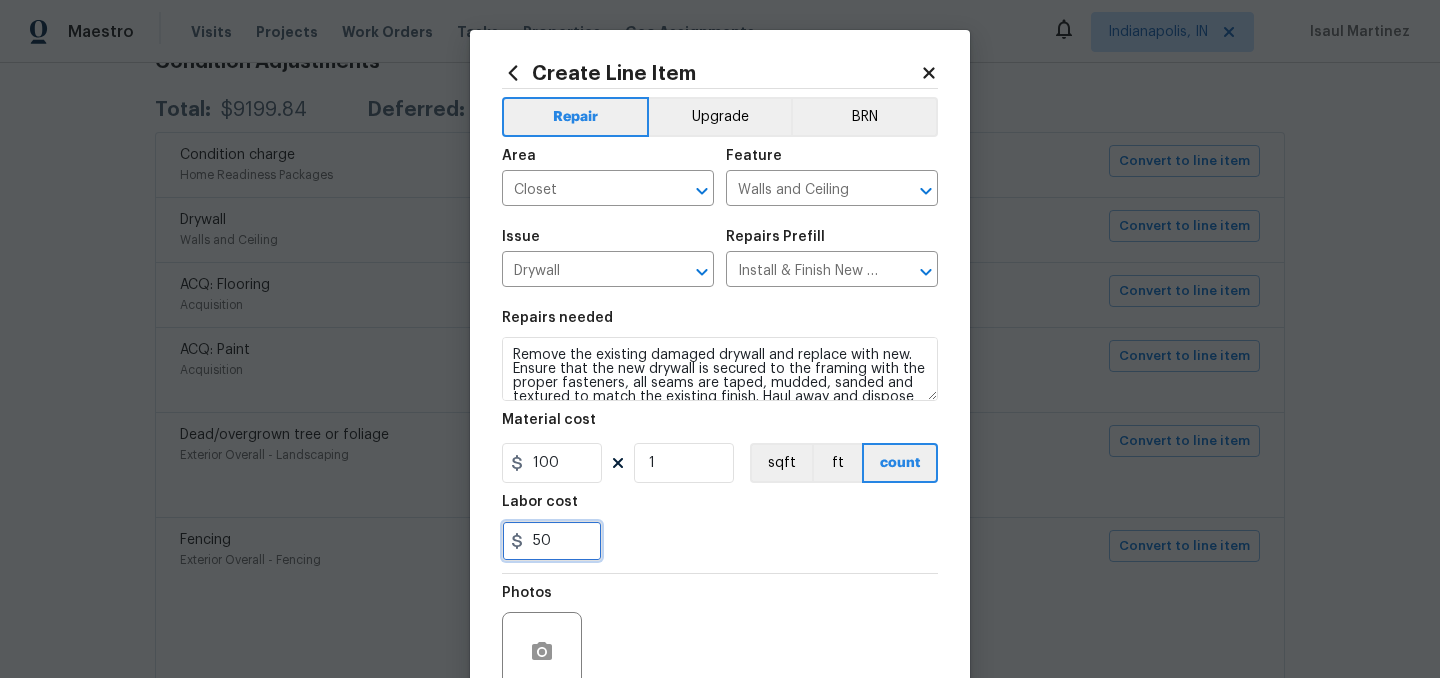 type on "50" 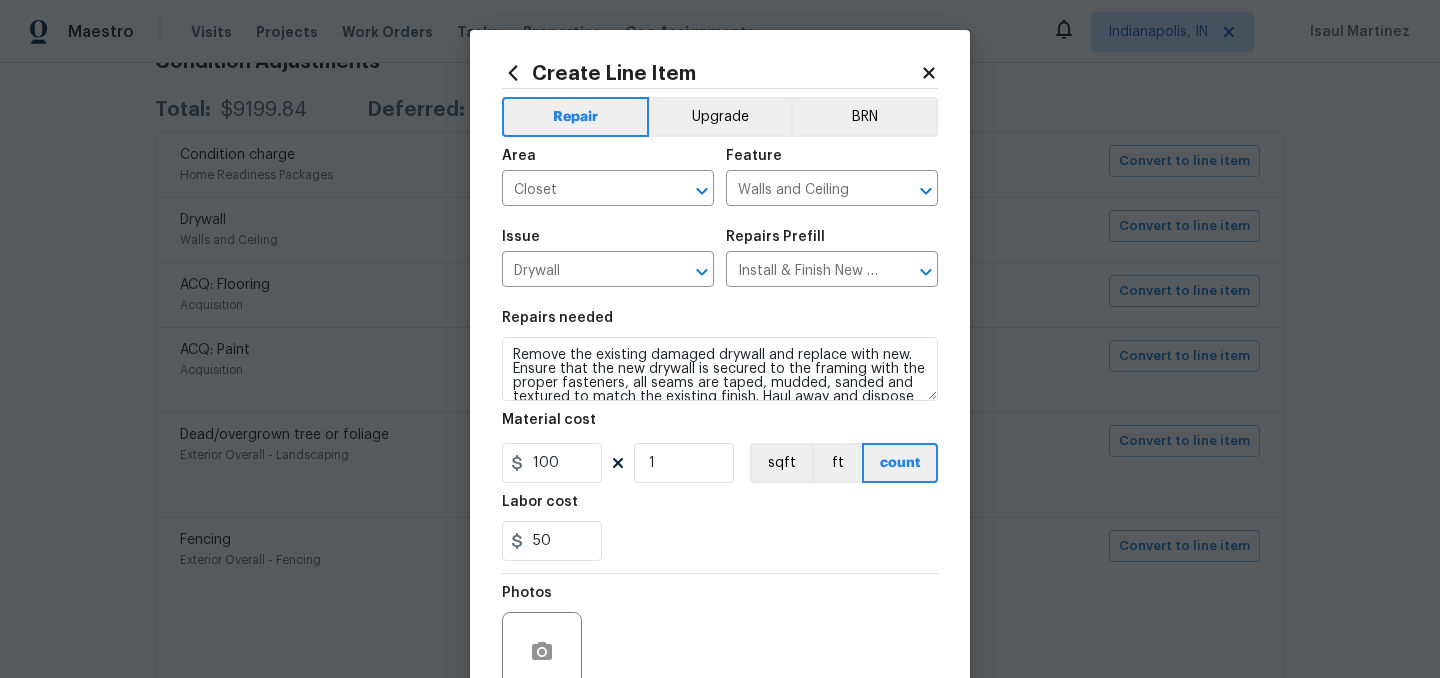 click on "50" at bounding box center (720, 541) 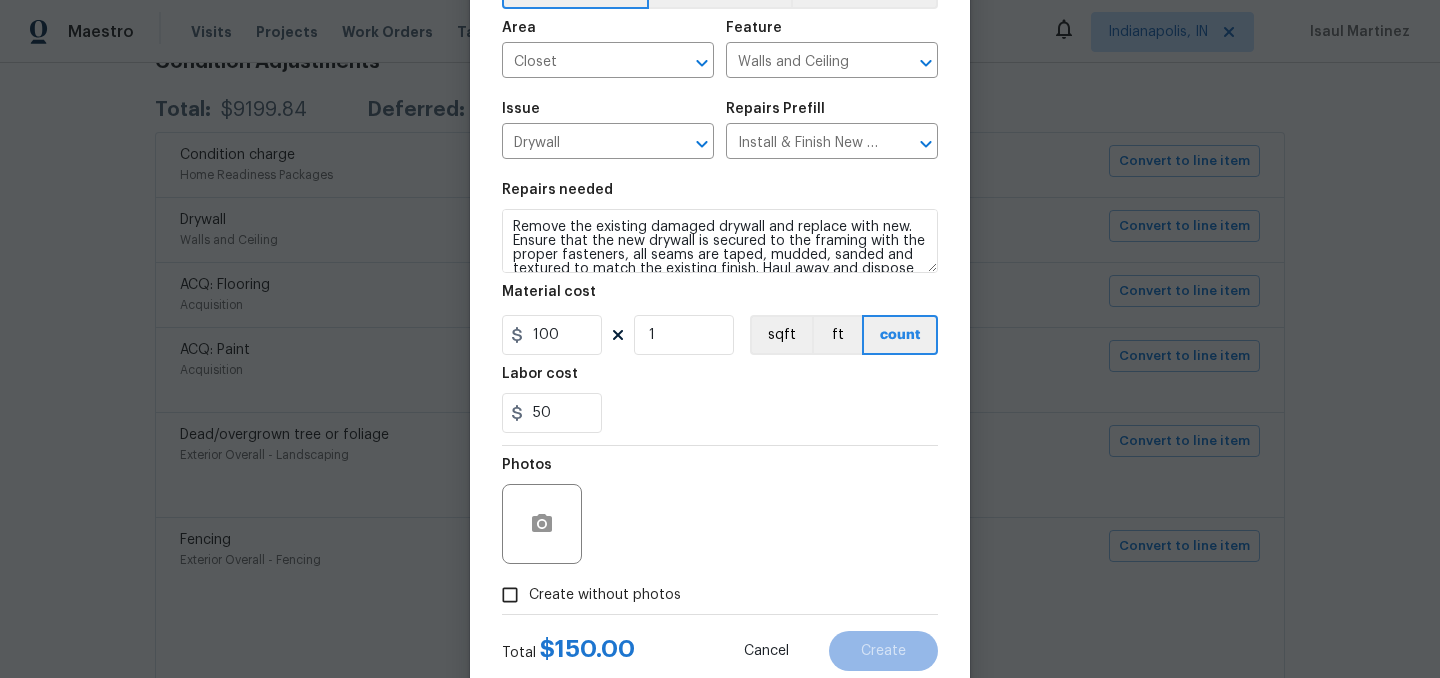 scroll, scrollTop: 36, scrollLeft: 0, axis: vertical 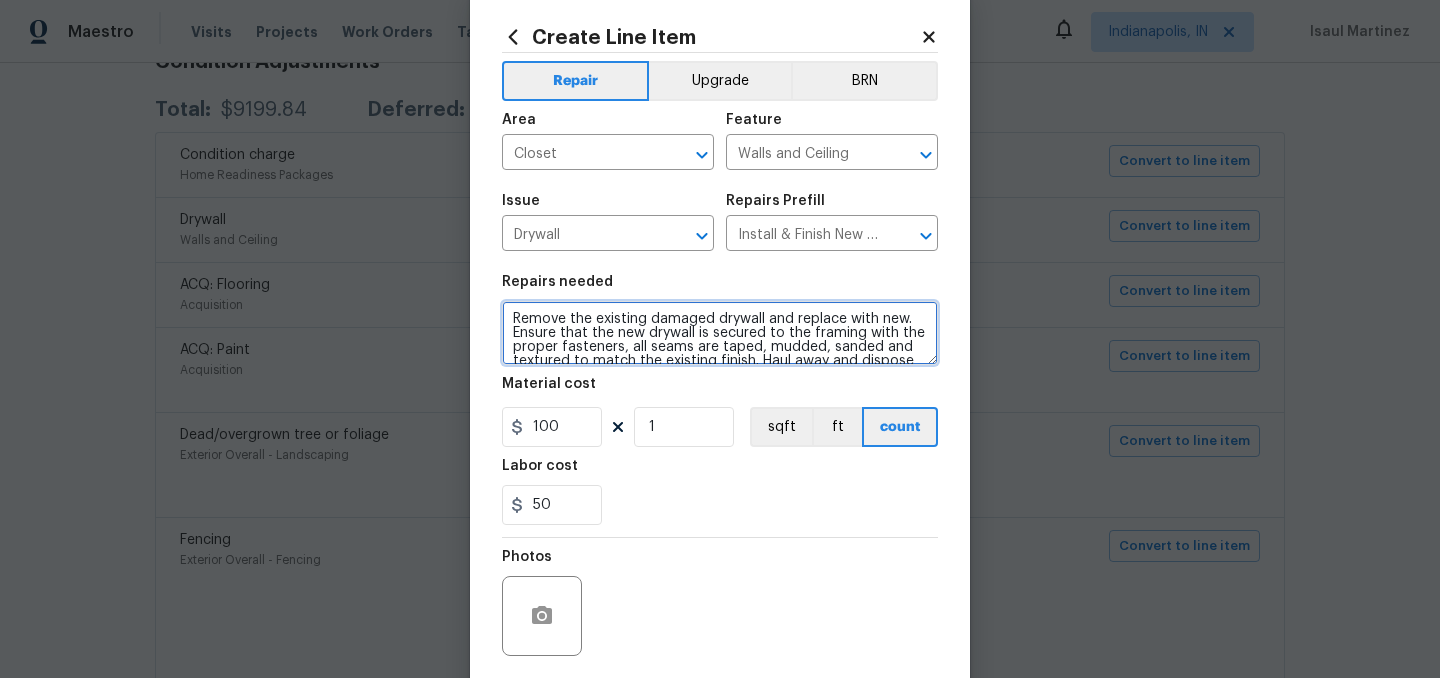 click on "Remove the existing damaged drywall and replace with new. Ensure that the new drywall is secured to the framing with the proper fasteners, all seams are taped, mudded, sanded and textured to match the existing finish. Haul away and dispose of all debris properly." at bounding box center [720, 333] 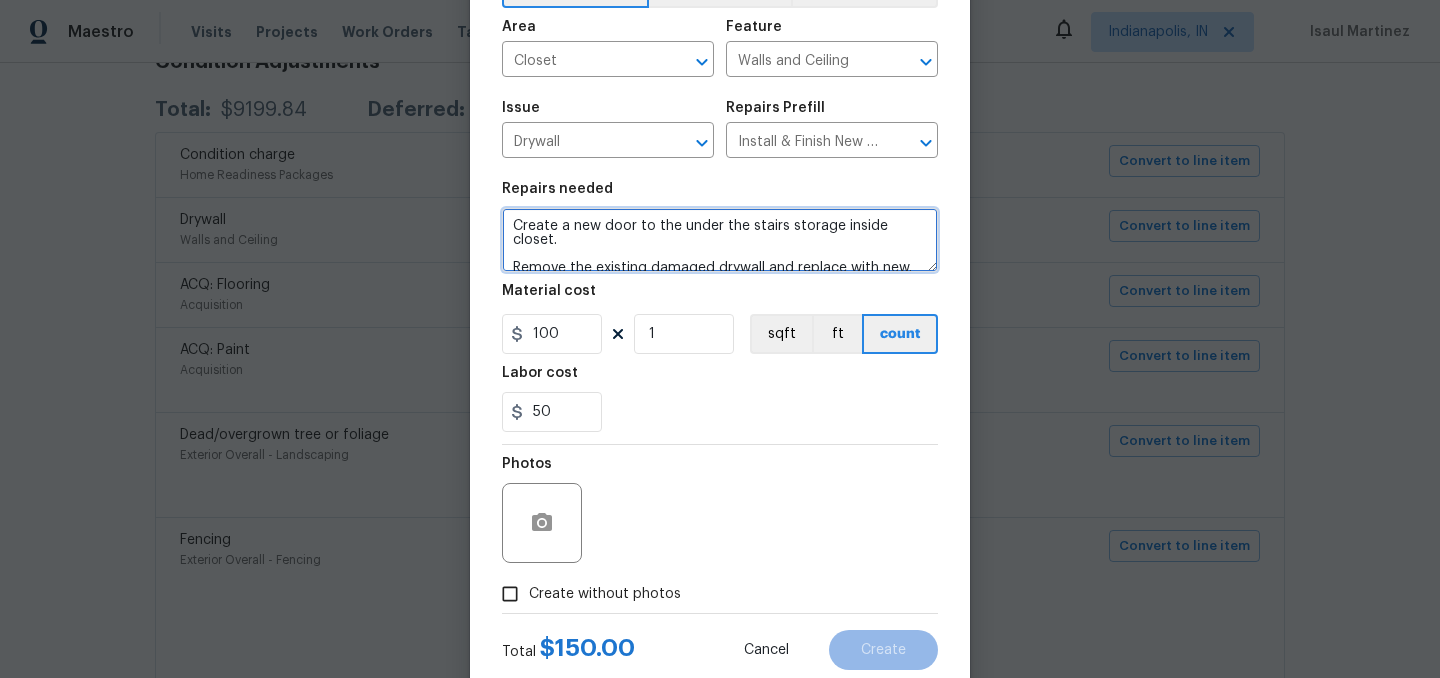 scroll, scrollTop: 184, scrollLeft: 0, axis: vertical 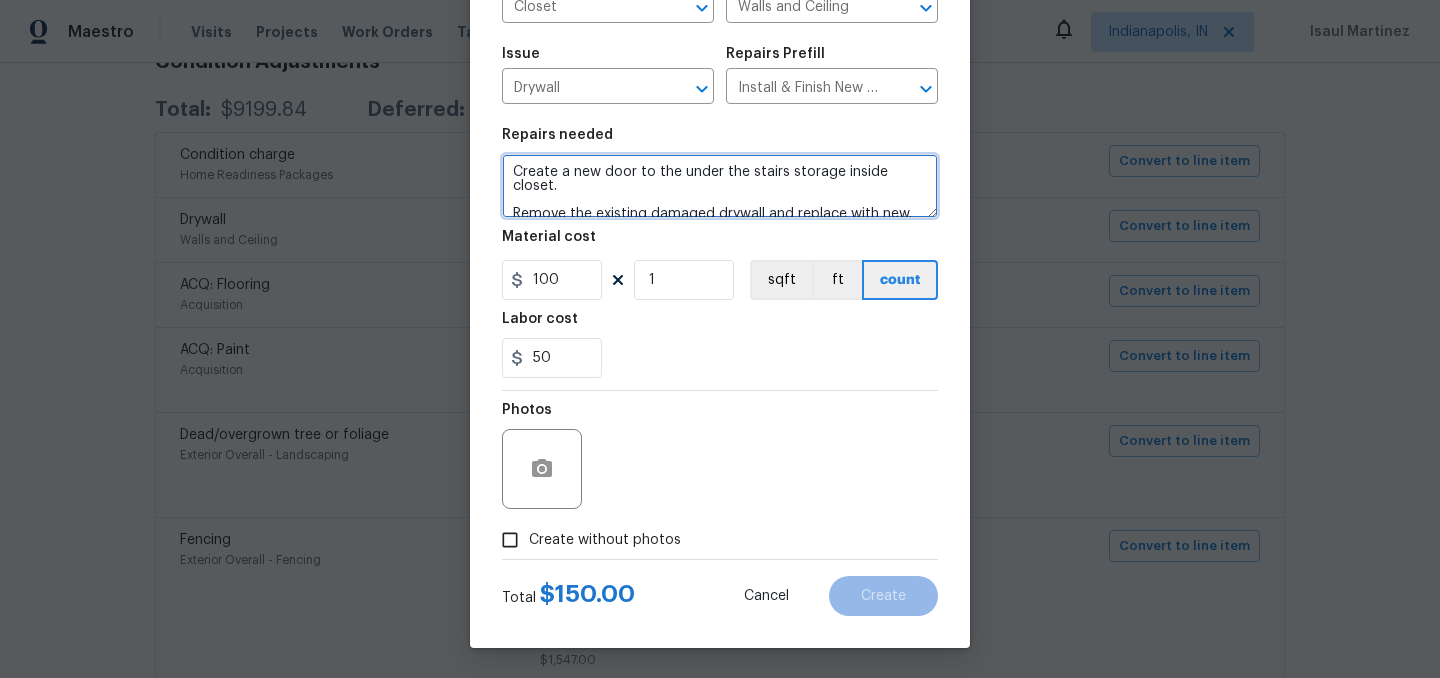 type on "Create a new door to the under the stairs storage inside closet.
Remove the existing damaged drywall and replace with new. Ensure that the new drywall is secured to the framing with the proper fasteners, all seams are taped, mudded, sanded and textured to match the existing finish. Haul away and dispose of all debris properly." 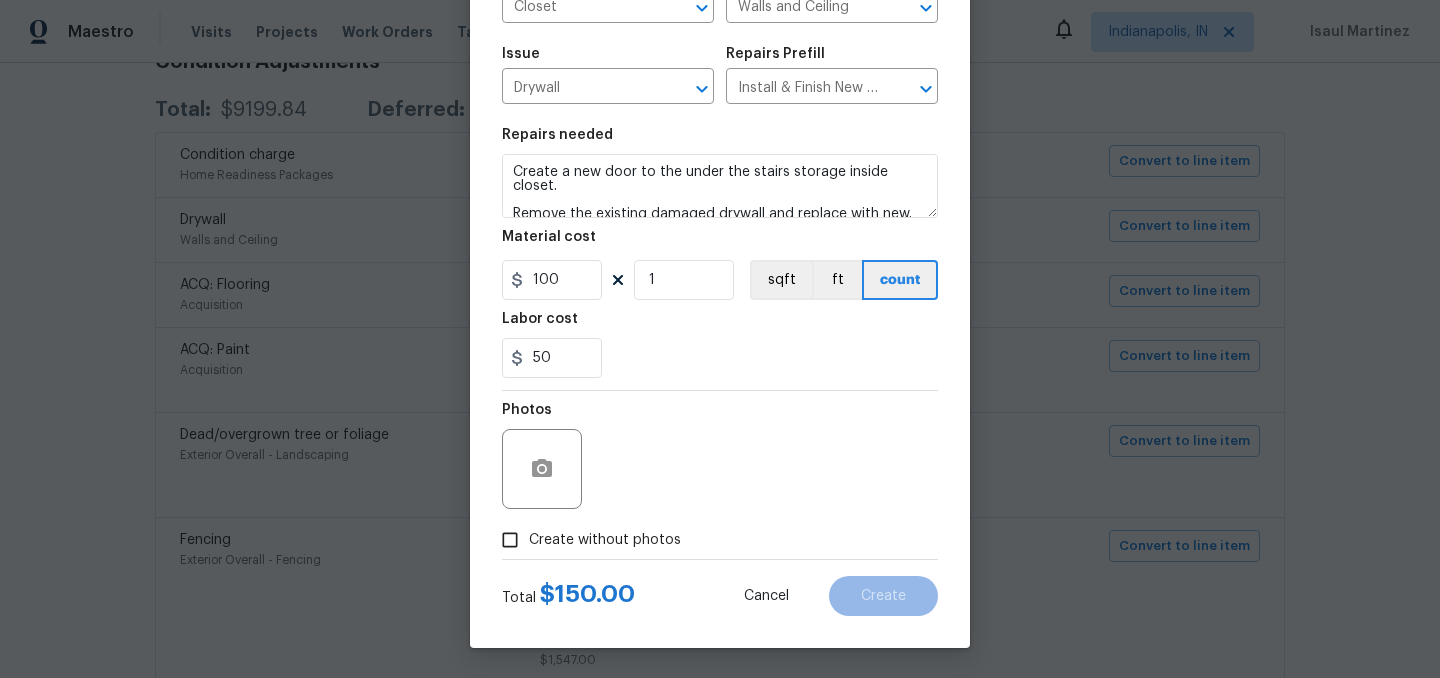 click on "Create without photos" at bounding box center [510, 540] 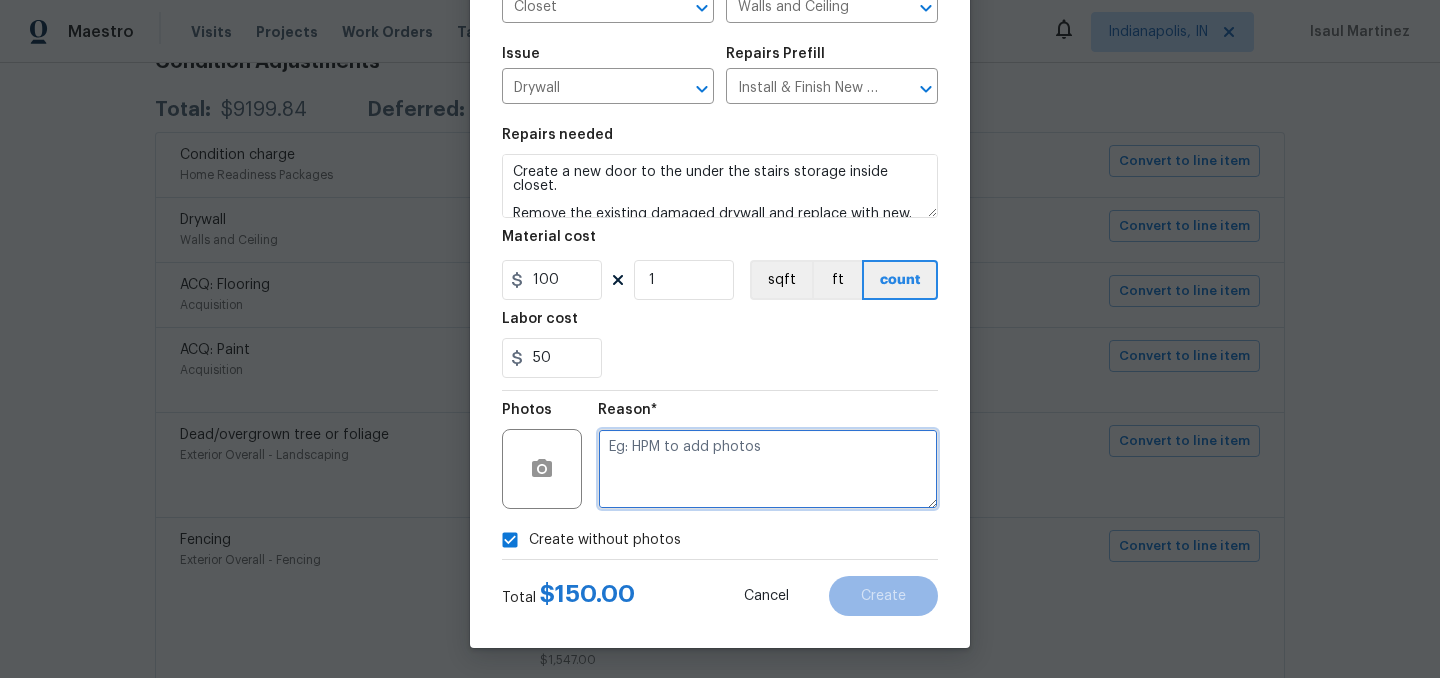 click at bounding box center [768, 469] 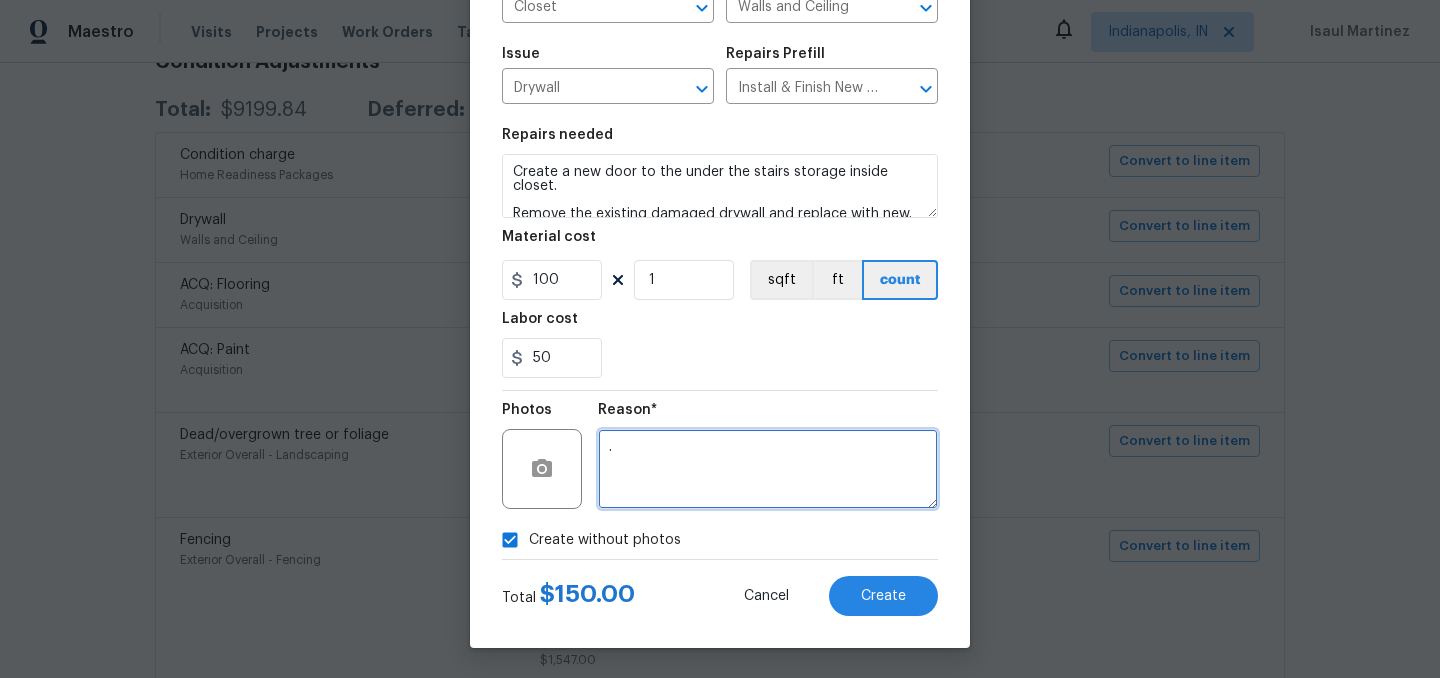 type on "." 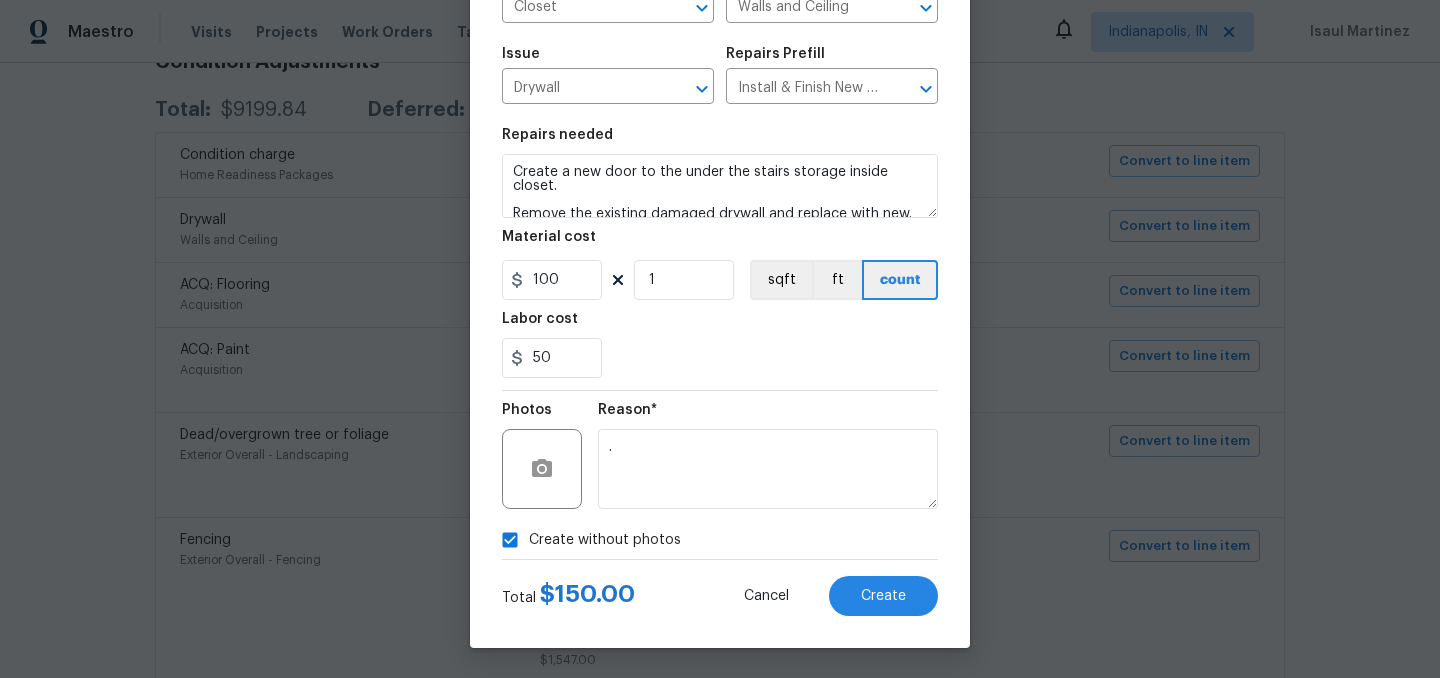 click on "Create without photos" at bounding box center [605, 540] 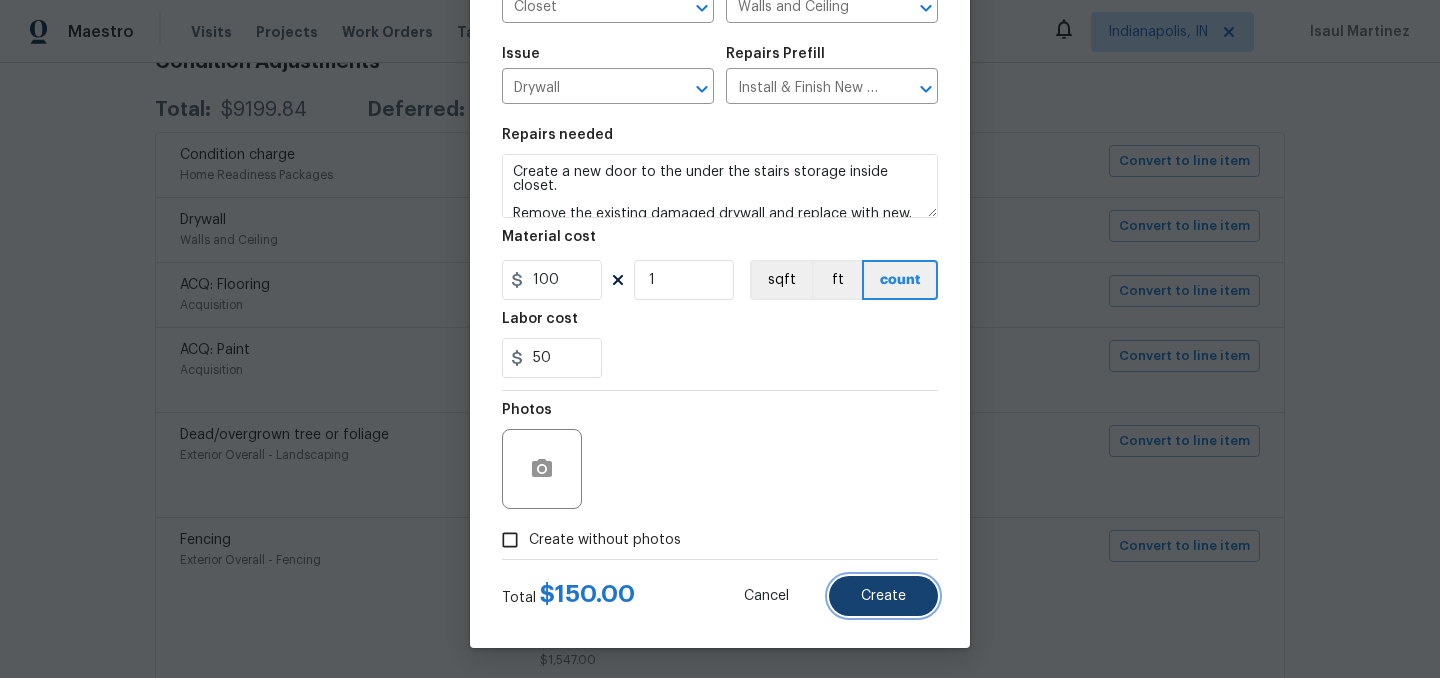 click on "Create" at bounding box center (883, 596) 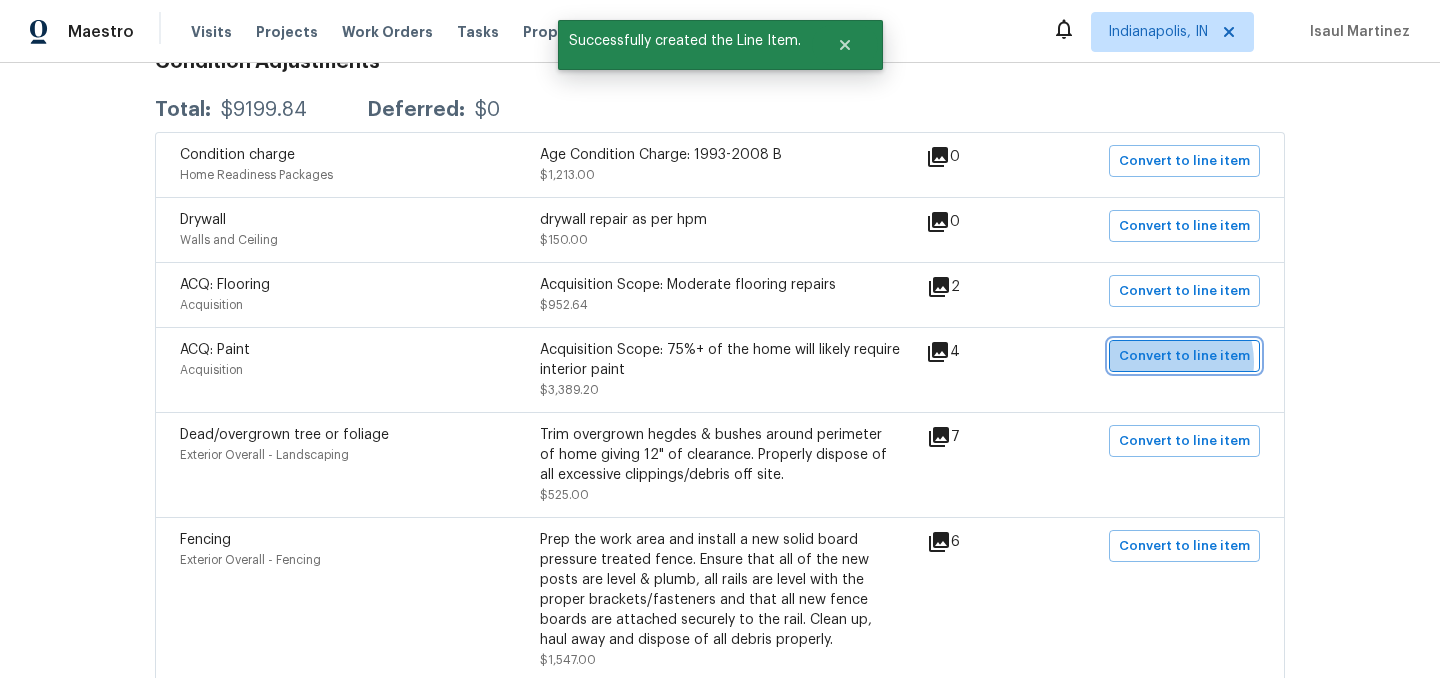 click on "Convert to line item" at bounding box center (1184, 356) 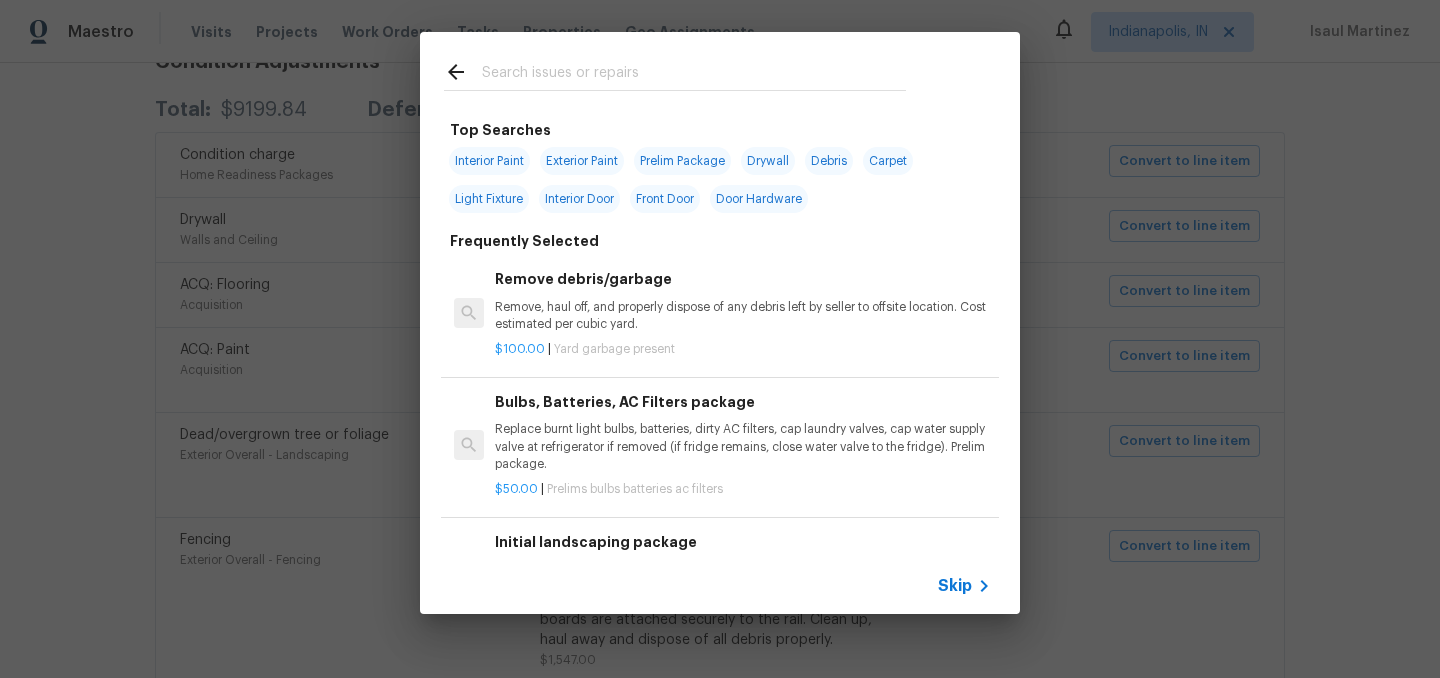 click on "Skip" at bounding box center (955, 586) 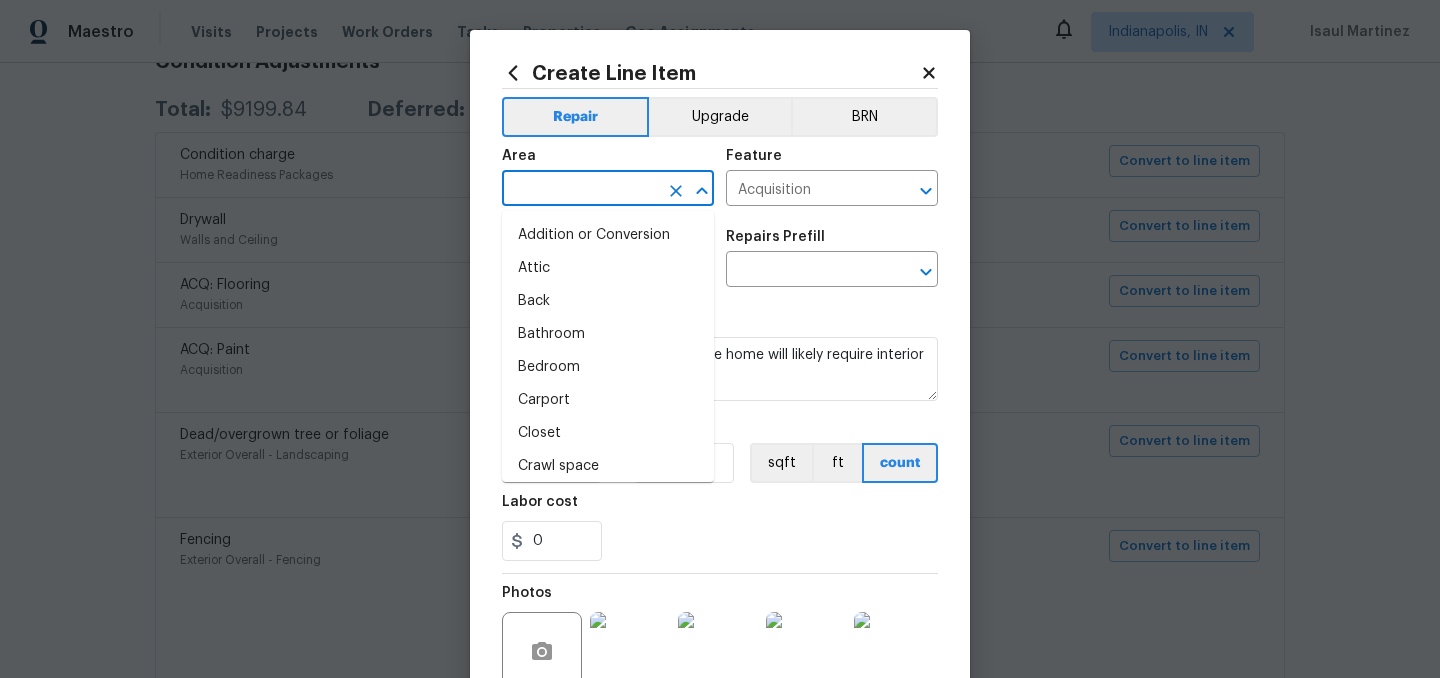 click at bounding box center [580, 190] 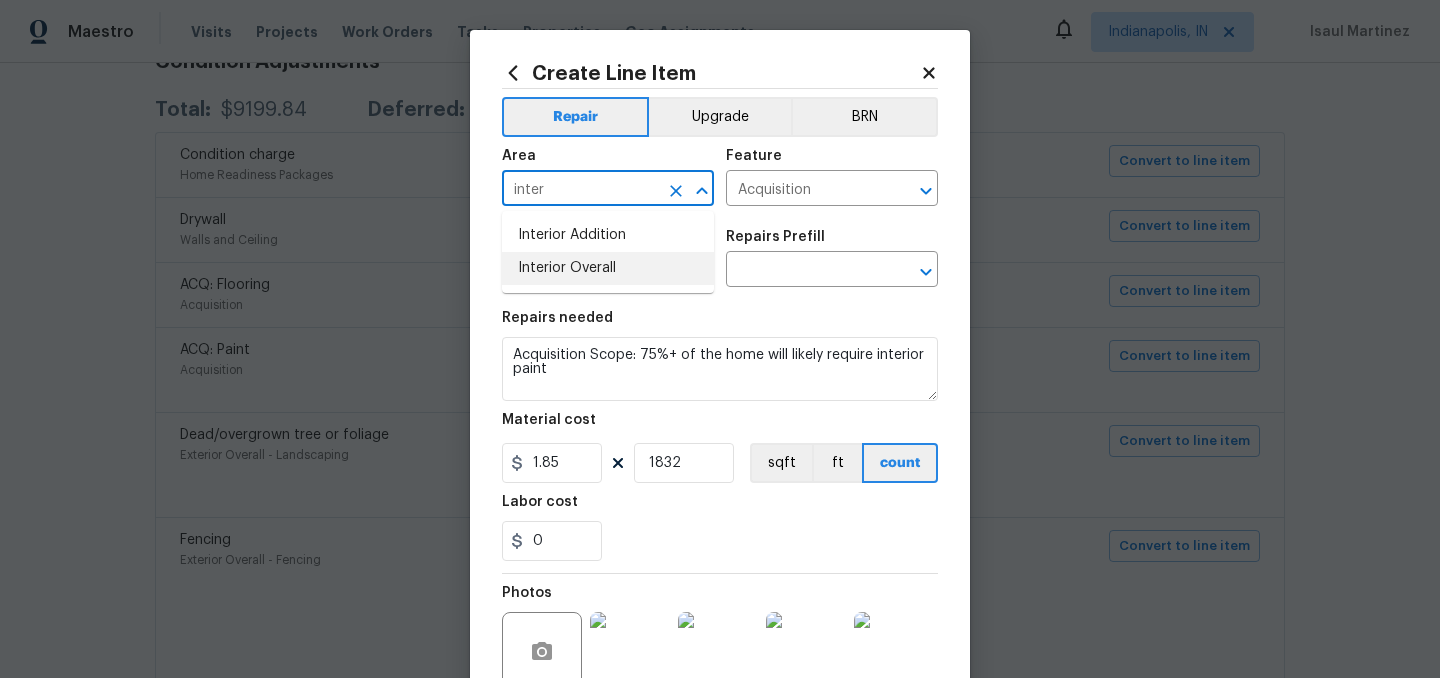 click on "Interior Overall" at bounding box center [608, 268] 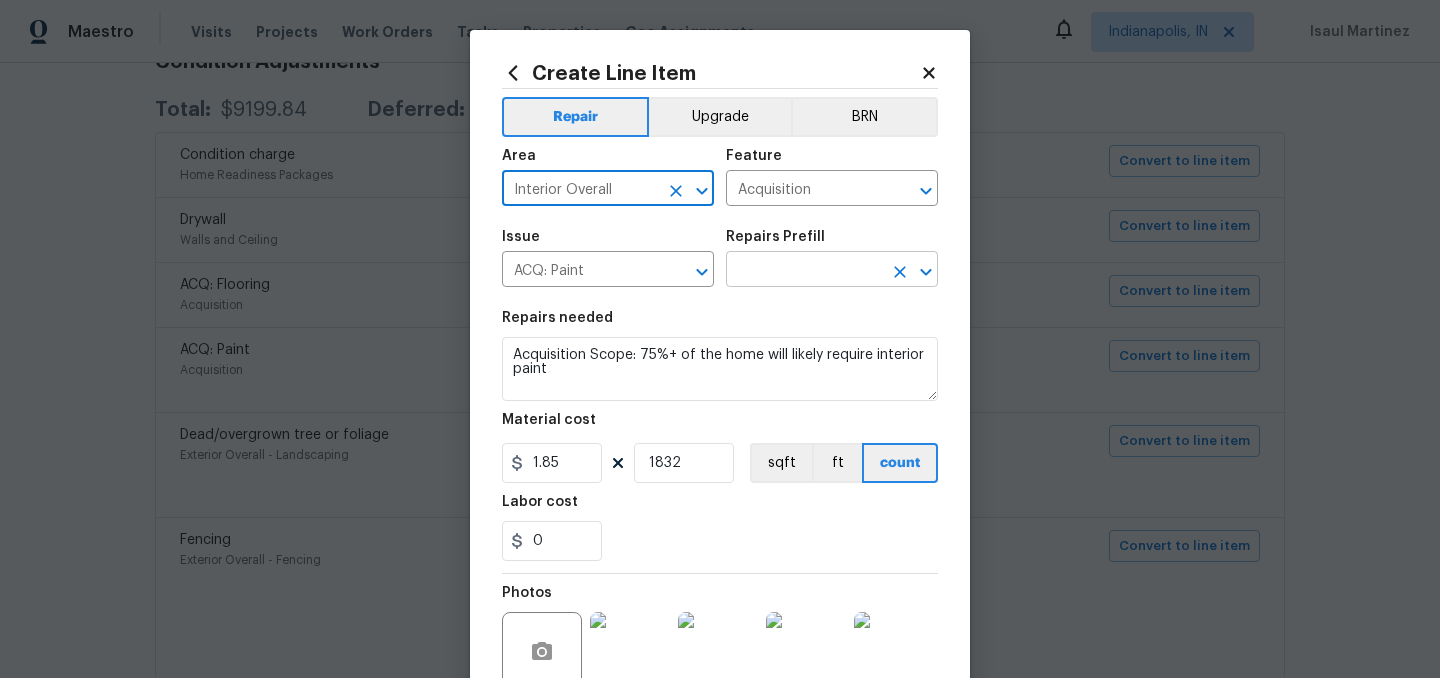 type on "Interior Overall" 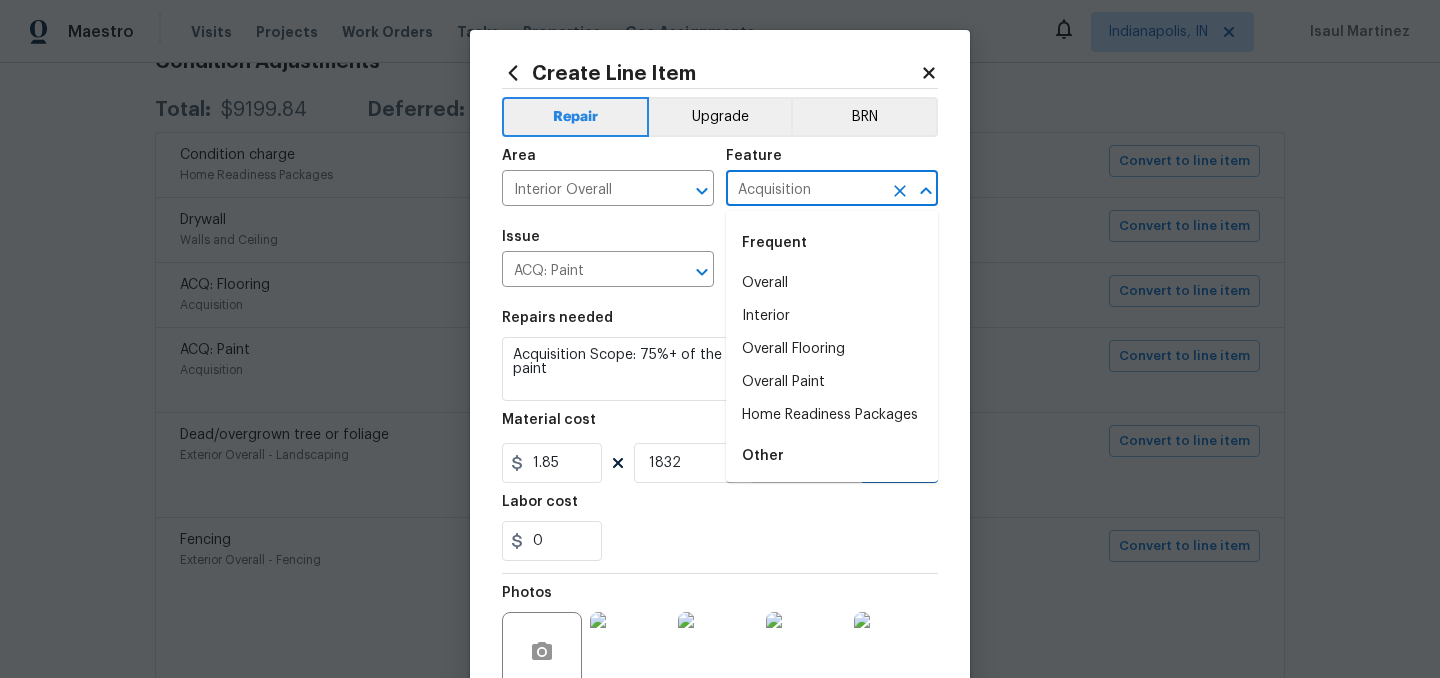 click on "Acquisition" at bounding box center (804, 190) 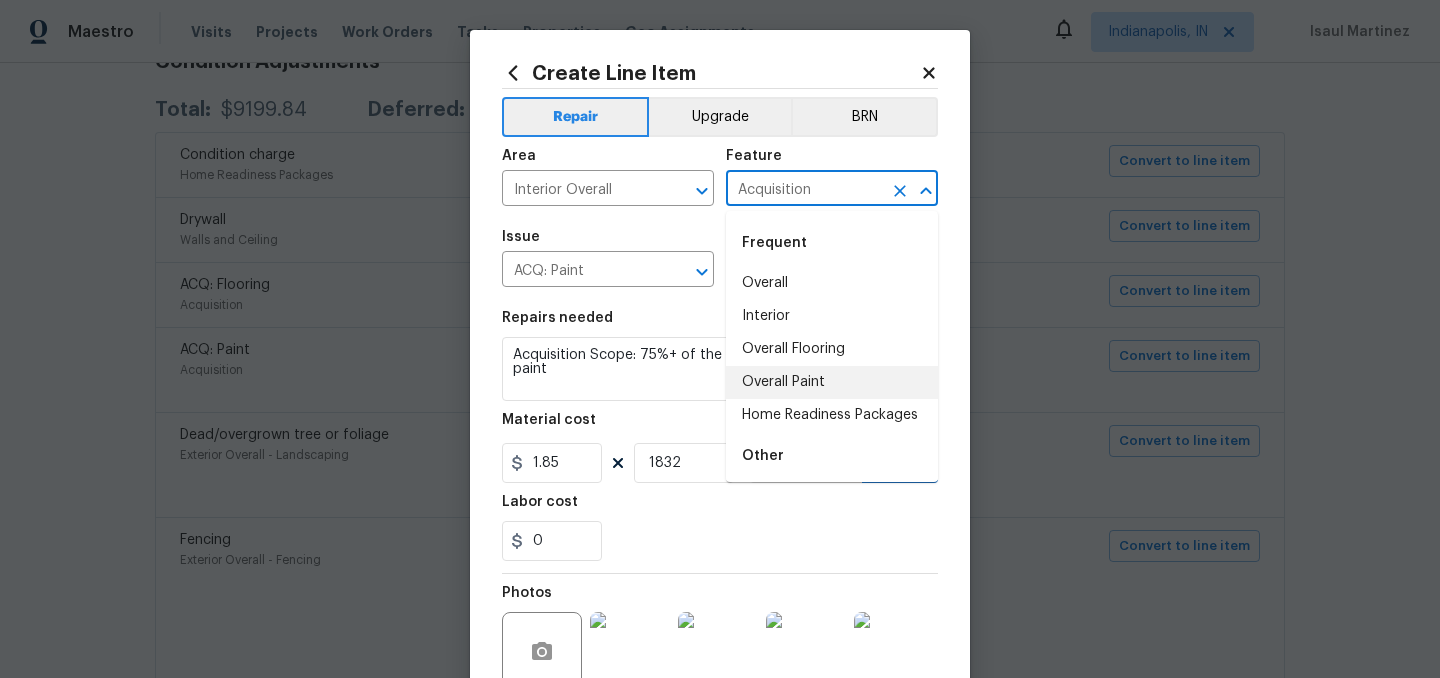 click on "Overall Paint" at bounding box center [832, 382] 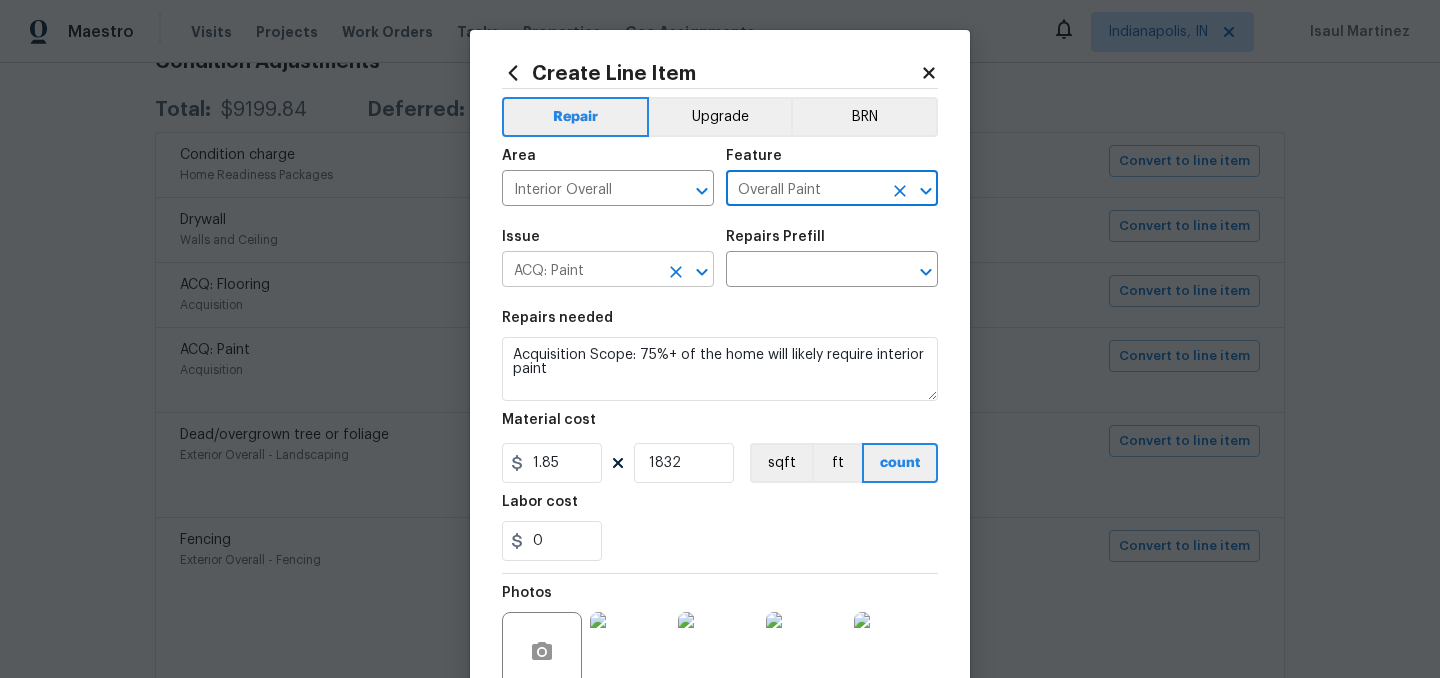 click on "ACQ: Paint" at bounding box center [580, 271] 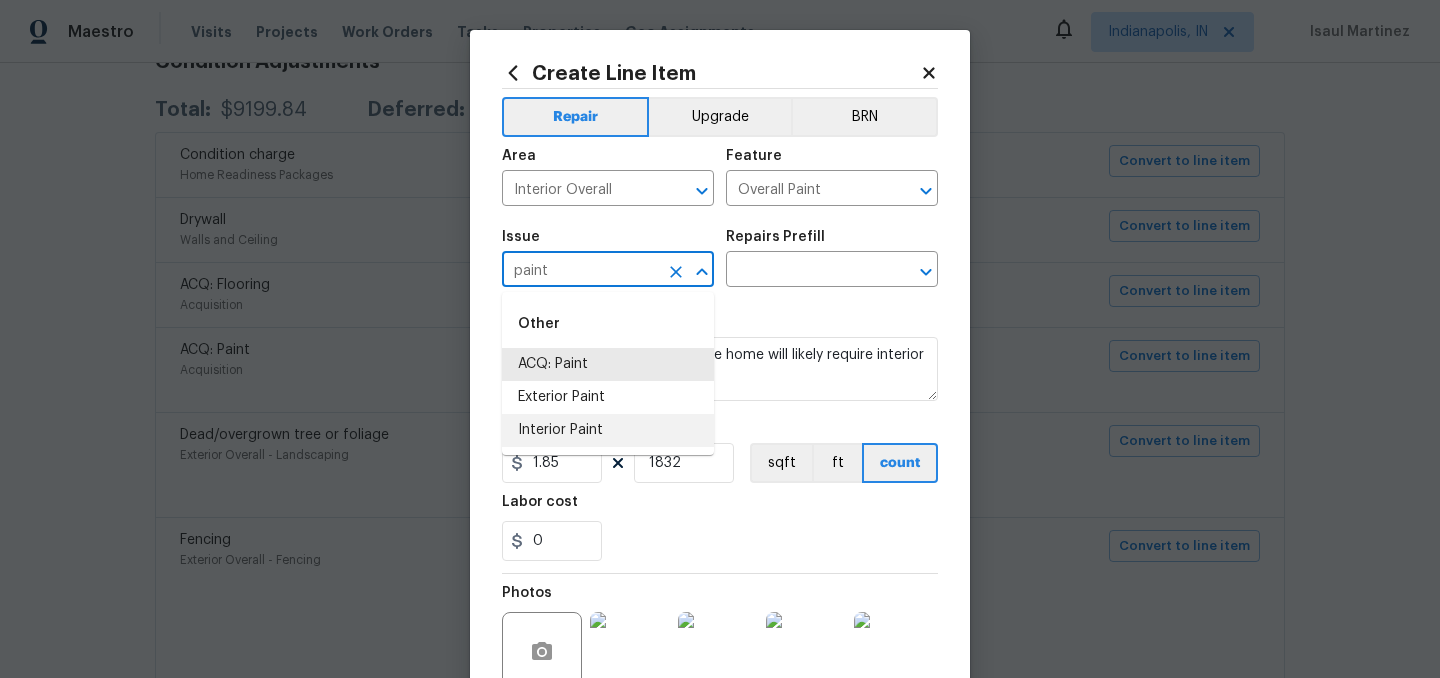 click on "Interior Paint" at bounding box center [608, 430] 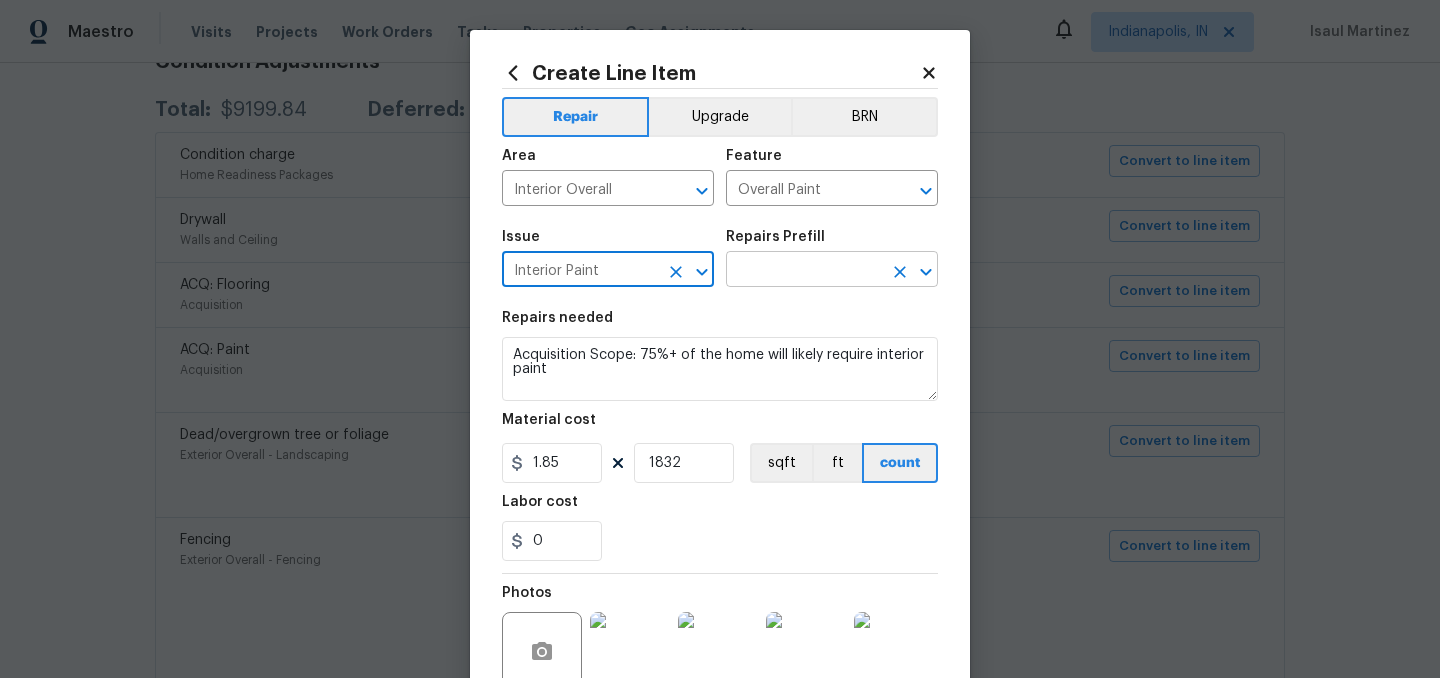 type on "Interior Paint" 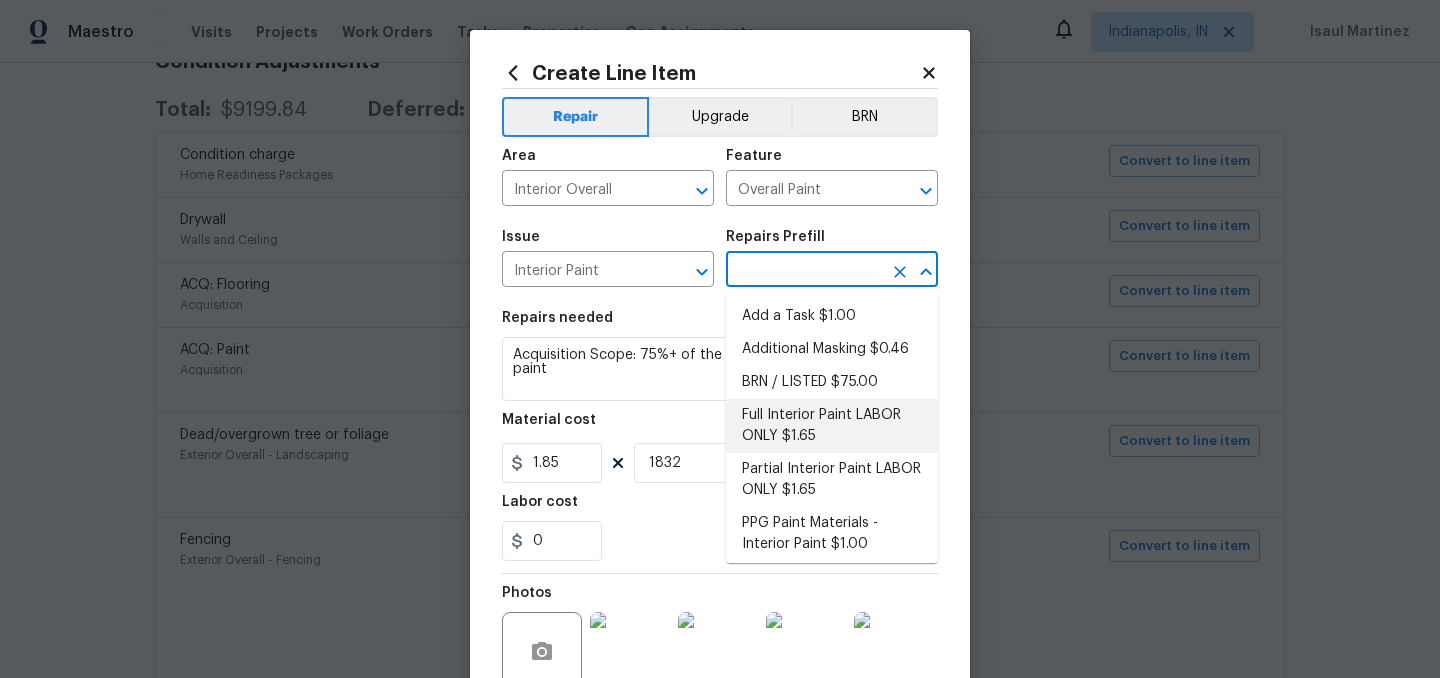 click on "Full Interior Paint LABOR ONLY $1.65" at bounding box center (832, 426) 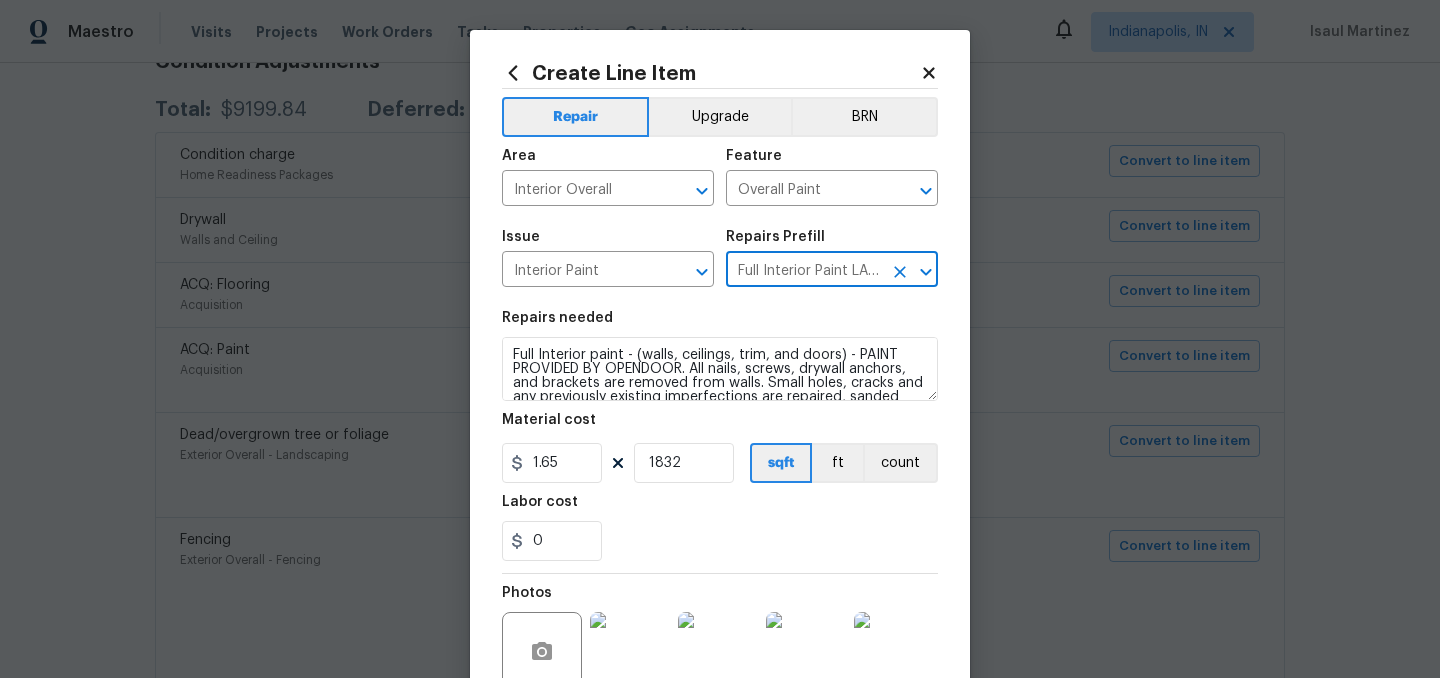 scroll, scrollTop: 184, scrollLeft: 0, axis: vertical 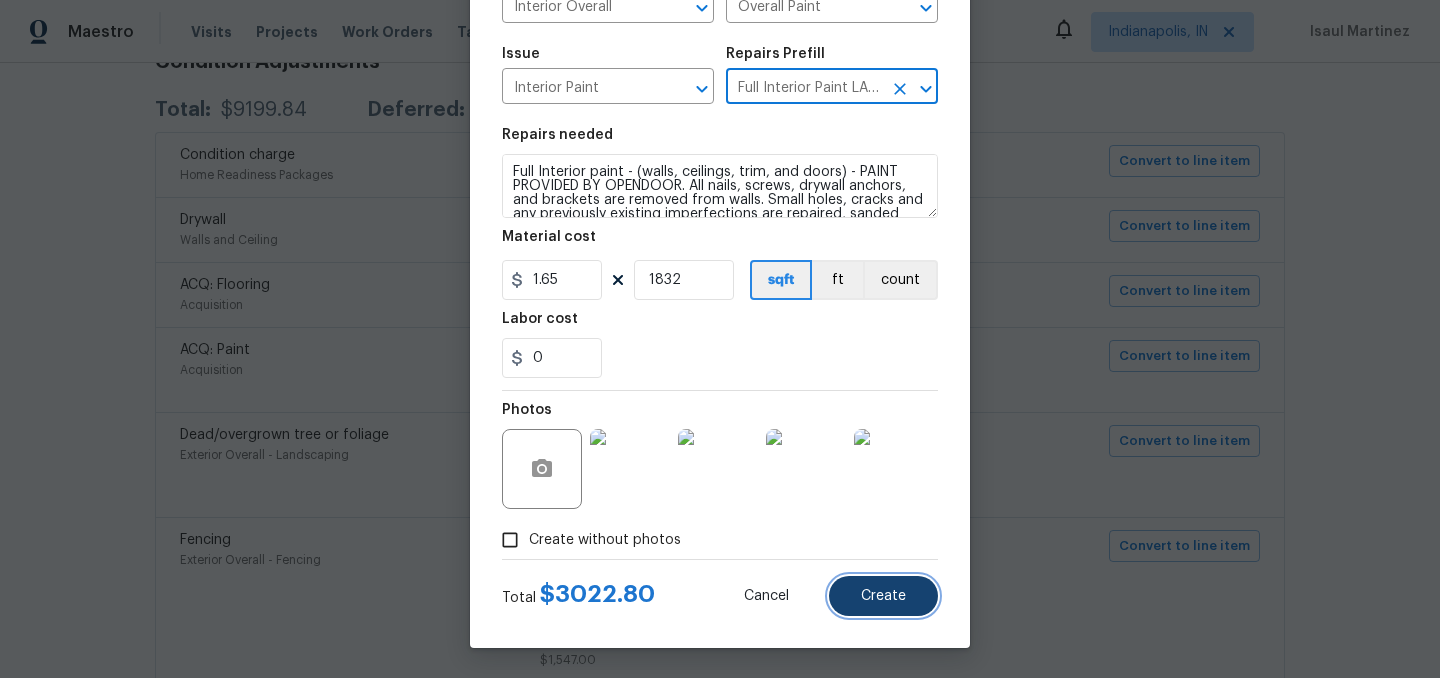 click on "Create" at bounding box center (883, 596) 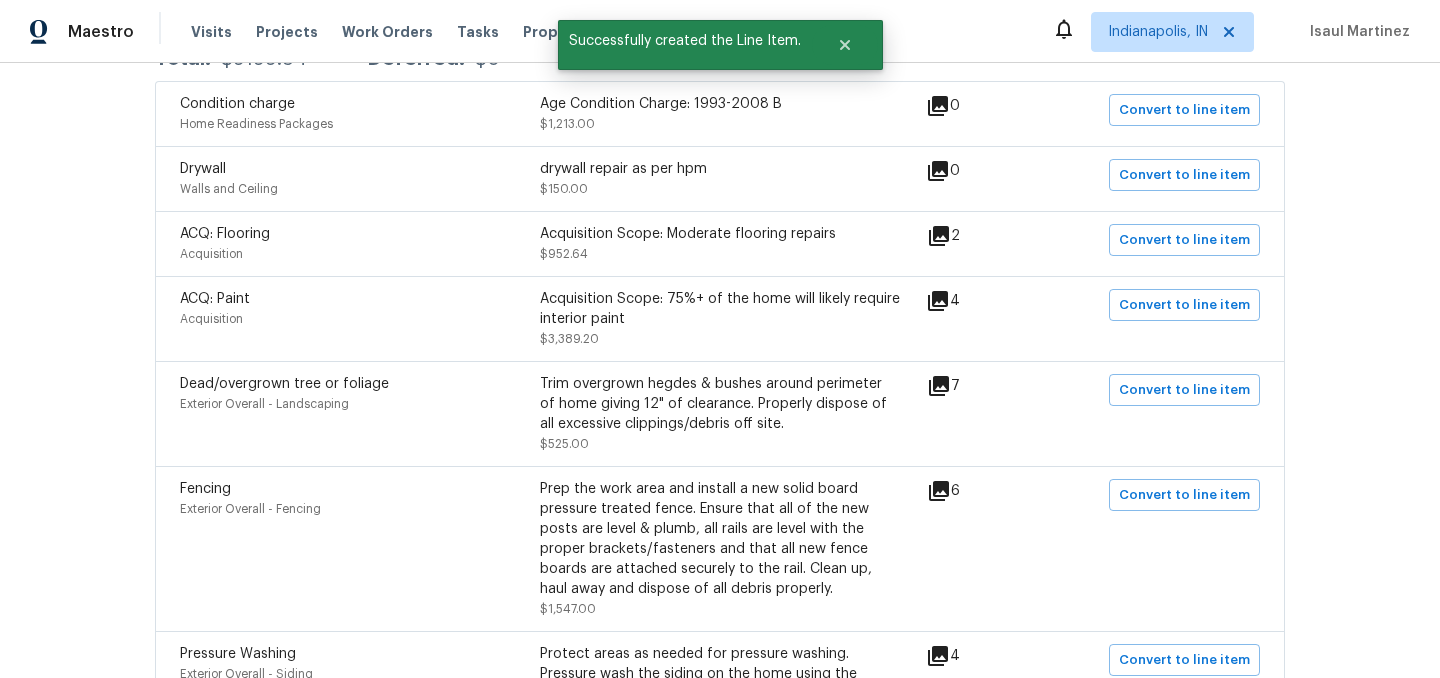 scroll, scrollTop: 458, scrollLeft: 0, axis: vertical 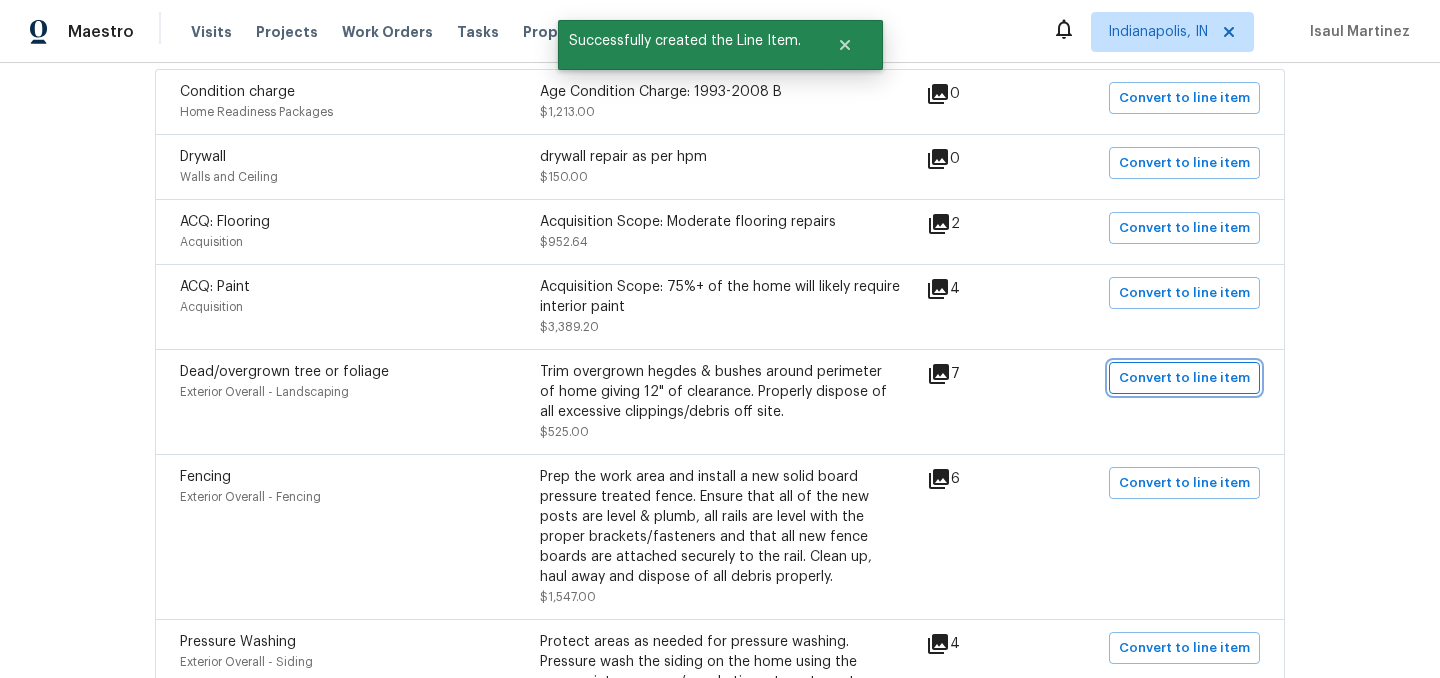 click on "Convert to line item" at bounding box center [1184, 378] 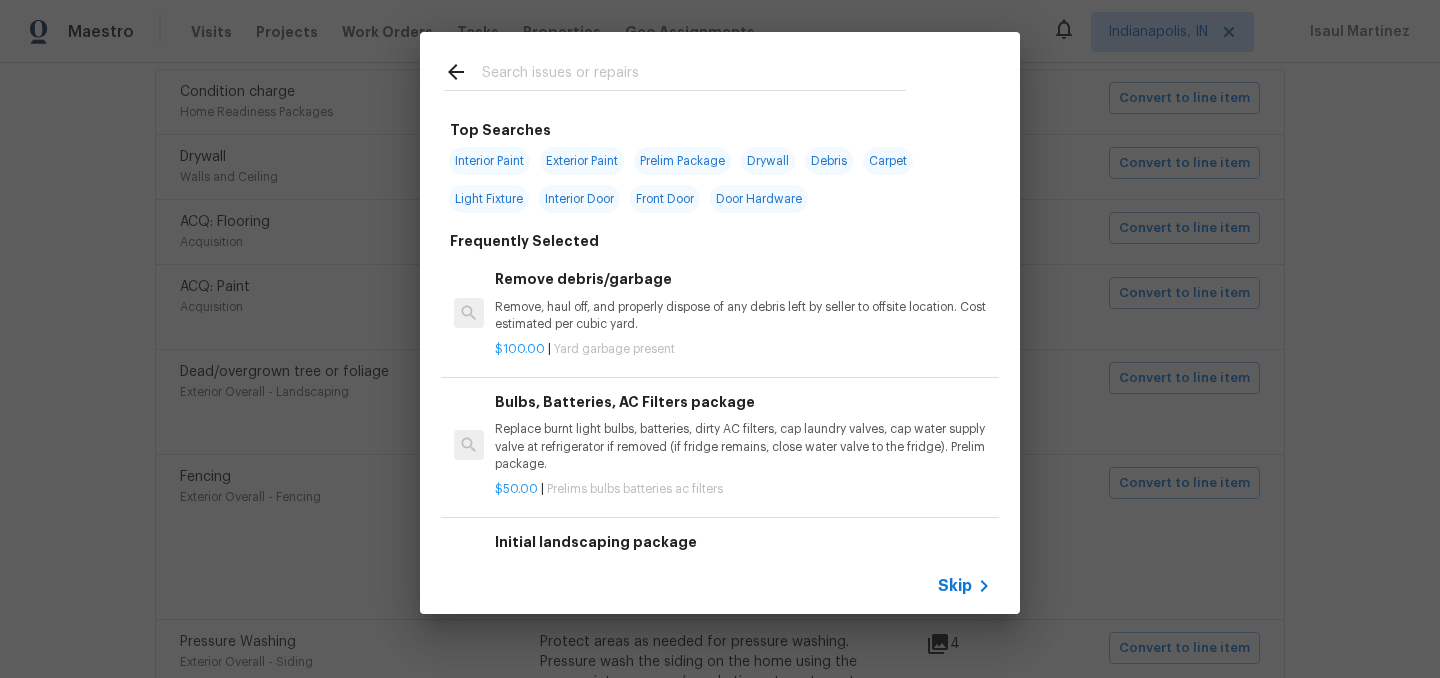 click on "Skip" at bounding box center (955, 586) 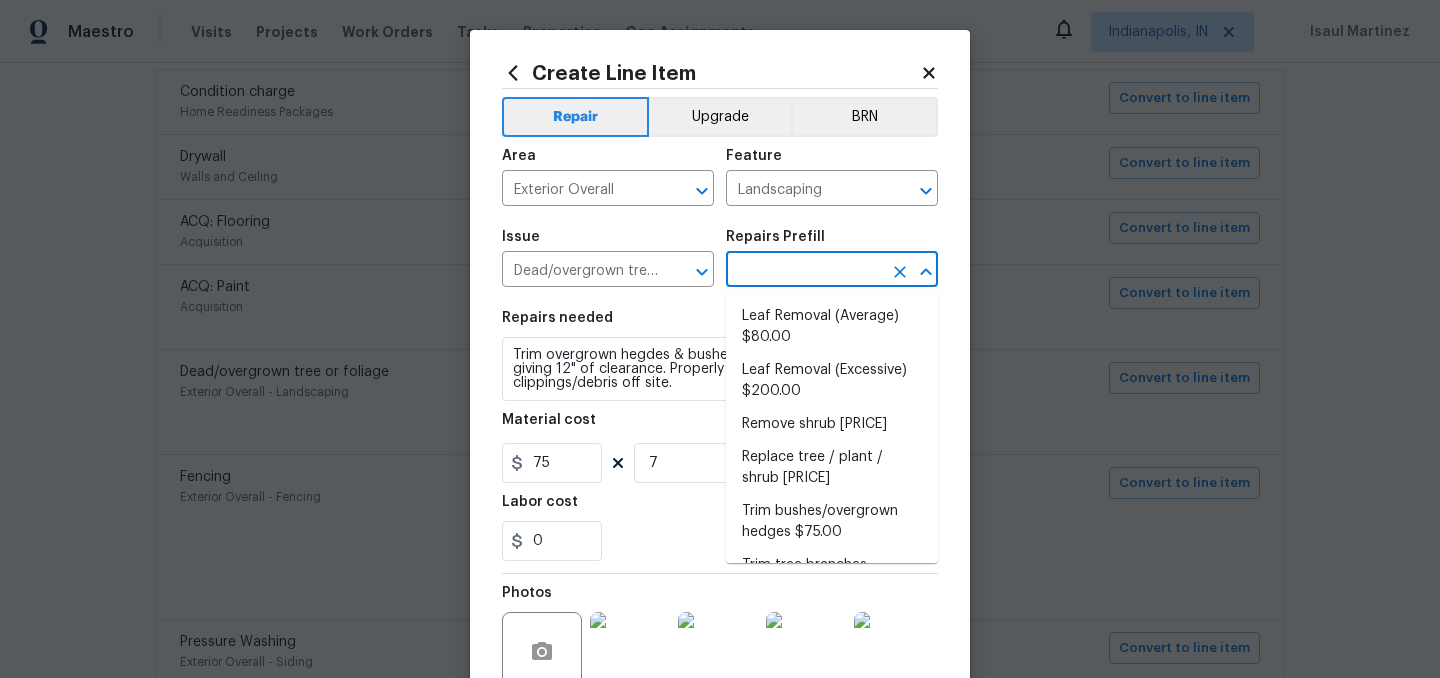 click at bounding box center (804, 271) 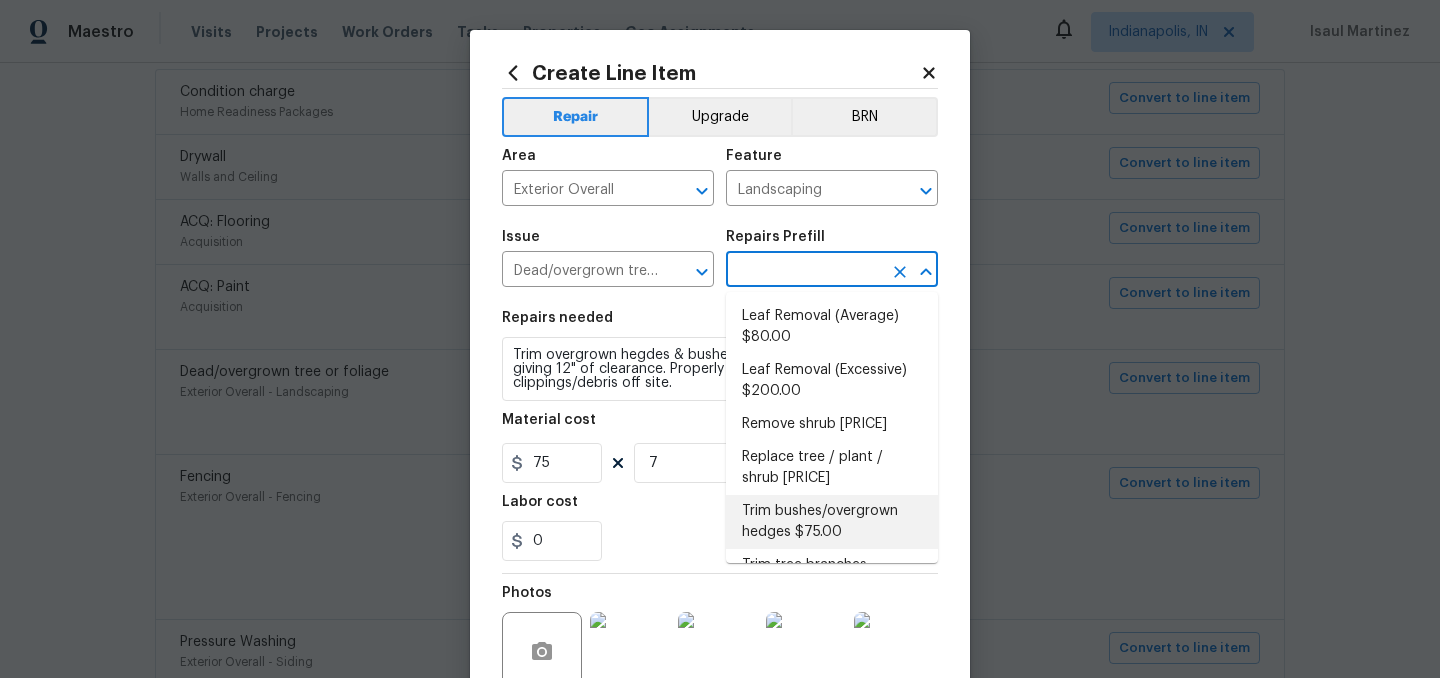 click on "Trim bushes/overgrown hedges $75.00" at bounding box center [832, 522] 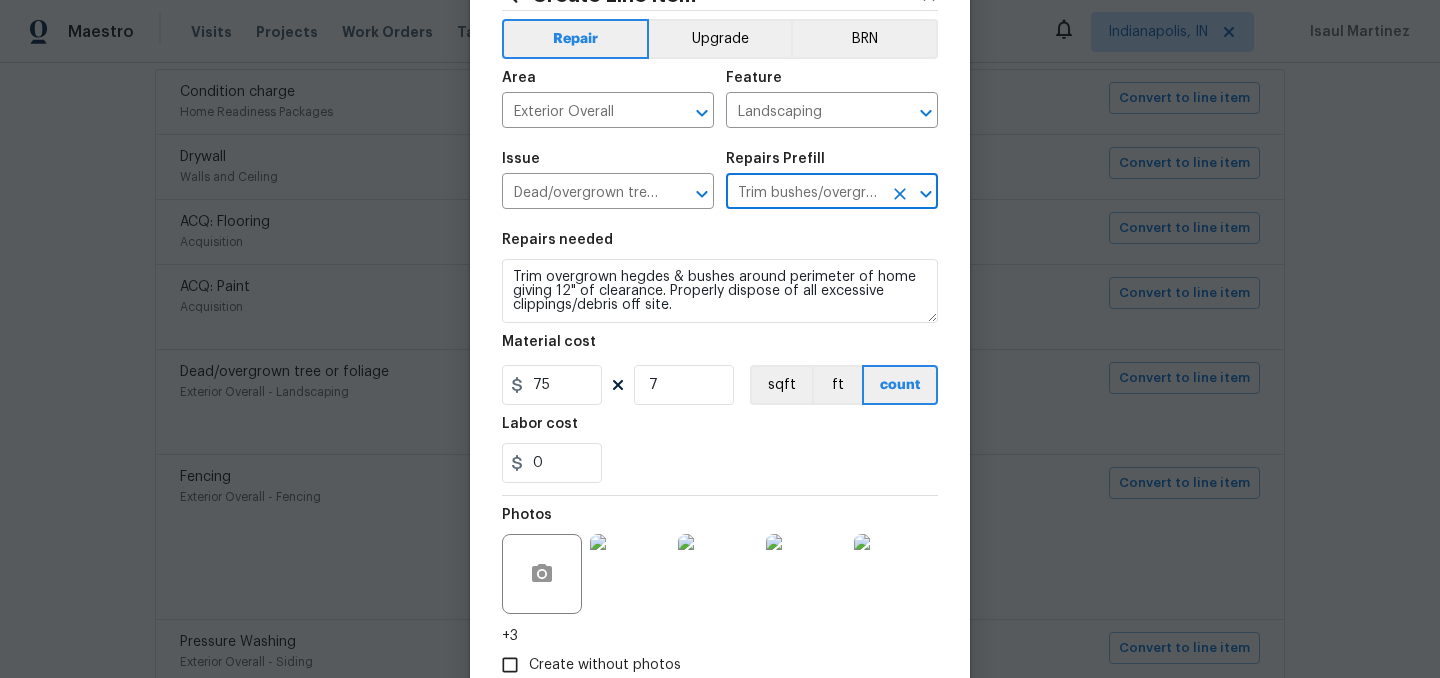 scroll, scrollTop: 204, scrollLeft: 0, axis: vertical 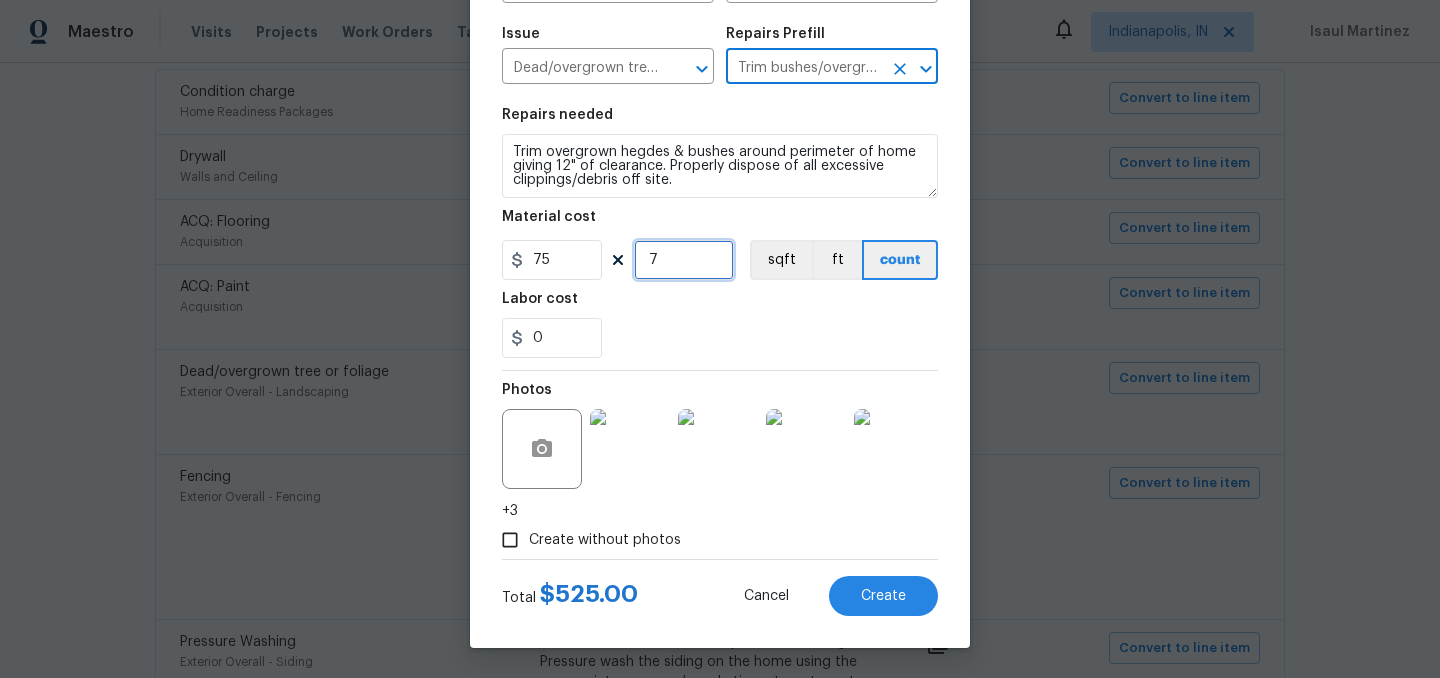 click on "7" at bounding box center (684, 260) 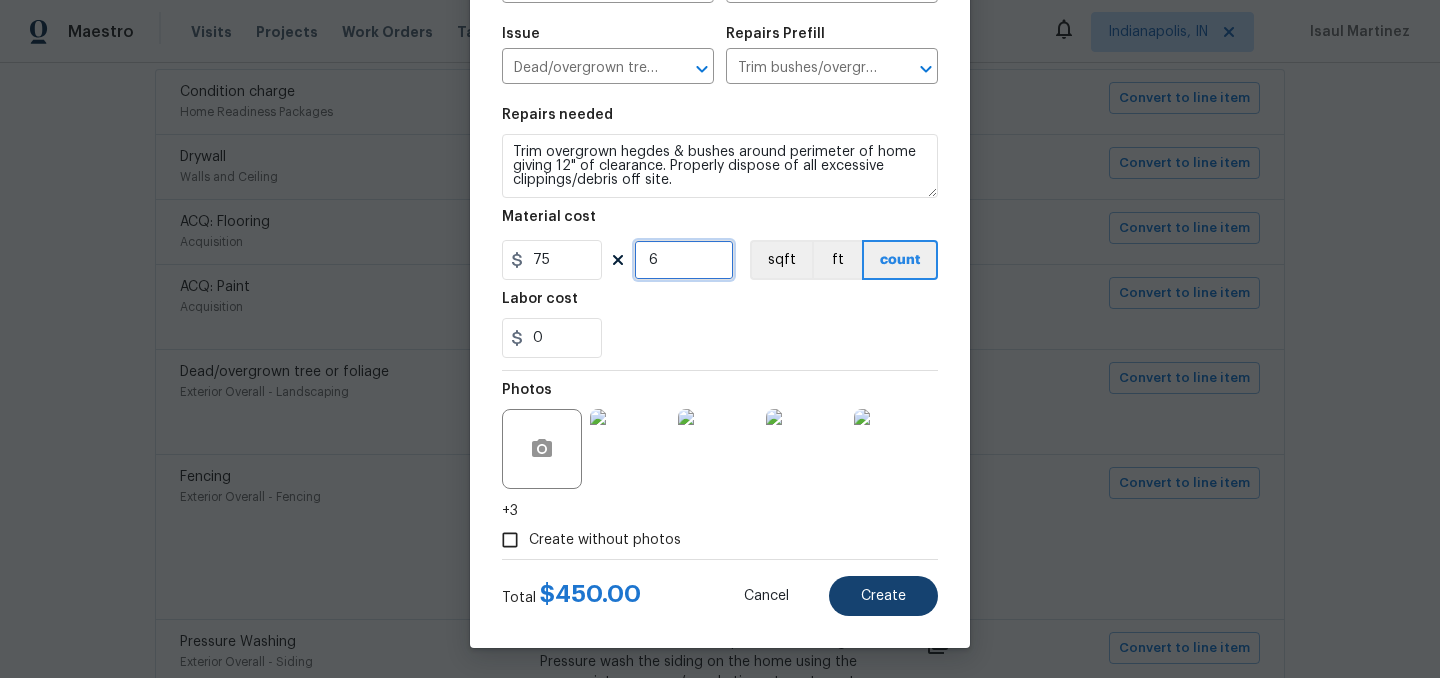 type on "6" 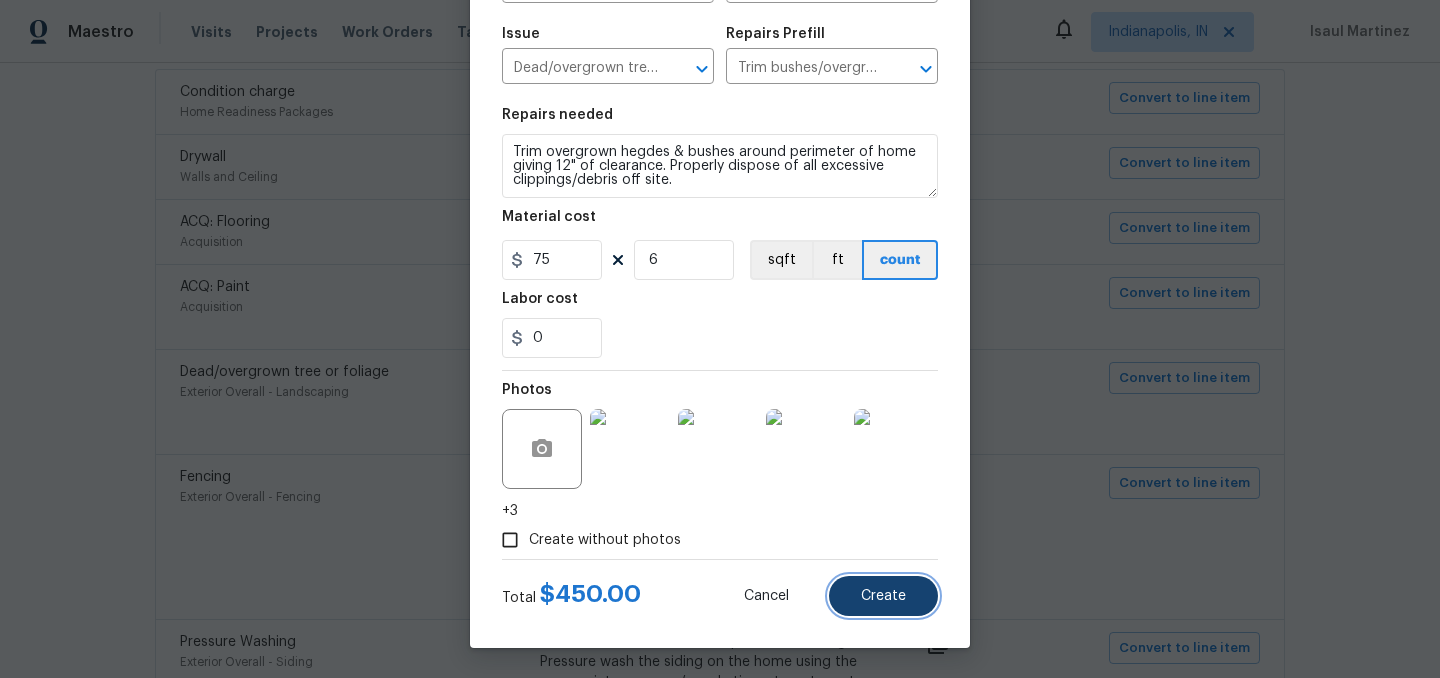 click on "Create" at bounding box center (883, 596) 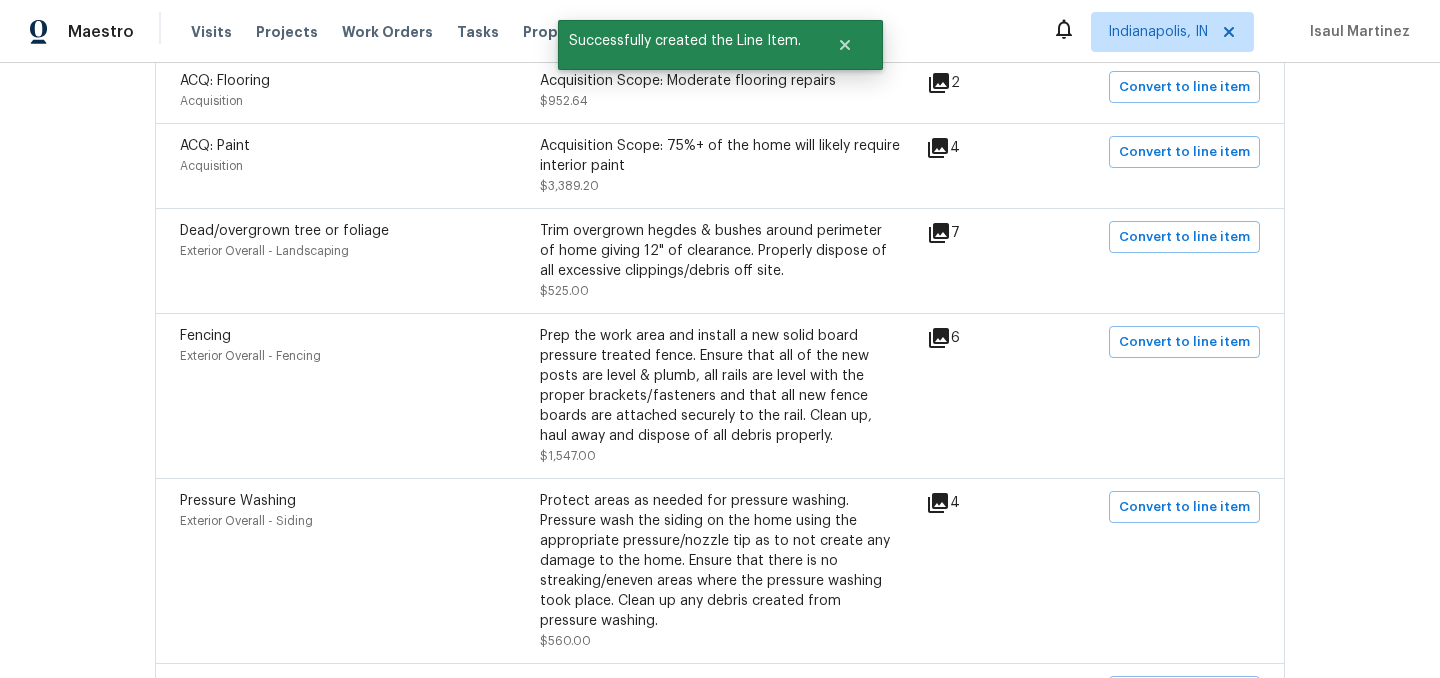 scroll, scrollTop: 624, scrollLeft: 0, axis: vertical 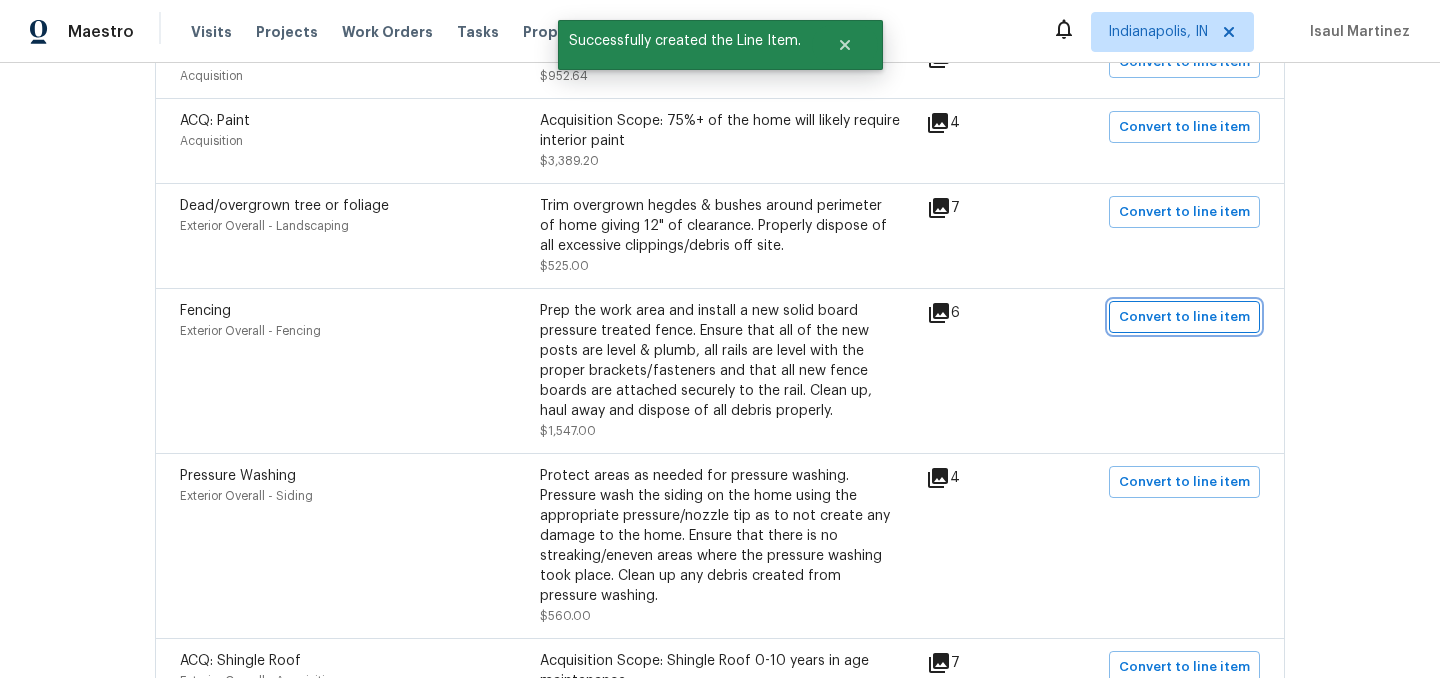 click on "Convert to line item" at bounding box center (1184, 317) 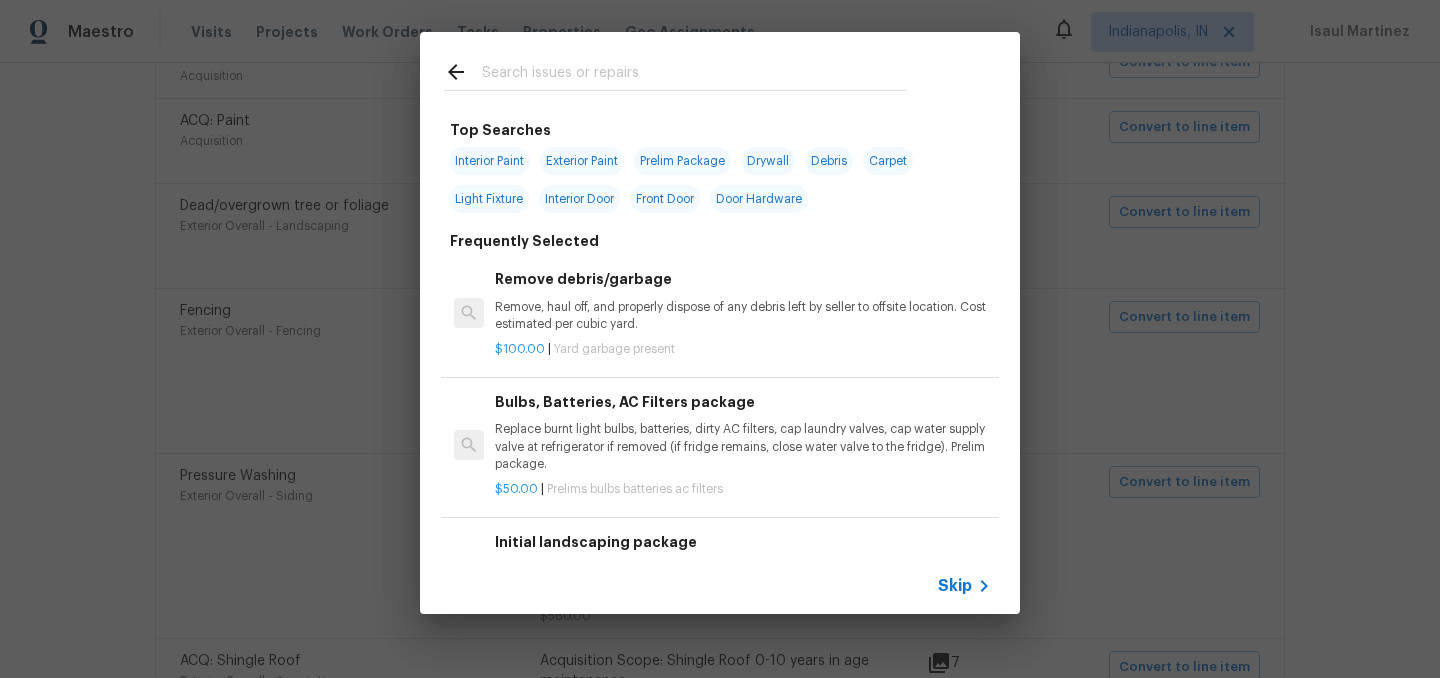 click on "Skip" at bounding box center (955, 586) 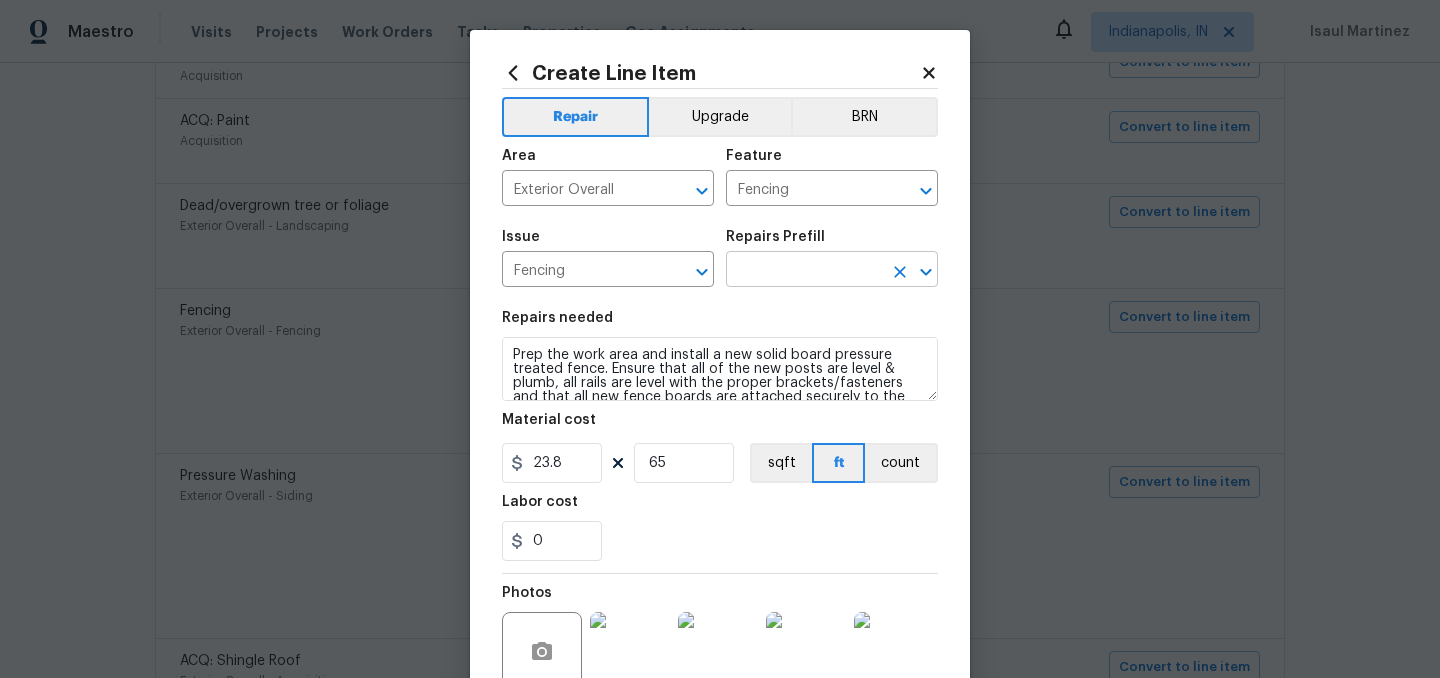click at bounding box center [804, 271] 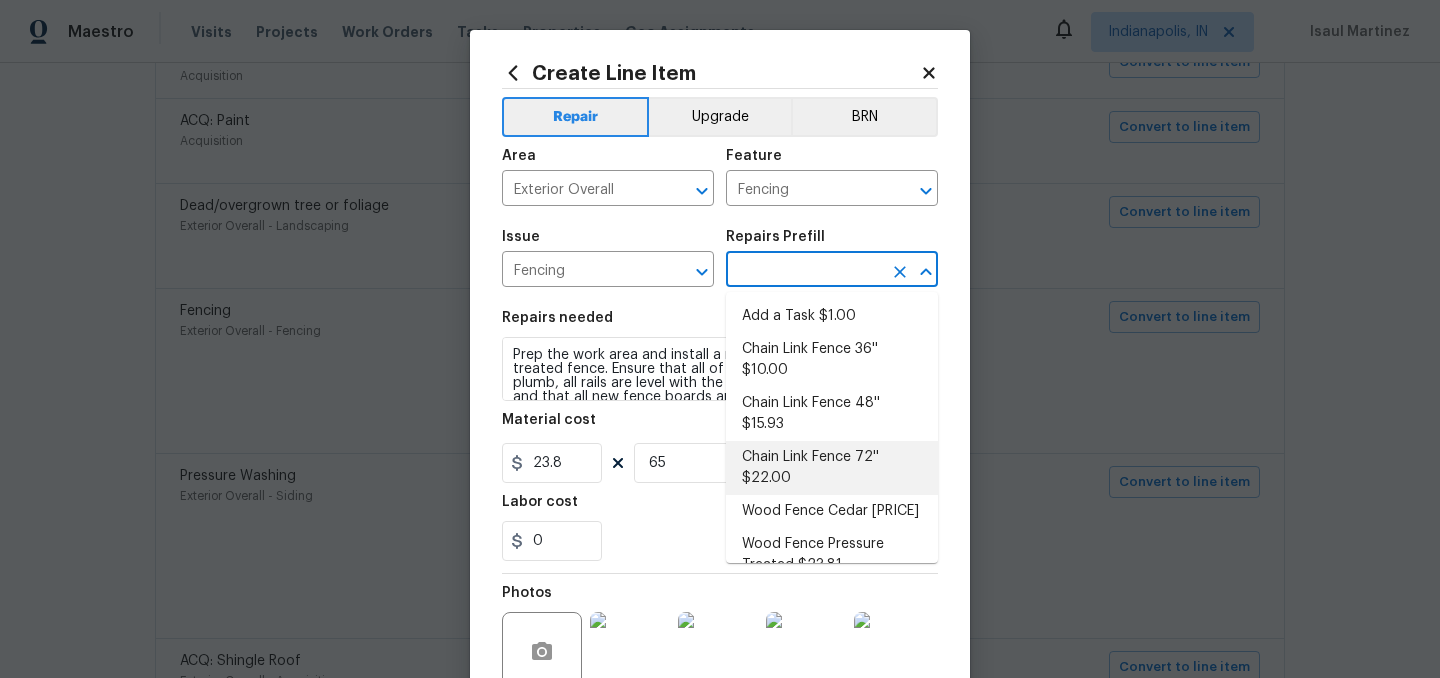 scroll, scrollTop: 27, scrollLeft: 0, axis: vertical 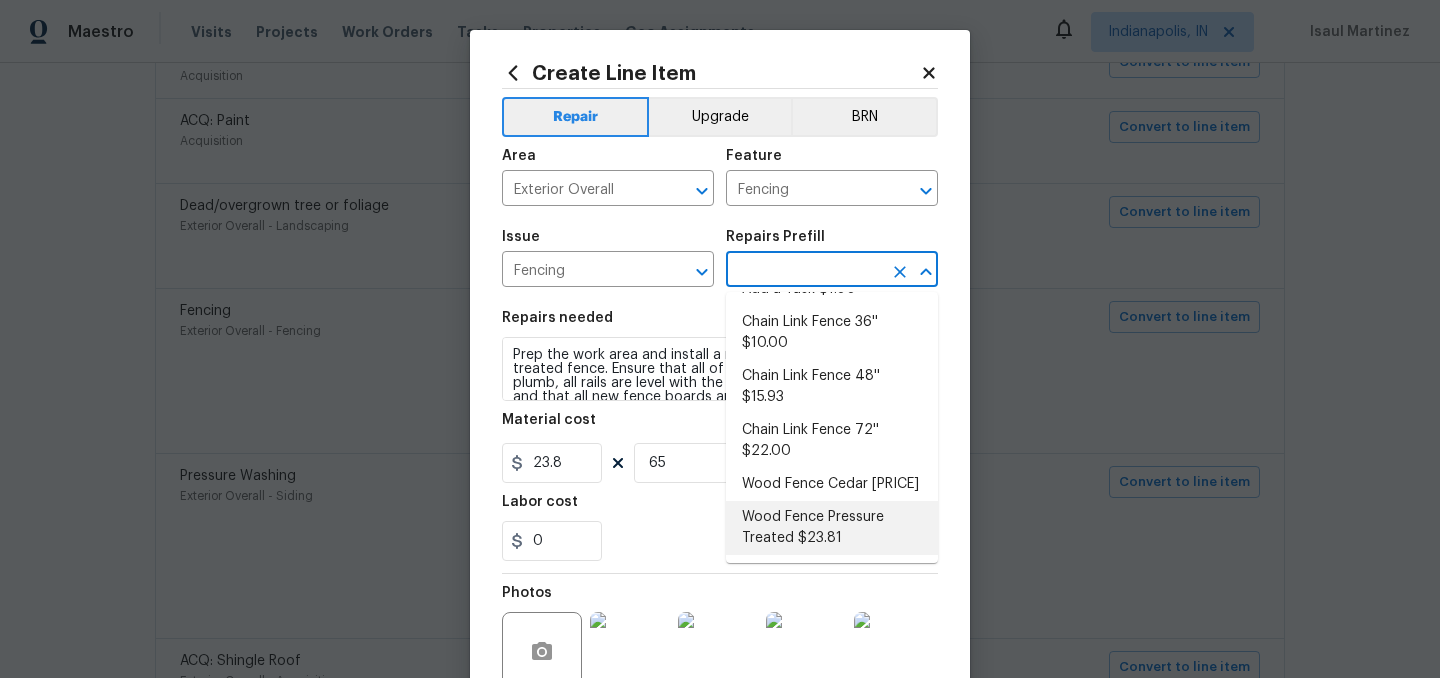 click on "Wood Fence Pressure Treated $23.81" at bounding box center [832, 528] 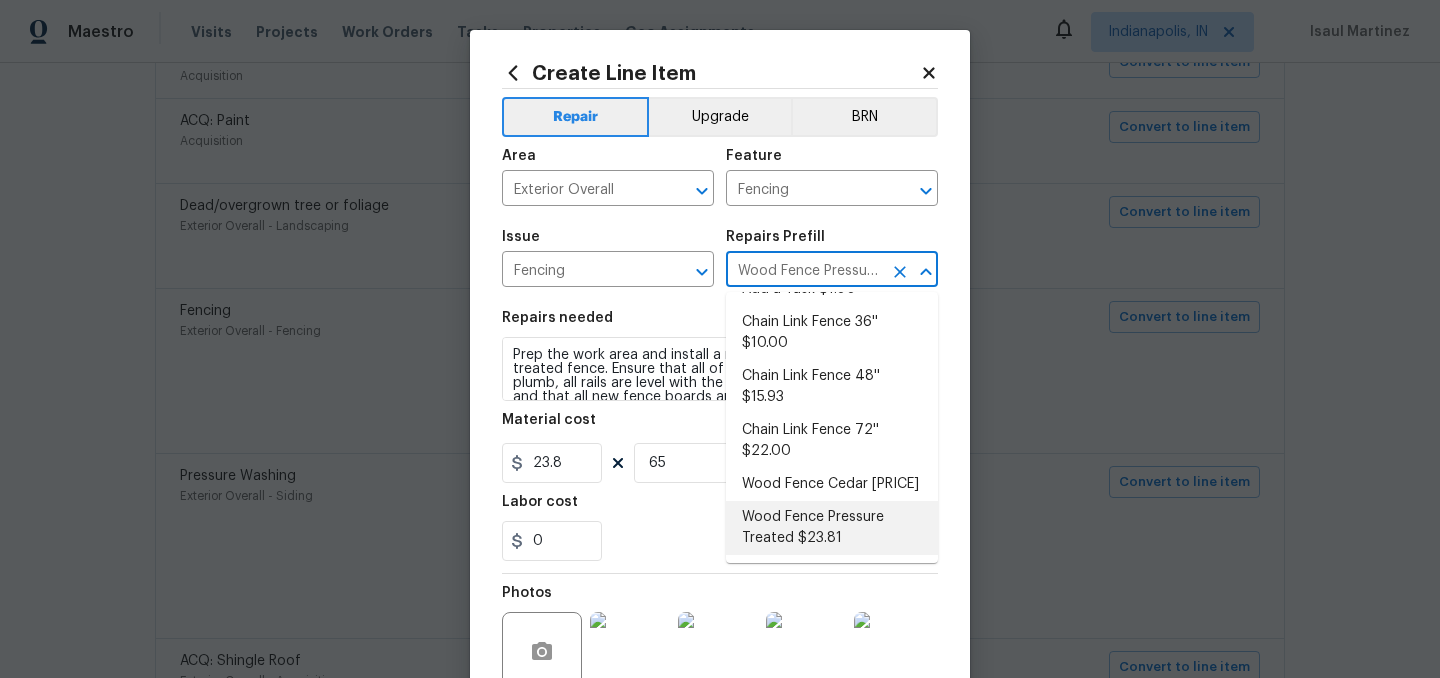 type on "23.81" 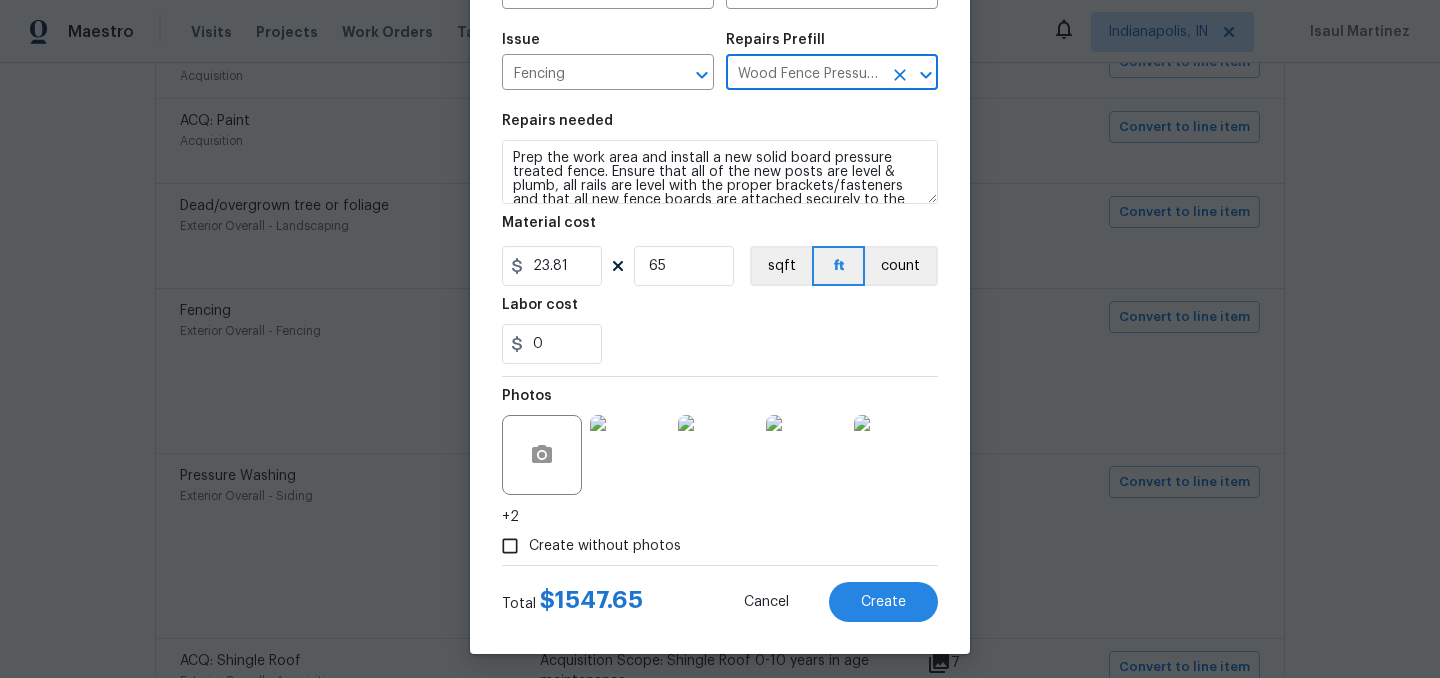 scroll, scrollTop: 204, scrollLeft: 0, axis: vertical 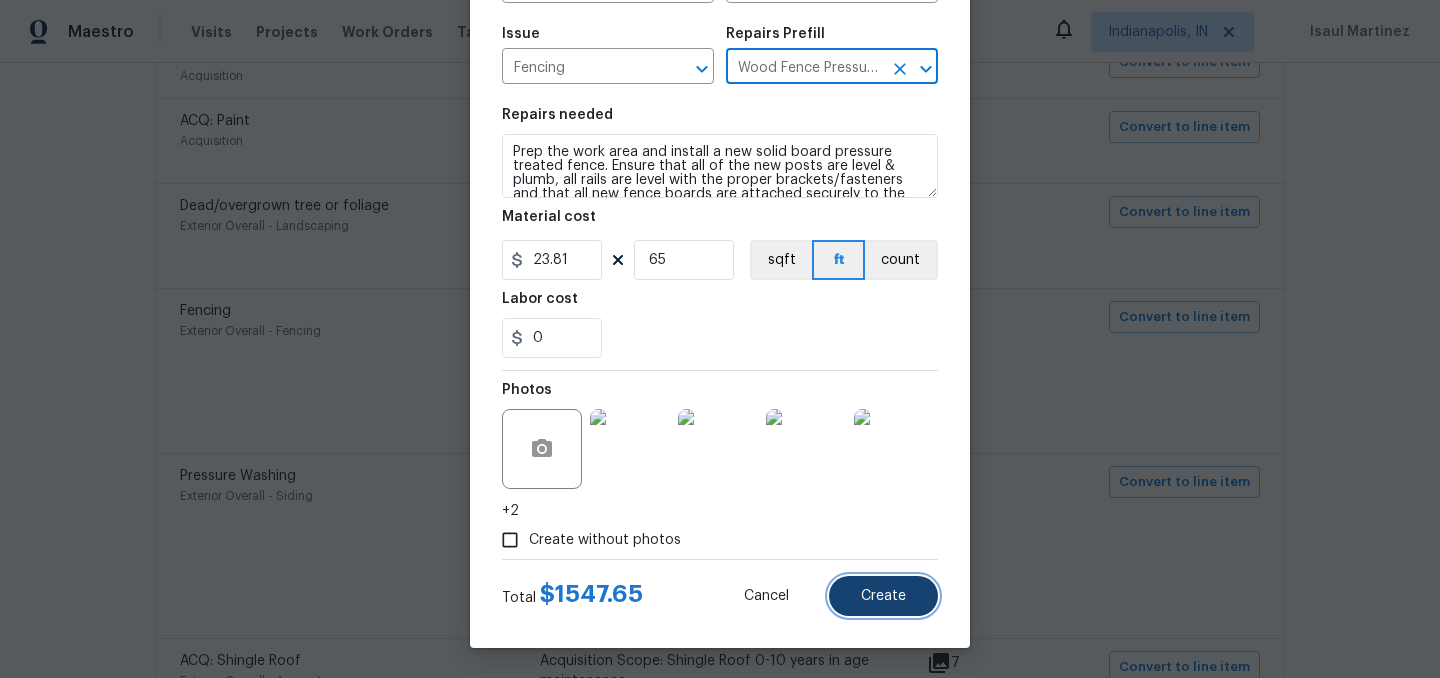 click on "Create" at bounding box center (883, 596) 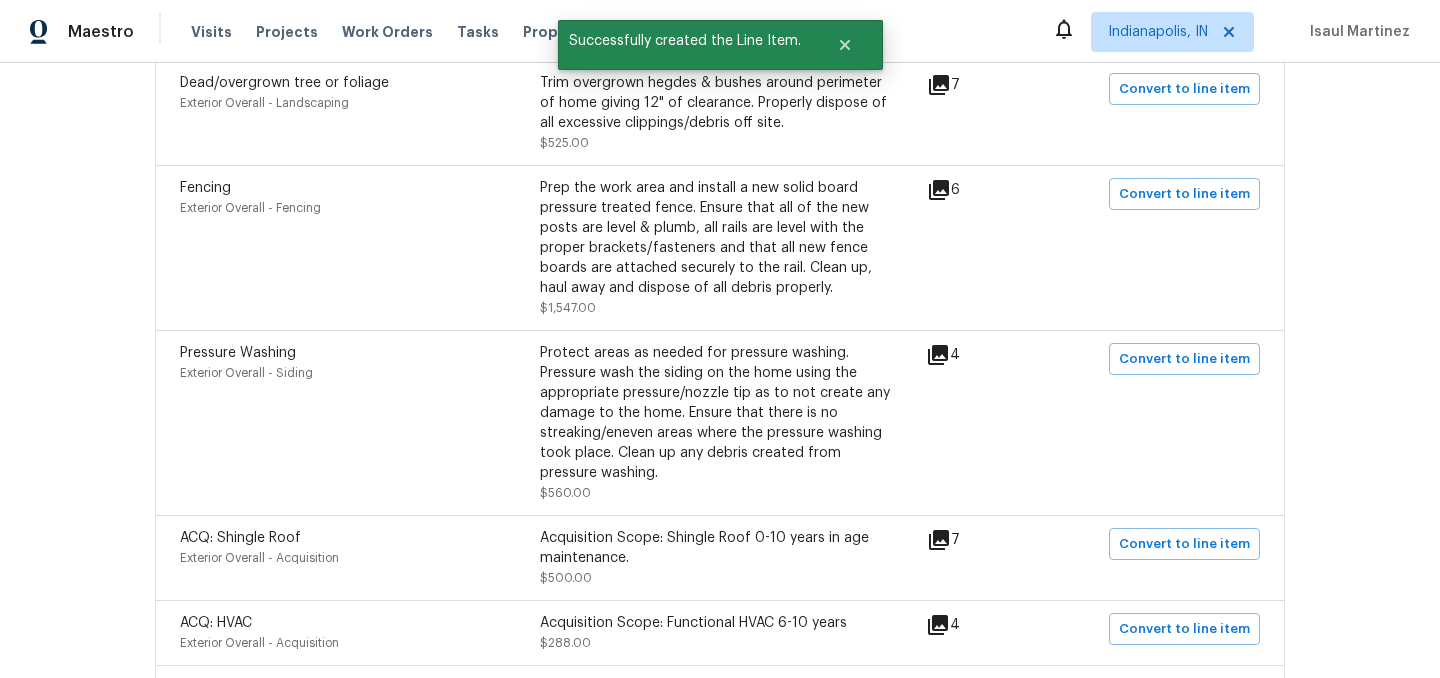 scroll, scrollTop: 759, scrollLeft: 0, axis: vertical 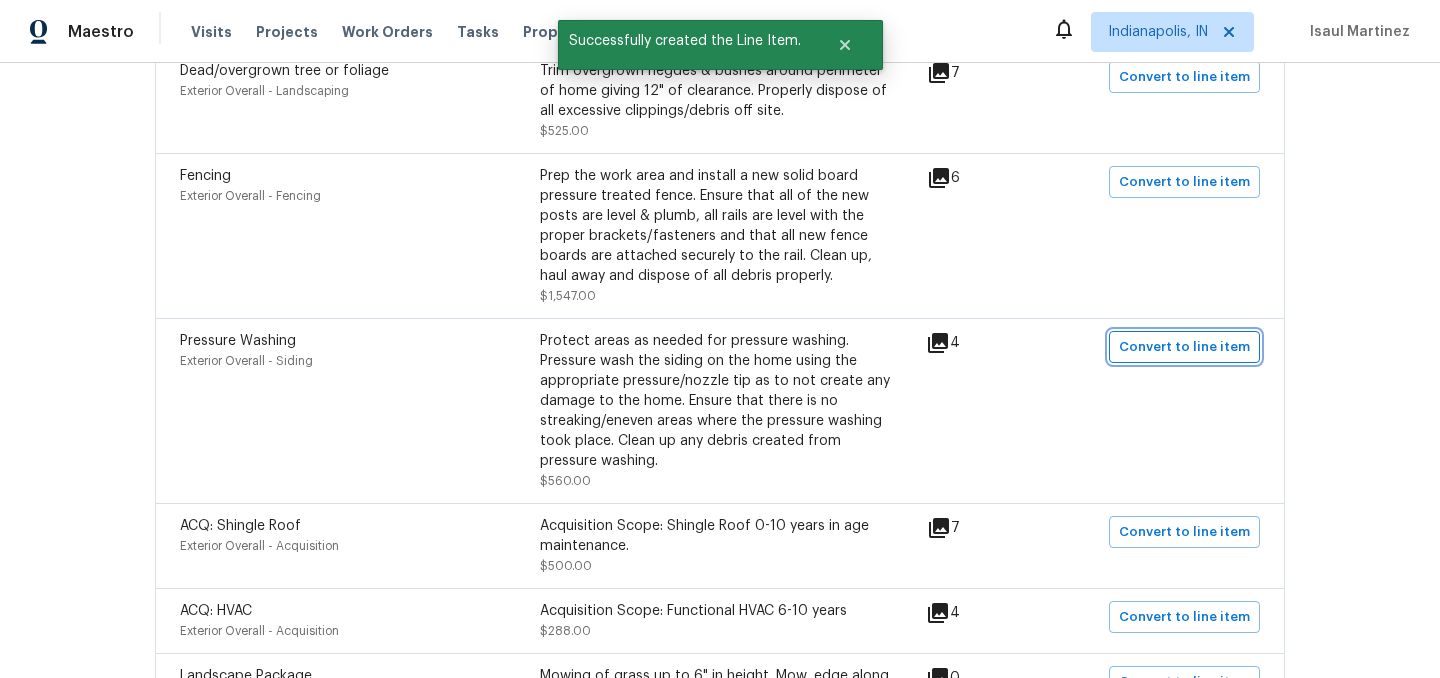 click on "Convert to line item" at bounding box center [1184, 347] 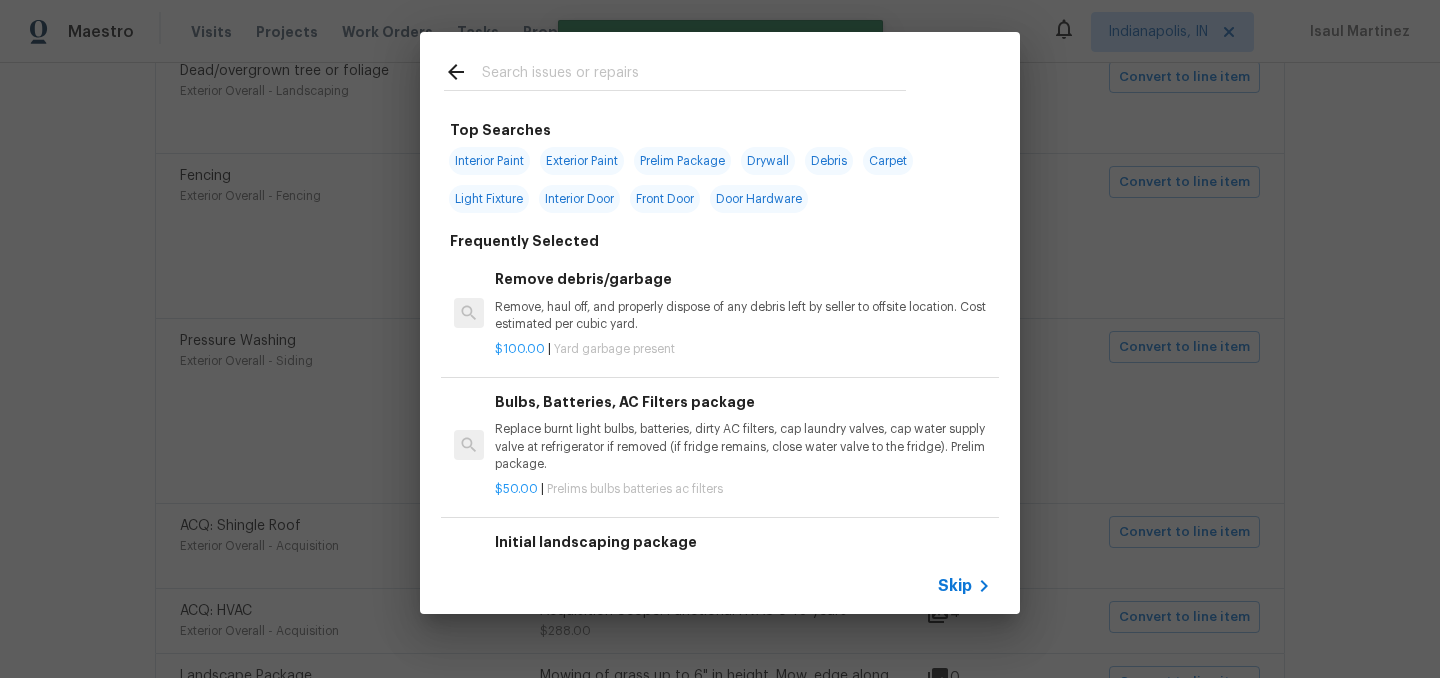 click on "Skip" at bounding box center (955, 586) 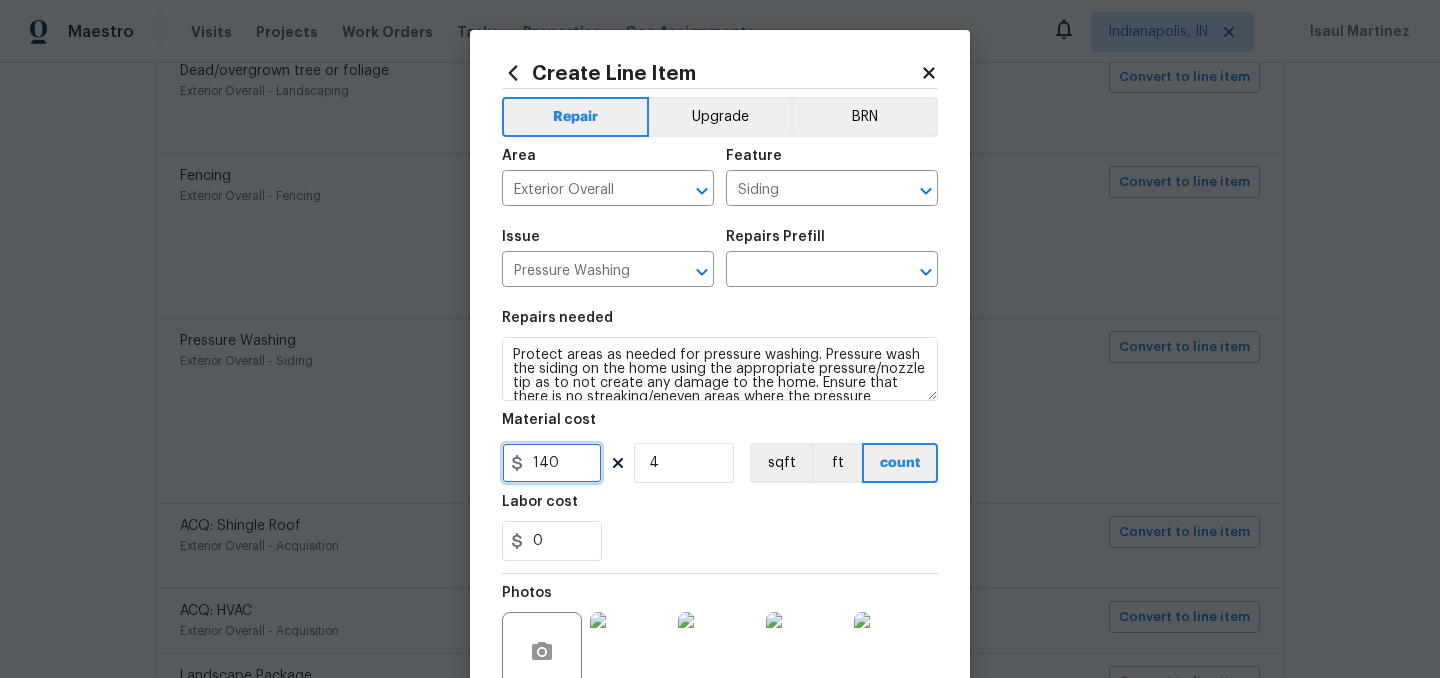 click on "140" at bounding box center [552, 463] 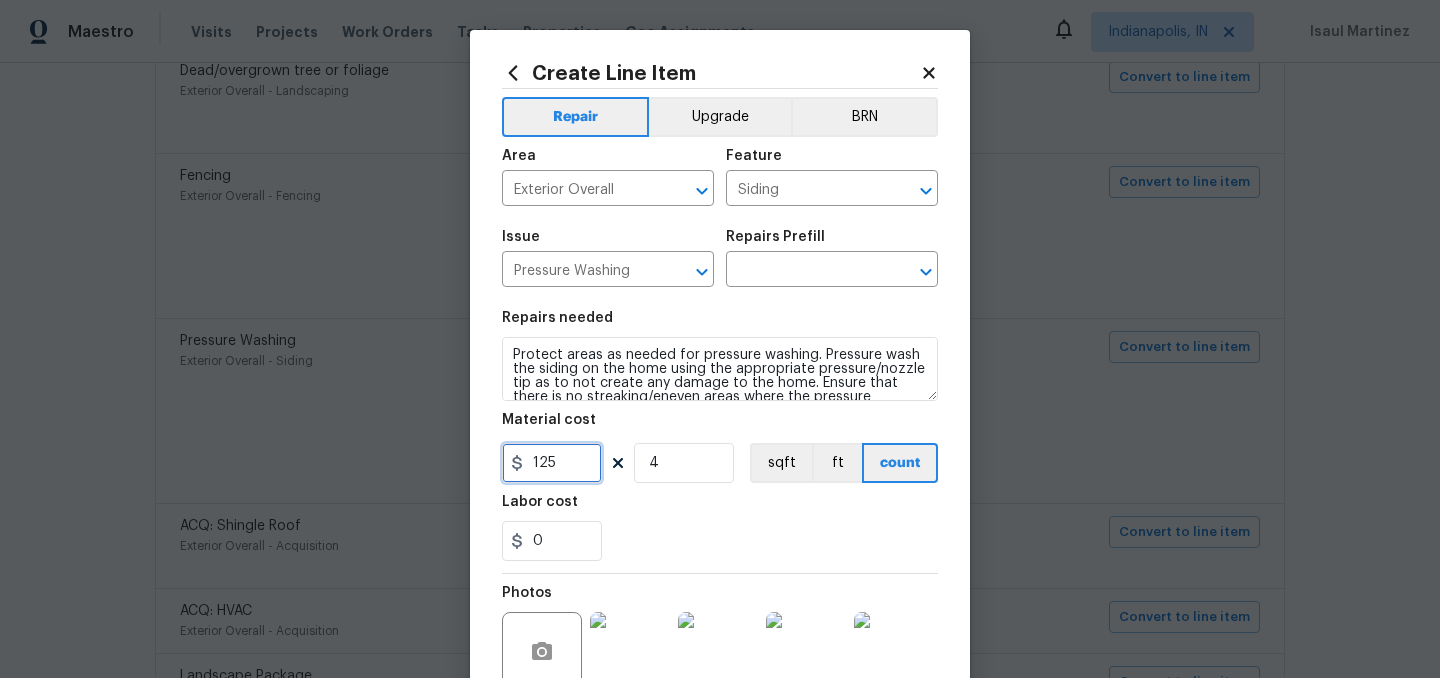 type on "125" 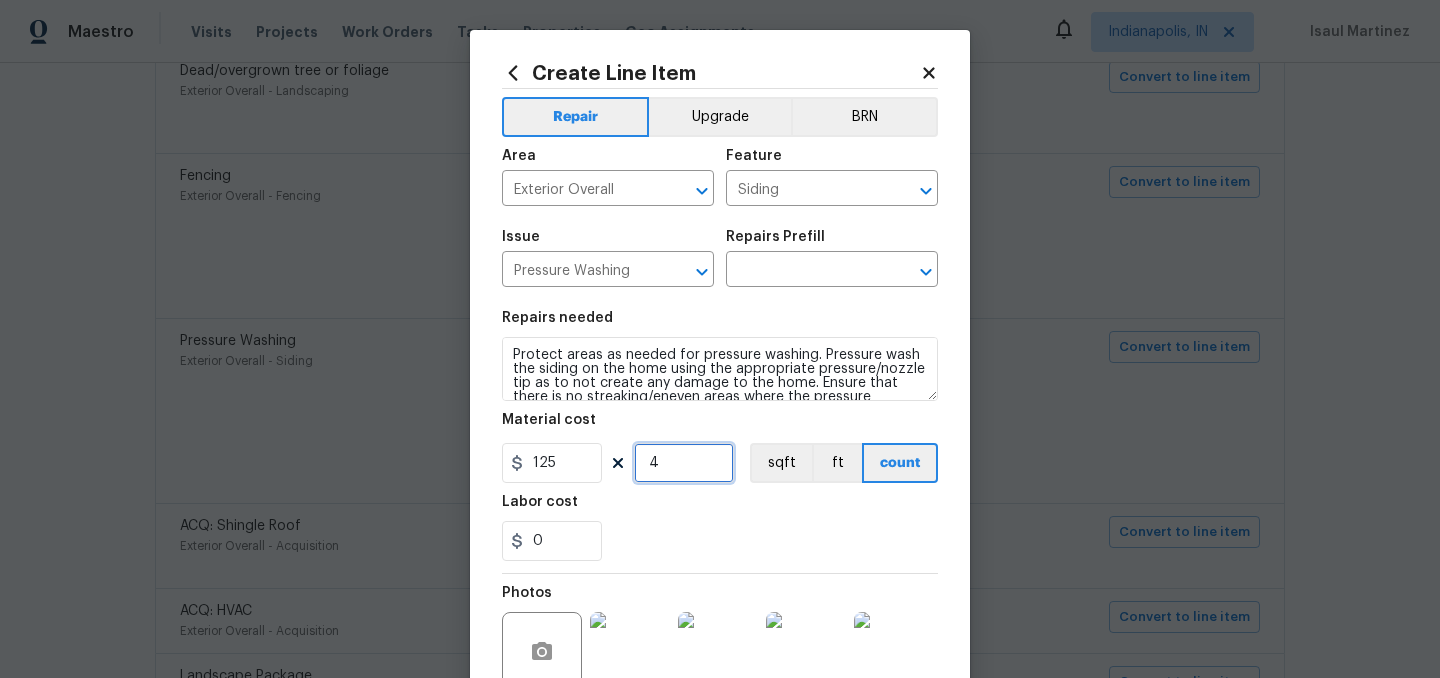 click on "4" at bounding box center [684, 463] 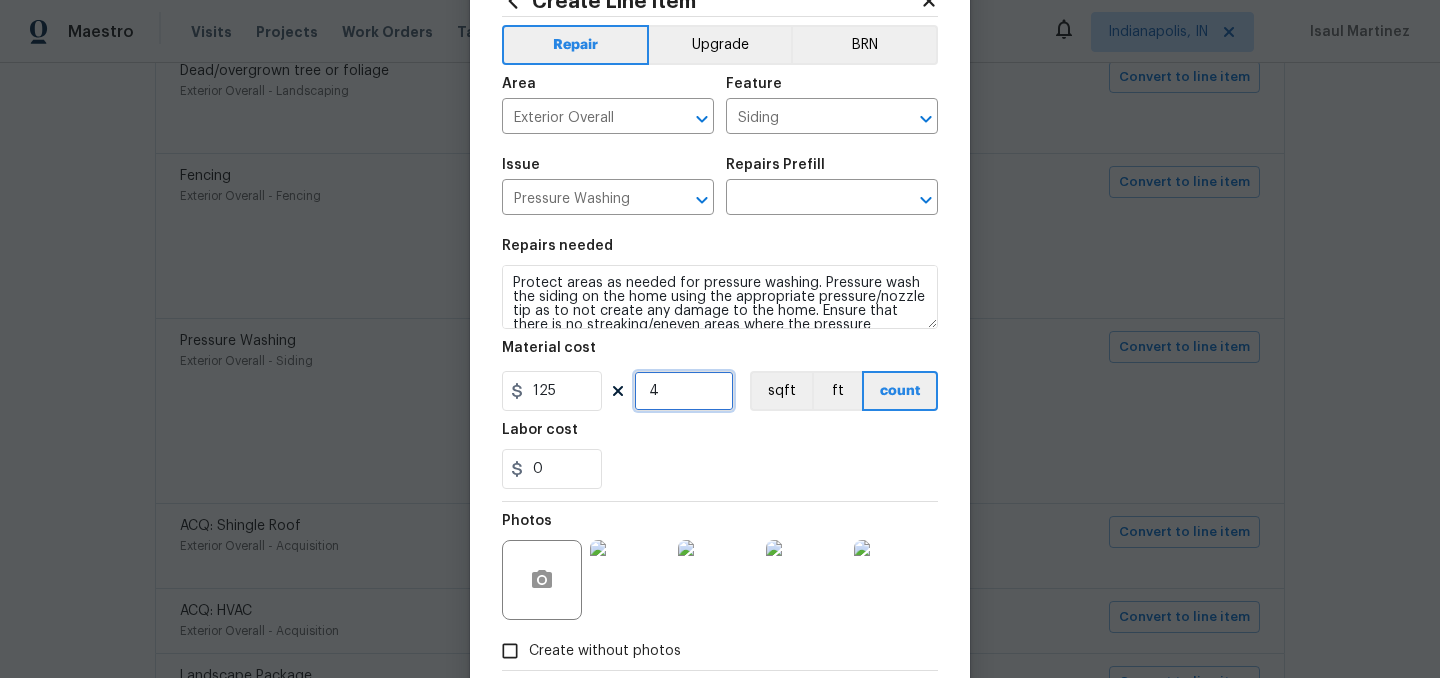 scroll, scrollTop: 0, scrollLeft: 0, axis: both 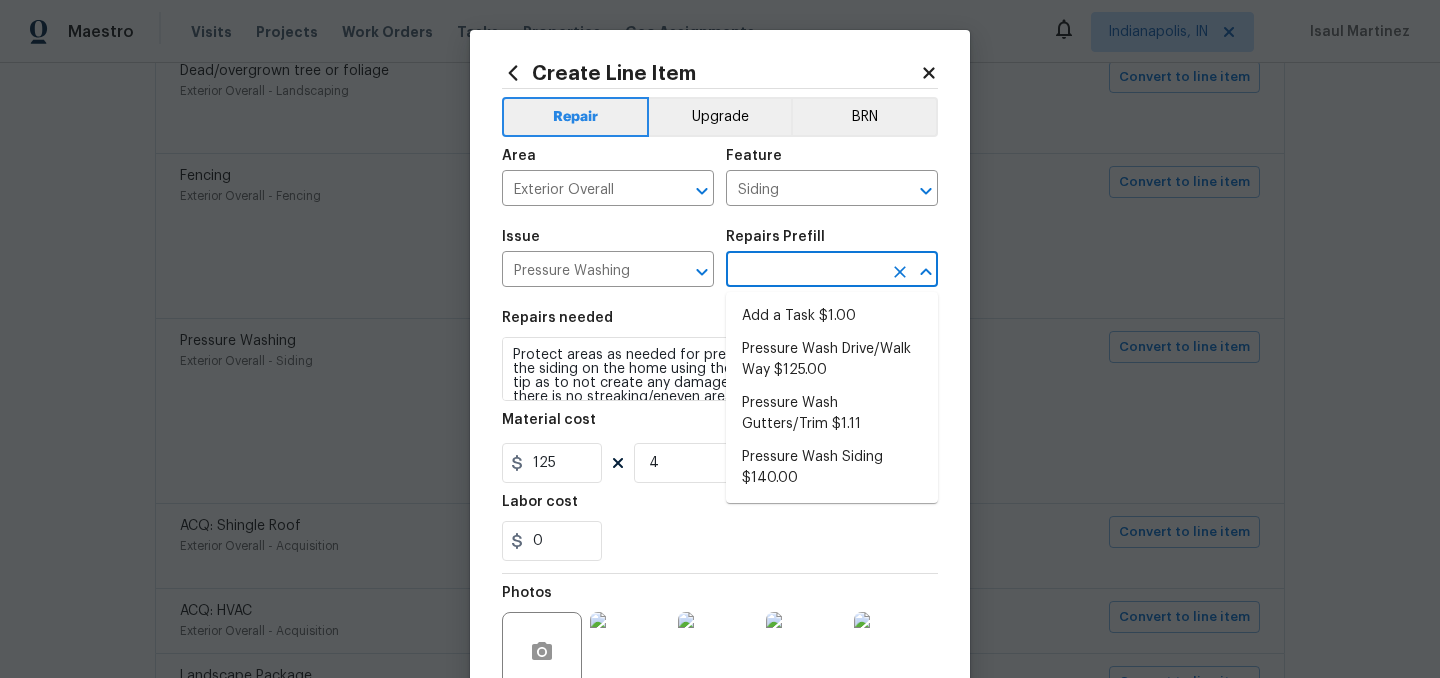 click at bounding box center (804, 271) 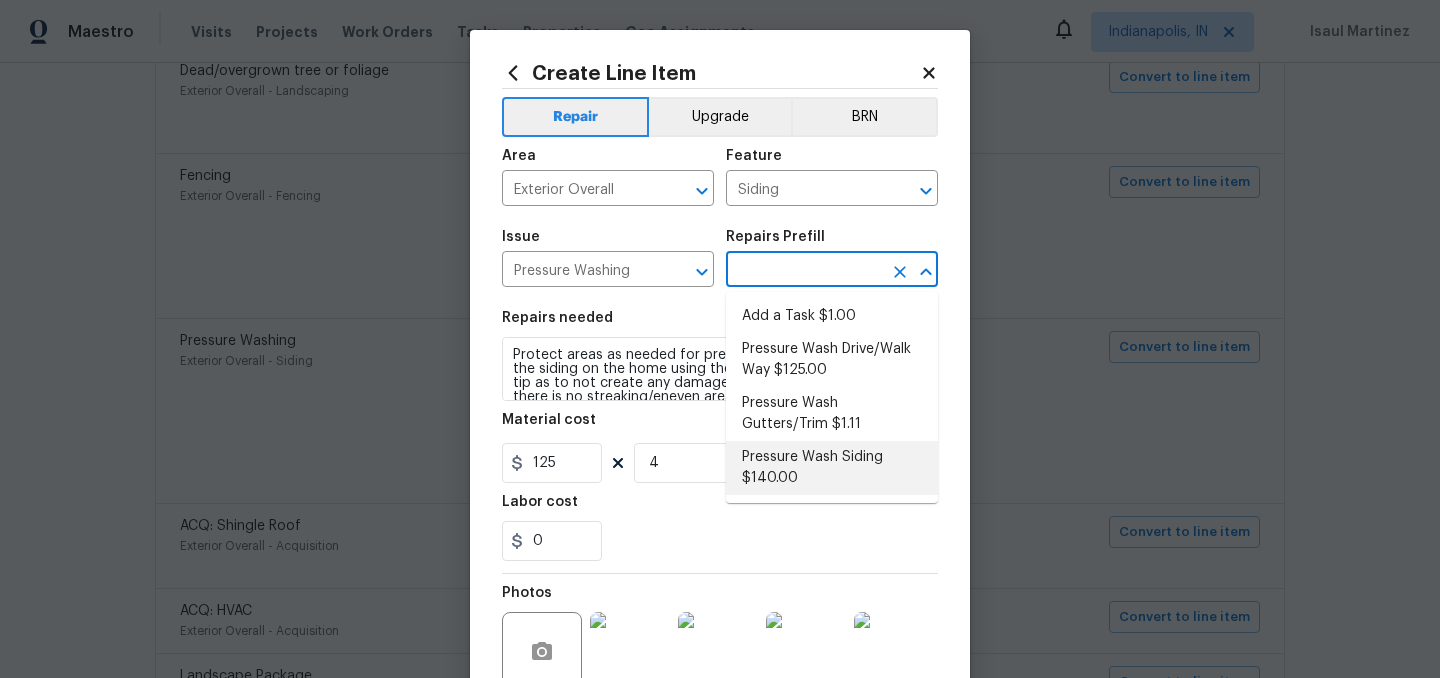 click on "Pressure Wash Siding $140.00" at bounding box center [832, 468] 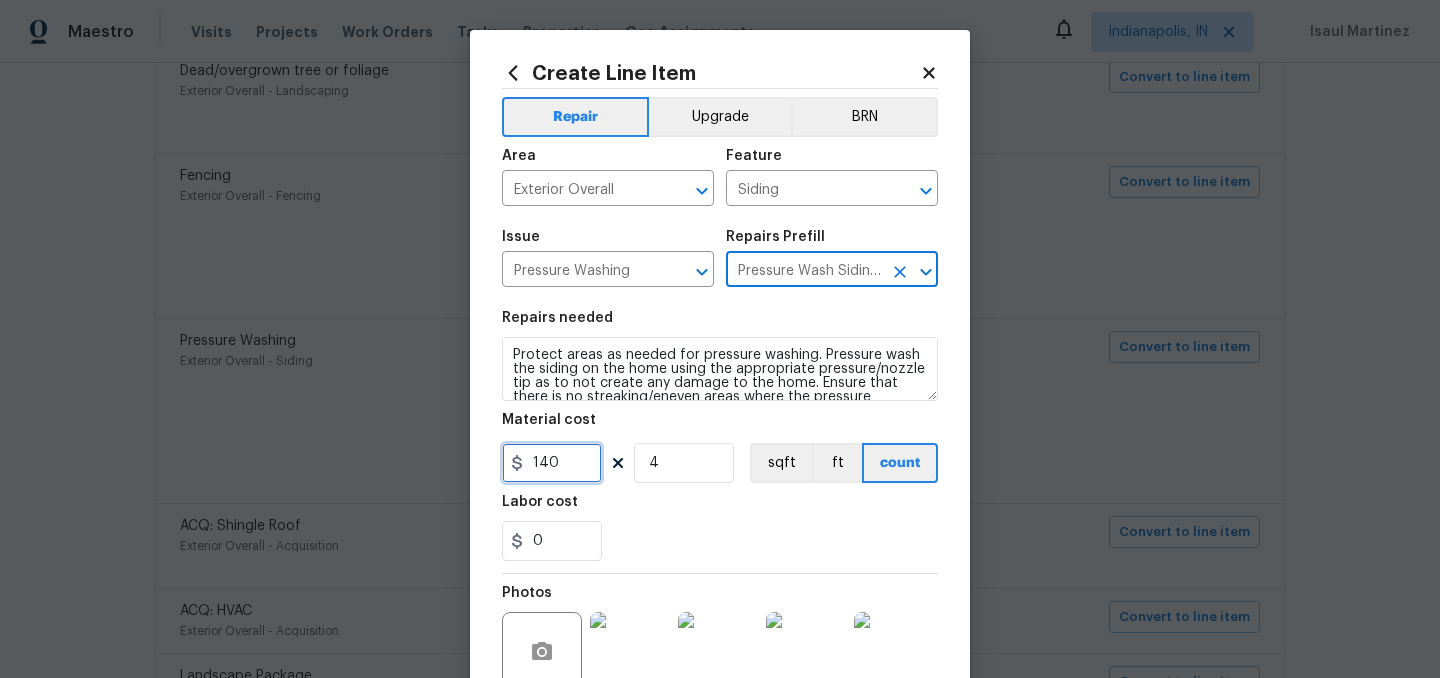 click on "140" at bounding box center [552, 463] 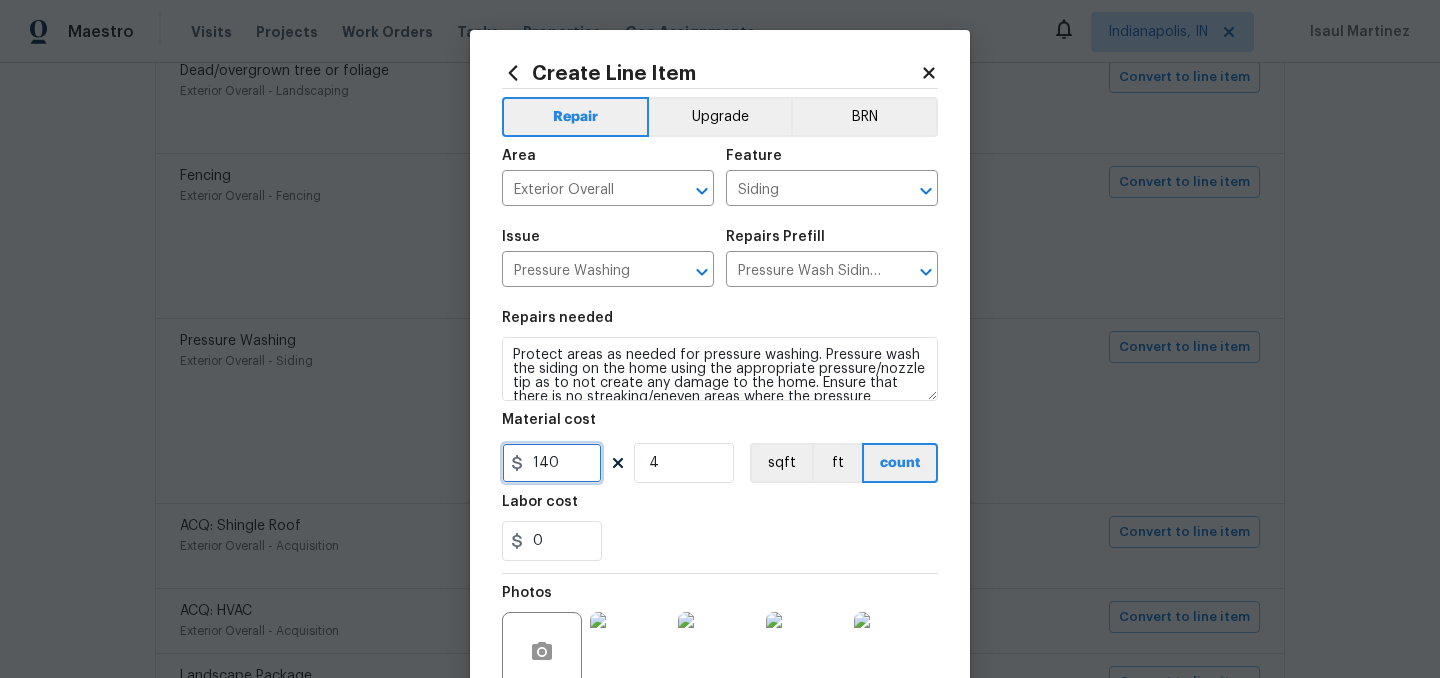 click on "140" at bounding box center (552, 463) 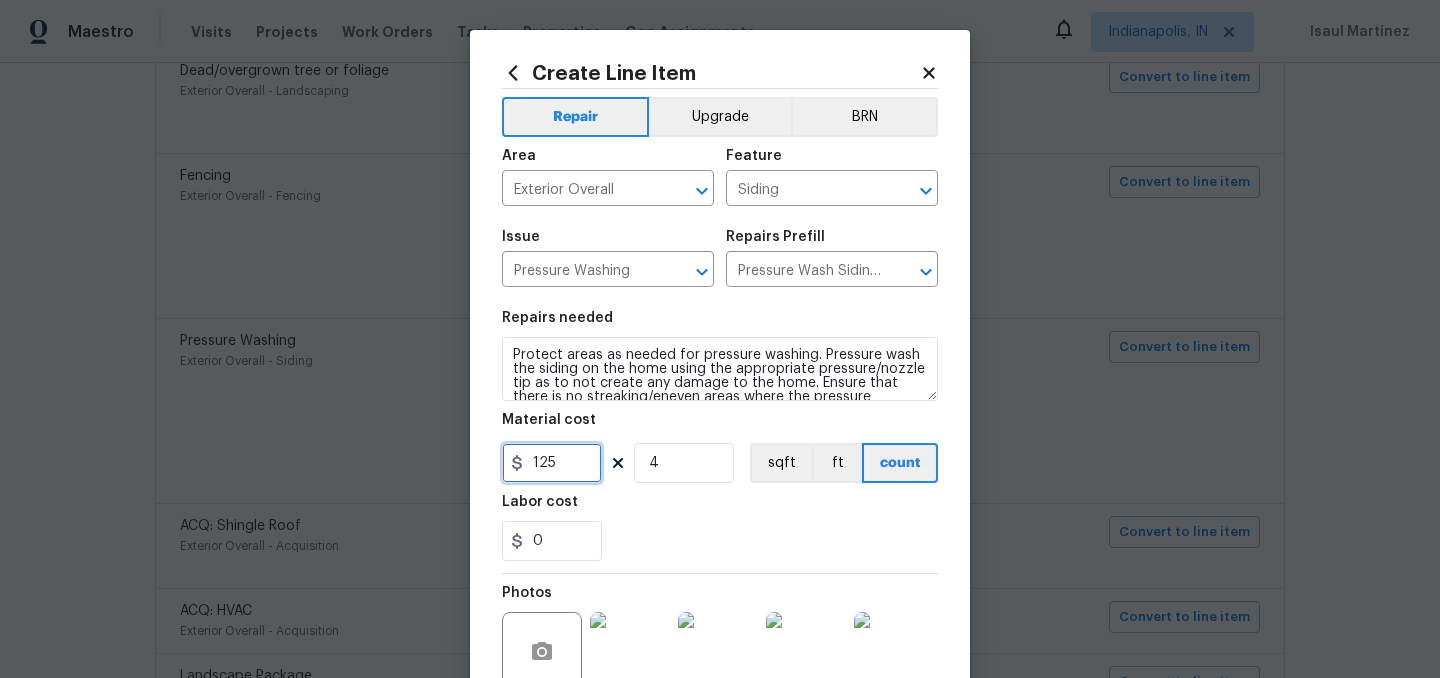 type on "125" 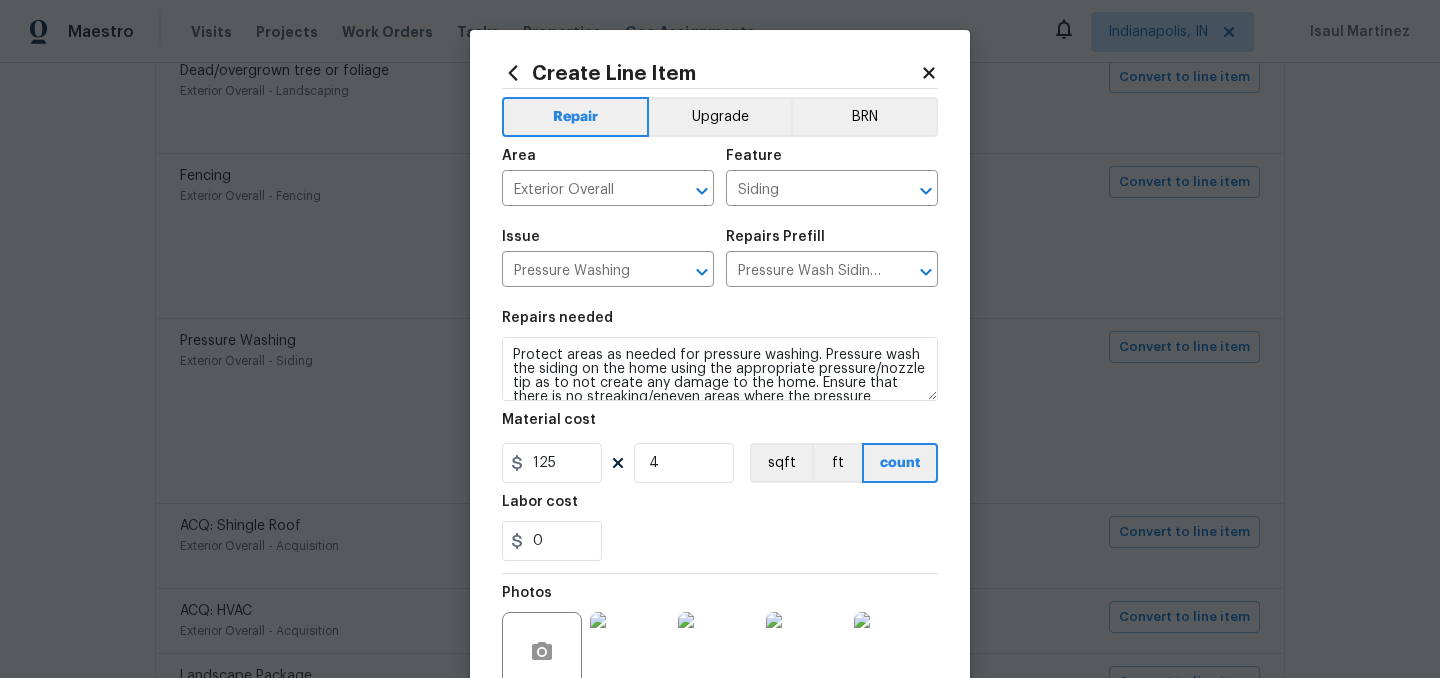 click on "0" at bounding box center (720, 541) 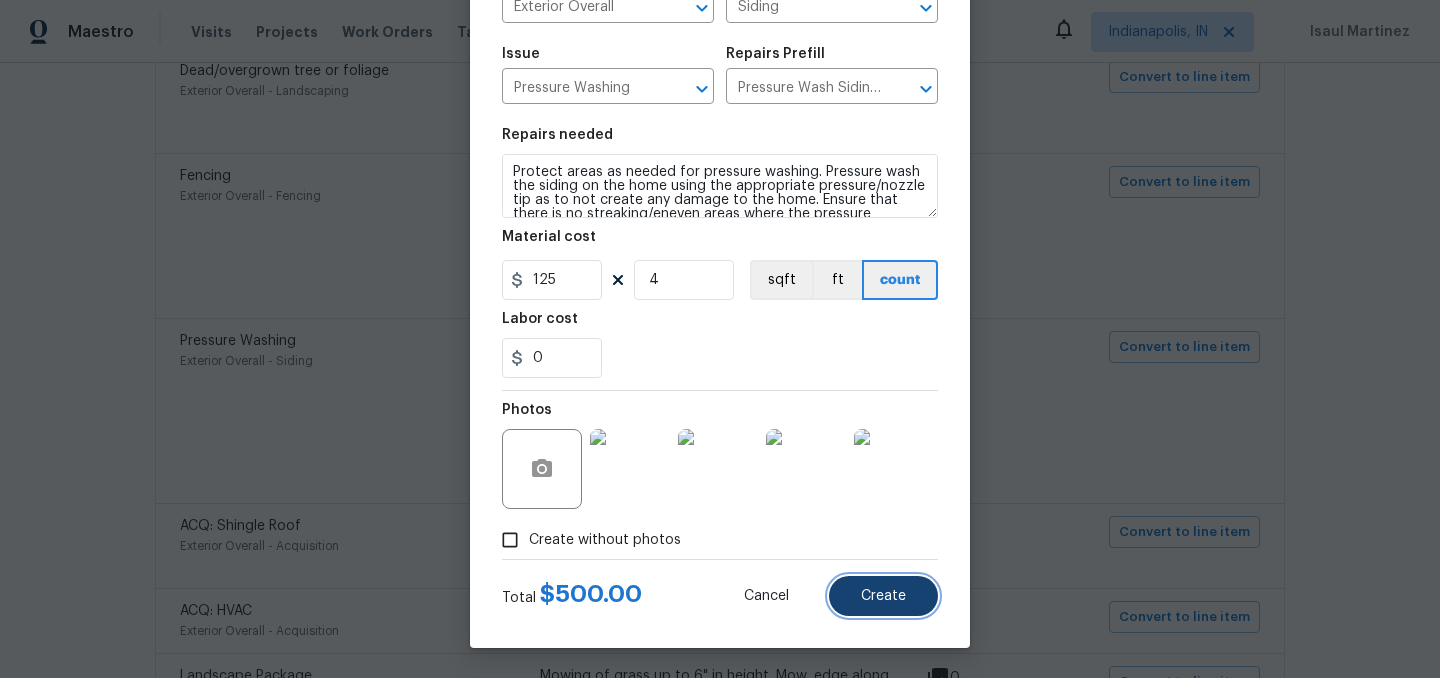 click on "Create" at bounding box center (883, 596) 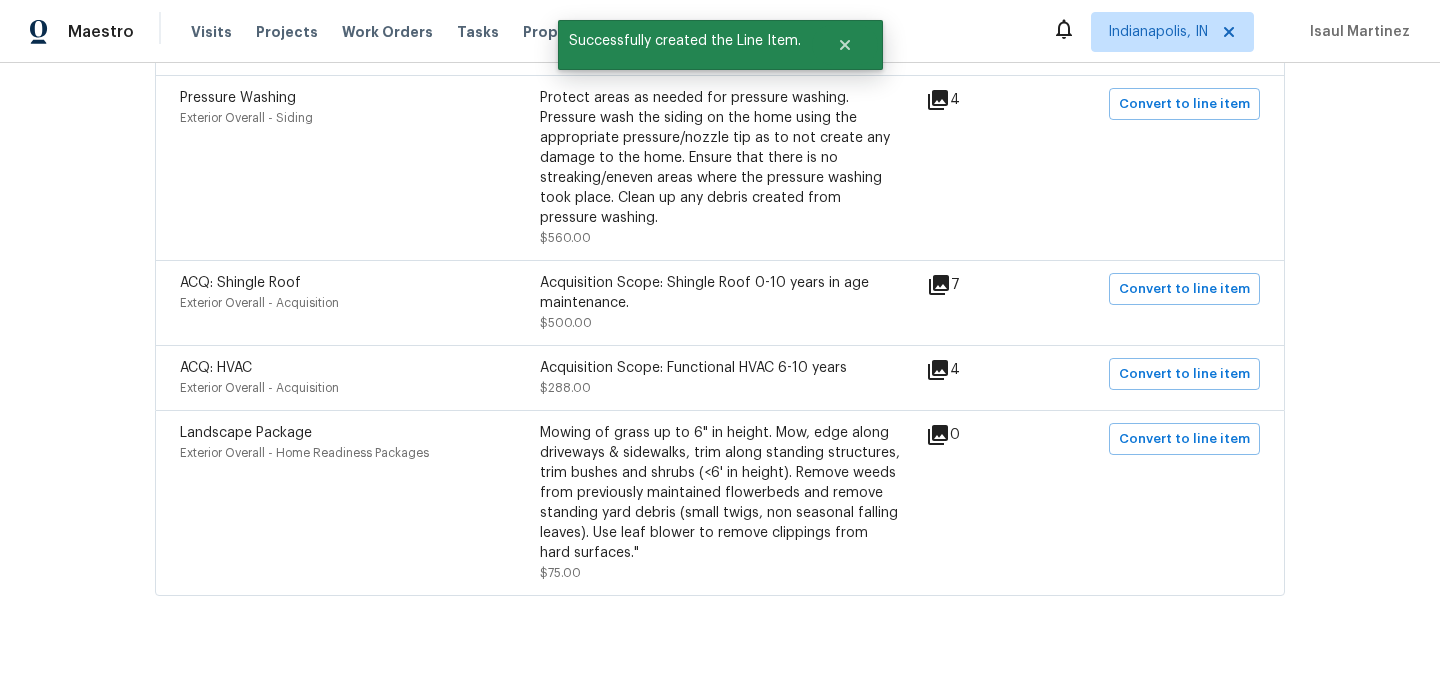 scroll, scrollTop: 995, scrollLeft: 0, axis: vertical 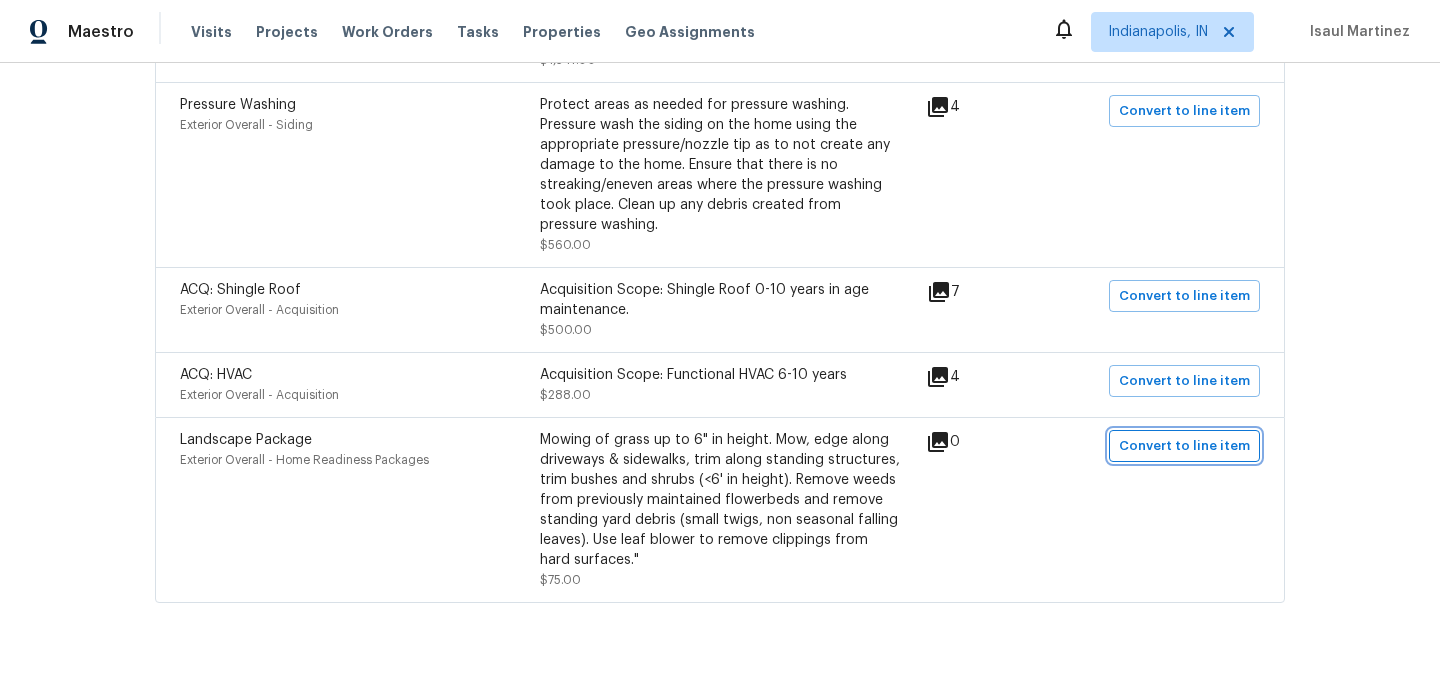 click on "Convert to line item" at bounding box center (1184, 446) 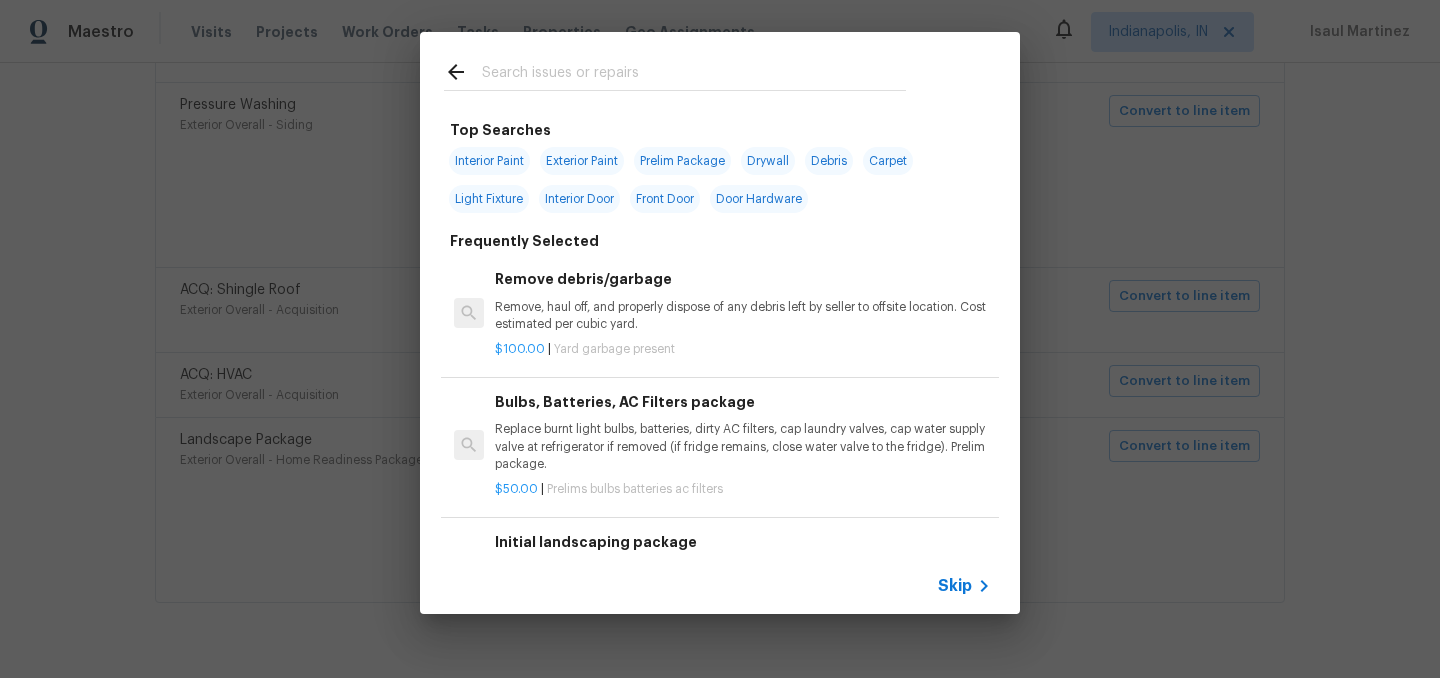 click on "Skip" at bounding box center [955, 586] 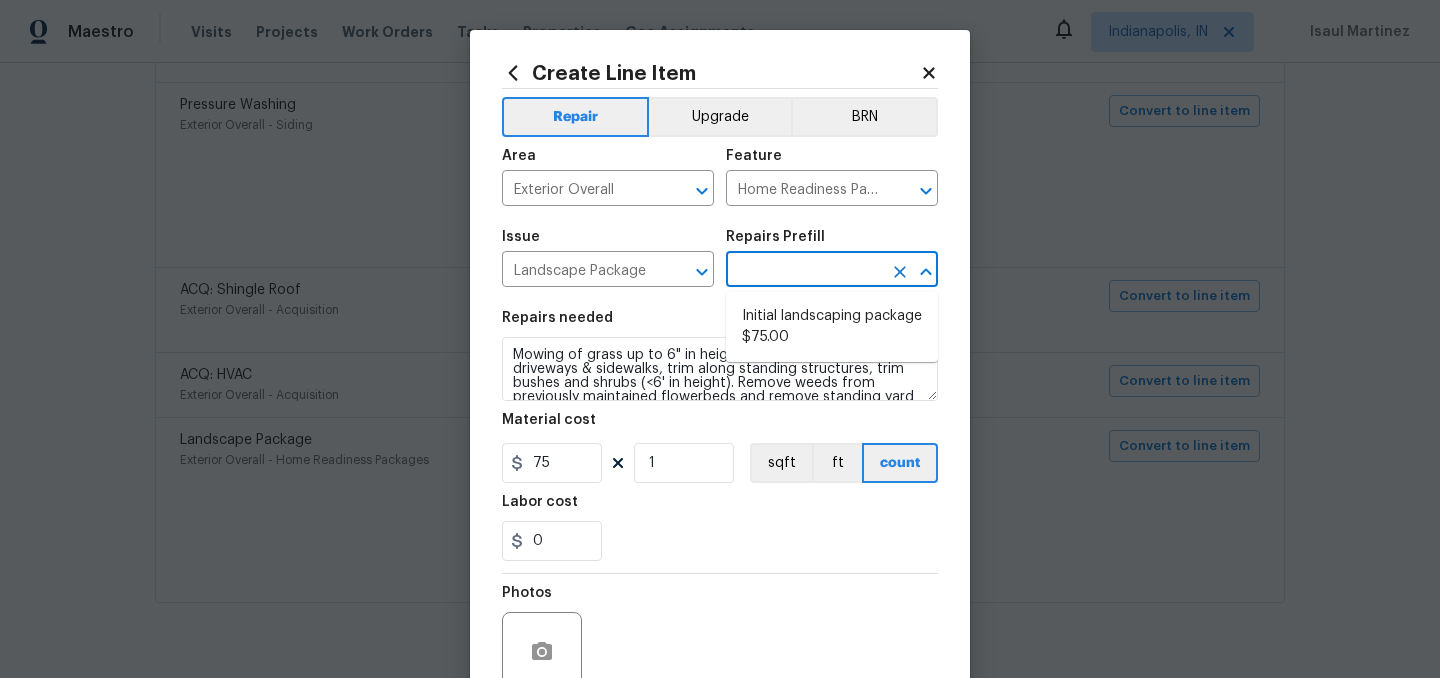 click at bounding box center [804, 271] 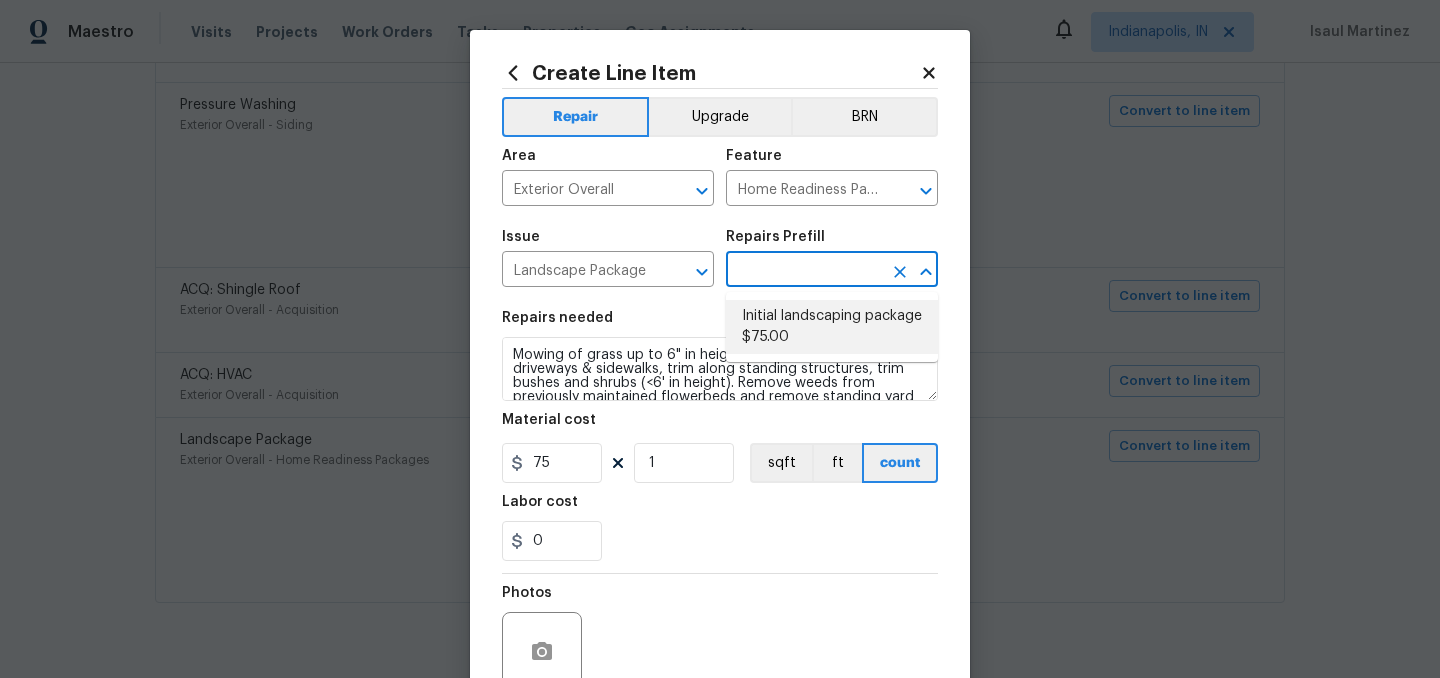 click on "Initial landscaping package $75.00" at bounding box center (832, 327) 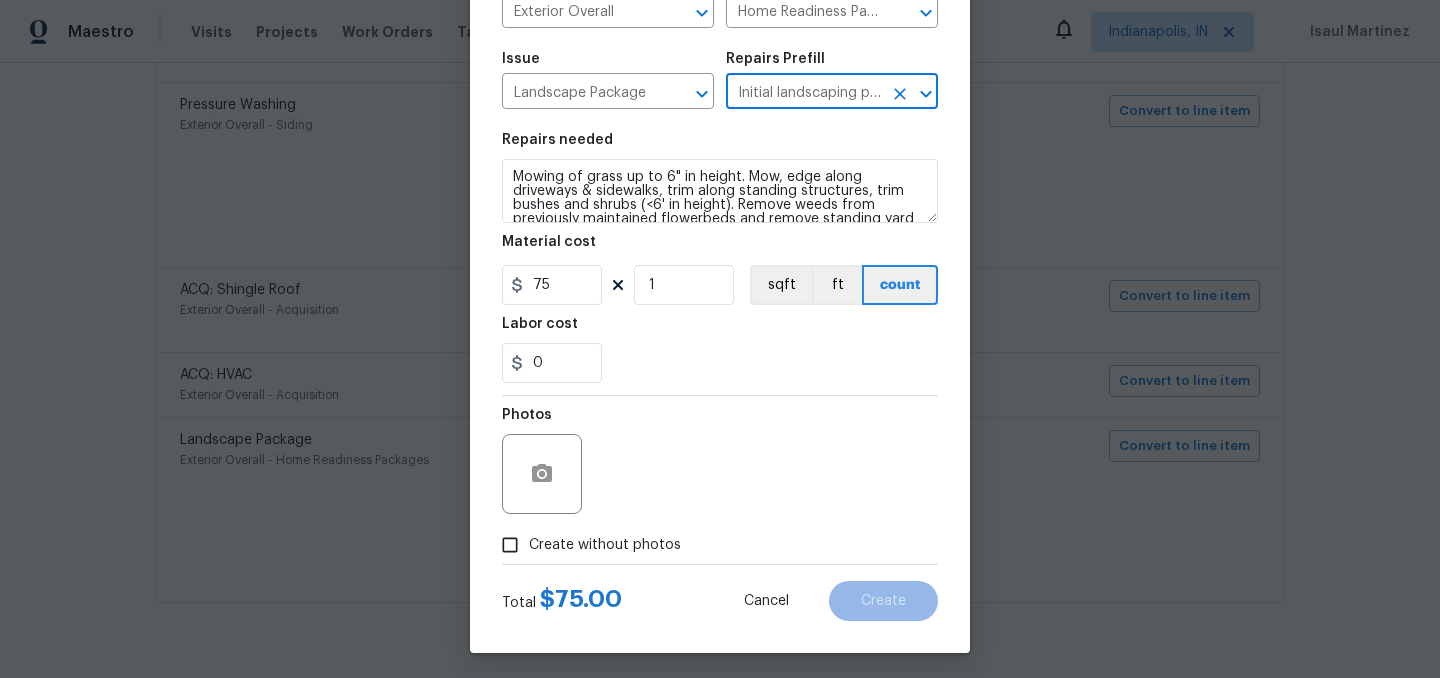scroll, scrollTop: 184, scrollLeft: 0, axis: vertical 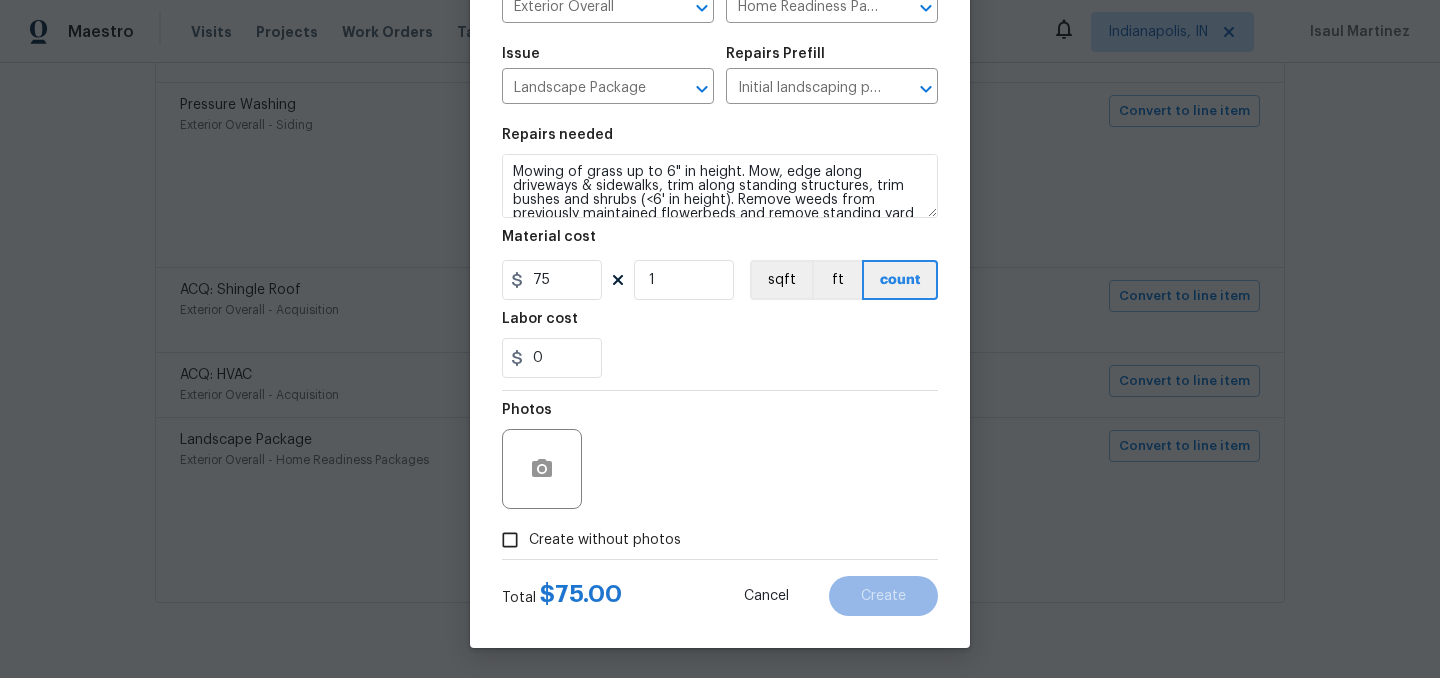 click on "Create without photos" at bounding box center [605, 540] 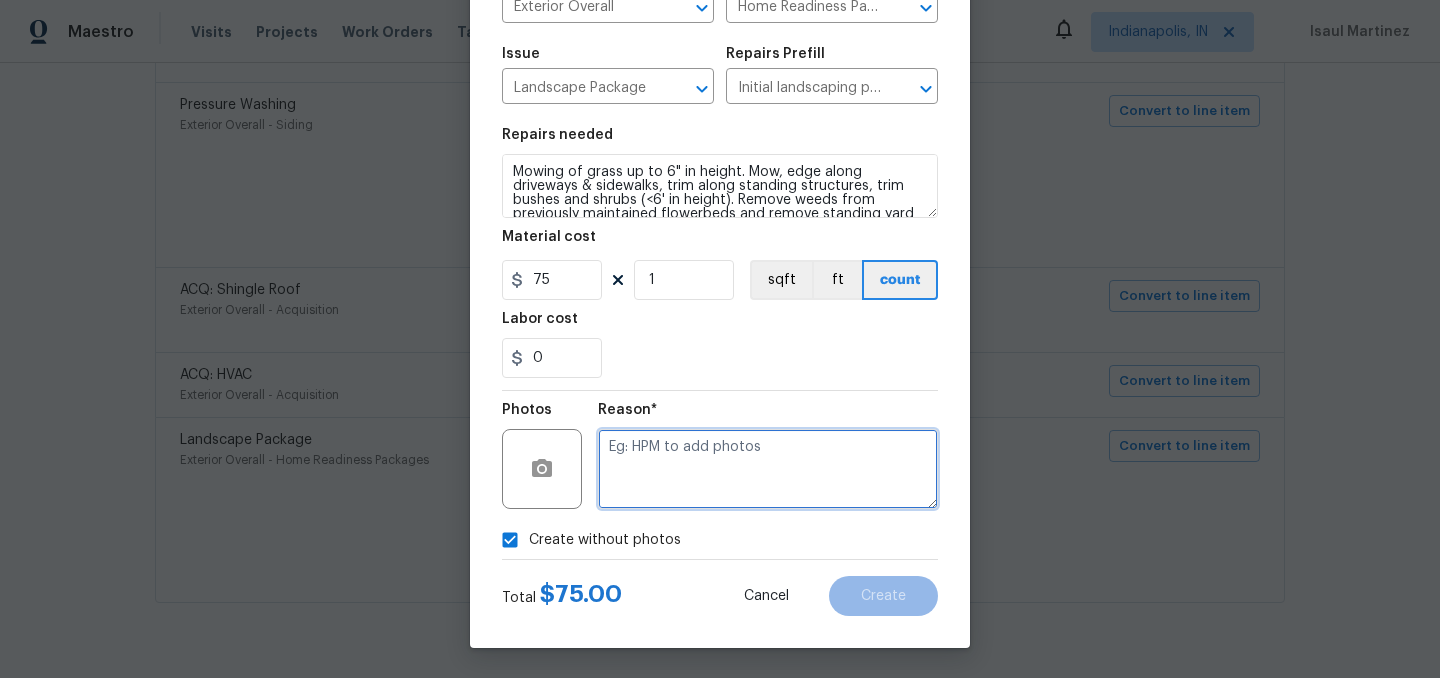 click at bounding box center [768, 469] 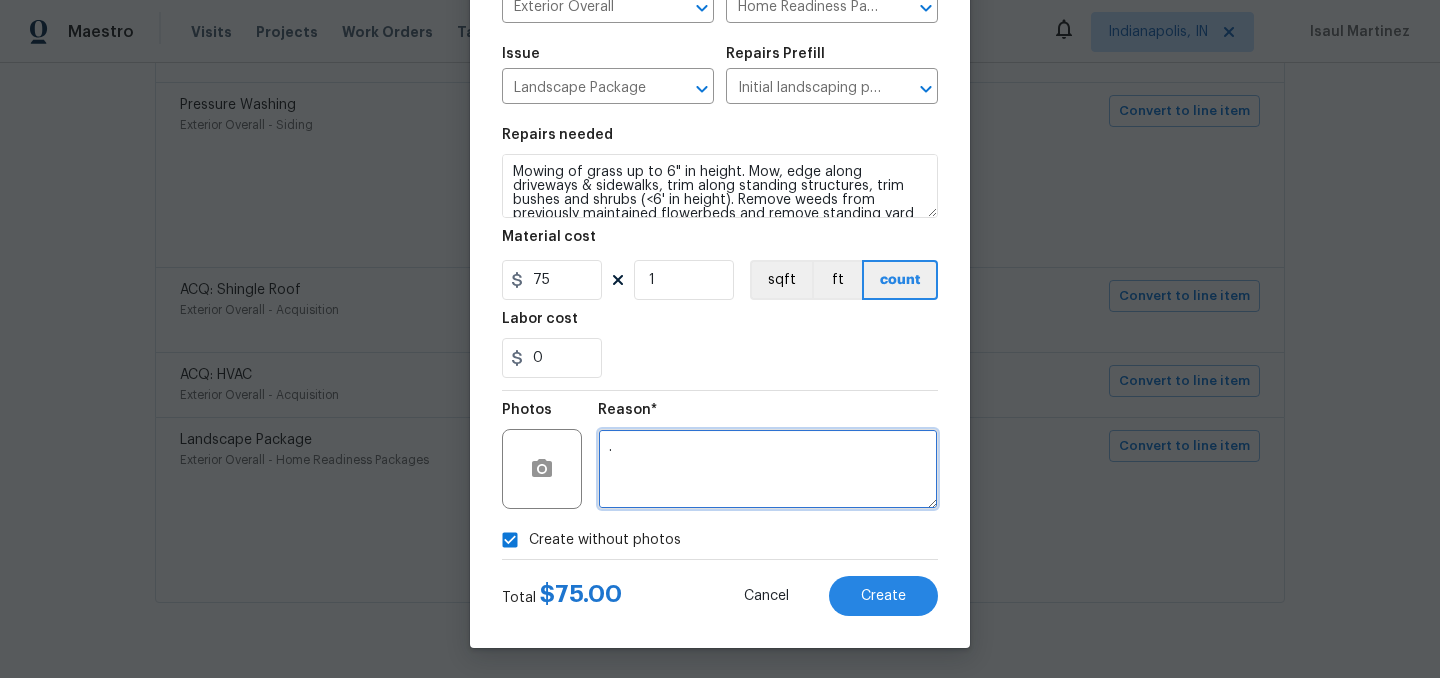 type on "." 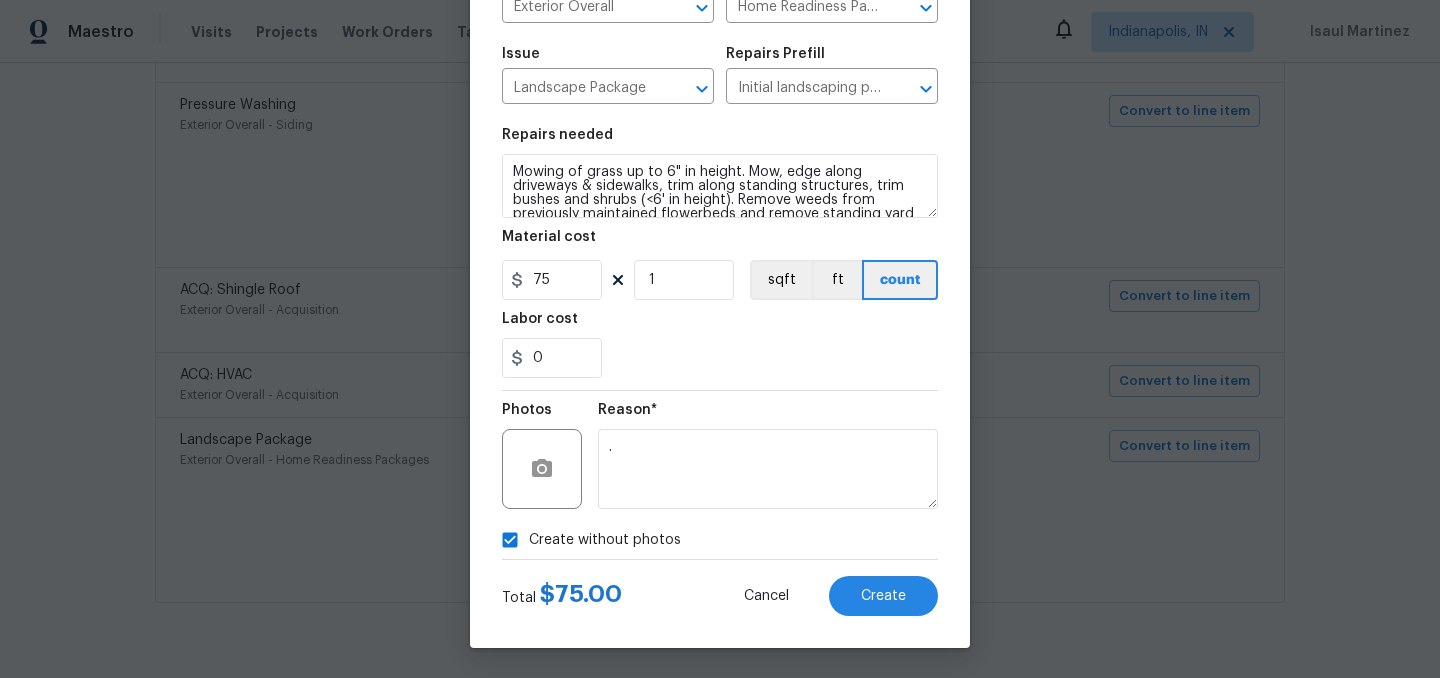 click on "Create without photos" at bounding box center [605, 540] 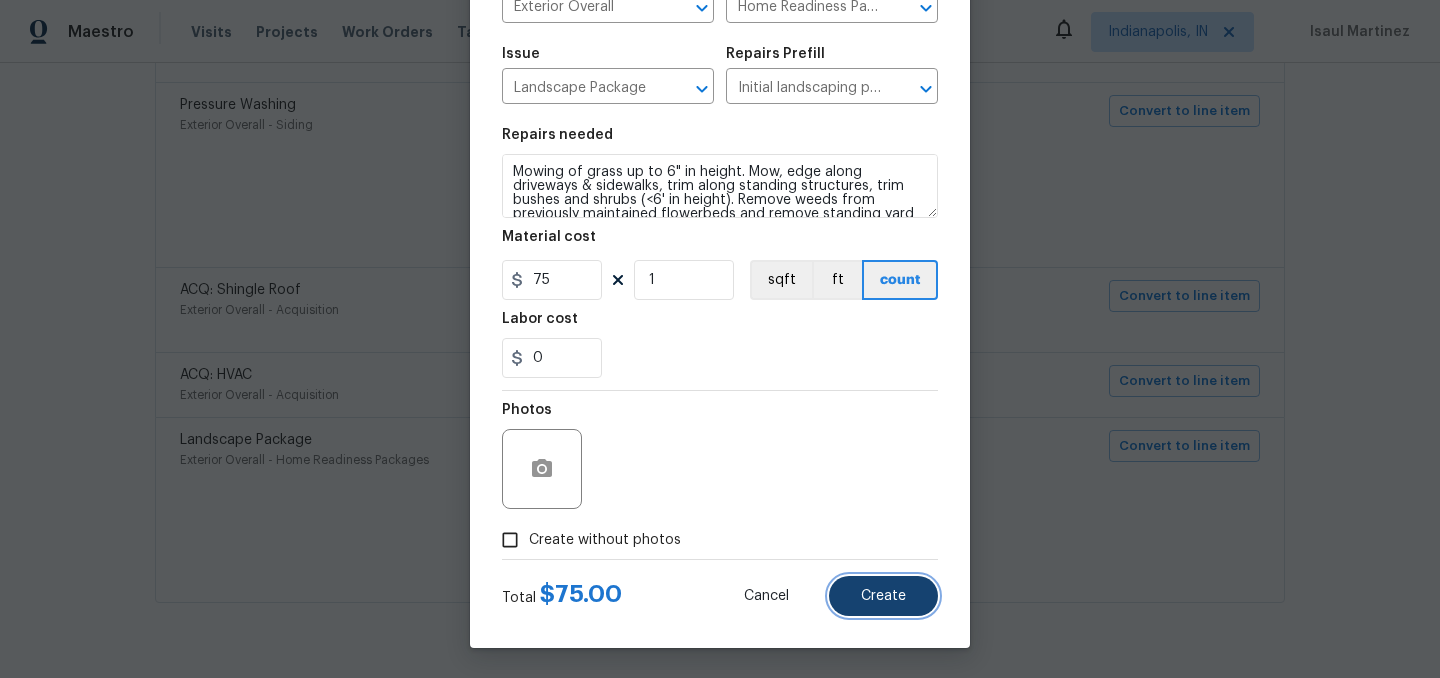 click on "Create" at bounding box center (883, 596) 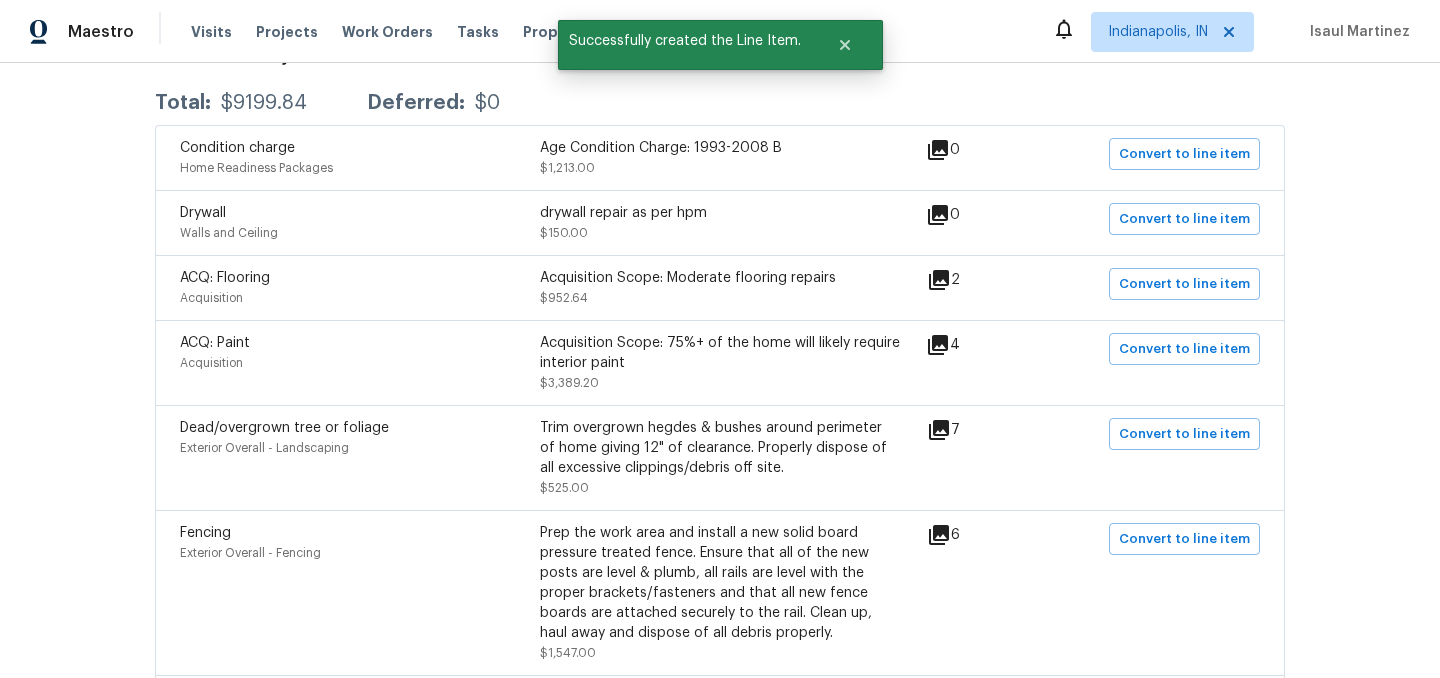scroll, scrollTop: 368, scrollLeft: 0, axis: vertical 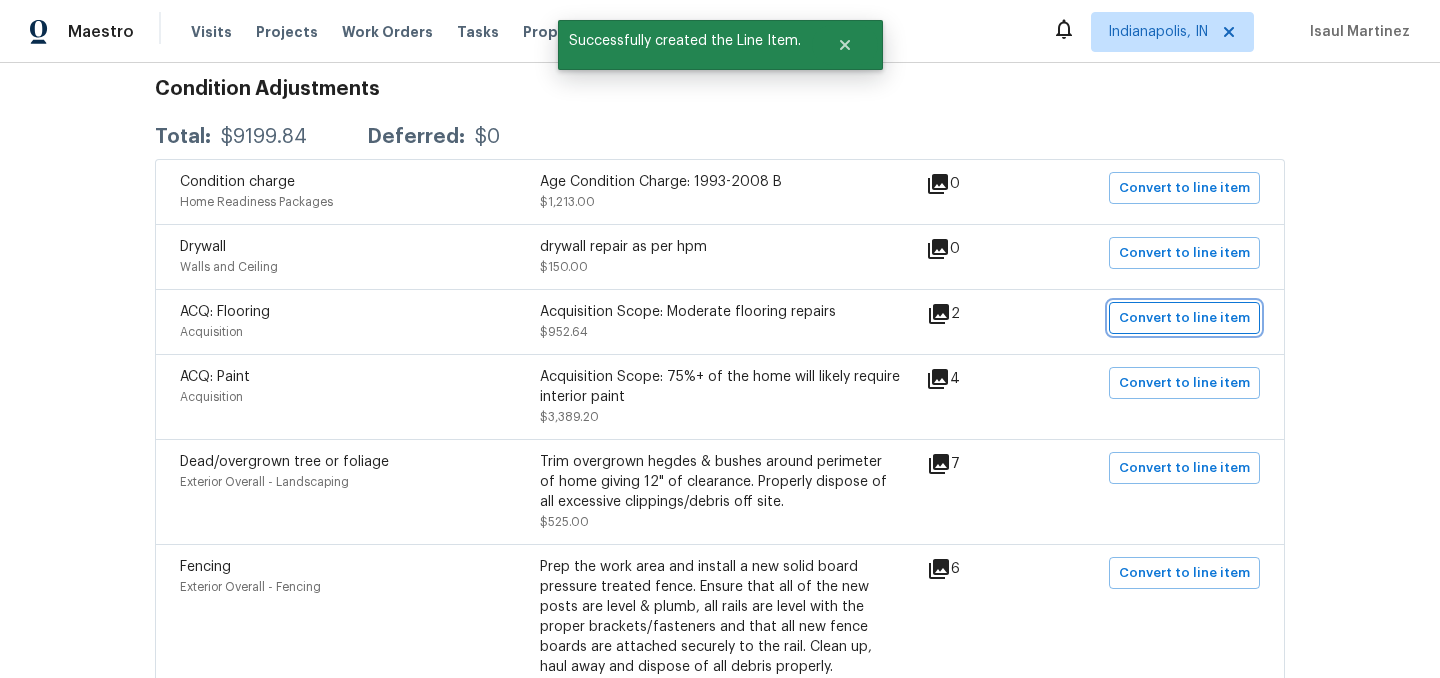 click on "Convert to line item" at bounding box center [1184, 318] 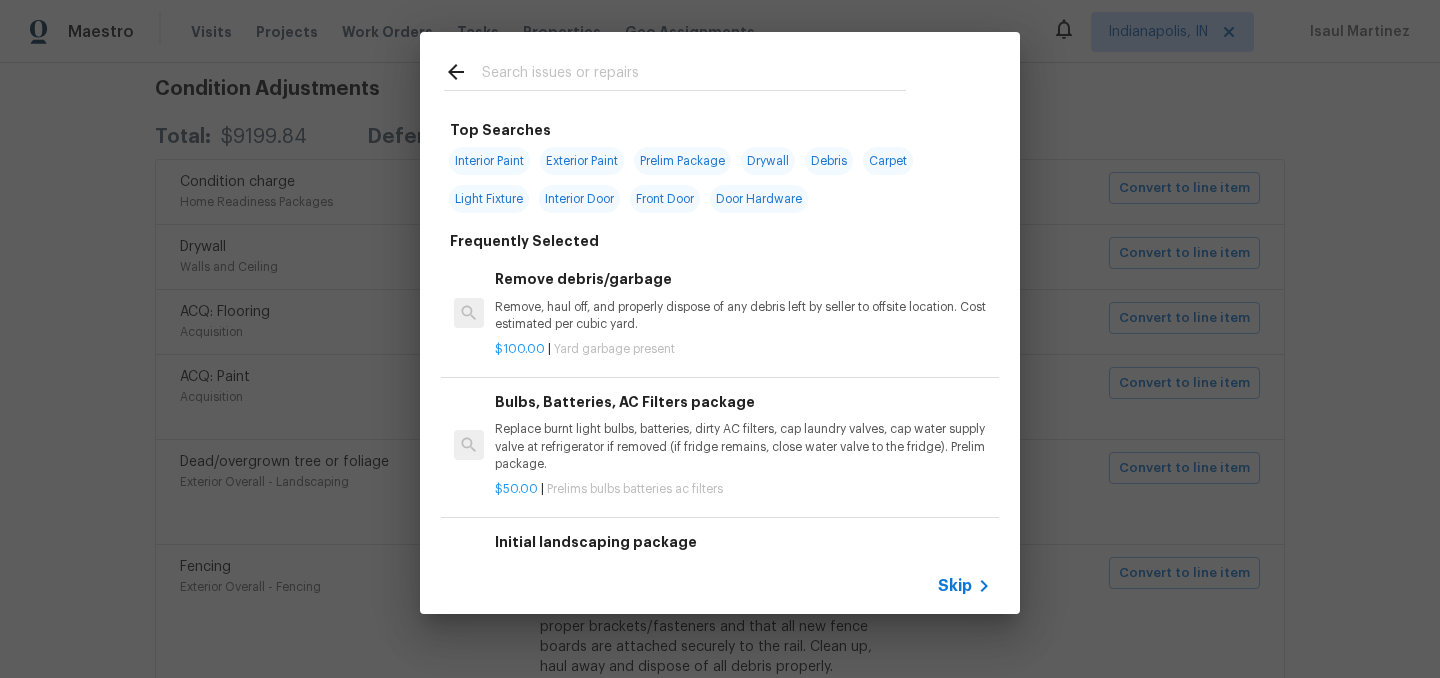 click on "Skip" at bounding box center (955, 586) 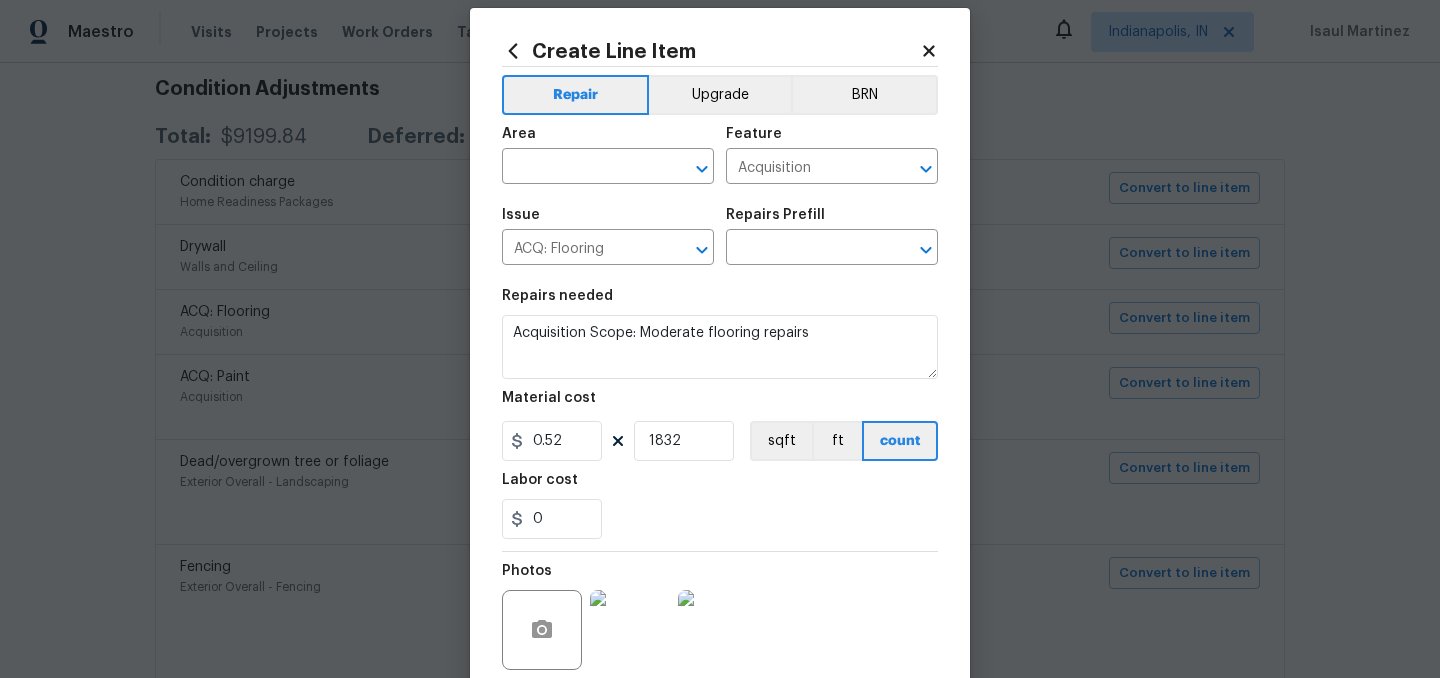 scroll, scrollTop: 0, scrollLeft: 0, axis: both 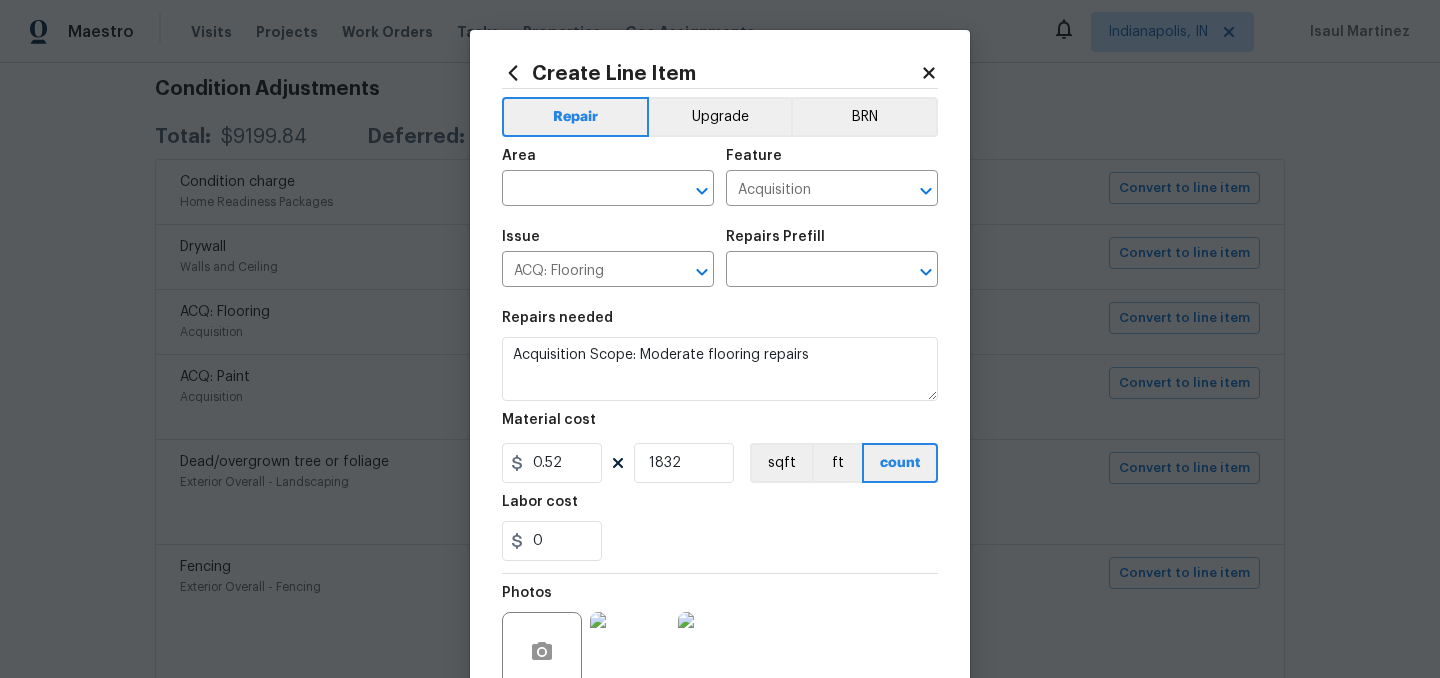 click on "Create Line Item" at bounding box center [720, 73] 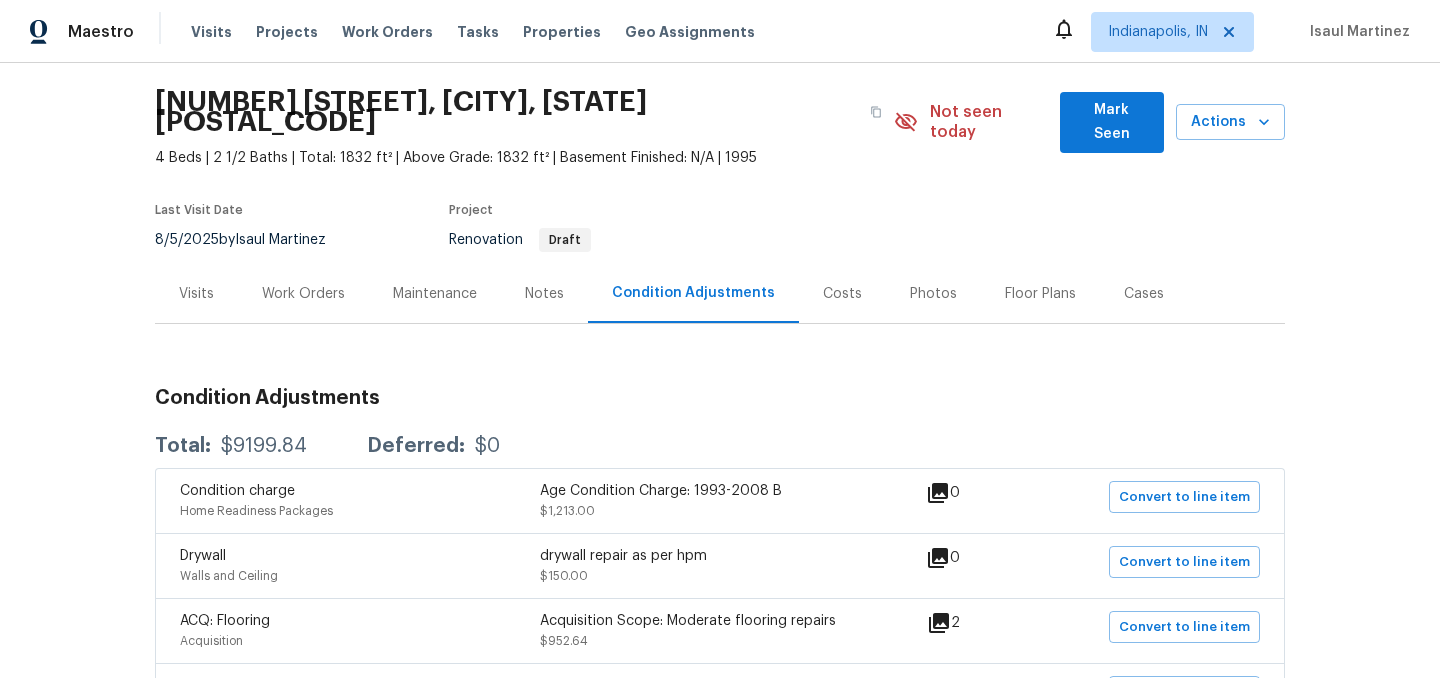 scroll, scrollTop: 40, scrollLeft: 0, axis: vertical 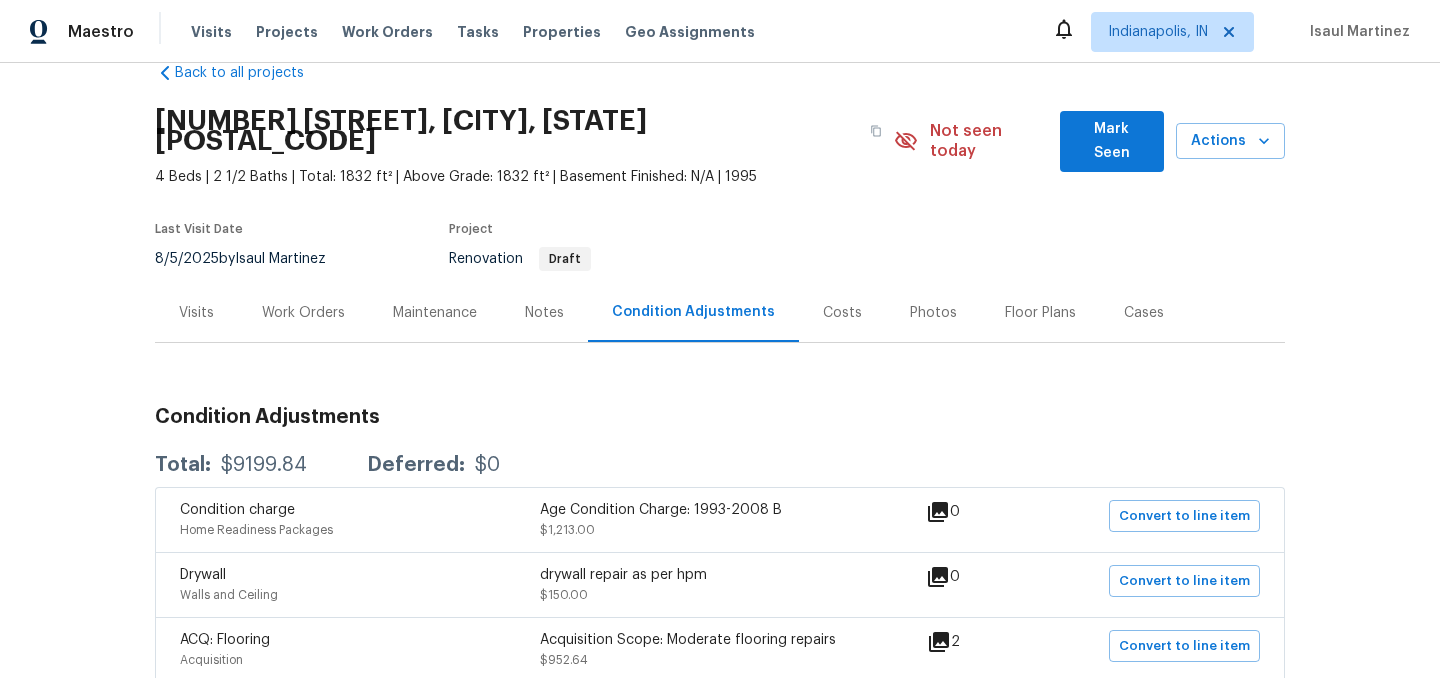 click on "Notes" at bounding box center (544, 313) 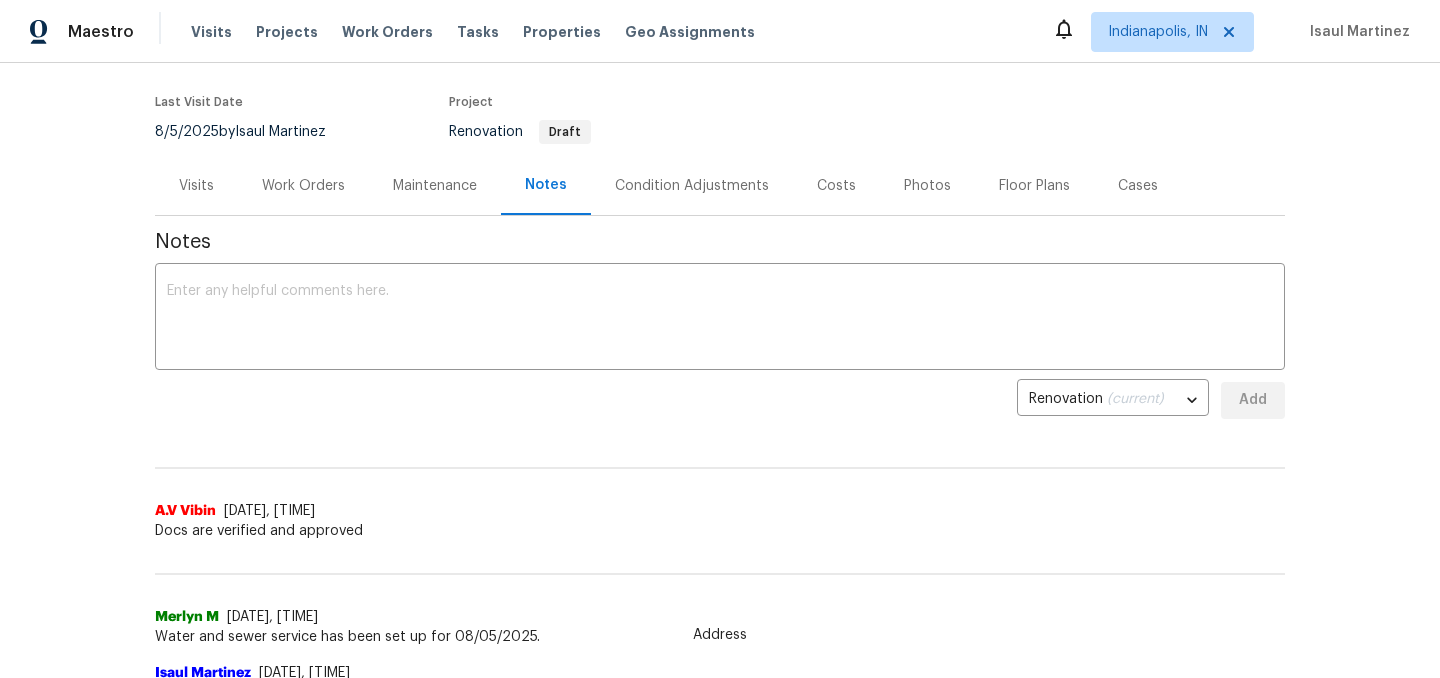 scroll, scrollTop: 0, scrollLeft: 0, axis: both 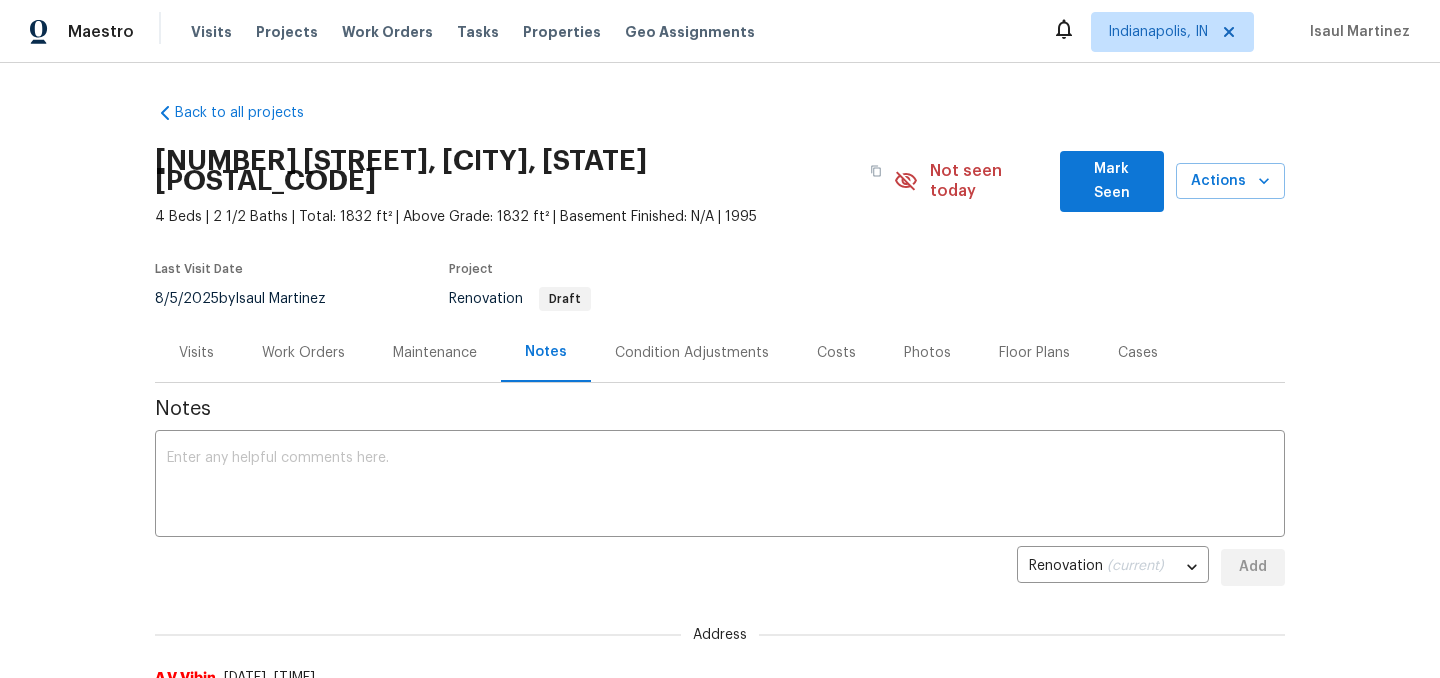 click on "Work Orders" at bounding box center (303, 353) 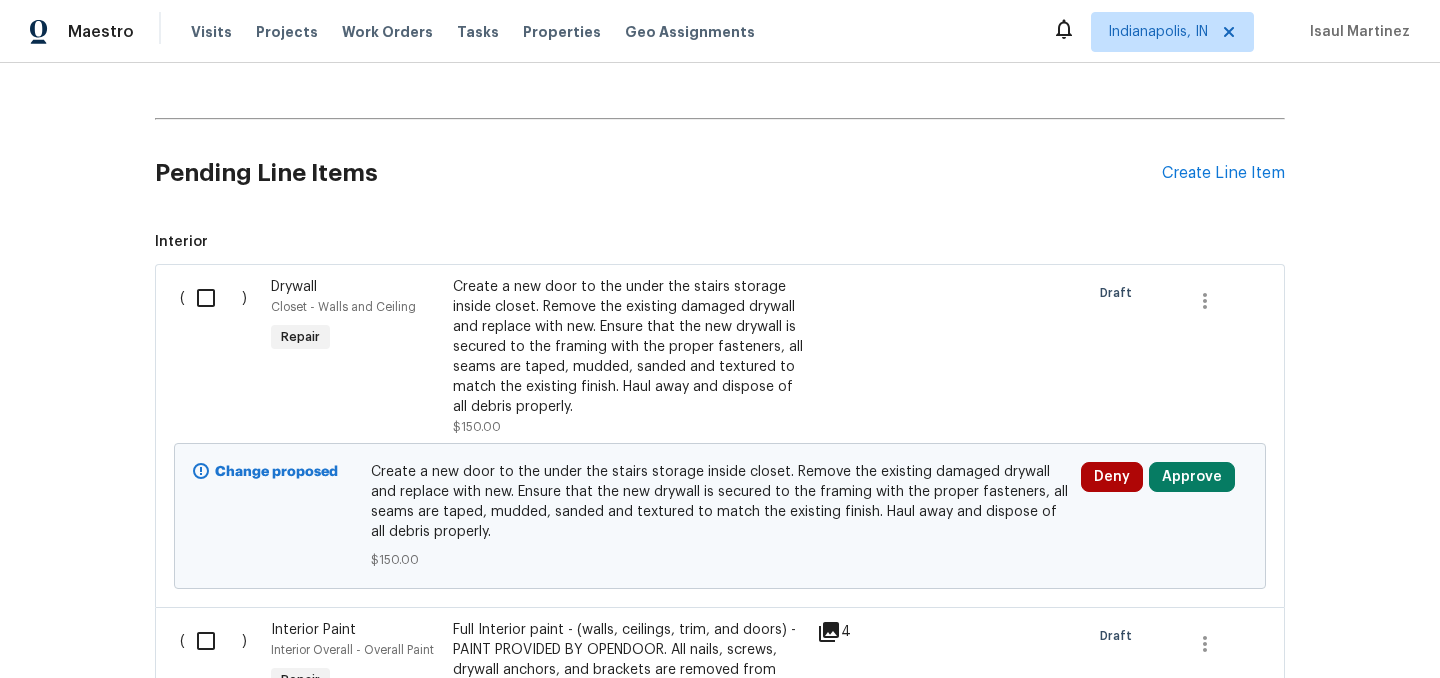 scroll, scrollTop: 429, scrollLeft: 0, axis: vertical 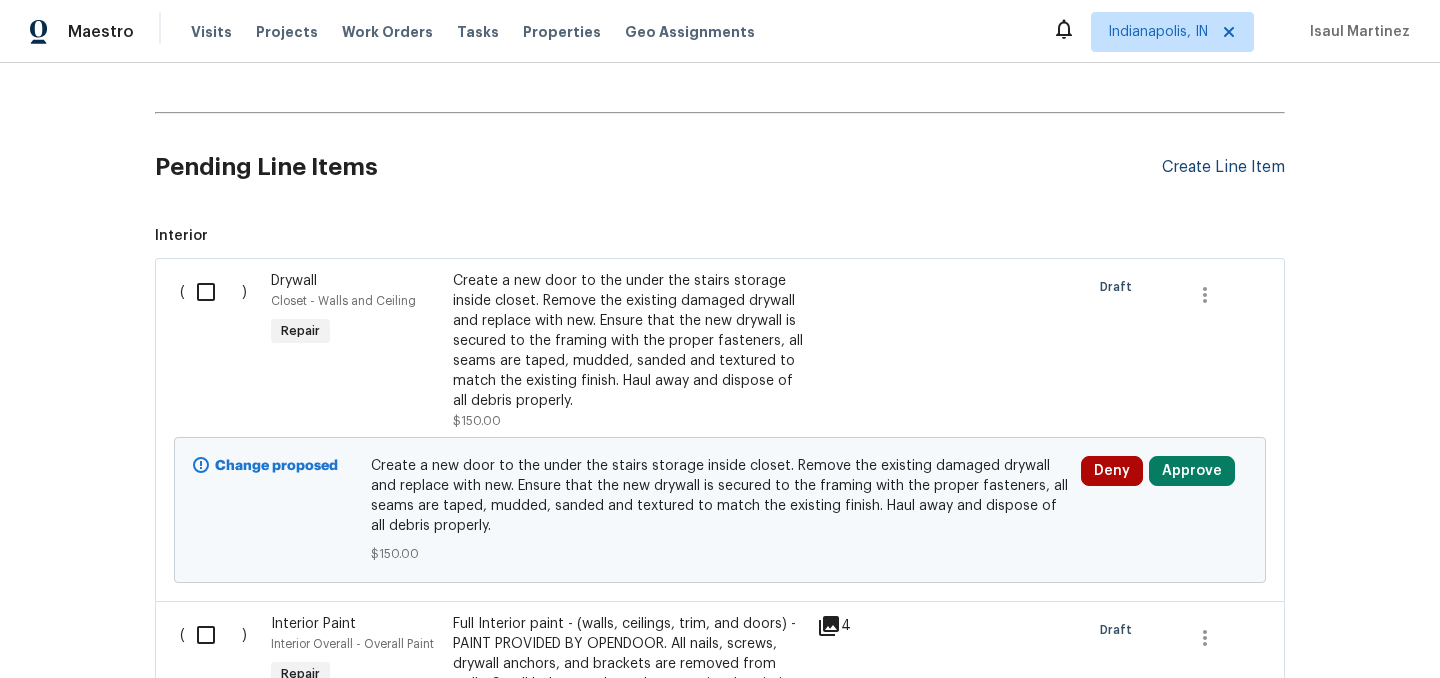 click on "Create Line Item" at bounding box center (1223, 167) 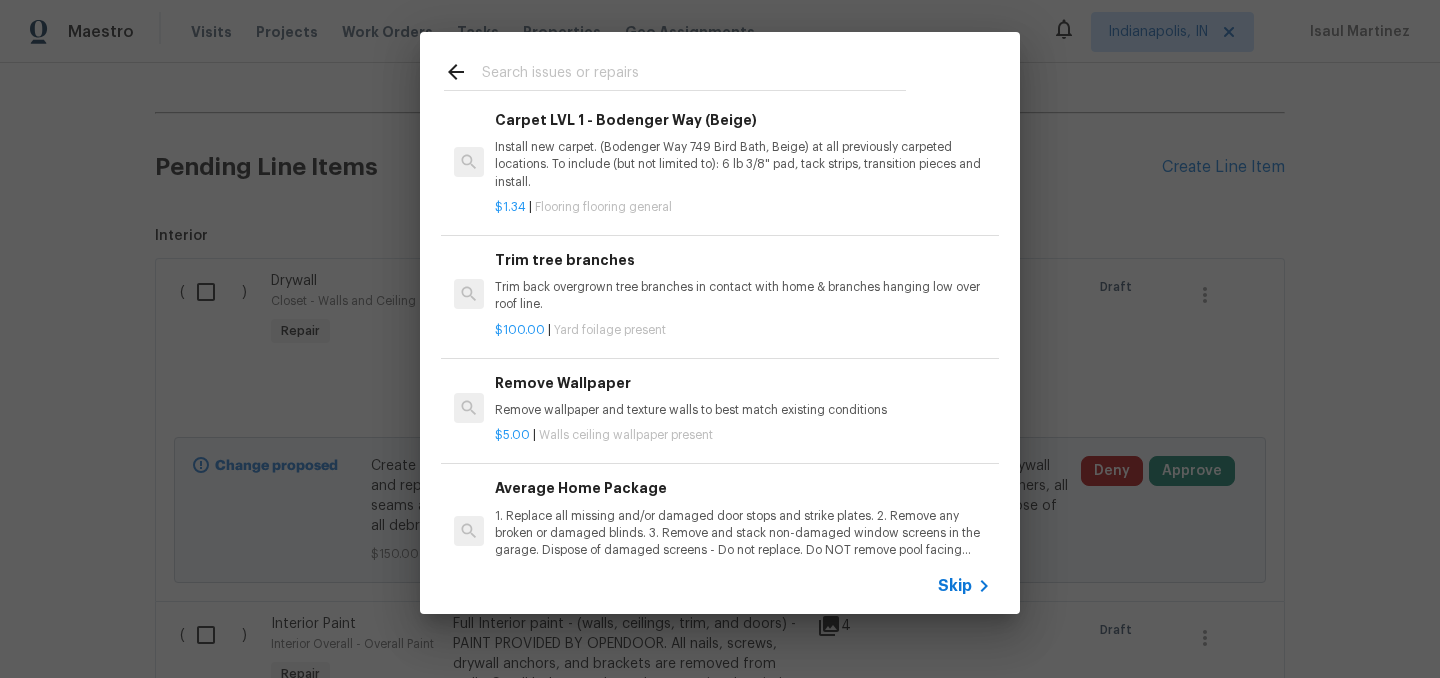 scroll, scrollTop: 1000, scrollLeft: 0, axis: vertical 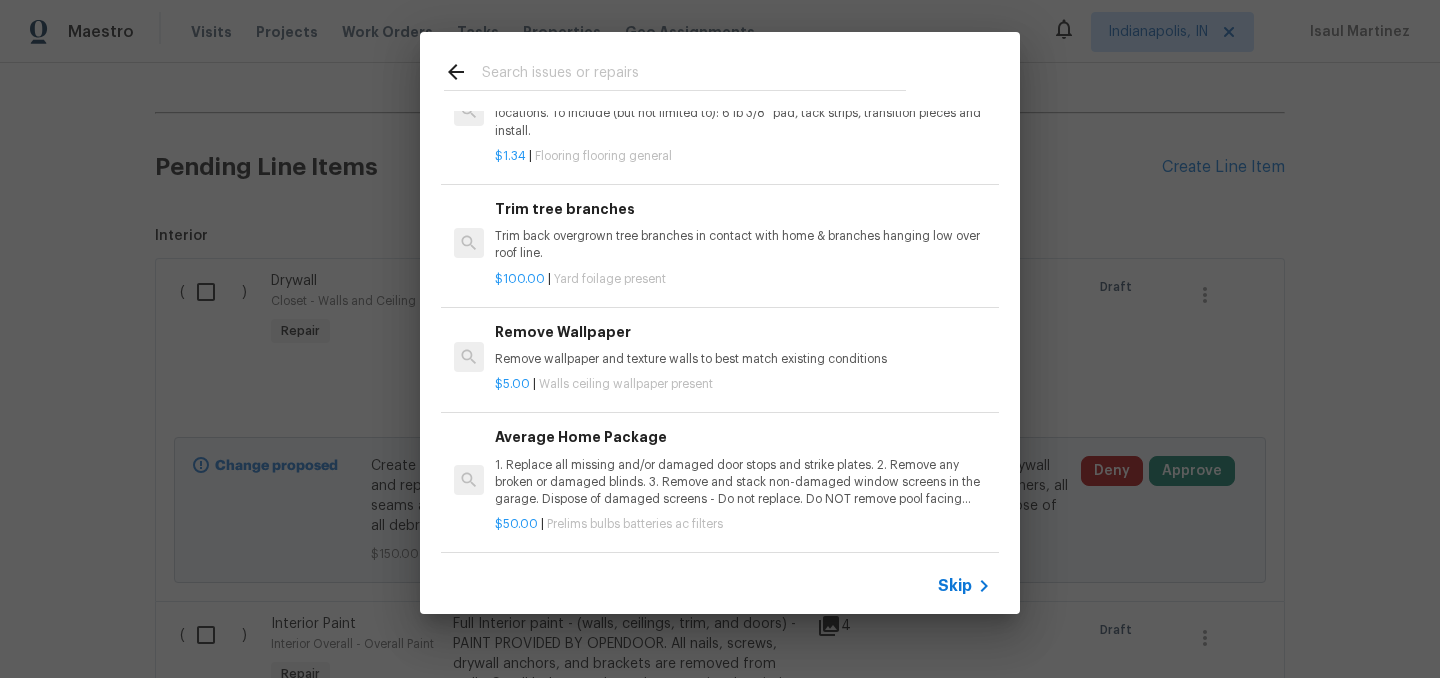 click on "1. Replace all missing and/or damaged door stops and strike plates.  2. Remove any broken or damaged blinds.  3. Remove and stack non-damaged window screens in the garage. Dispose of damaged screens - Do not replace. Do NOT remove pool facing window screens.  4. Replace any missing, broken, or inconsistent color switch plates/receptacle cover plates with appropriate color. If all plates in an area/room are a unique style but matching – request approval to keep.  5. Replace all burnt out light bulbs. Bulbs in fixtures should be matching (both style and color). All vanity fixtures must have vanity bulbs. This includes microwave and oven bulbs.  6. Replace all batteries and test all smoke detectors for functionality. Pictures with date printed on batteries needed for approval.  7. Cap all unused water and gas lines (i.e. refrigerator, water heater, washer supply hot/cold, gas line for dryer, etc).  8. Install new pleated HVAC air filters" at bounding box center (743, 482) 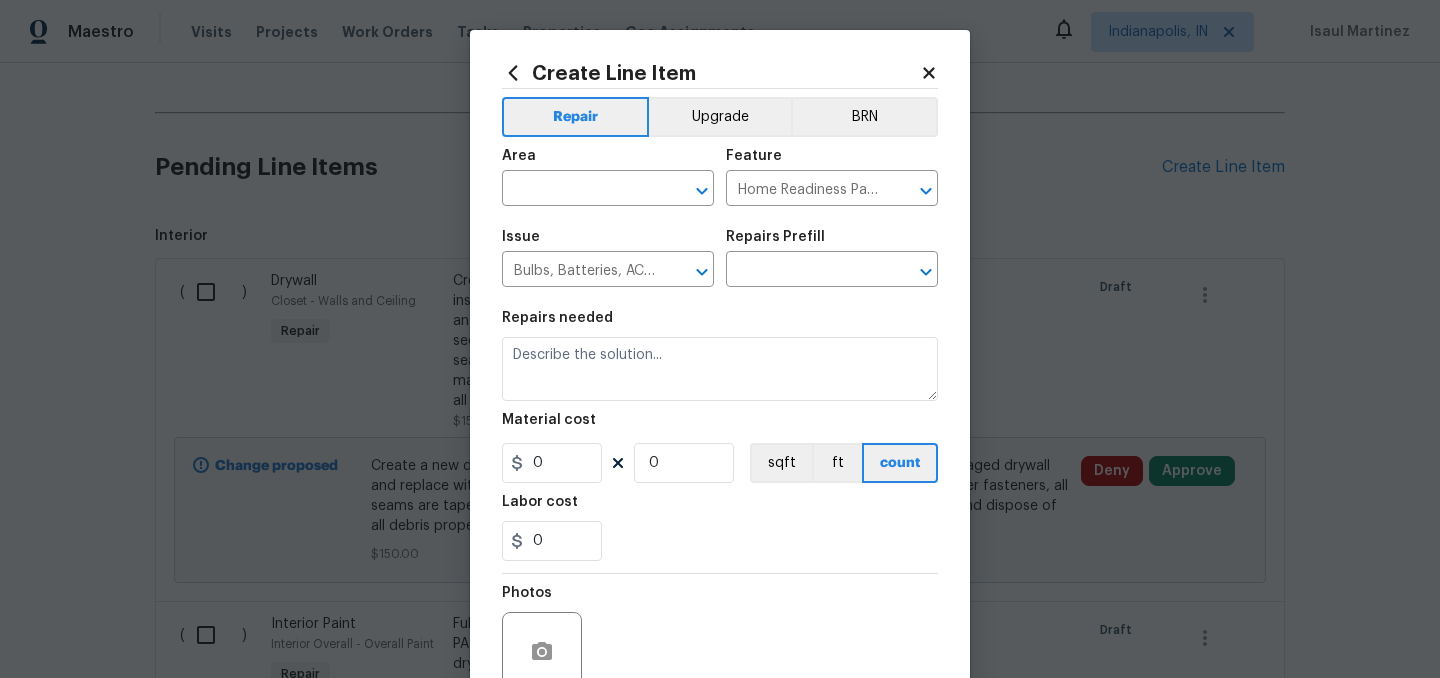 type on "Average Home Package $50.00" 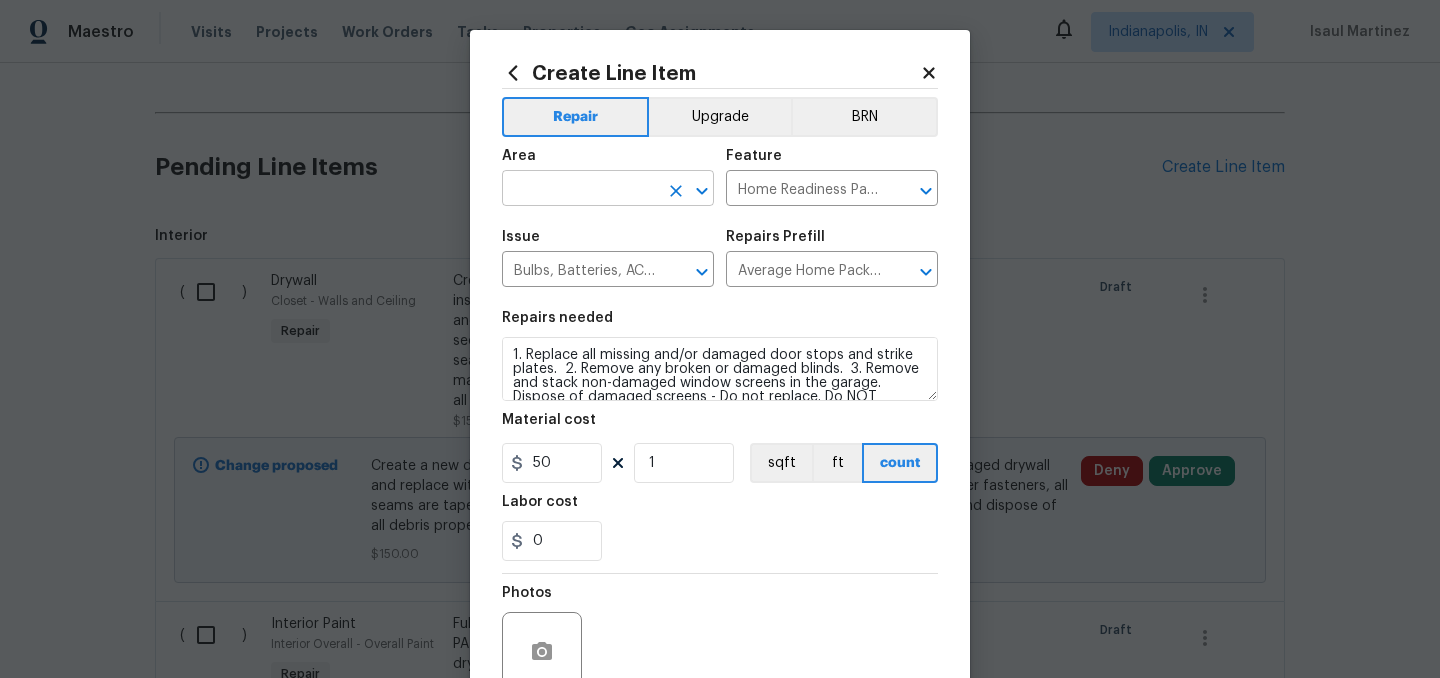 click at bounding box center [580, 190] 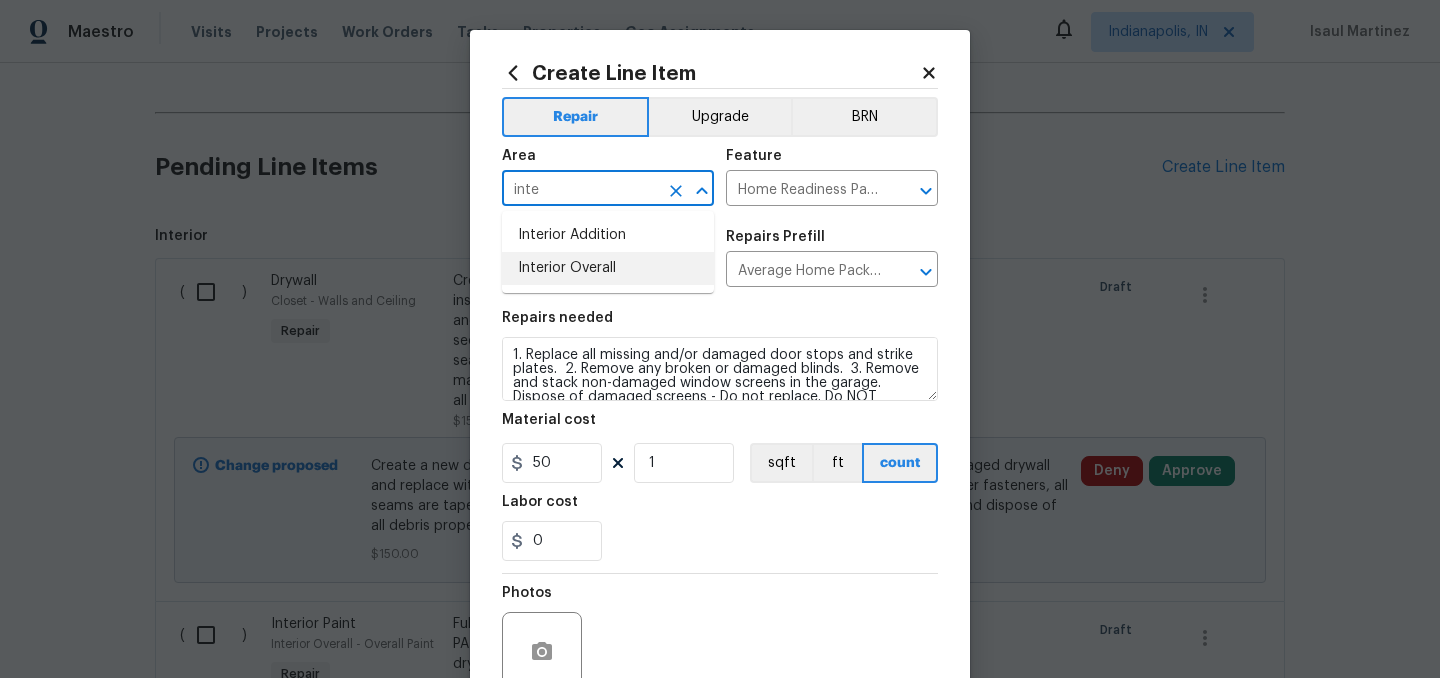 click on "Interior Overall" at bounding box center [608, 268] 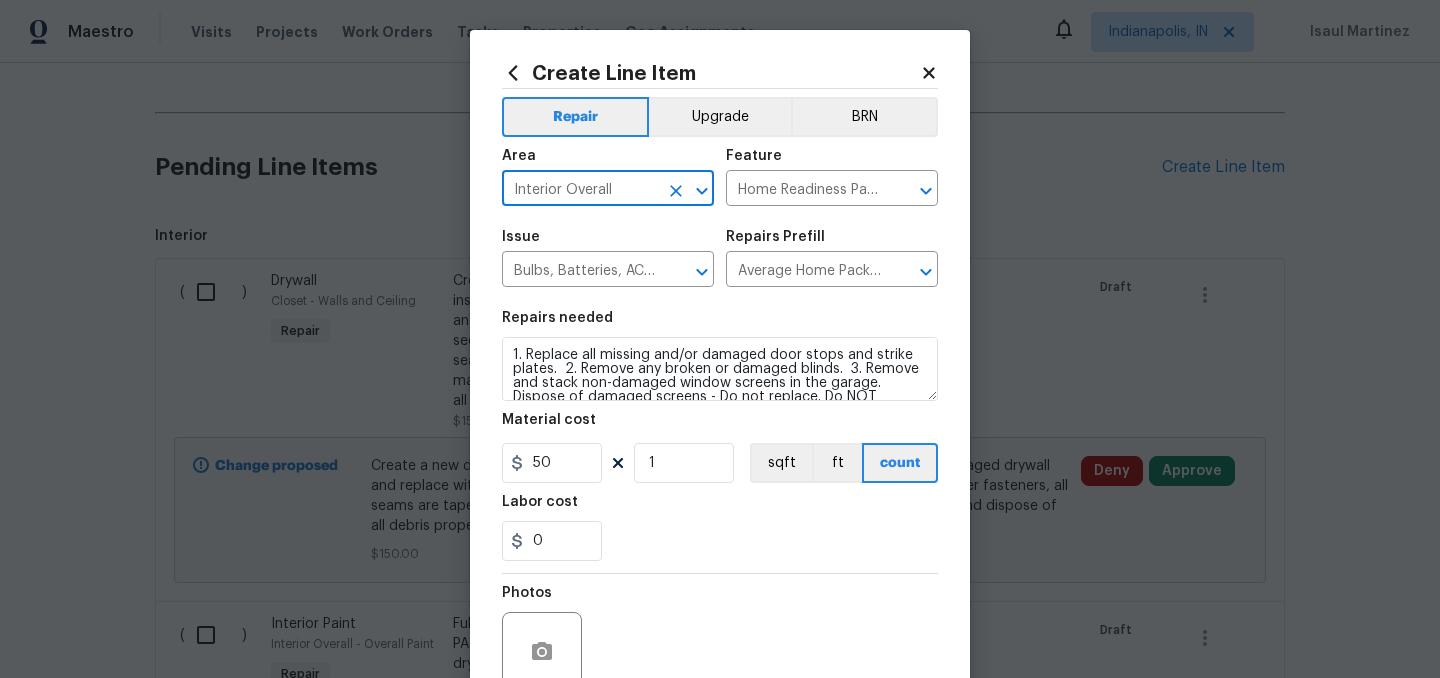 scroll, scrollTop: 184, scrollLeft: 0, axis: vertical 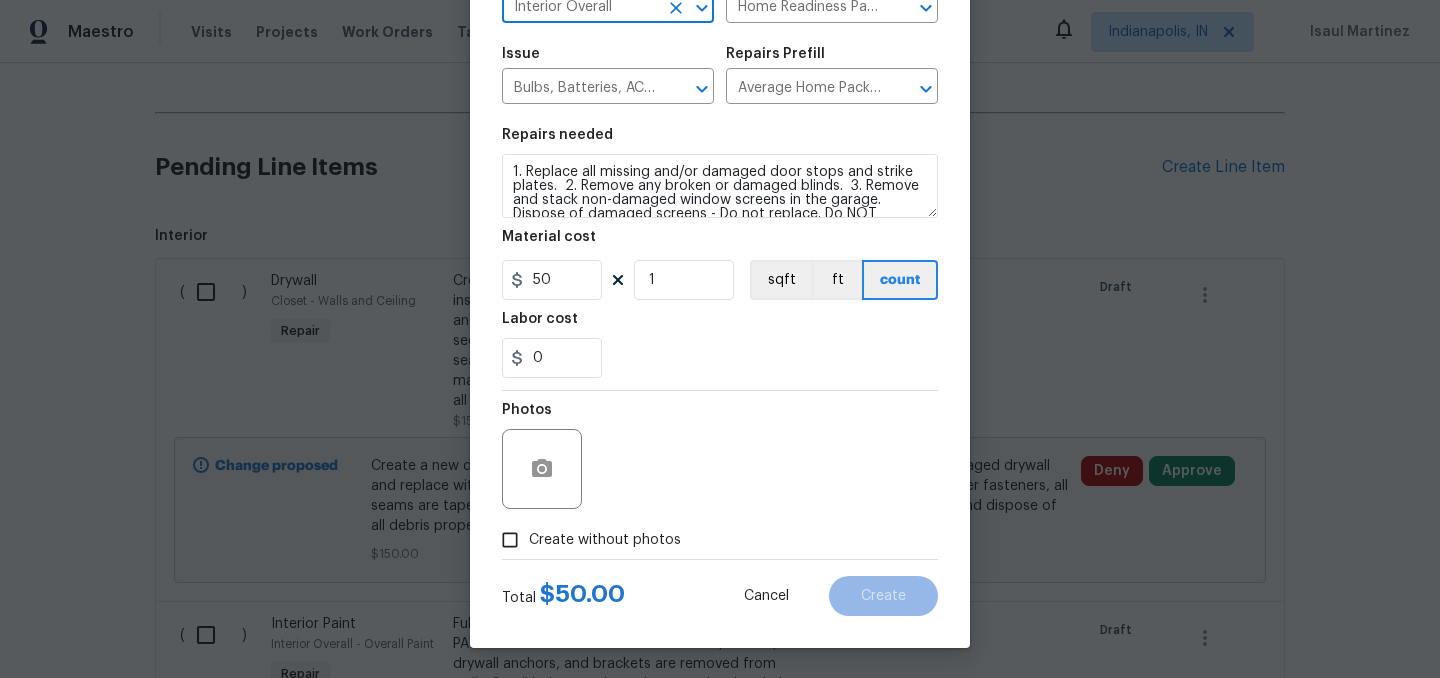 type on "Interior Overall" 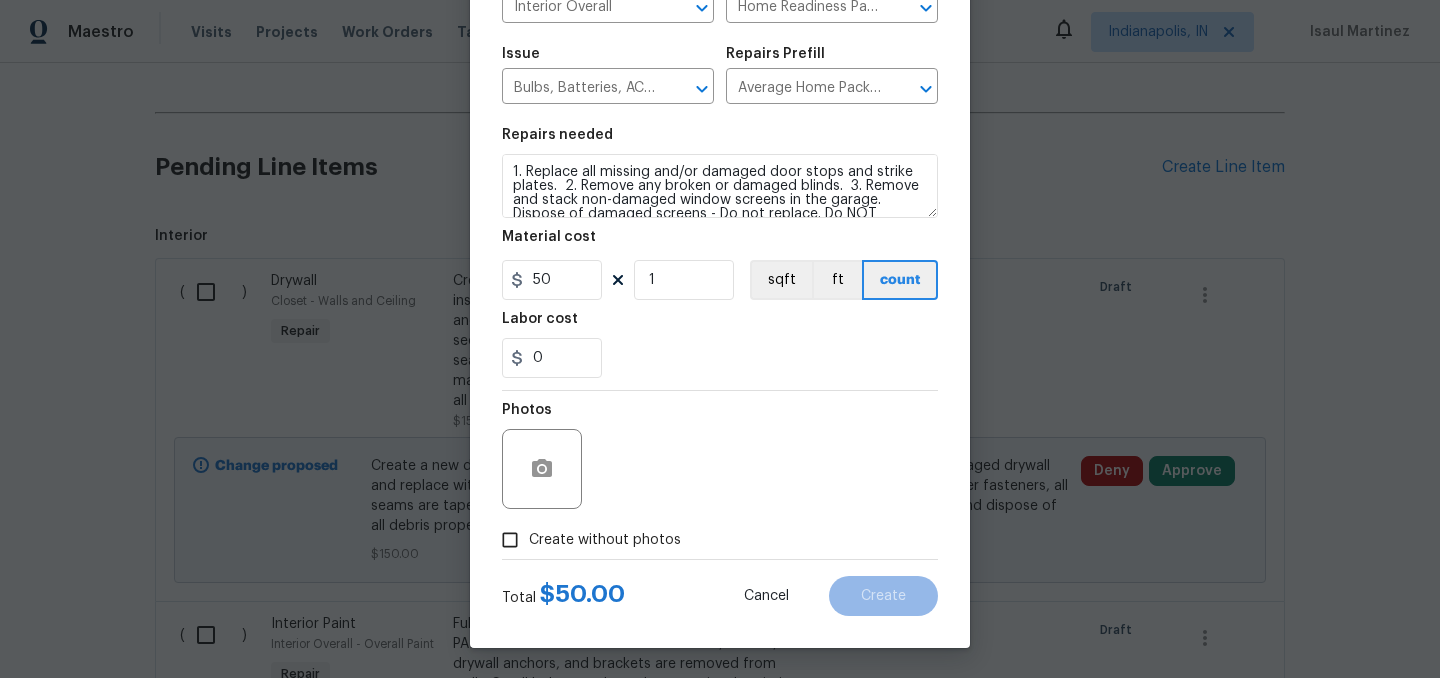 click on "Create without photos" at bounding box center [605, 540] 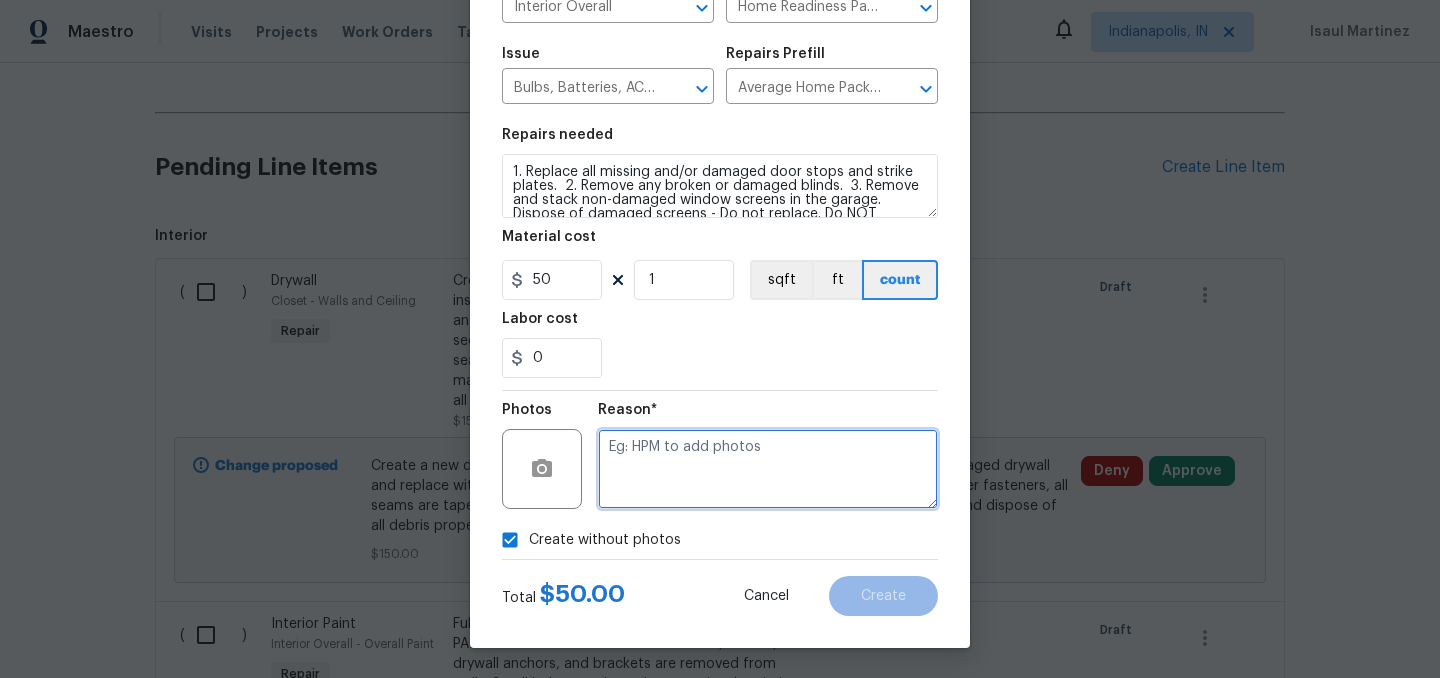 click at bounding box center [768, 469] 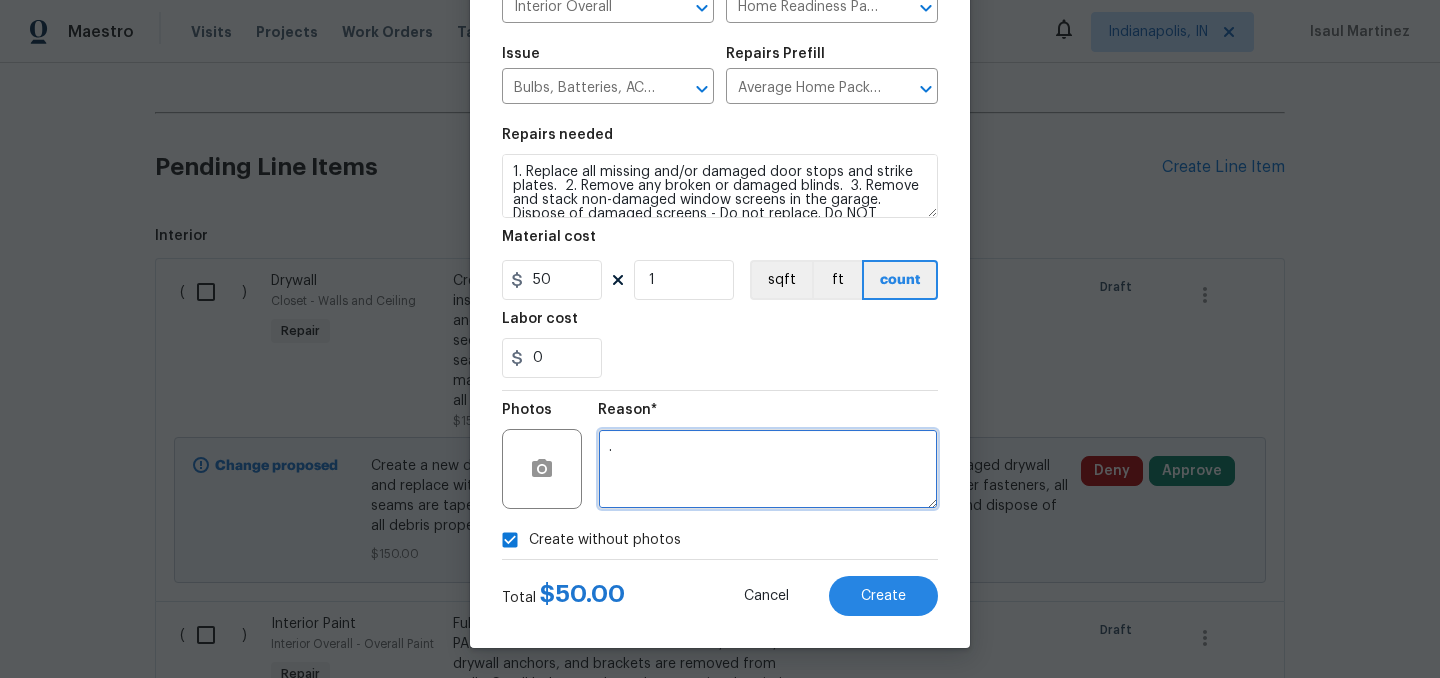 type on "." 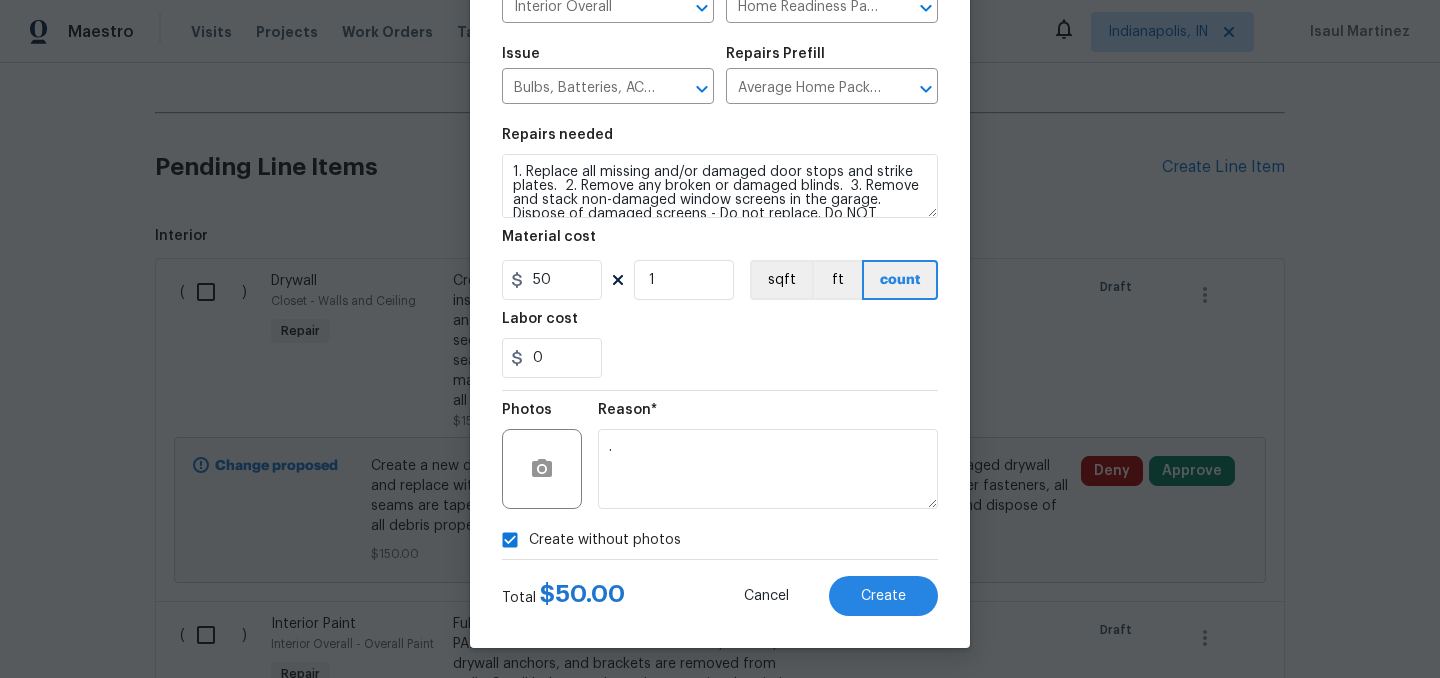 click on "Create without photos" at bounding box center [605, 540] 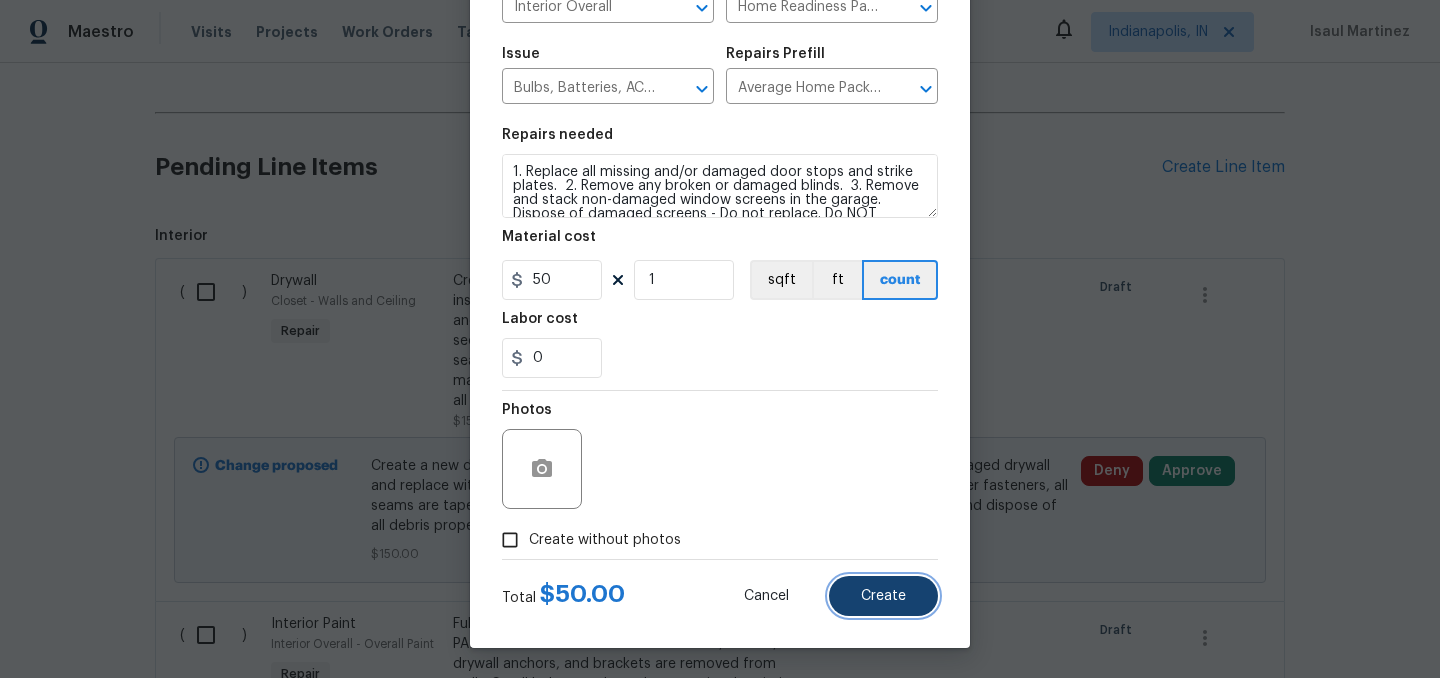 click on "Create" at bounding box center [883, 596] 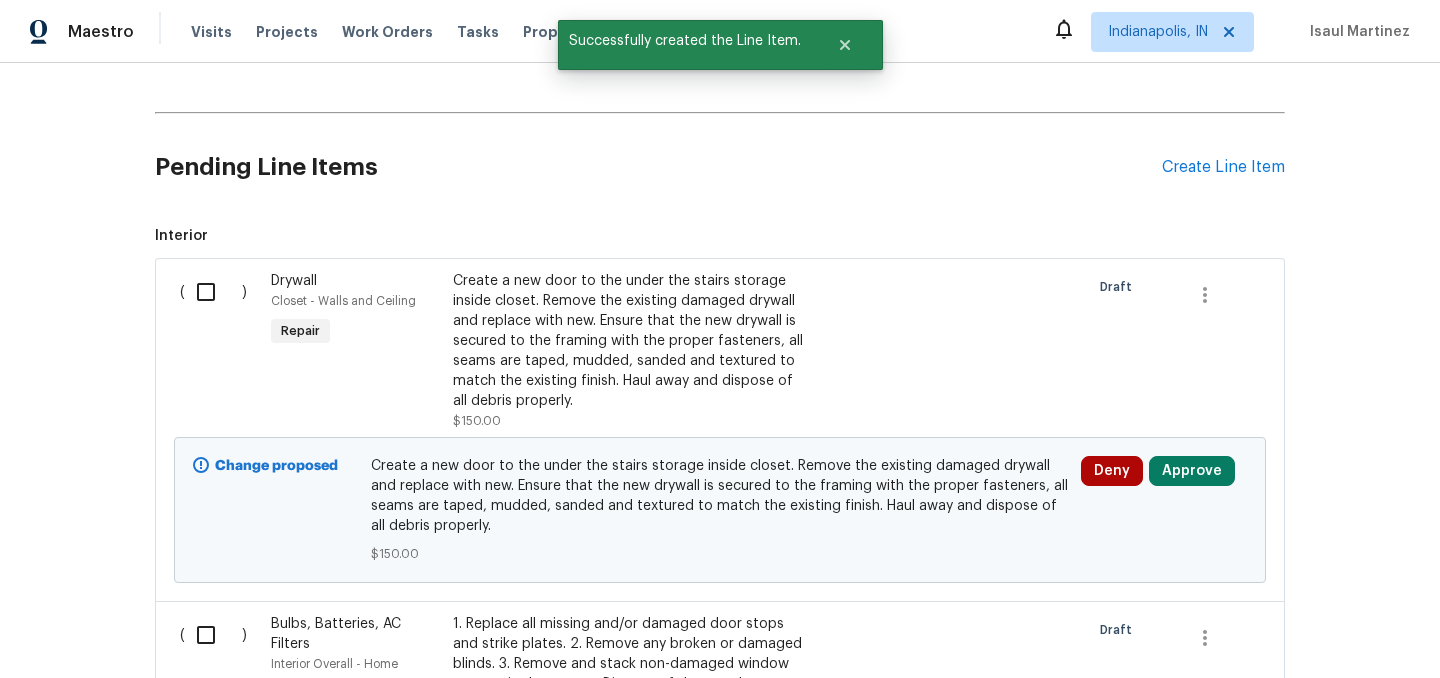 scroll, scrollTop: 0, scrollLeft: 0, axis: both 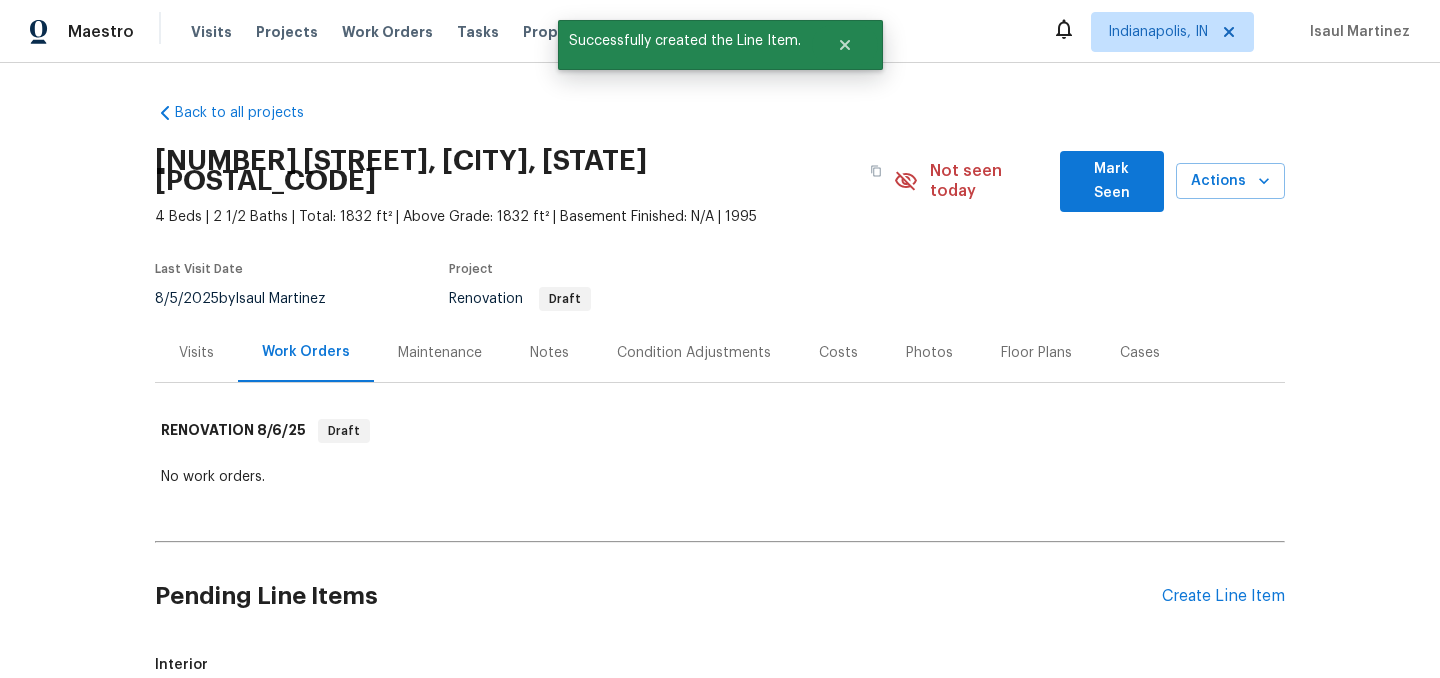 click on "Notes" at bounding box center (549, 353) 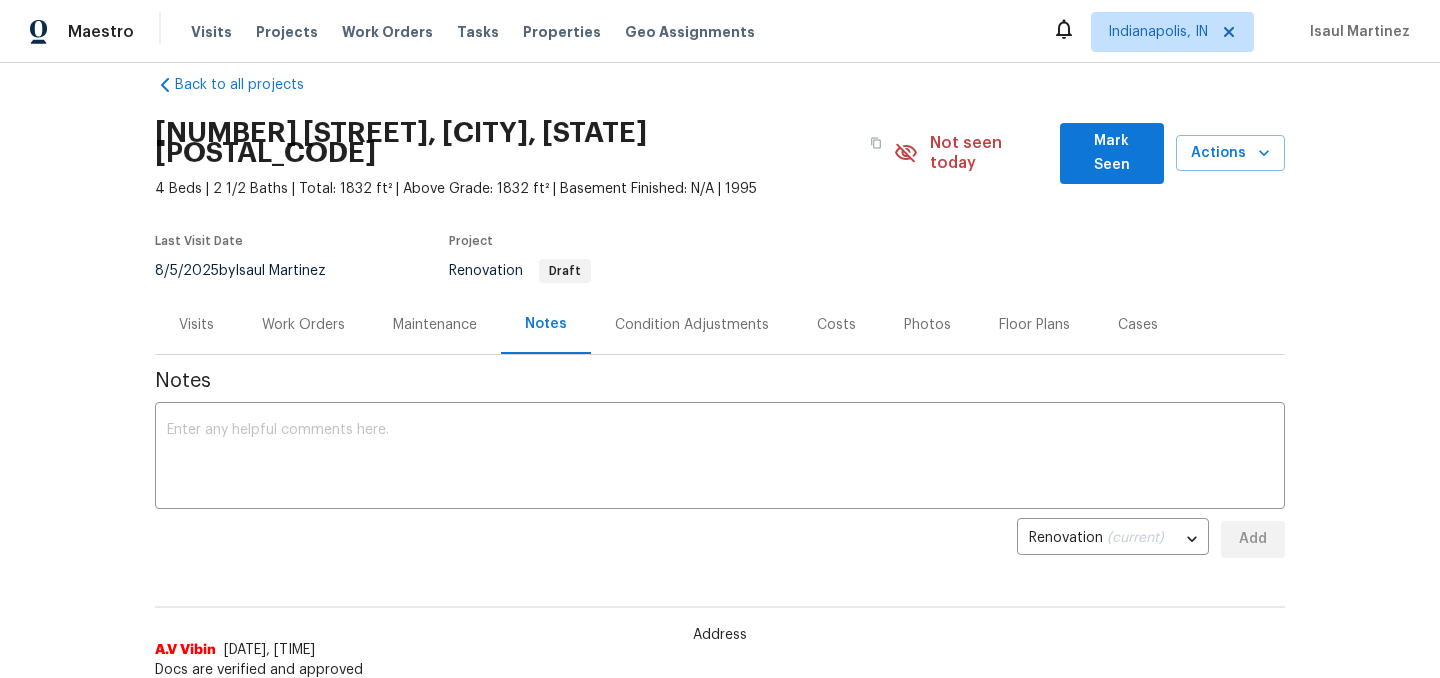 scroll, scrollTop: 0, scrollLeft: 0, axis: both 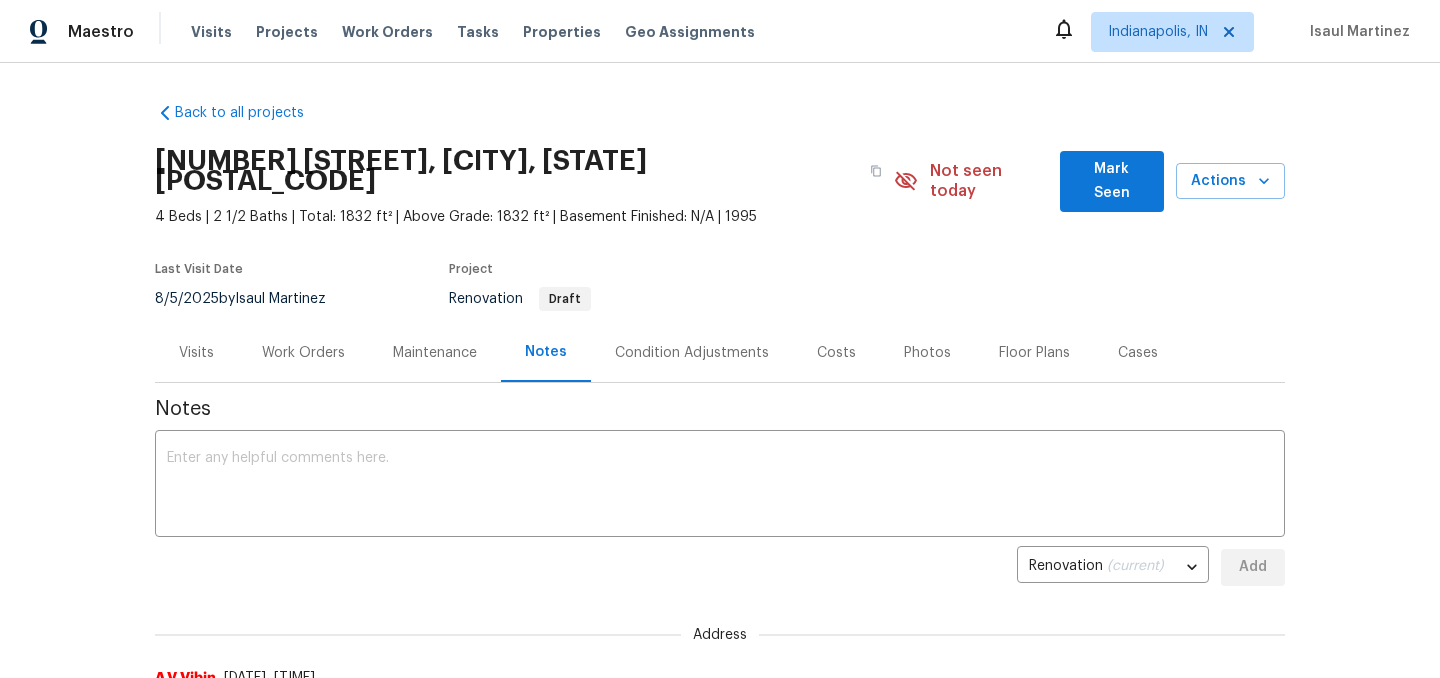 click on "Work Orders" at bounding box center [303, 353] 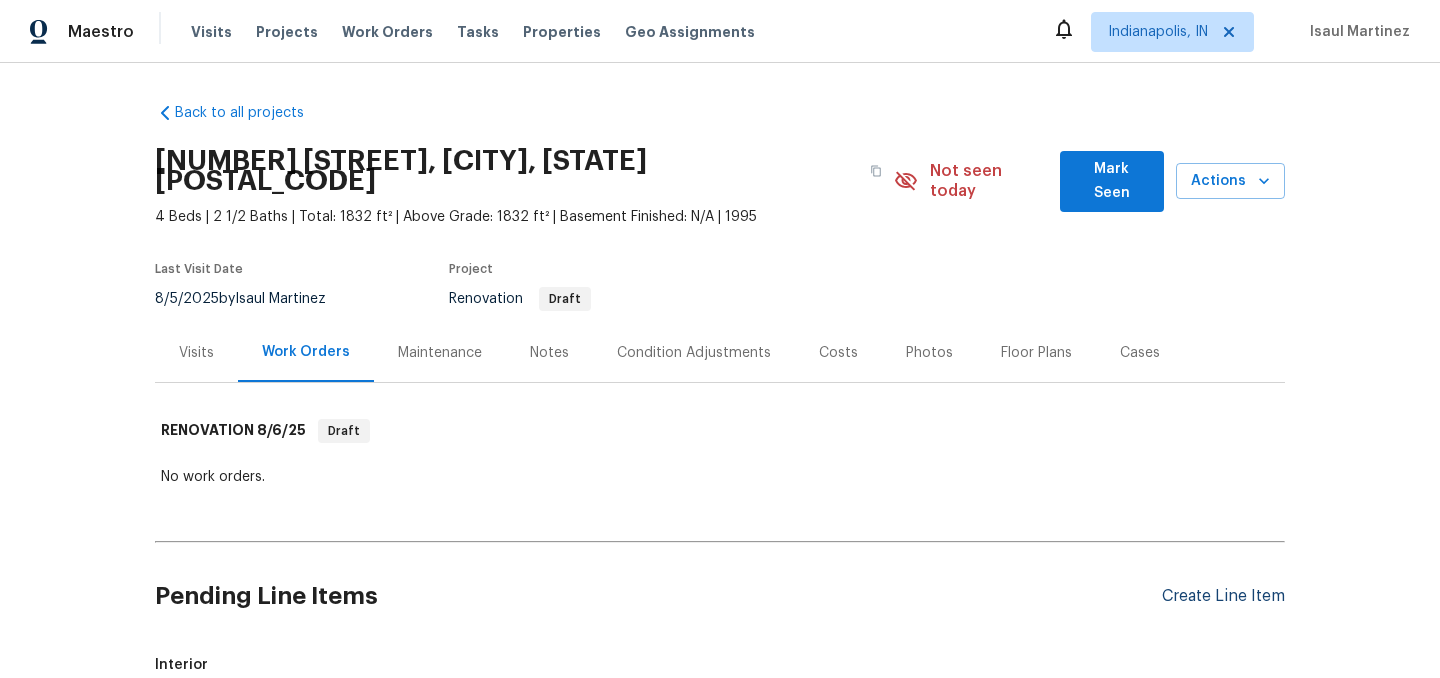 click on "Create Line Item" at bounding box center [1223, 596] 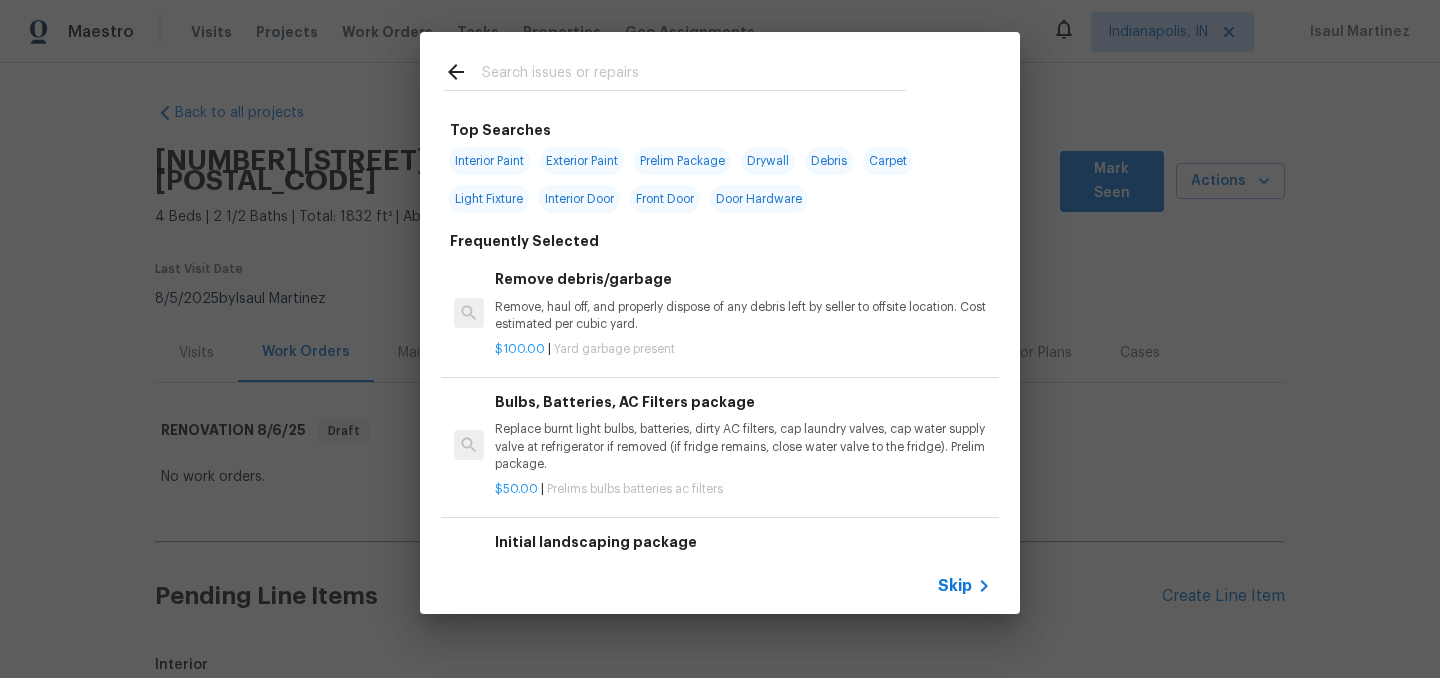 click at bounding box center (694, 75) 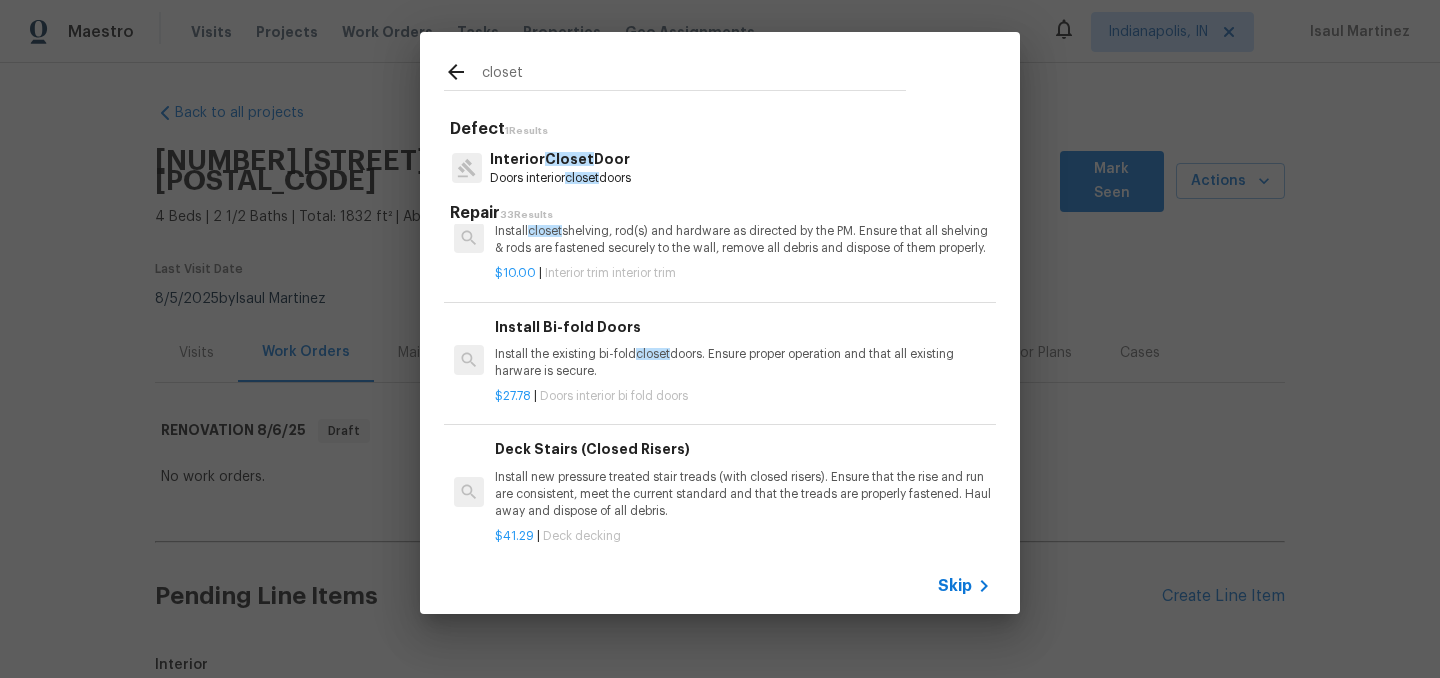 scroll, scrollTop: 828, scrollLeft: 0, axis: vertical 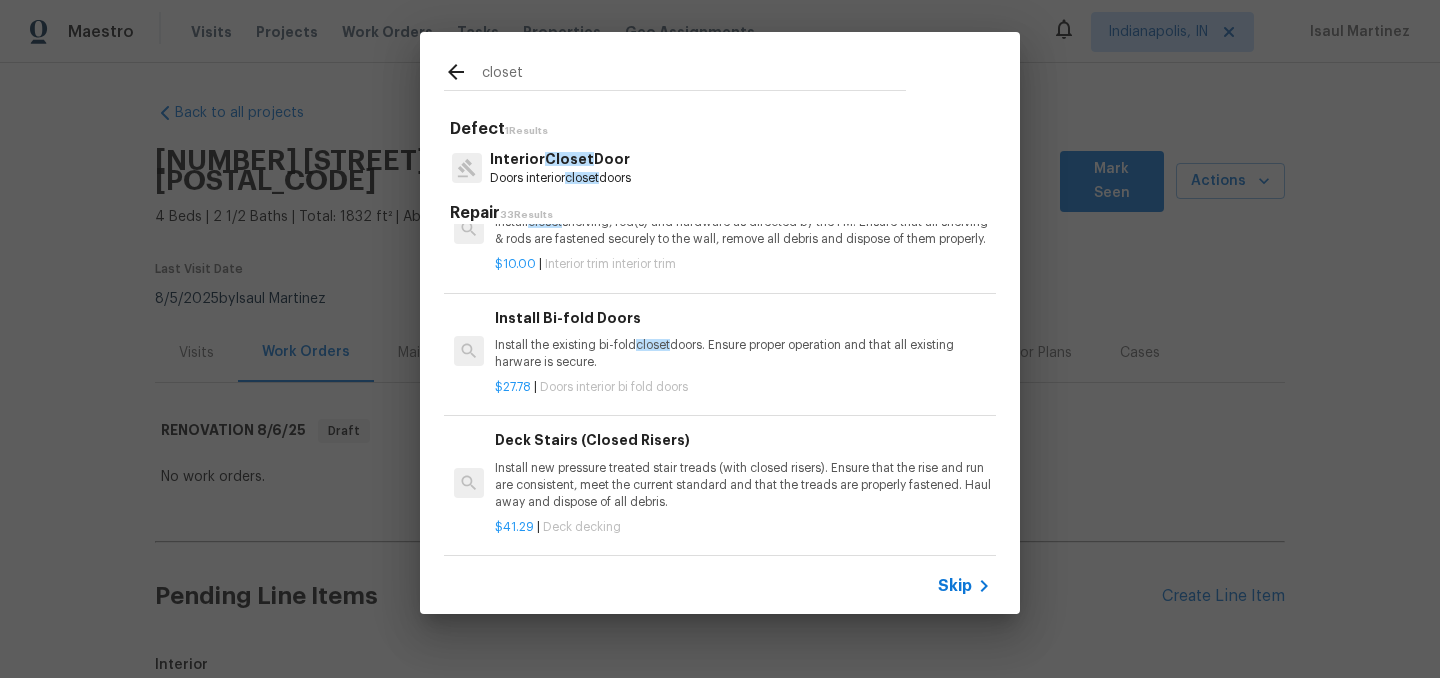 type on "closet" 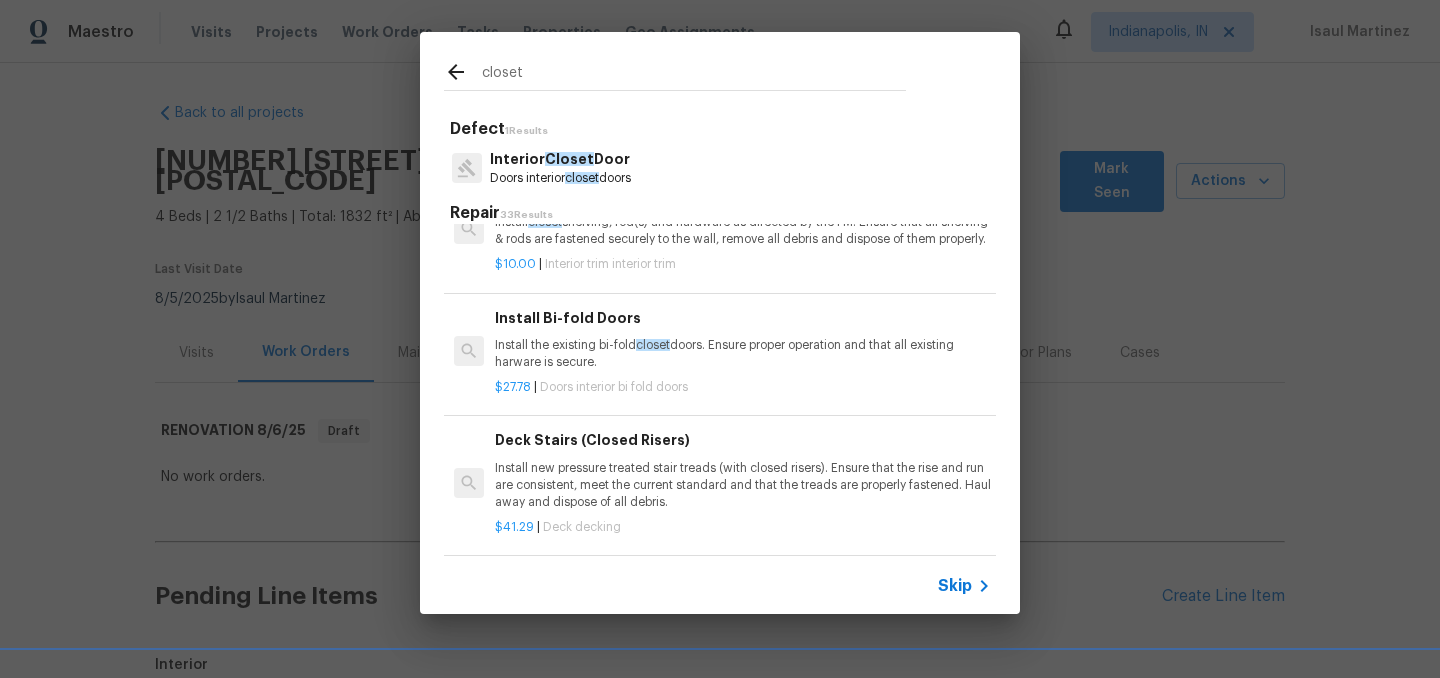 click on "Install the existing bi-fold  closet  doors. Ensure proper operation and that all existing harware is secure." at bounding box center (743, 354) 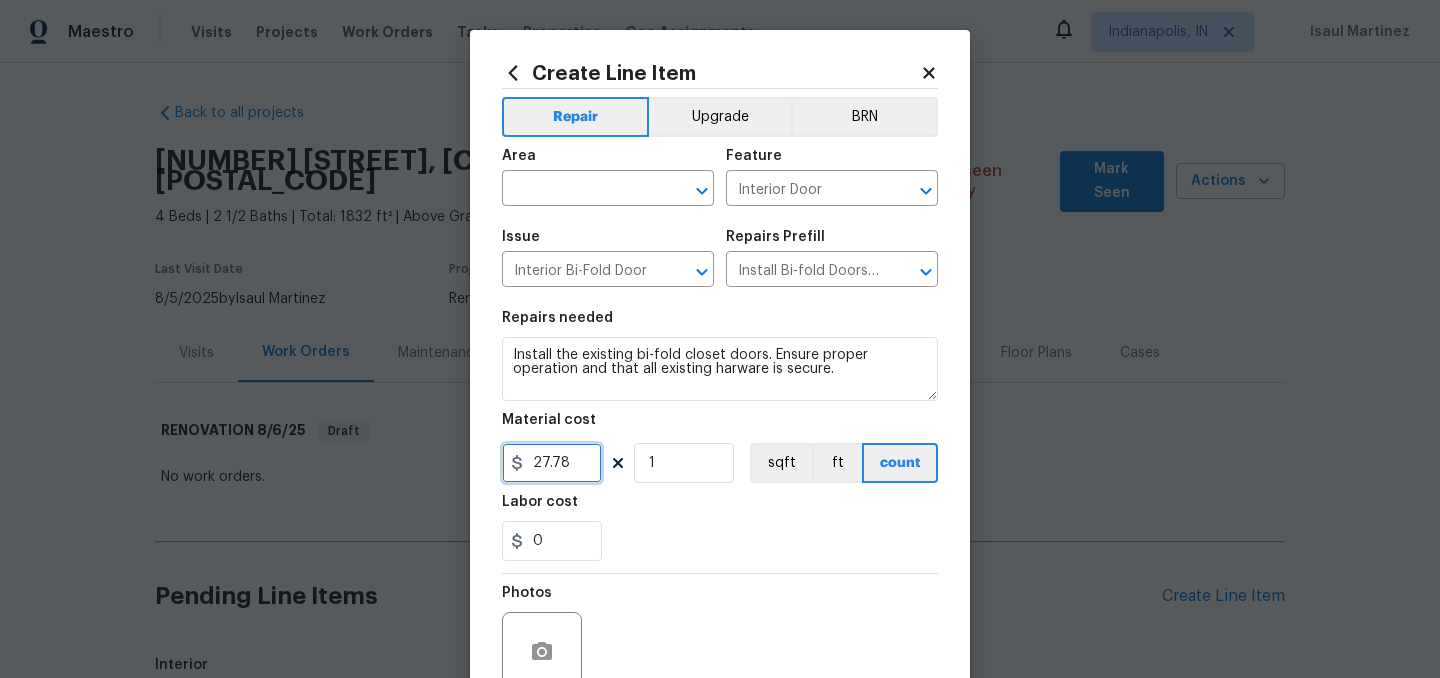 click on "27.78" at bounding box center (552, 463) 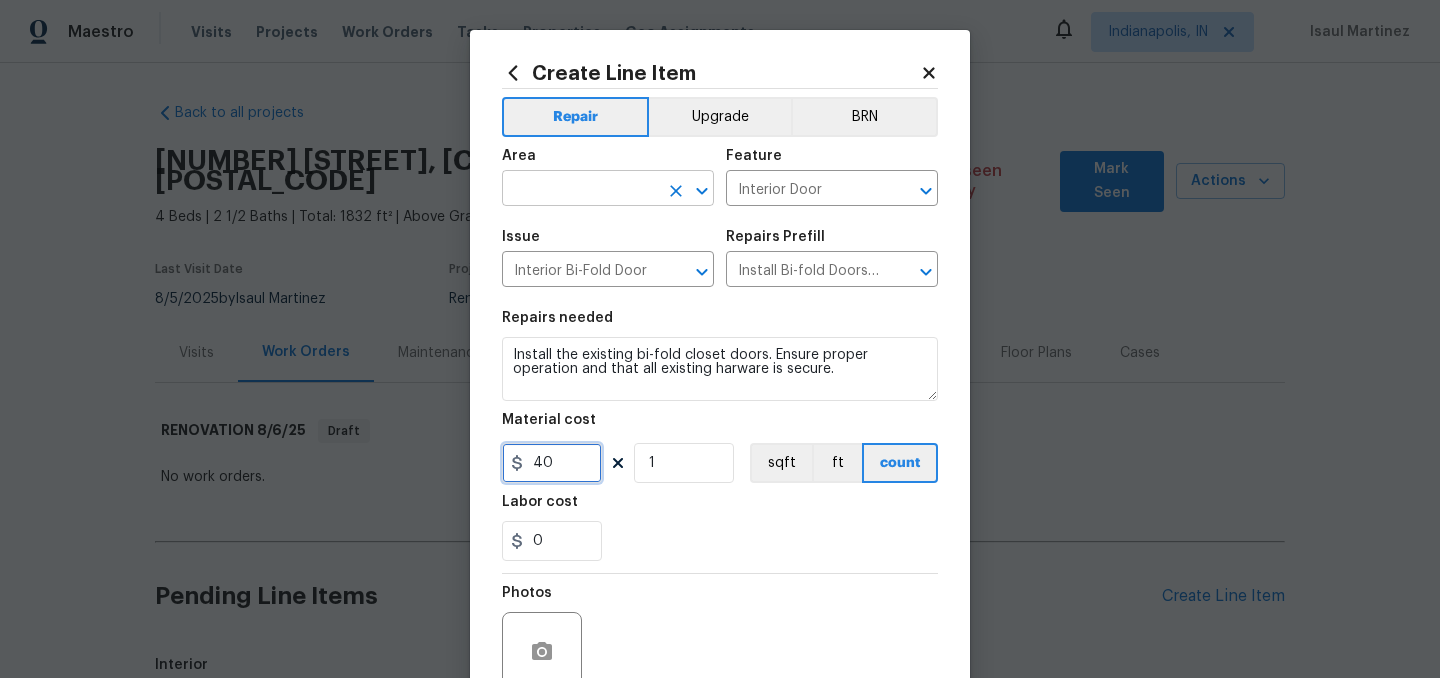 type on "40" 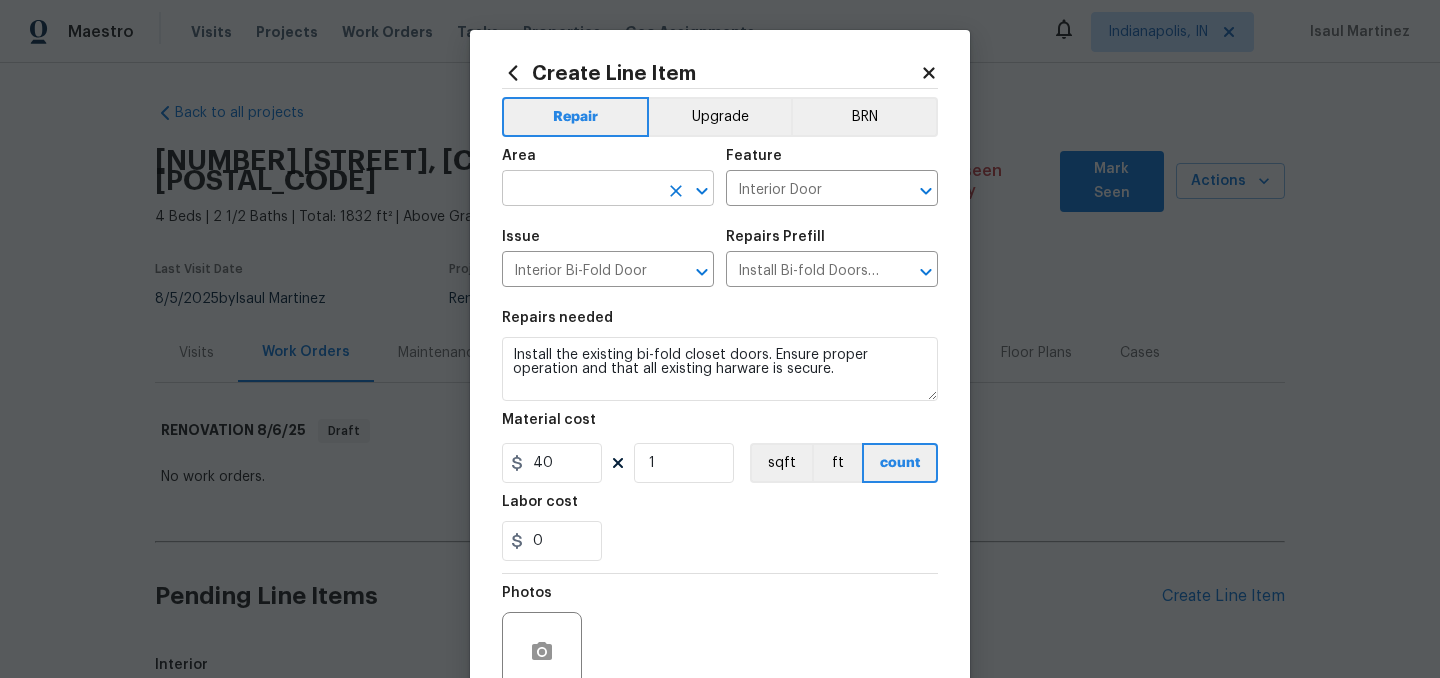 click at bounding box center [580, 190] 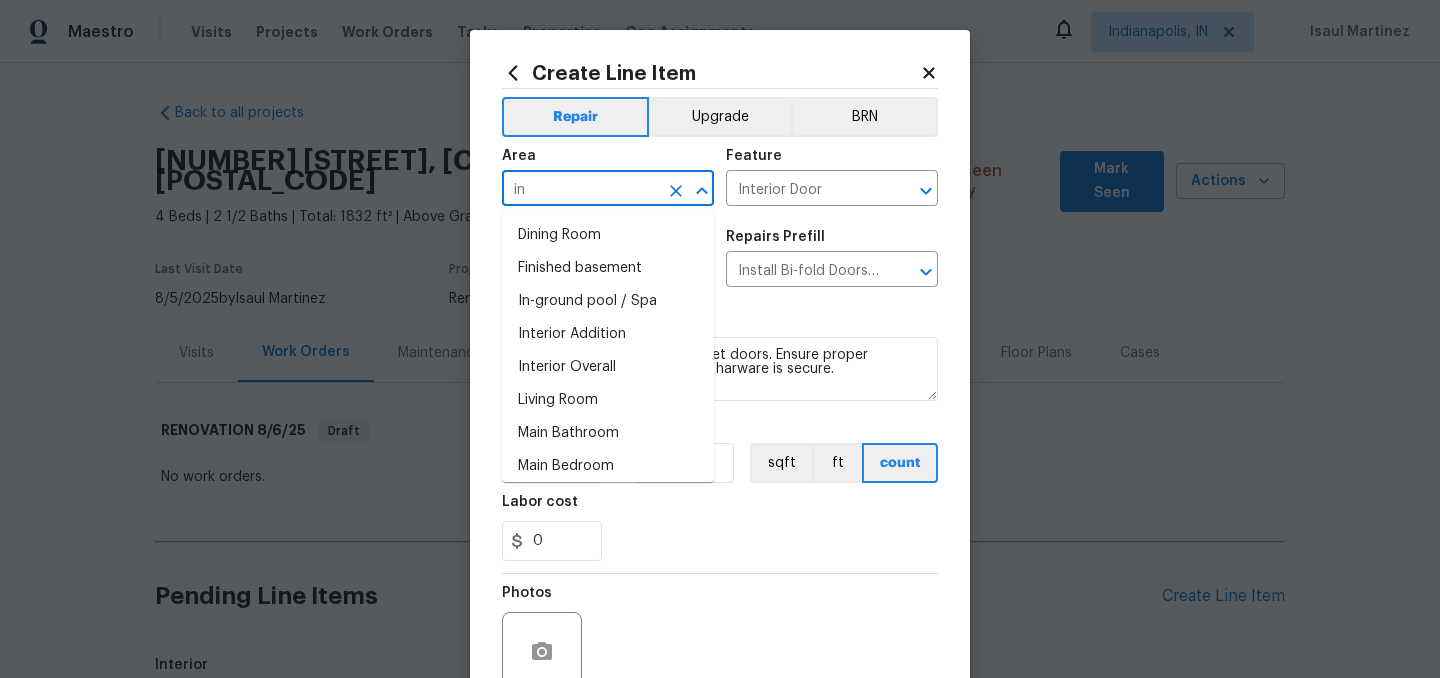 type on "i" 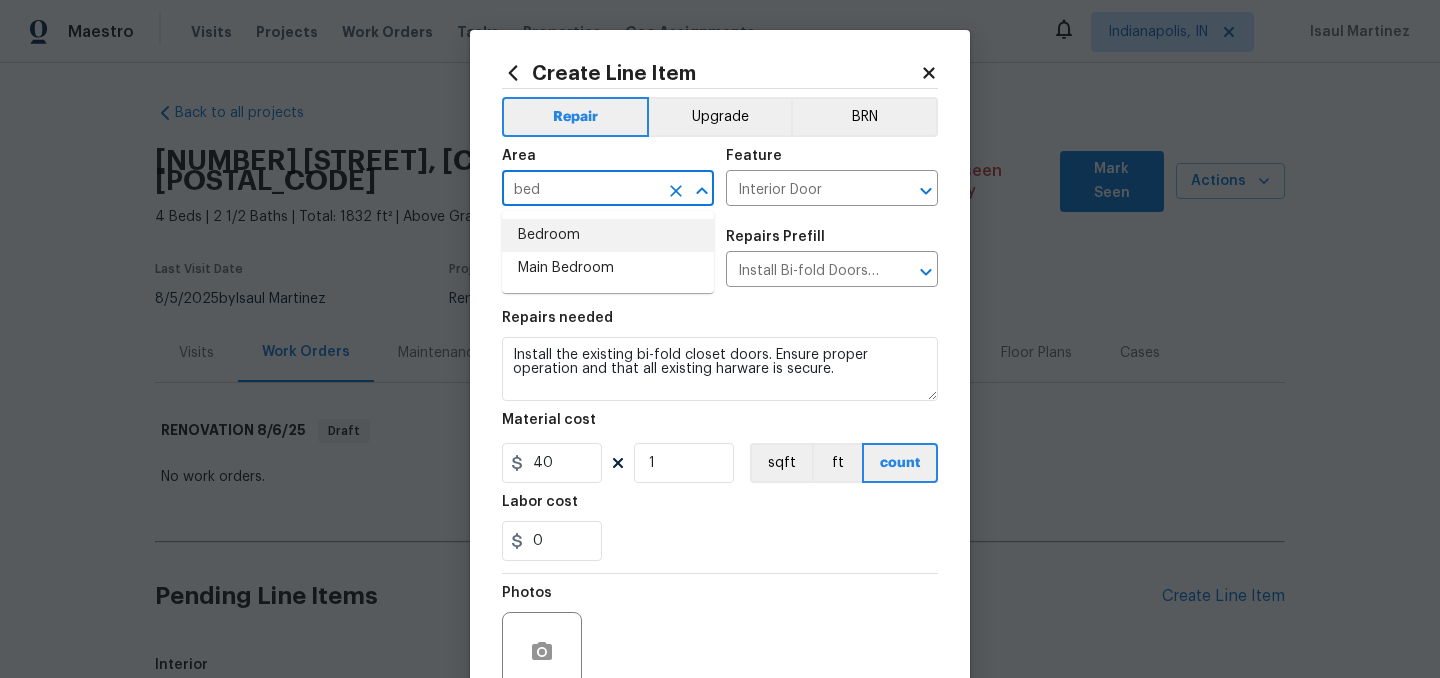 click on "Bedroom" at bounding box center (608, 235) 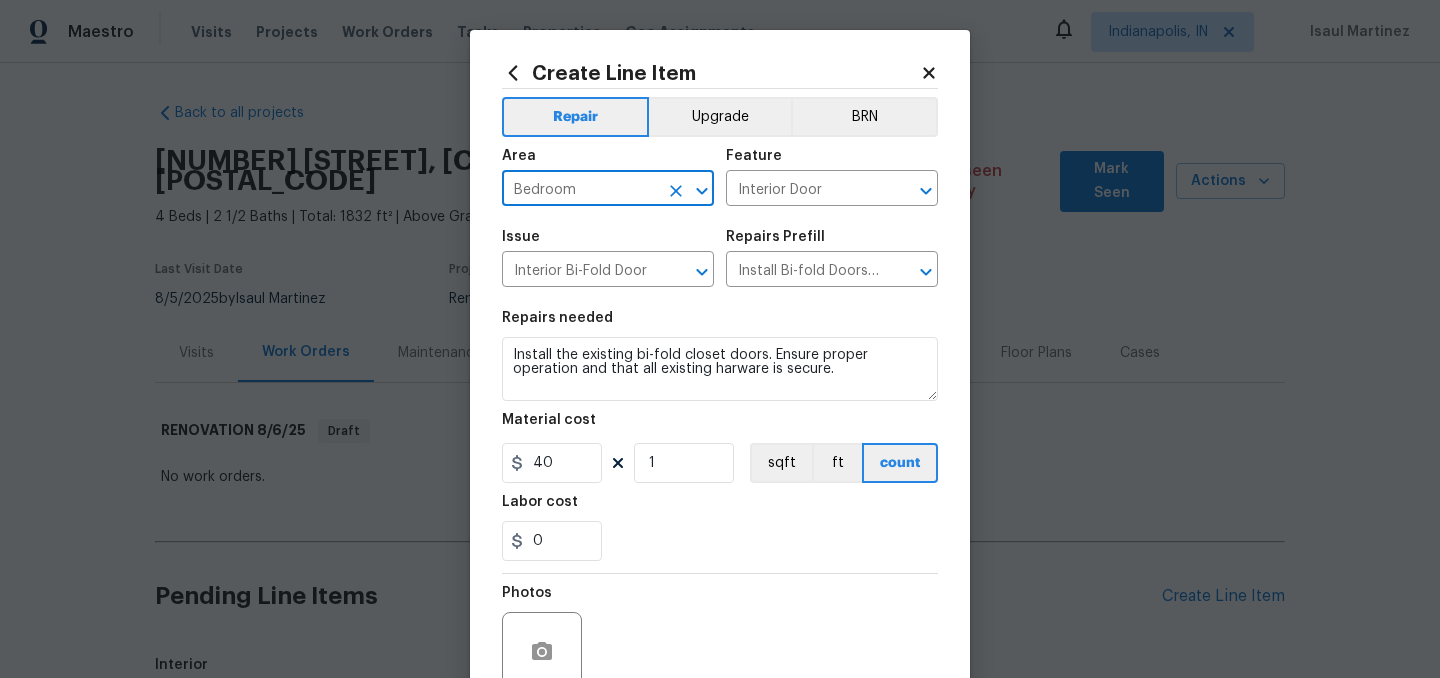 type on "Bedroom" 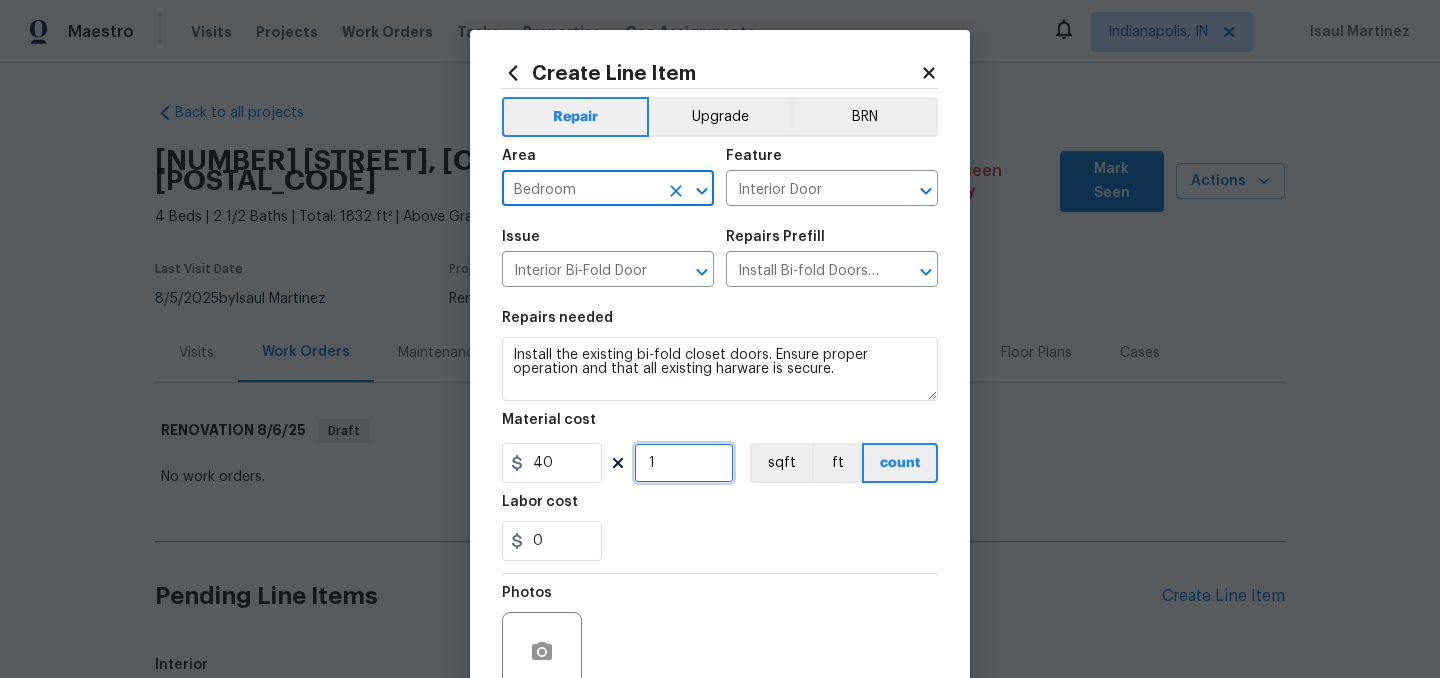 click on "1" at bounding box center (684, 463) 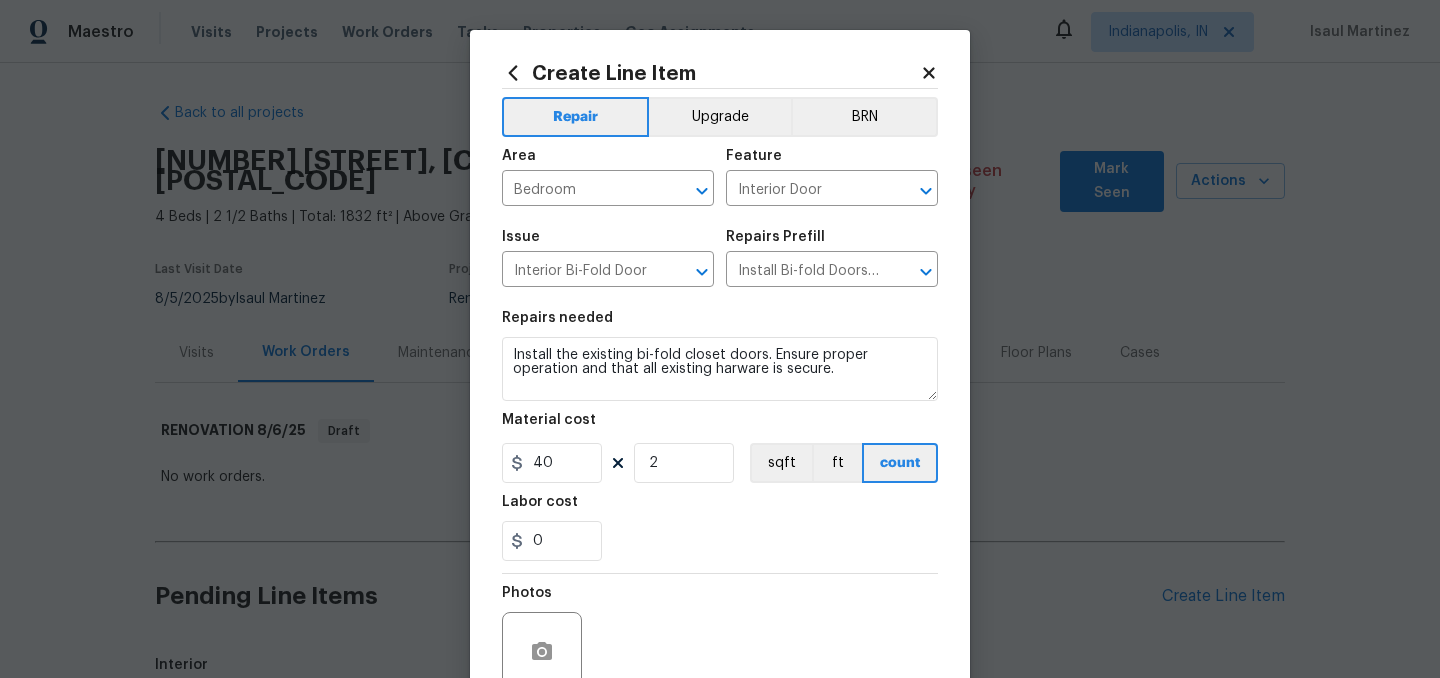 click on "0" at bounding box center [720, 541] 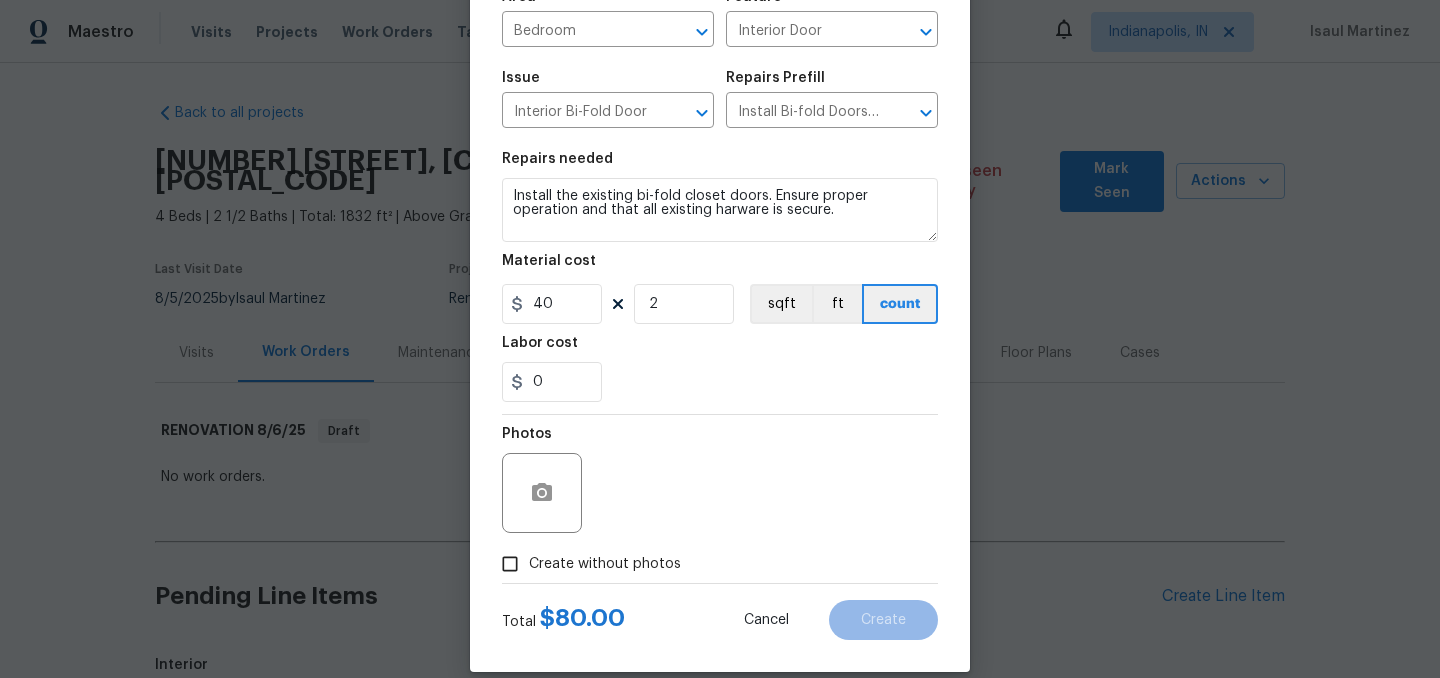 scroll, scrollTop: 166, scrollLeft: 0, axis: vertical 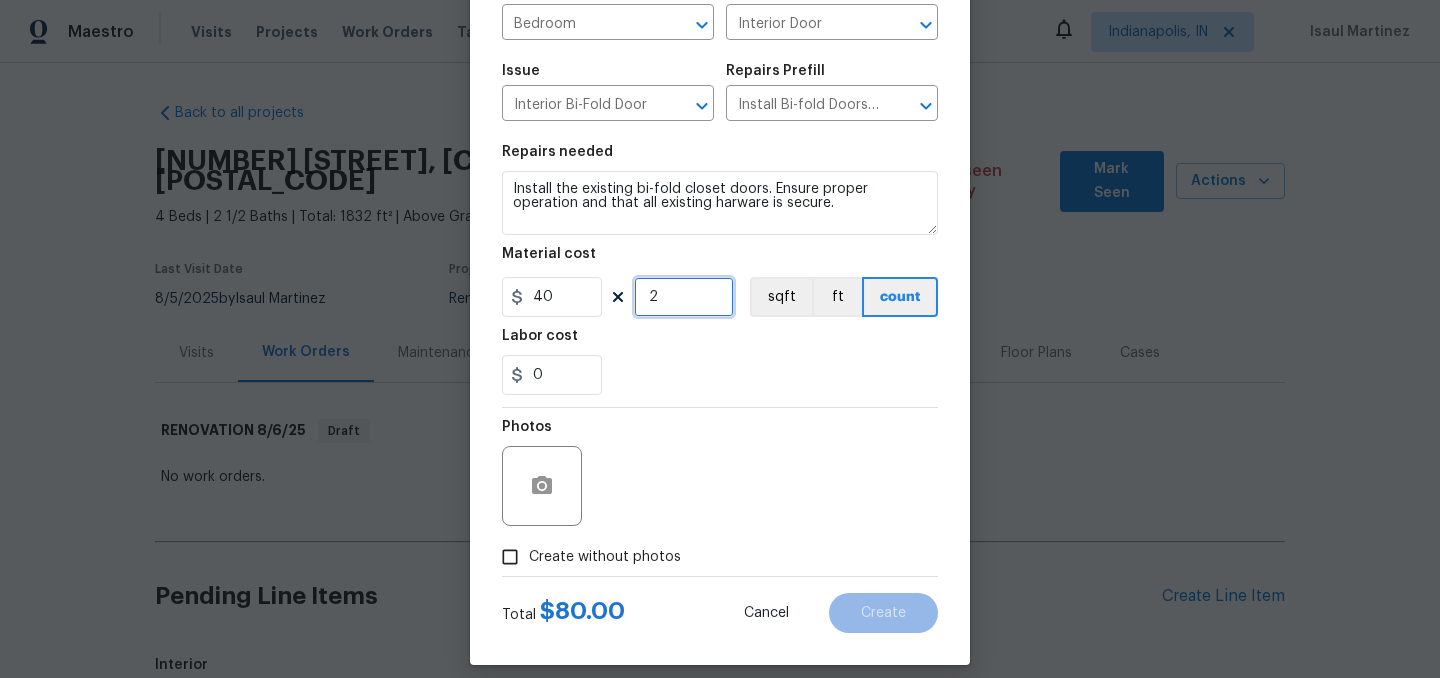 click on "2" at bounding box center (684, 297) 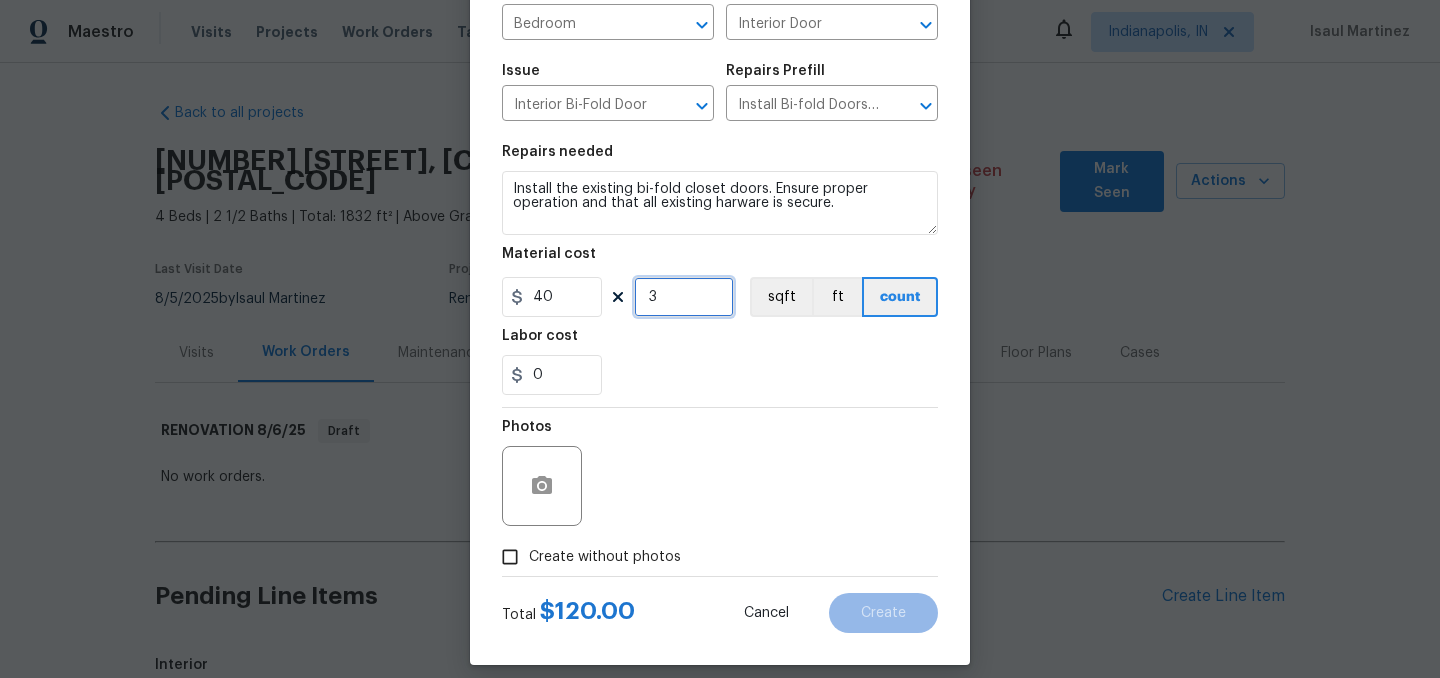 type on "3" 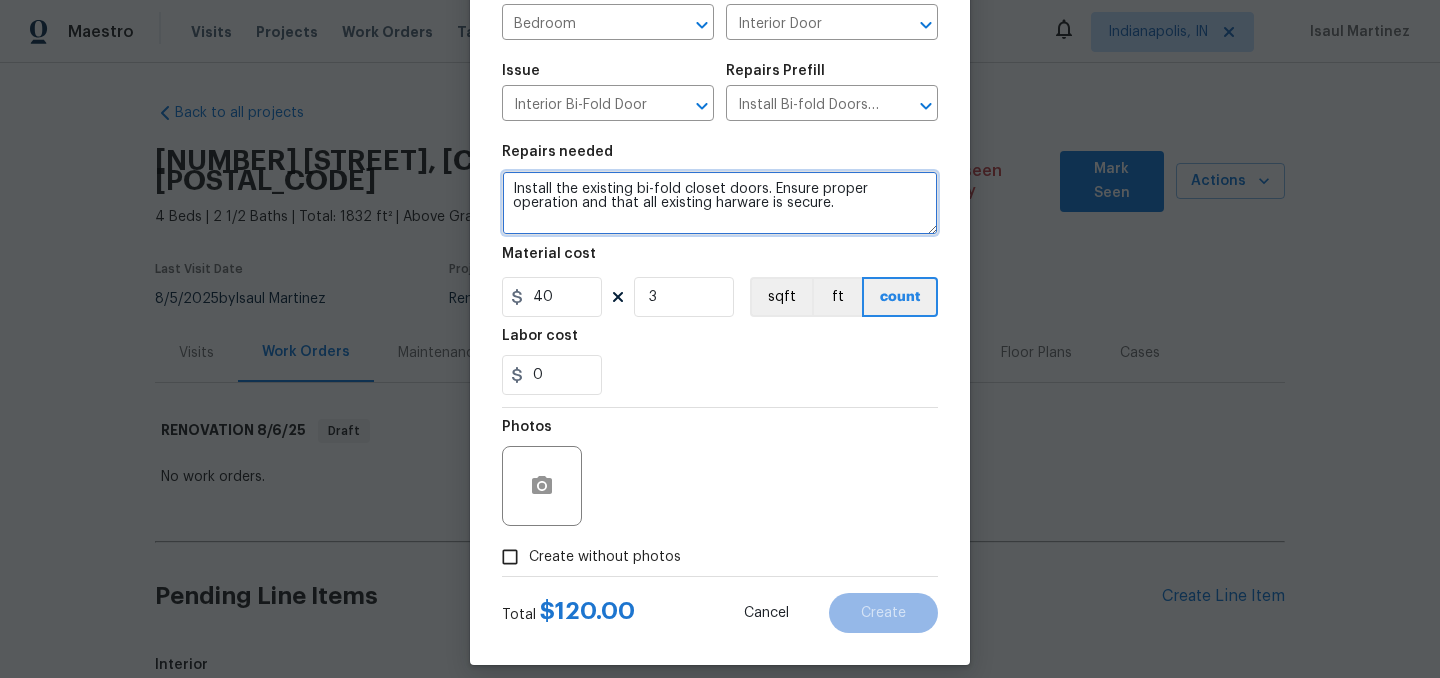 click on "Install the existing bi-fold closet doors. Ensure proper operation and that all existing harware is secure." at bounding box center [720, 203] 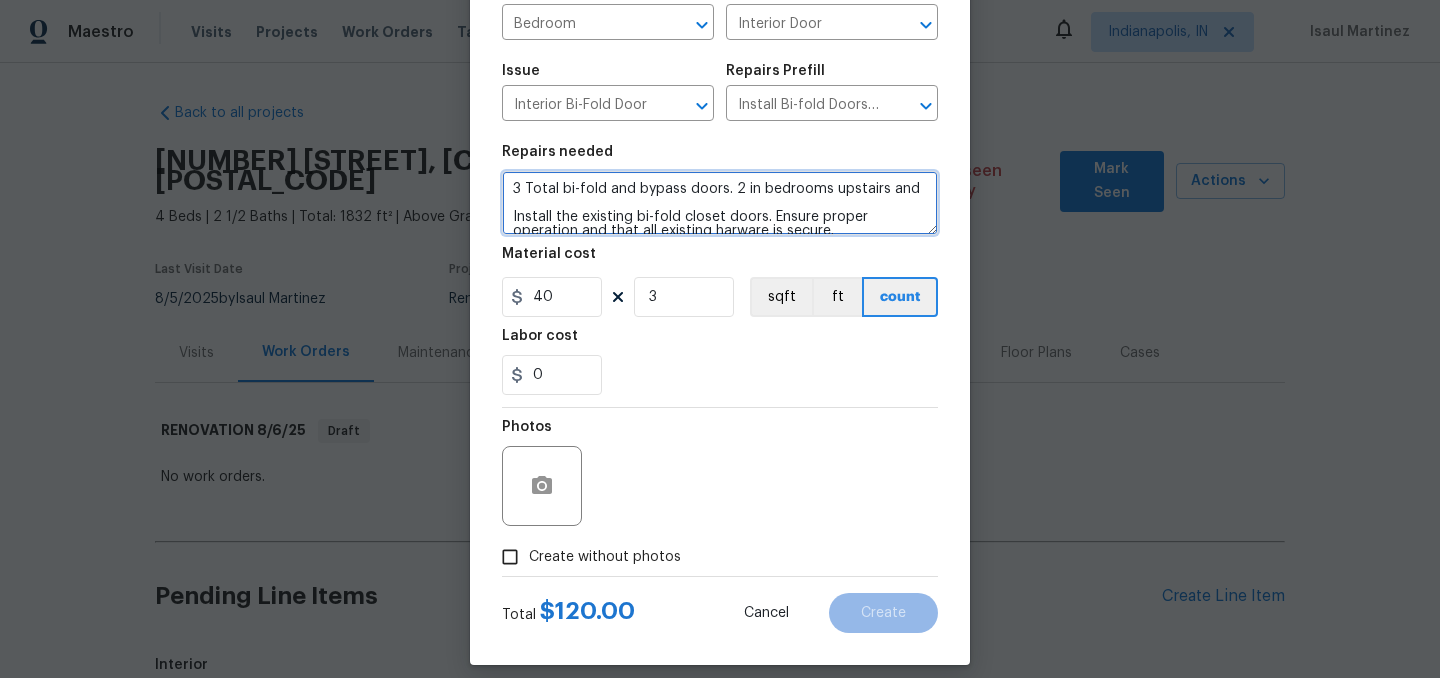 click on "3 Total bi-fold and bypass doors. 2 in bedrooms upstairs and
Install the existing bi-fold closet doors. Ensure proper operation and that all existing harware is secure." at bounding box center (720, 203) 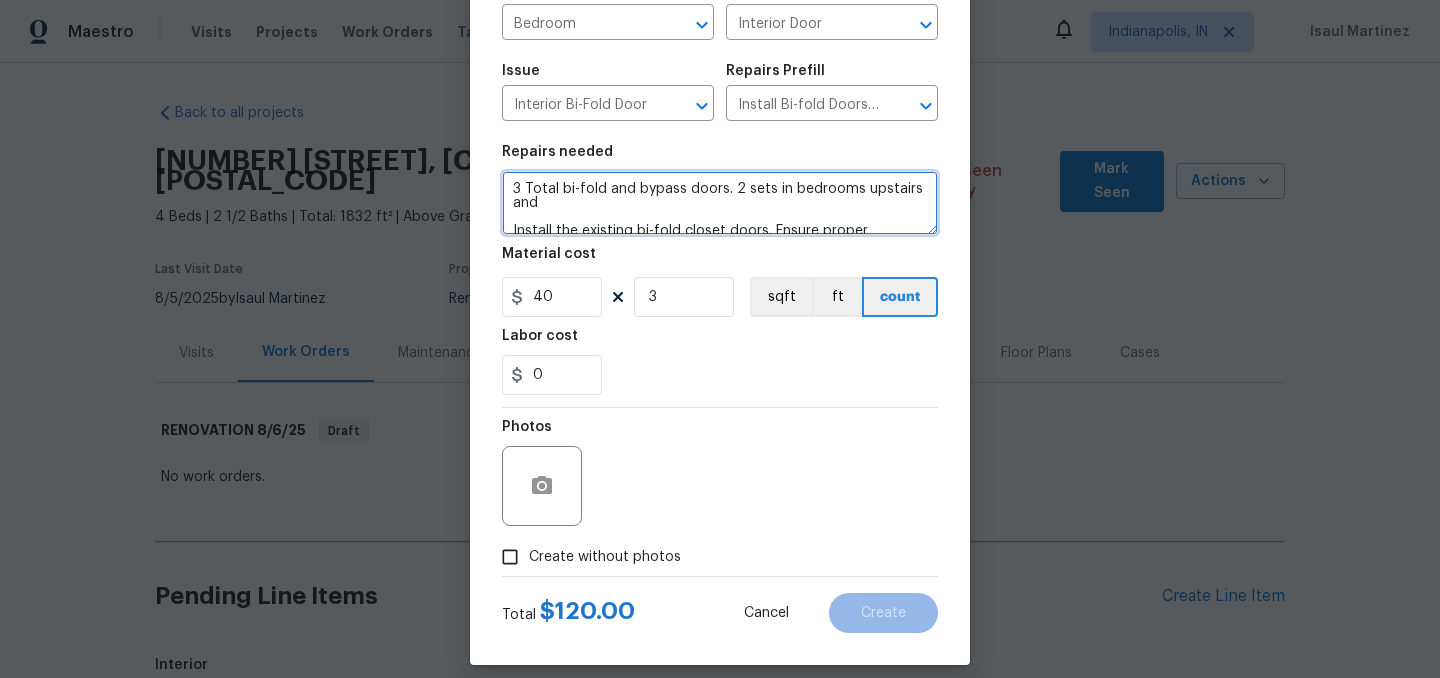 click on "3 Total bi-fold and bypass doors. 2 sets in bedrooms upstairs and
Install the existing bi-fold closet doors. Ensure proper operation and that all existing harware is secure." at bounding box center [720, 203] 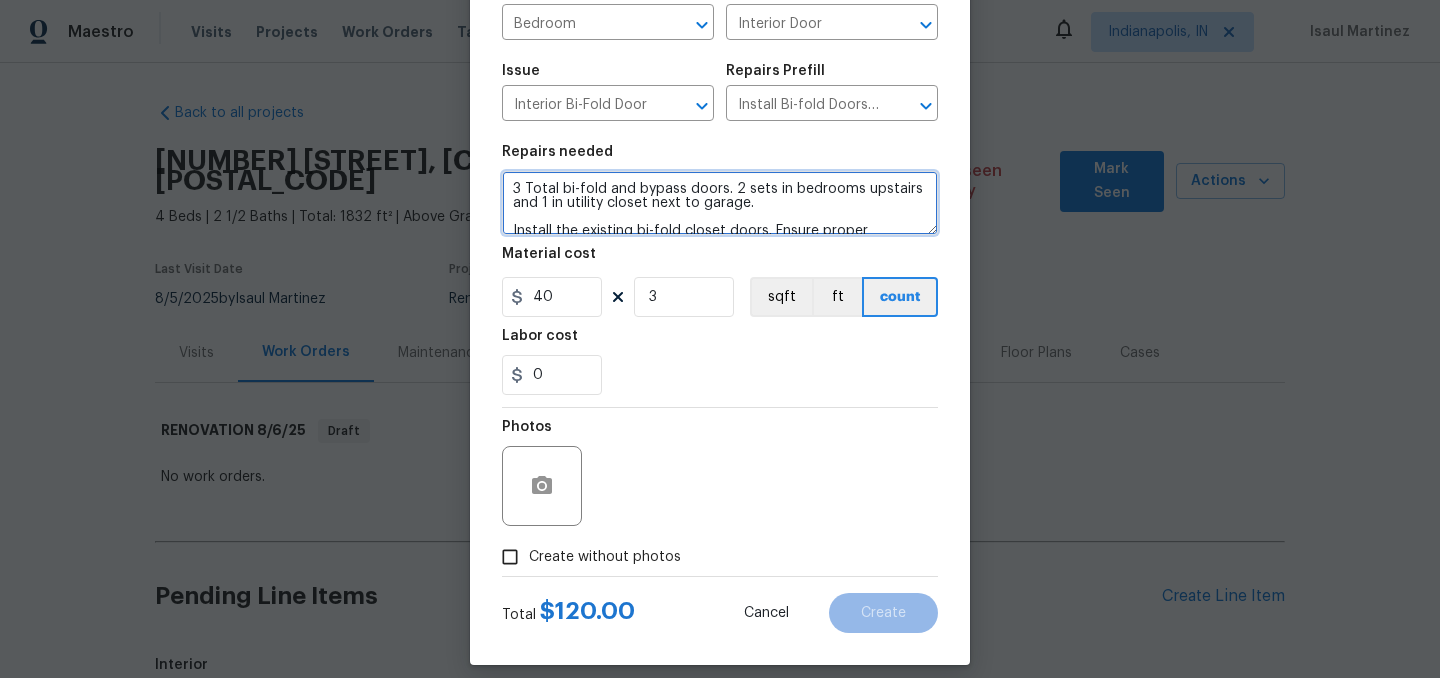 scroll, scrollTop: 184, scrollLeft: 0, axis: vertical 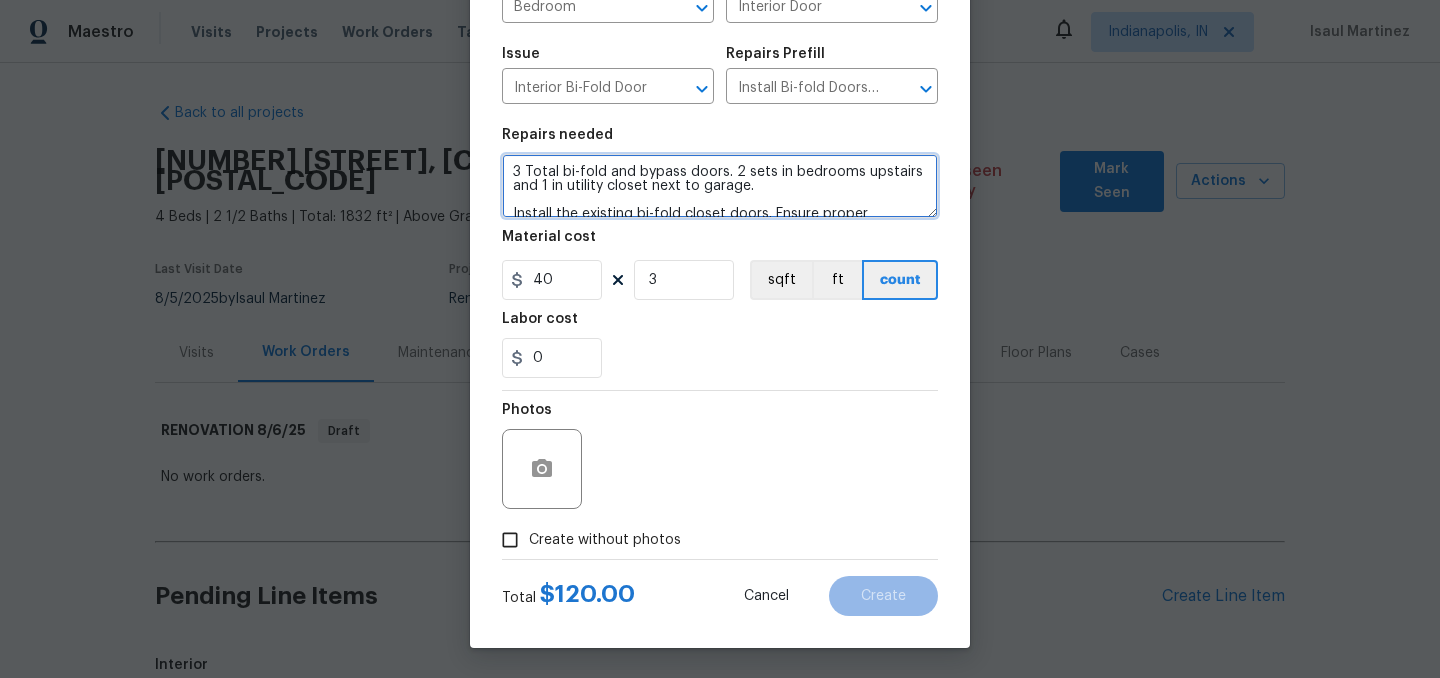 type on "3 Total bi-fold and bypass doors. 2 sets in bedrooms upstairs and 1 in utility closet next to garage.
Install the existing bi-fold closet doors. Ensure proper operation and that all existing harware is secure." 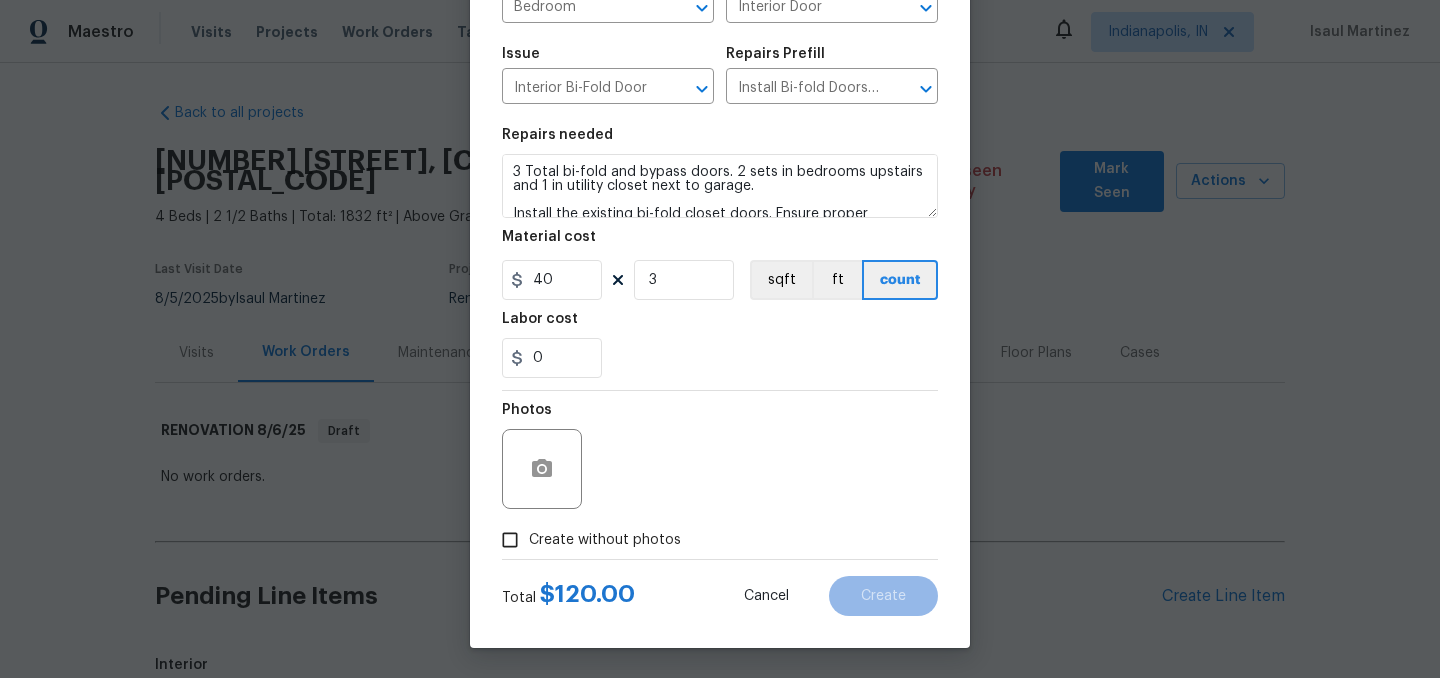 click on "Create without photos" at bounding box center [586, 540] 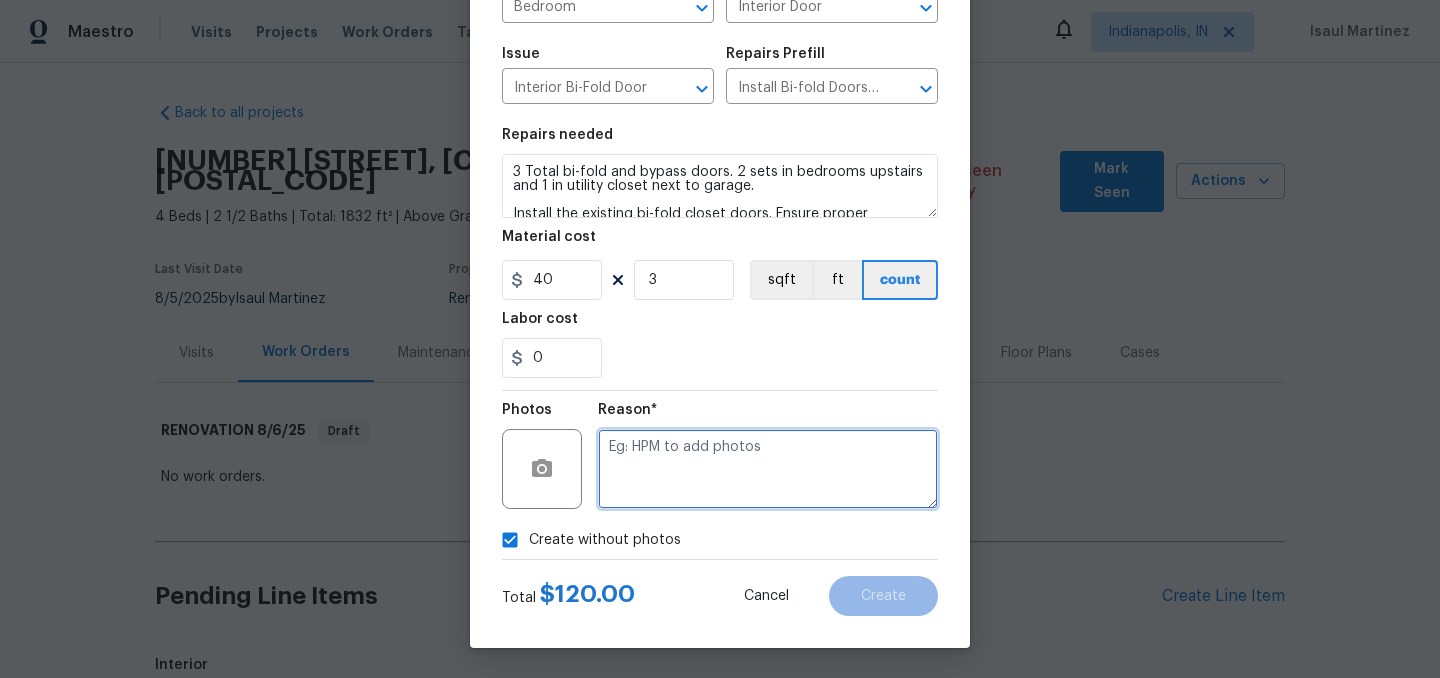 click at bounding box center (768, 469) 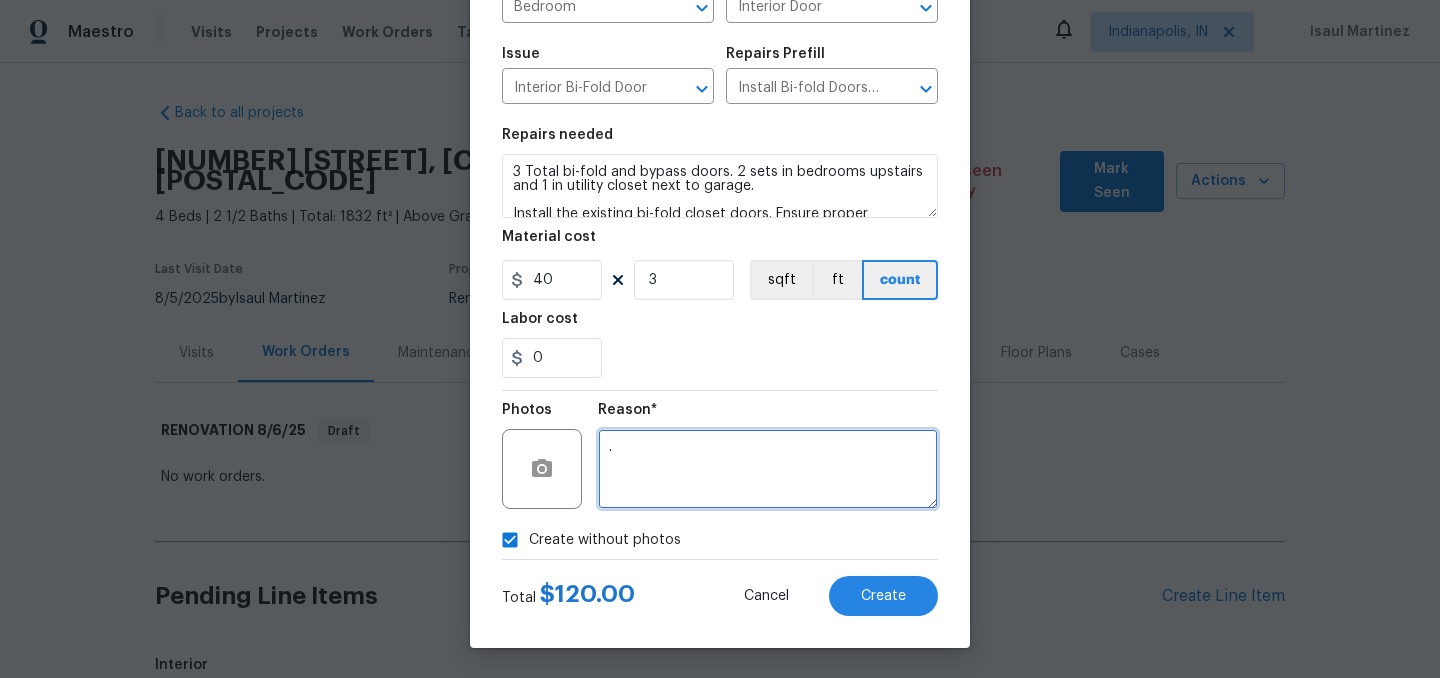 type on "." 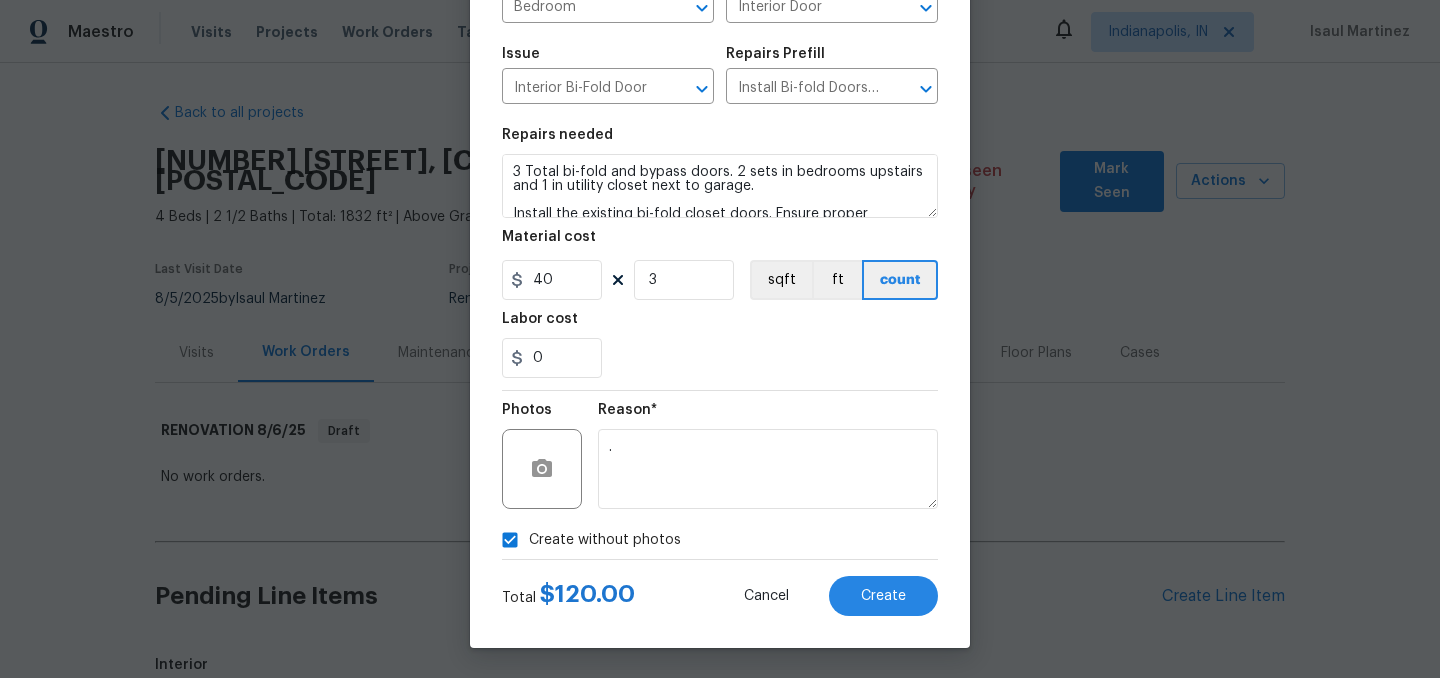 click on "Create without photos" at bounding box center [605, 540] 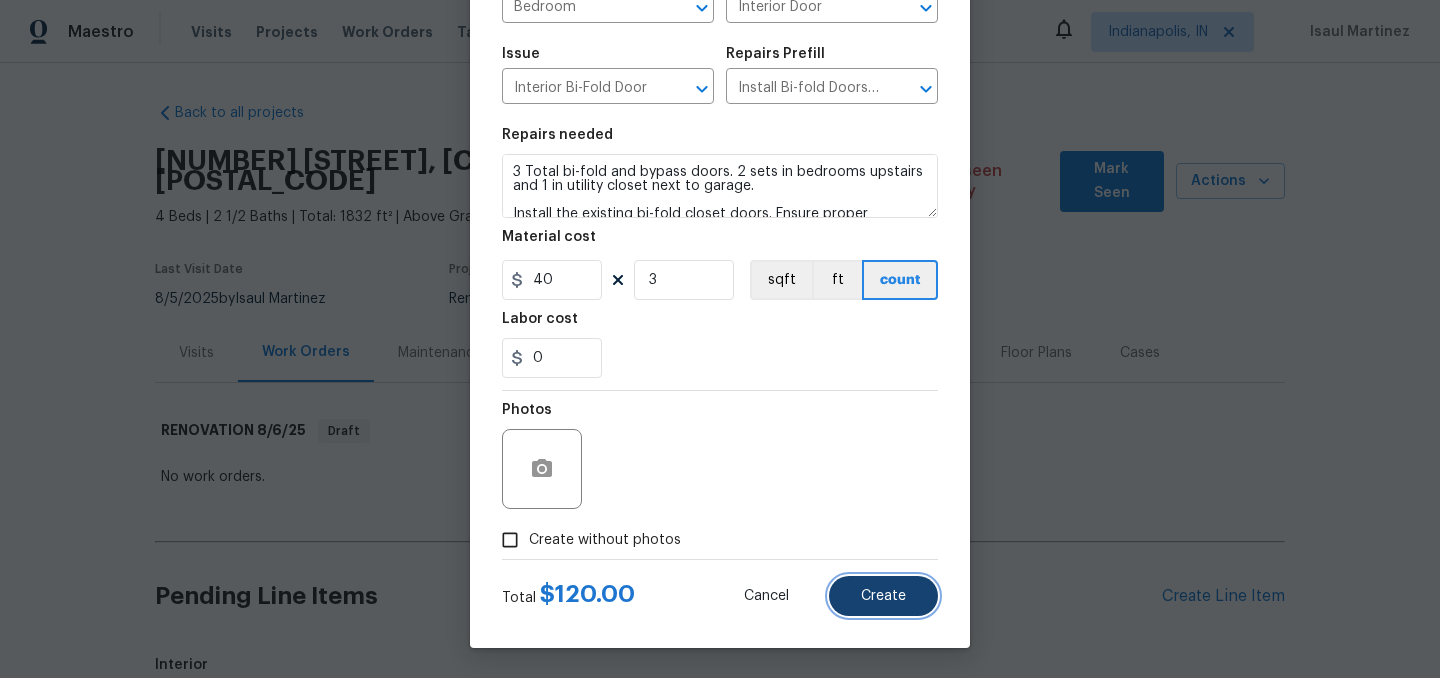 click on "Create" at bounding box center (883, 596) 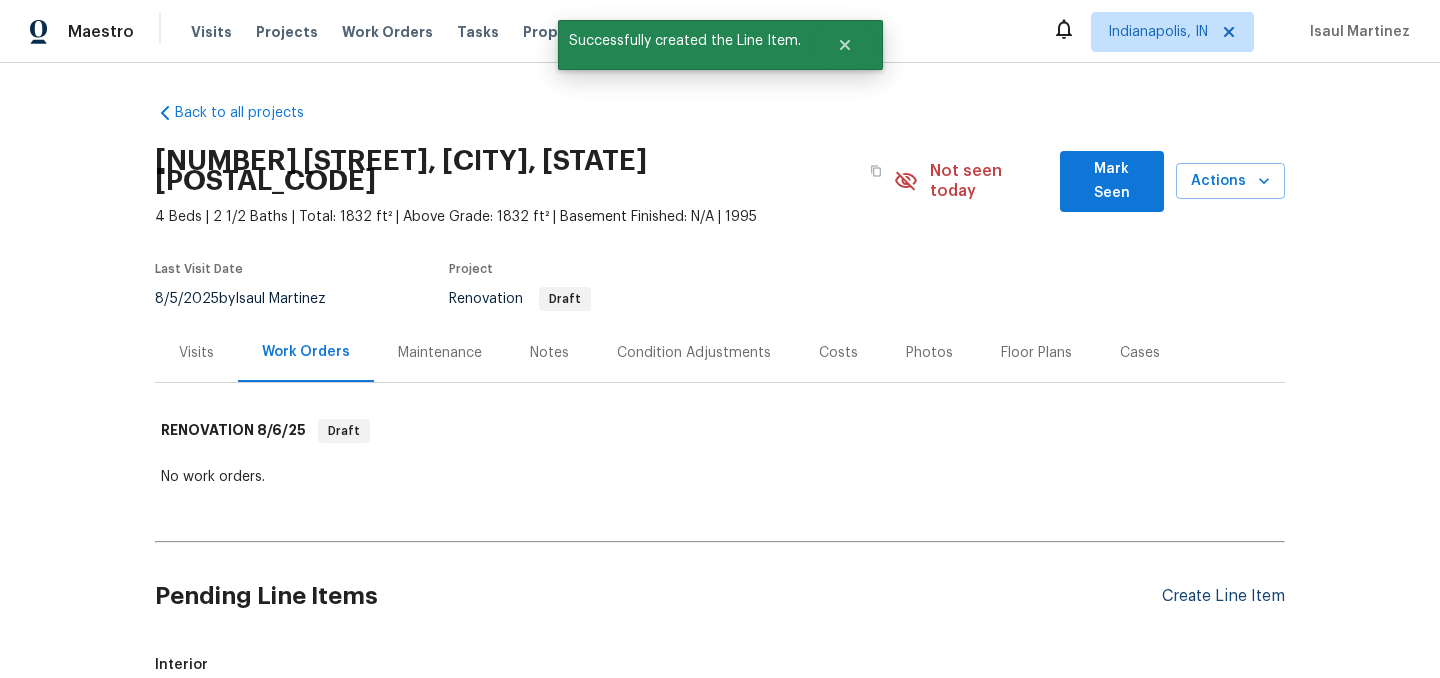 click on "Create Line Item" at bounding box center (1223, 596) 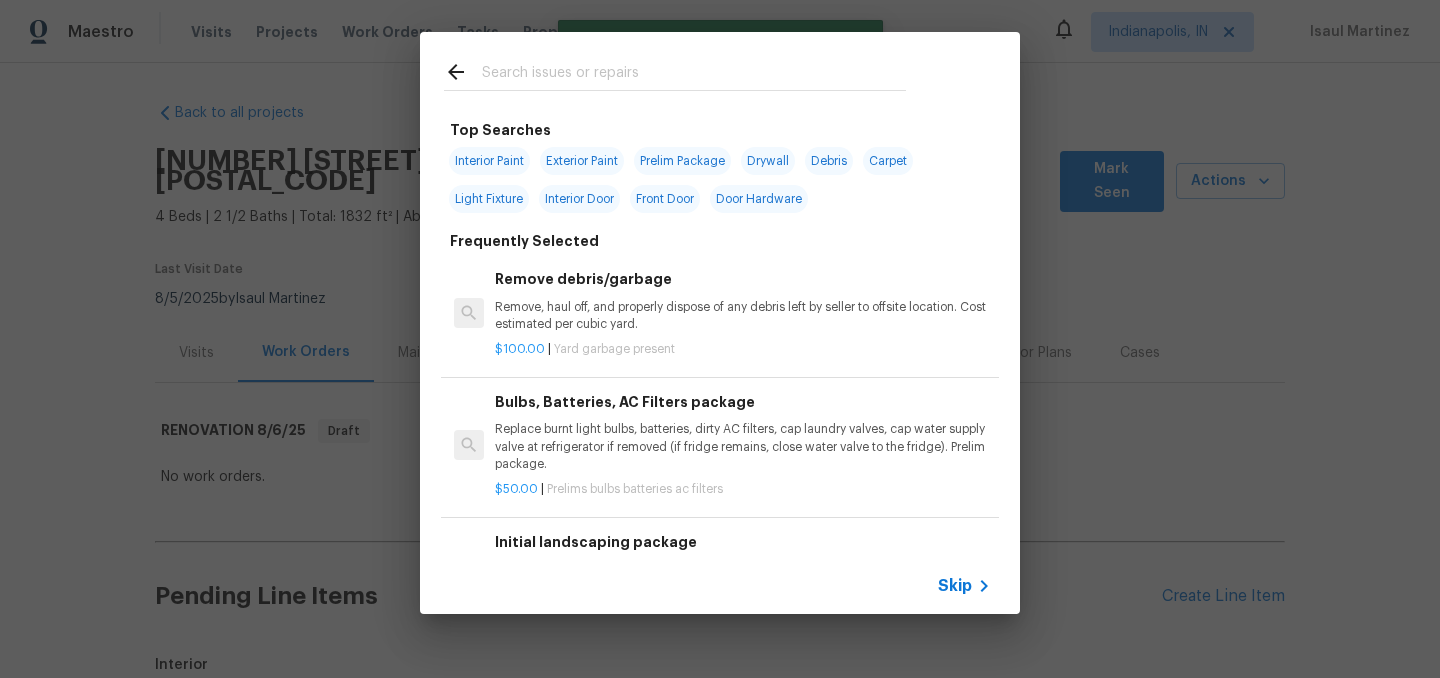 click at bounding box center (694, 75) 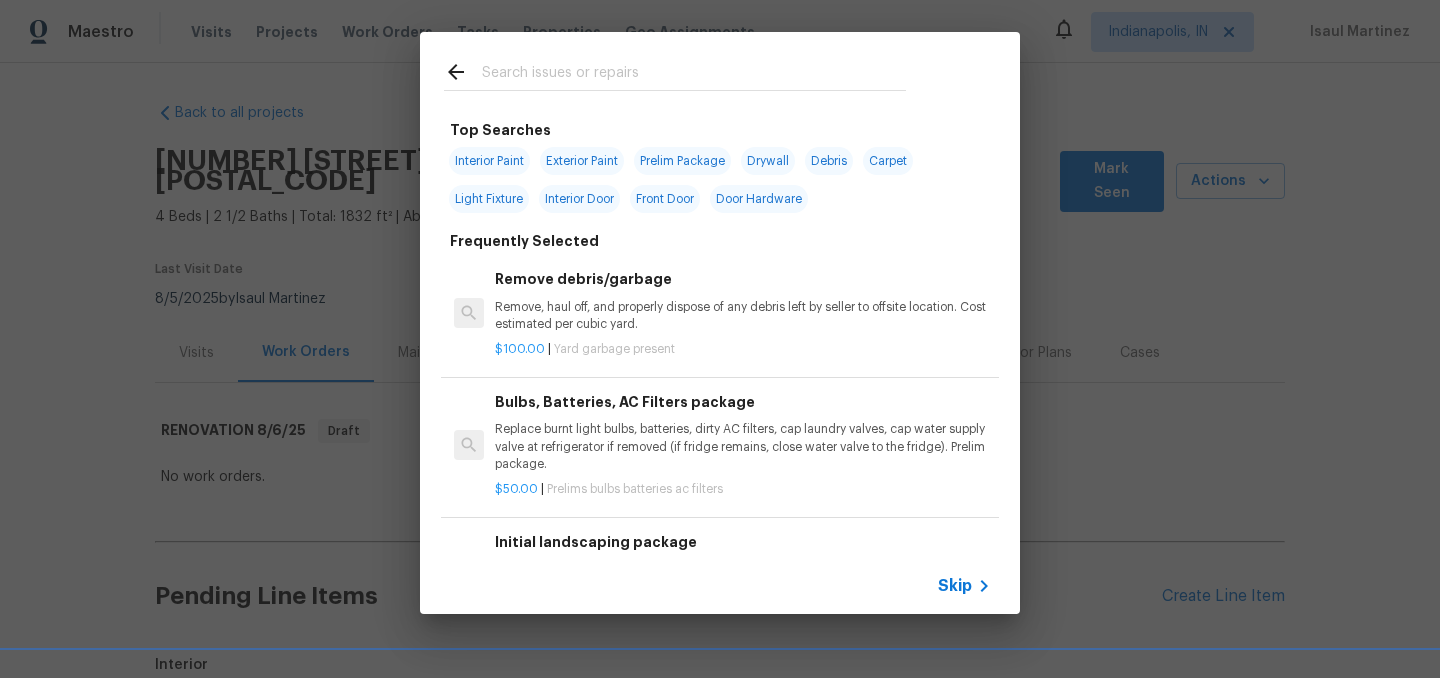 click on "Interior Door" at bounding box center [579, 199] 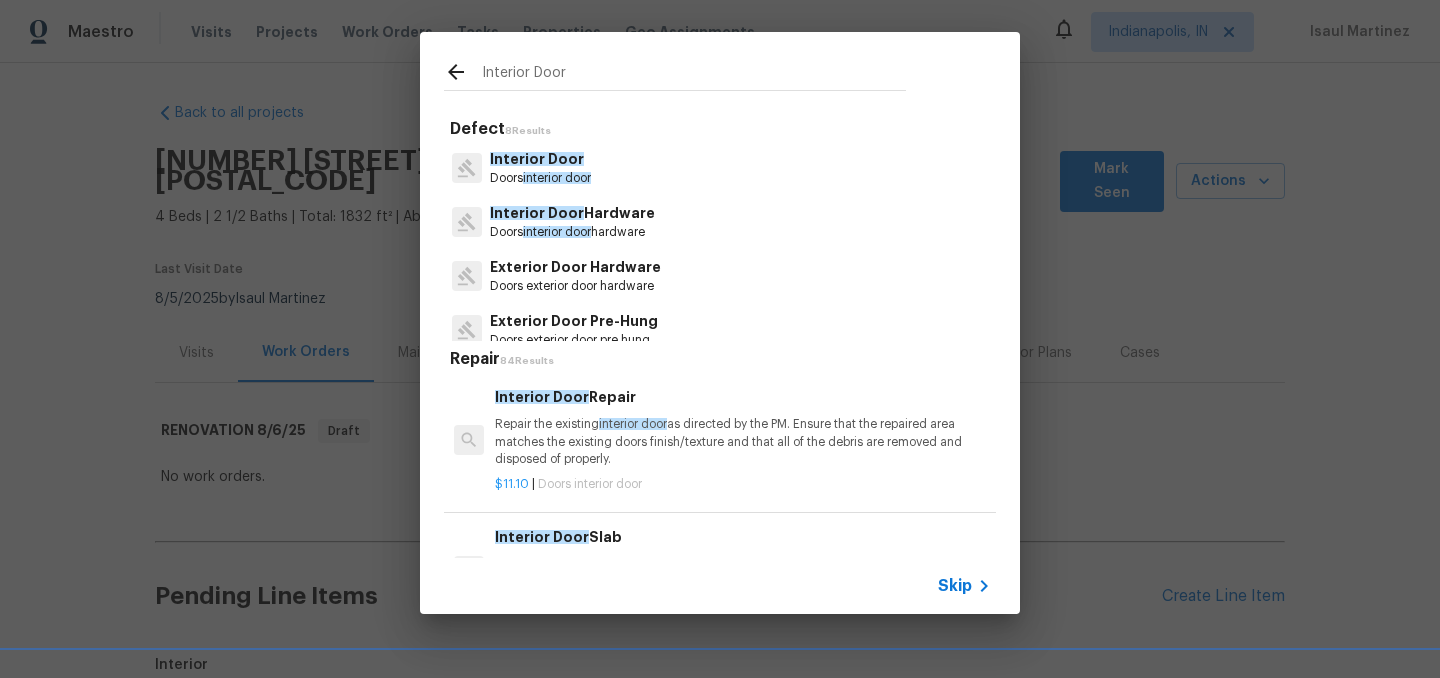 click on "Interior Door" at bounding box center (540, 159) 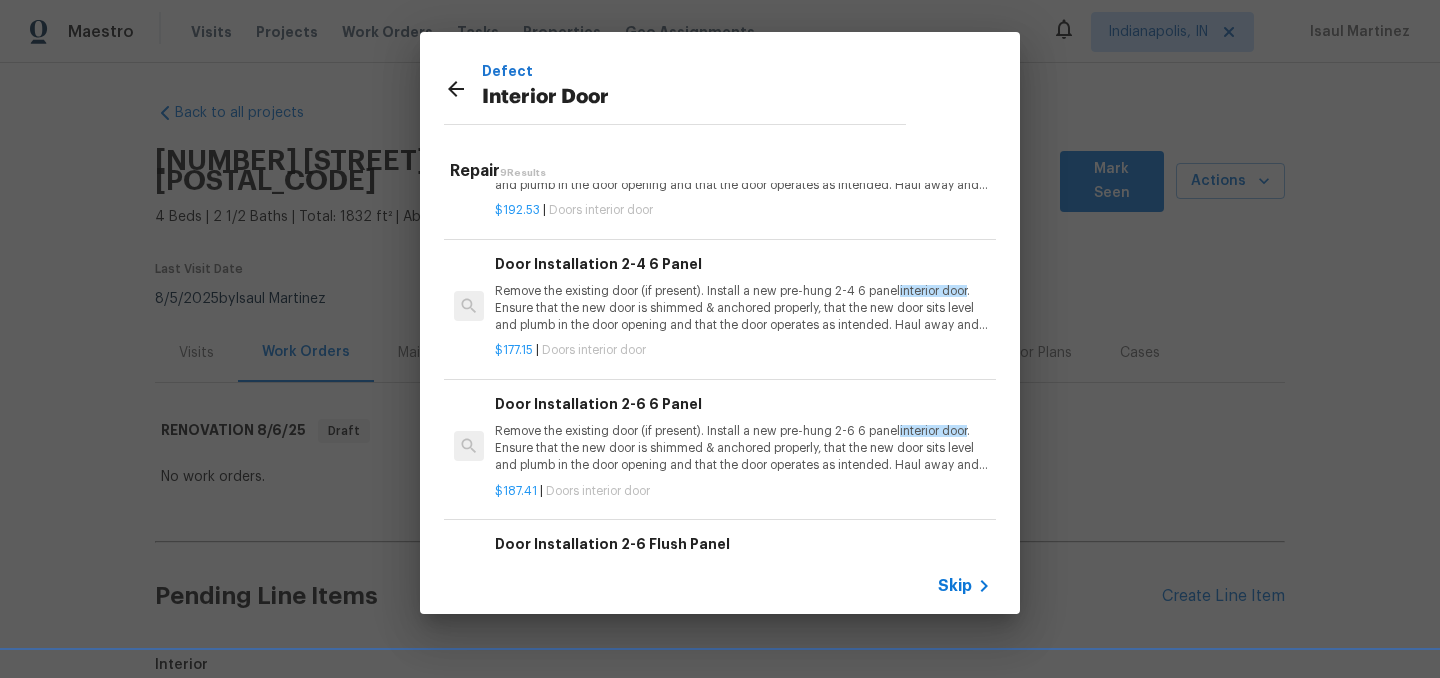 scroll, scrollTop: 345, scrollLeft: 0, axis: vertical 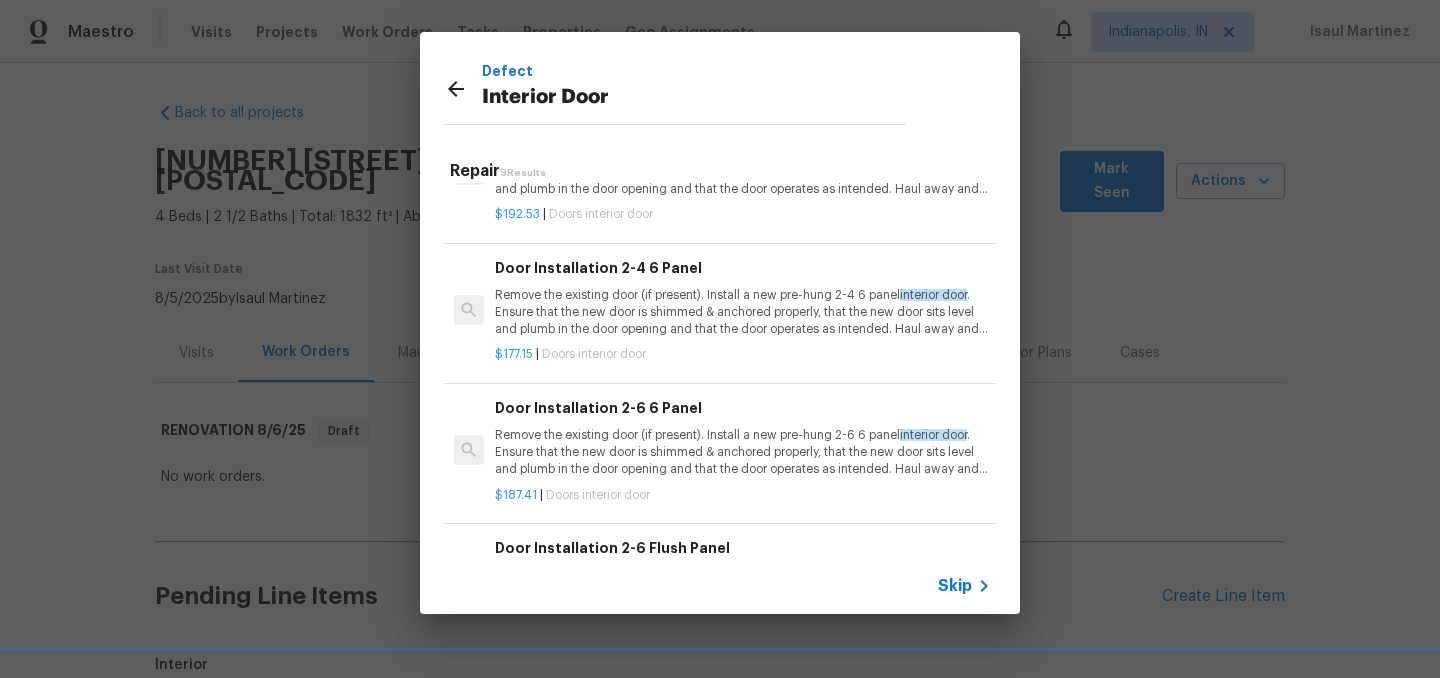 click on "Remove the existing door (if present). Install a new pre-hung 2-4 6 panel  interior door . Ensure that the new door is shimmed & anchored properly, that the new door sits level and plumb in the door opening and that the door operates as intended. Haul away and dispose of all debris properly." at bounding box center [743, 312] 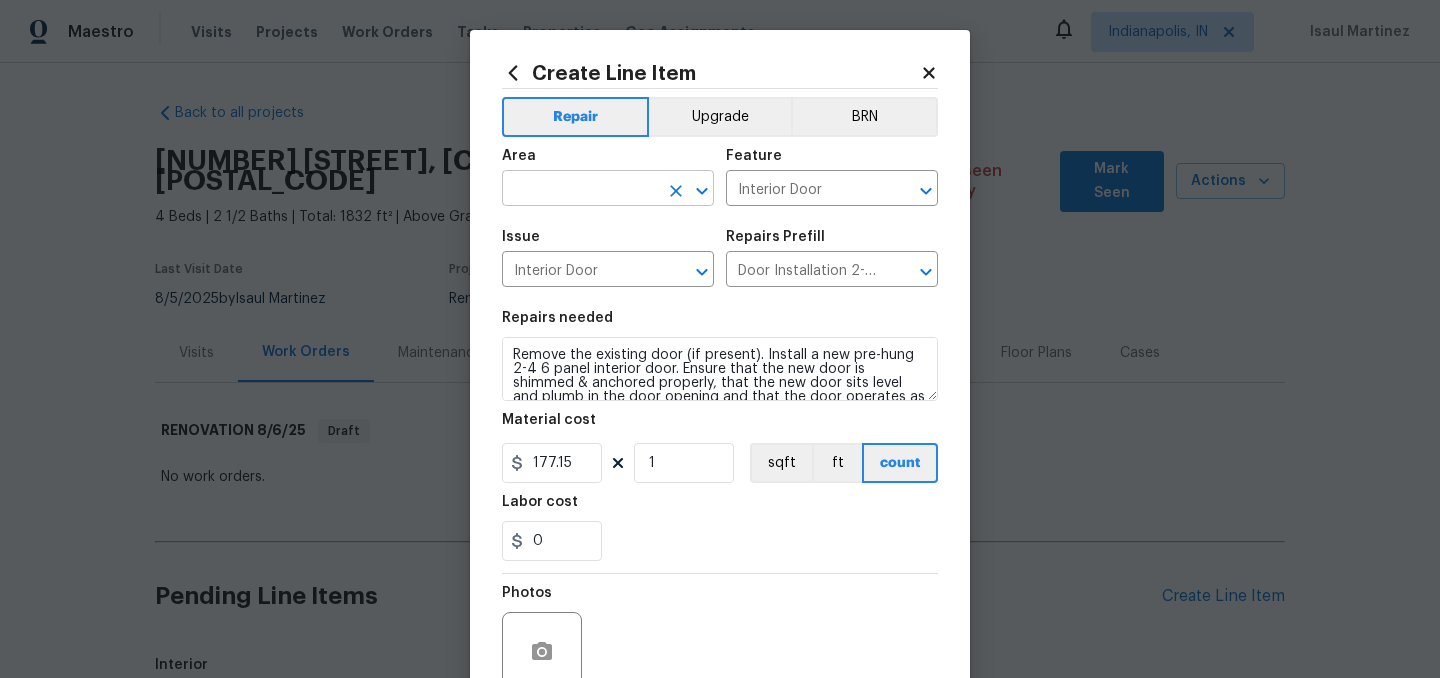 click at bounding box center [580, 190] 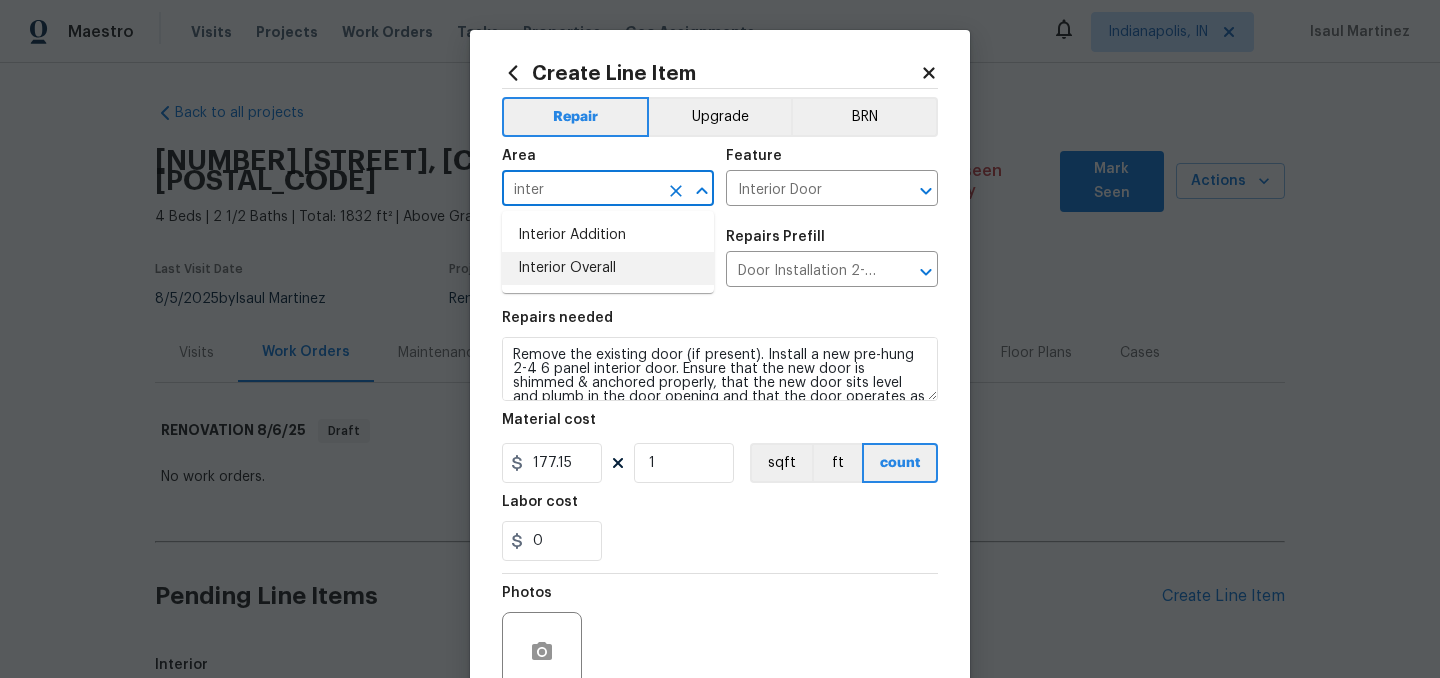 click on "Interior Overall" at bounding box center [608, 268] 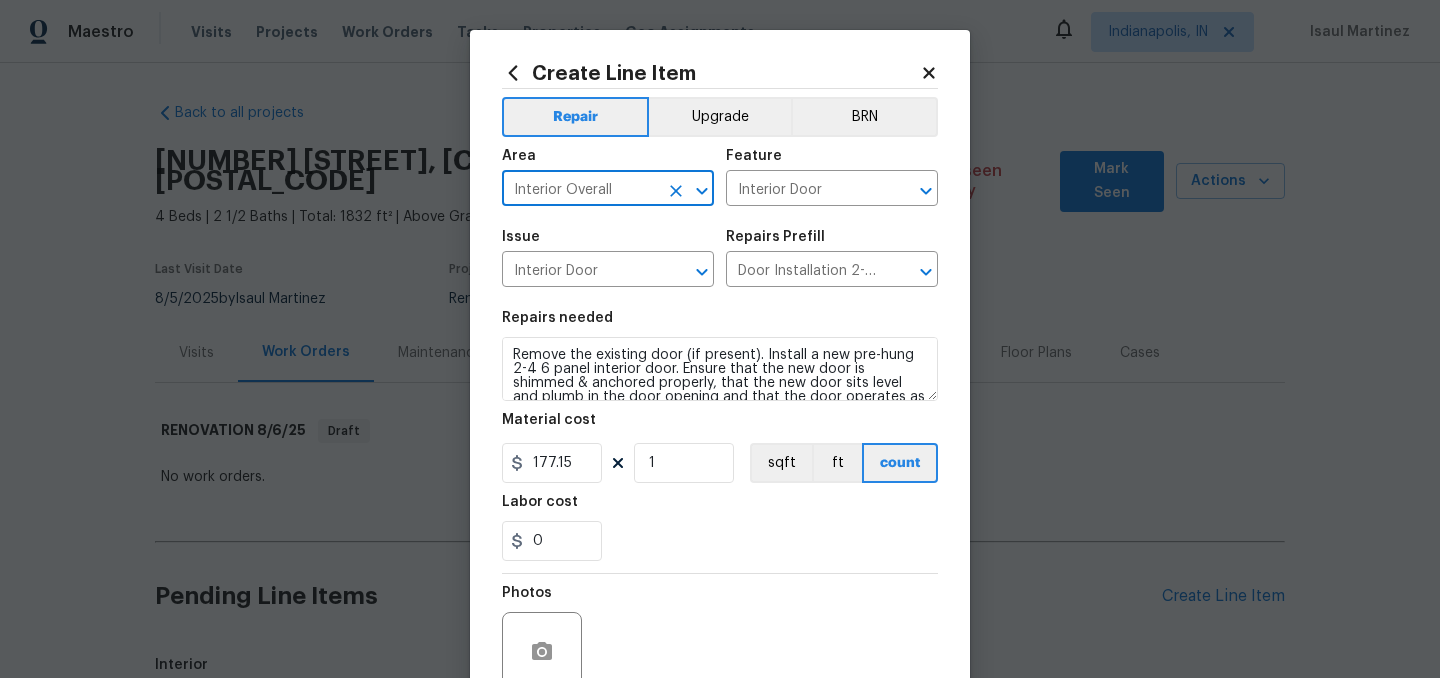 type on "Interior Overall" 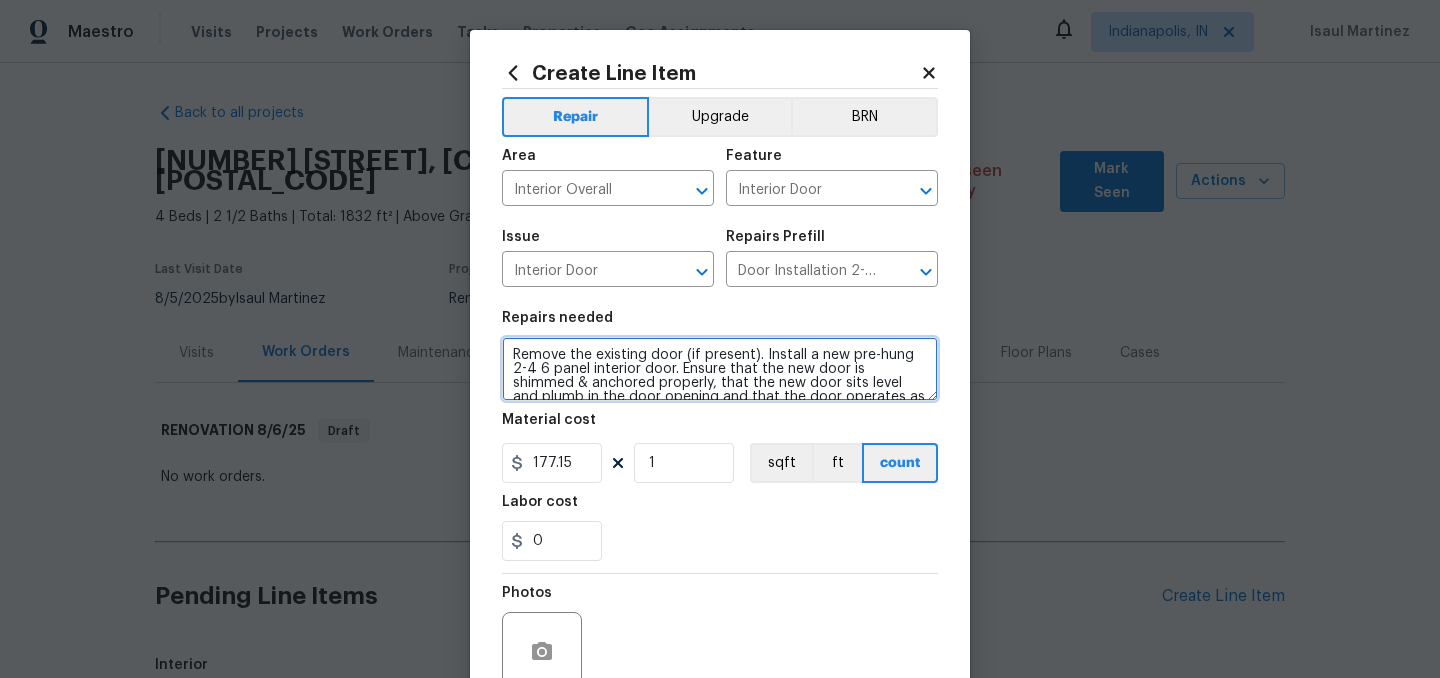 click on "Remove the existing door (if present). Install a new pre-hung 2-4 6 panel interior door. Ensure that the new door is shimmed & anchored properly, that the new door sits level and plumb in the door opening and that the door operates as intended. Haul away and dispose of all debris properly." at bounding box center (720, 369) 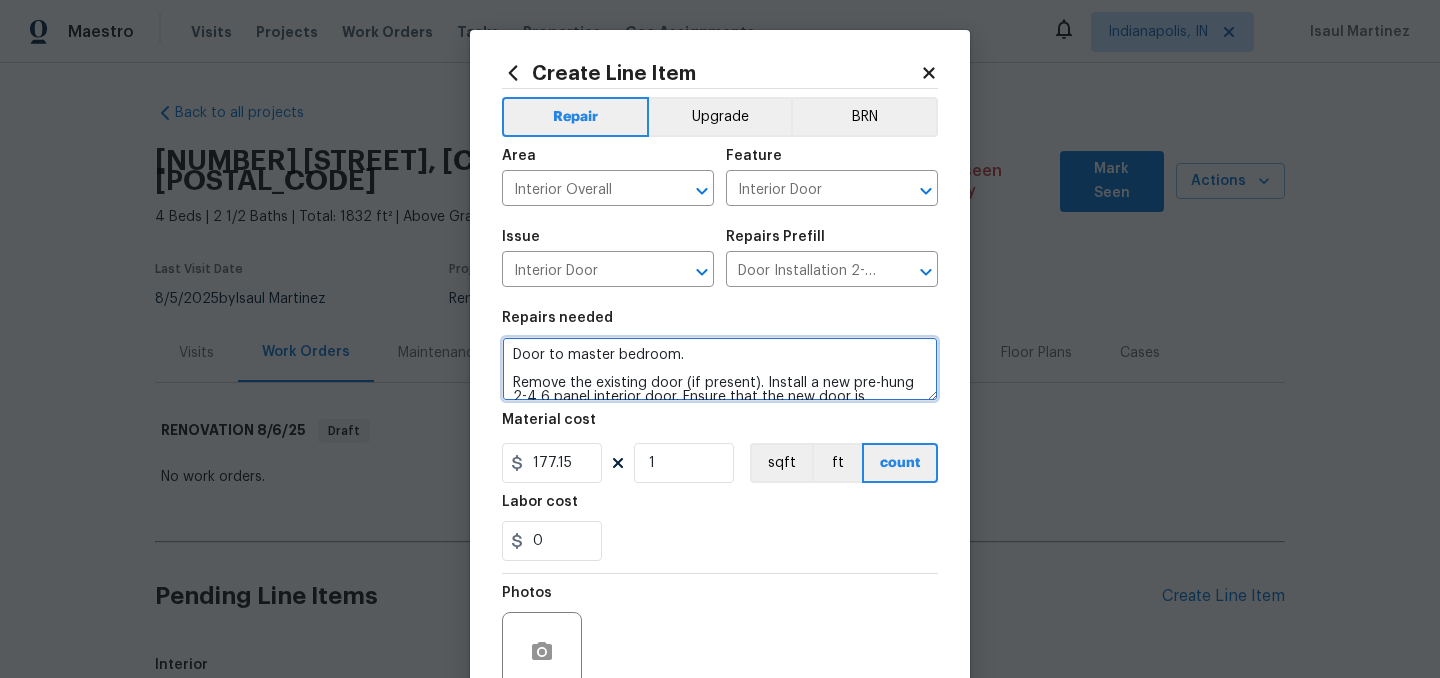 type on "Door to master bedroom.
Remove the existing door (if present). Install a new pre-hung 2-4 6 panel interior door. Ensure that the new door is shimmed & anchored properly, that the new door sits level and plumb in the door opening and that the door operates as intended. Haul away and dispose of all debris properly." 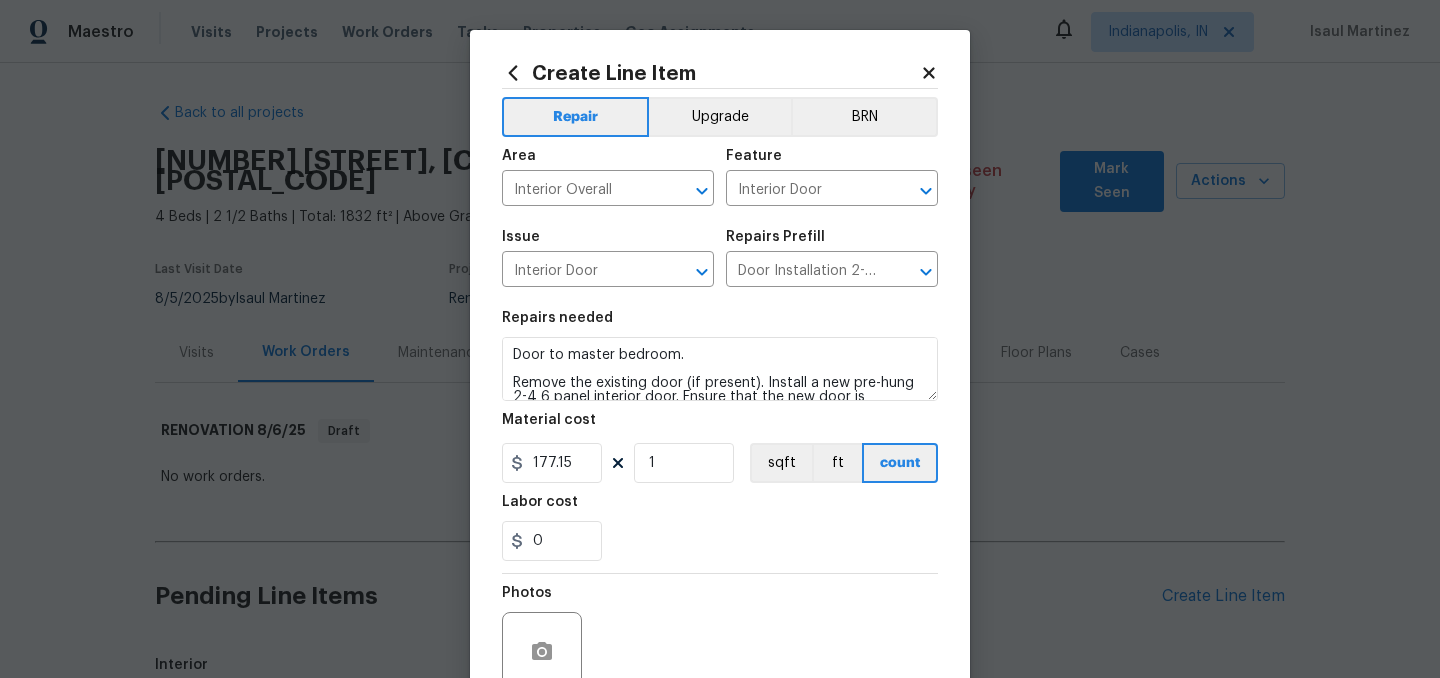 click on "0" at bounding box center (720, 541) 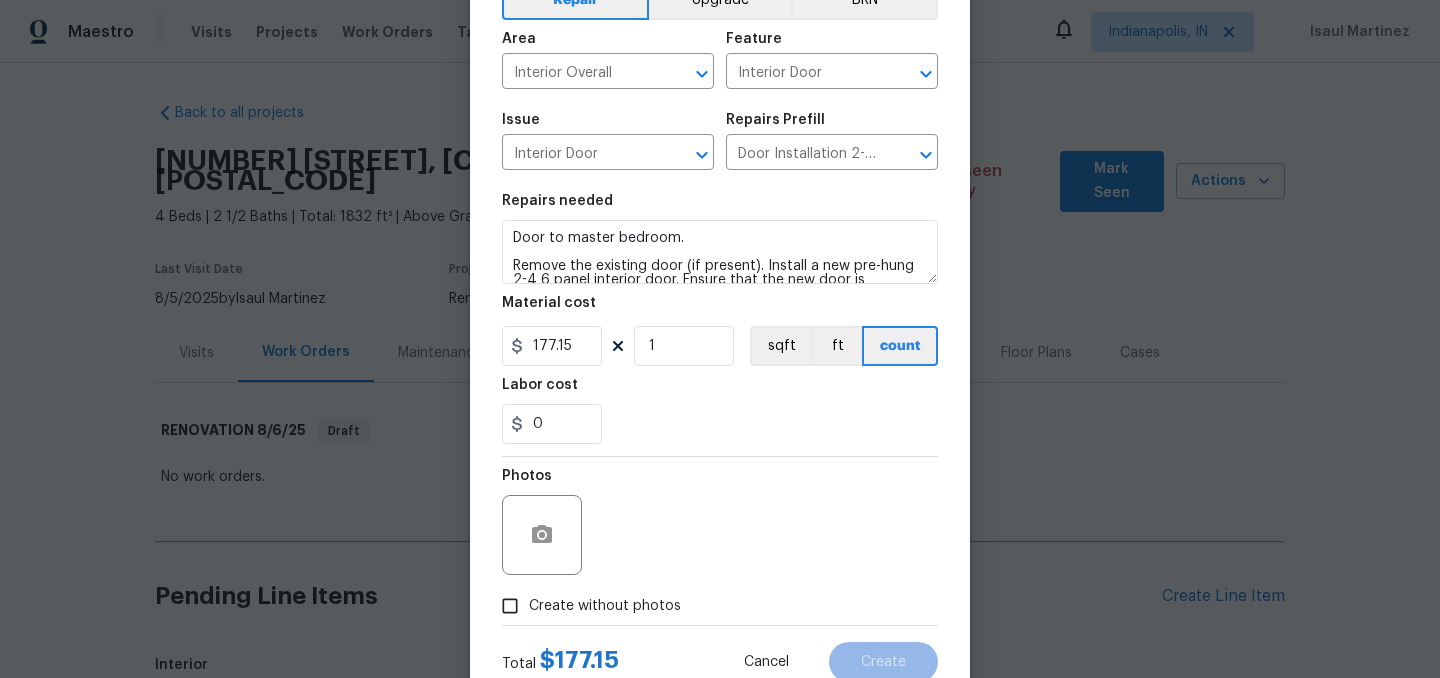 scroll, scrollTop: 184, scrollLeft: 0, axis: vertical 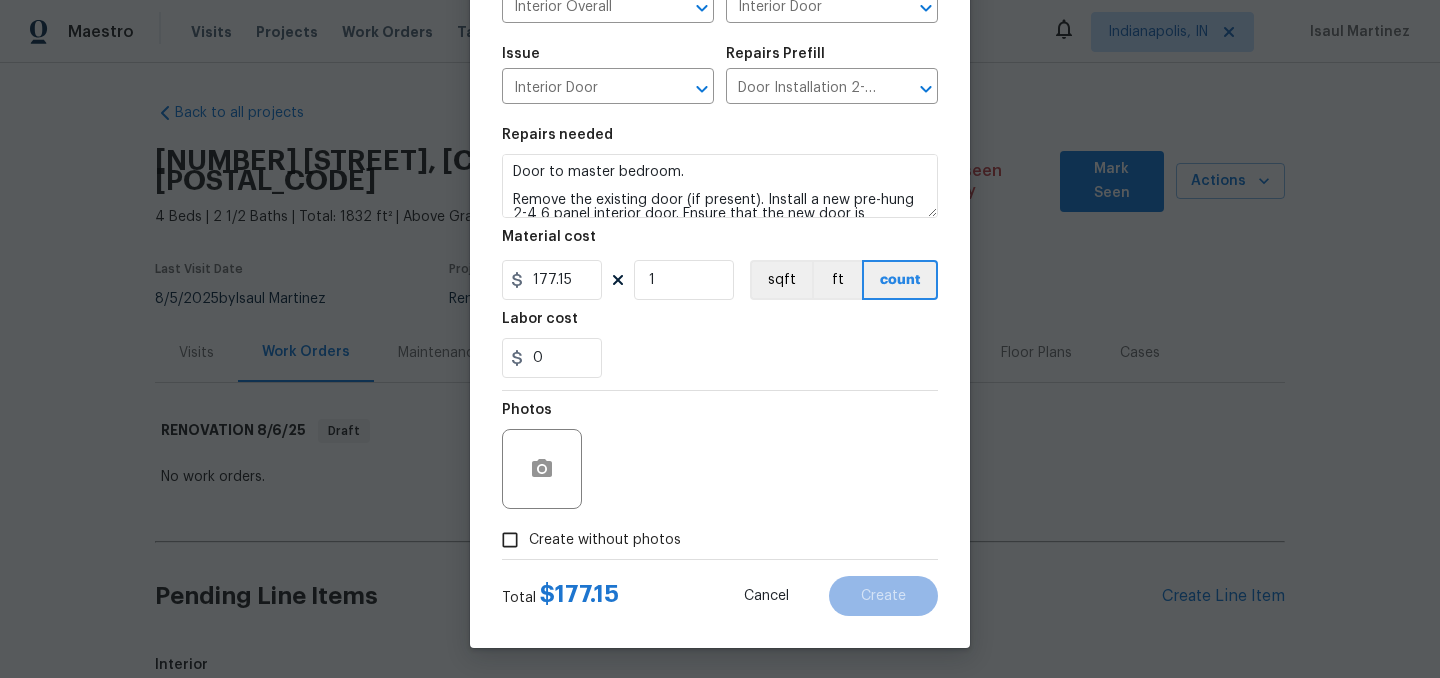 click on "Create without photos" at bounding box center [605, 540] 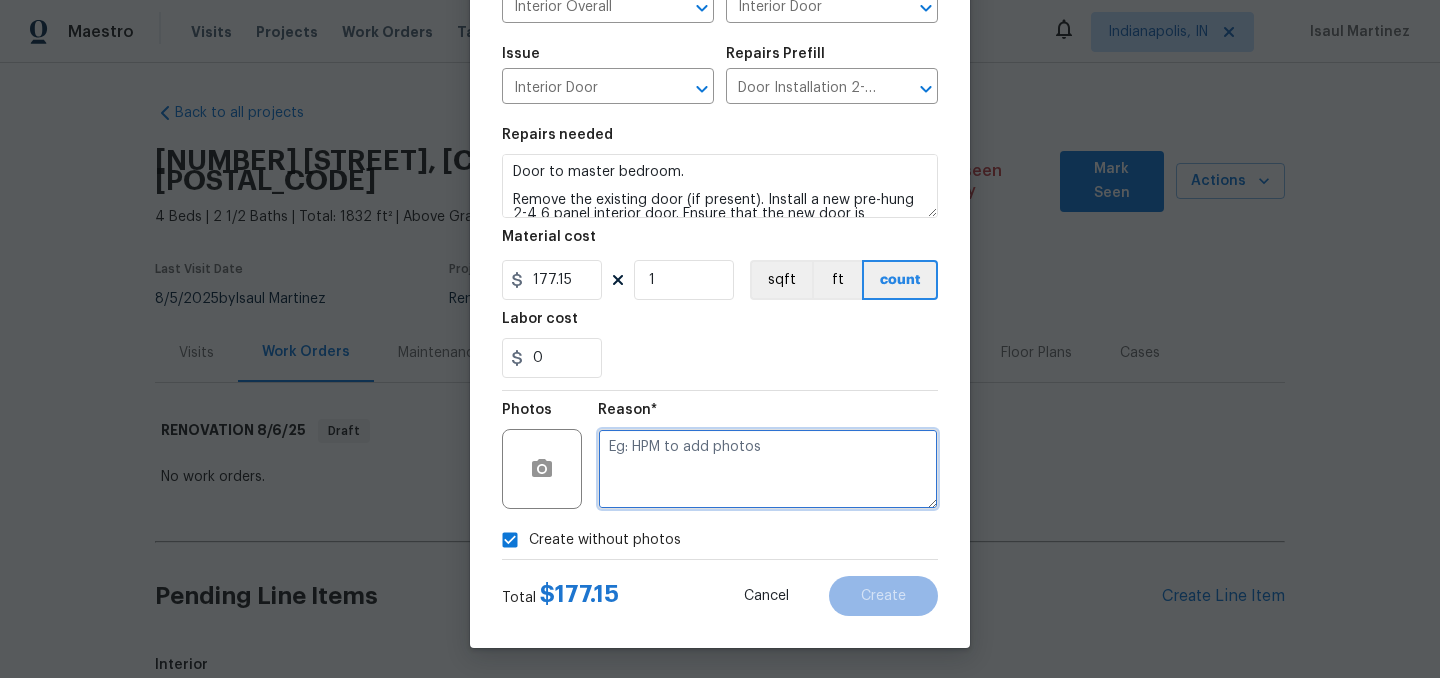 click at bounding box center (768, 469) 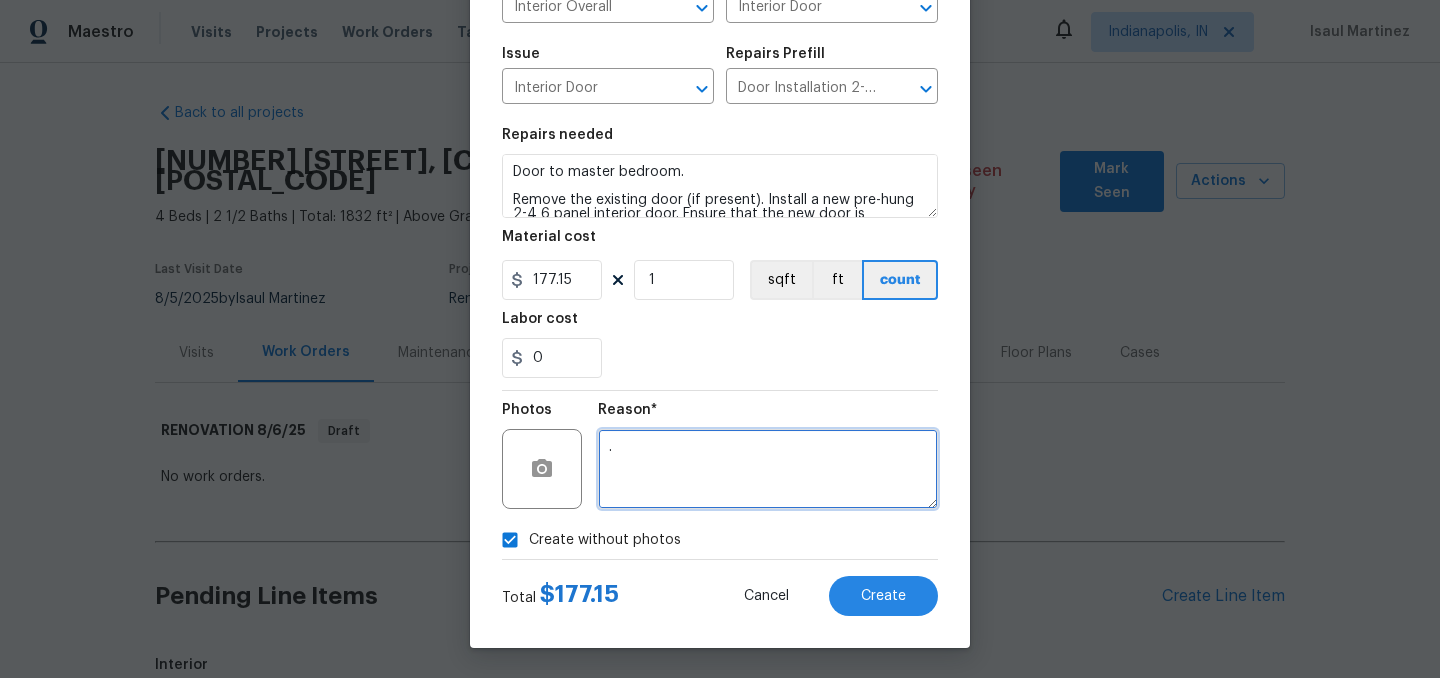 type on "." 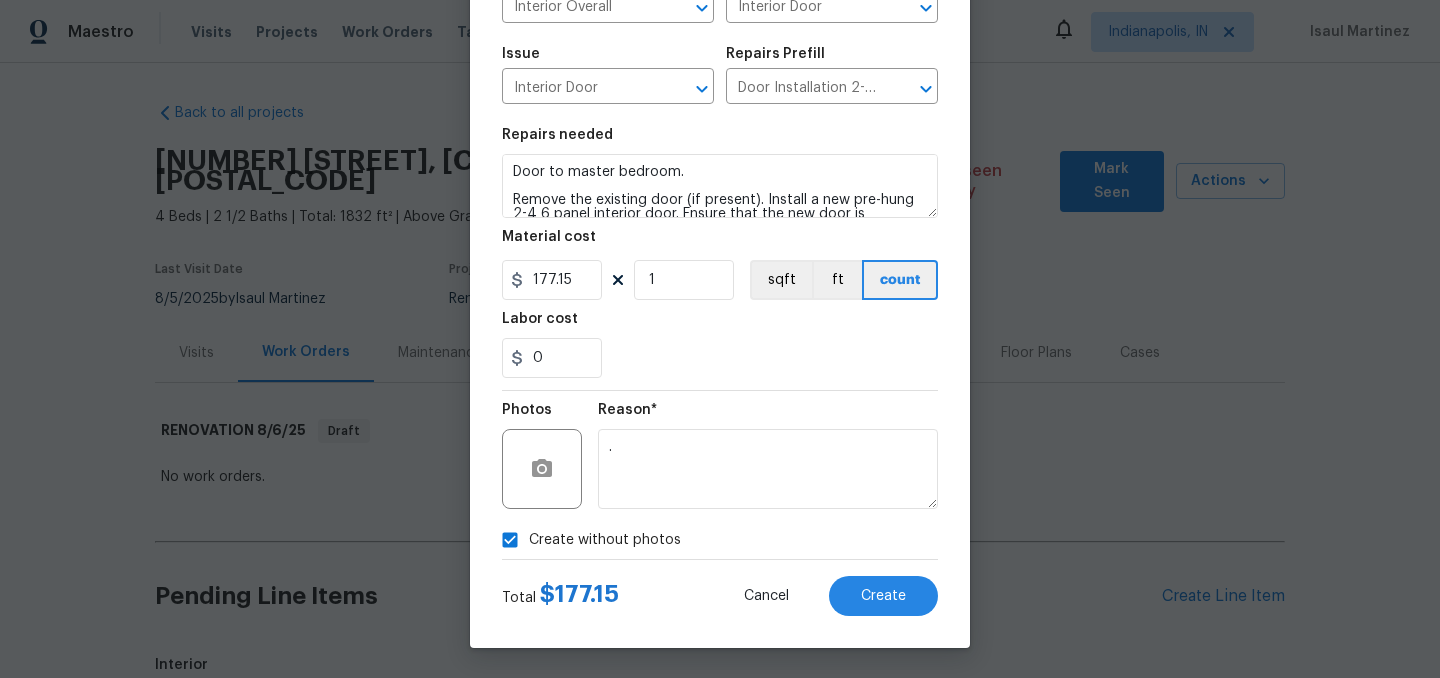 click on "Create without photos" at bounding box center [586, 540] 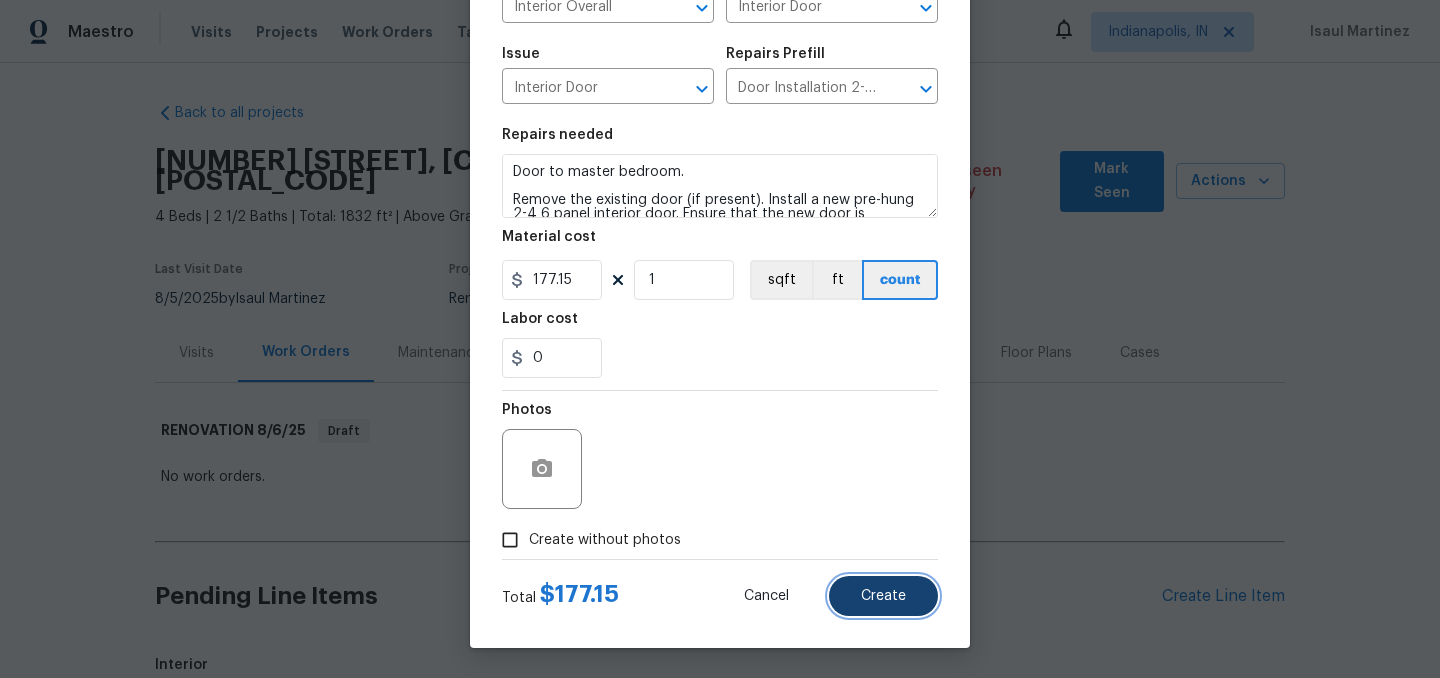 click on "Create" at bounding box center [883, 596] 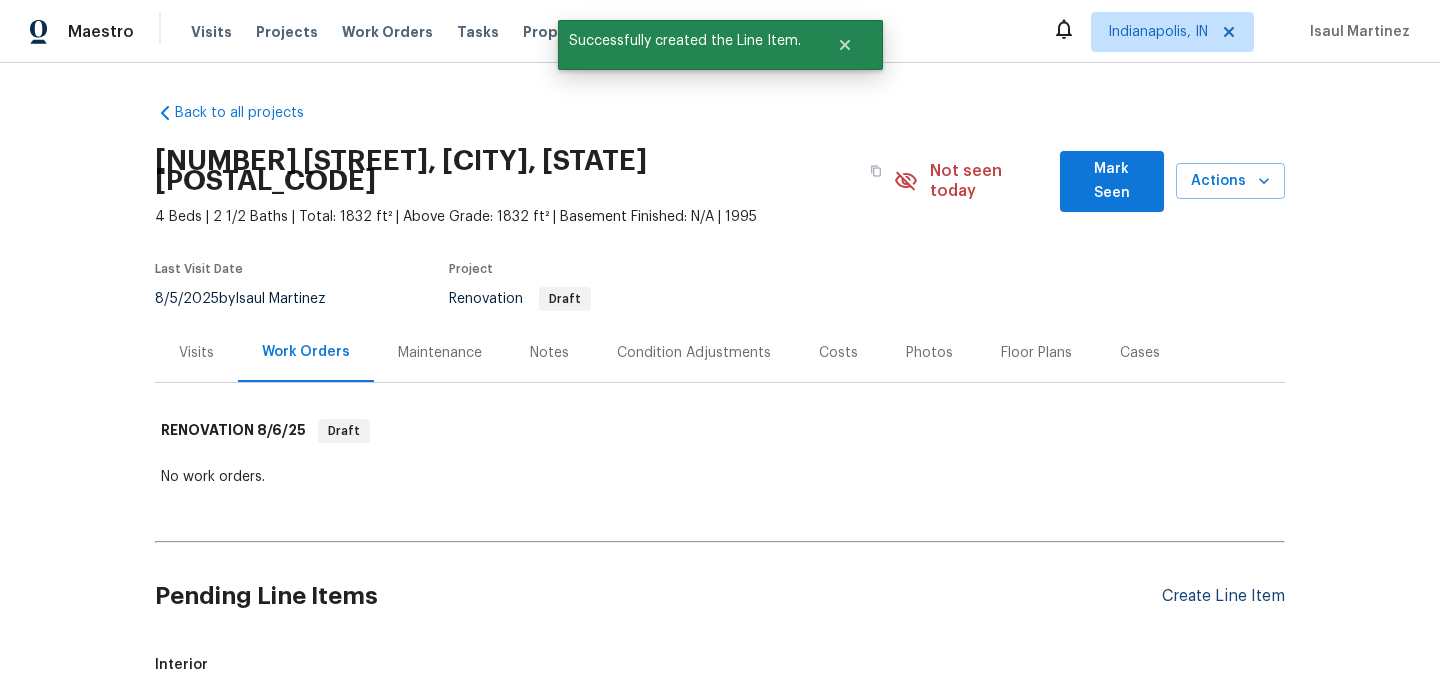 click on "Create Line Item" at bounding box center (1223, 596) 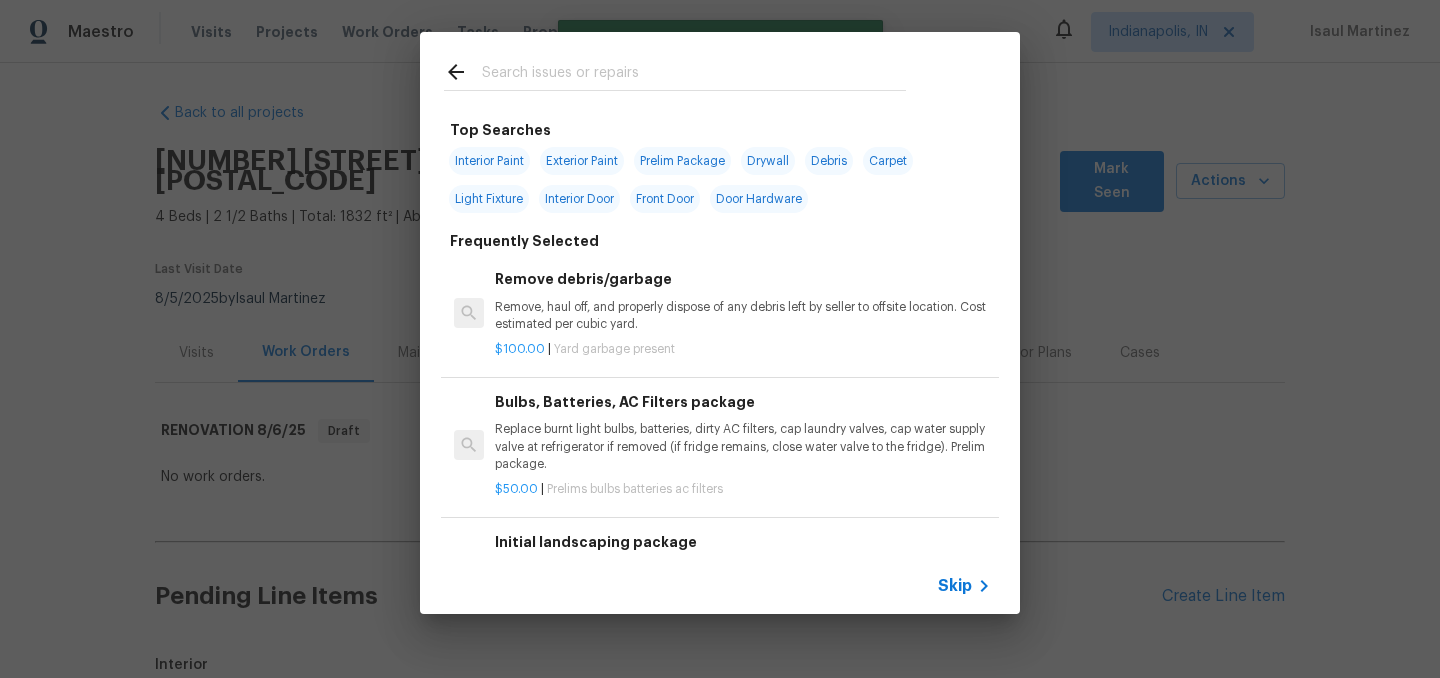 click at bounding box center [694, 75] 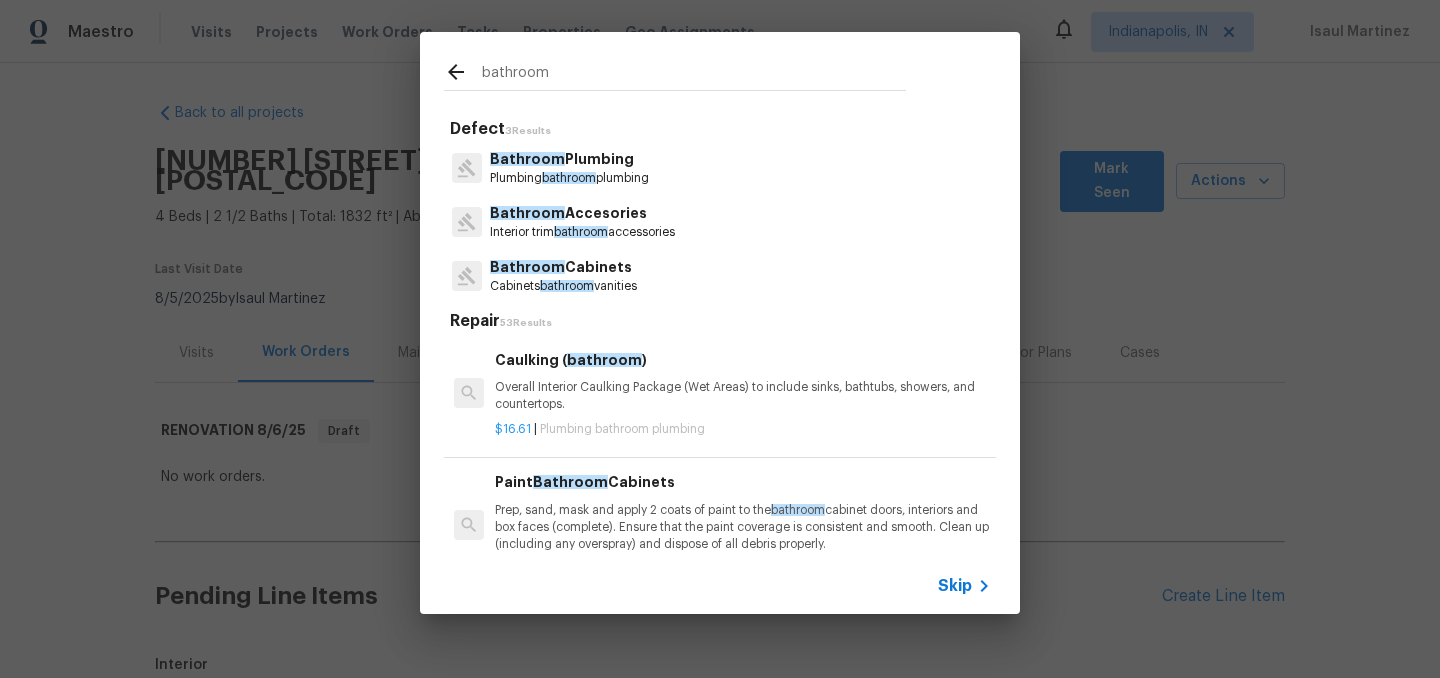 type on "bathroom" 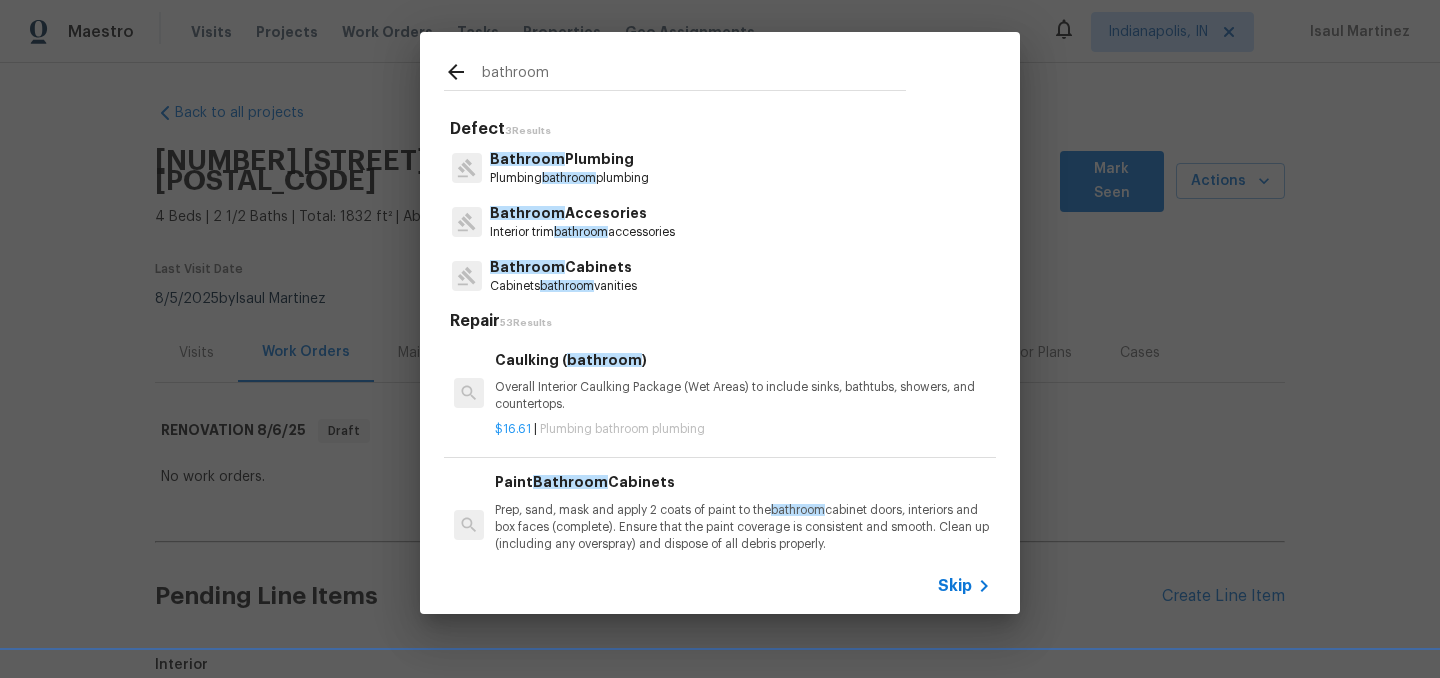 click on "Bathroom  Accesories" at bounding box center (582, 213) 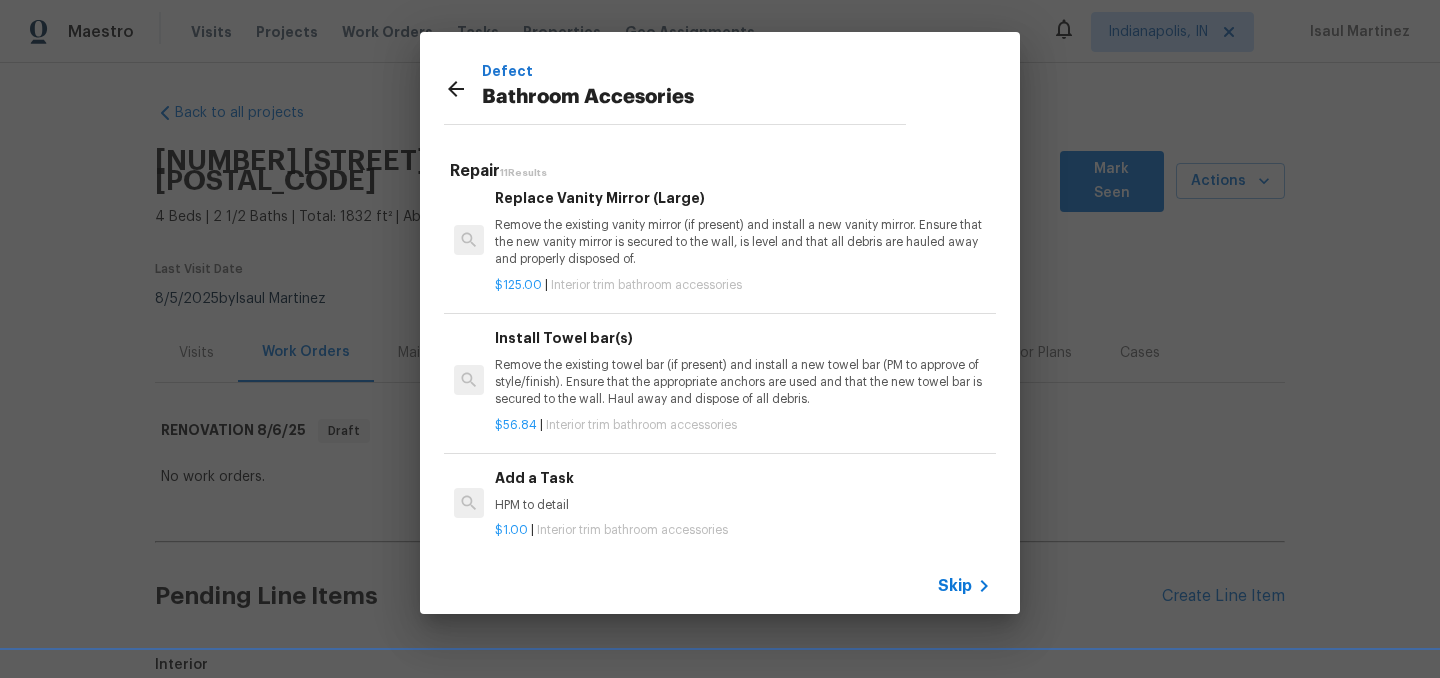 scroll, scrollTop: 567, scrollLeft: 0, axis: vertical 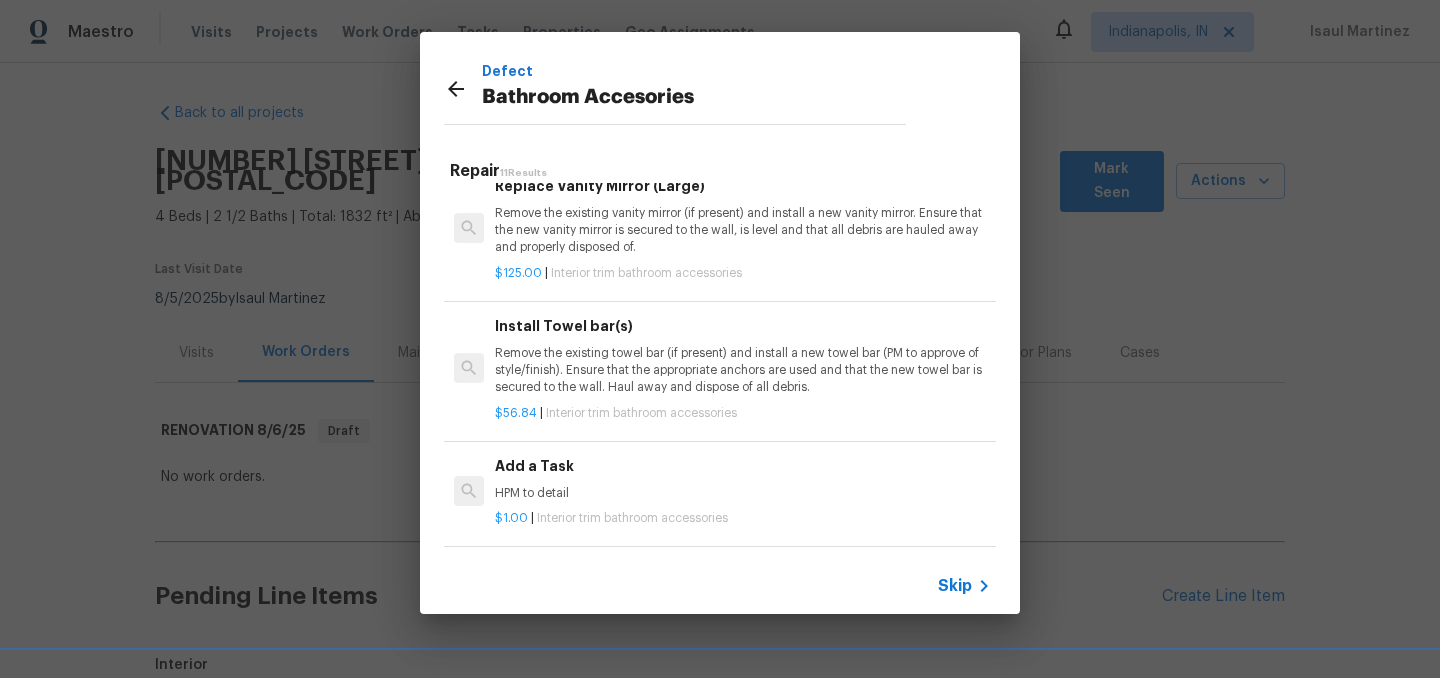 click on "Add a Task HPM to detail" at bounding box center (743, 479) 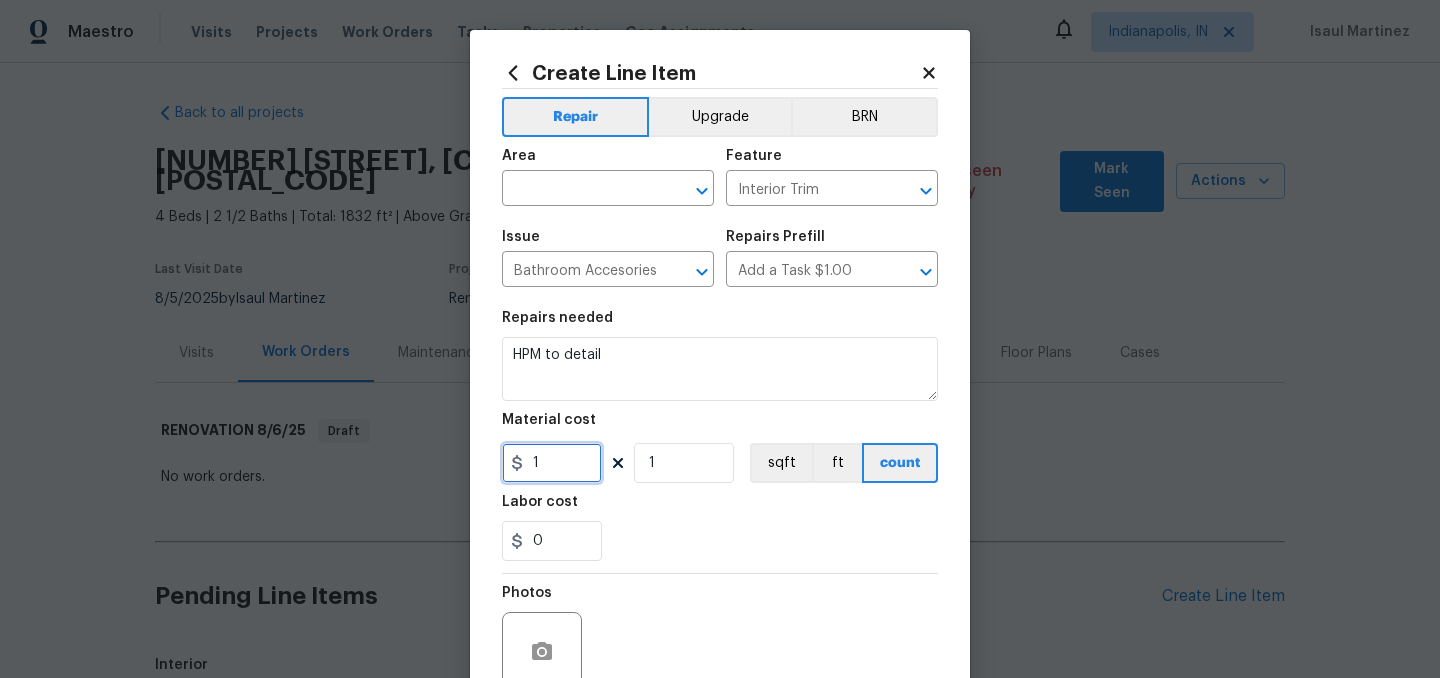 click on "1" at bounding box center [552, 463] 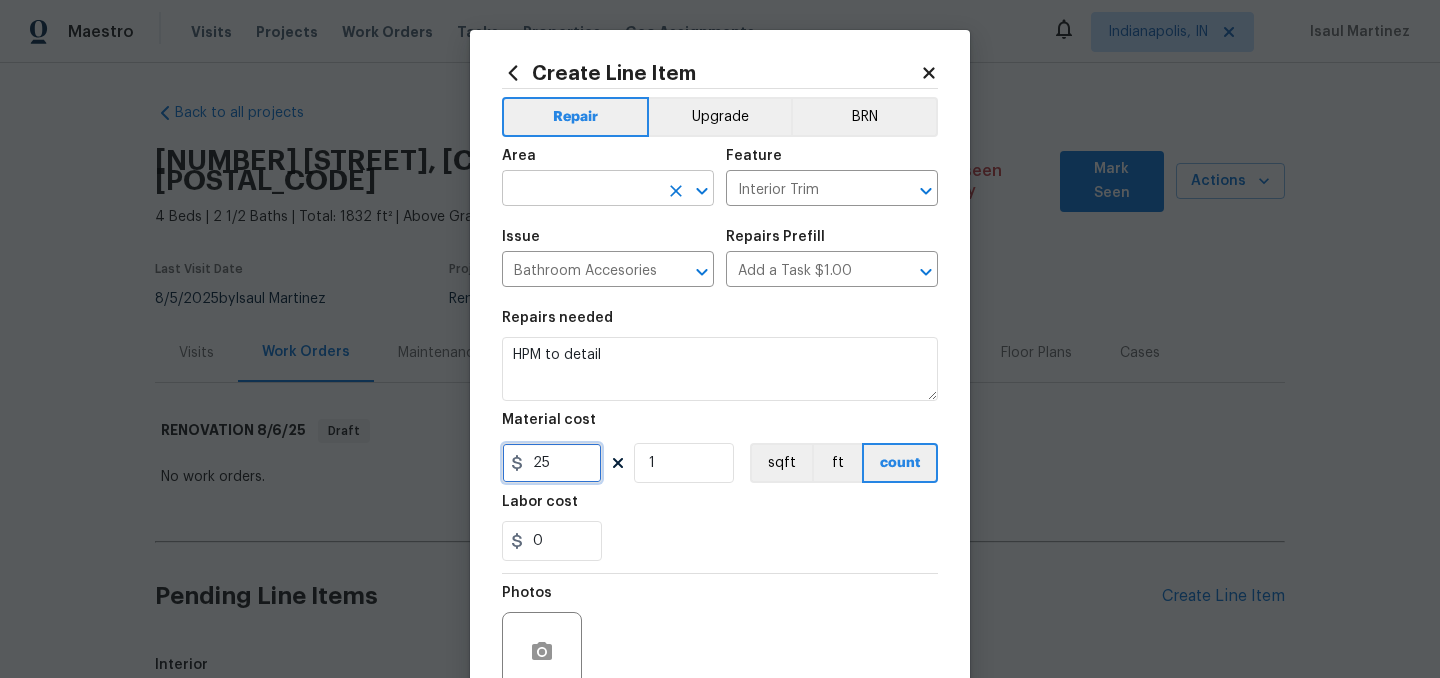 type on "25" 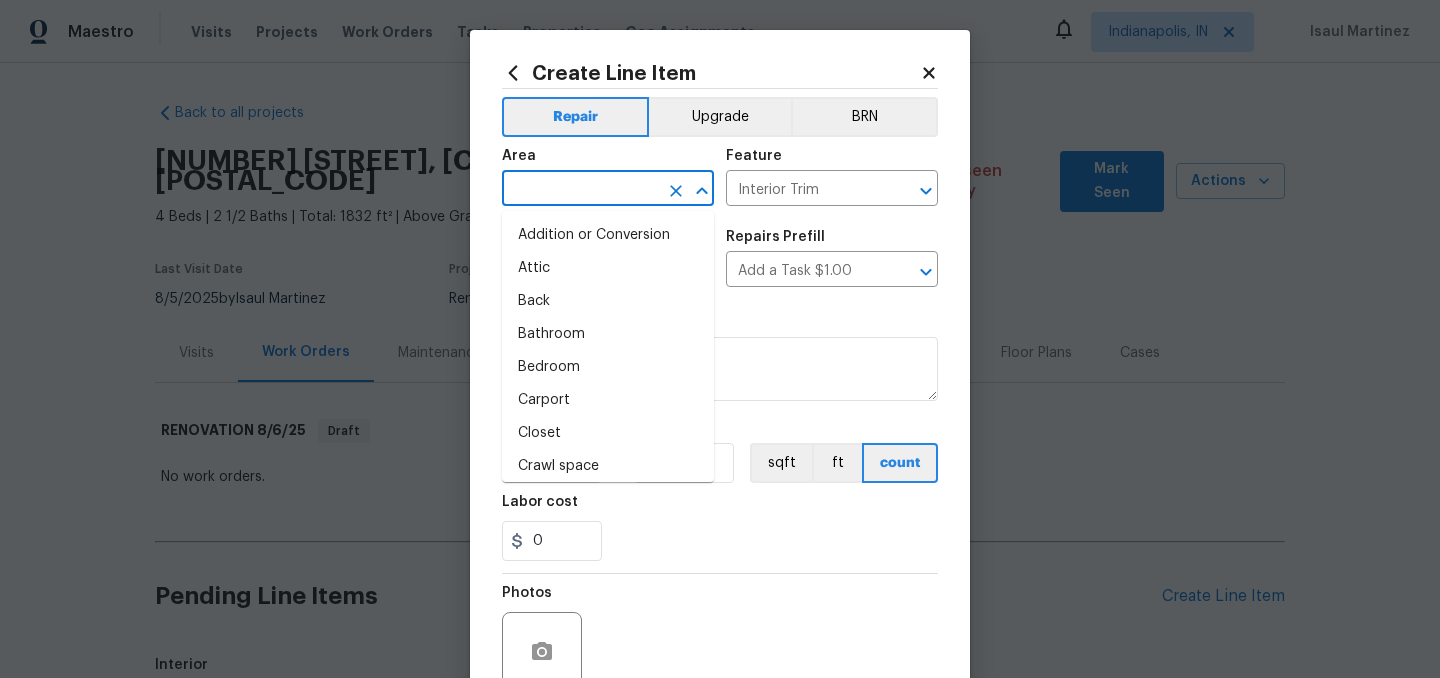 click at bounding box center (580, 190) 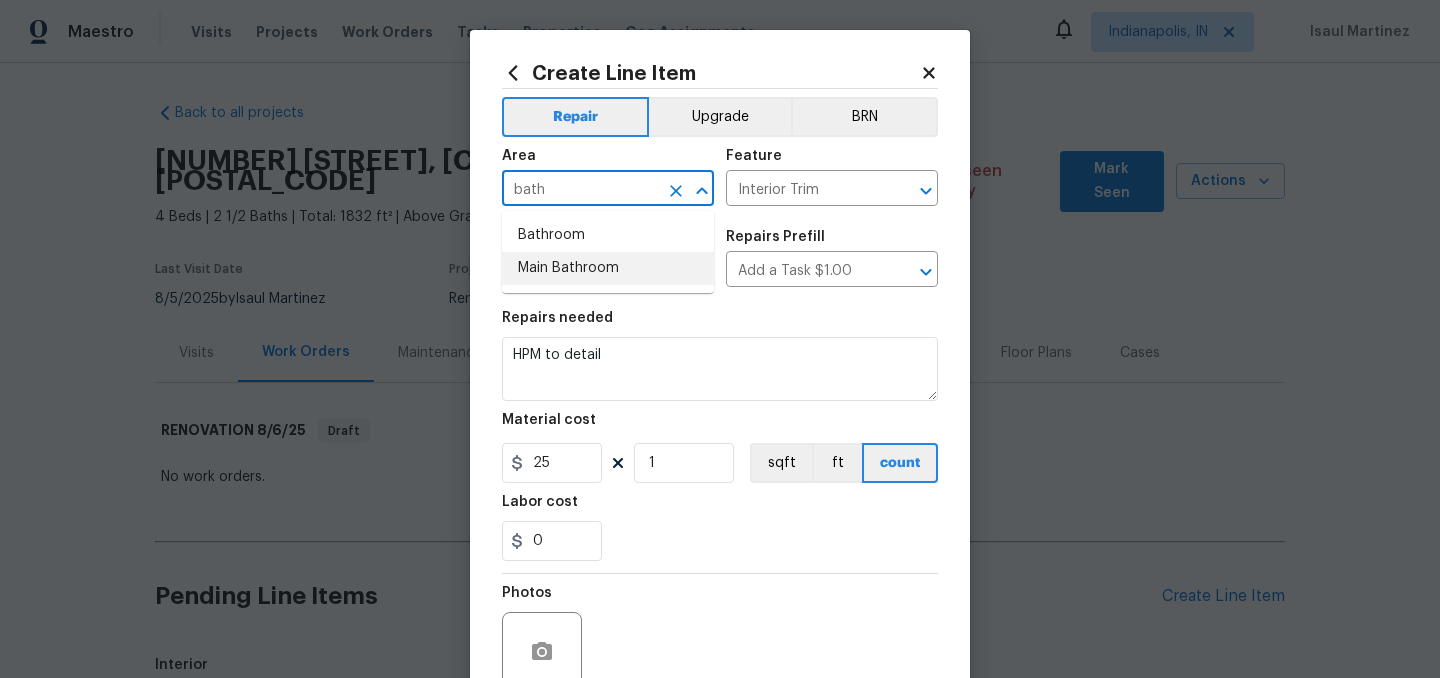 click on "Main Bathroom" at bounding box center [608, 268] 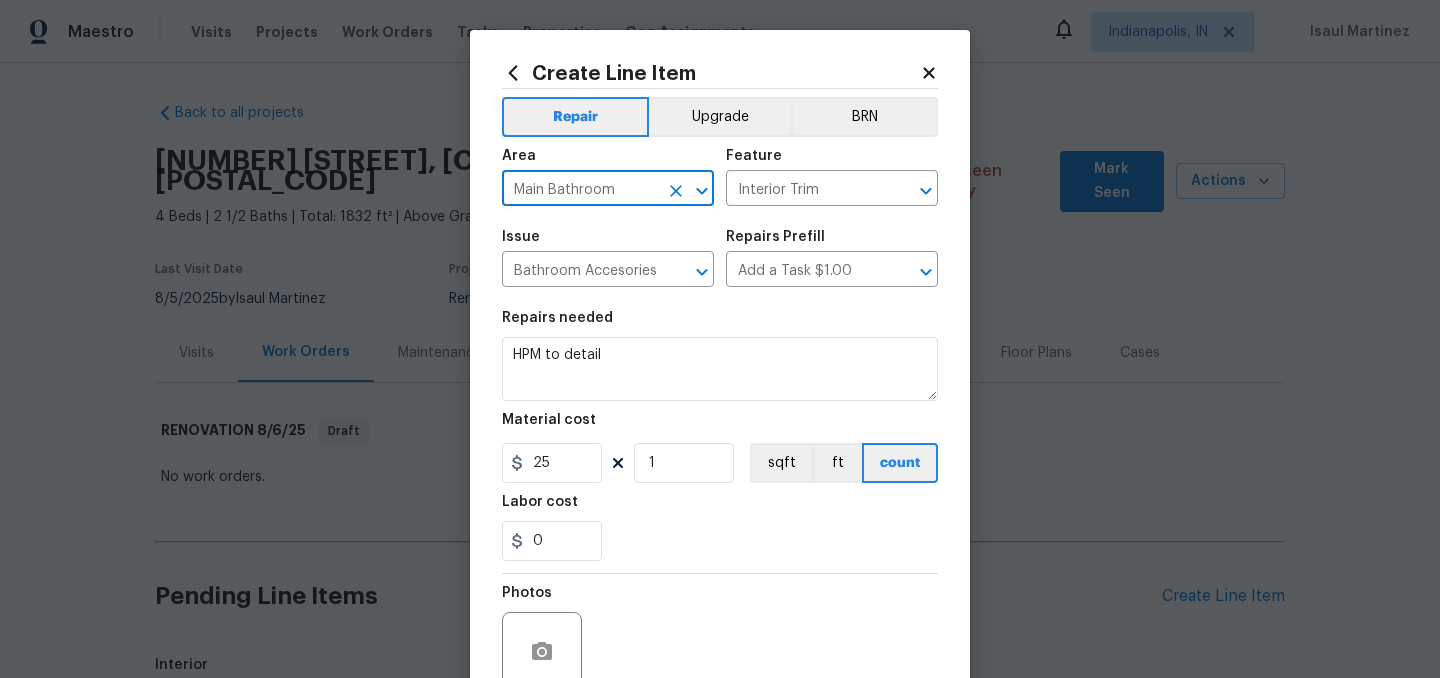 type on "Main Bathroom" 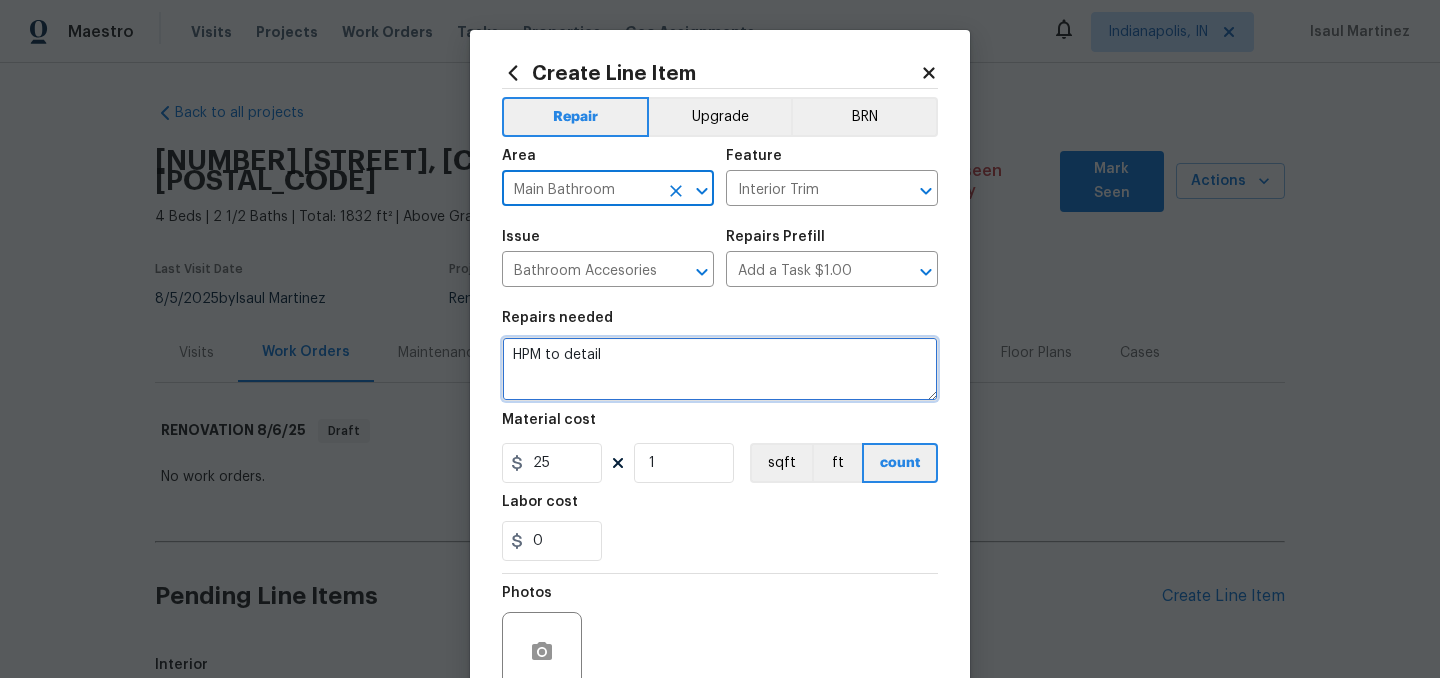 click on "HPM to detail" at bounding box center (720, 369) 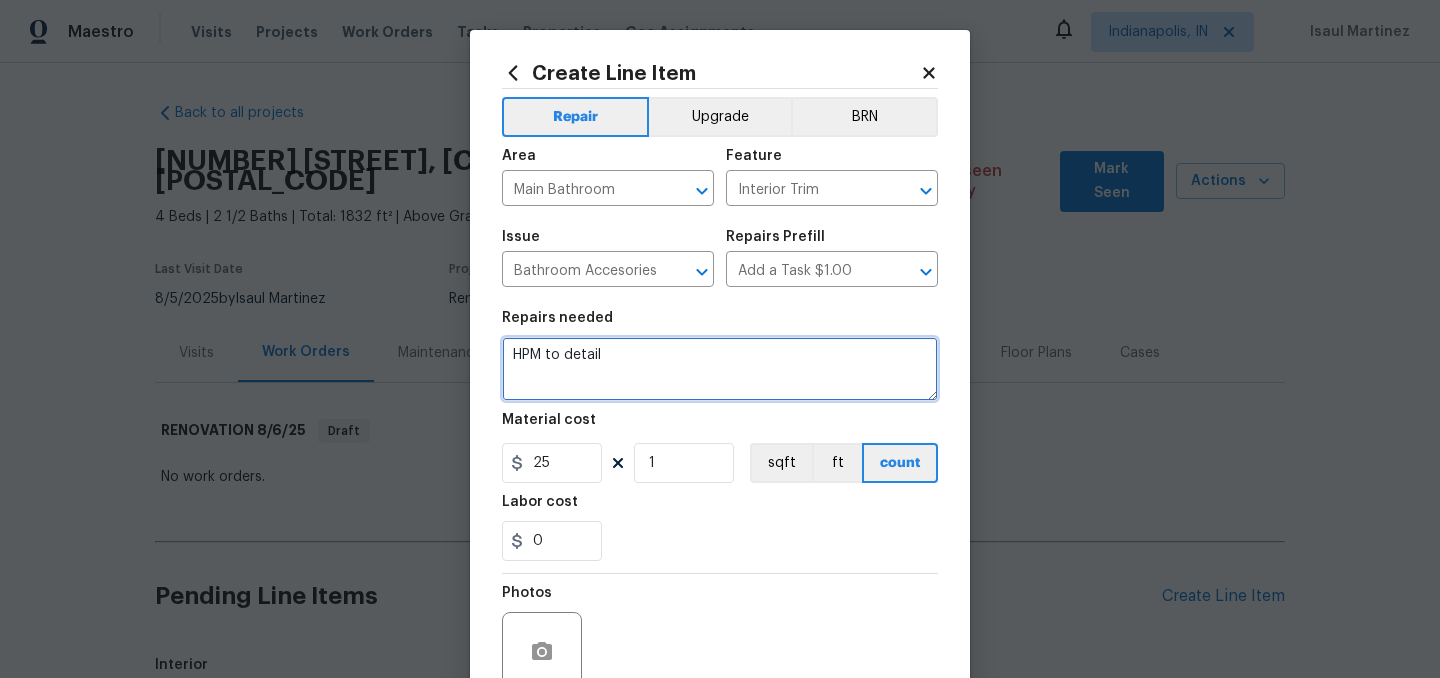click on "HPM to detail" at bounding box center (720, 369) 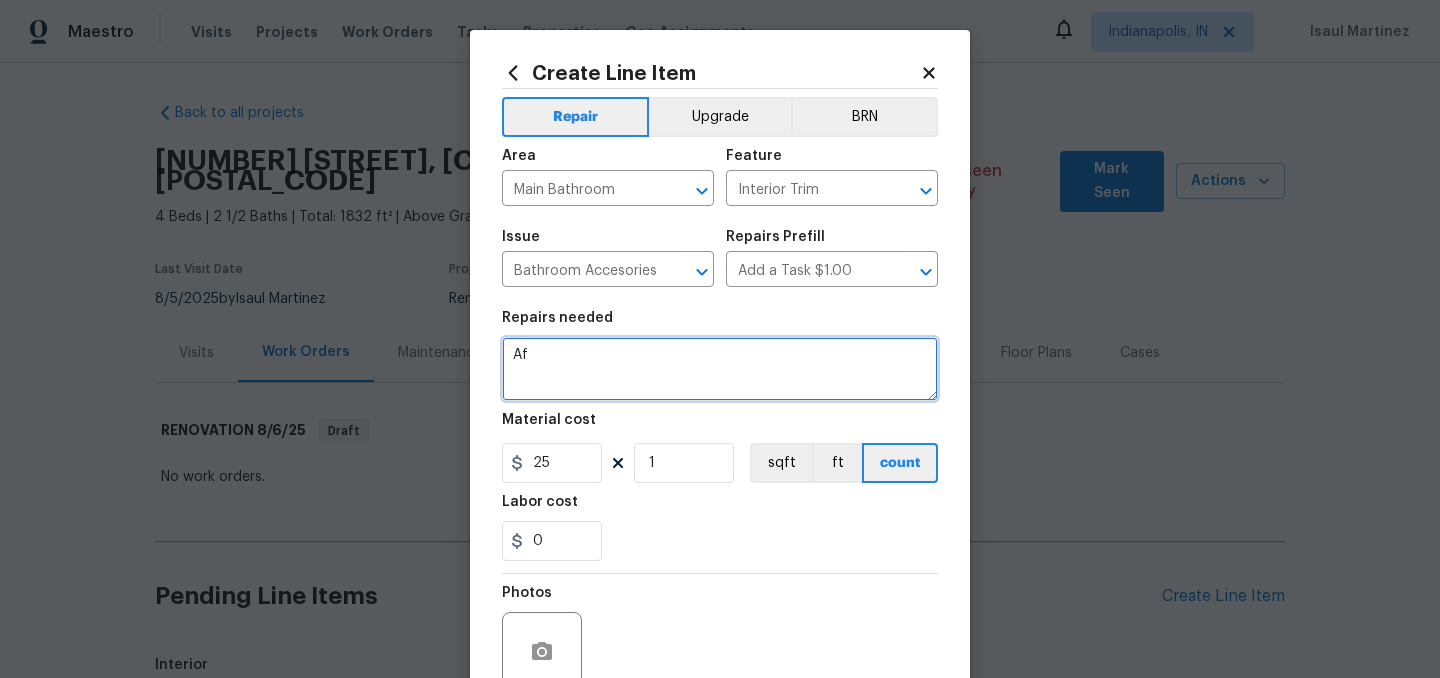 type on "A" 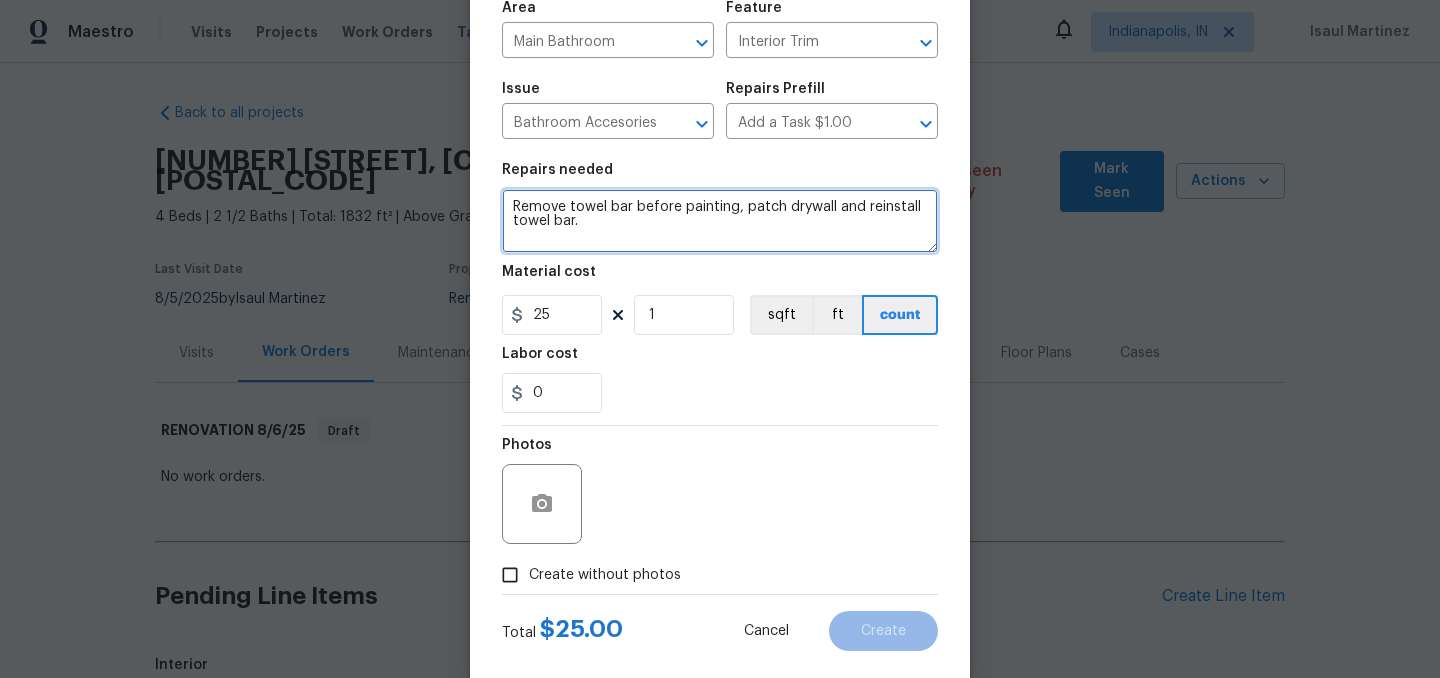 scroll, scrollTop: 184, scrollLeft: 0, axis: vertical 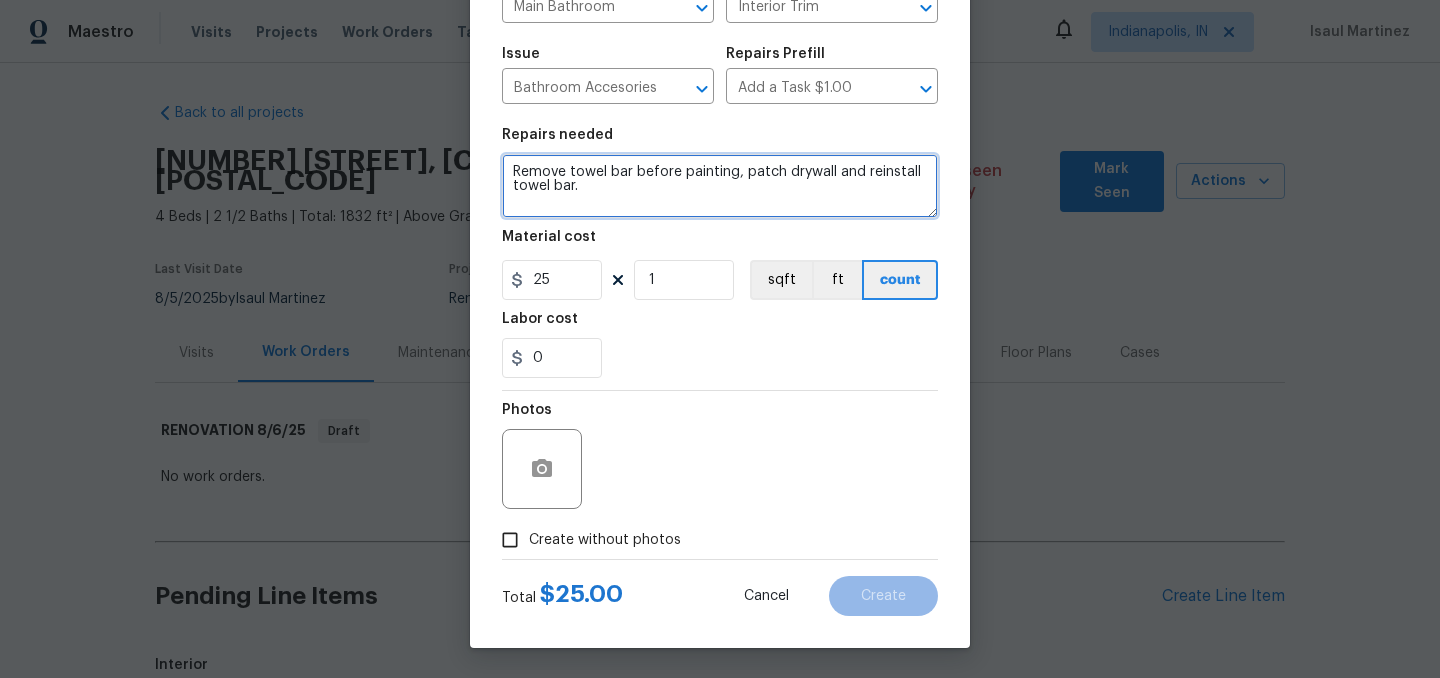 type on "Remove towel bar before painting, patch drywall and reinstall towel bar." 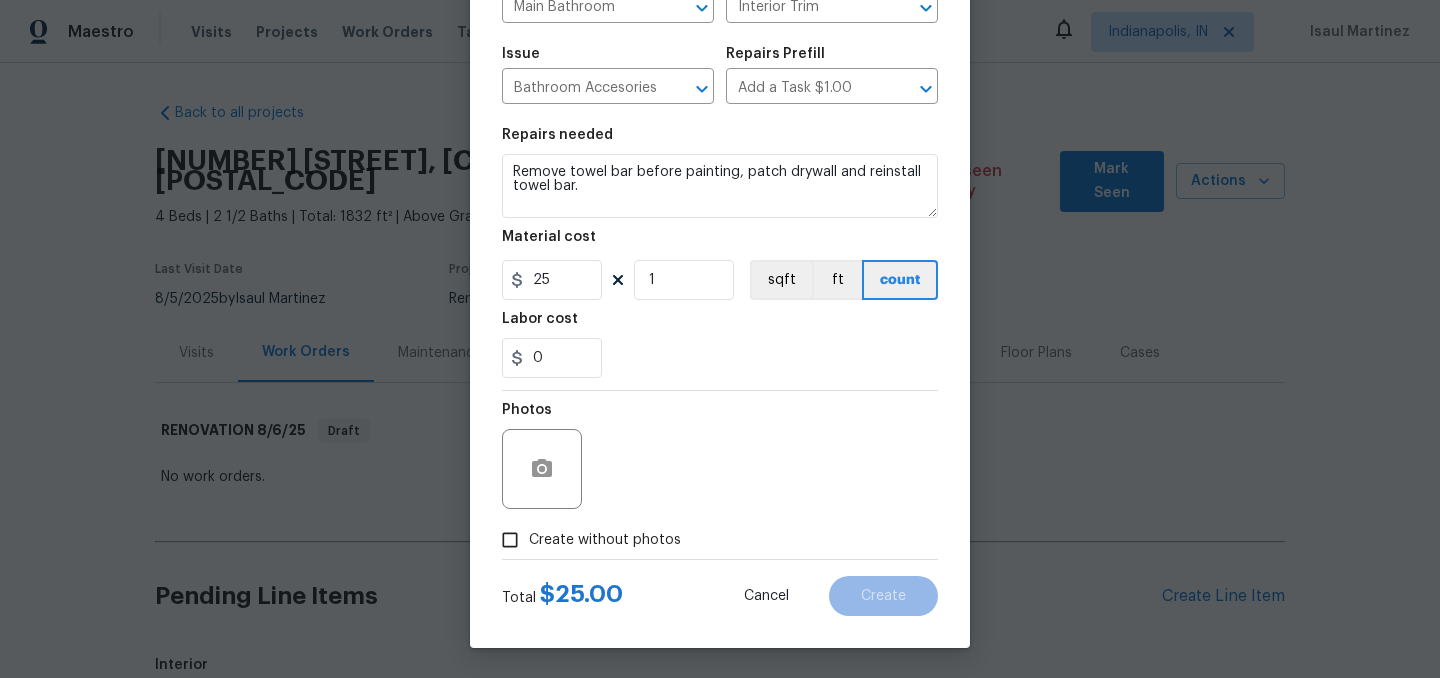 click on "Create without photos" at bounding box center (510, 540) 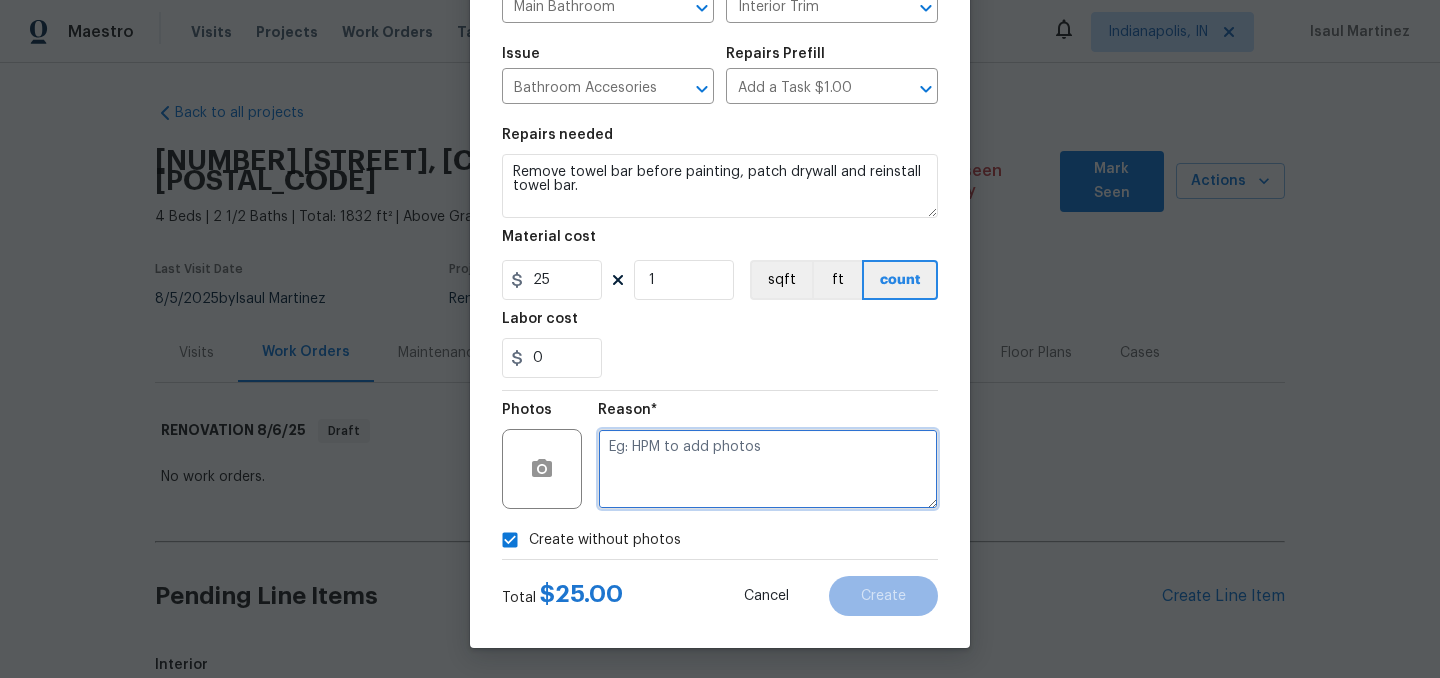 click at bounding box center [768, 469] 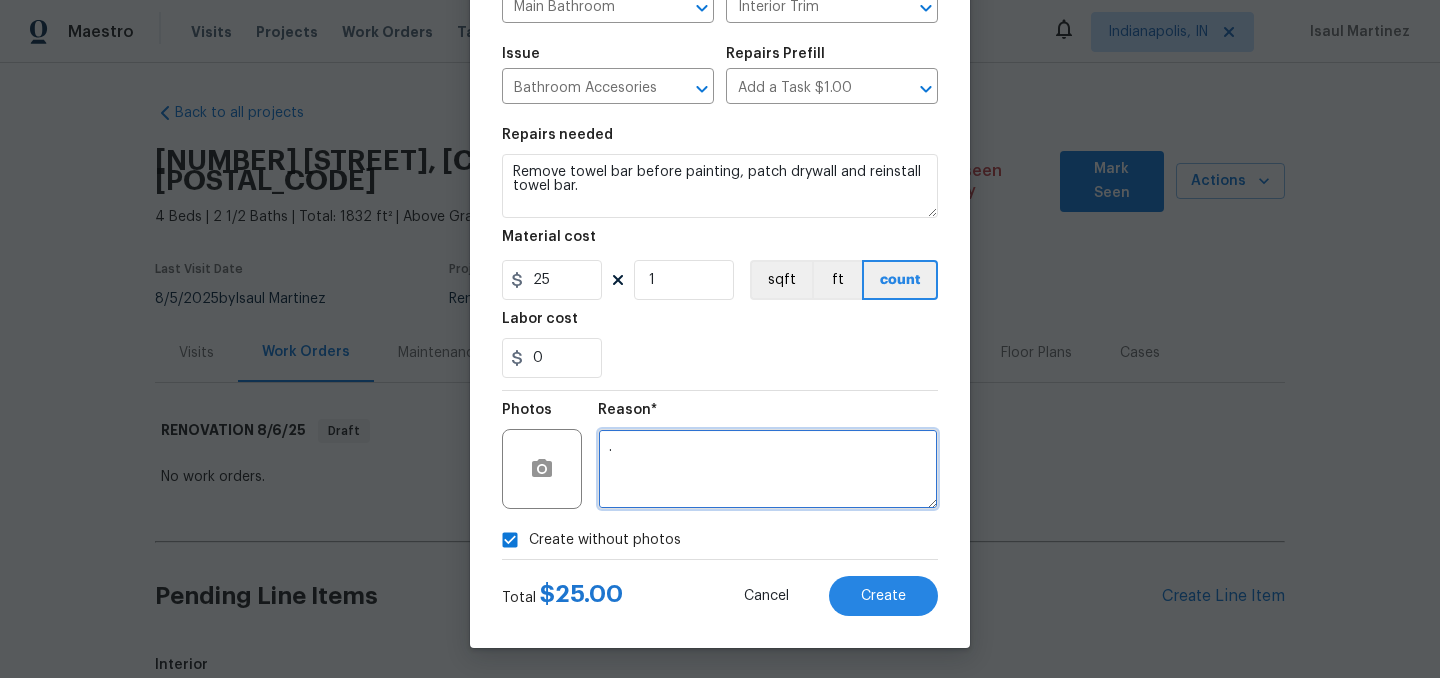 type on "." 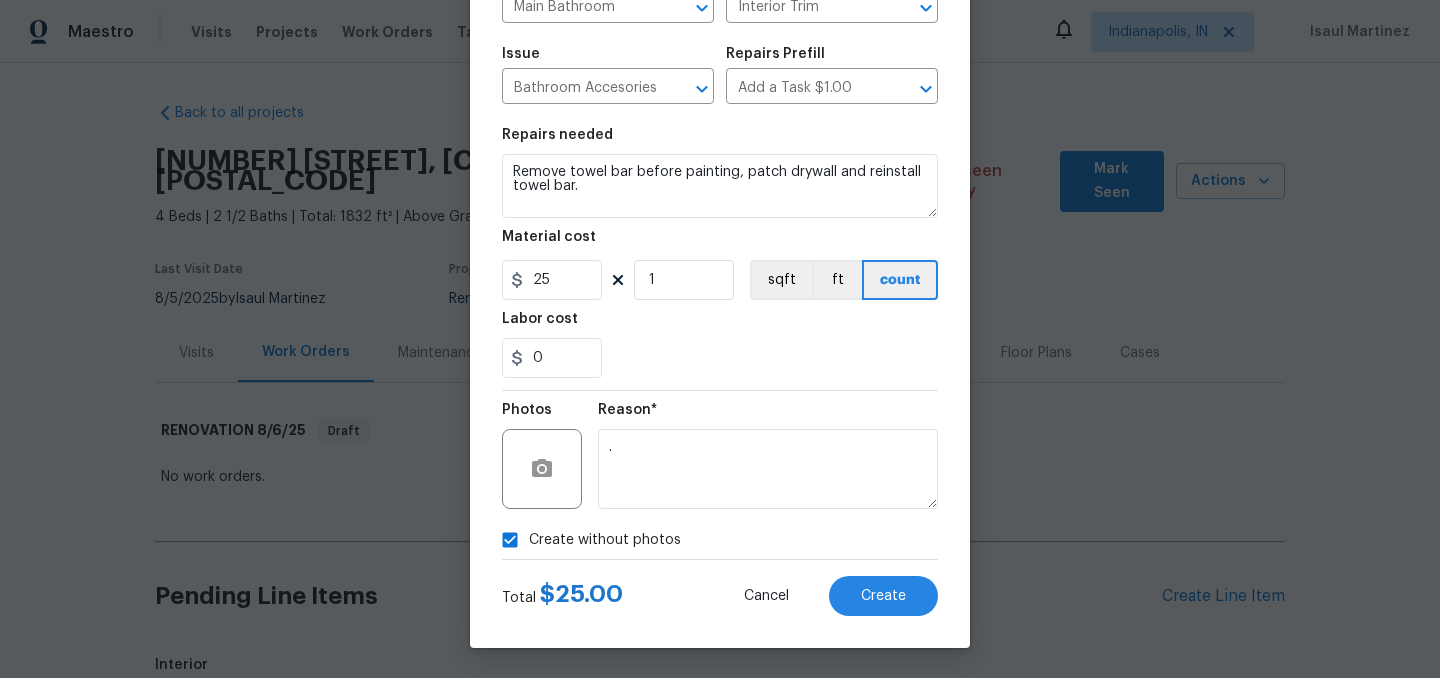 click on "Create without photos" at bounding box center [510, 540] 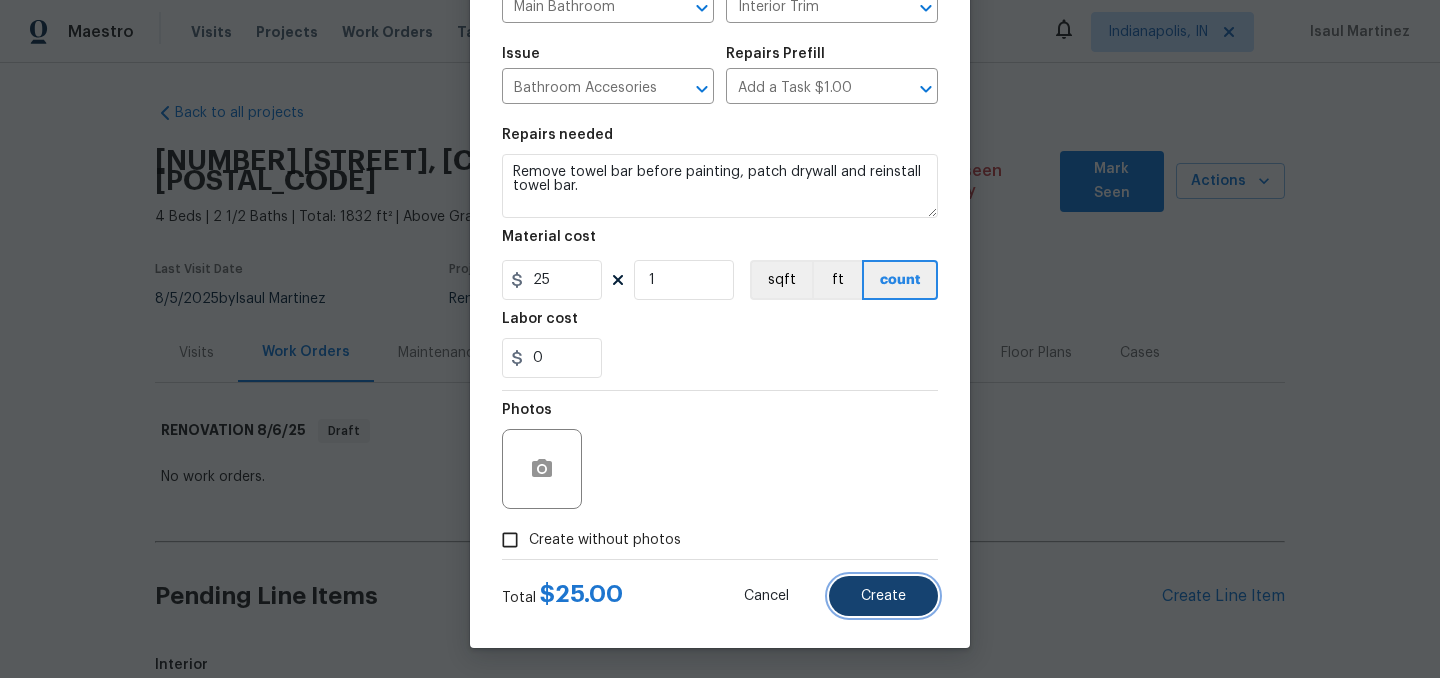 click on "Create" at bounding box center (883, 596) 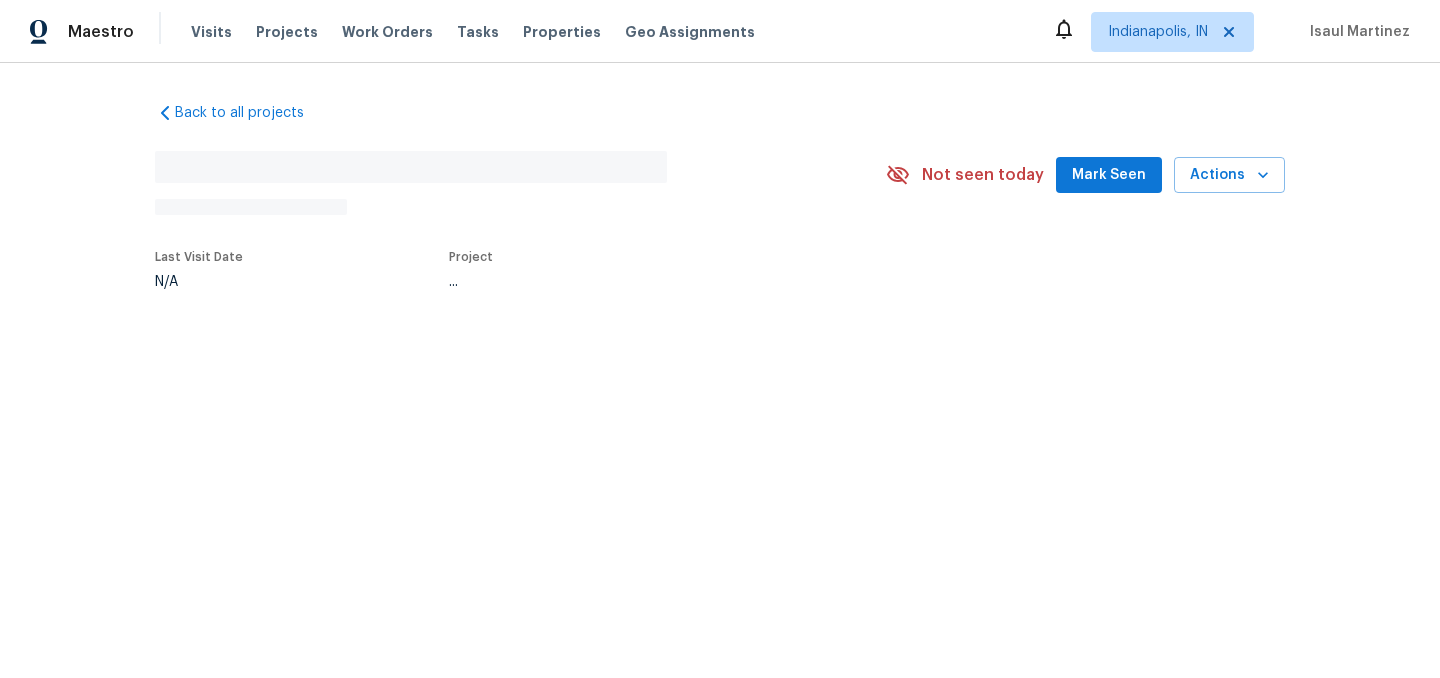scroll, scrollTop: 0, scrollLeft: 0, axis: both 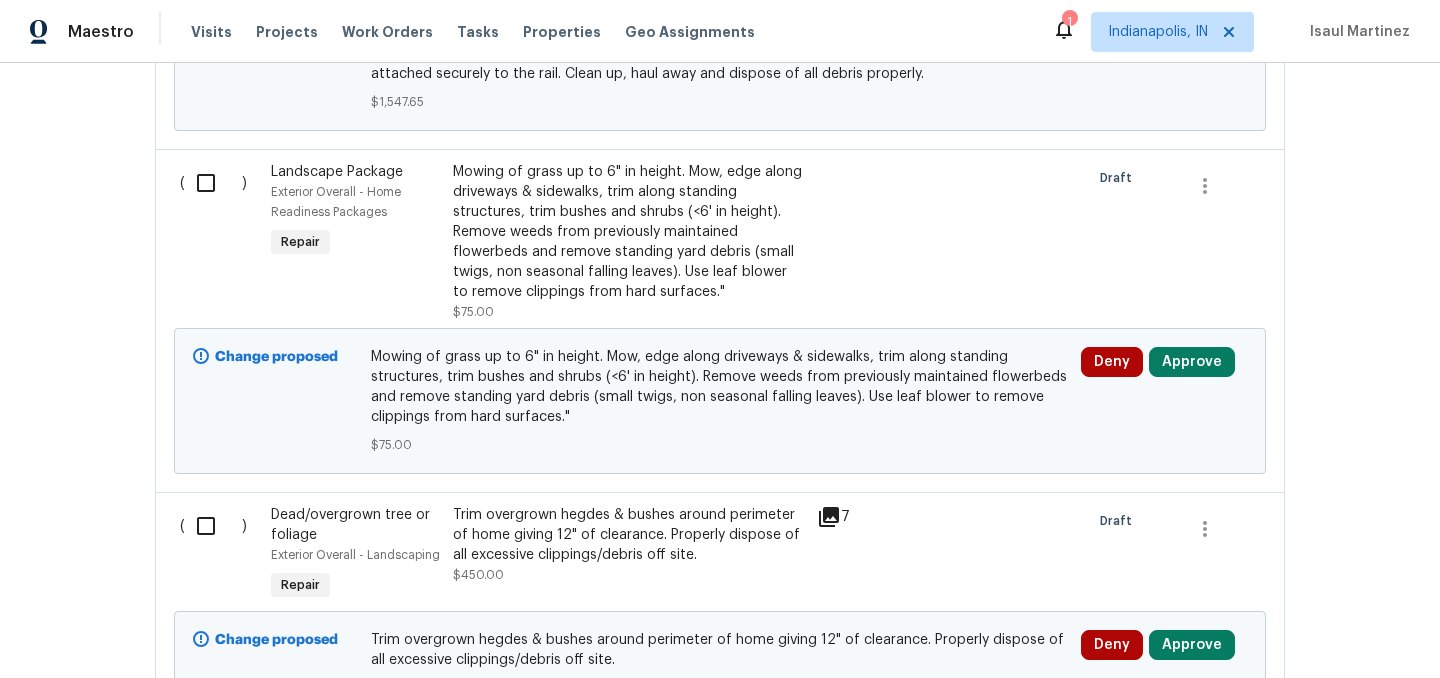 click at bounding box center (213, 526) 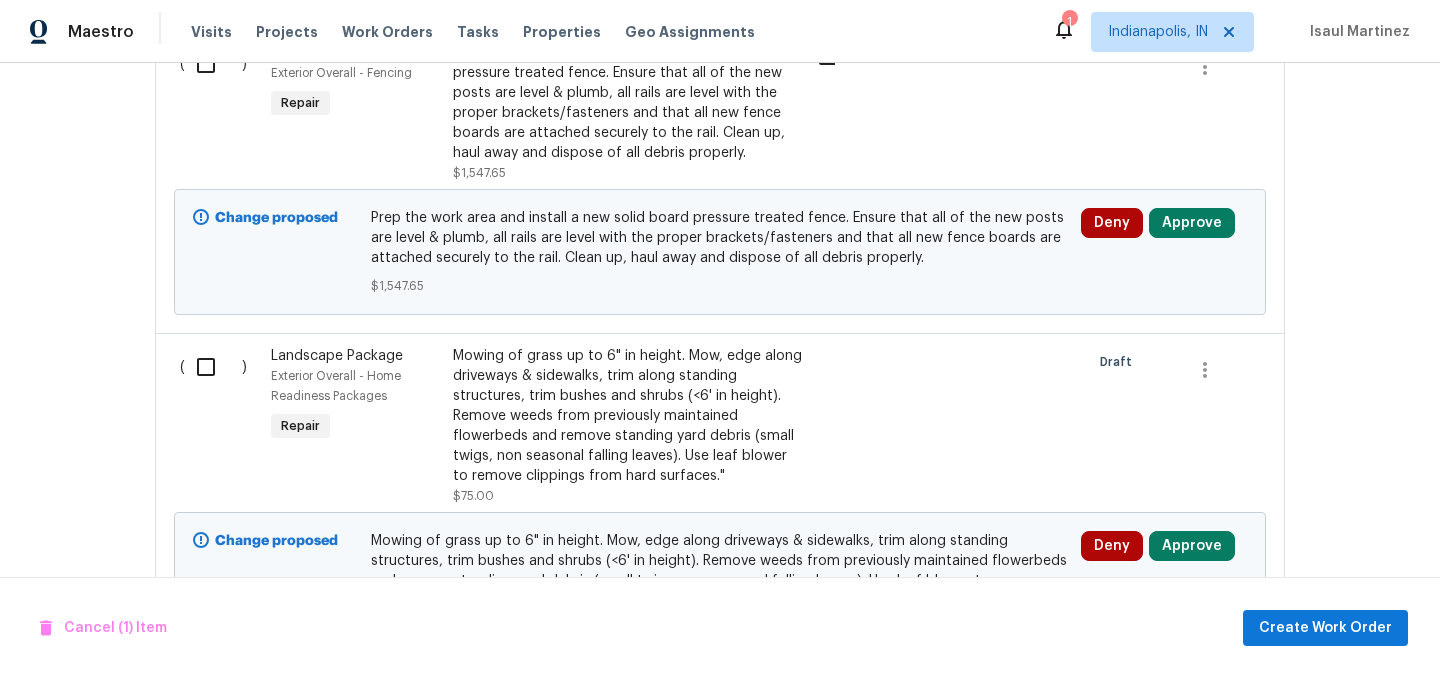 scroll, scrollTop: 4460, scrollLeft: 0, axis: vertical 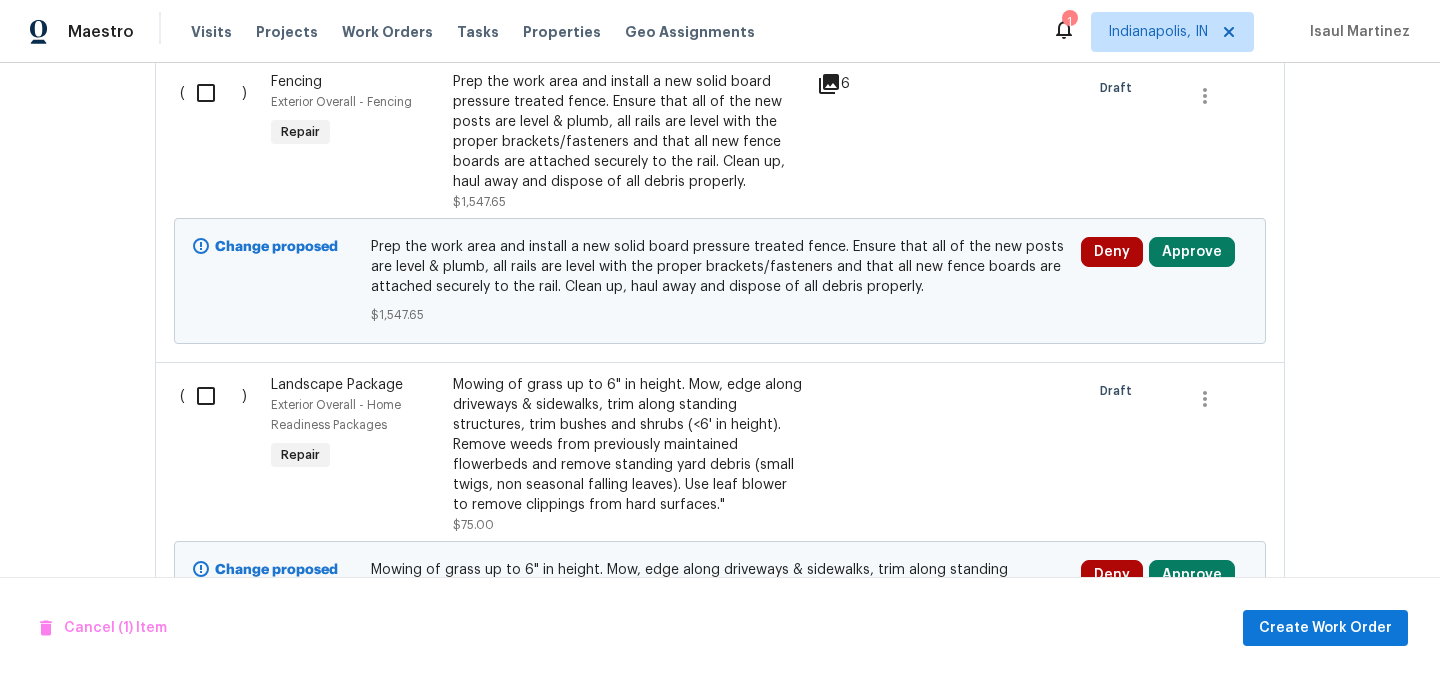 click at bounding box center (213, 396) 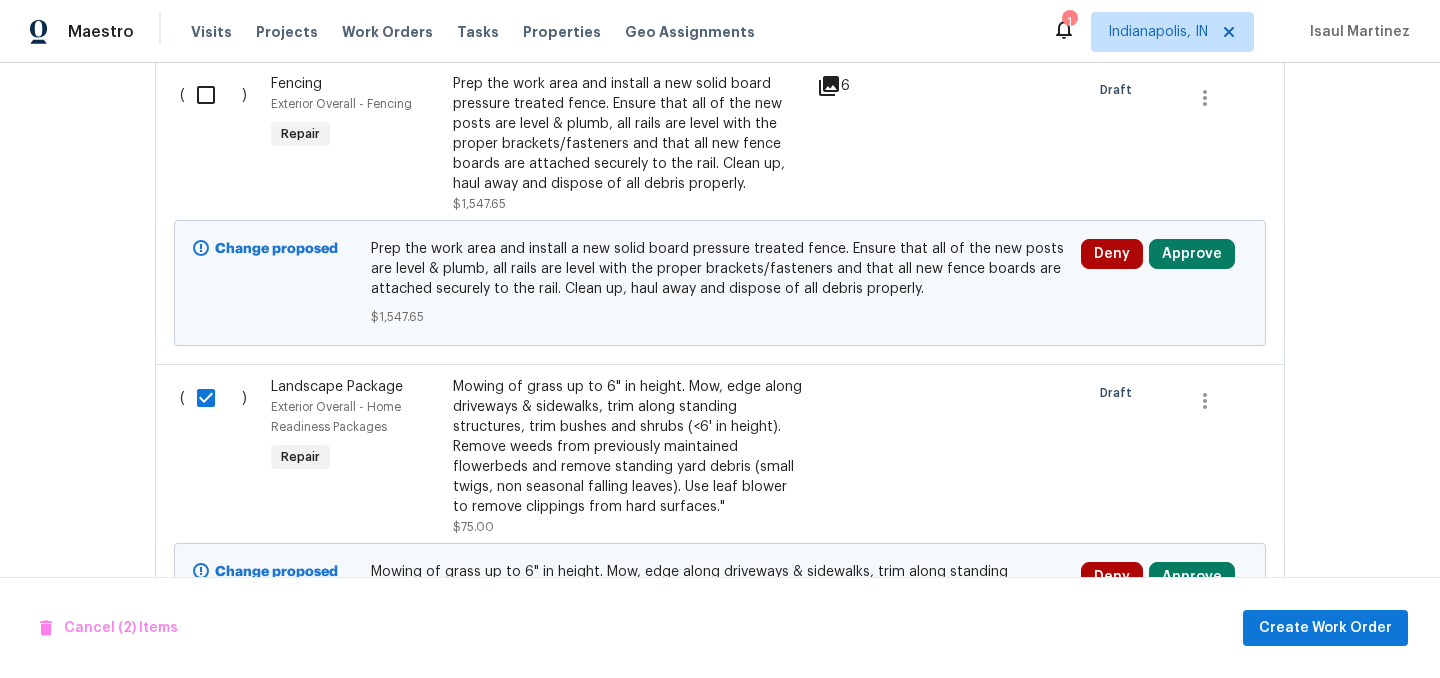 scroll, scrollTop: 4583, scrollLeft: 0, axis: vertical 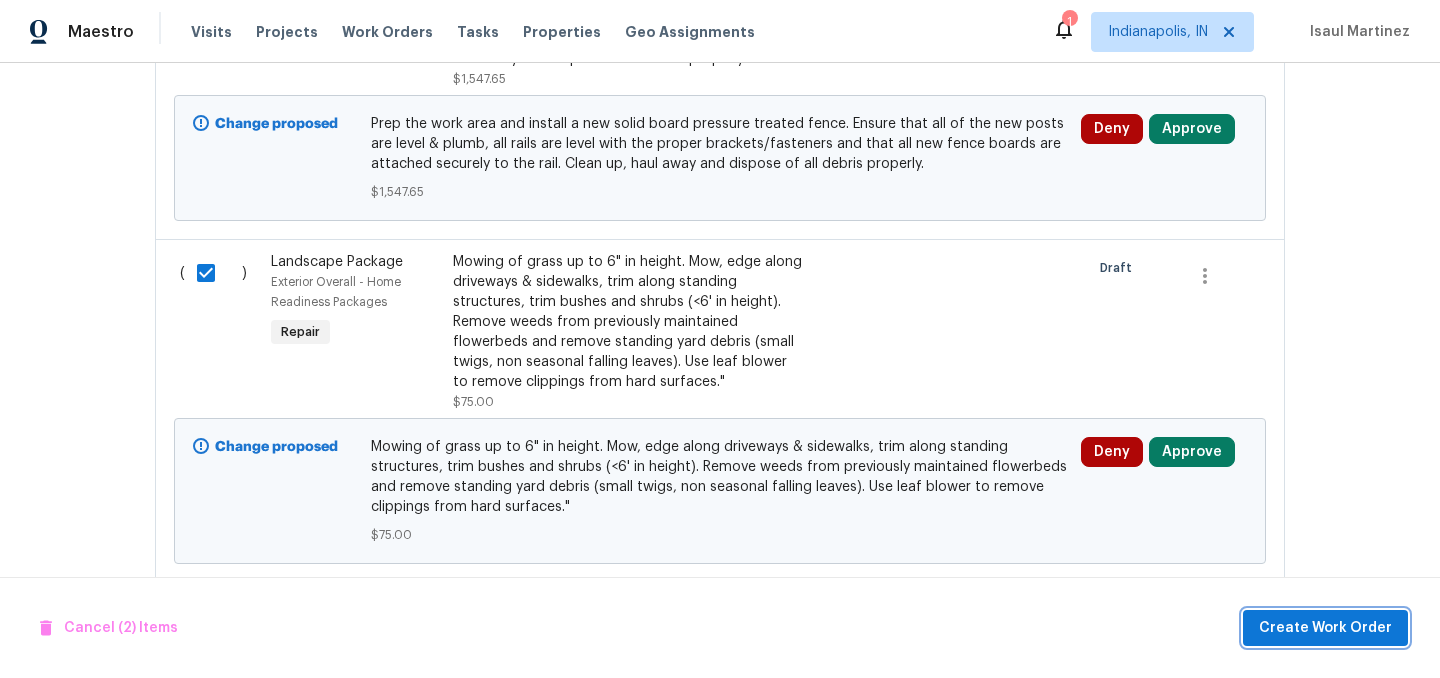 click on "Create Work Order" at bounding box center [1325, 628] 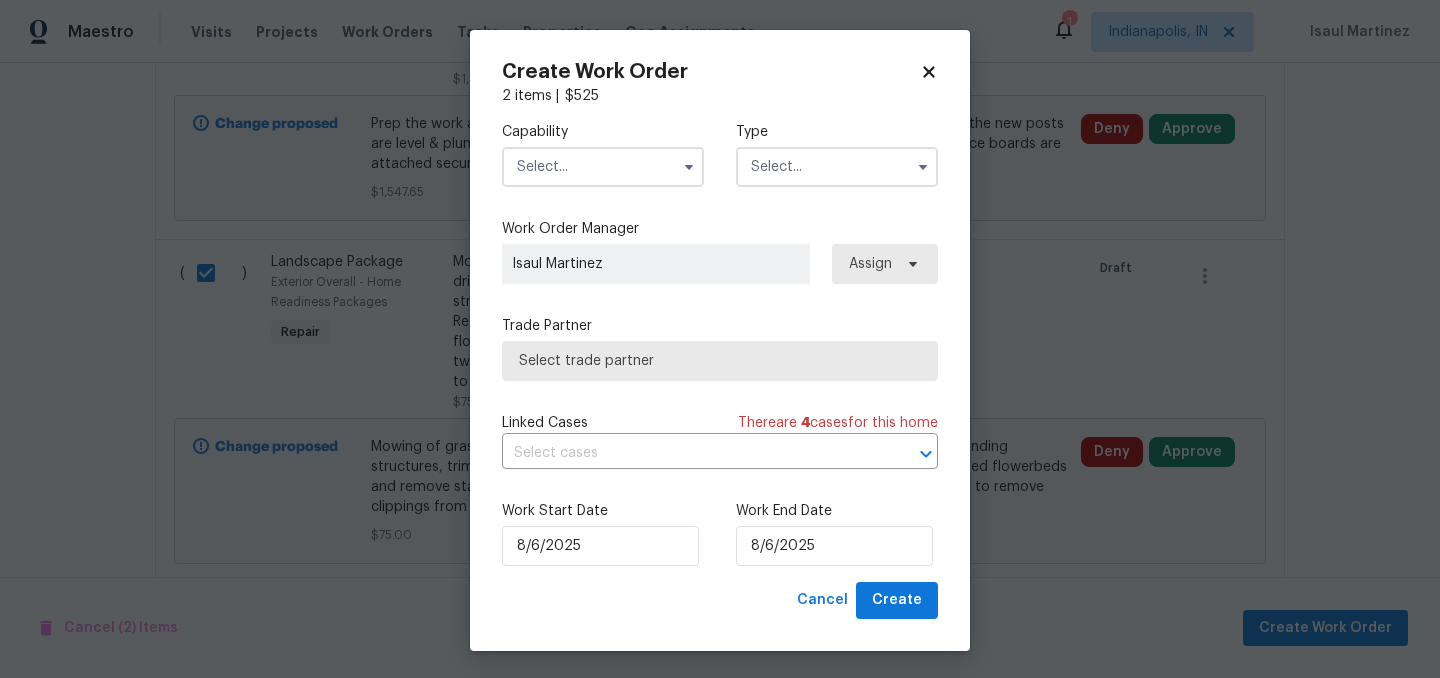 click at bounding box center [603, 167] 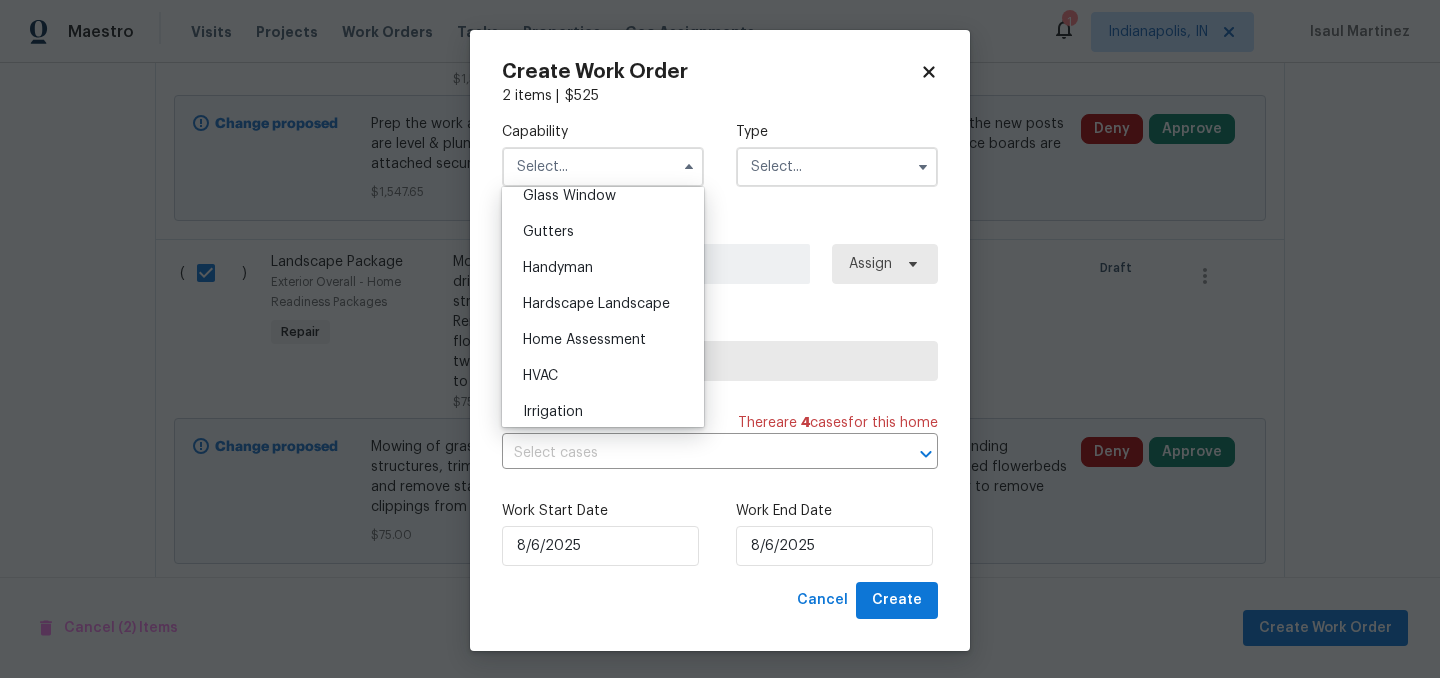 scroll, scrollTop: 1063, scrollLeft: 0, axis: vertical 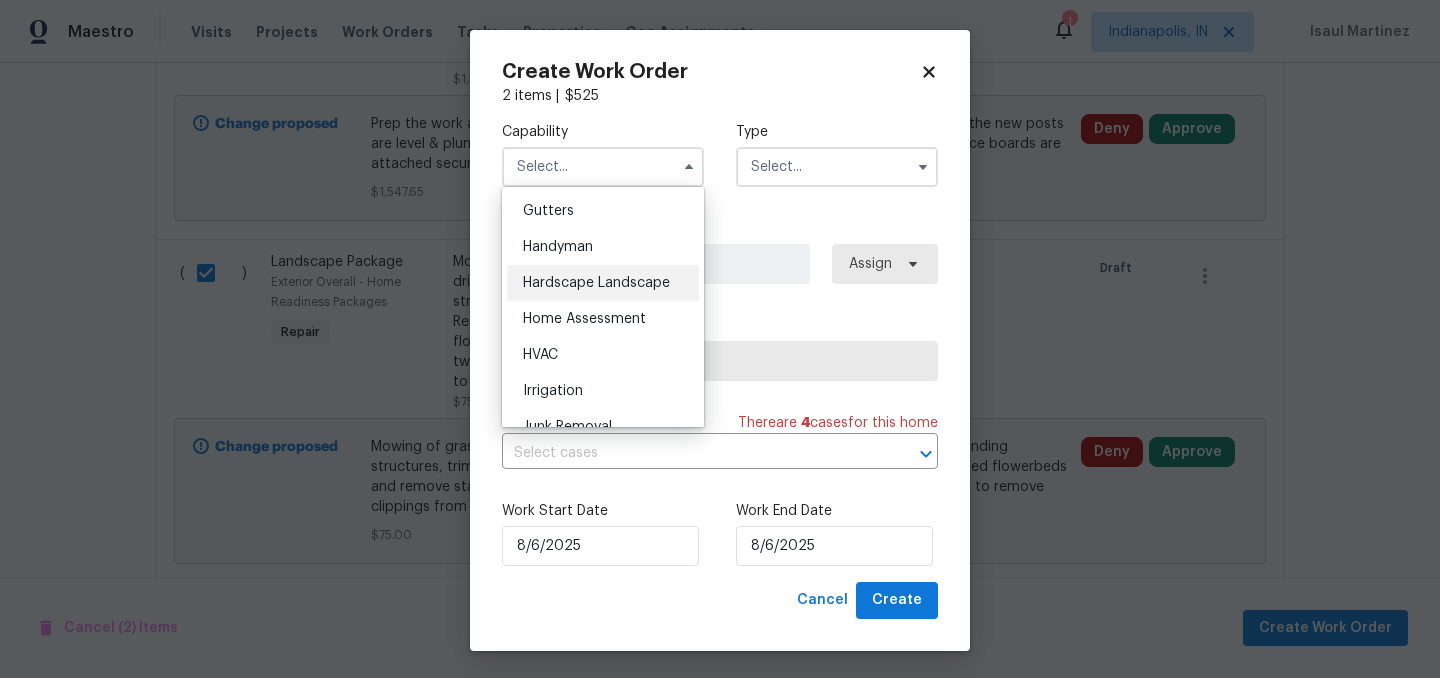 click on "Hardscape Landscape" at bounding box center [596, 283] 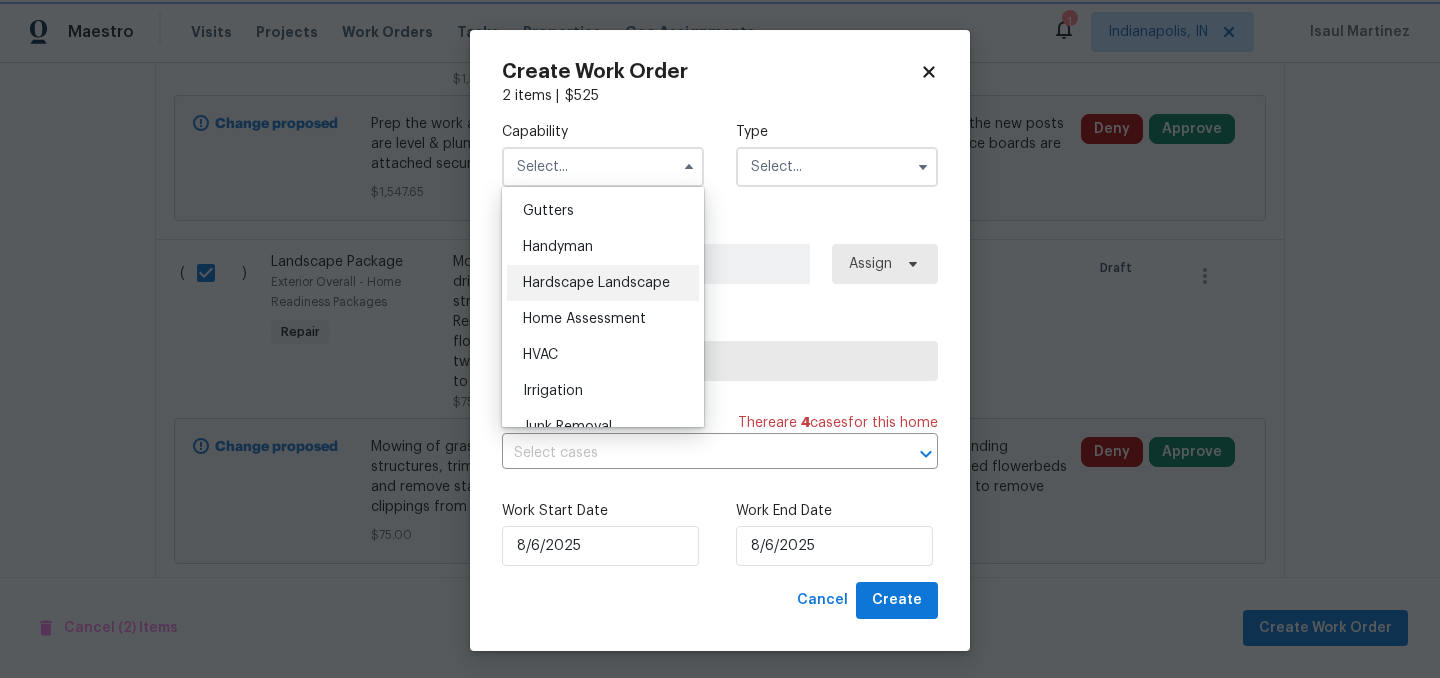 type on "Hardscape Landscape" 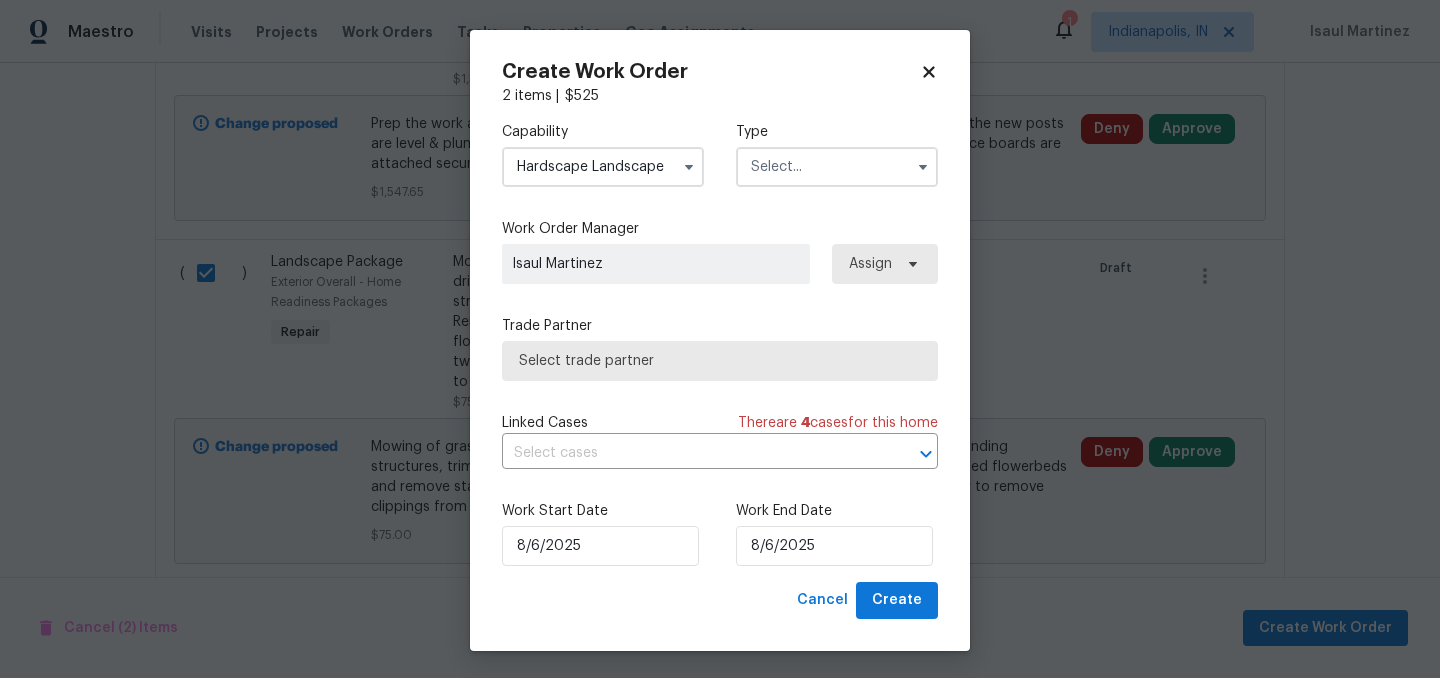 click at bounding box center [837, 167] 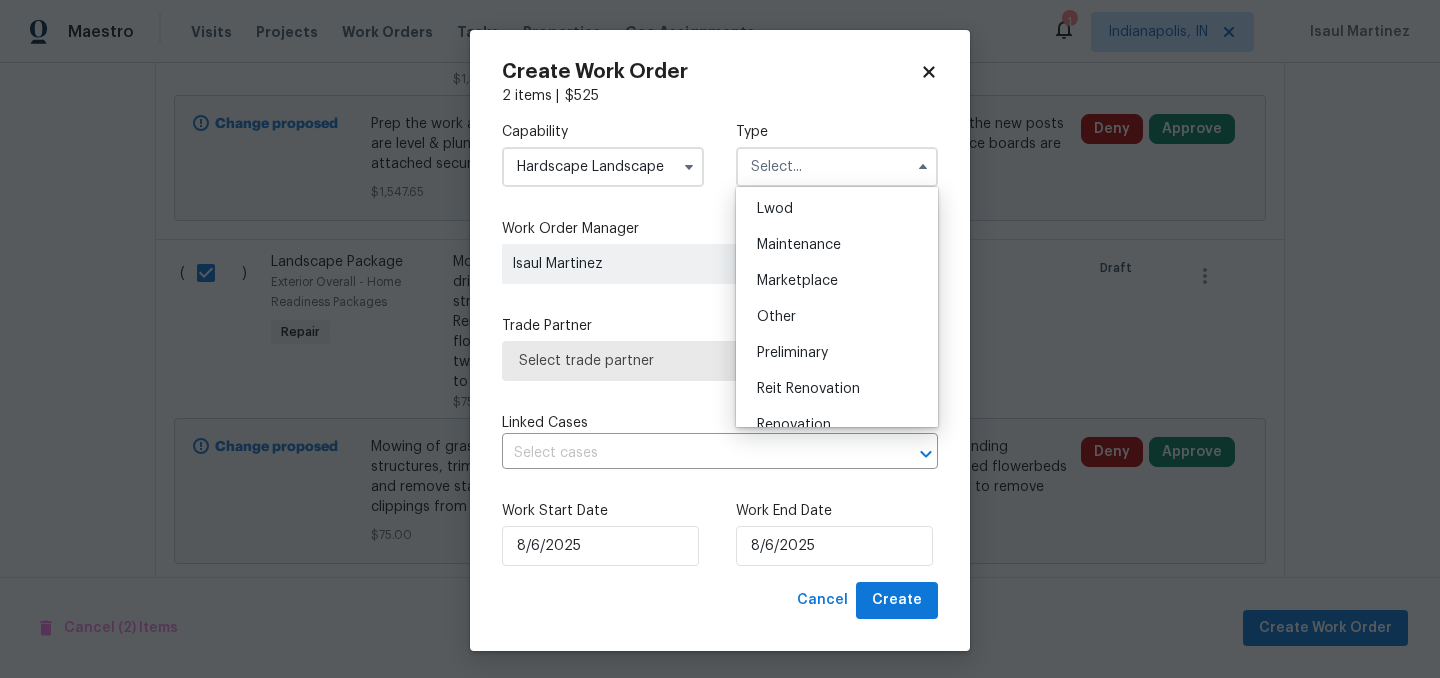 scroll, scrollTop: 307, scrollLeft: 0, axis: vertical 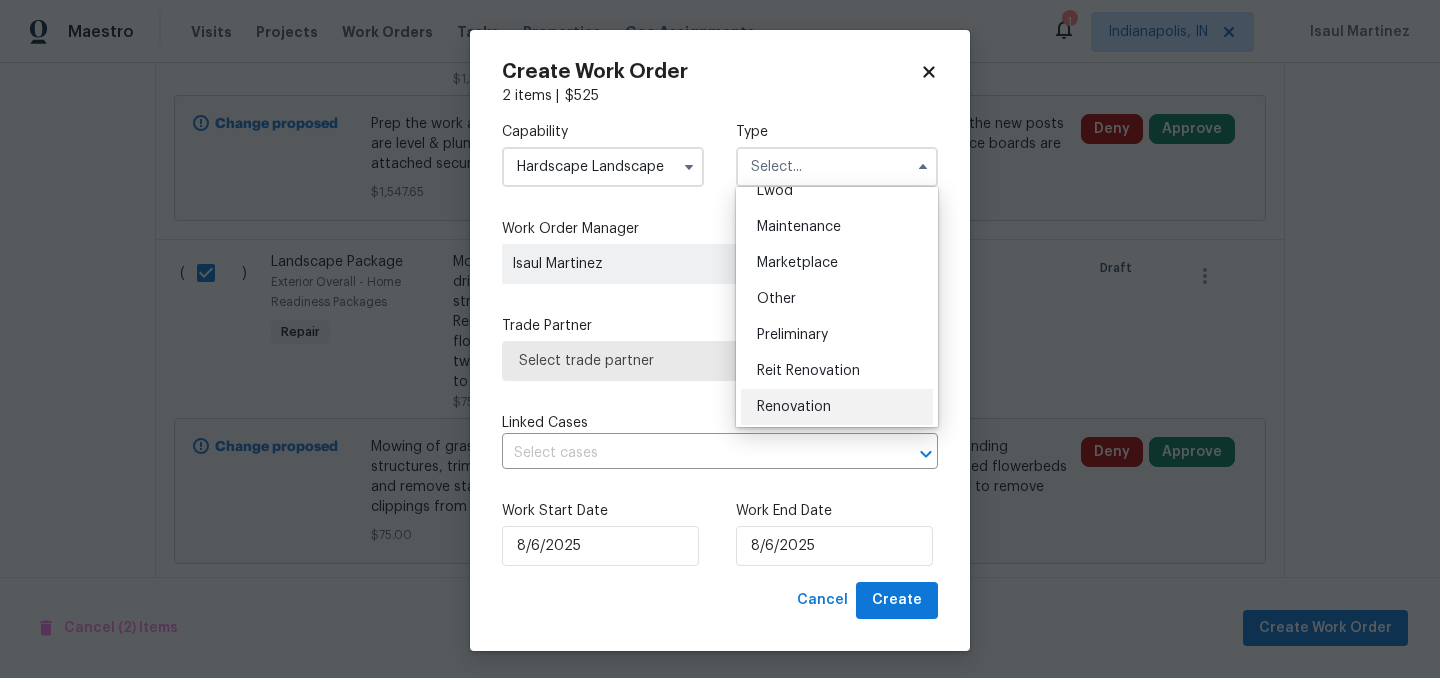 click on "Renovation" at bounding box center [837, 407] 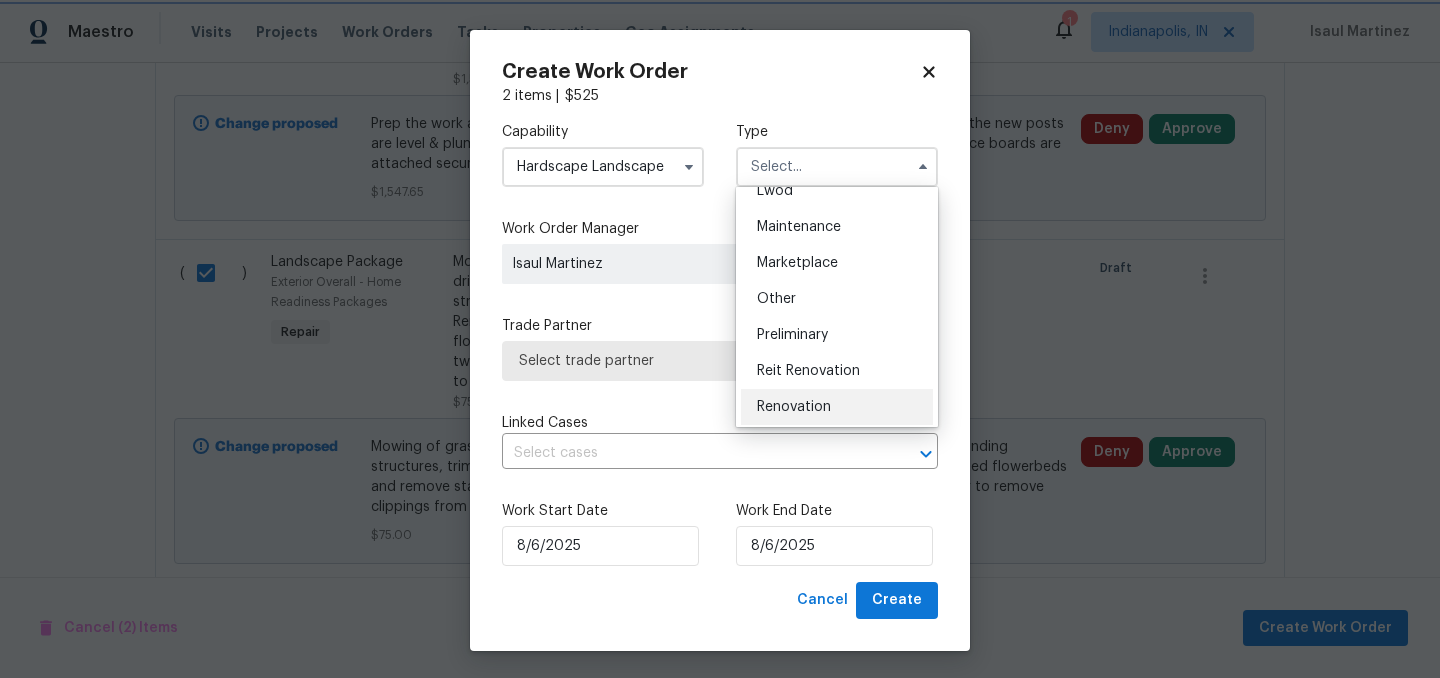 type on "Renovation" 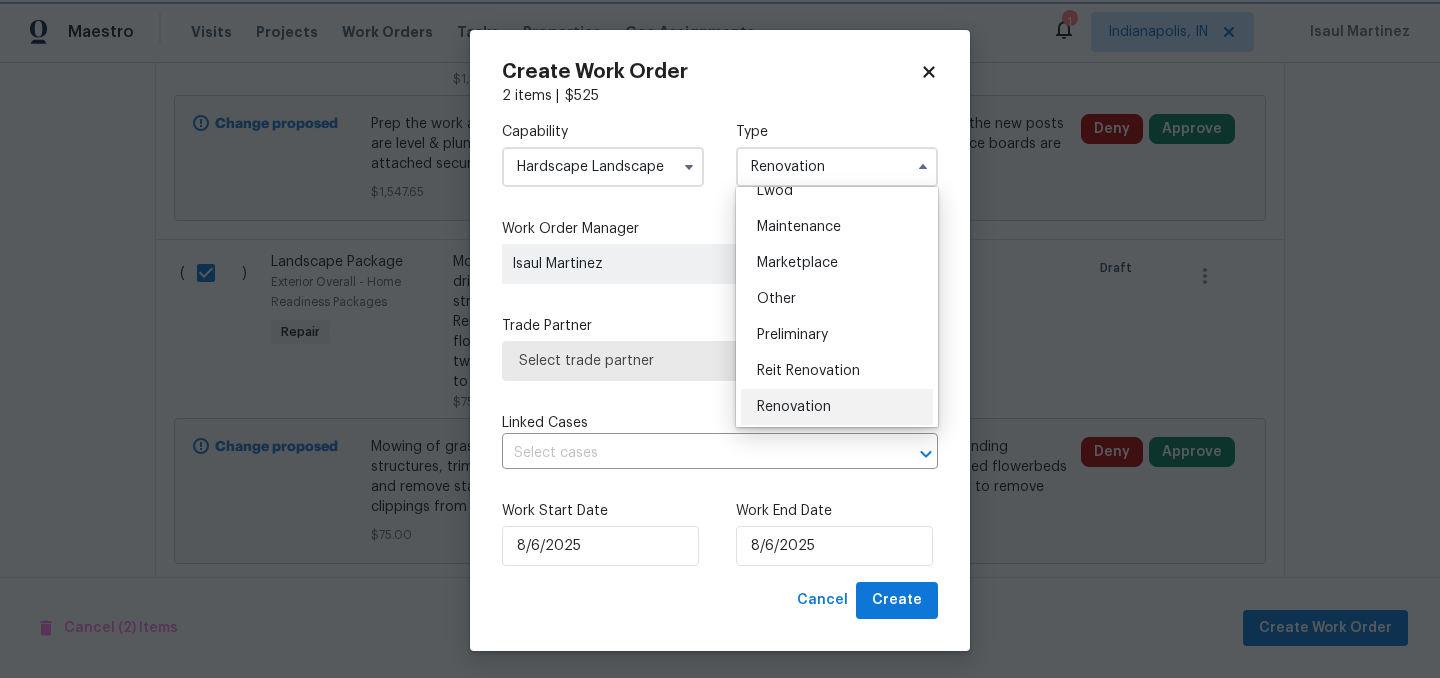 scroll, scrollTop: 0, scrollLeft: 0, axis: both 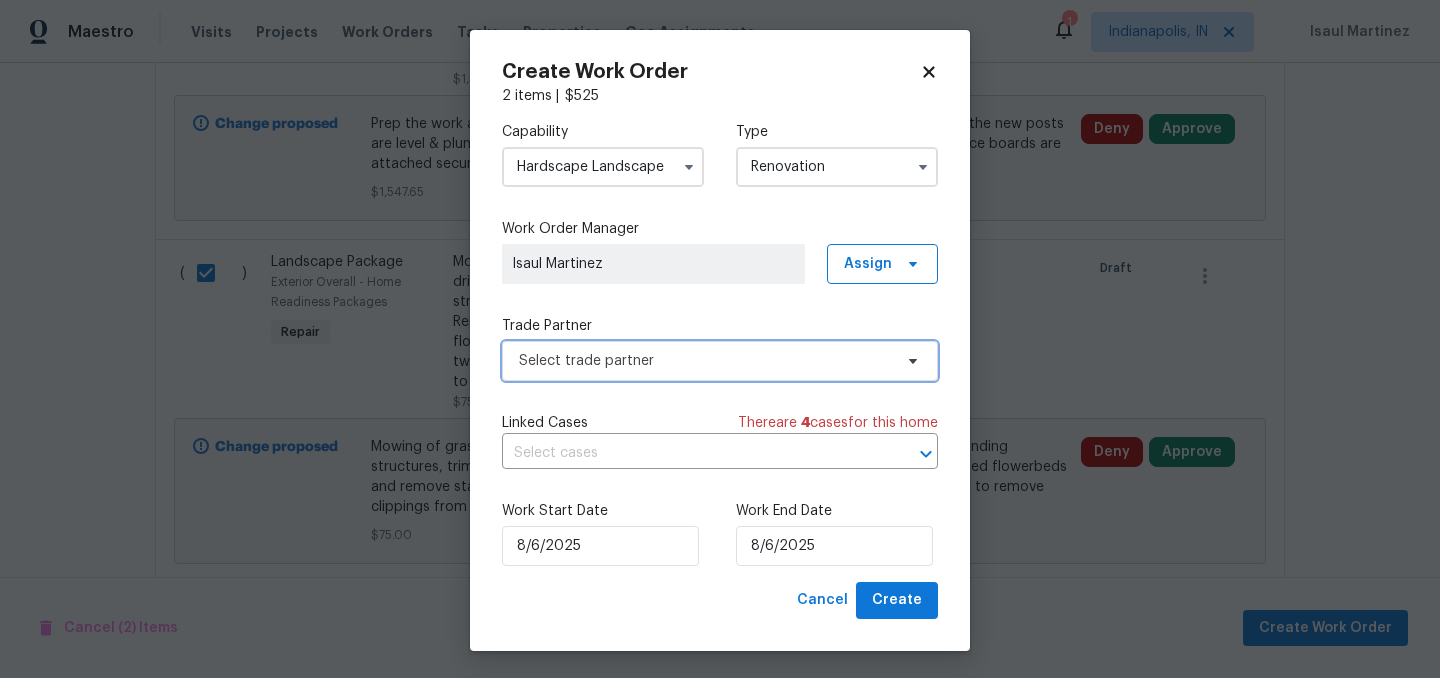 click on "Select trade partner" at bounding box center (705, 361) 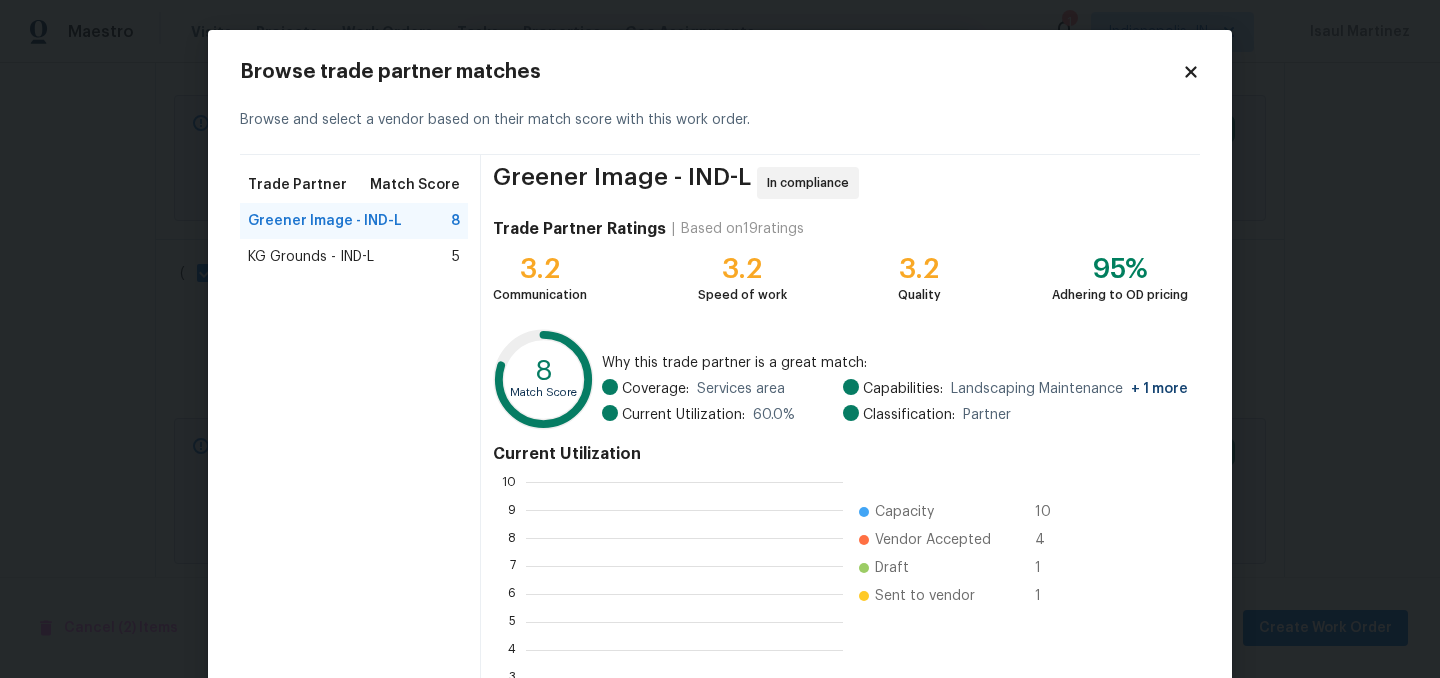 scroll, scrollTop: 2, scrollLeft: 2, axis: both 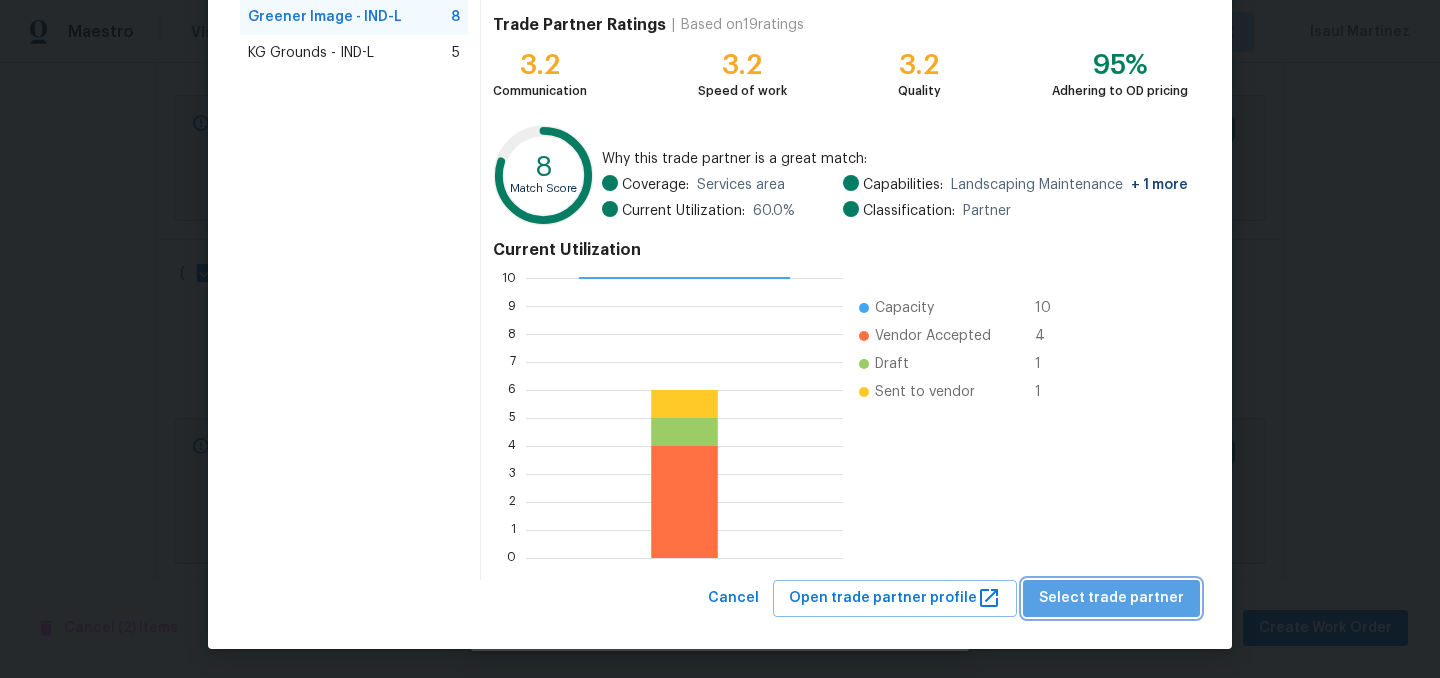 click on "Select trade partner" at bounding box center (1111, 598) 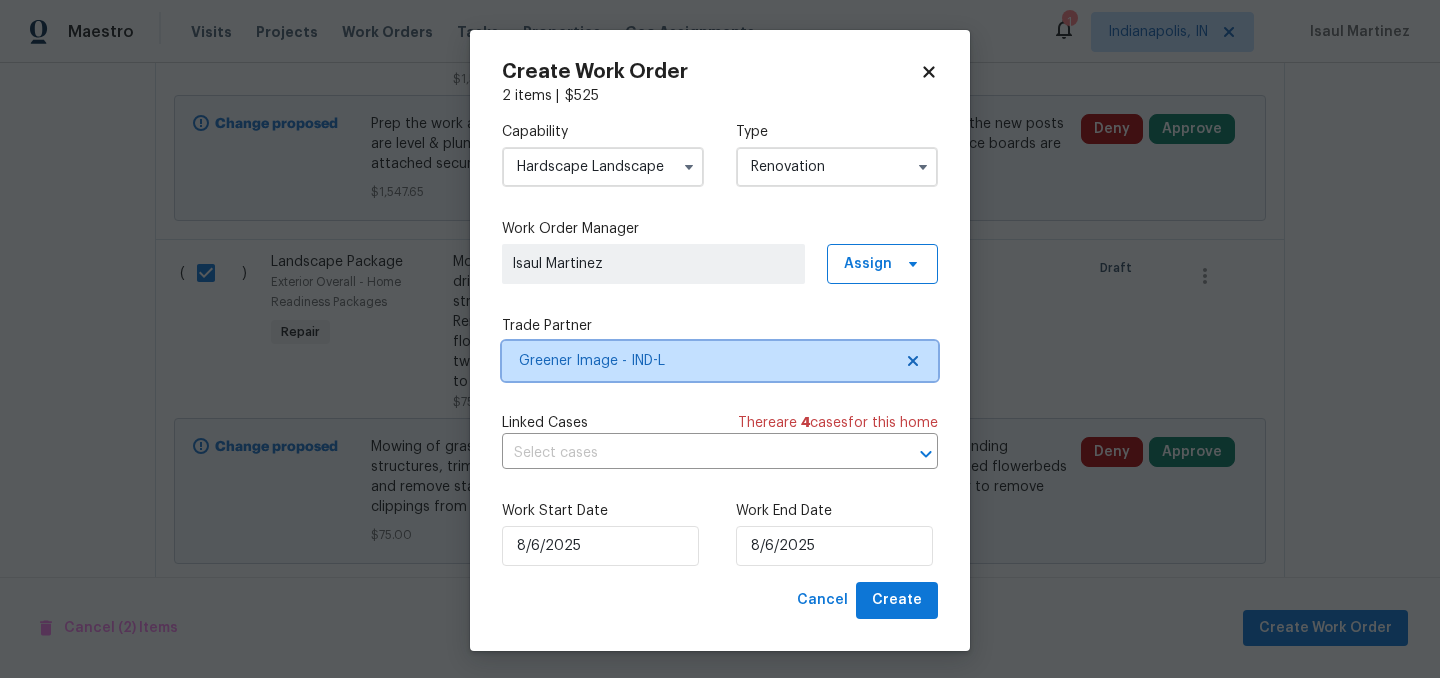 scroll, scrollTop: 0, scrollLeft: 0, axis: both 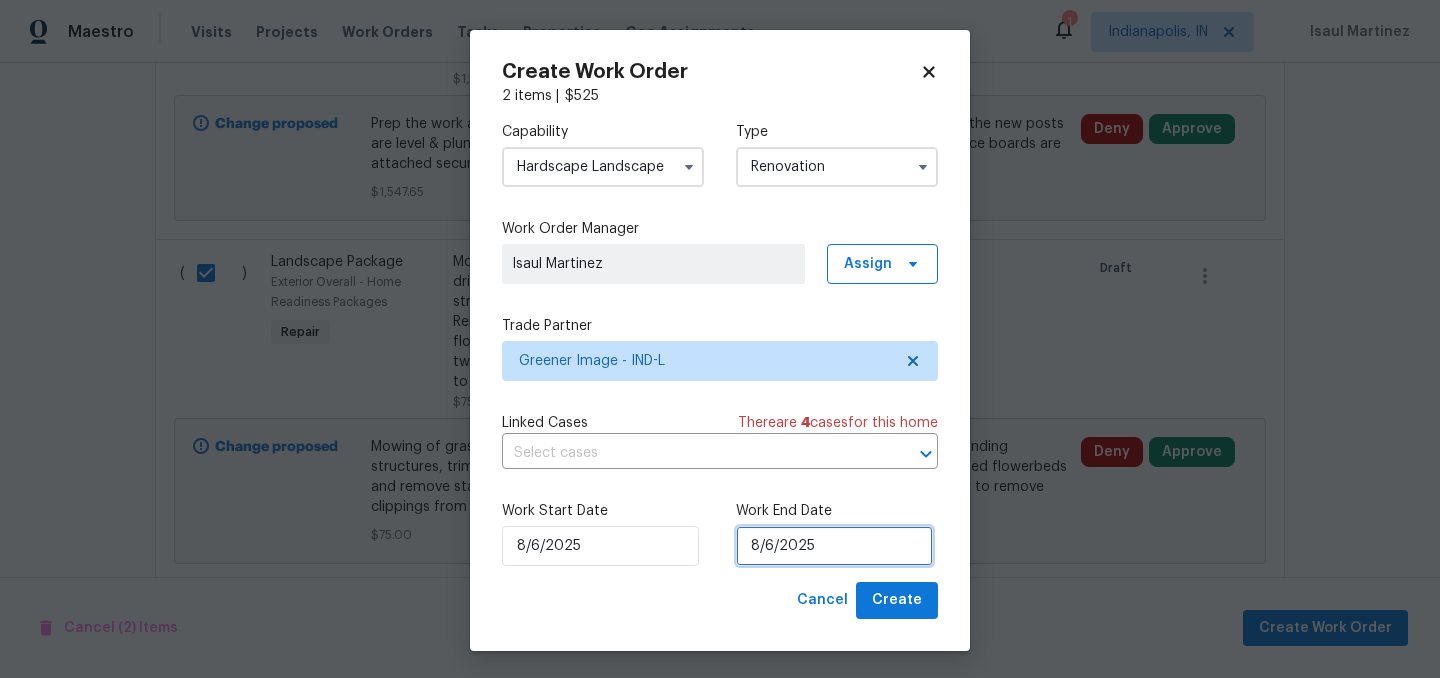 click on "8/6/2025" at bounding box center (834, 546) 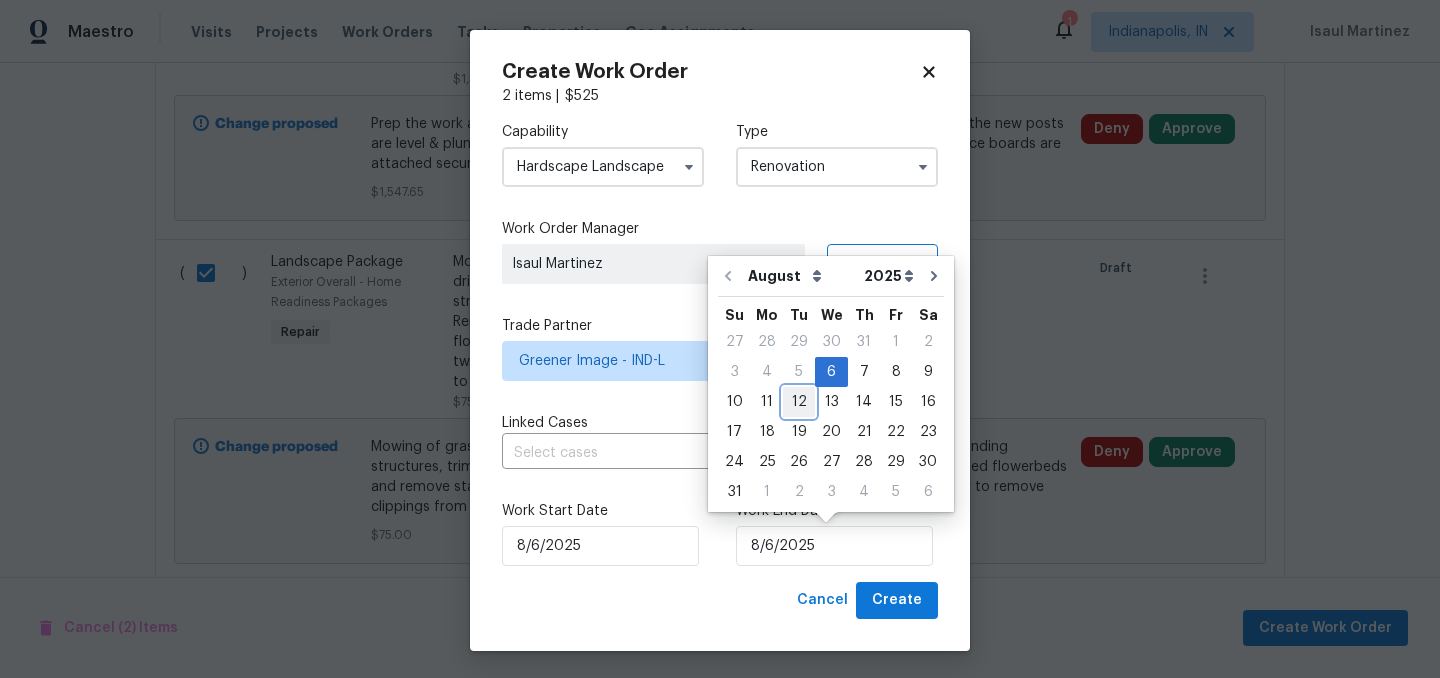 click on "12" at bounding box center [799, 402] 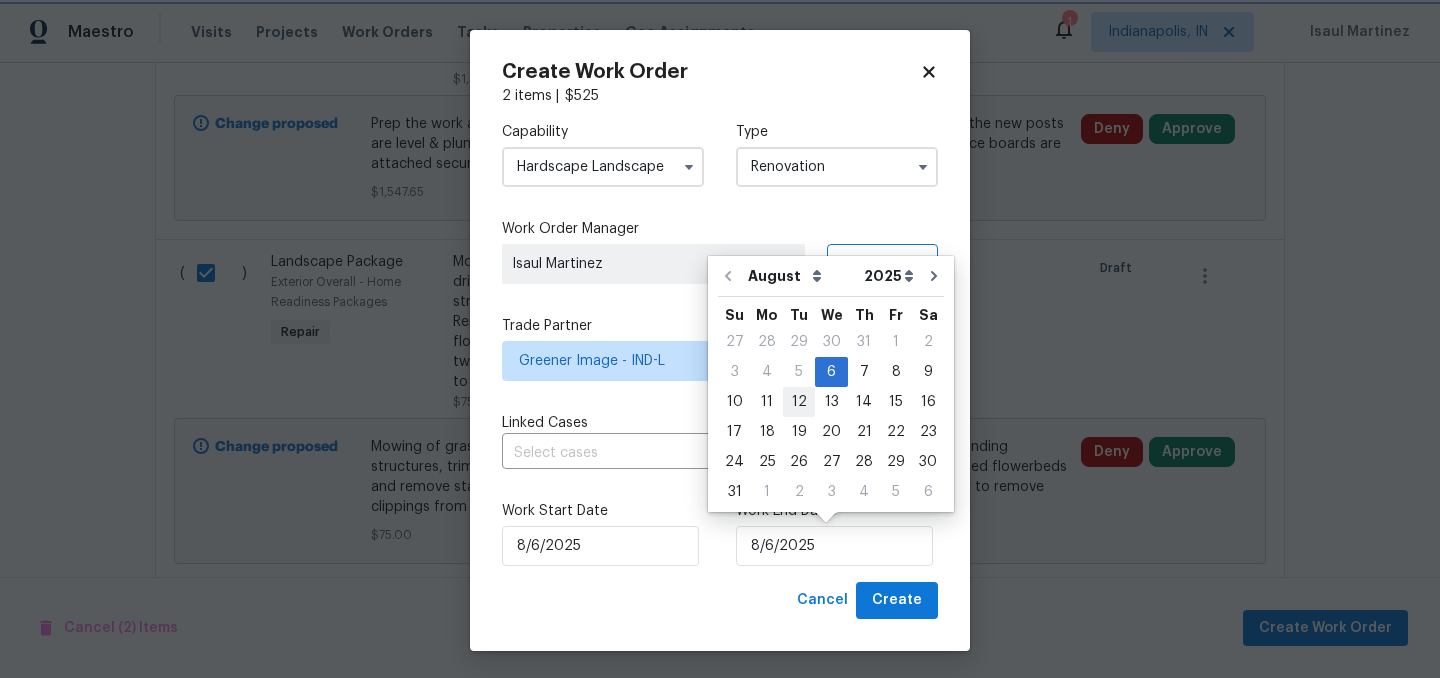 type on "8/12/2025" 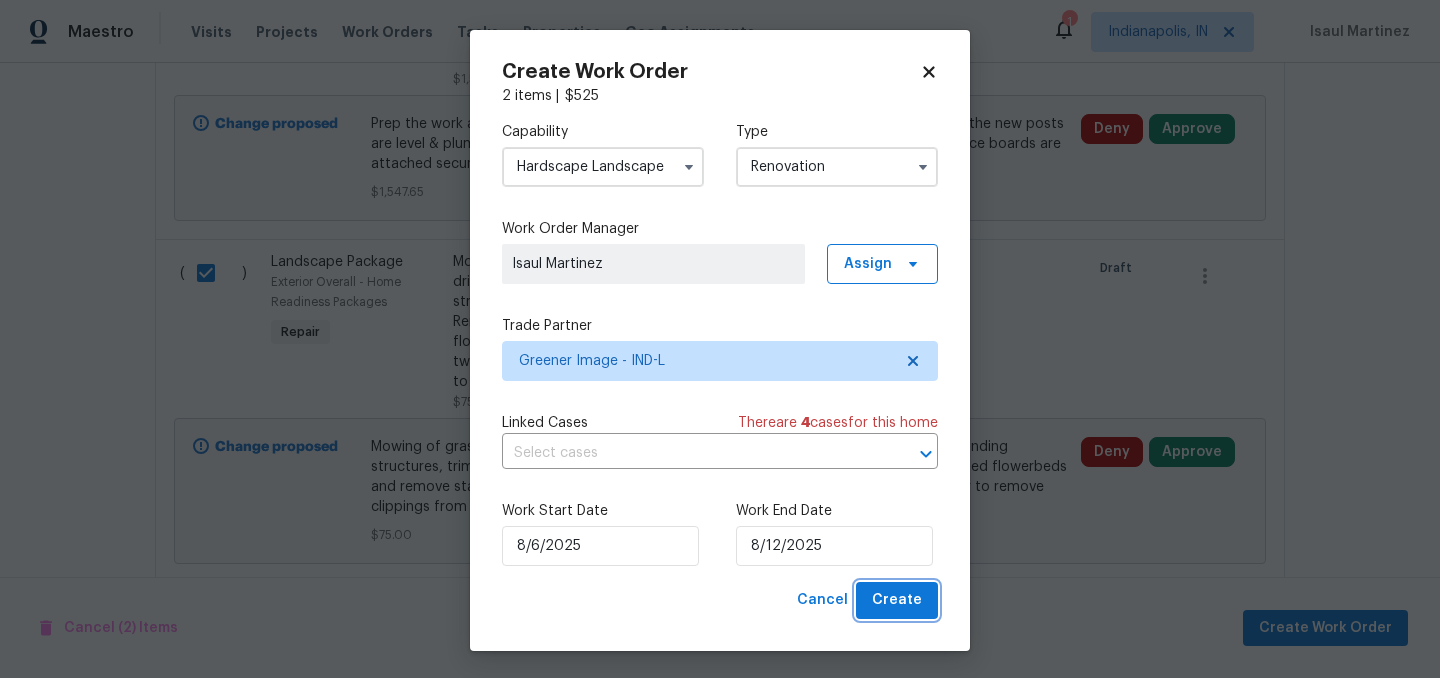 click on "Create" at bounding box center (897, 600) 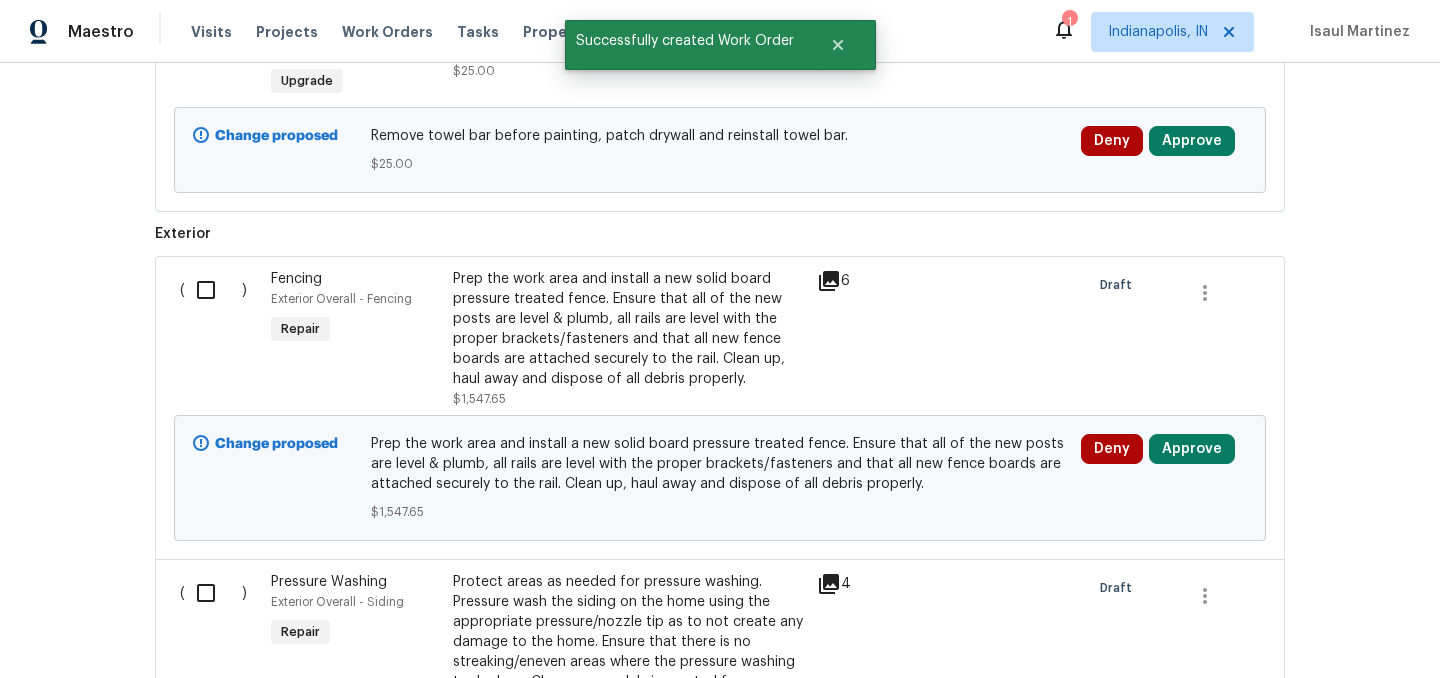 scroll, scrollTop: 4315, scrollLeft: 0, axis: vertical 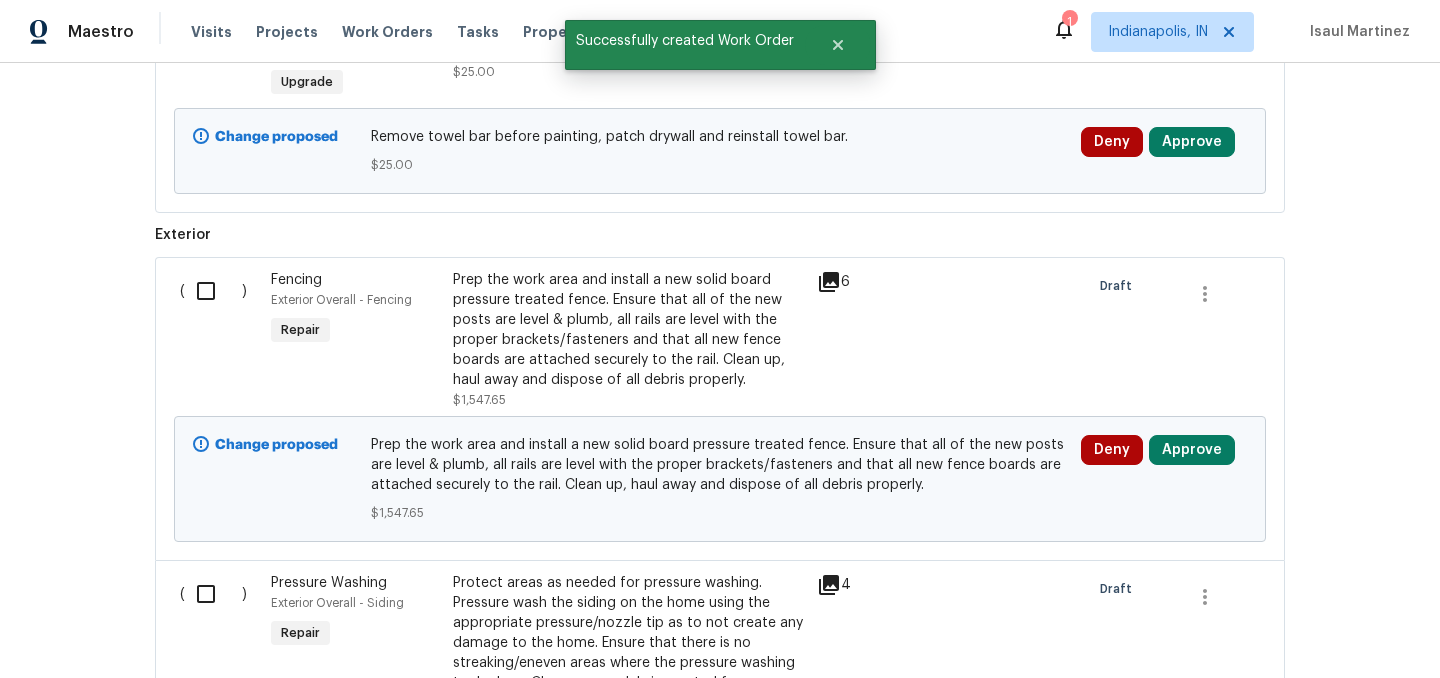 click at bounding box center [213, 594] 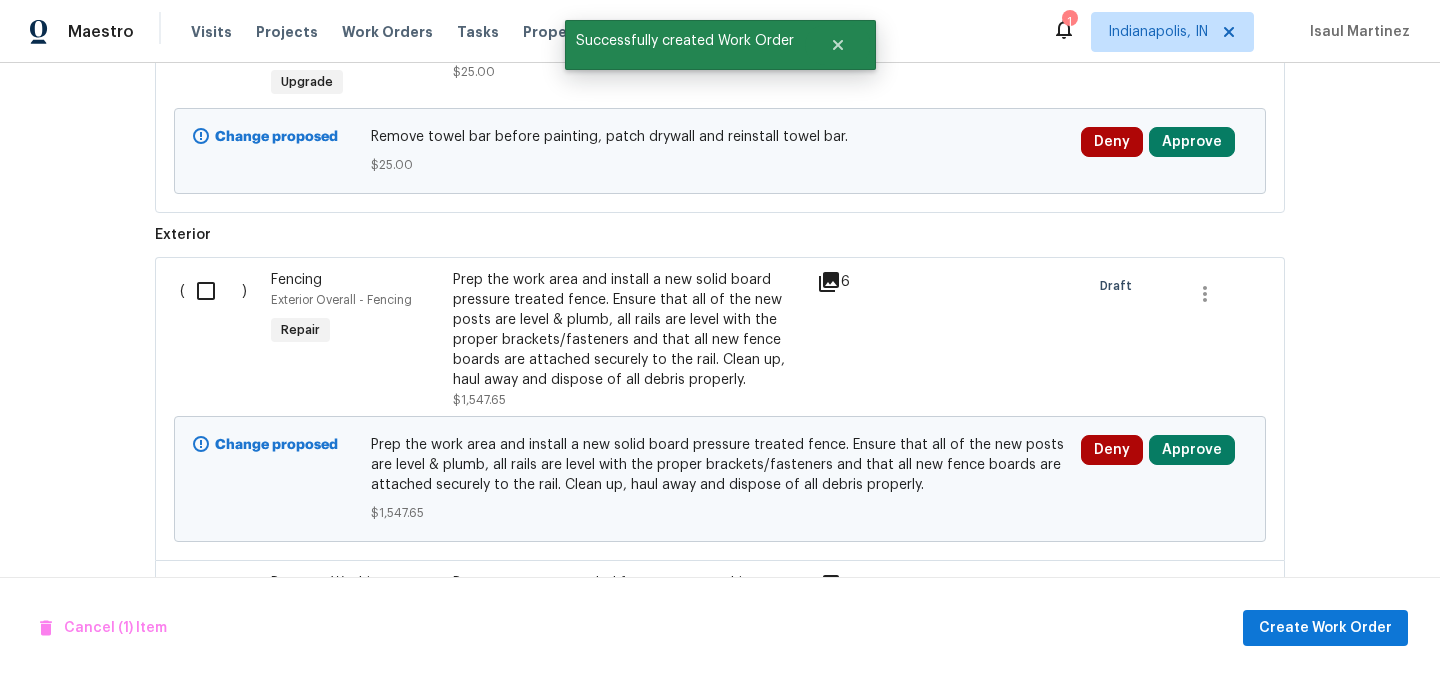 click at bounding box center [213, 594] 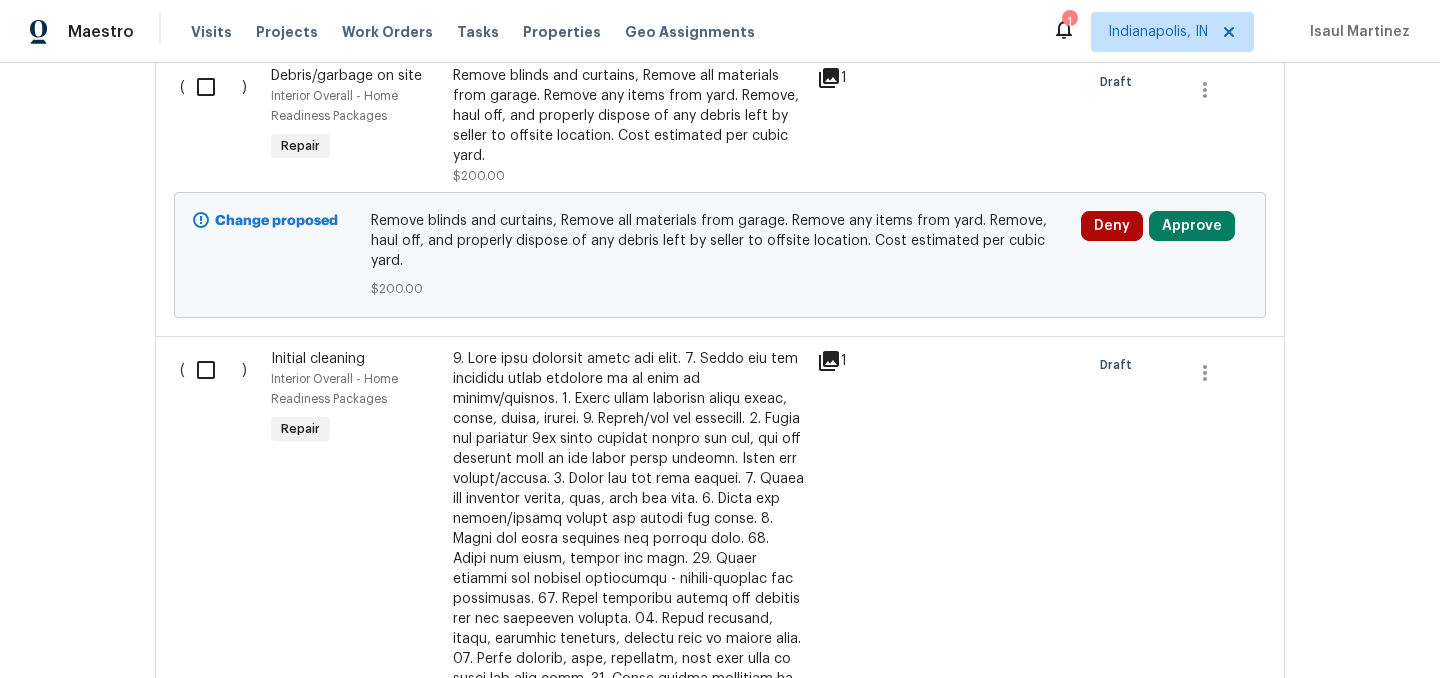 scroll, scrollTop: 1990, scrollLeft: 0, axis: vertical 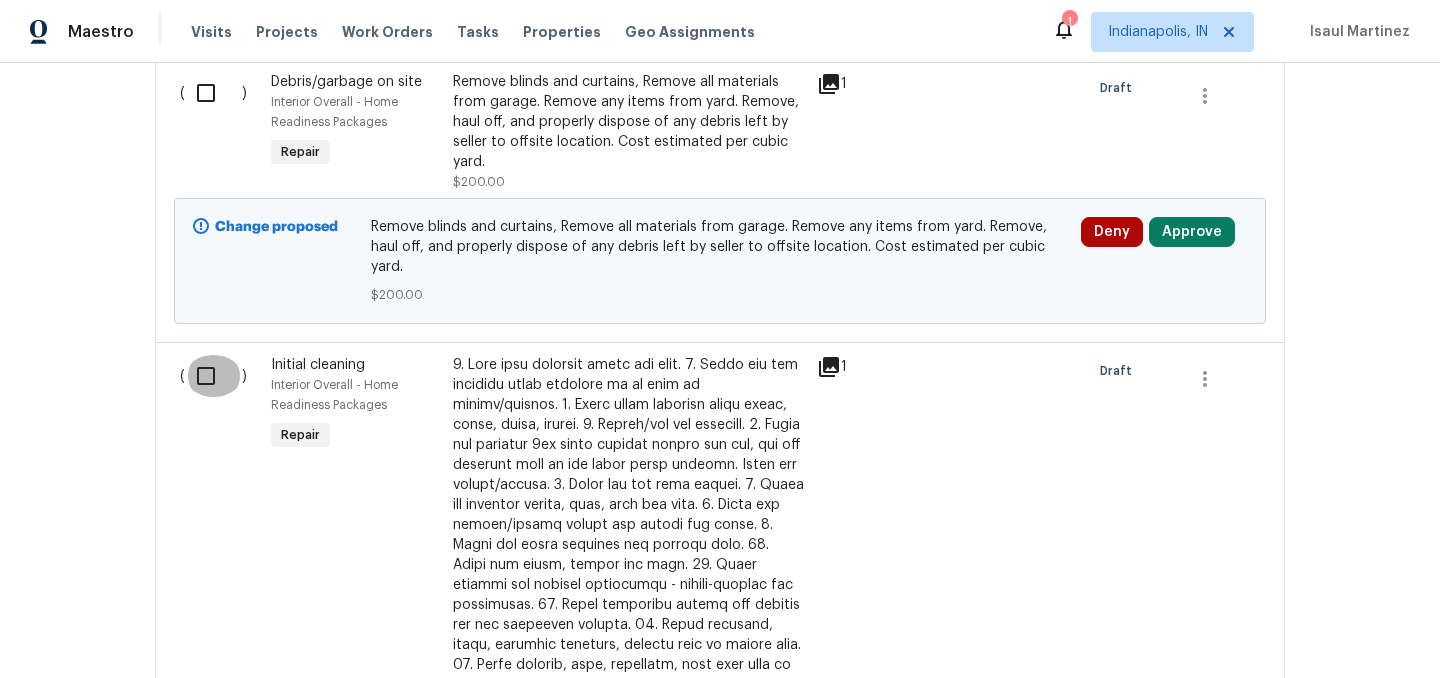 click at bounding box center (213, 376) 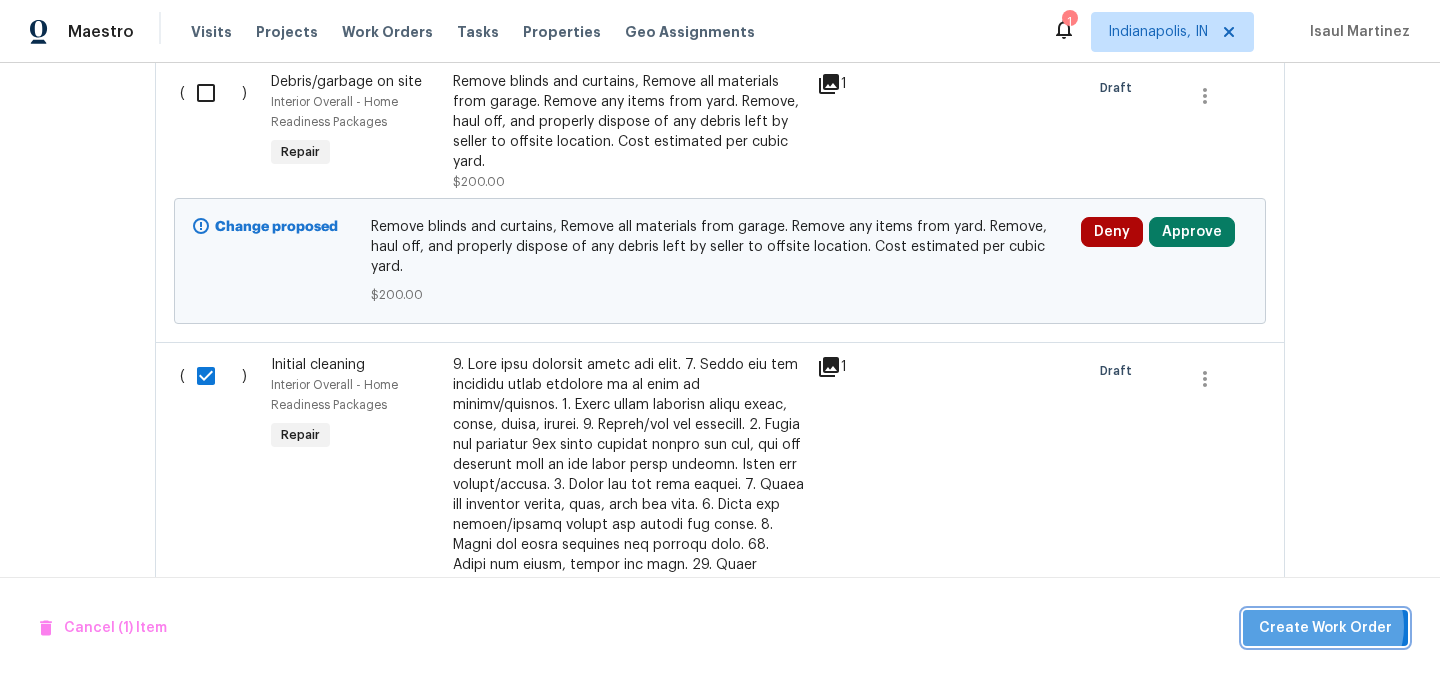 click on "Create Work Order" at bounding box center [1325, 628] 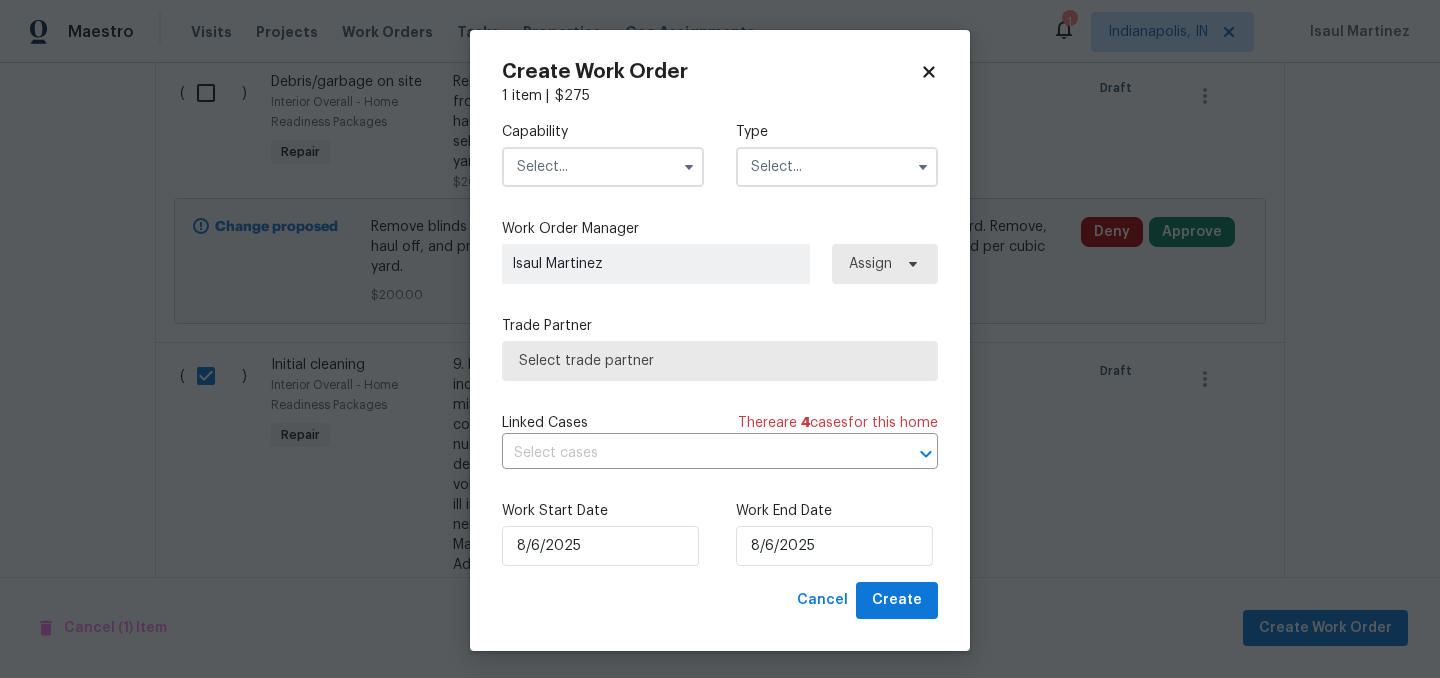 click at bounding box center (603, 167) 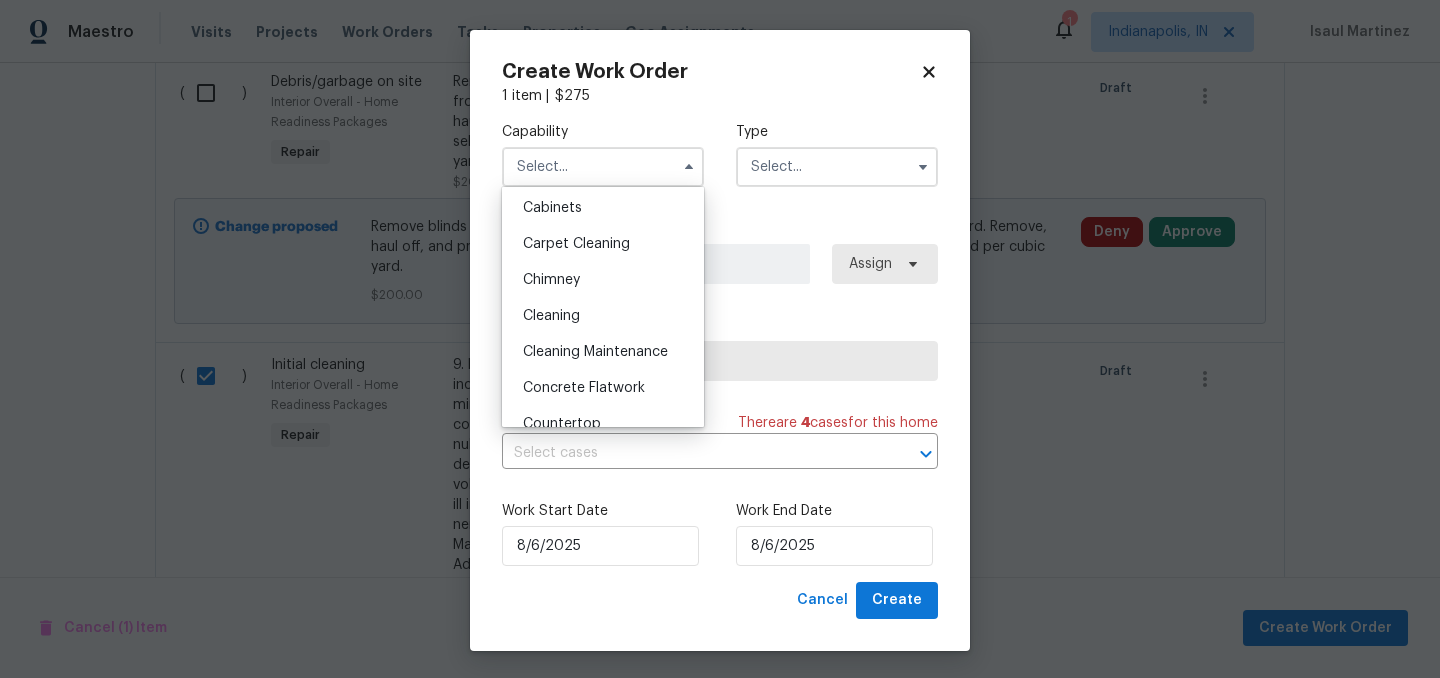 scroll, scrollTop: 177, scrollLeft: 0, axis: vertical 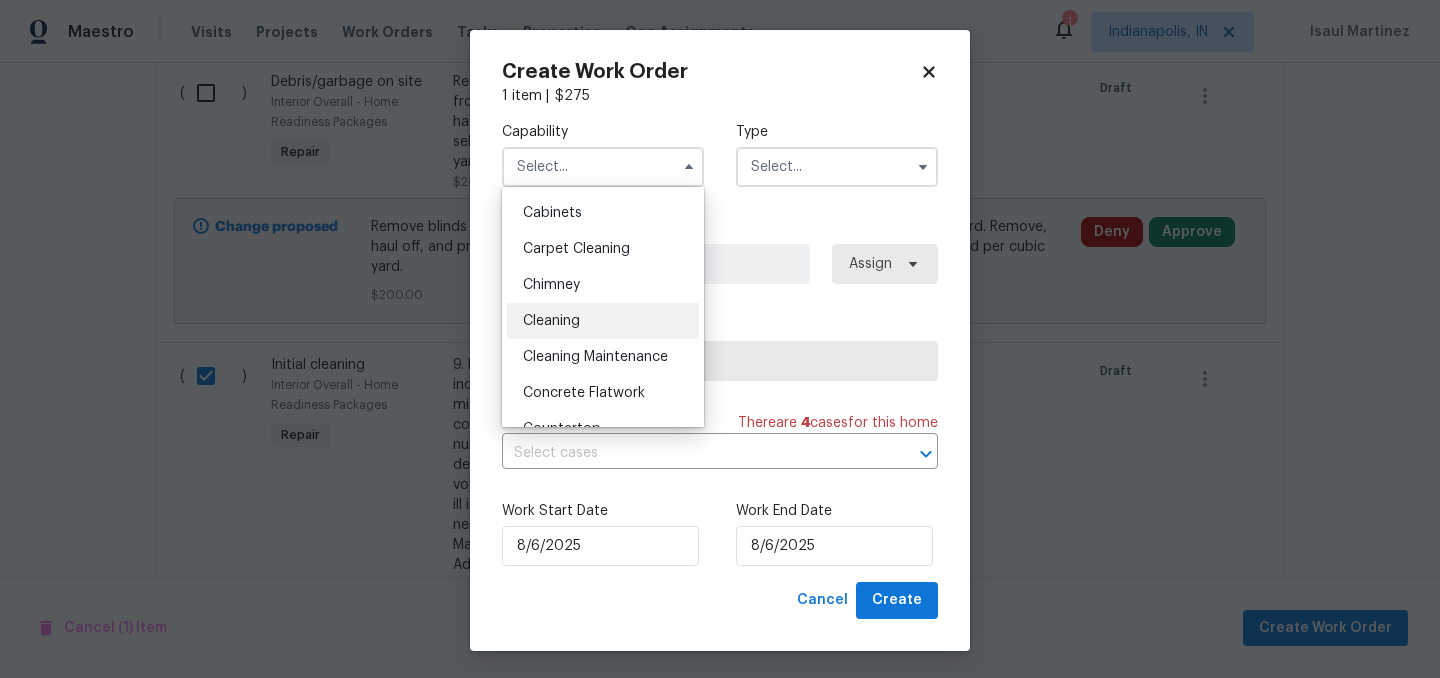 click on "Cleaning" at bounding box center (603, 321) 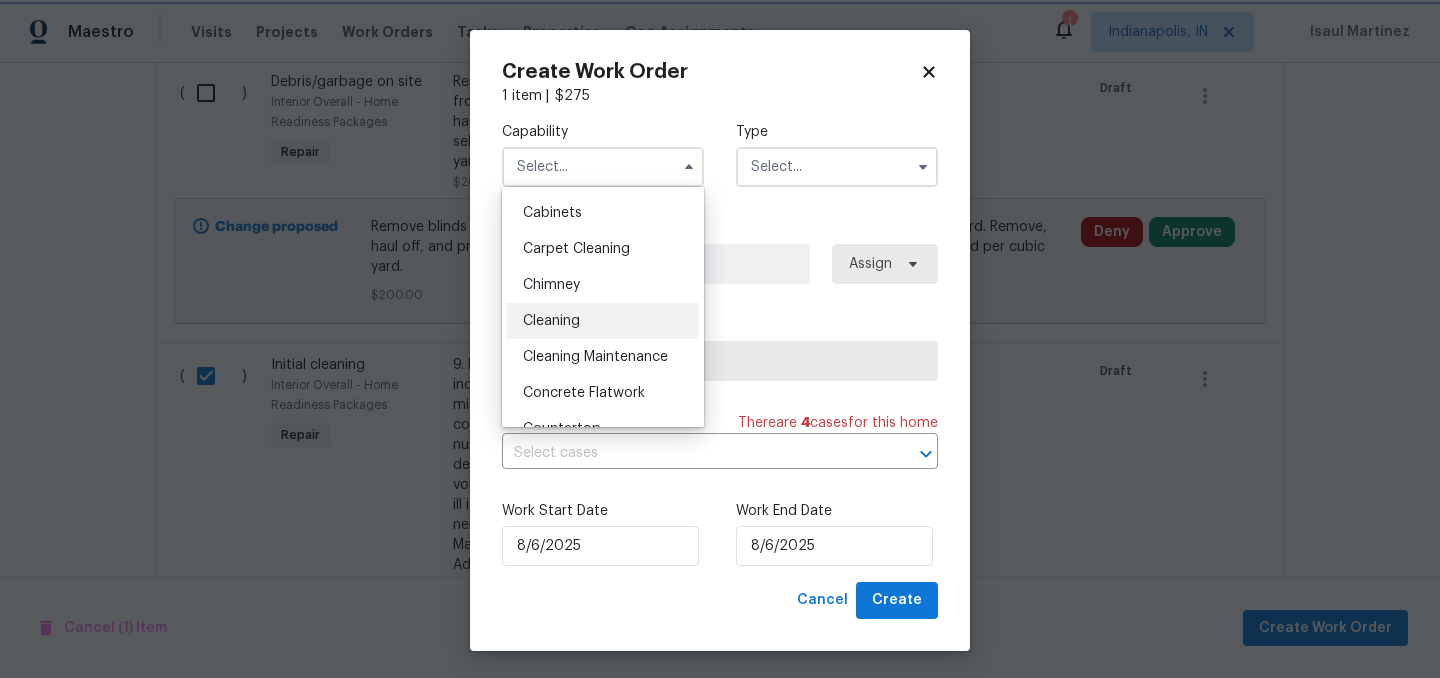 type on "Cleaning" 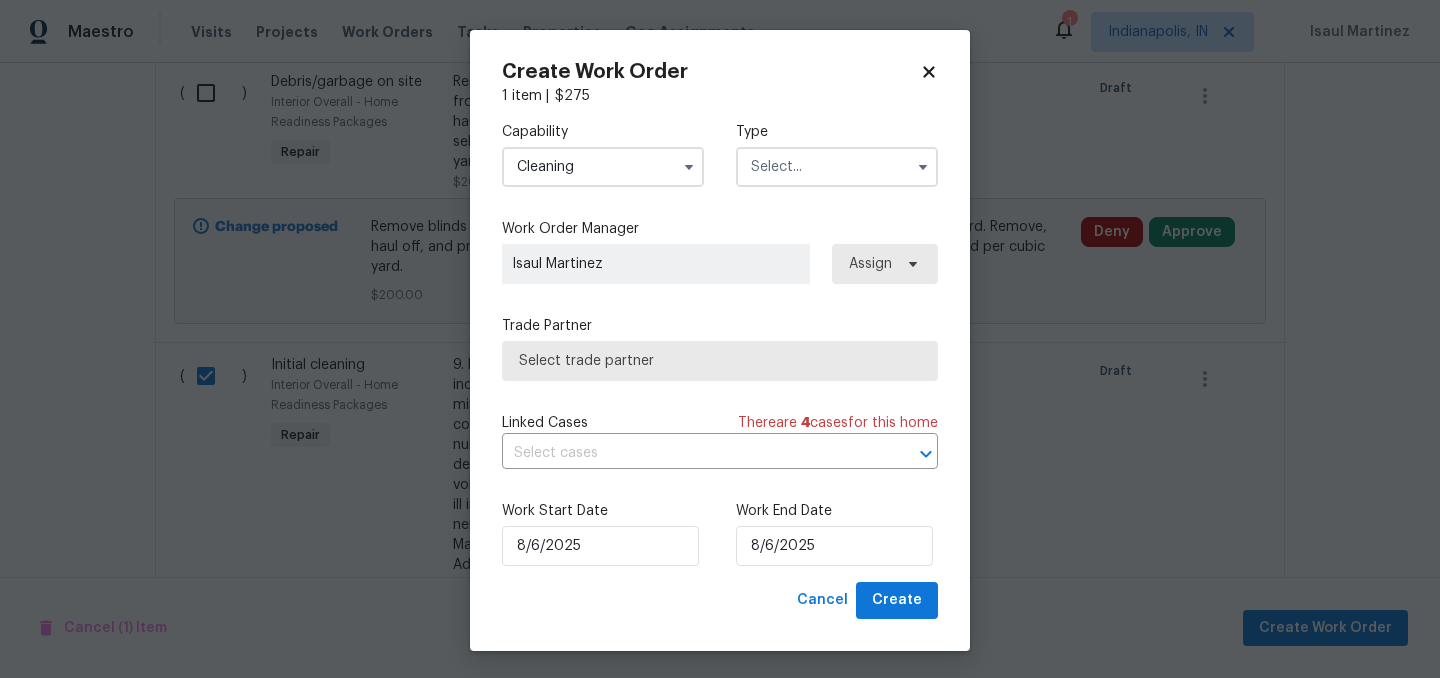 click at bounding box center (837, 167) 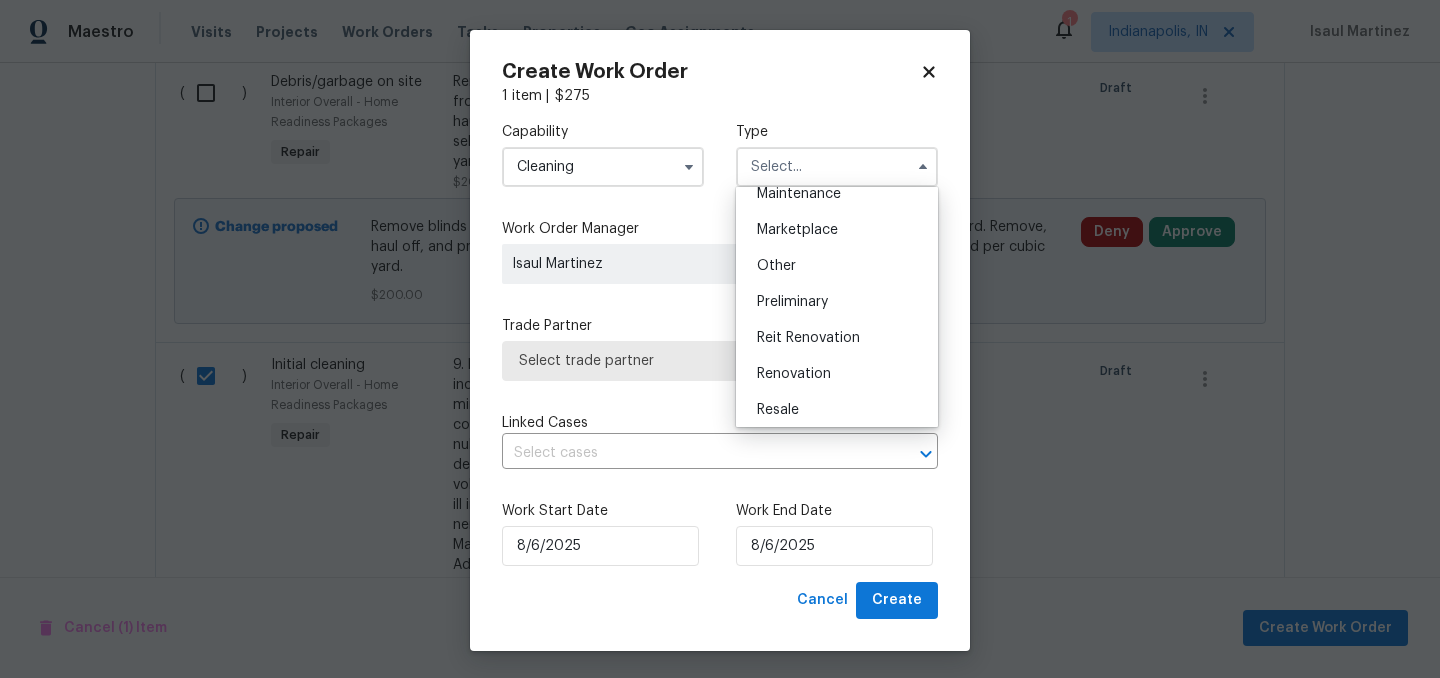 scroll, scrollTop: 345, scrollLeft: 0, axis: vertical 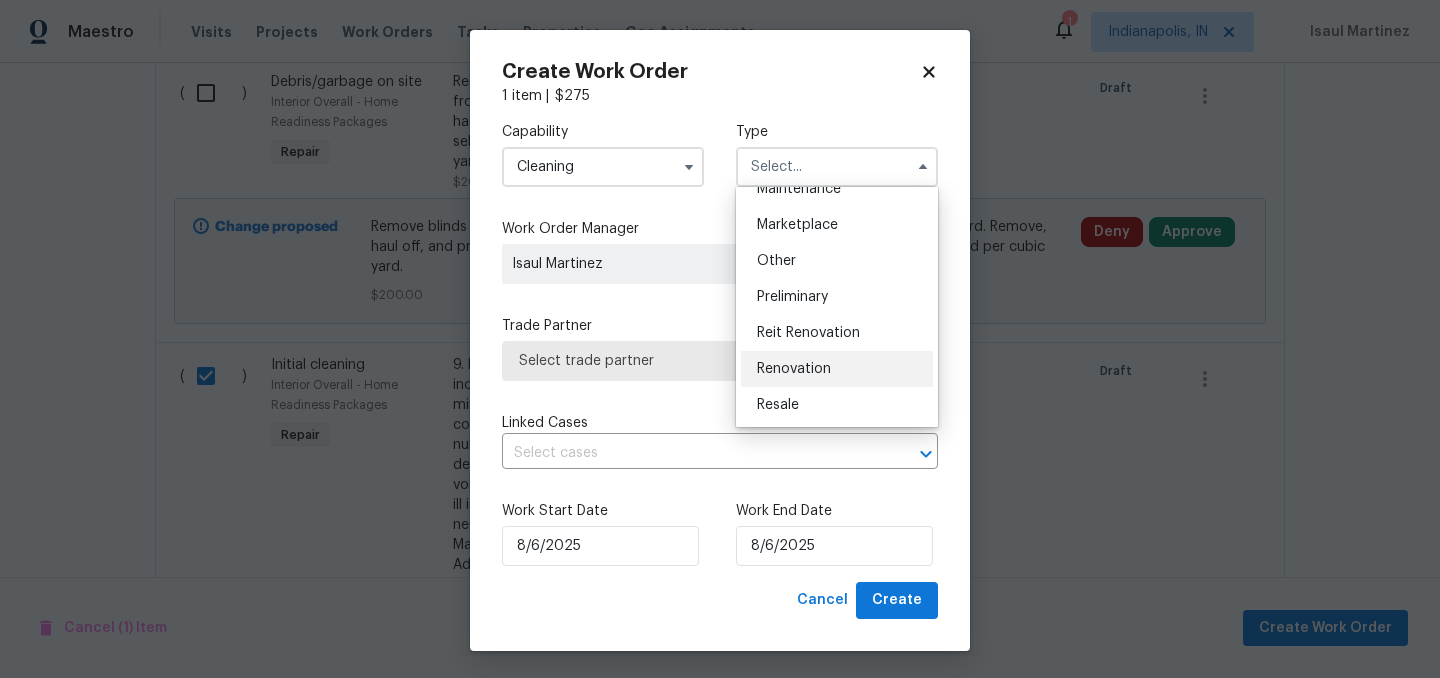 click on "Renovation" at bounding box center [794, 369] 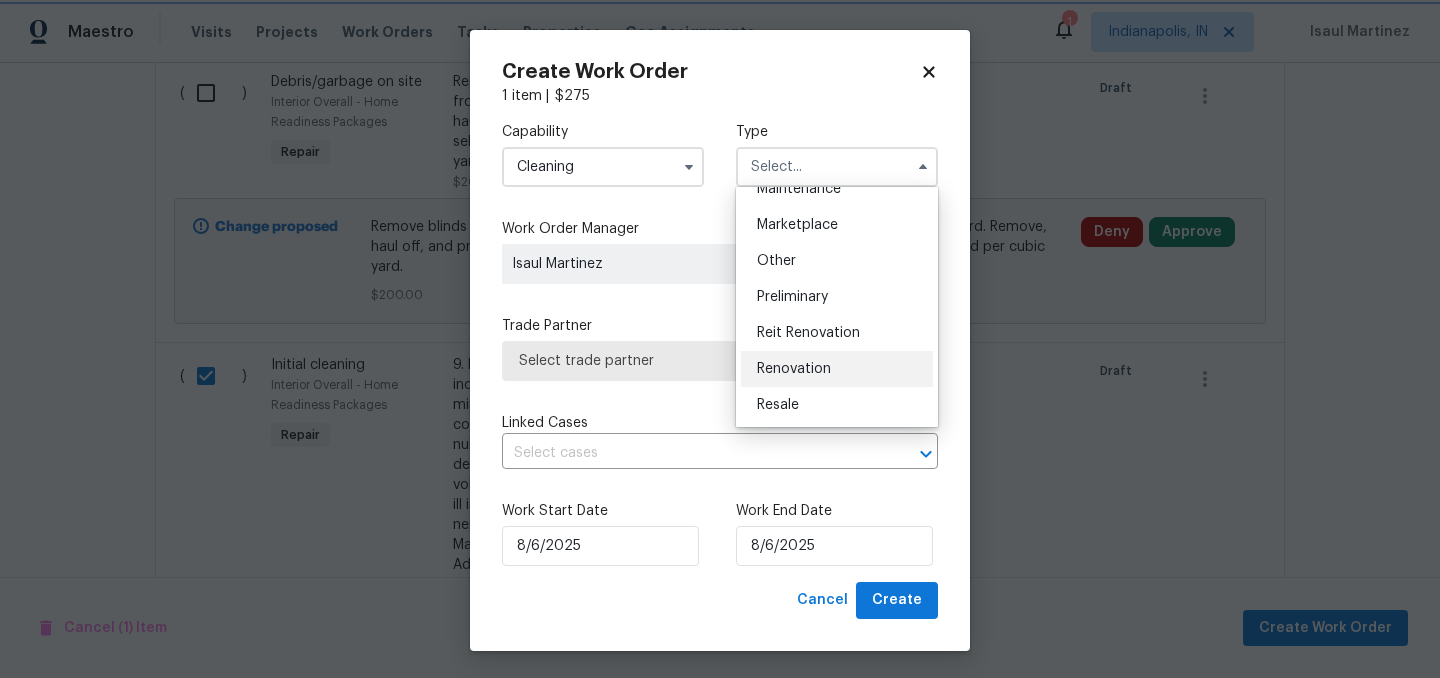 type on "Renovation" 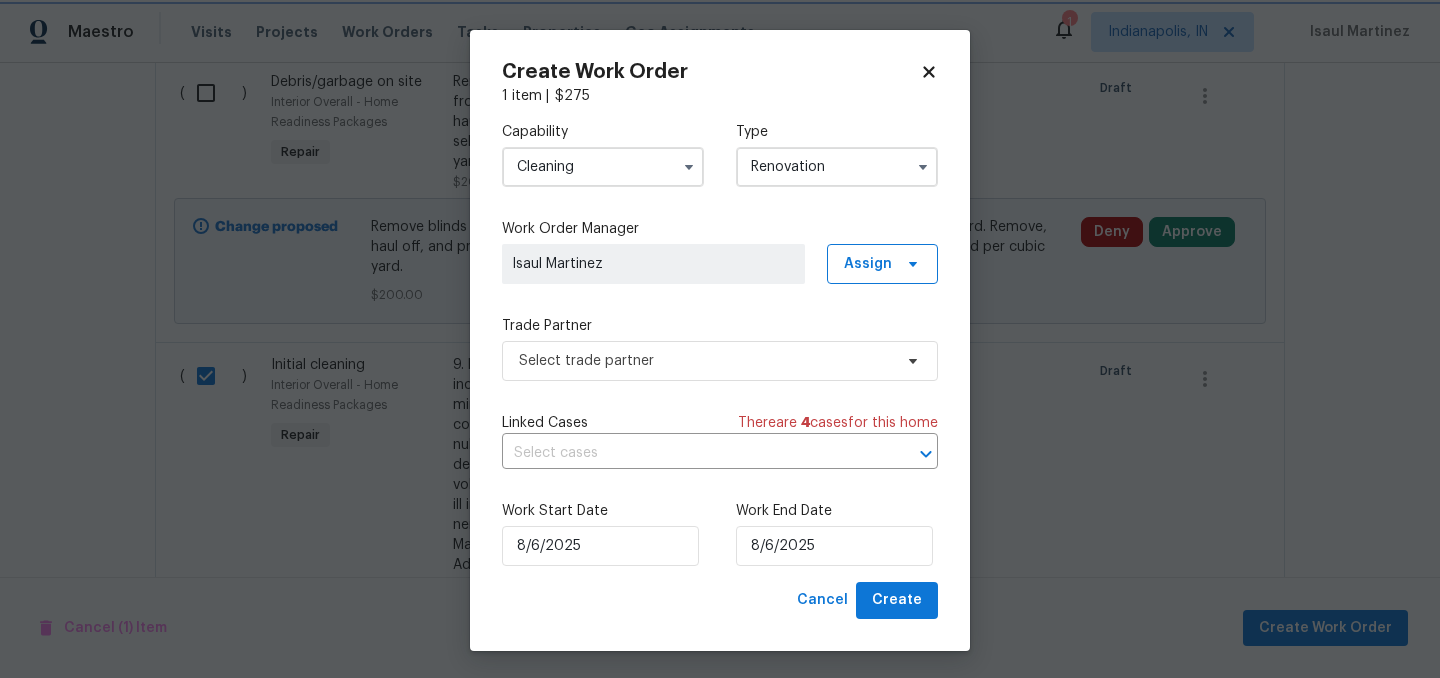 scroll, scrollTop: 0, scrollLeft: 0, axis: both 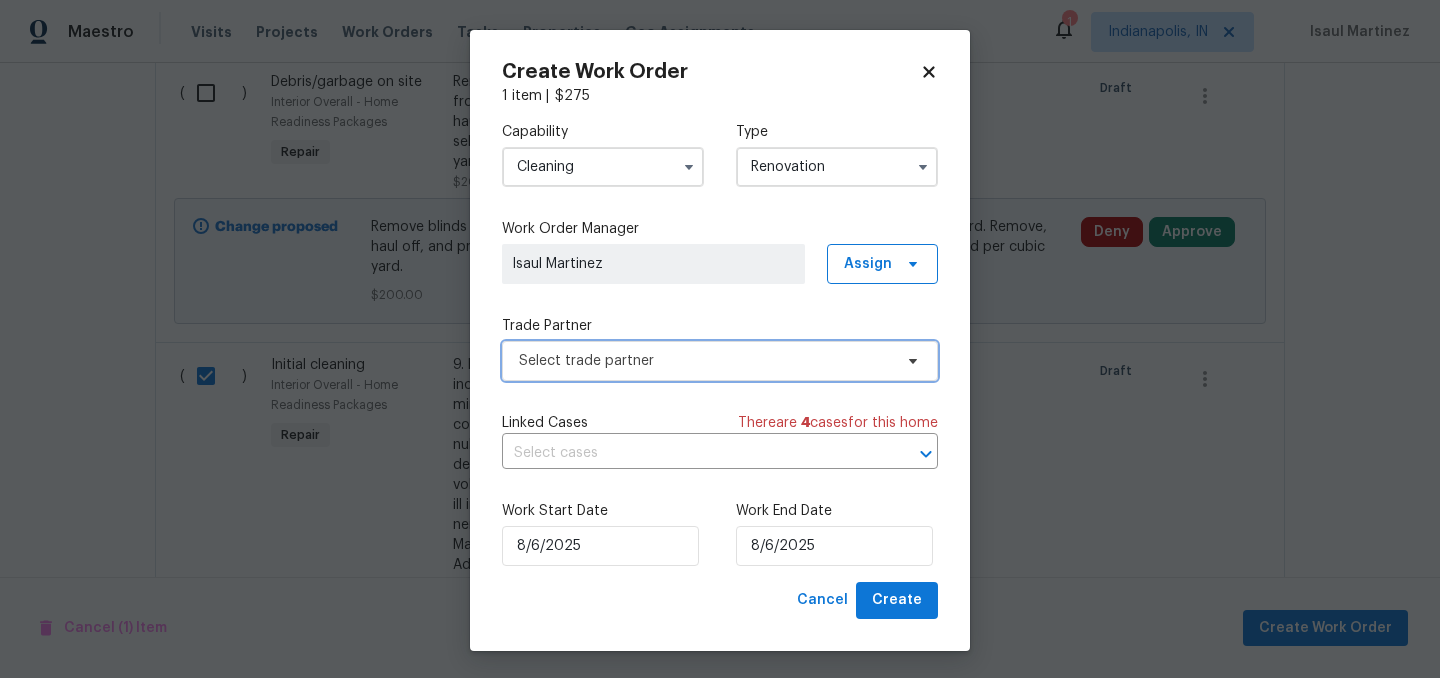click on "Select trade partner" at bounding box center (705, 361) 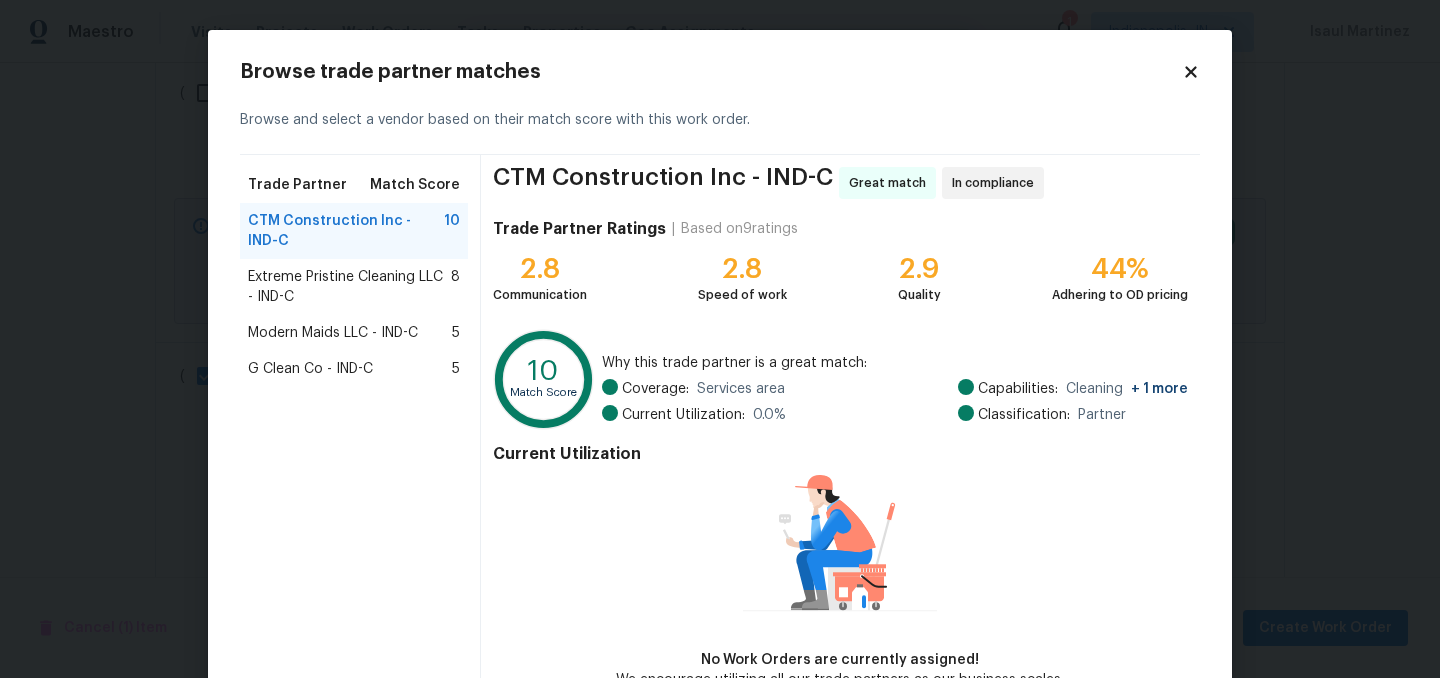 click on "Extreme Pristine Cleaning LLC - IND-C" at bounding box center [349, 287] 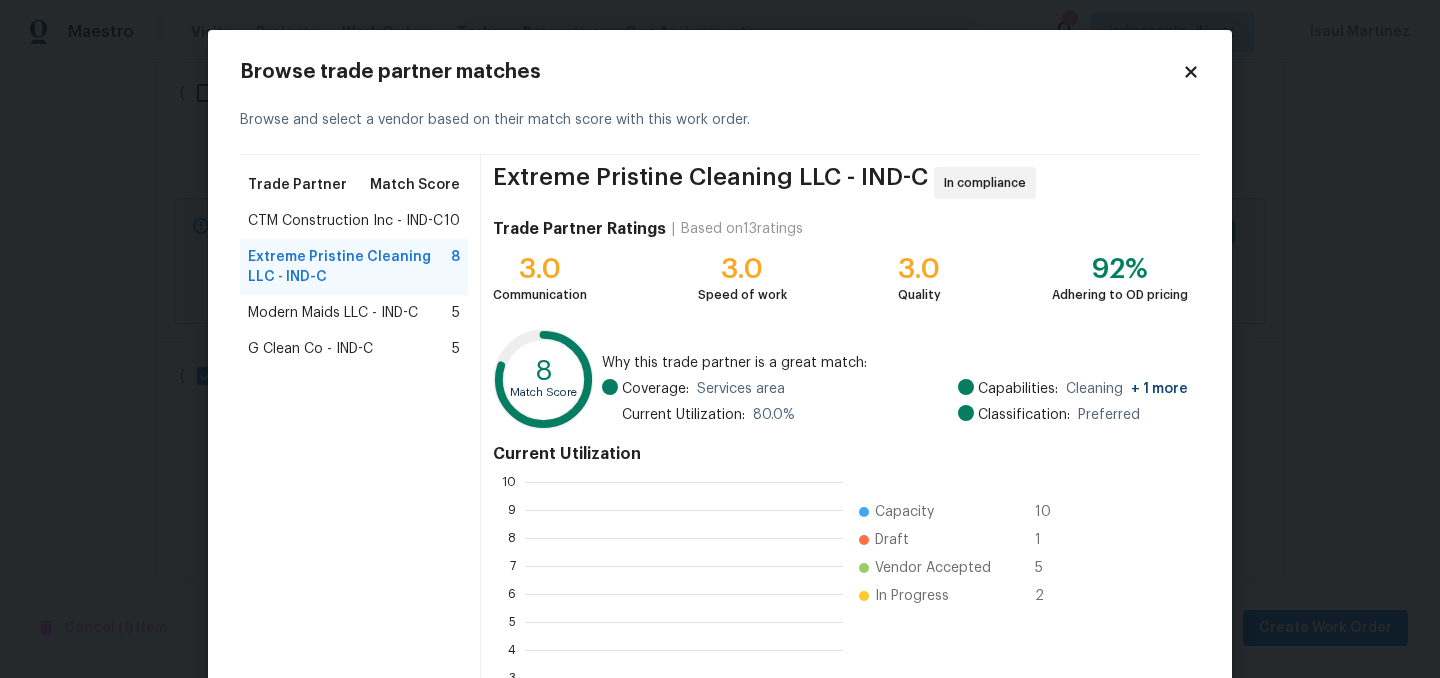 scroll, scrollTop: 2, scrollLeft: 2, axis: both 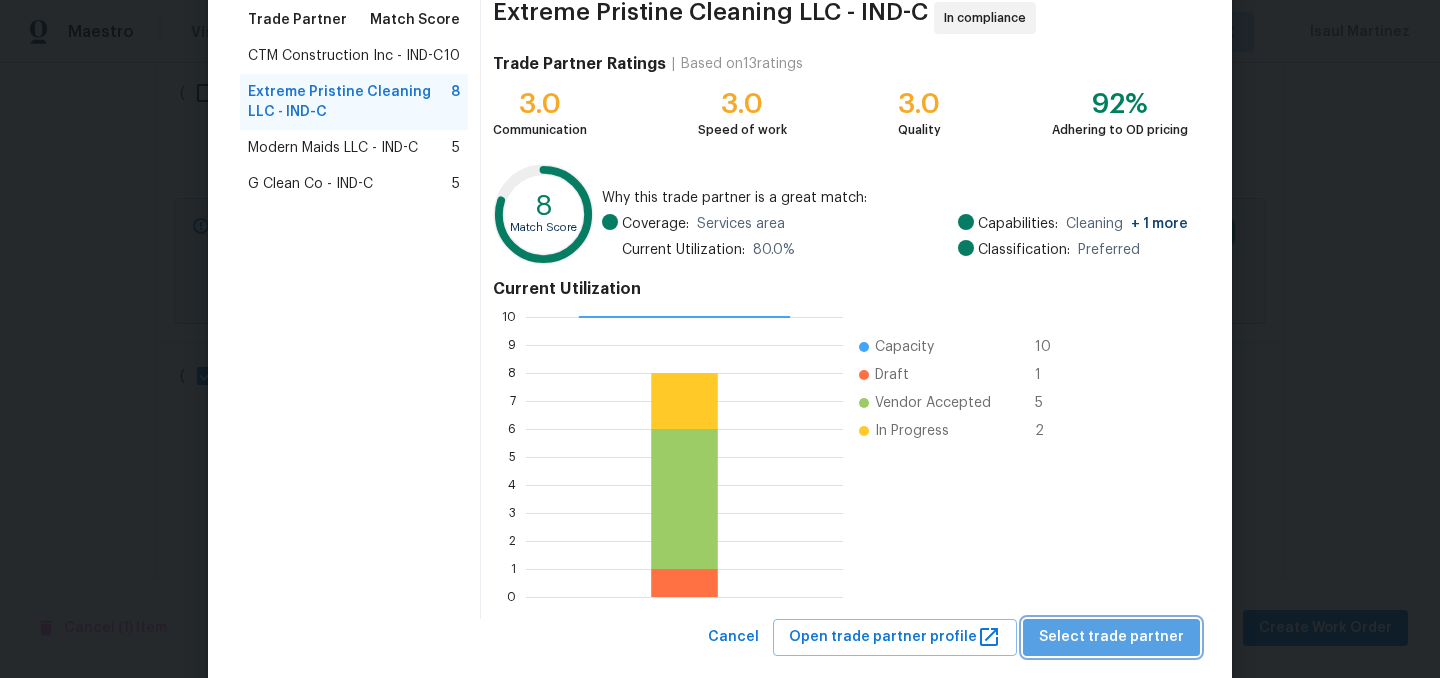 click on "Select trade partner" at bounding box center [1111, 637] 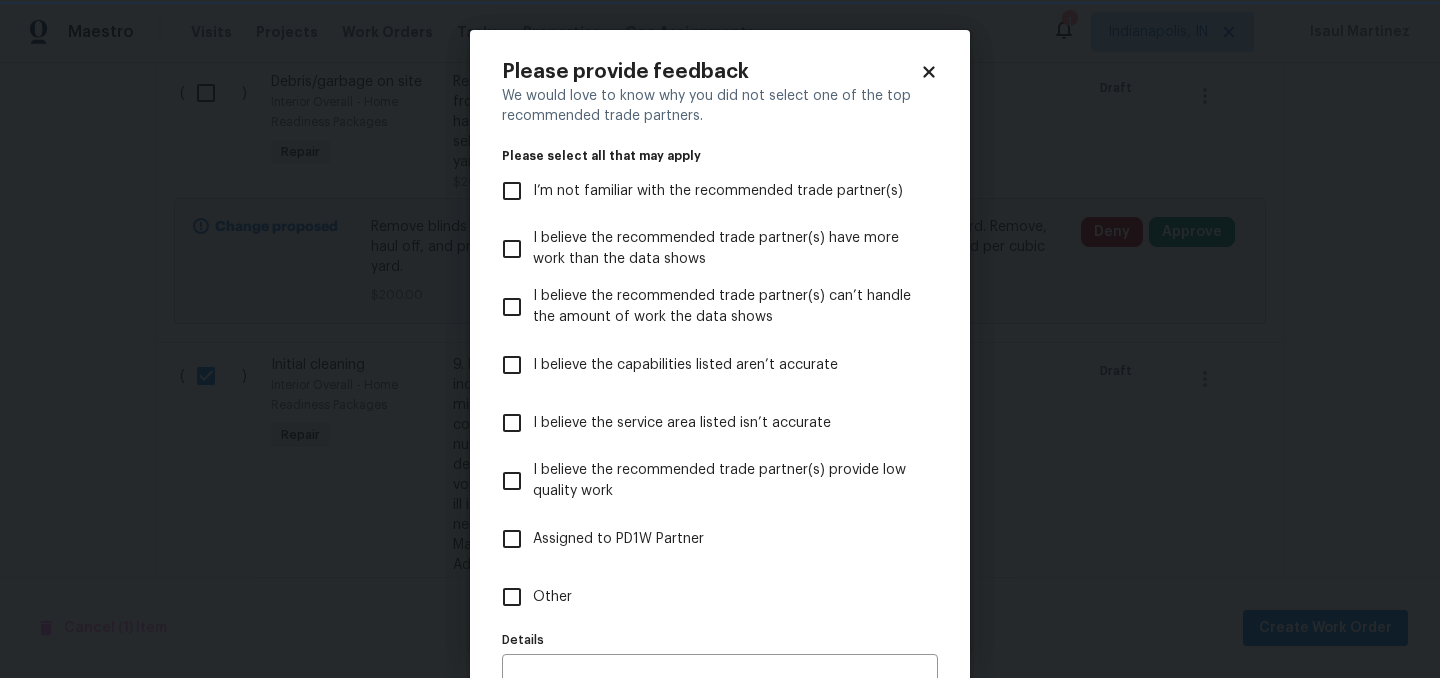scroll, scrollTop: 0, scrollLeft: 0, axis: both 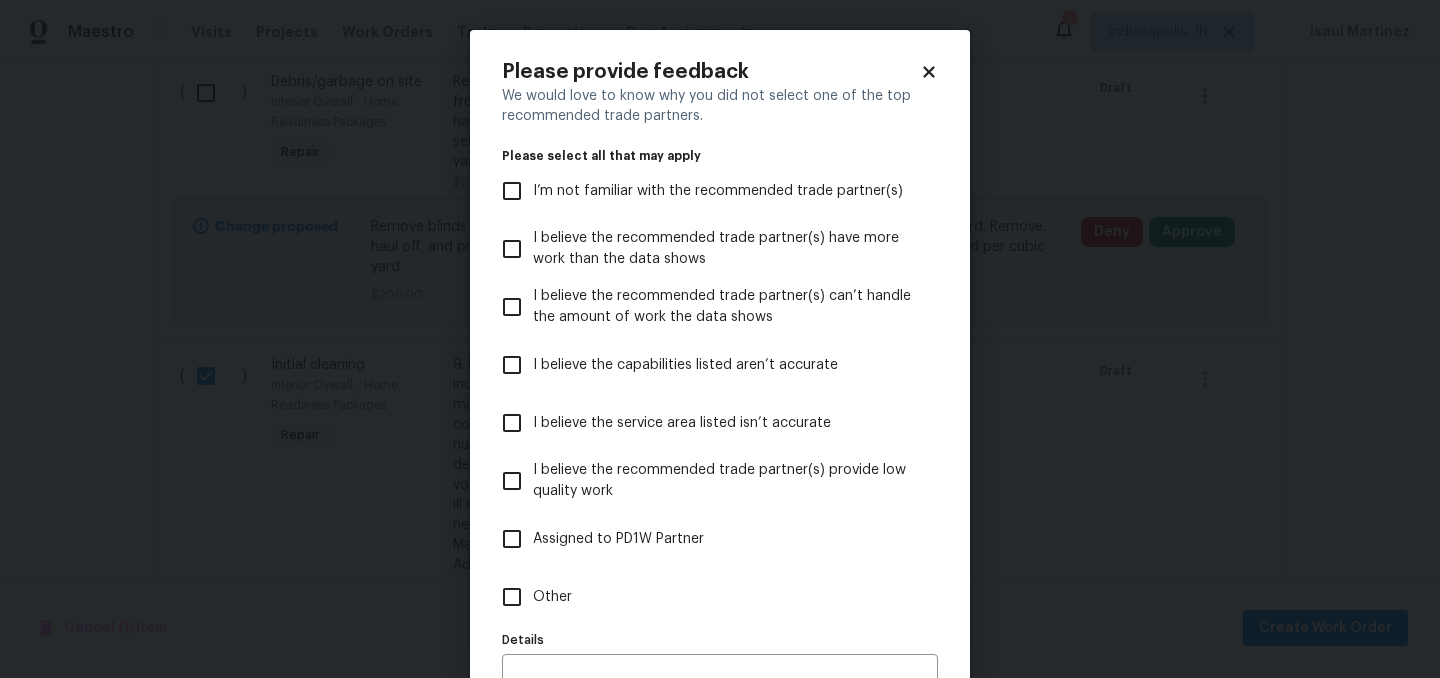 click on "Assigned to PD1W Partner" at bounding box center (706, 539) 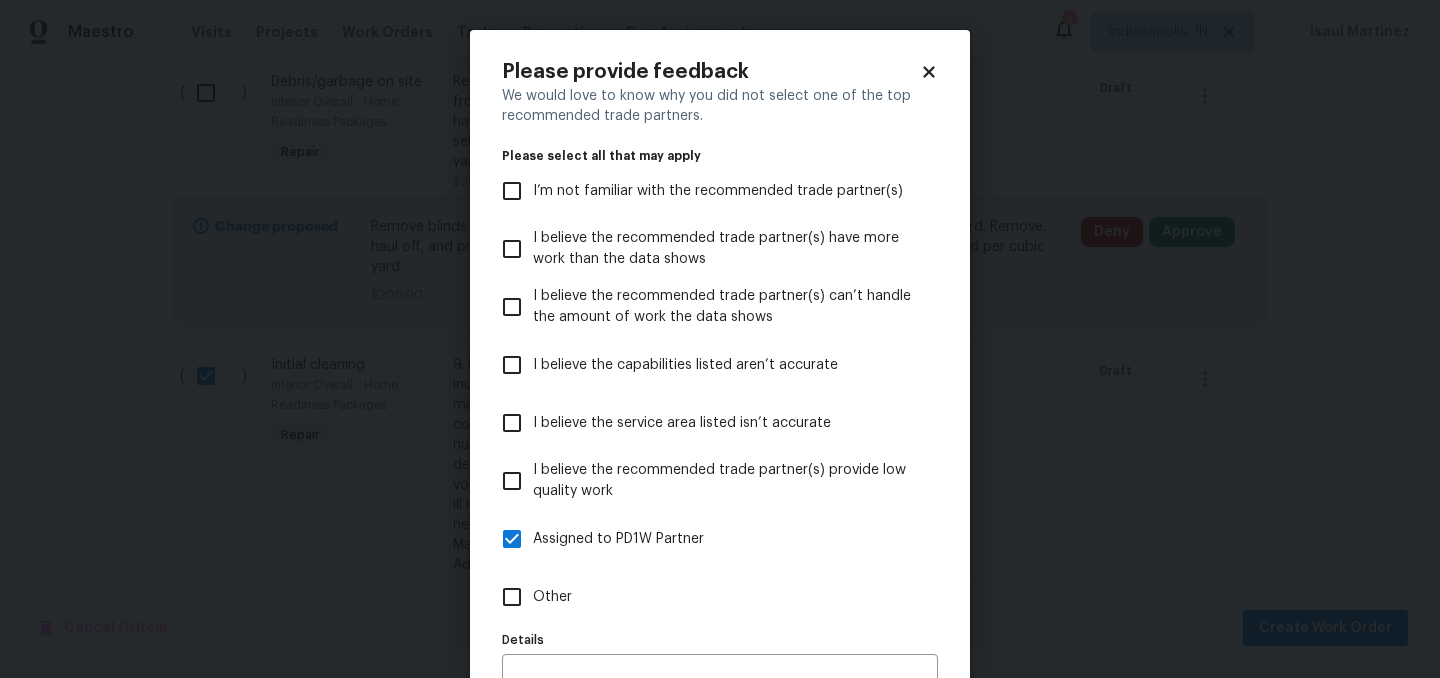 scroll, scrollTop: 114, scrollLeft: 0, axis: vertical 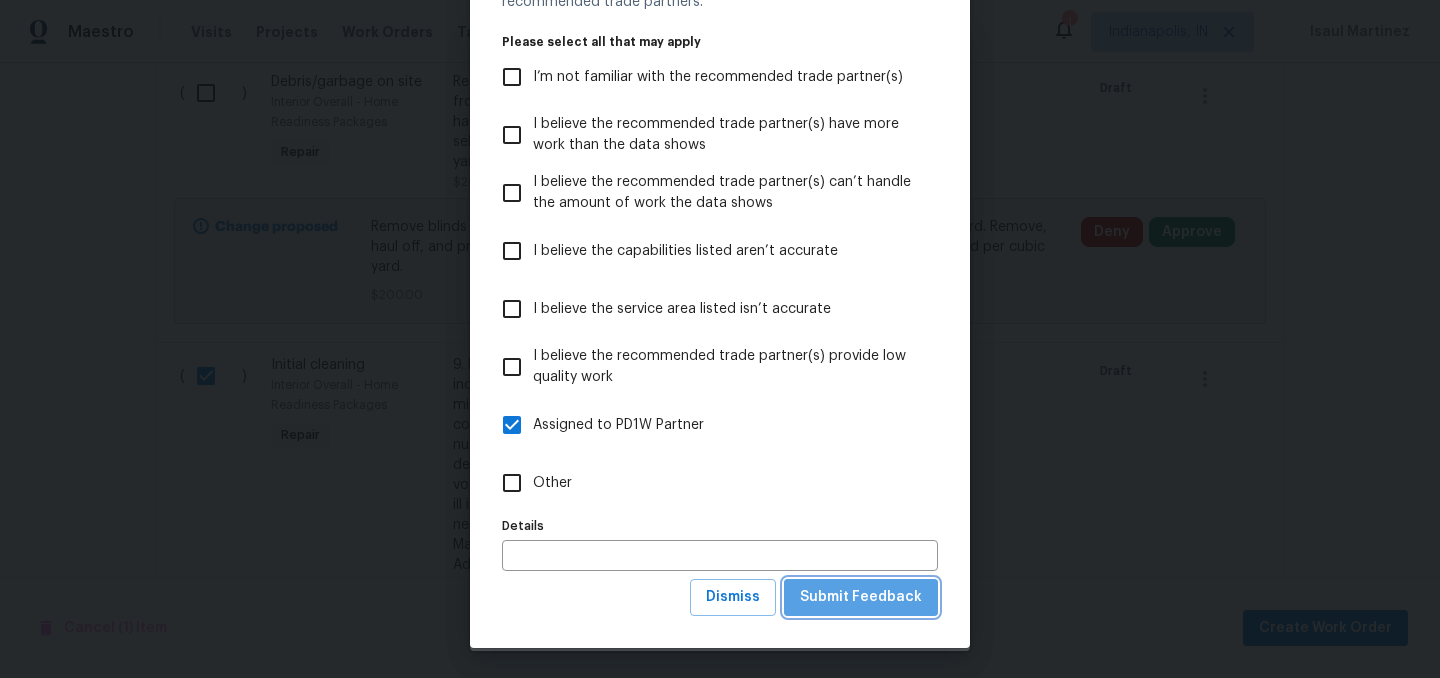 click on "Submit Feedback" at bounding box center [861, 597] 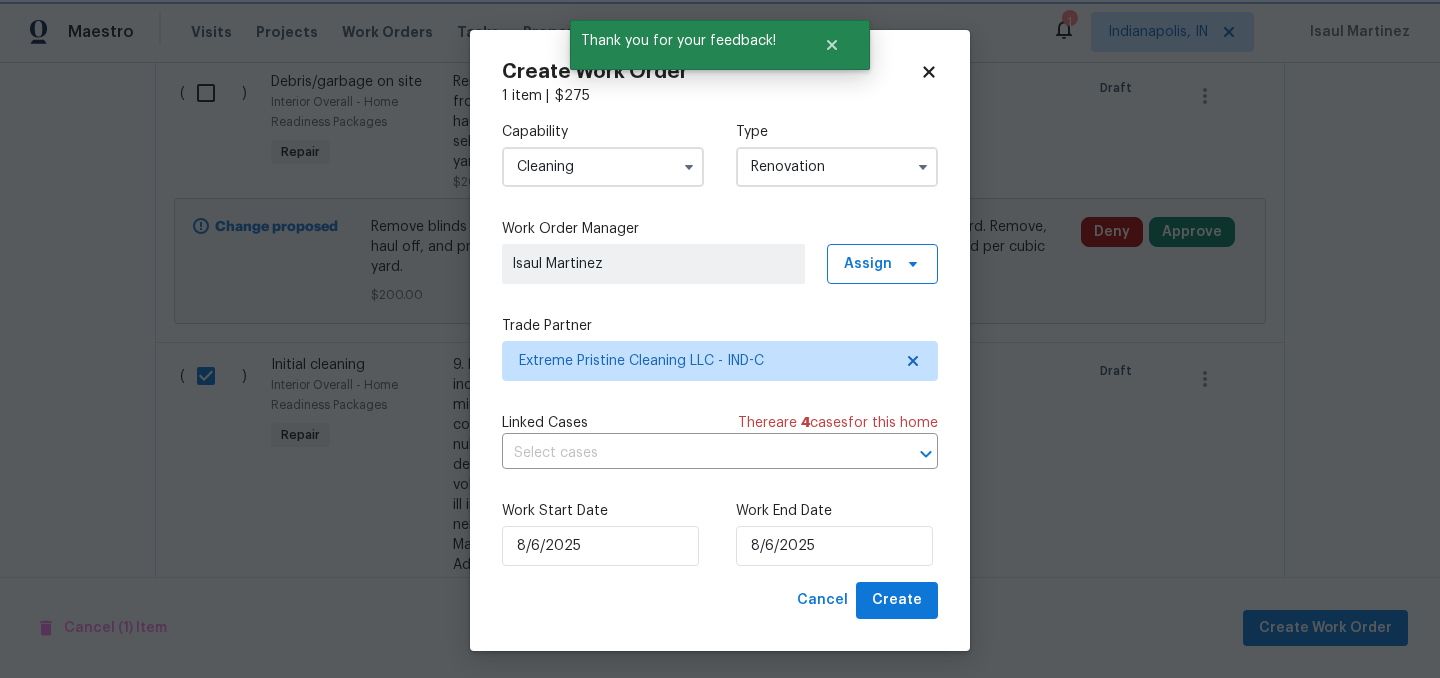 scroll, scrollTop: 0, scrollLeft: 0, axis: both 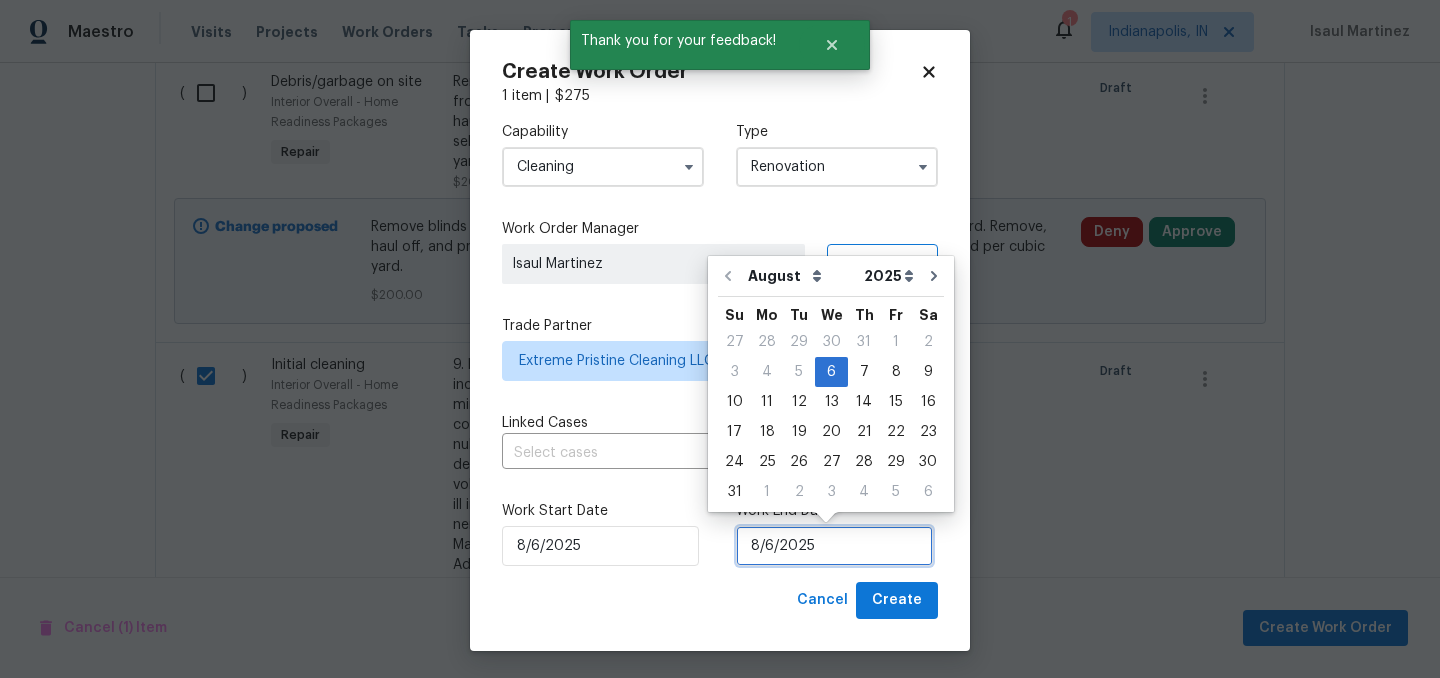 click on "8/6/2025" at bounding box center [834, 546] 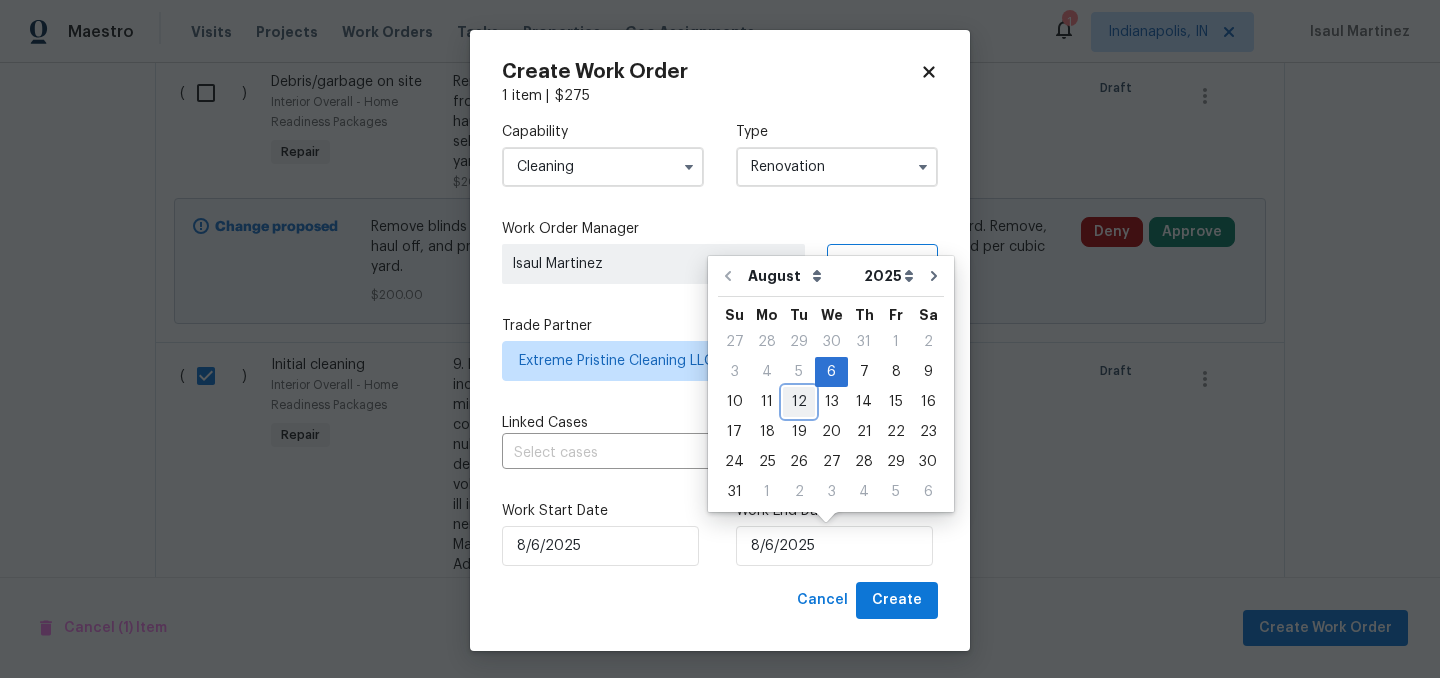 click on "12" at bounding box center (799, 402) 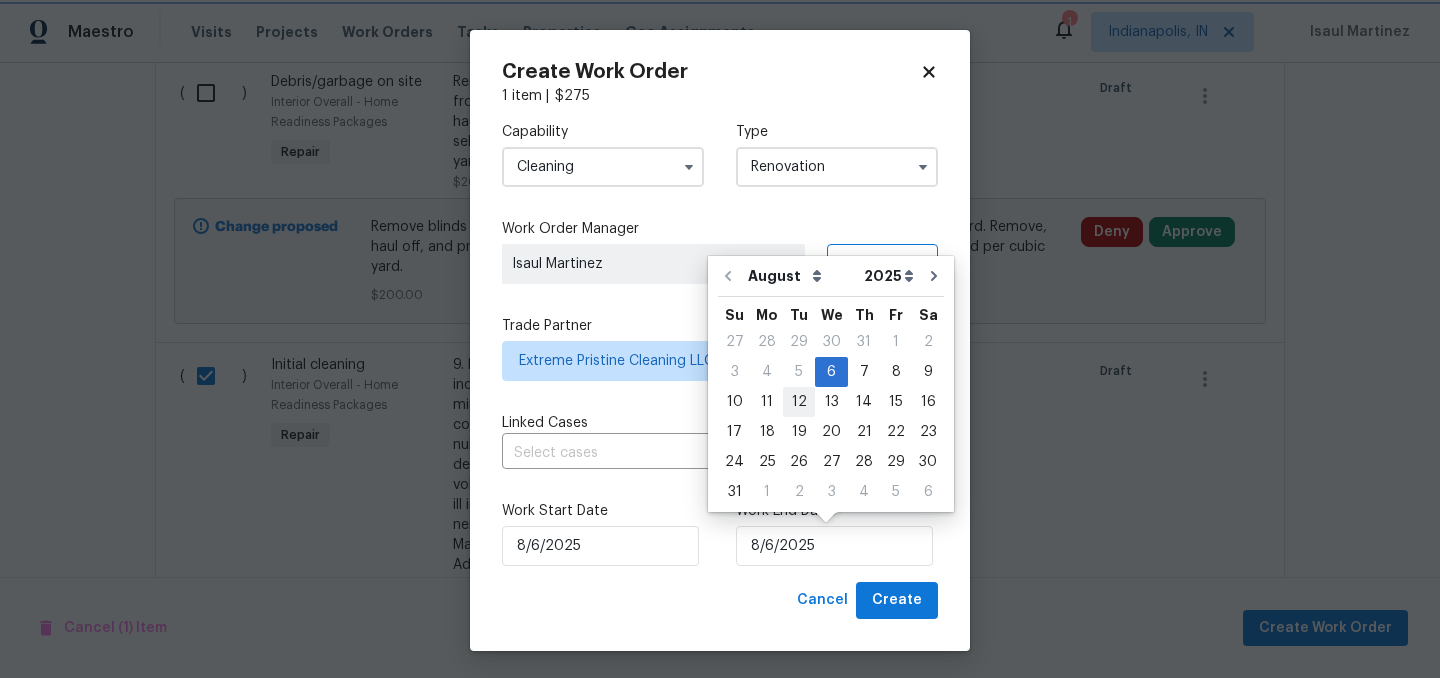 type on "8/12/2025" 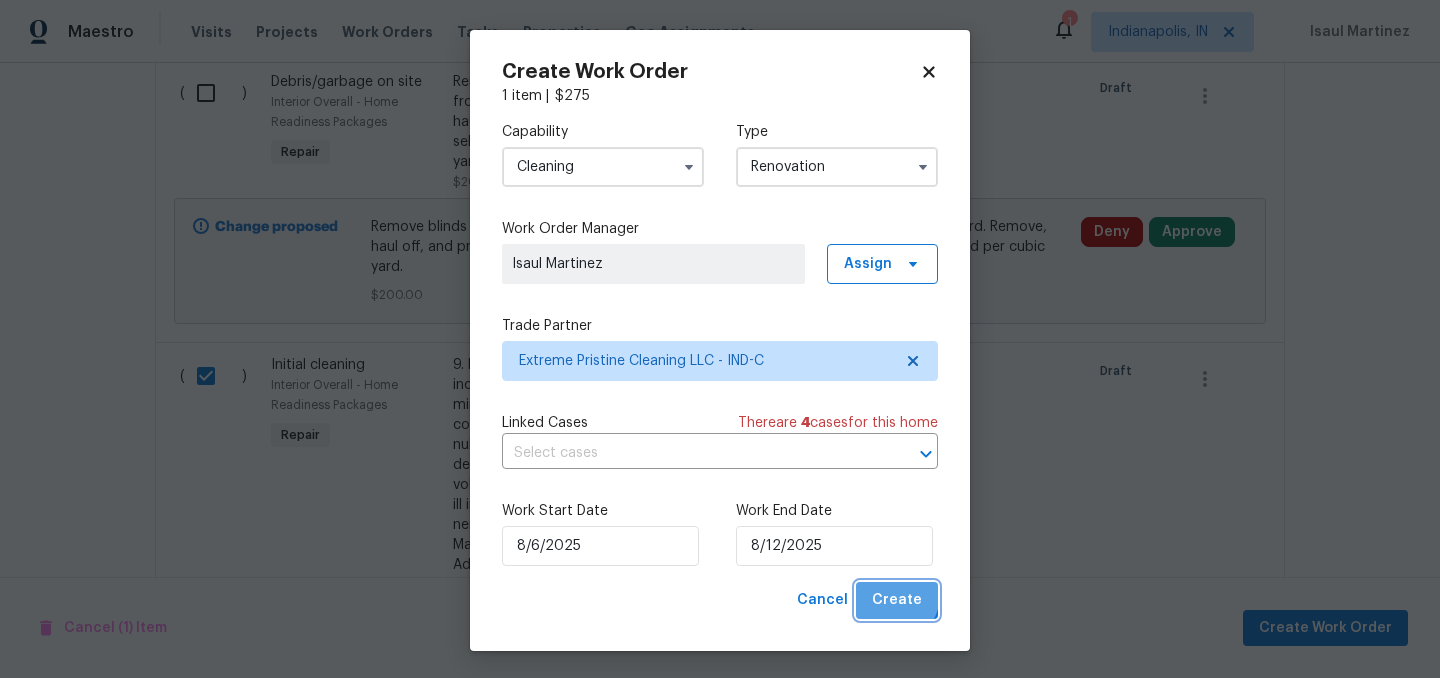 click on "Create" at bounding box center (897, 600) 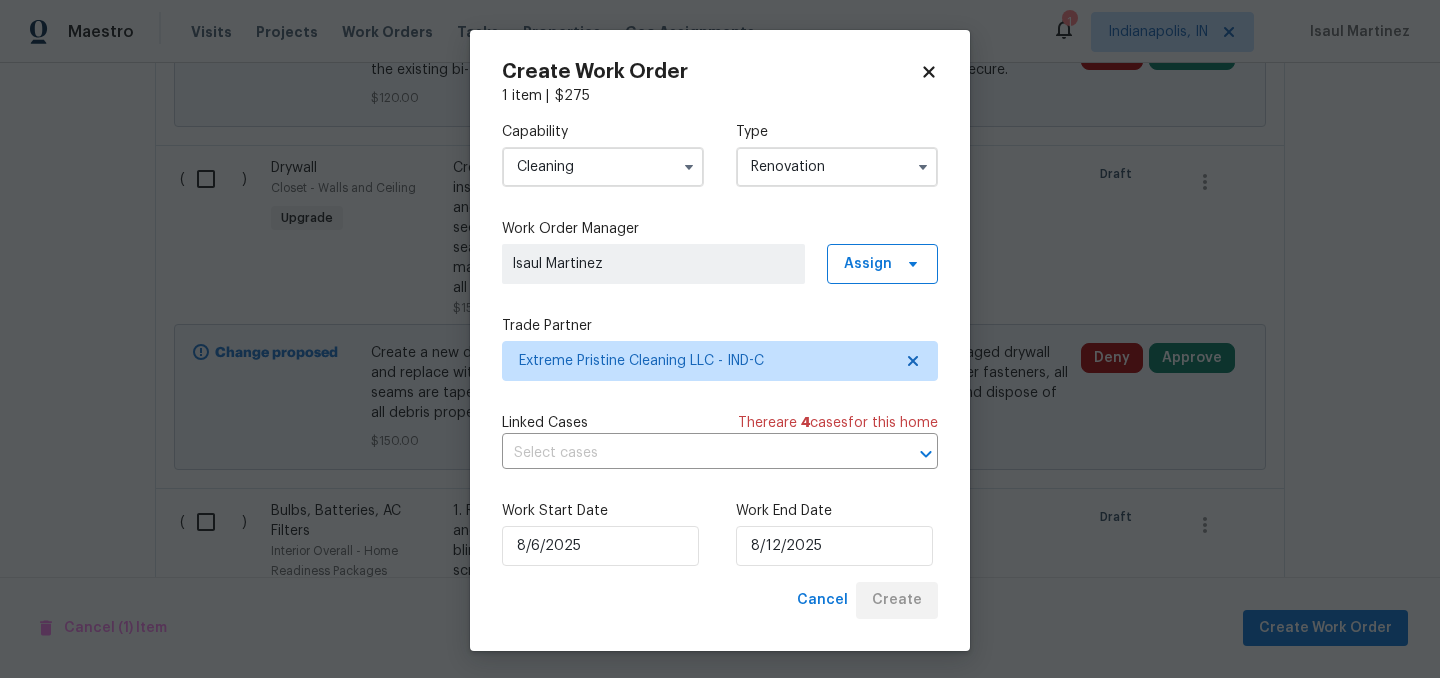 scroll, scrollTop: 2063, scrollLeft: 0, axis: vertical 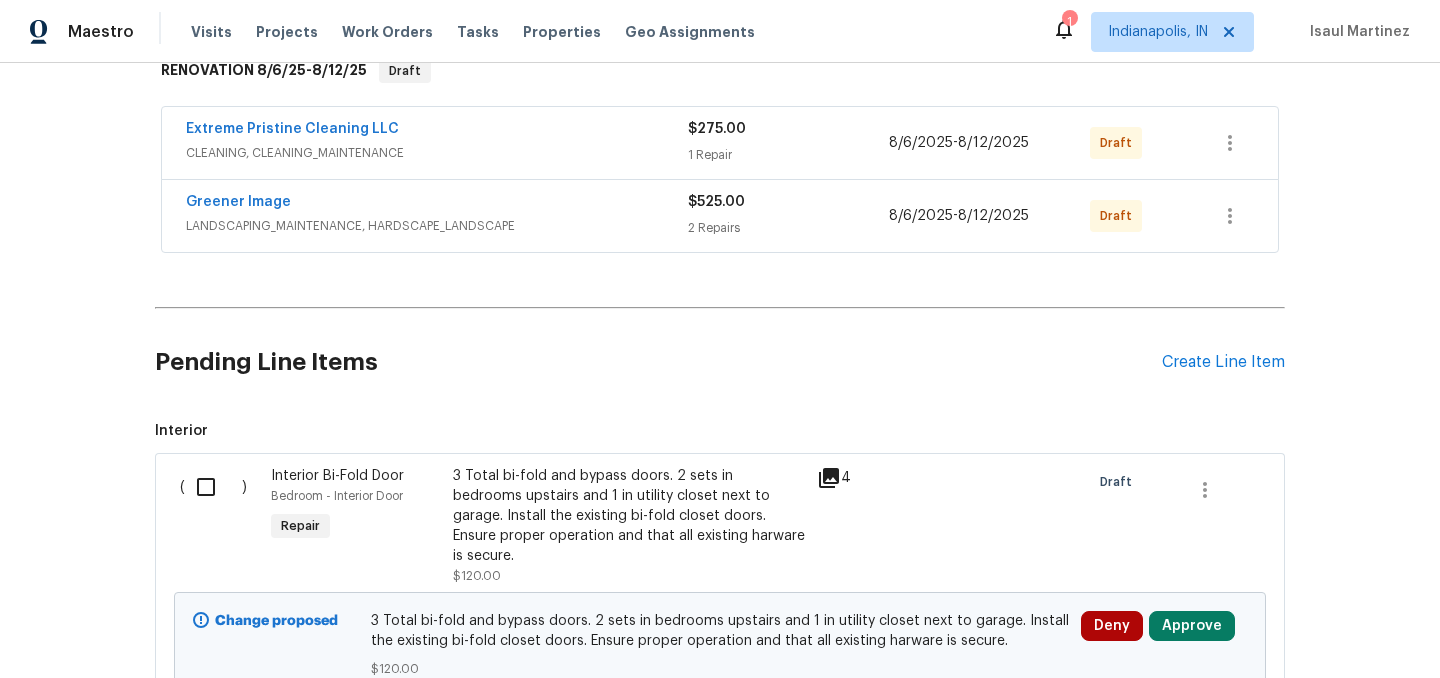 click at bounding box center [213, 487] 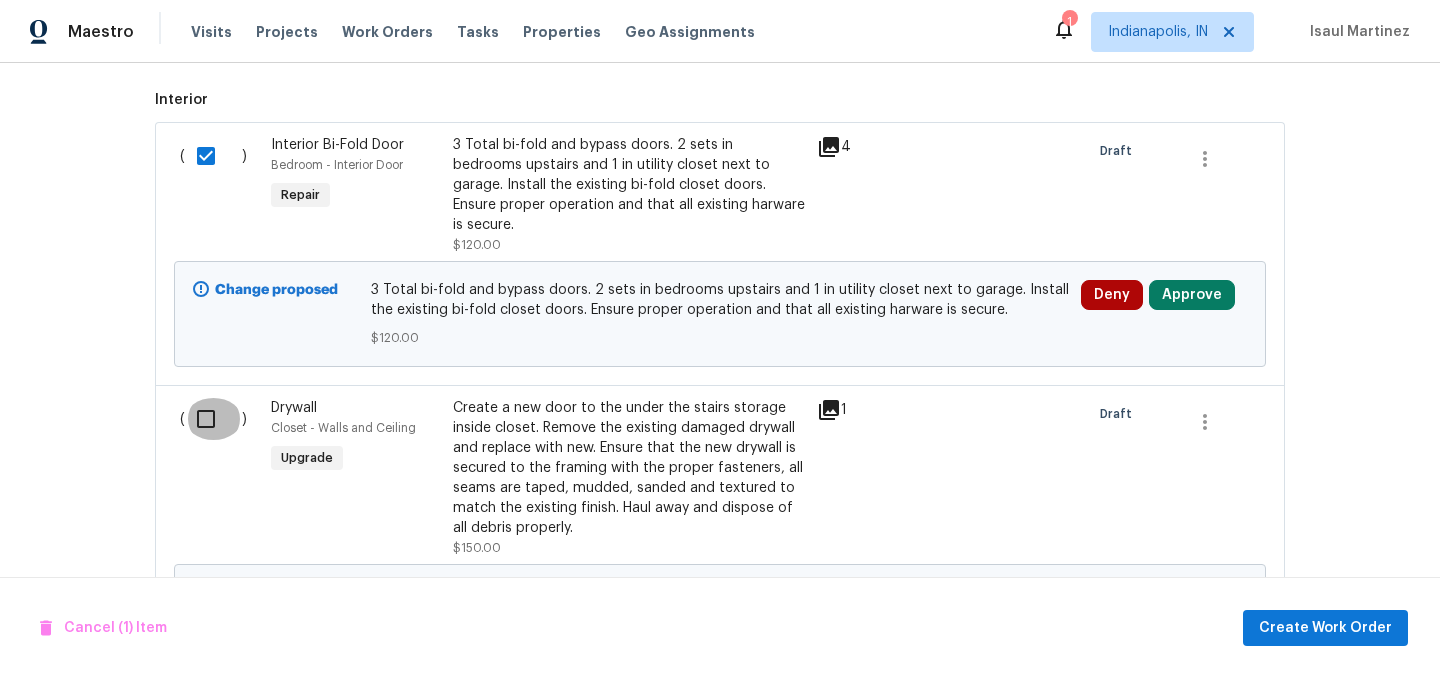 click at bounding box center (213, 419) 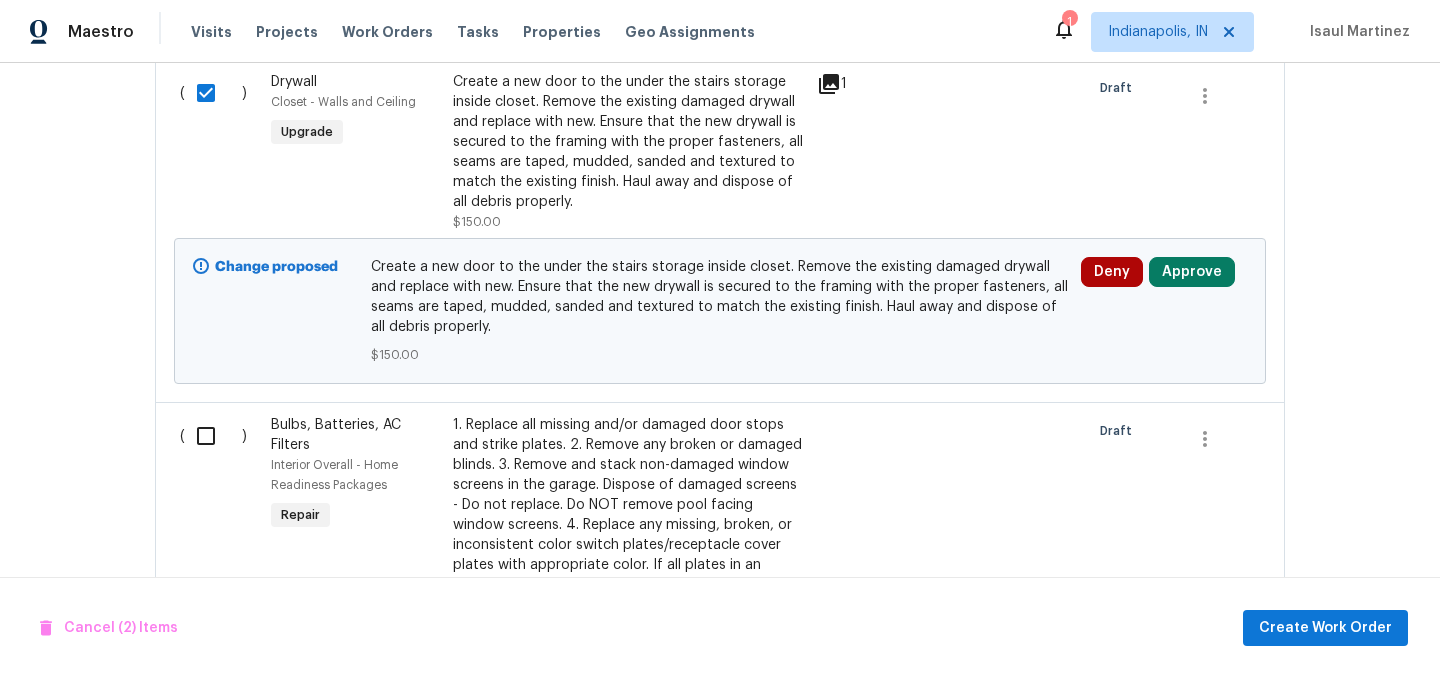 click at bounding box center (213, 436) 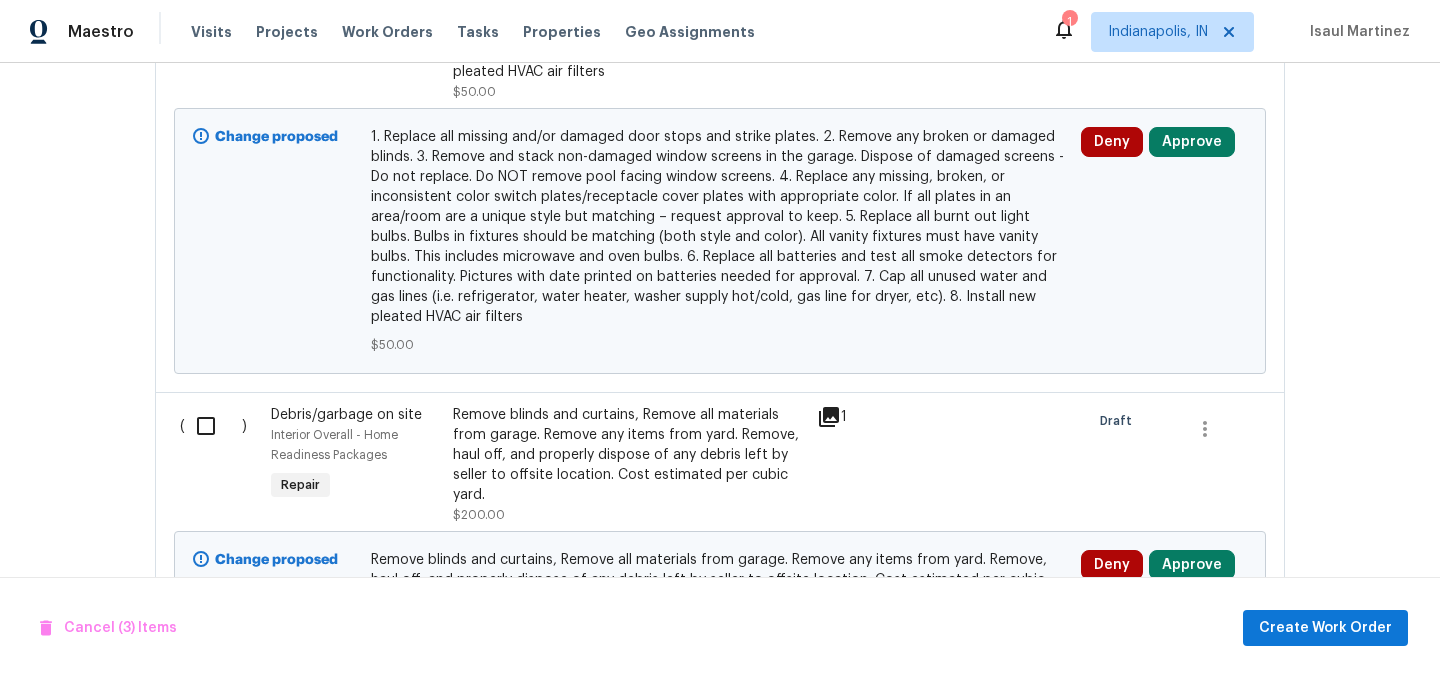 scroll, scrollTop: 1740, scrollLeft: 0, axis: vertical 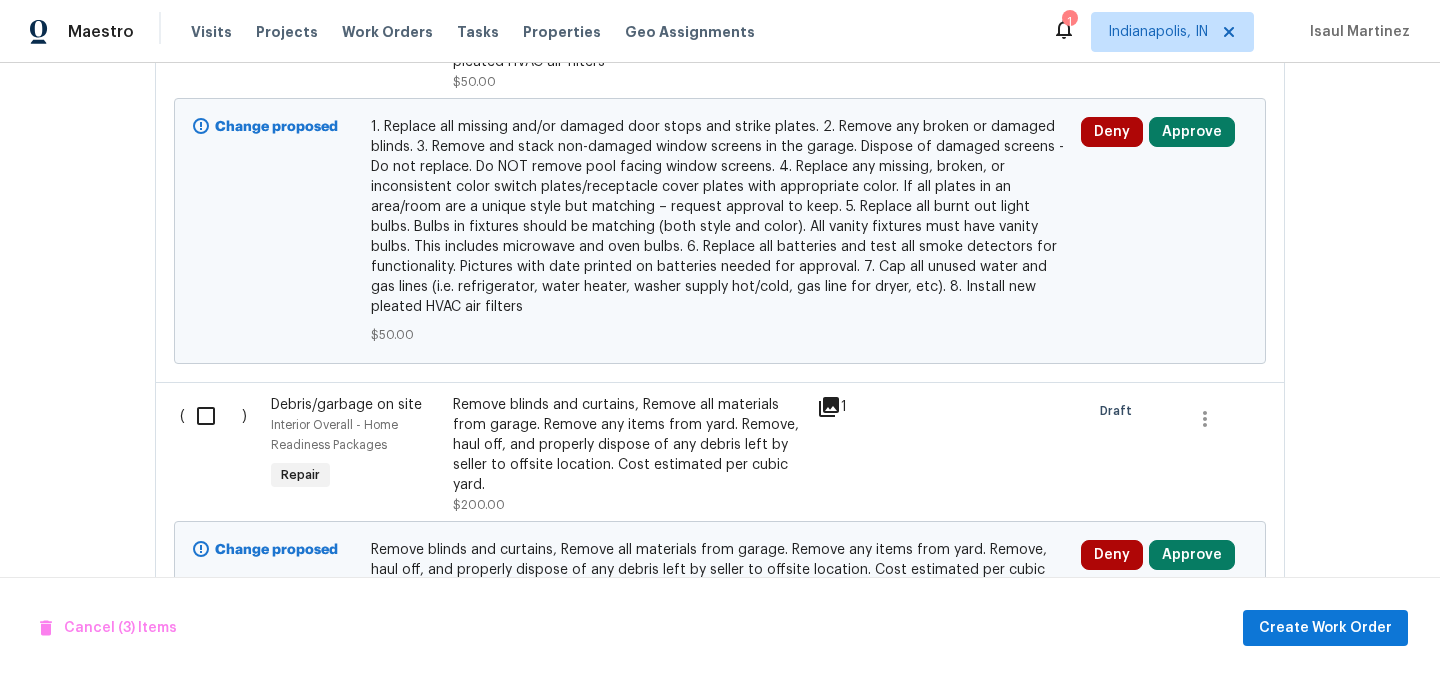 click at bounding box center (213, 416) 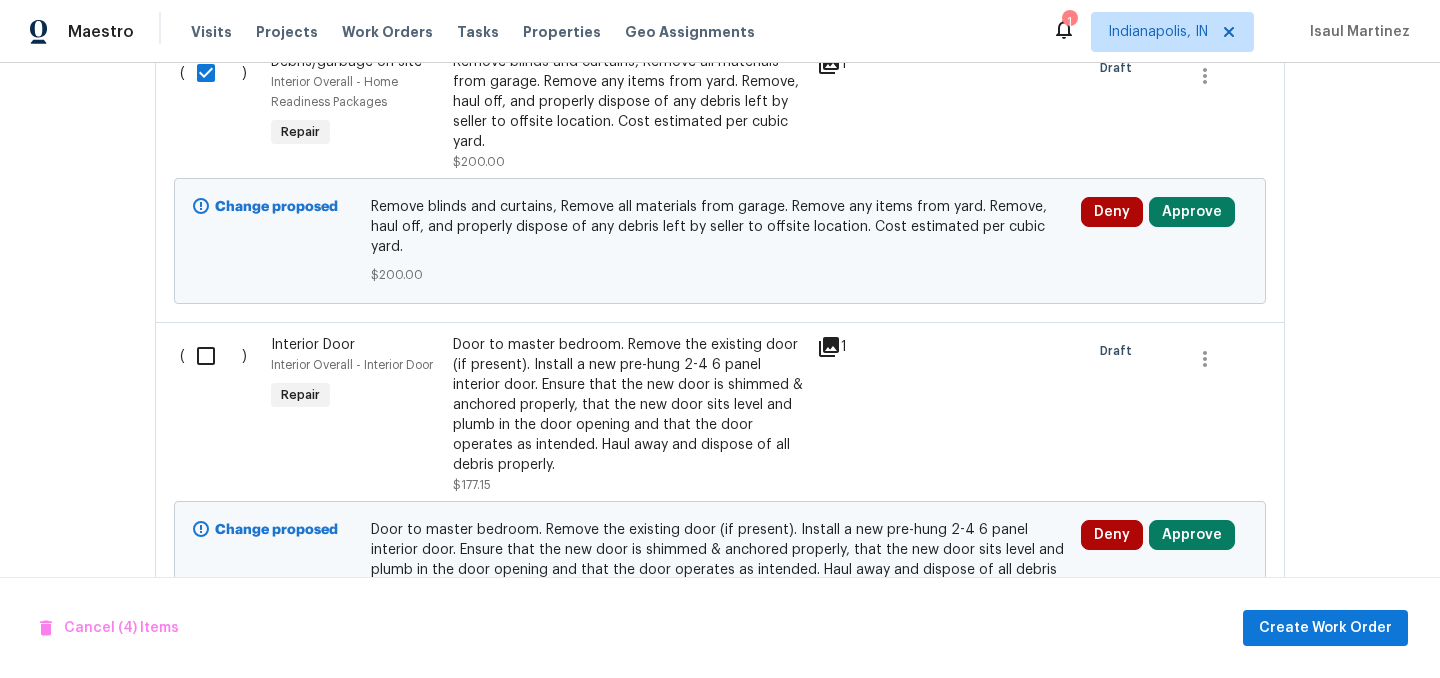 scroll, scrollTop: 2161, scrollLeft: 0, axis: vertical 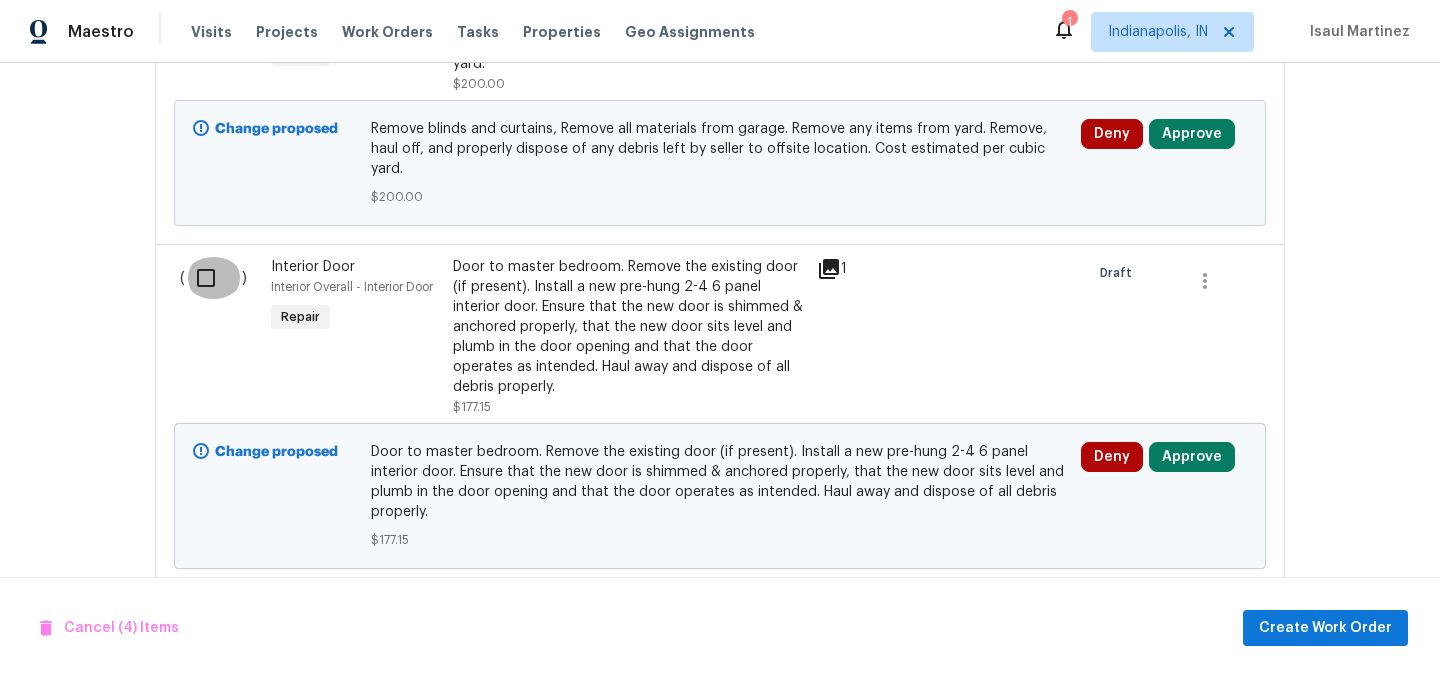 click at bounding box center [213, 278] 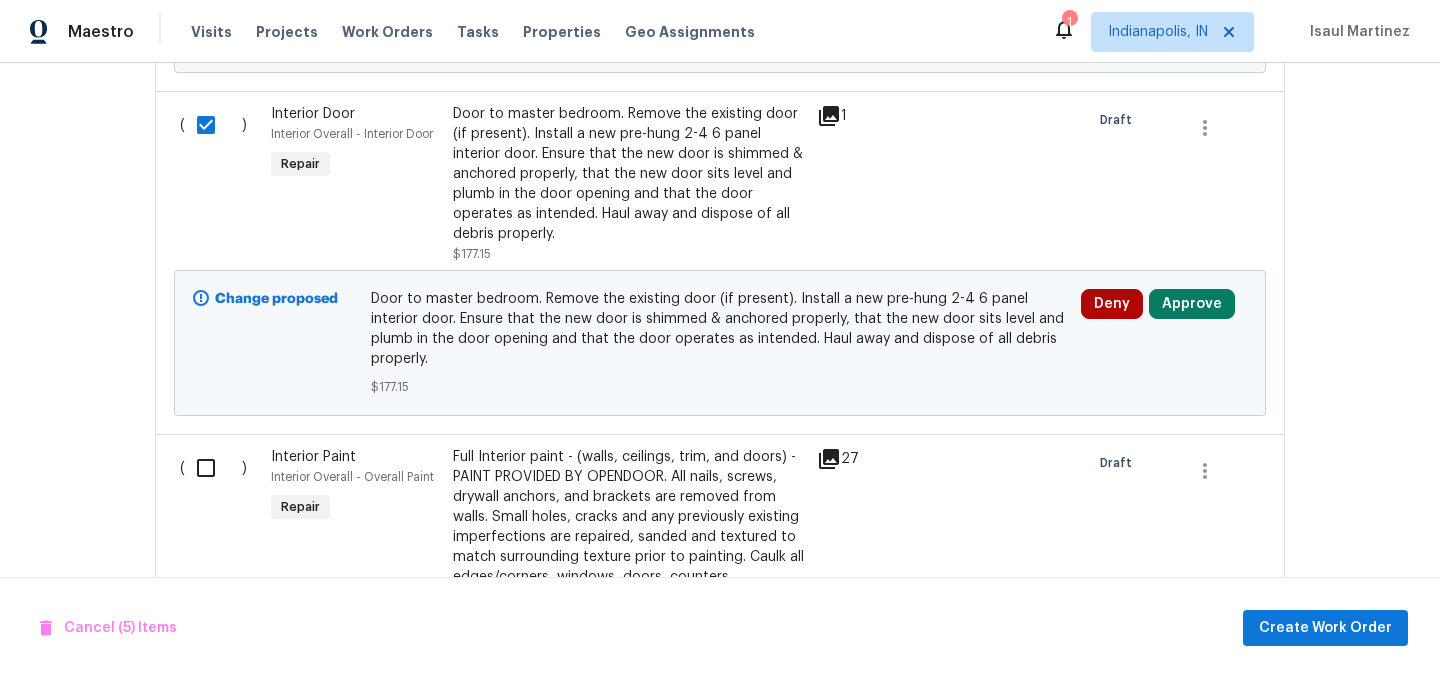 click at bounding box center (213, 468) 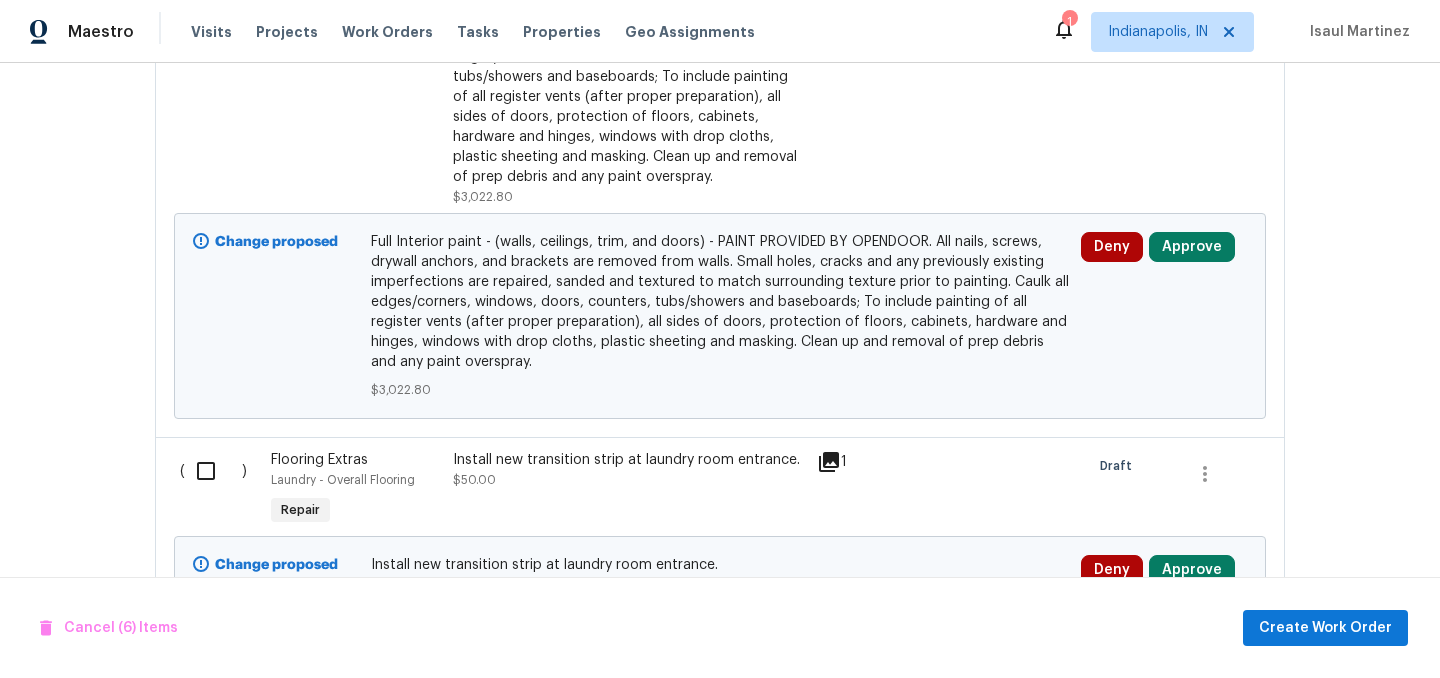 click at bounding box center [213, 471] 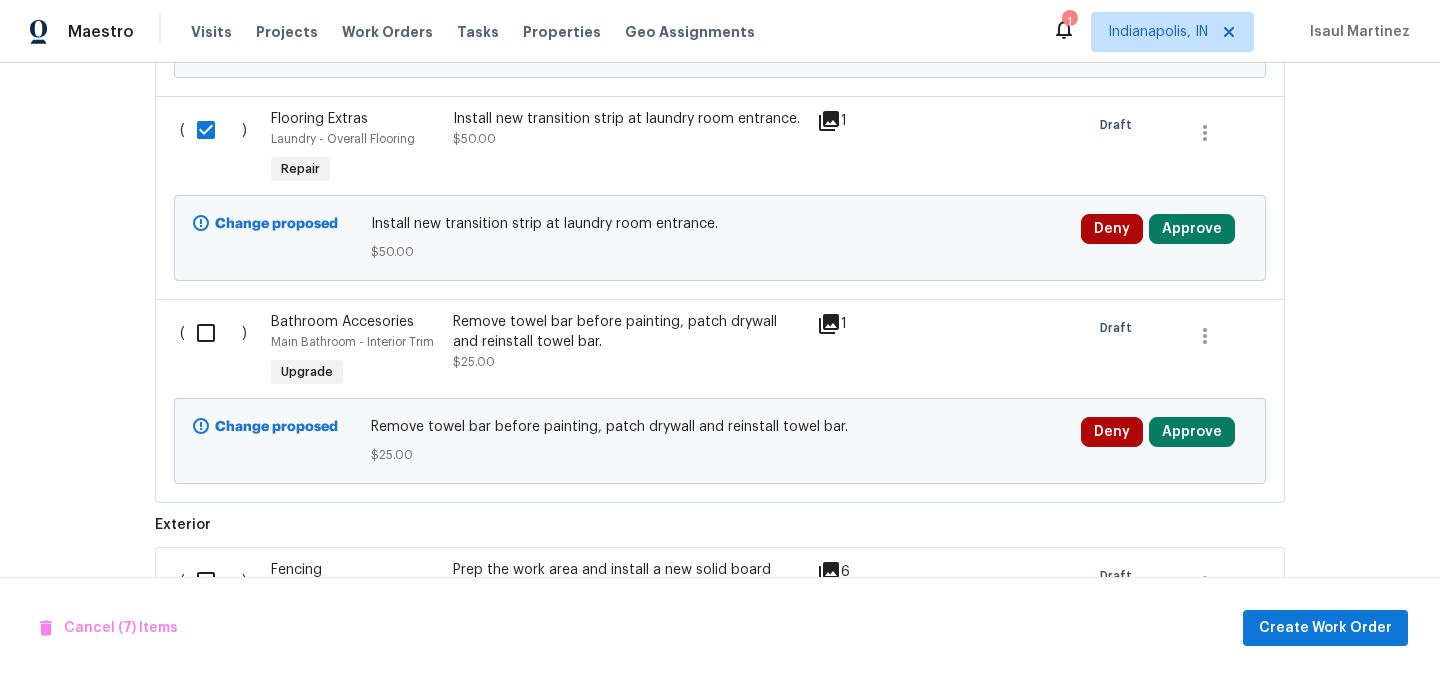 scroll, scrollTop: 3230, scrollLeft: 0, axis: vertical 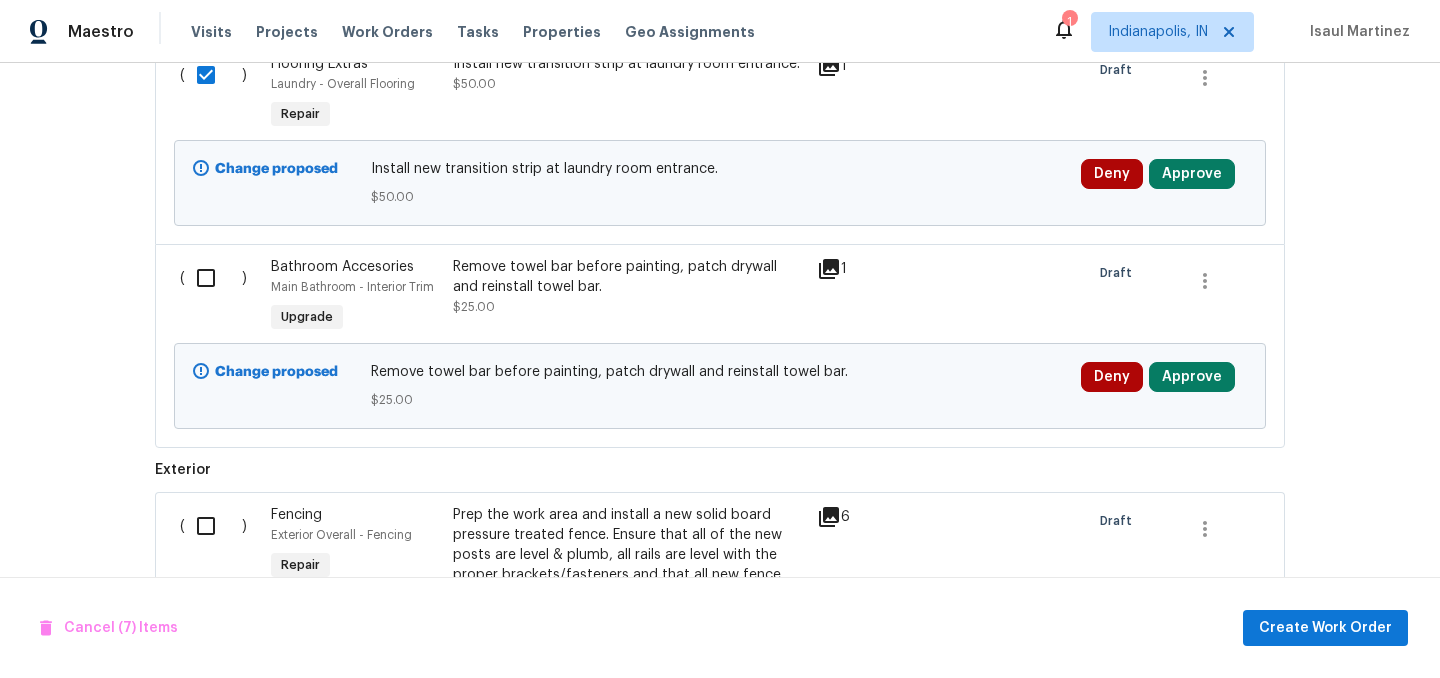 click at bounding box center (213, 526) 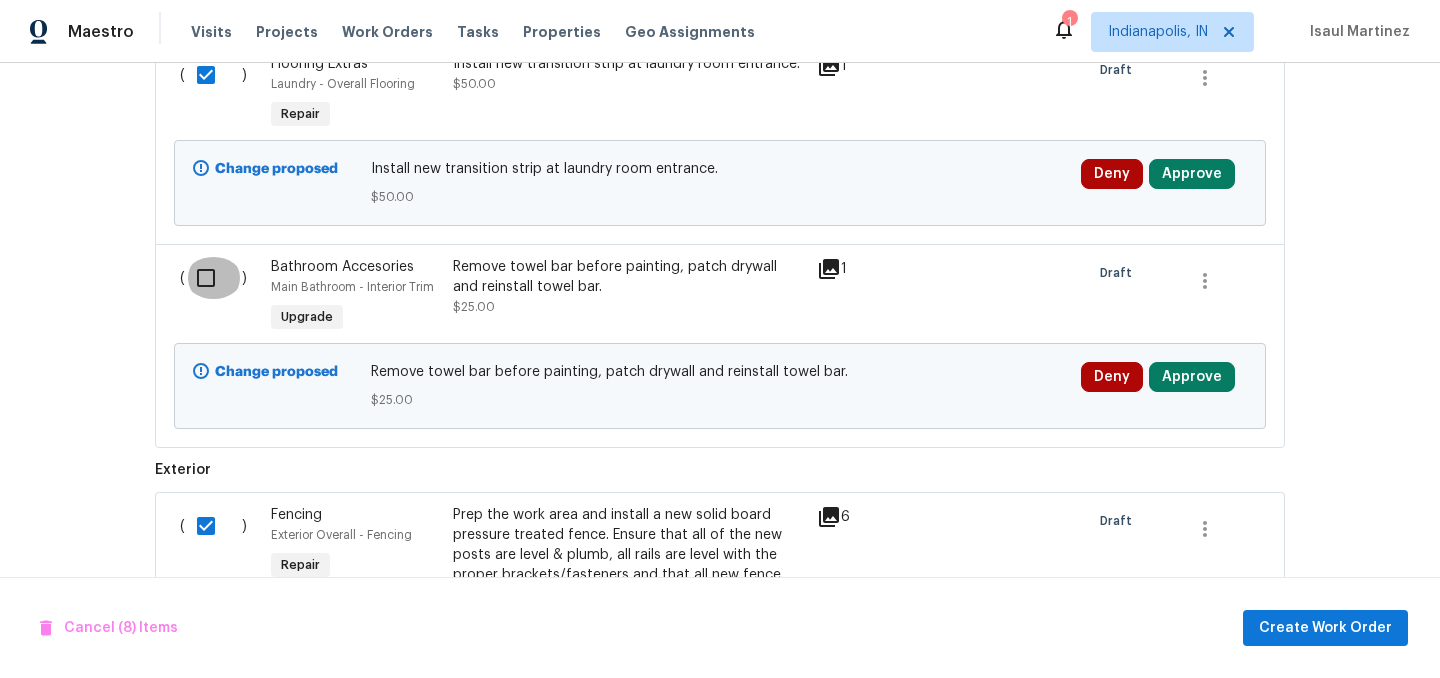 click at bounding box center [213, 278] 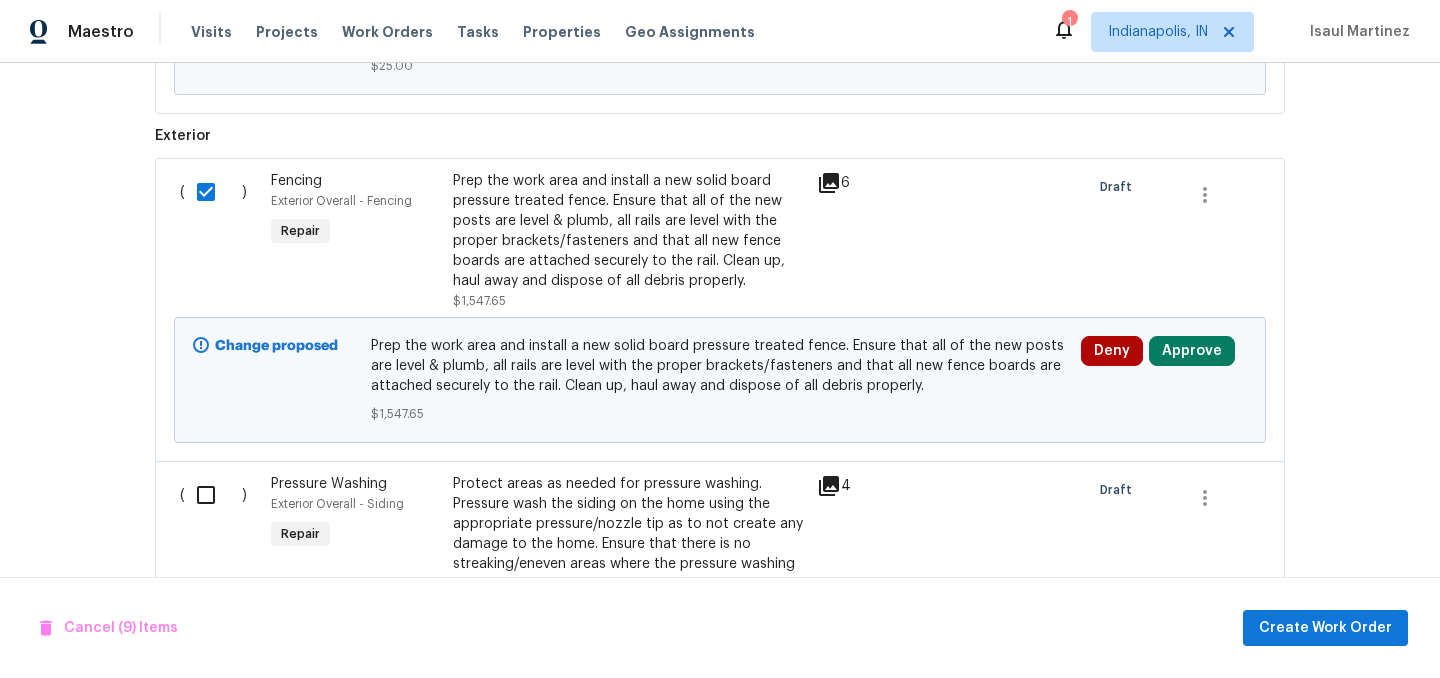 scroll, scrollTop: 3627, scrollLeft: 0, axis: vertical 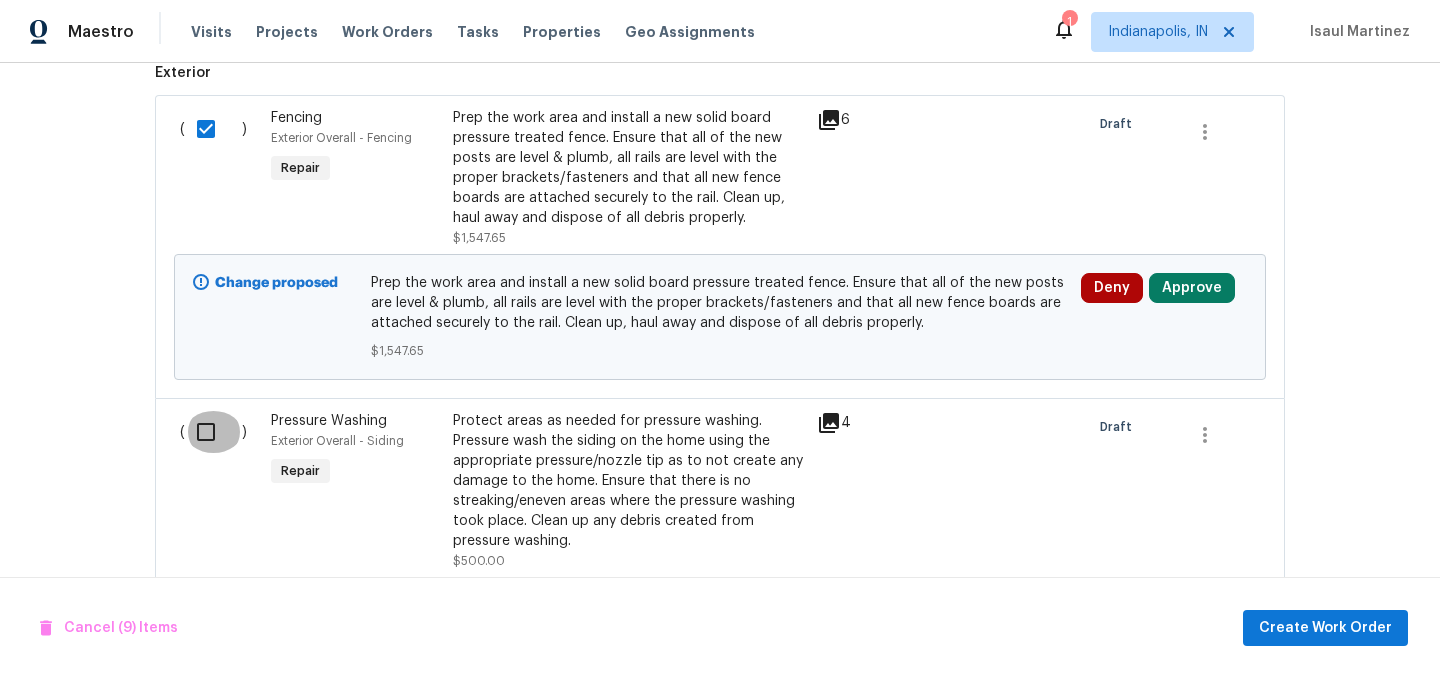 click at bounding box center (213, 432) 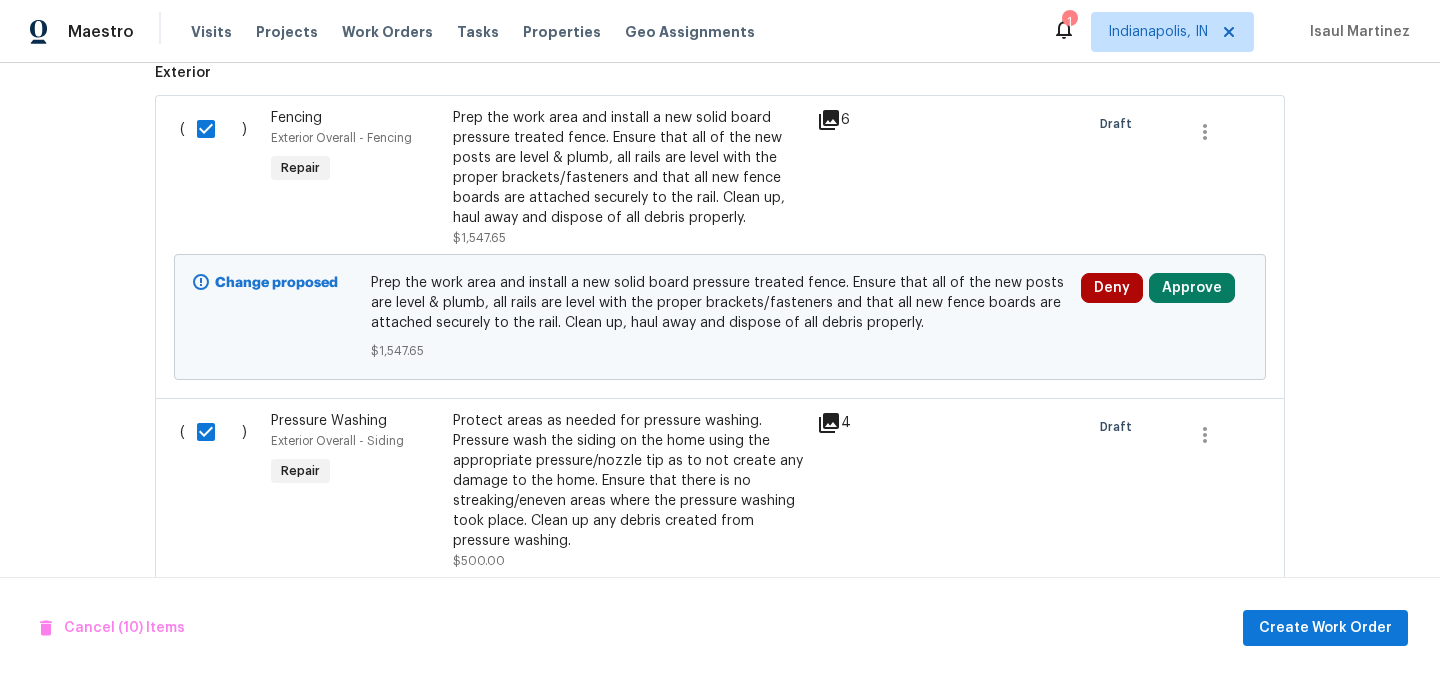 scroll, scrollTop: 3752, scrollLeft: 0, axis: vertical 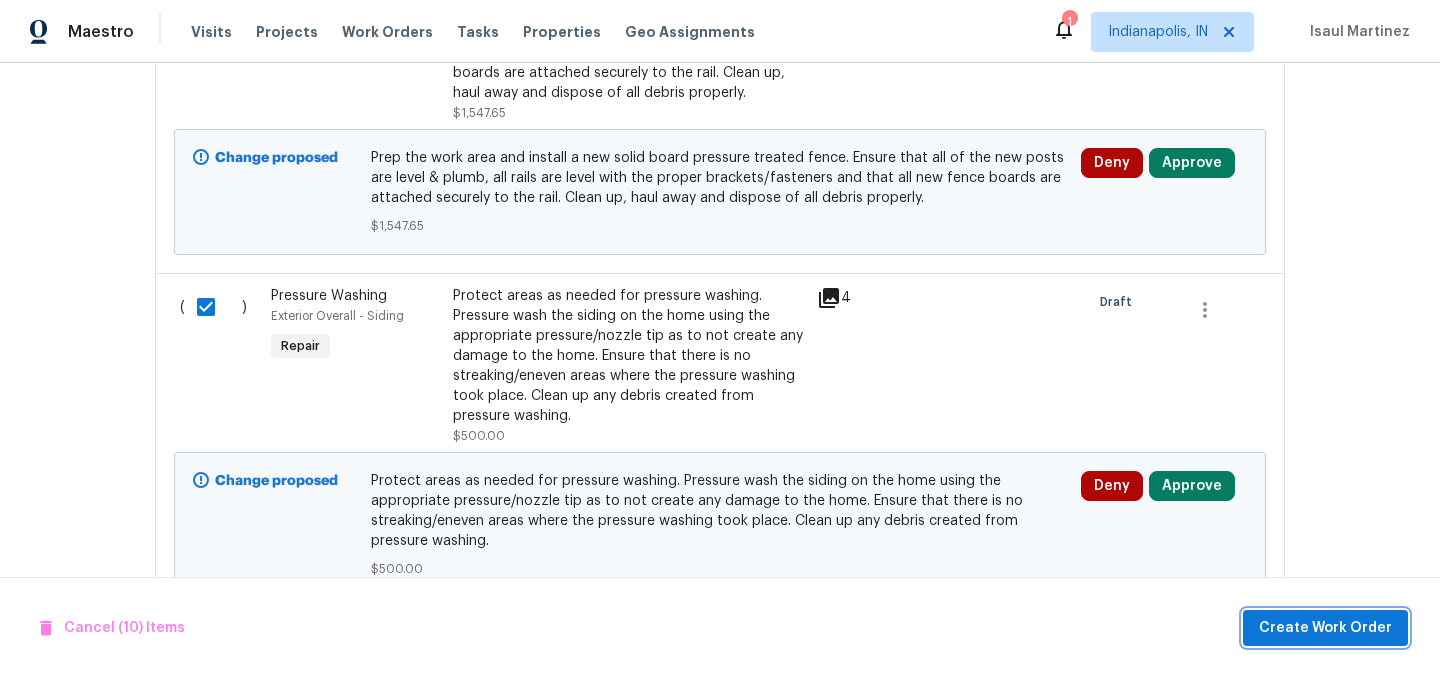 click on "Create Work Order" at bounding box center [1325, 628] 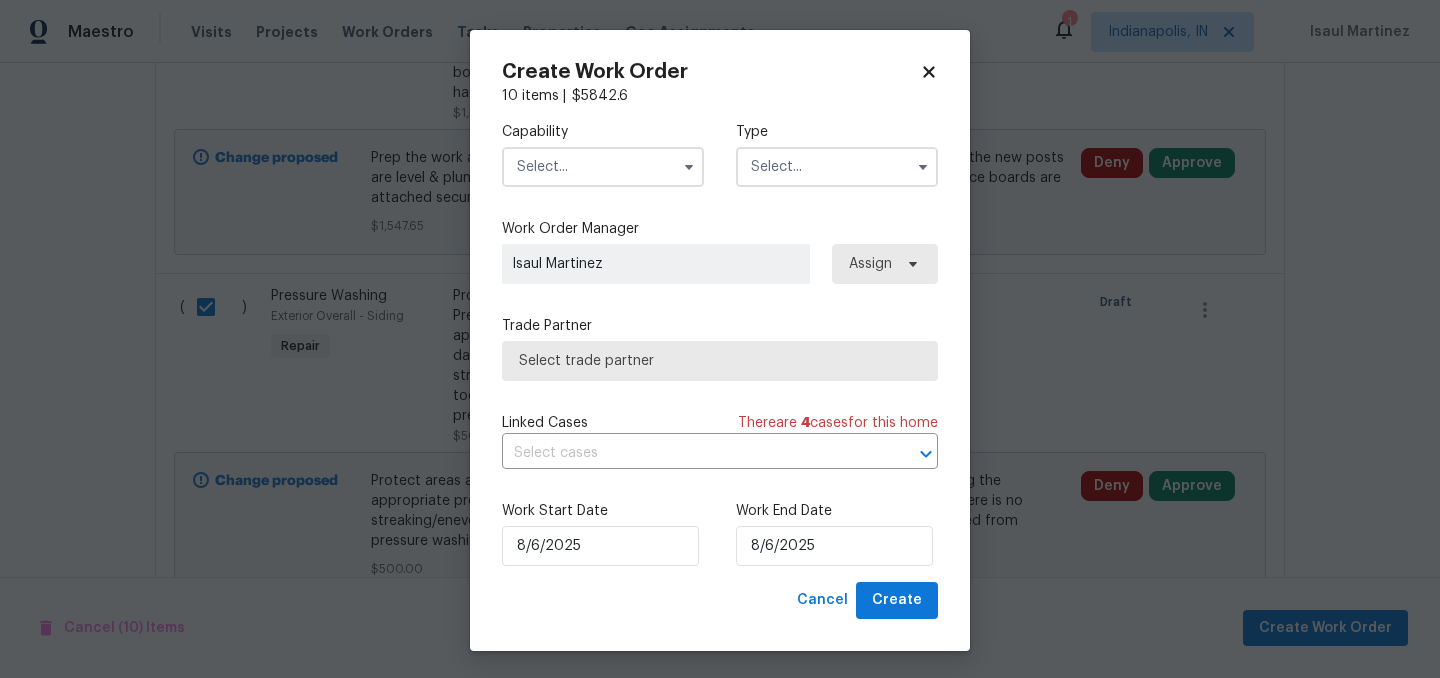 click at bounding box center (603, 167) 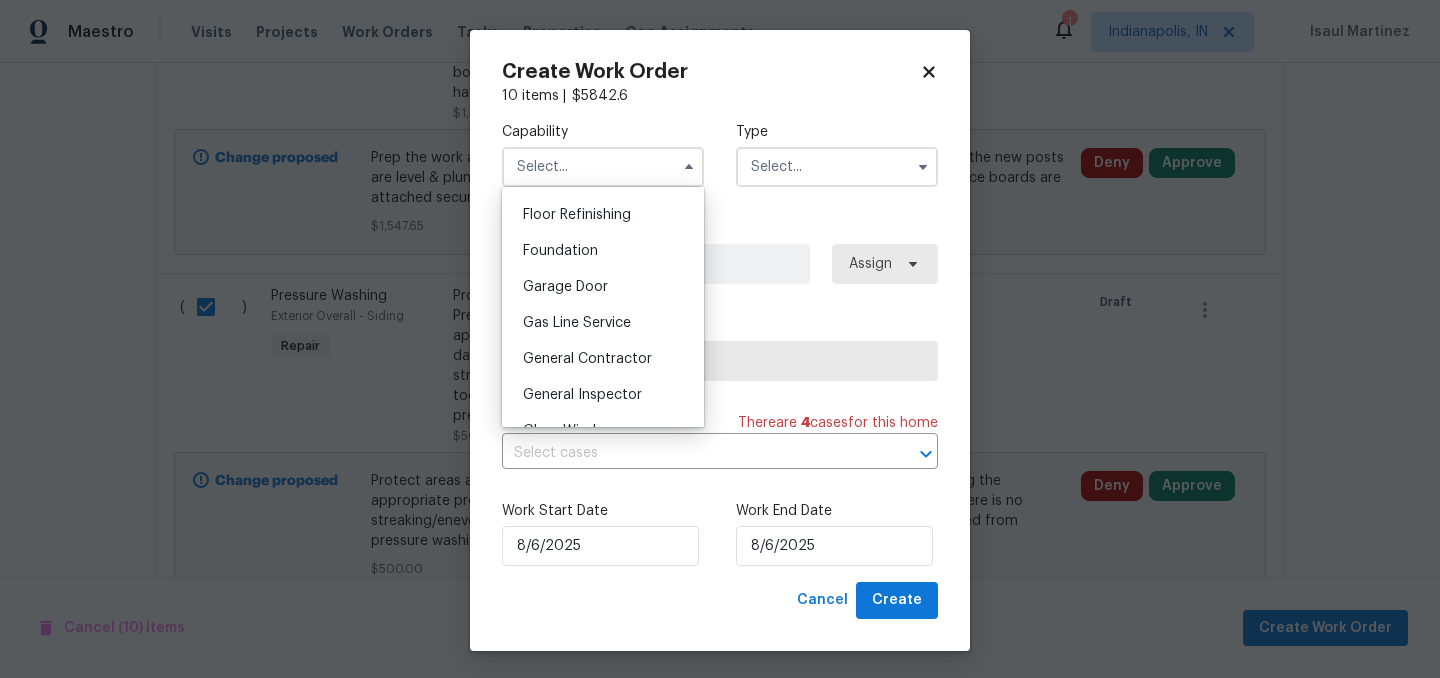 scroll, scrollTop: 803, scrollLeft: 0, axis: vertical 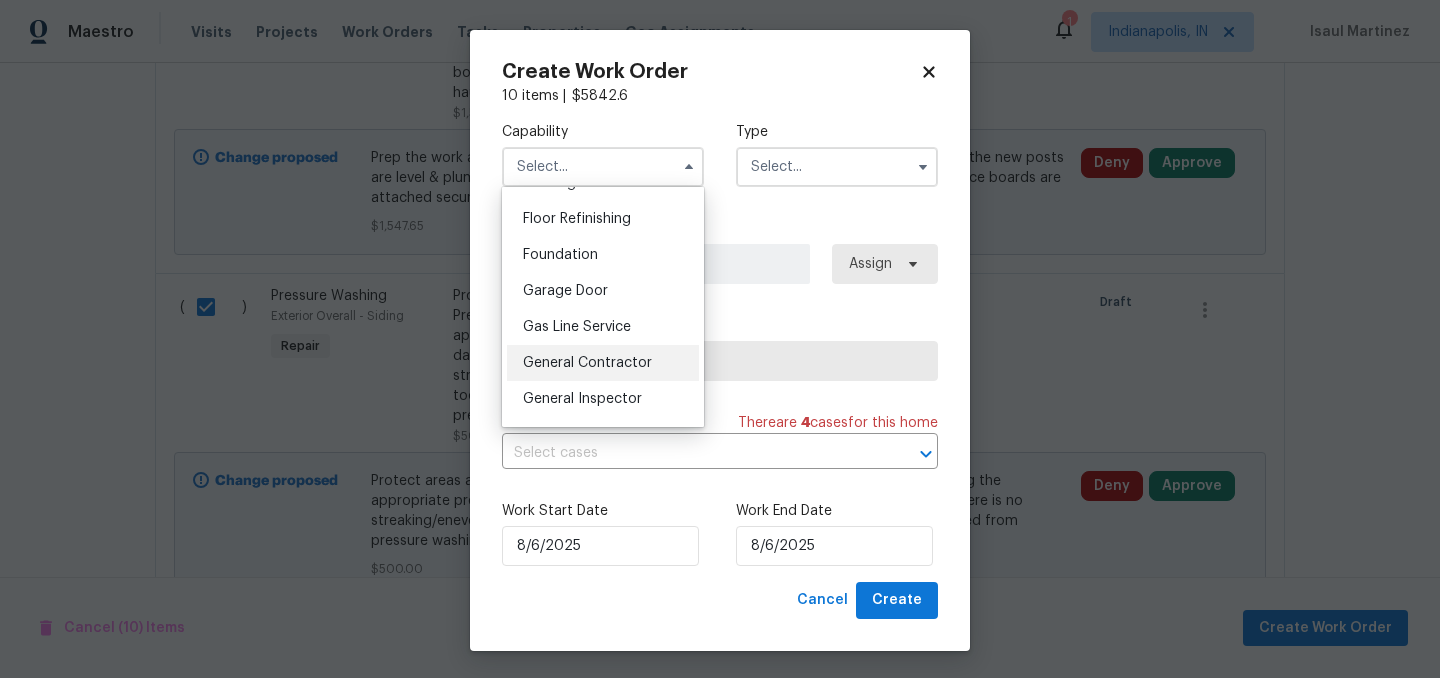 click on "General Contractor" at bounding box center [587, 363] 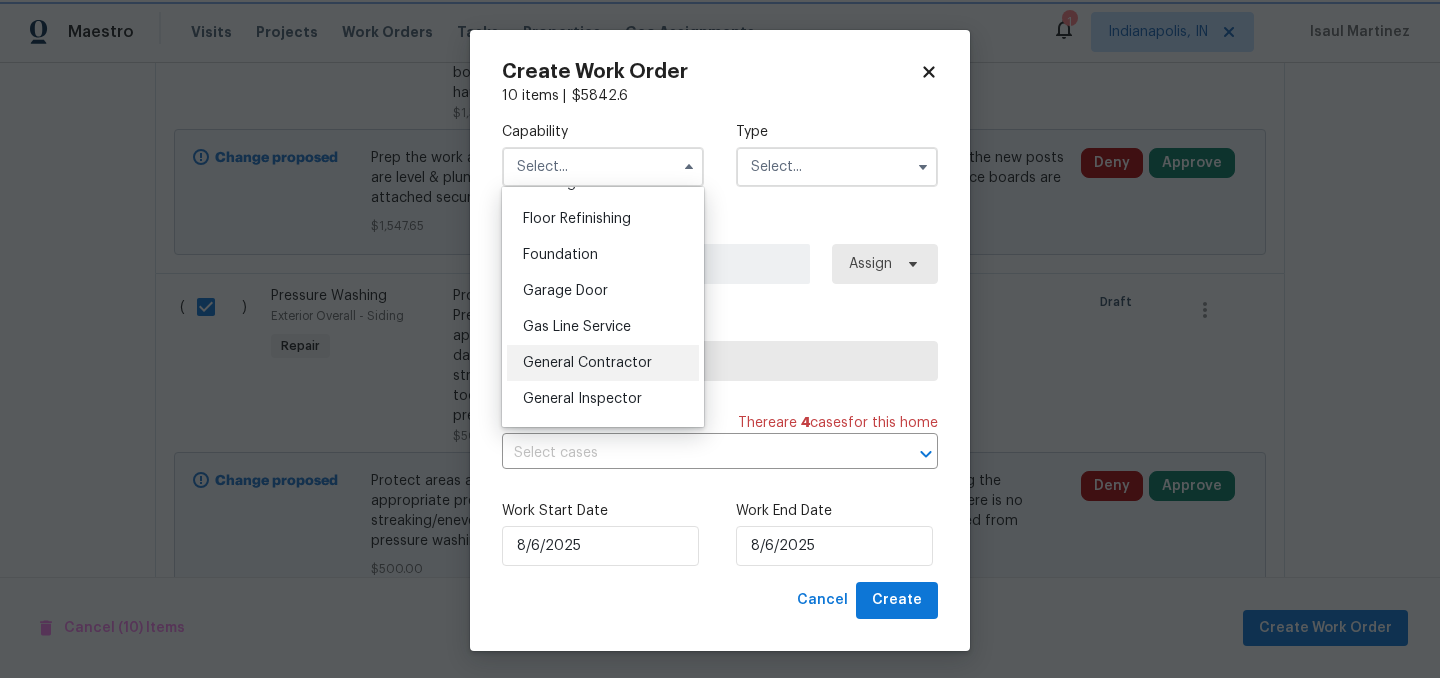 type on "General Contractor" 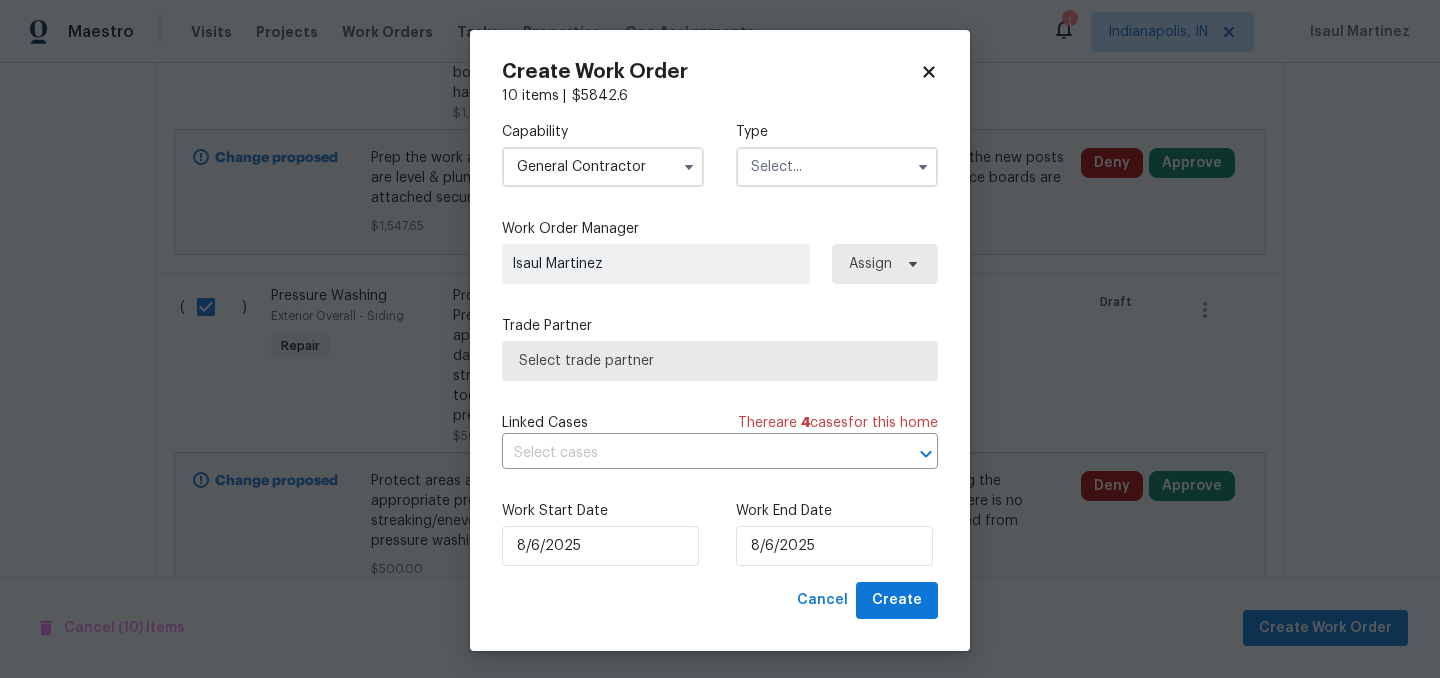 click at bounding box center [837, 167] 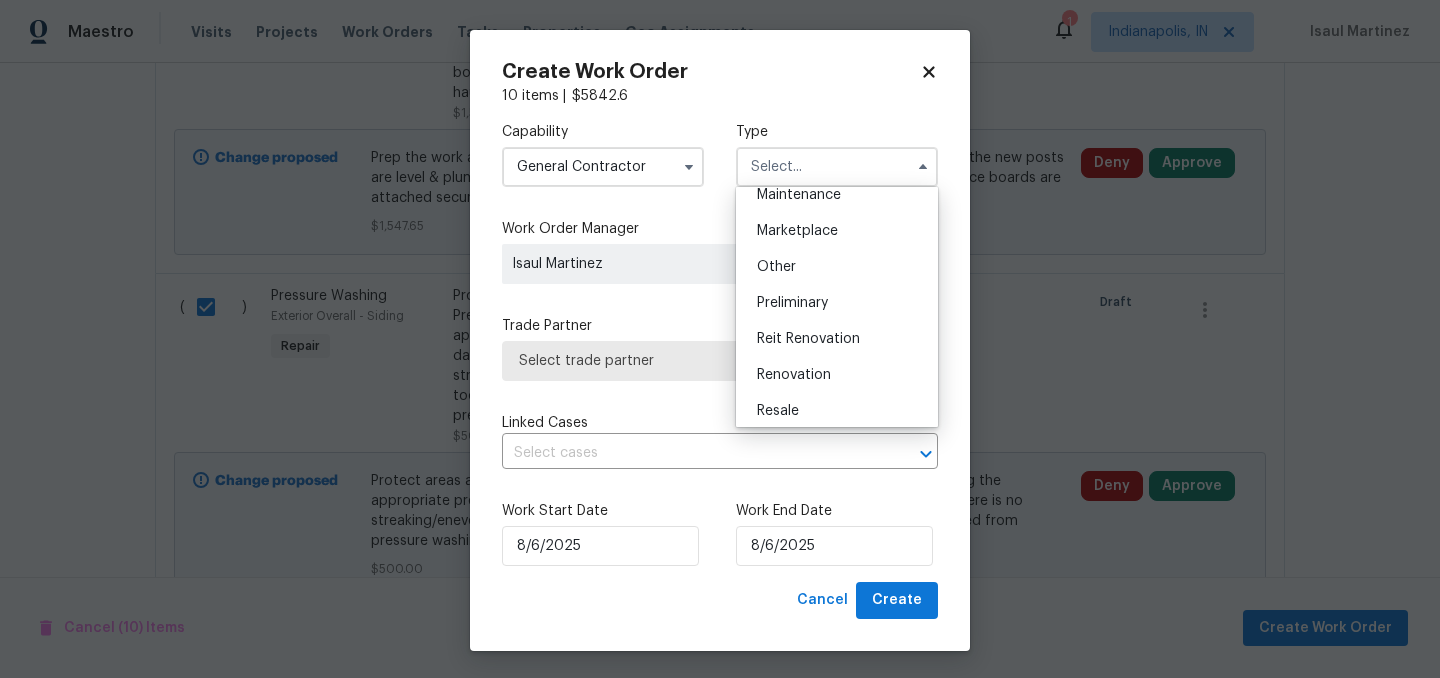 scroll, scrollTop: 342, scrollLeft: 0, axis: vertical 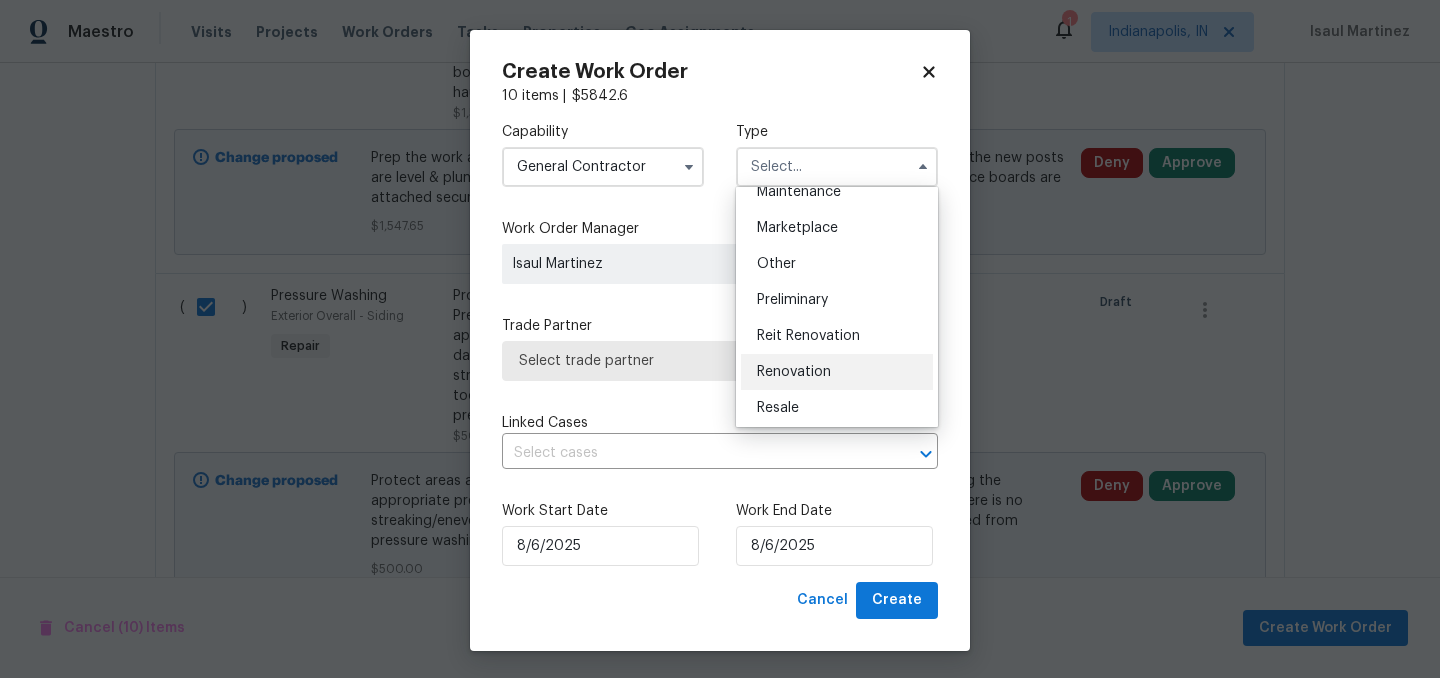 click on "Renovation" at bounding box center (794, 372) 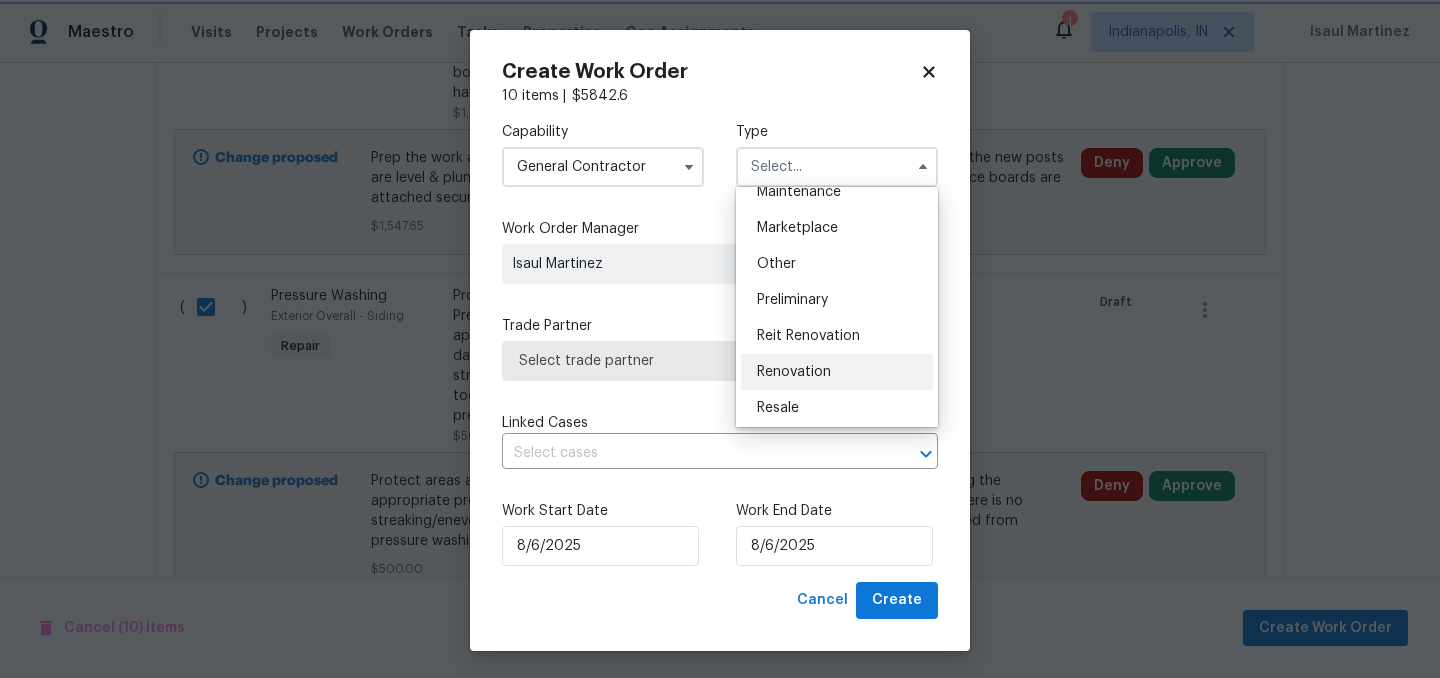 type on "Renovation" 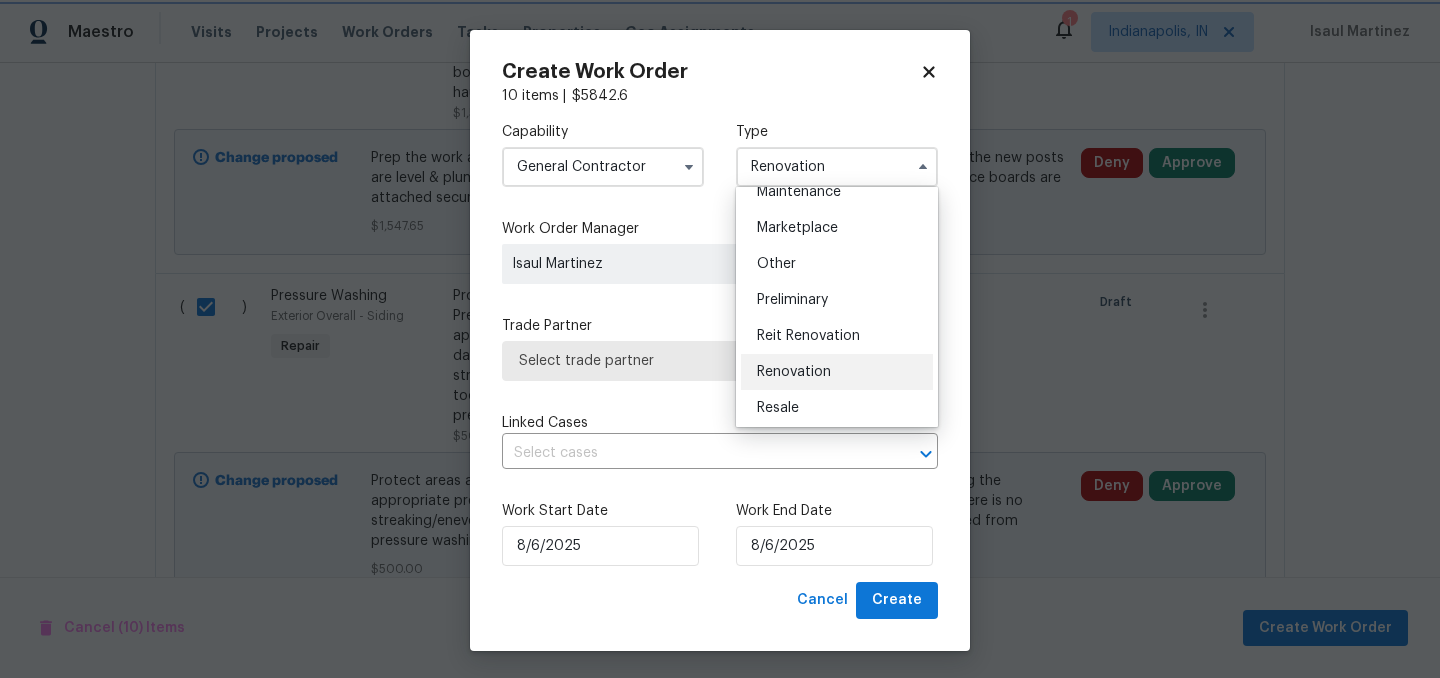 scroll, scrollTop: 0, scrollLeft: 0, axis: both 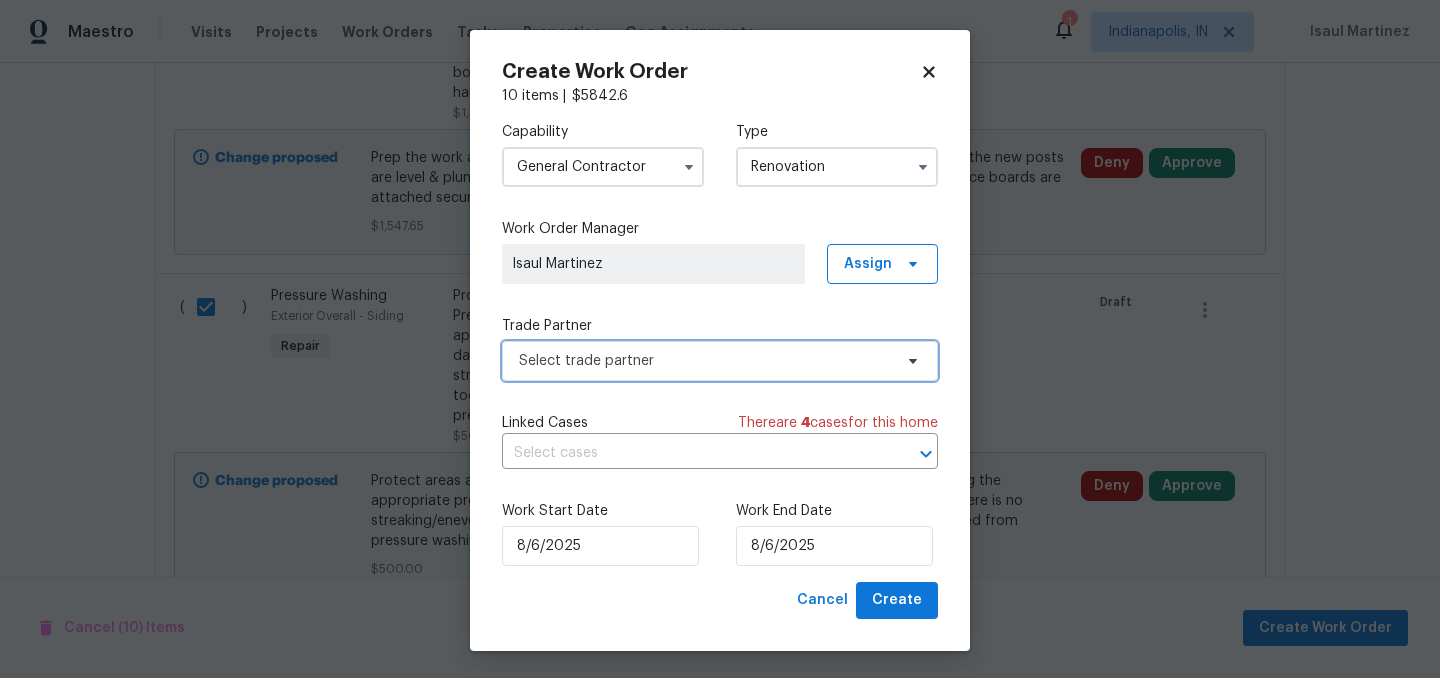 click on "Select trade partner" at bounding box center [720, 361] 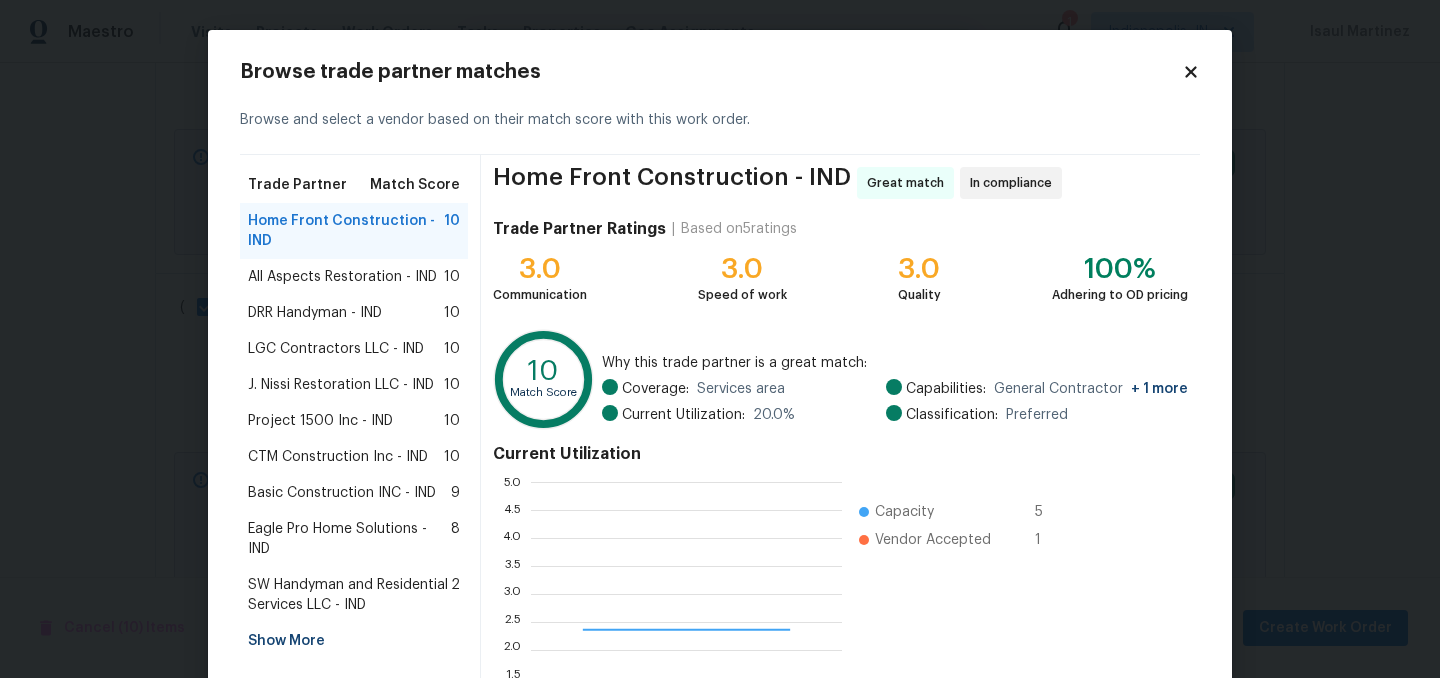 scroll, scrollTop: 2, scrollLeft: 1, axis: both 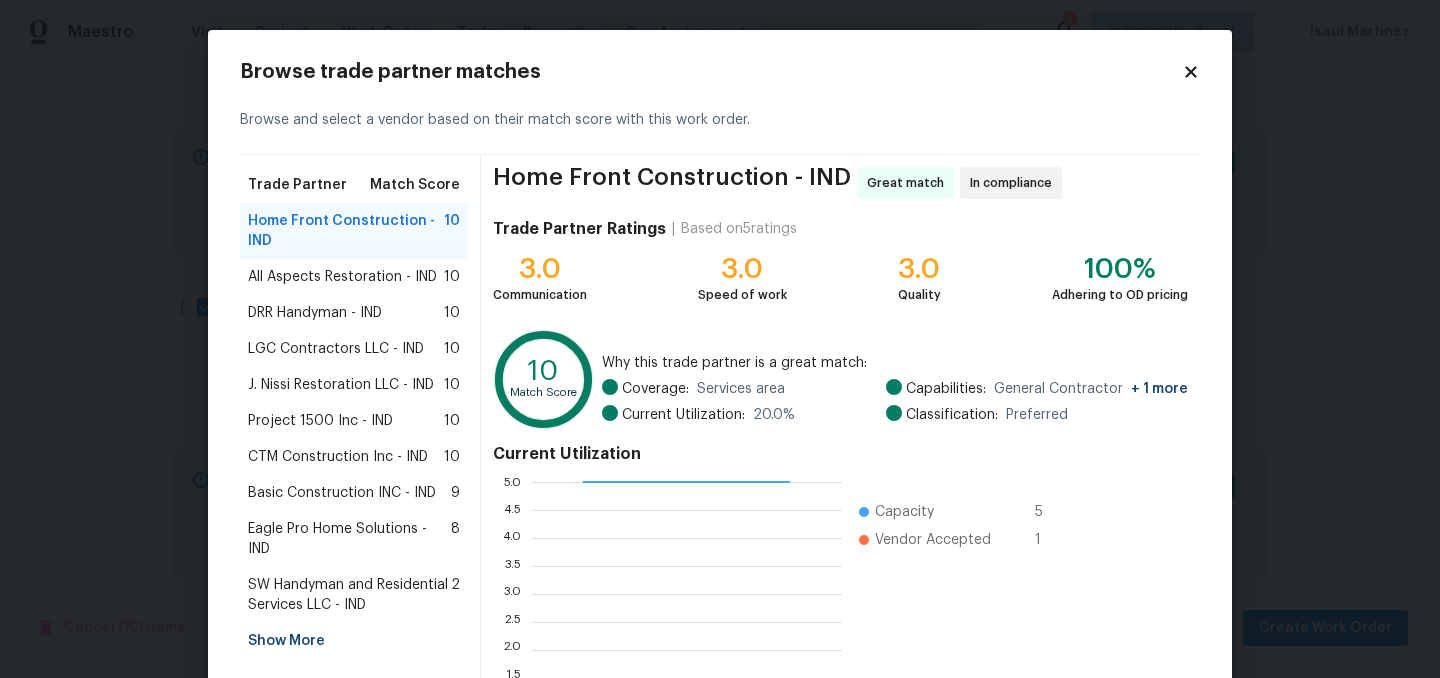 click on "SW Handyman and Residential Services LLC - IND" at bounding box center (349, 595) 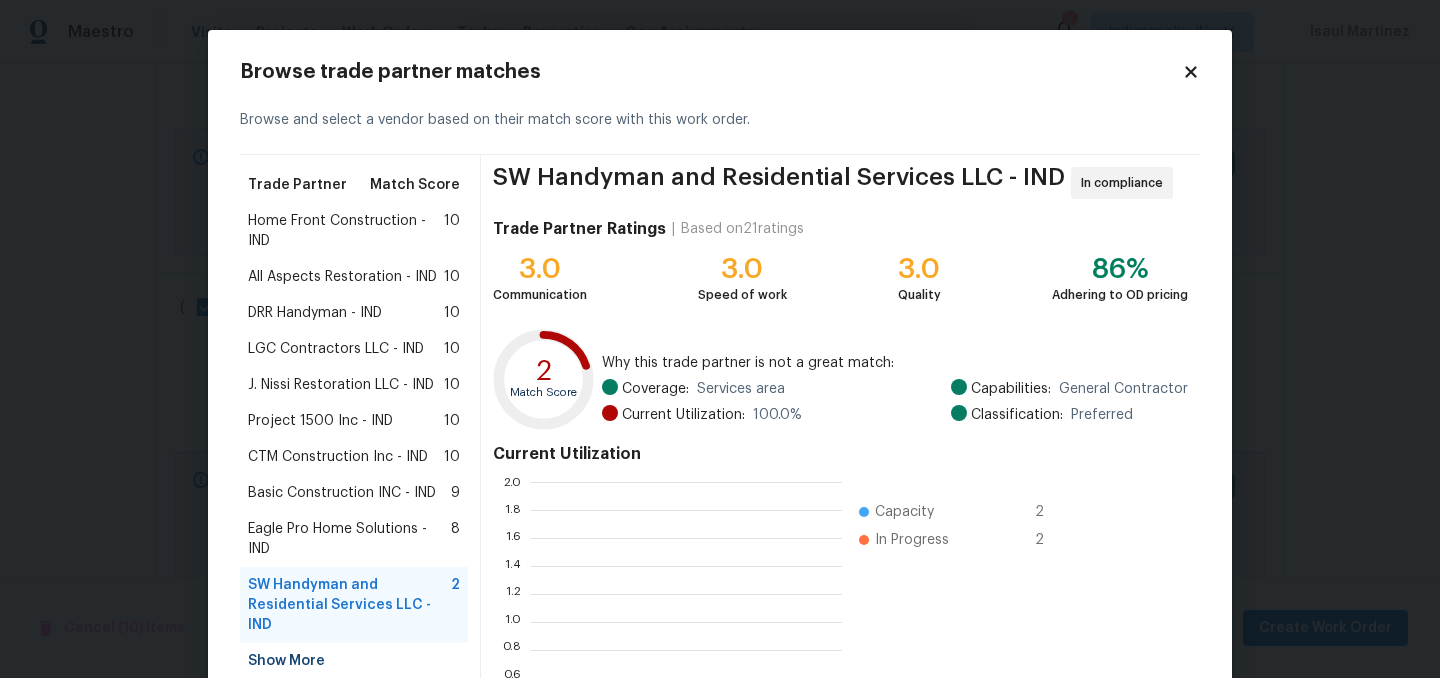 scroll, scrollTop: 2, scrollLeft: 1, axis: both 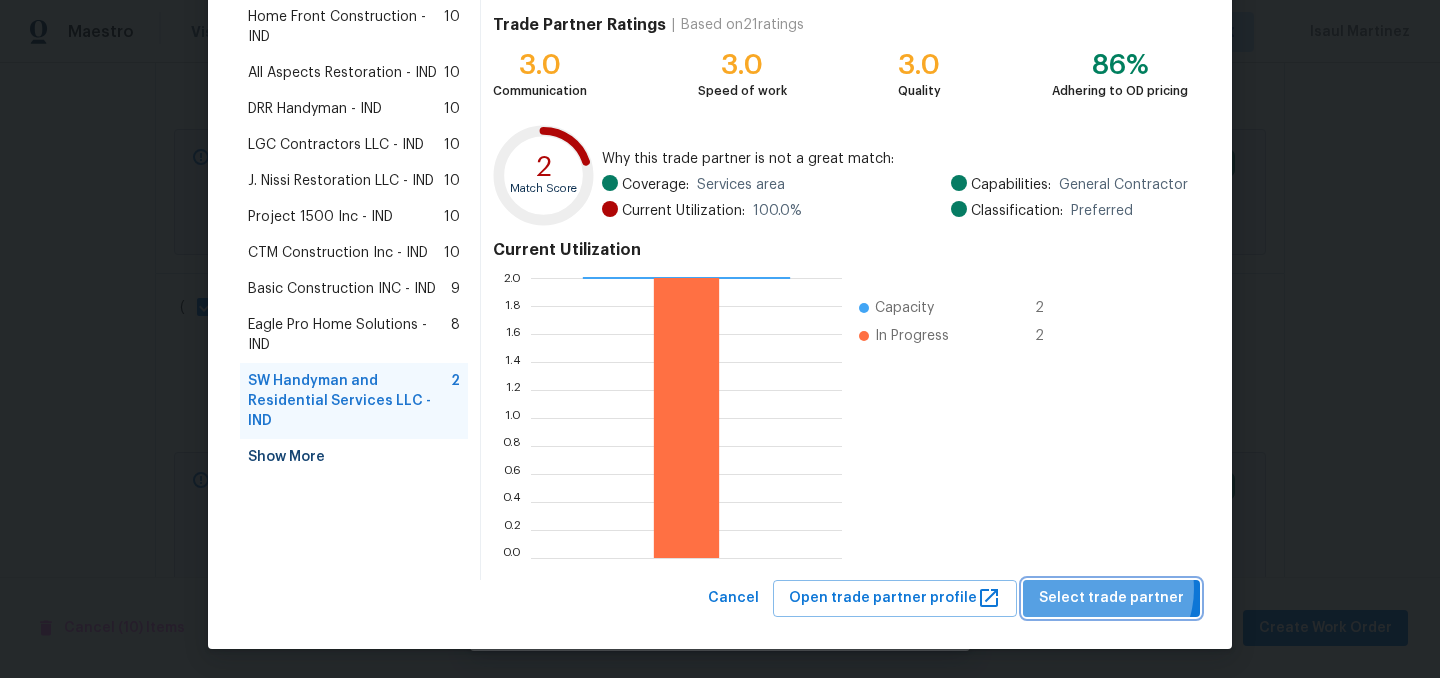 click on "Select trade partner" at bounding box center [1111, 598] 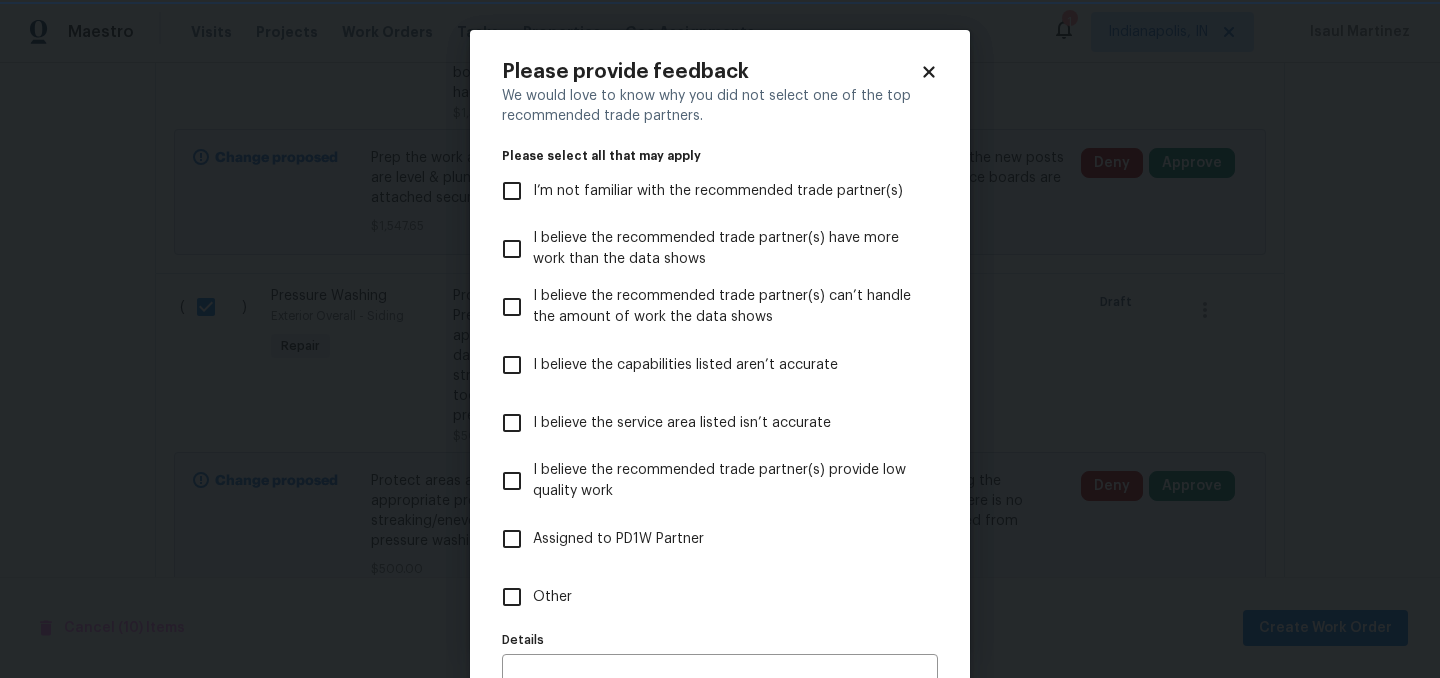 scroll, scrollTop: 0, scrollLeft: 0, axis: both 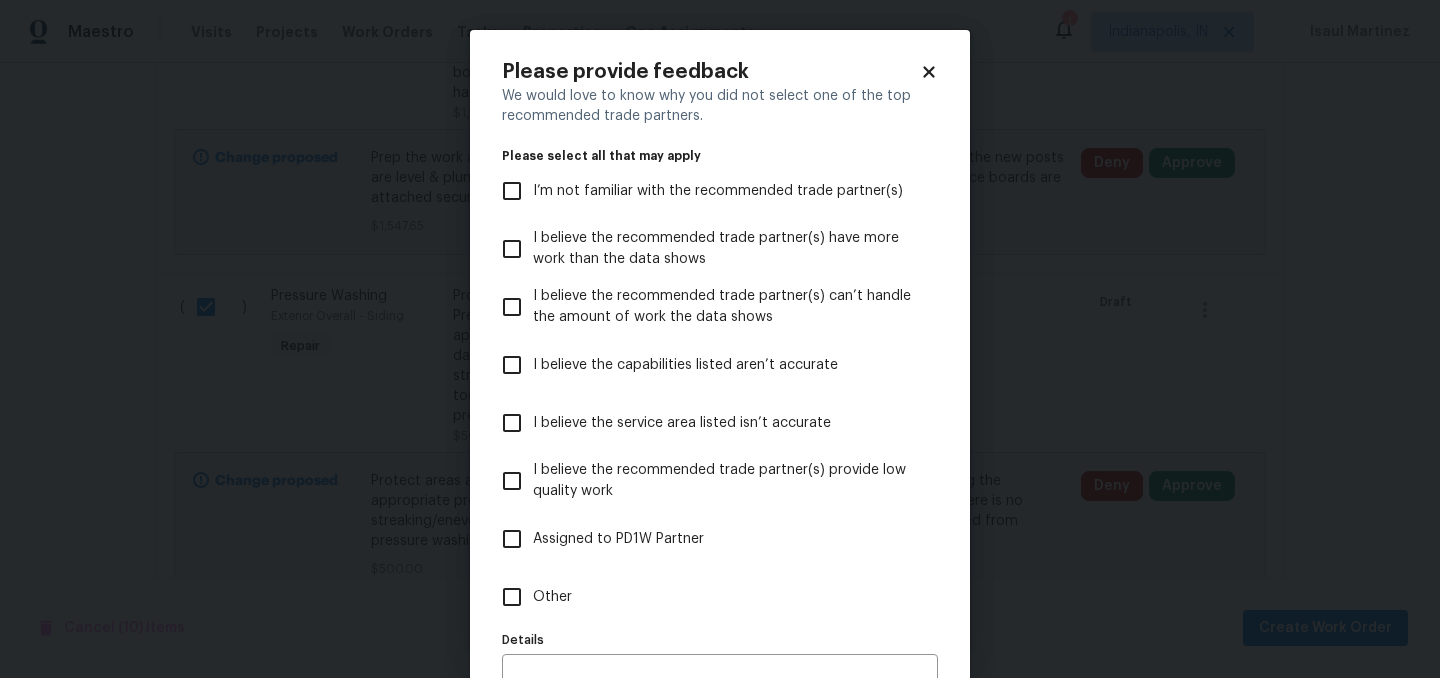 click on "Assigned to PD1W Partner" at bounding box center (618, 539) 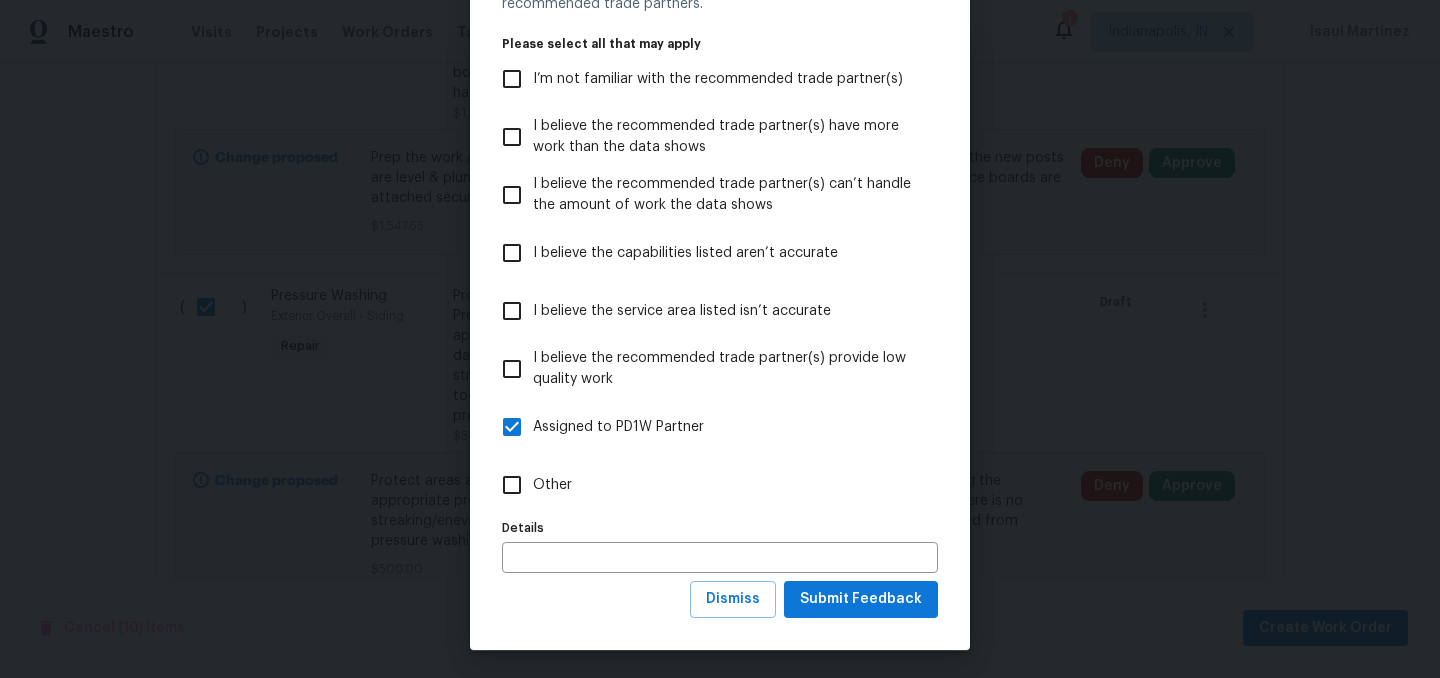 scroll, scrollTop: 114, scrollLeft: 0, axis: vertical 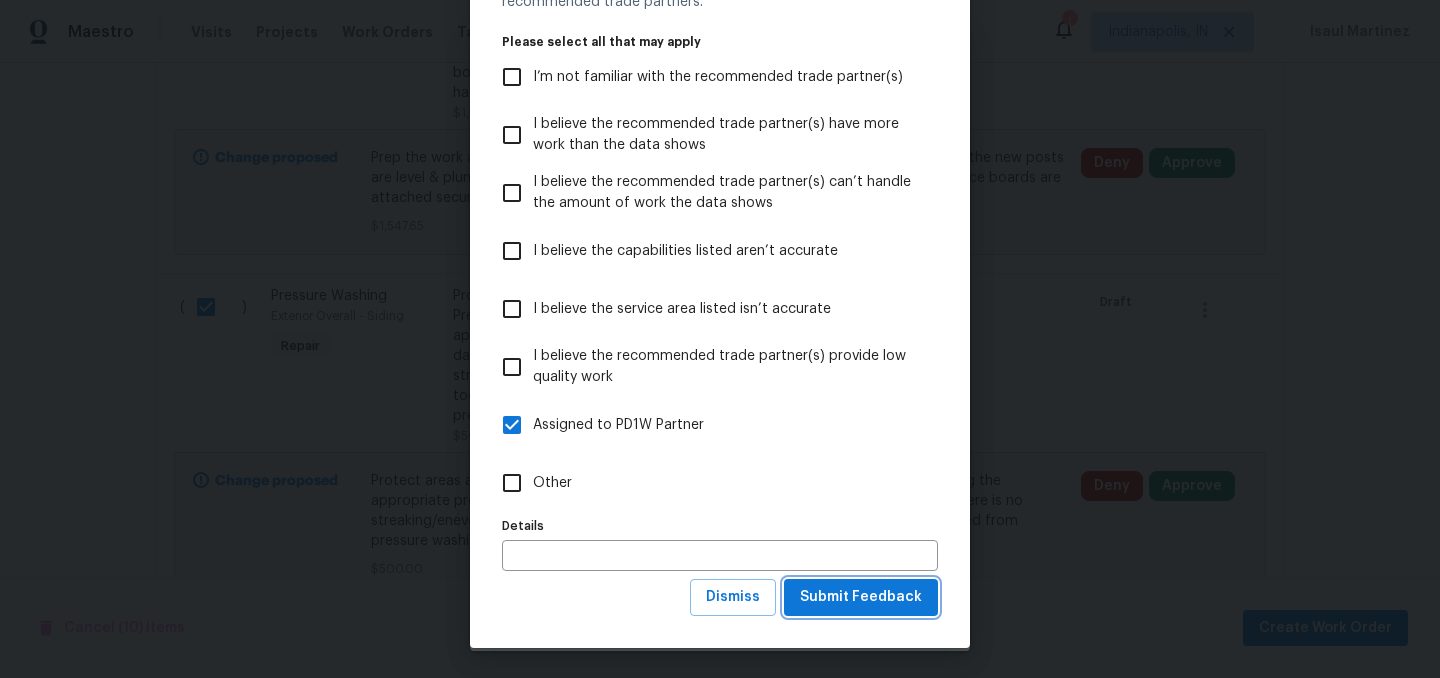 click on "Submit Feedback" at bounding box center (861, 597) 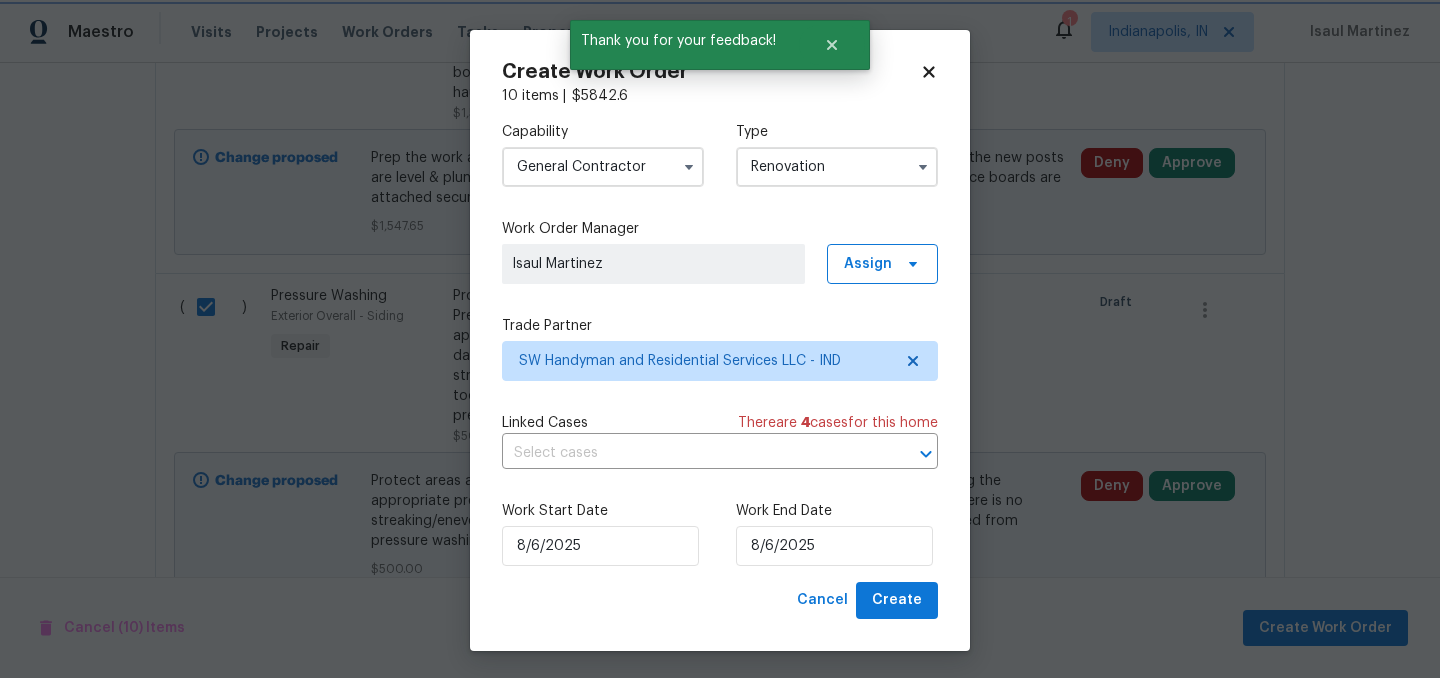 scroll, scrollTop: 0, scrollLeft: 0, axis: both 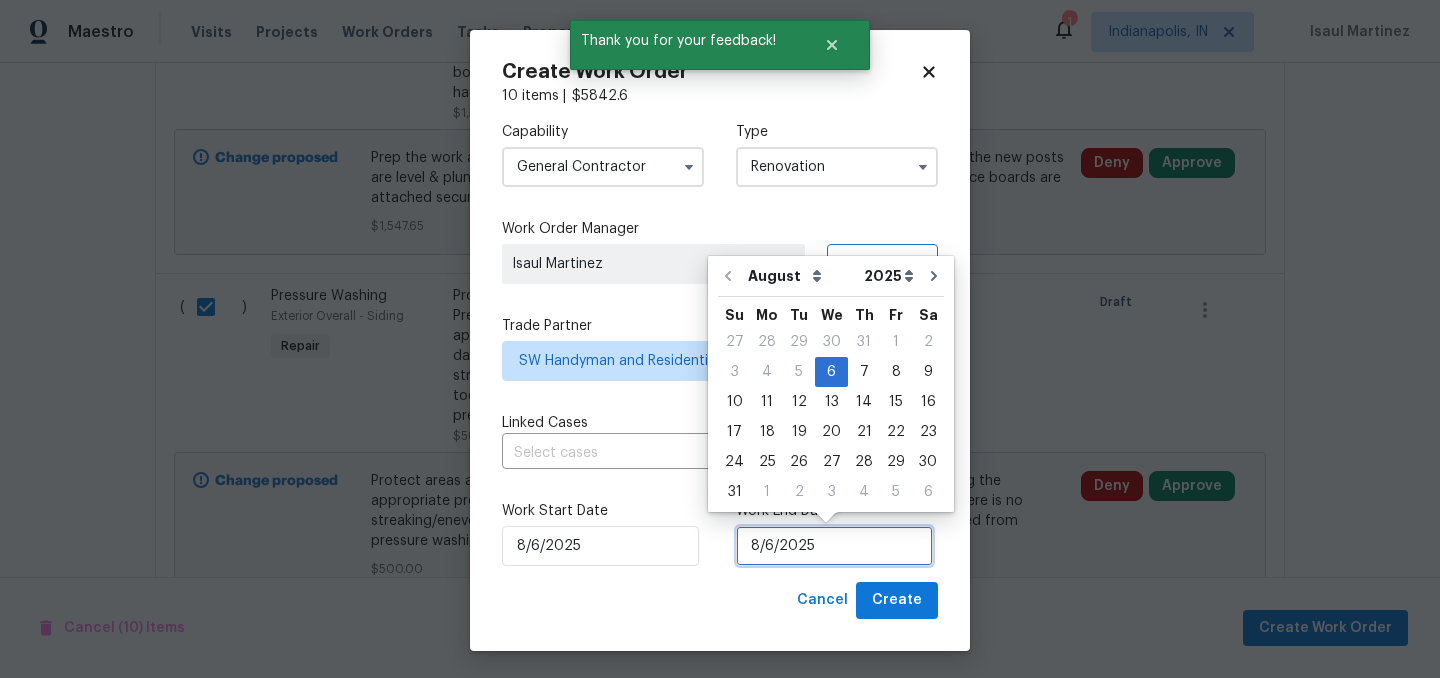 click on "8/6/2025" at bounding box center (834, 546) 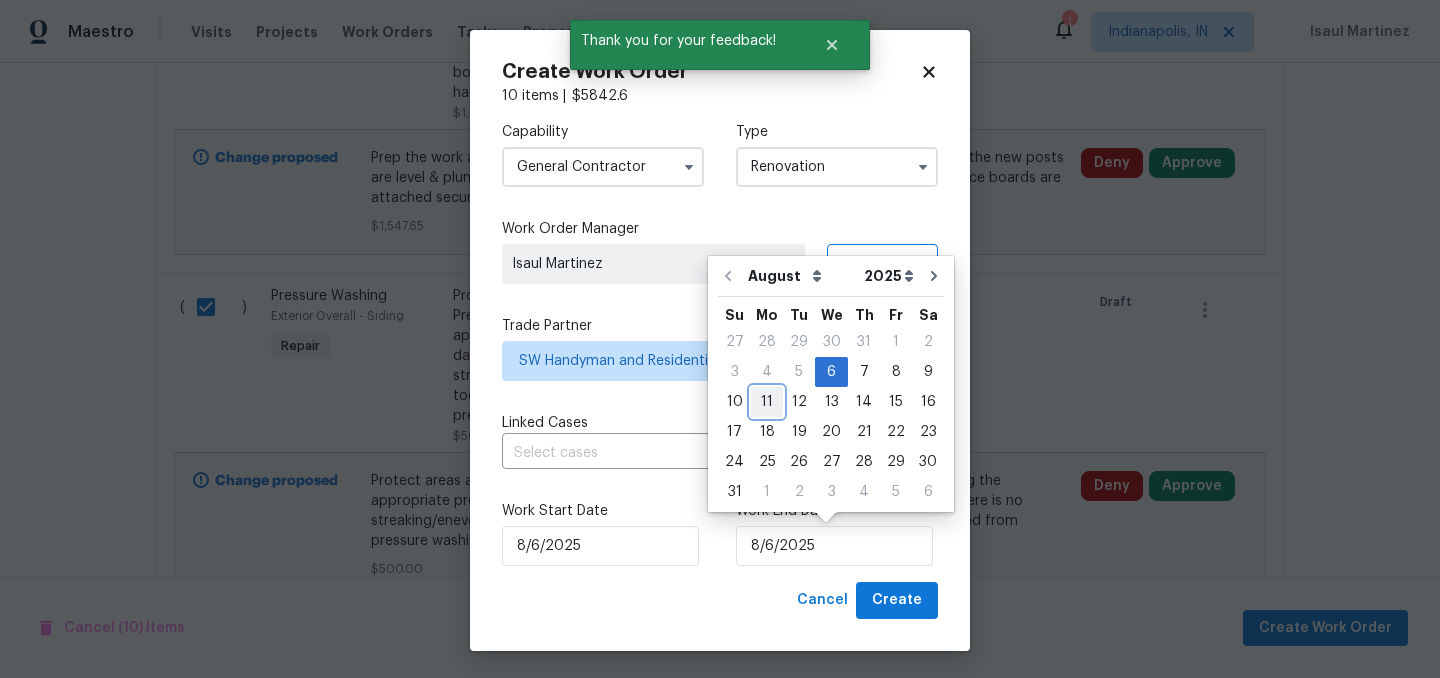 click on "11" at bounding box center [767, 402] 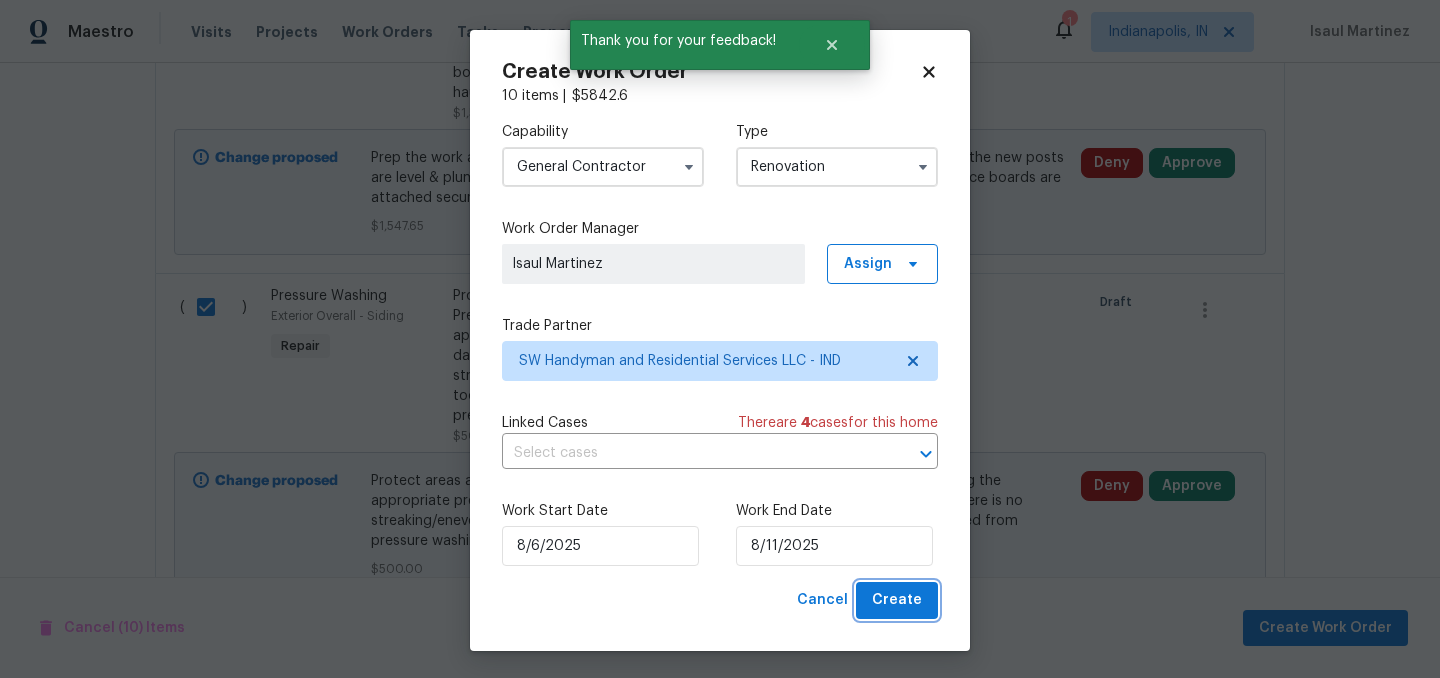 click on "Create" at bounding box center [897, 600] 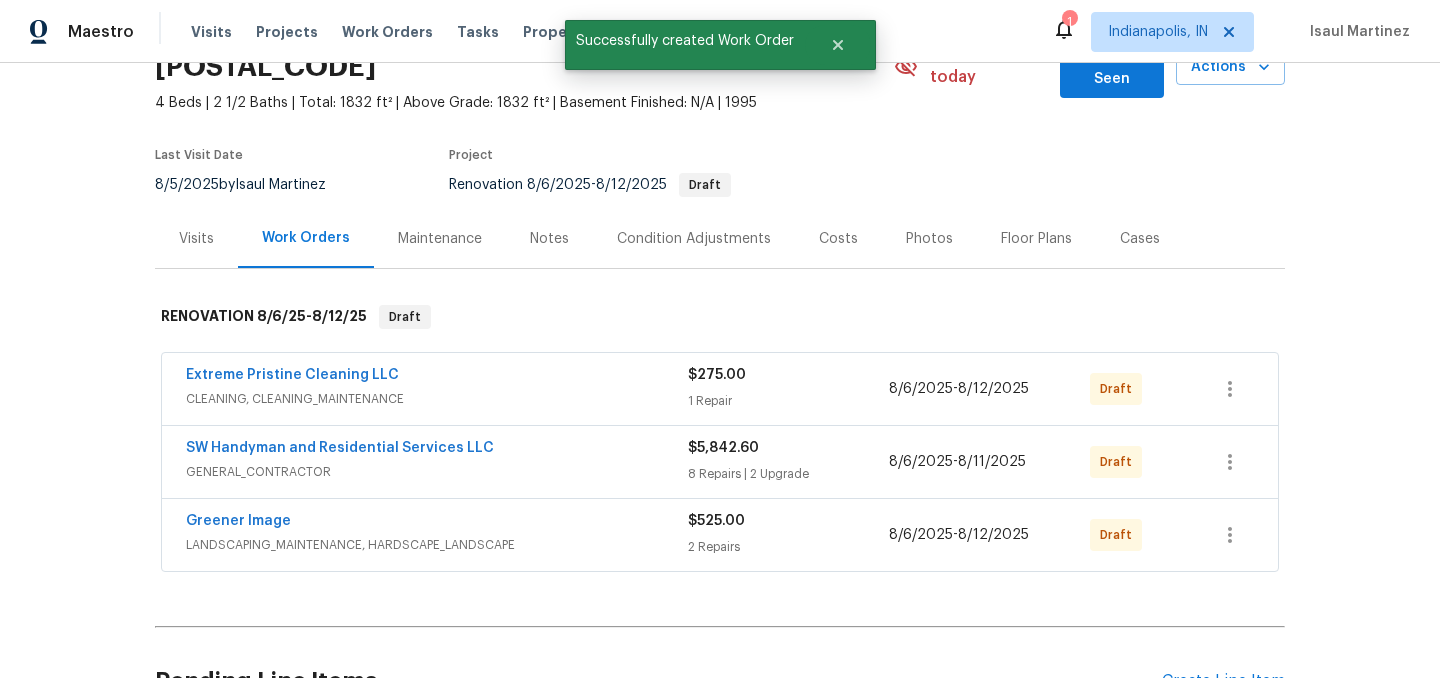 scroll, scrollTop: 0, scrollLeft: 0, axis: both 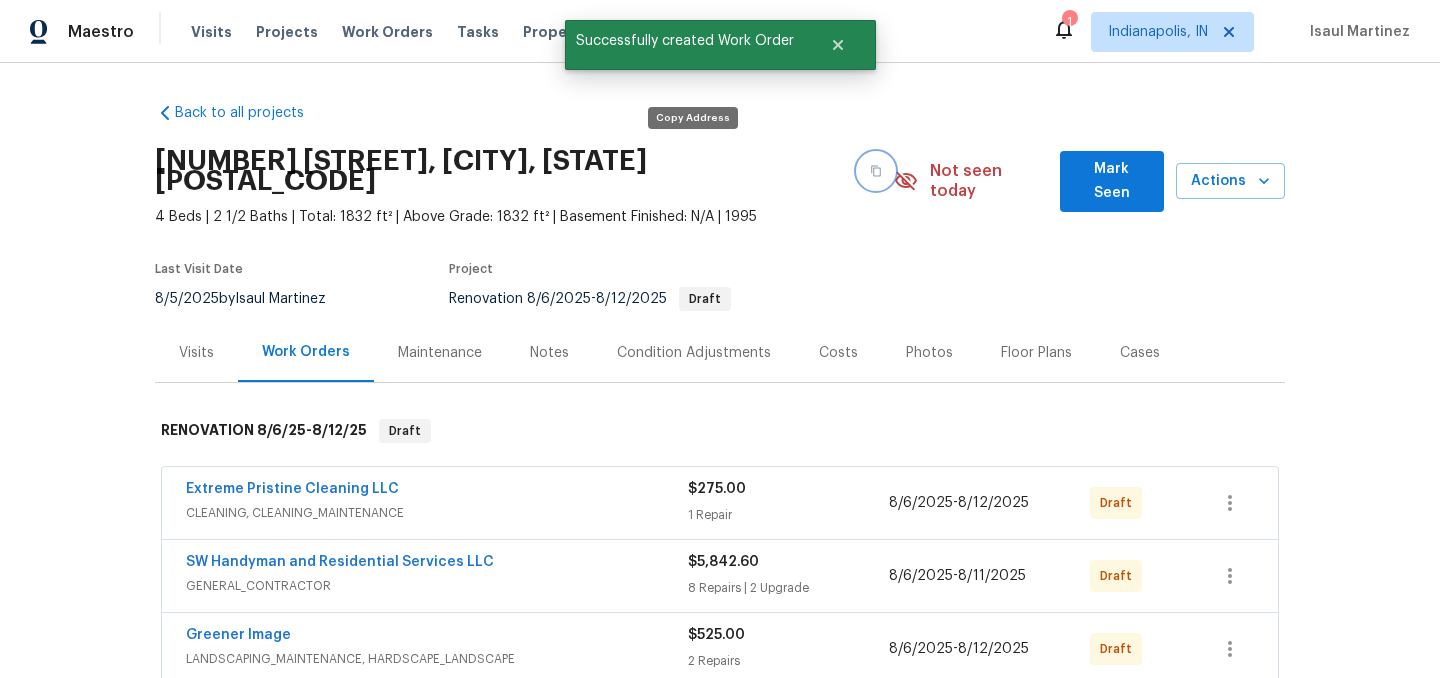 click 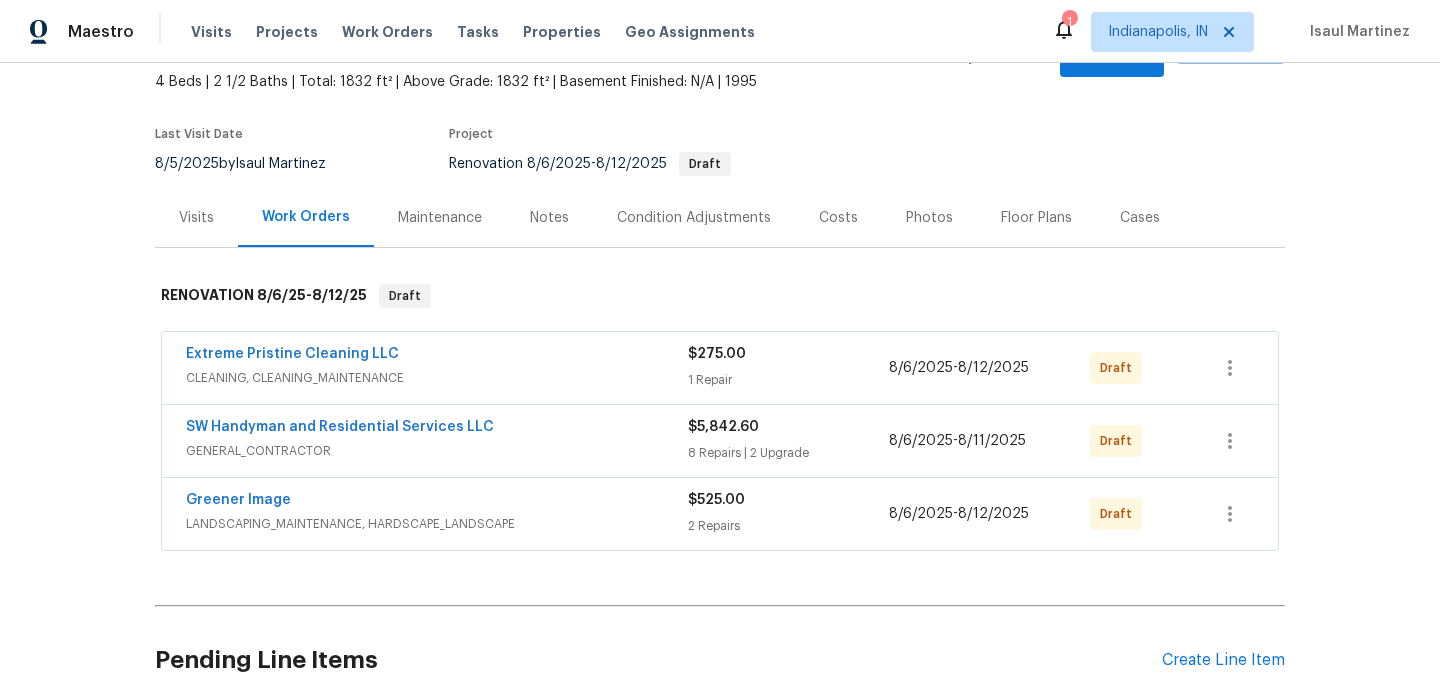 scroll, scrollTop: 150, scrollLeft: 0, axis: vertical 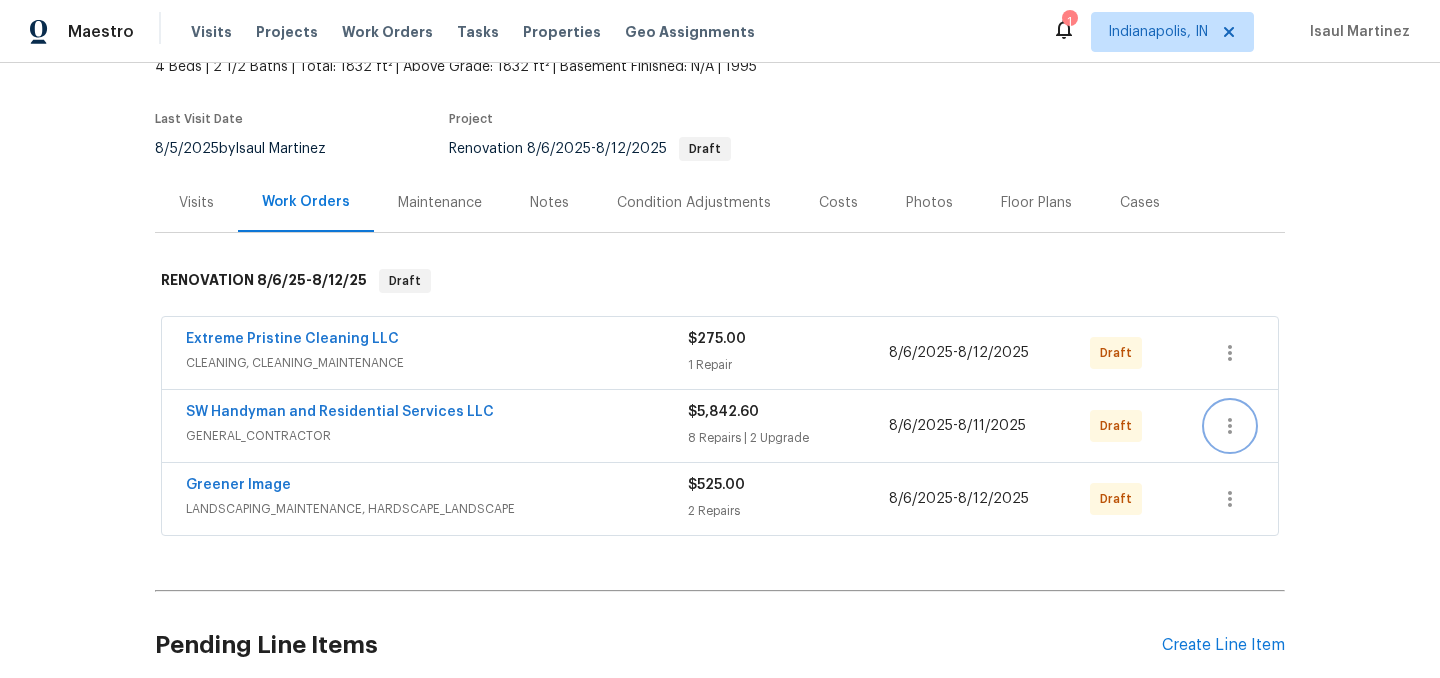 click 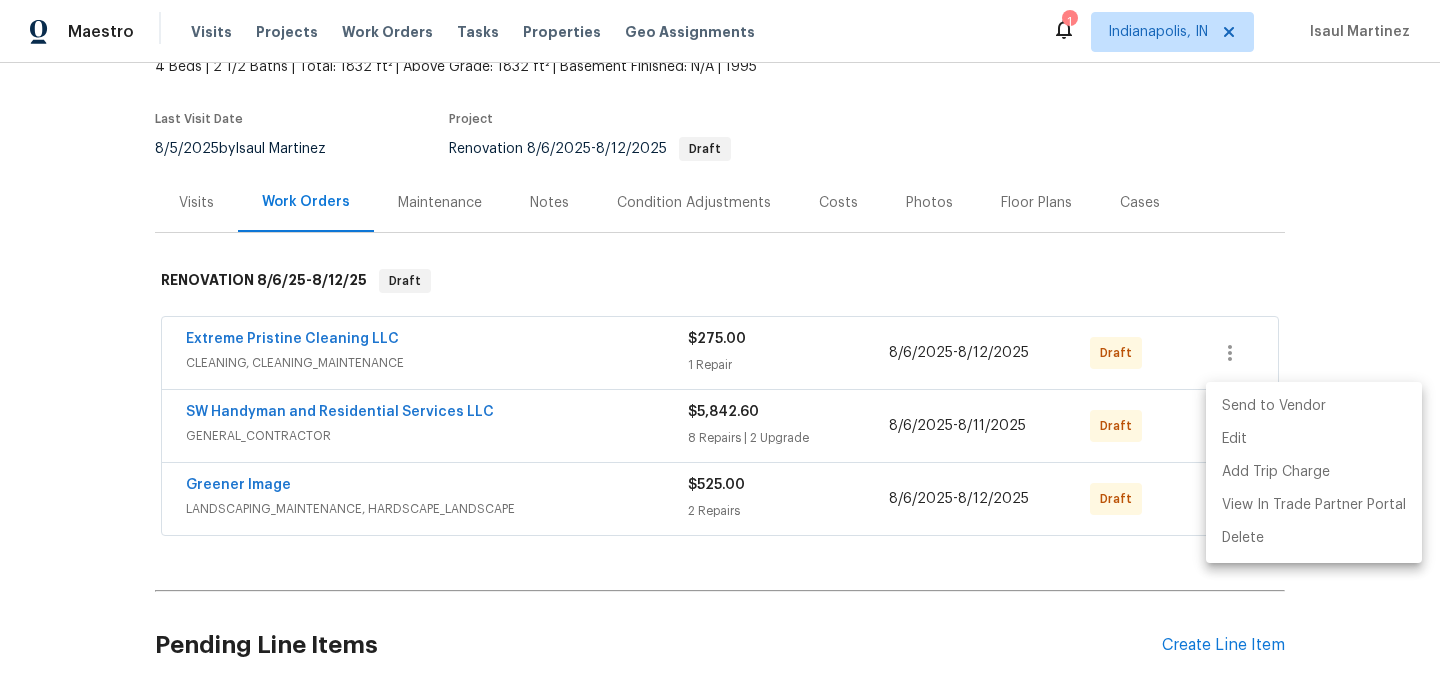 click on "Send to Vendor" at bounding box center [1314, 406] 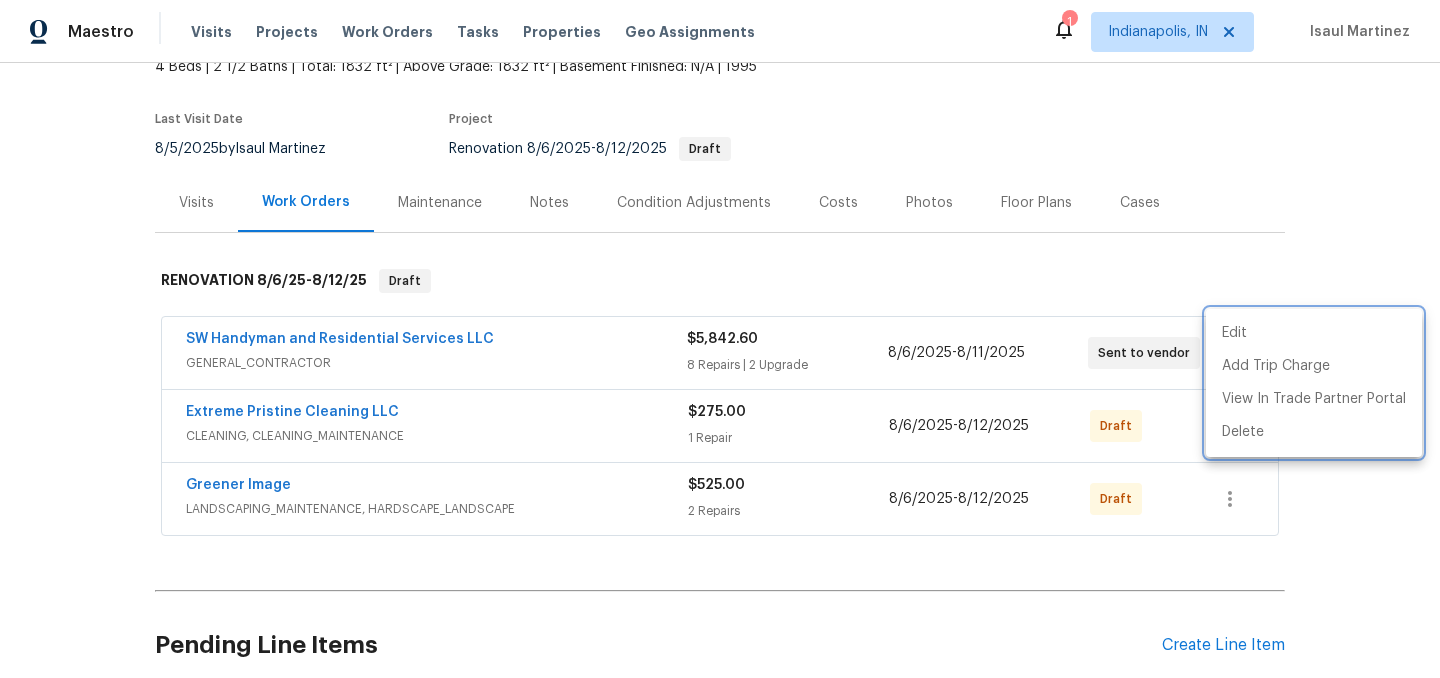 click at bounding box center (720, 339) 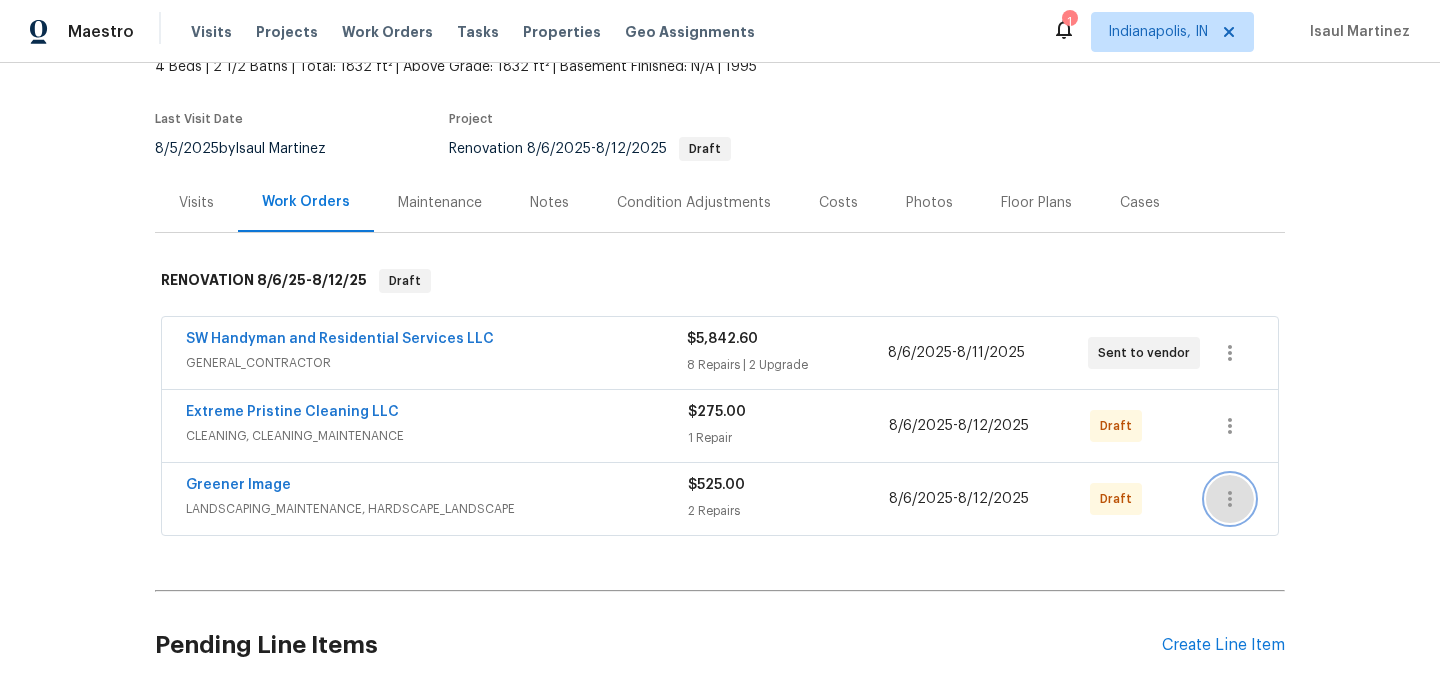 click 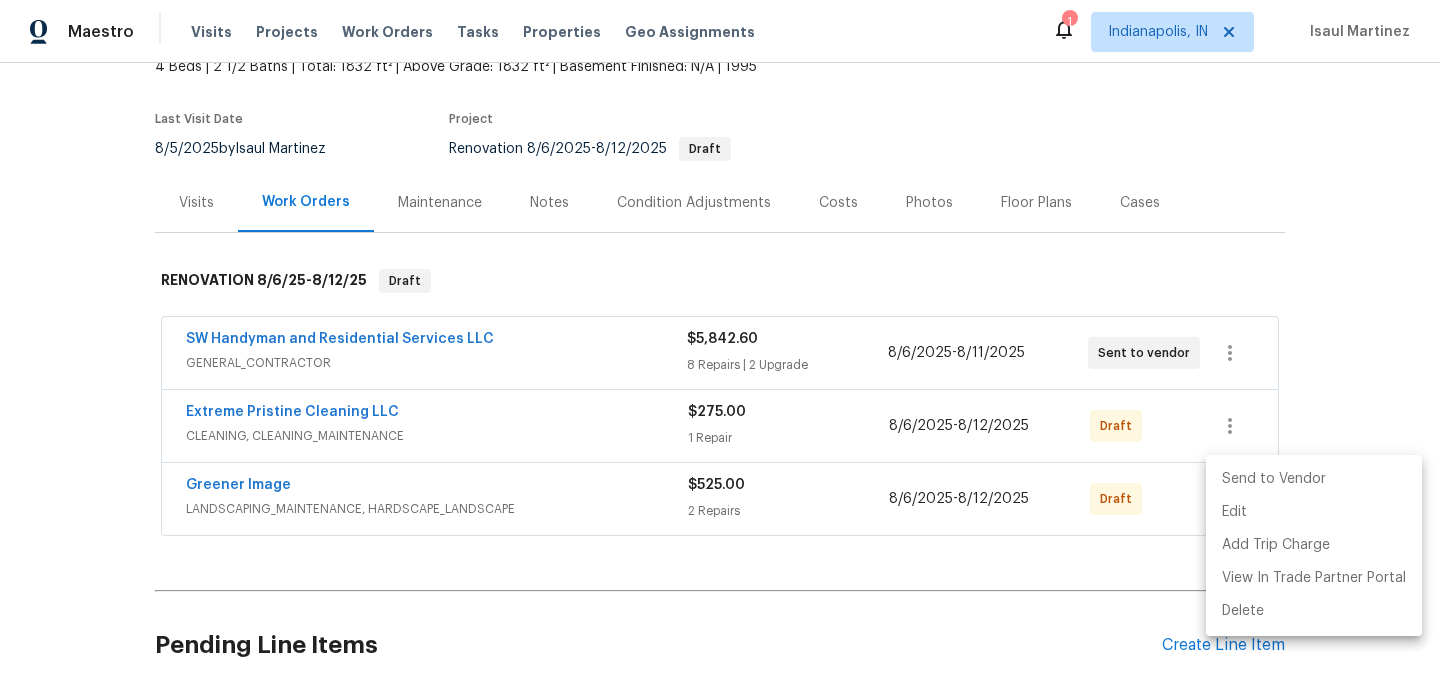 click on "Send to Vendor" at bounding box center (1314, 479) 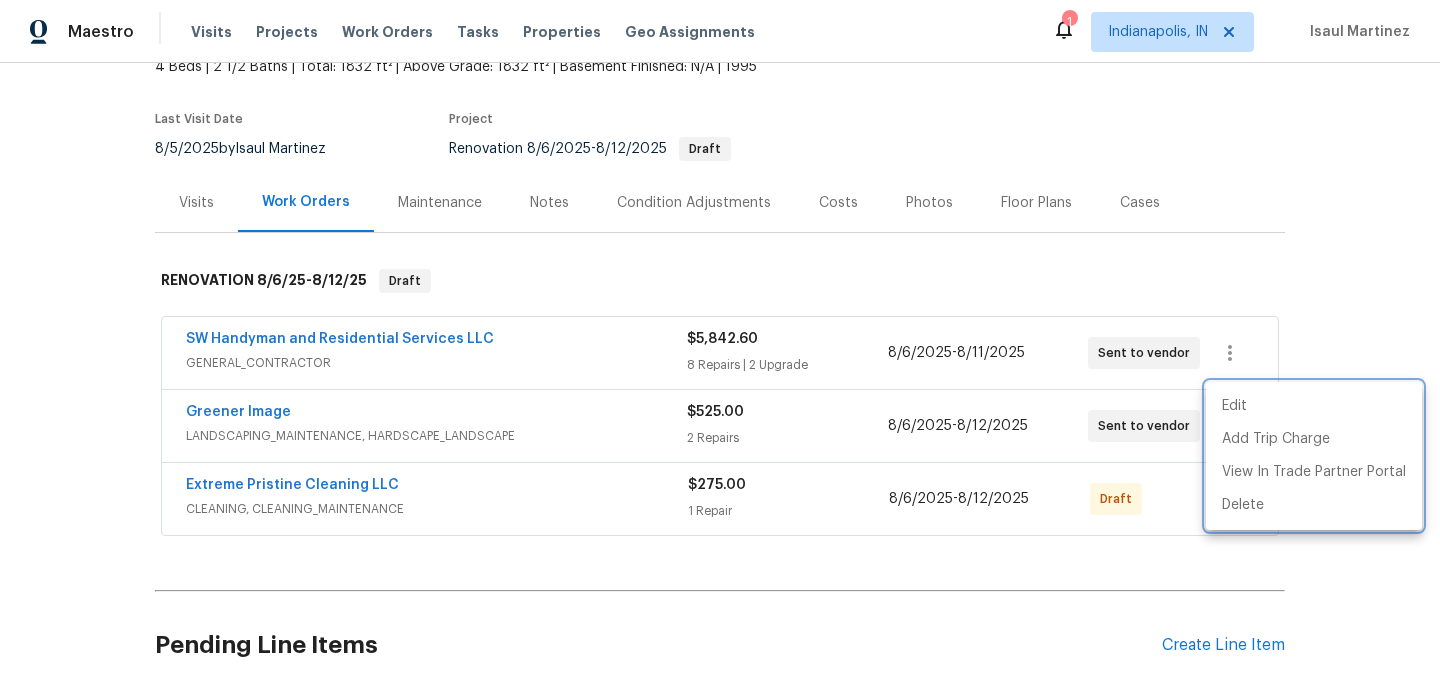 click at bounding box center [720, 339] 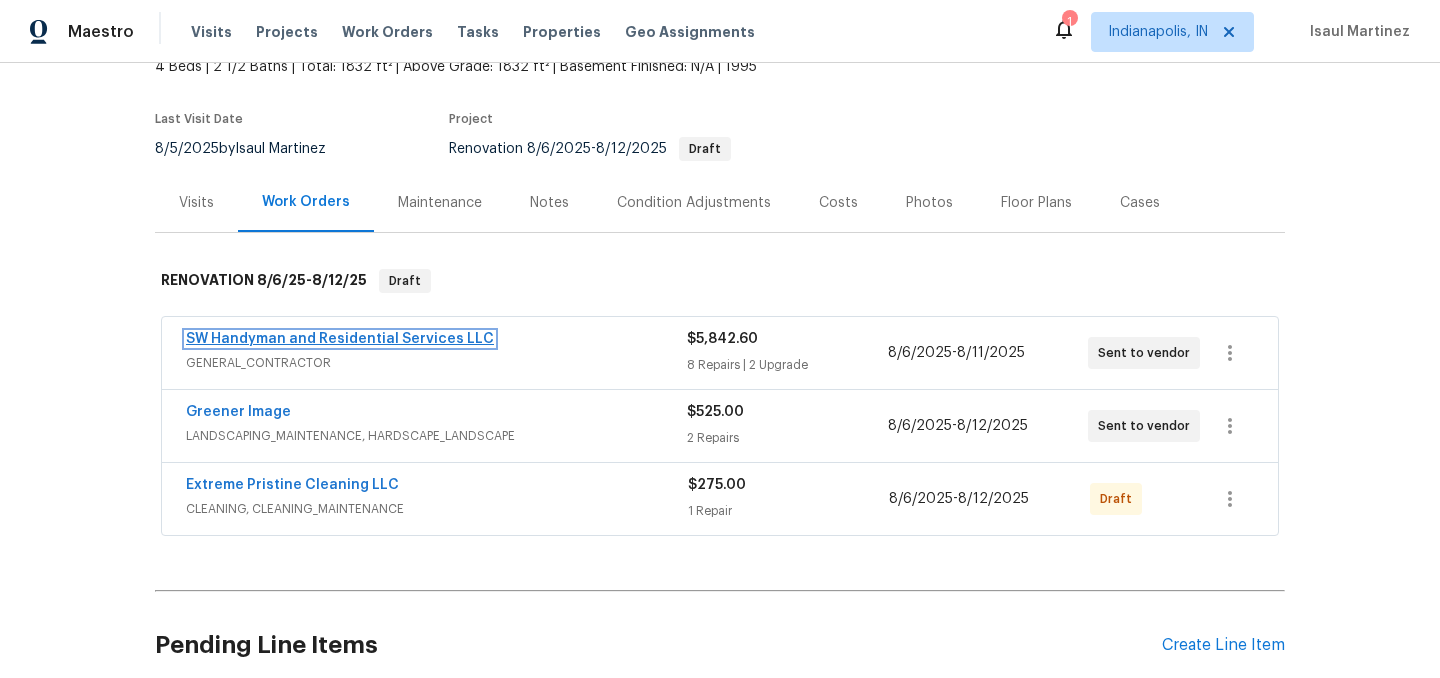 click on "SW Handyman and Residential Services LLC" at bounding box center (340, 339) 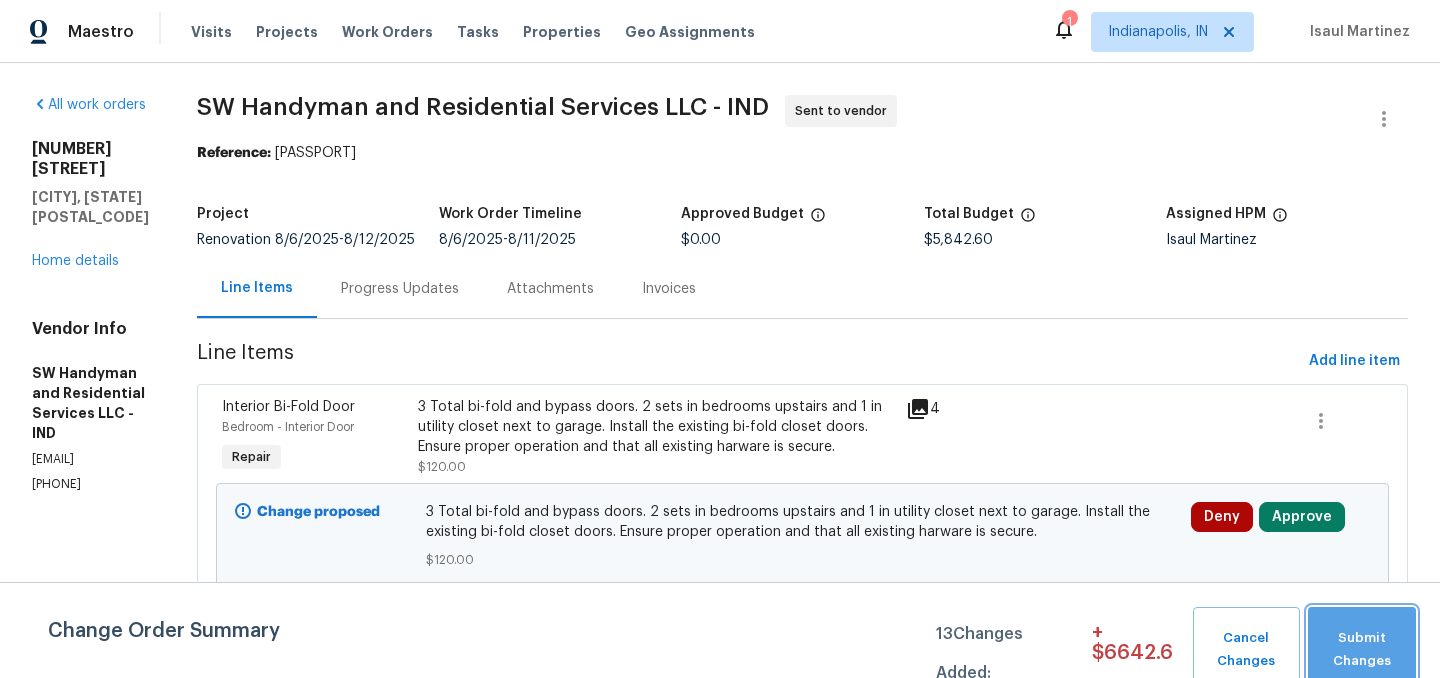click on "Submit Changes" at bounding box center (1362, 650) 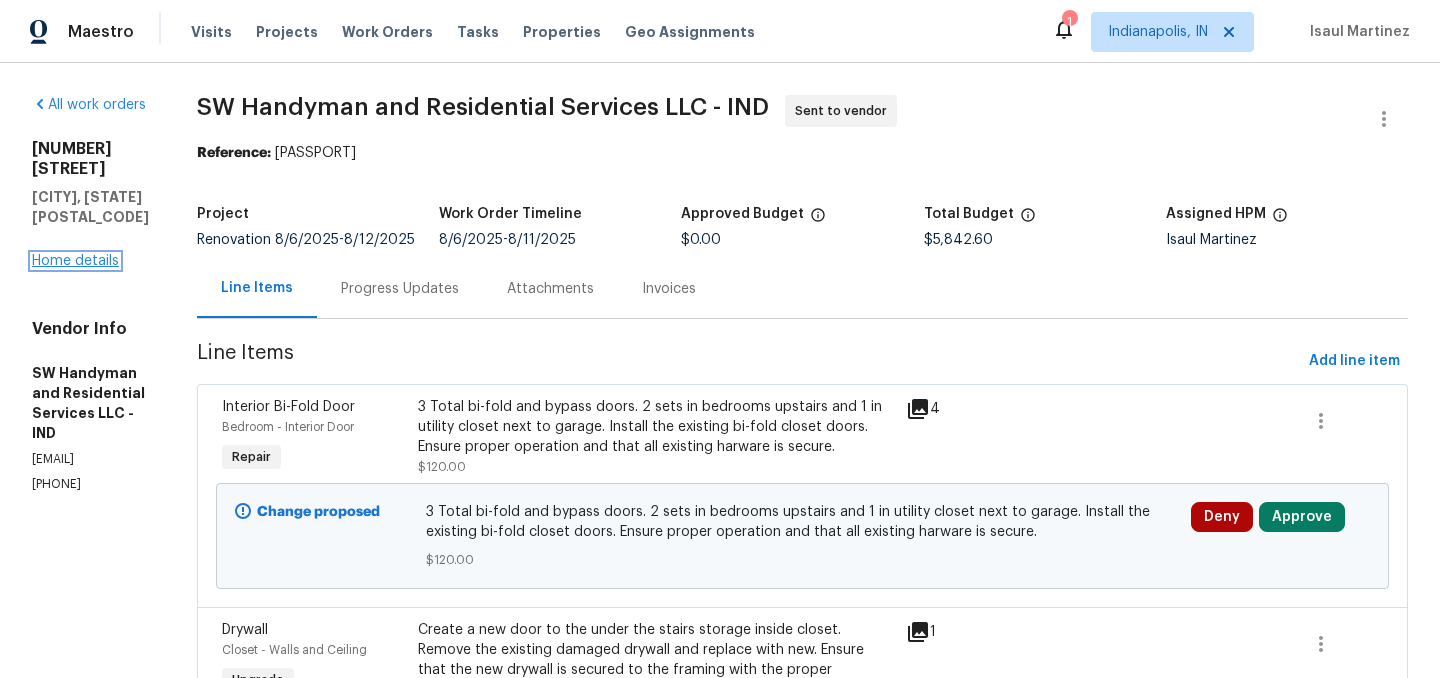 click on "Home details" at bounding box center [75, 261] 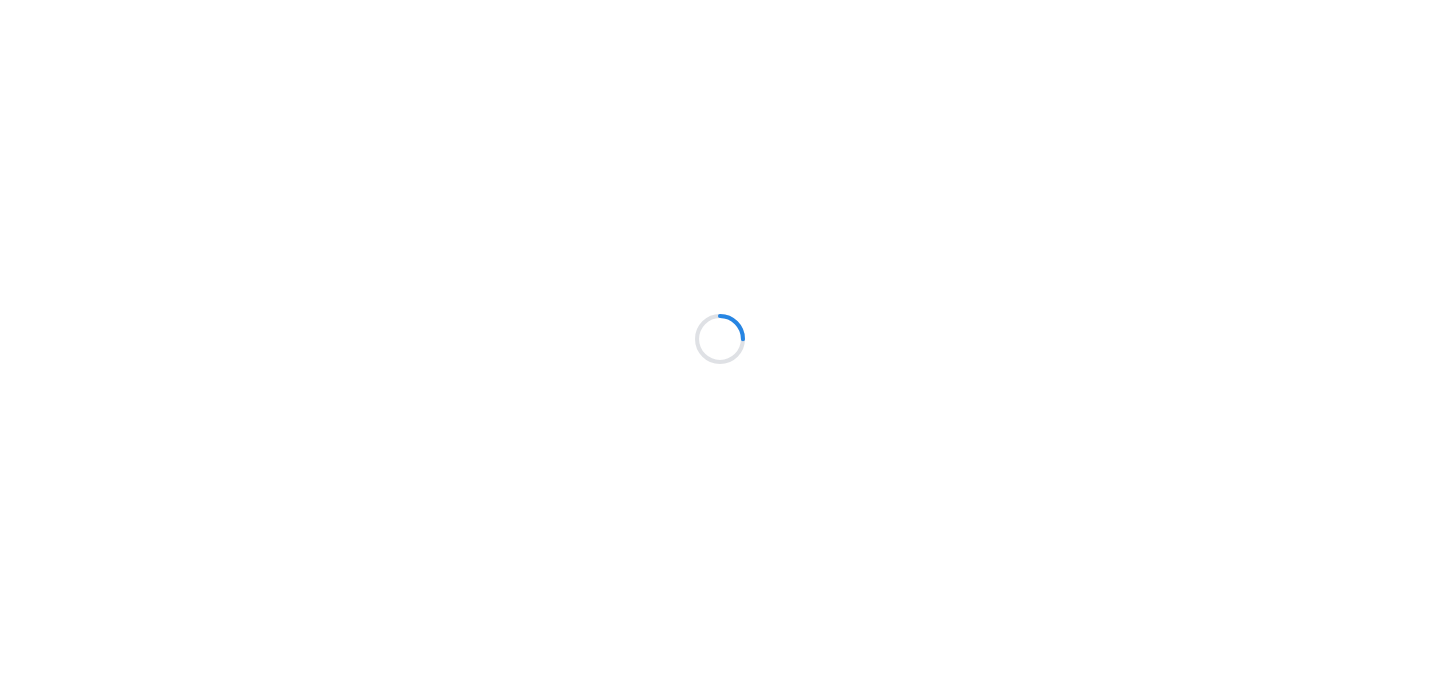 scroll, scrollTop: 0, scrollLeft: 0, axis: both 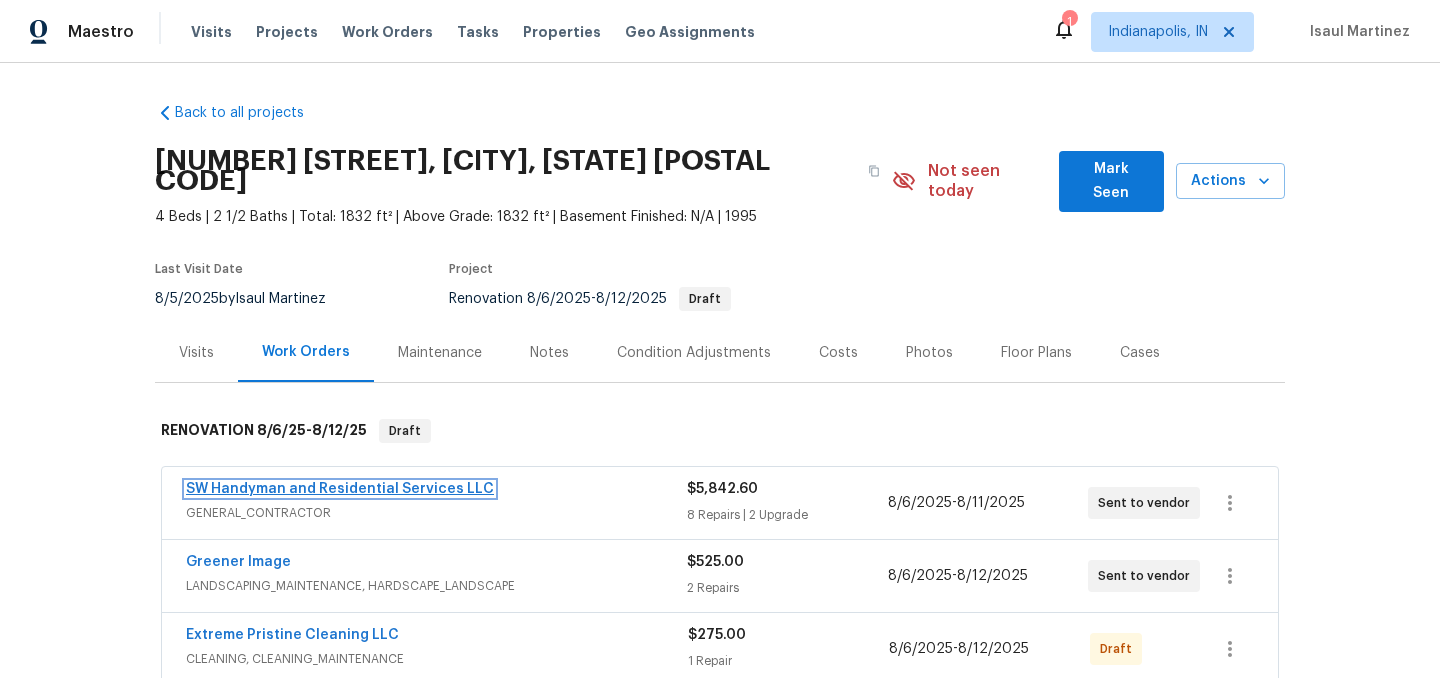 click on "SW Handyman and Residential Services LLC" at bounding box center [340, 489] 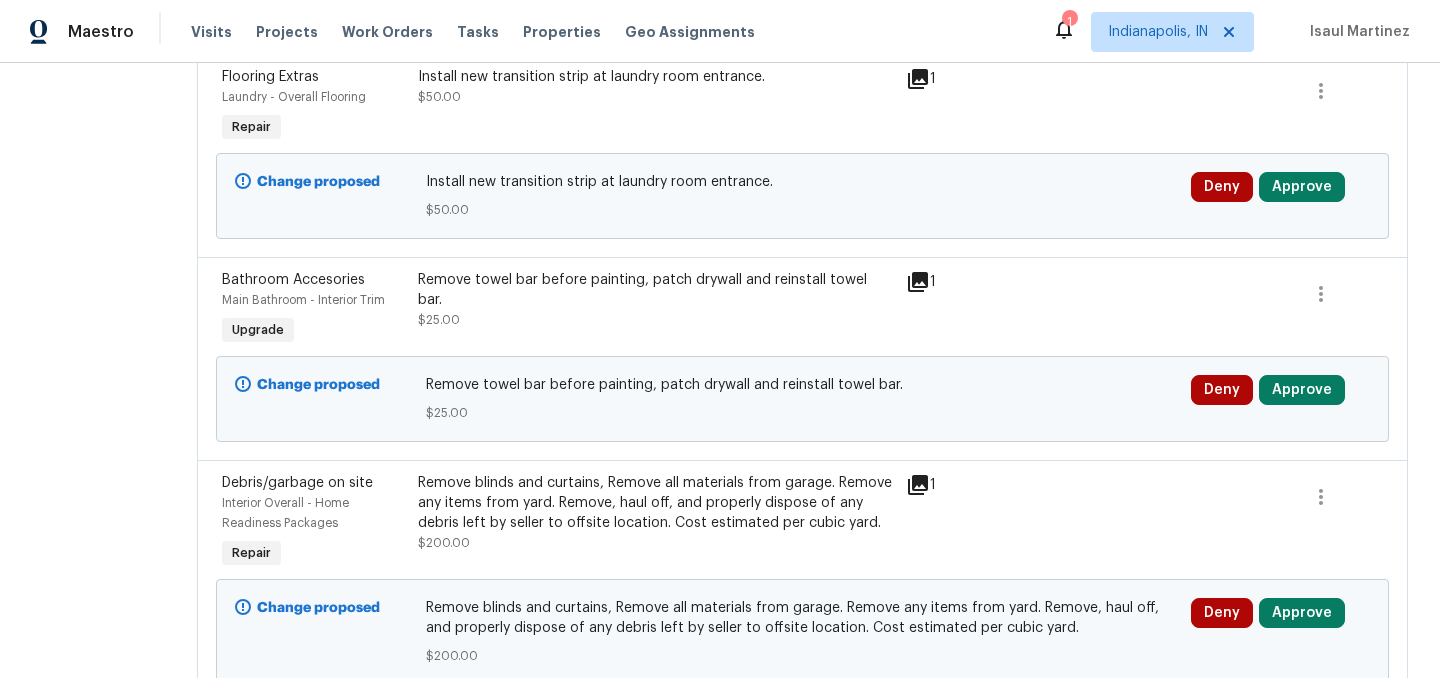 scroll, scrollTop: 0, scrollLeft: 0, axis: both 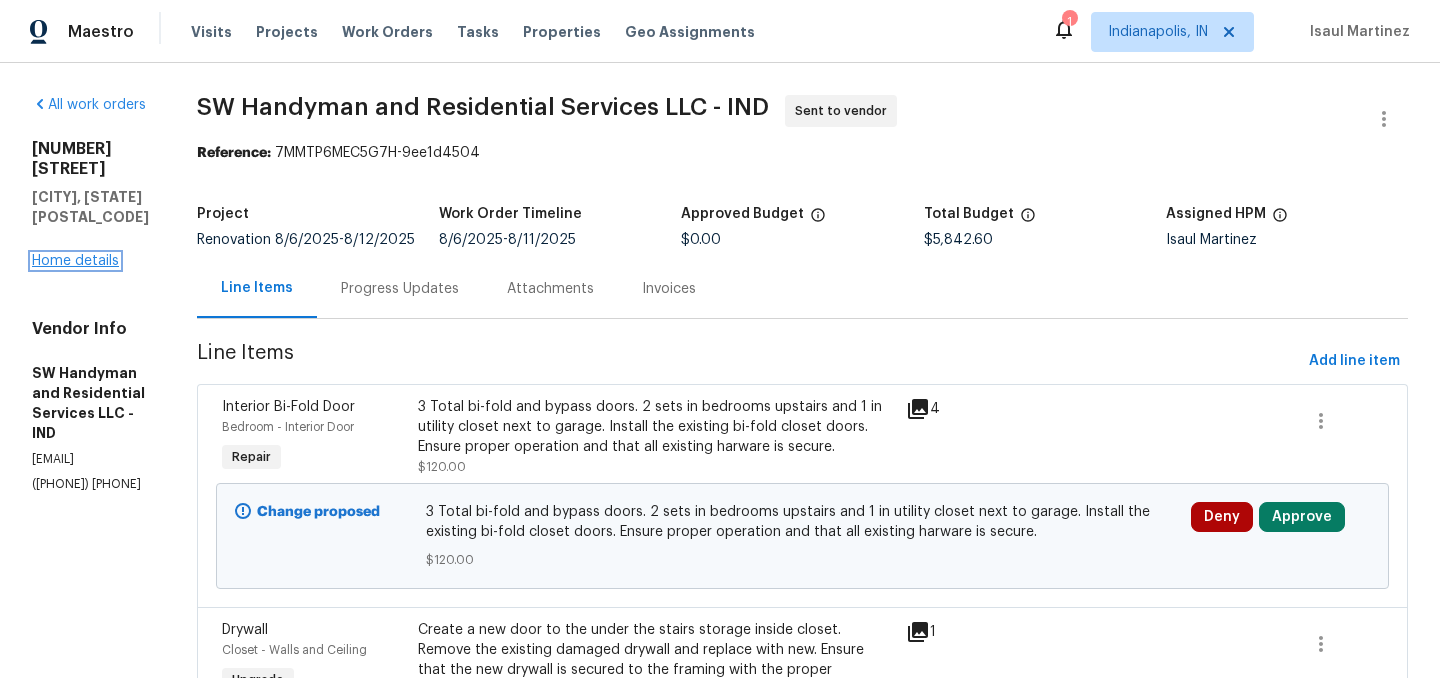 click on "Home details" at bounding box center [75, 261] 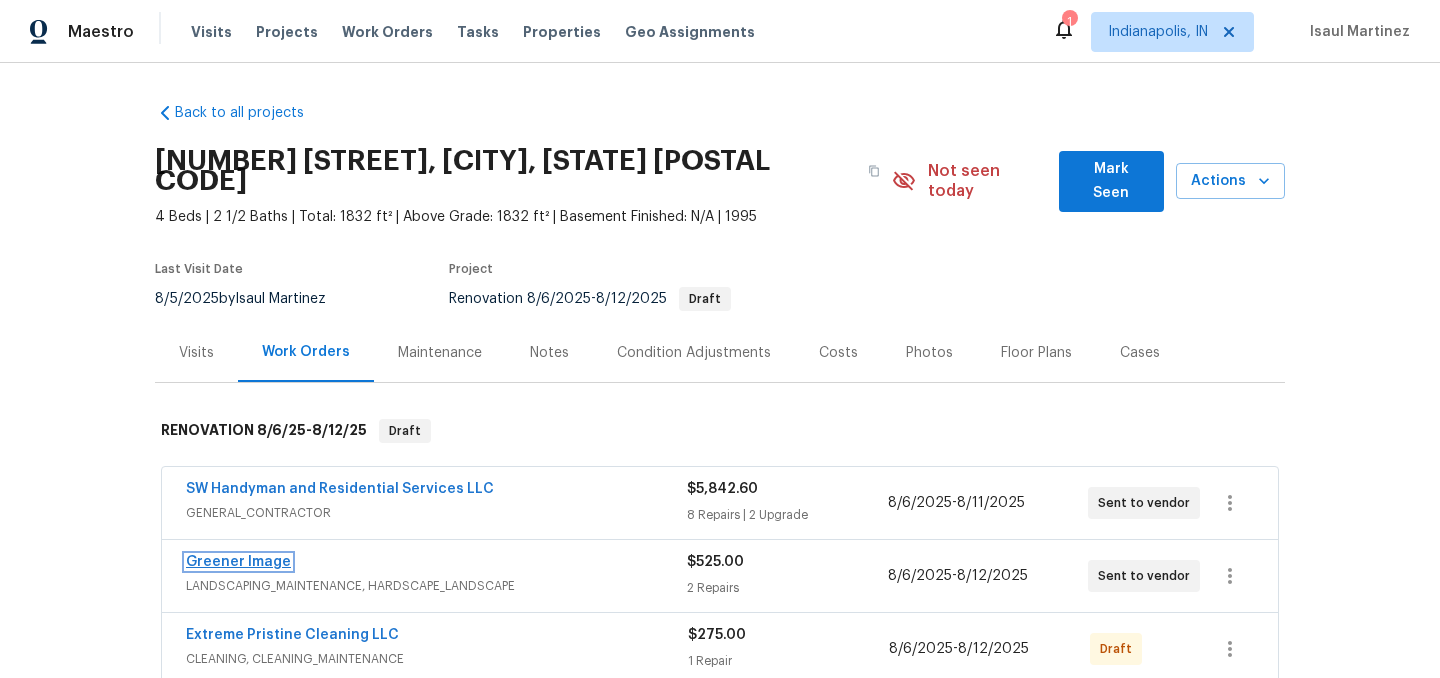 click on "Greener Image" at bounding box center [238, 562] 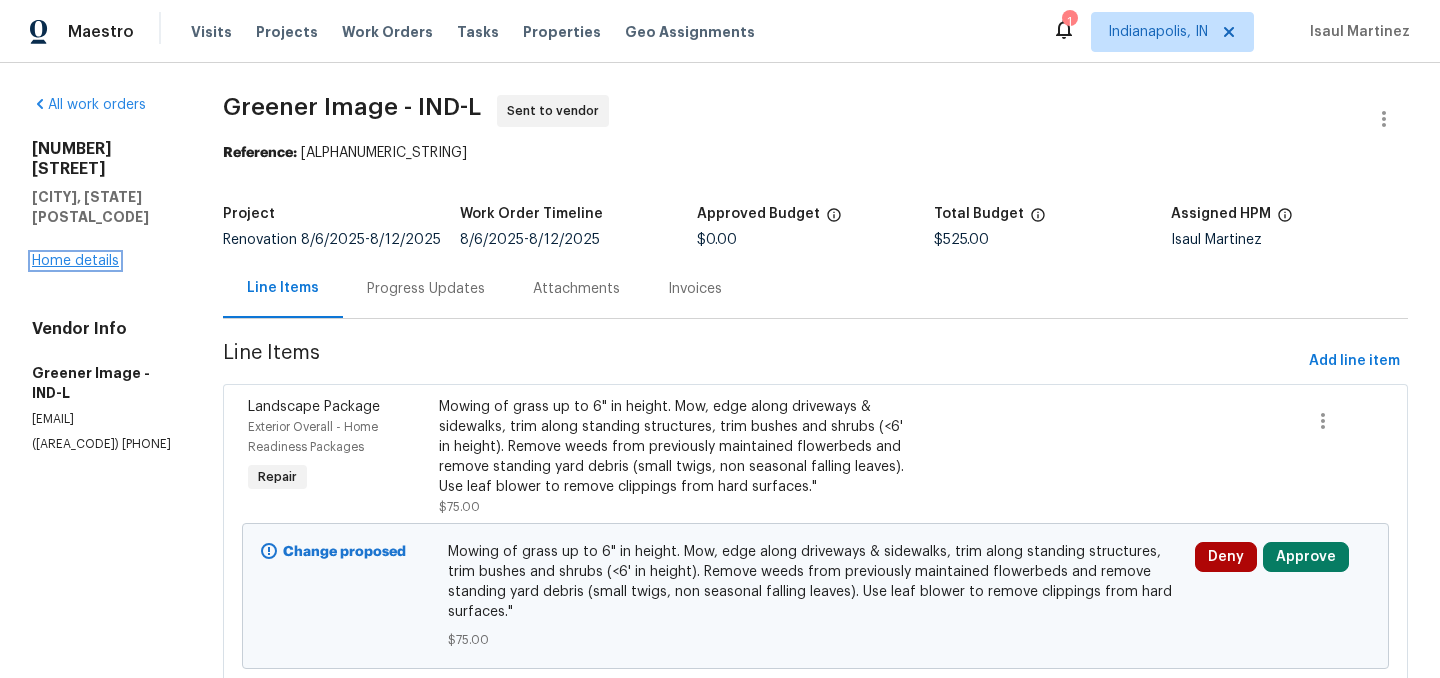 click on "Home details" at bounding box center (75, 261) 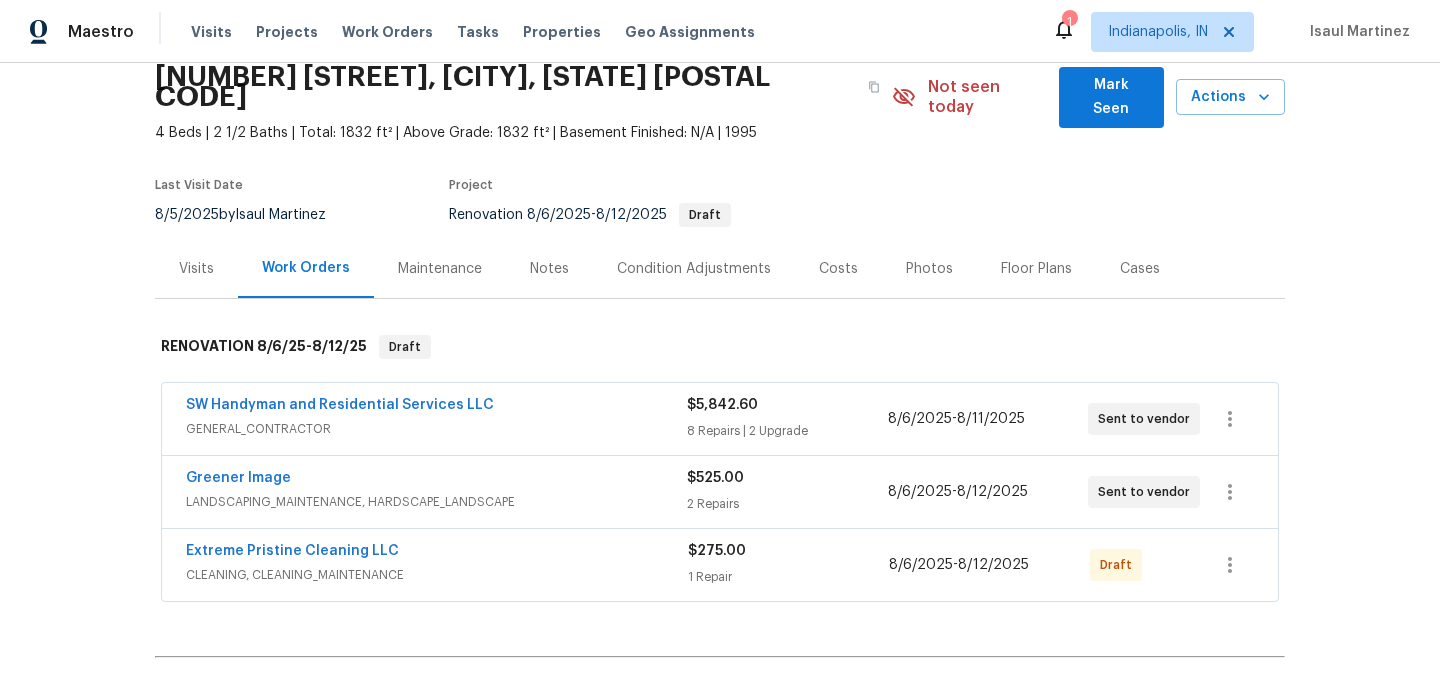 scroll, scrollTop: 0, scrollLeft: 0, axis: both 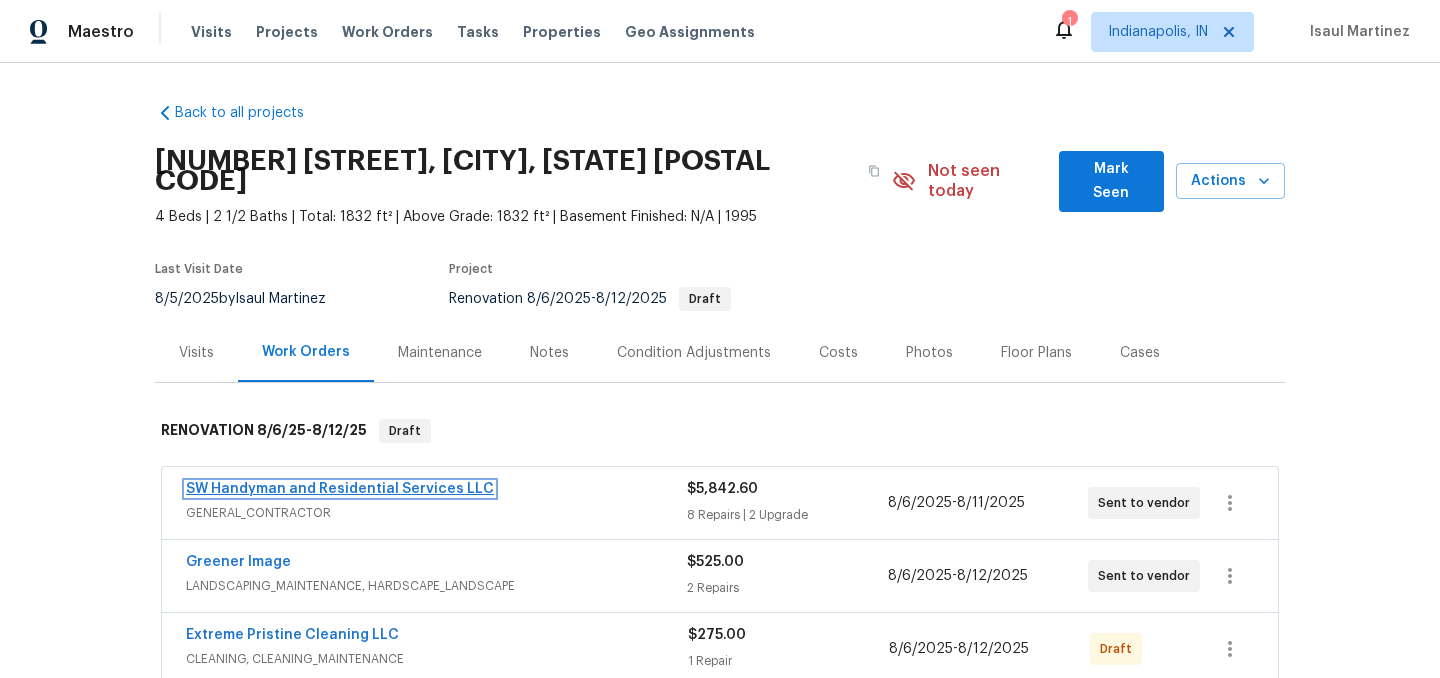 click on "SW Handyman and Residential Services LLC" at bounding box center [340, 489] 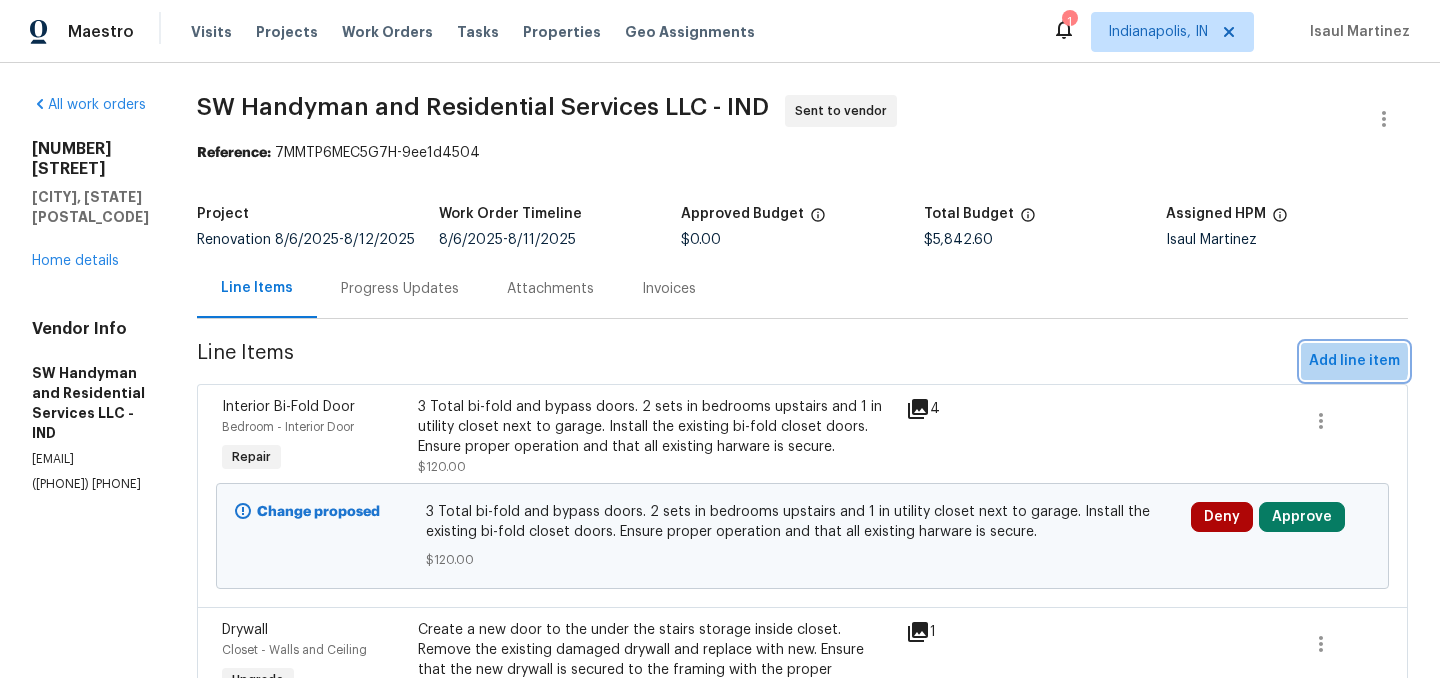 click on "Add line item" at bounding box center (1354, 361) 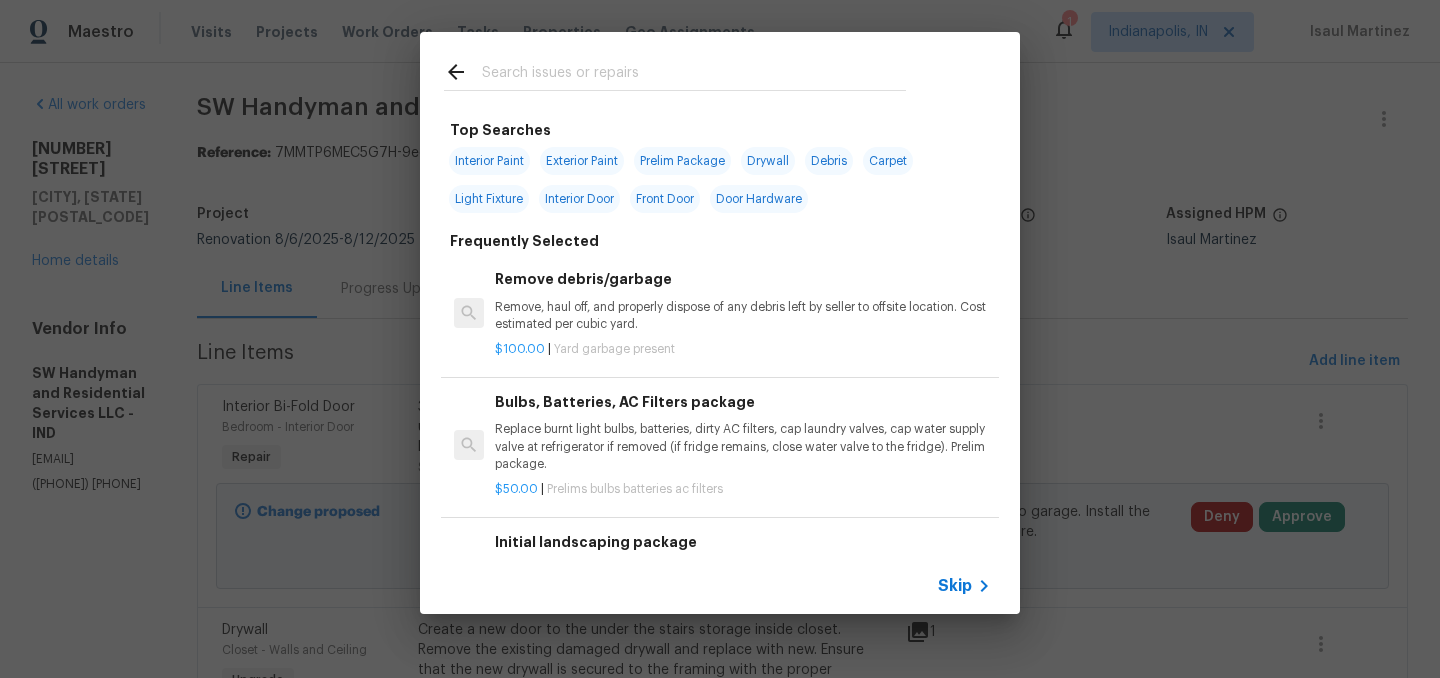 click at bounding box center (694, 75) 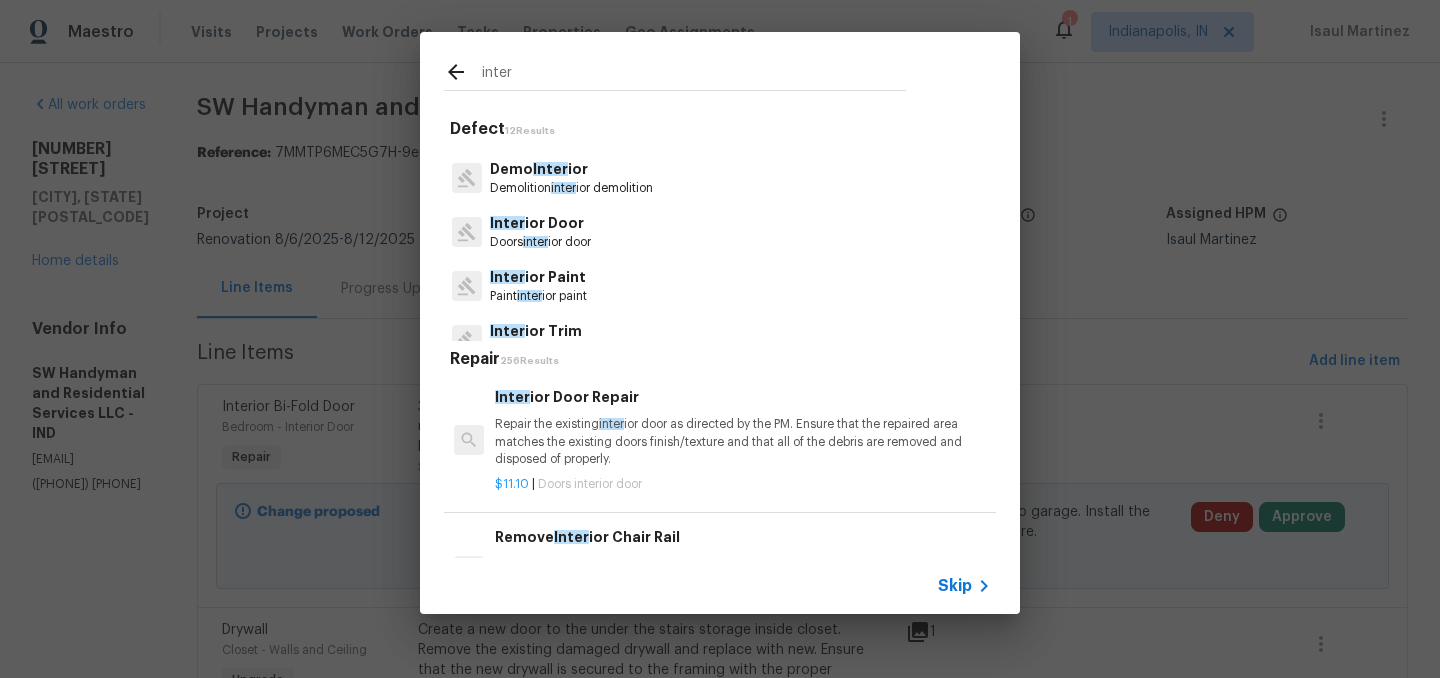 scroll, scrollTop: 48, scrollLeft: 0, axis: vertical 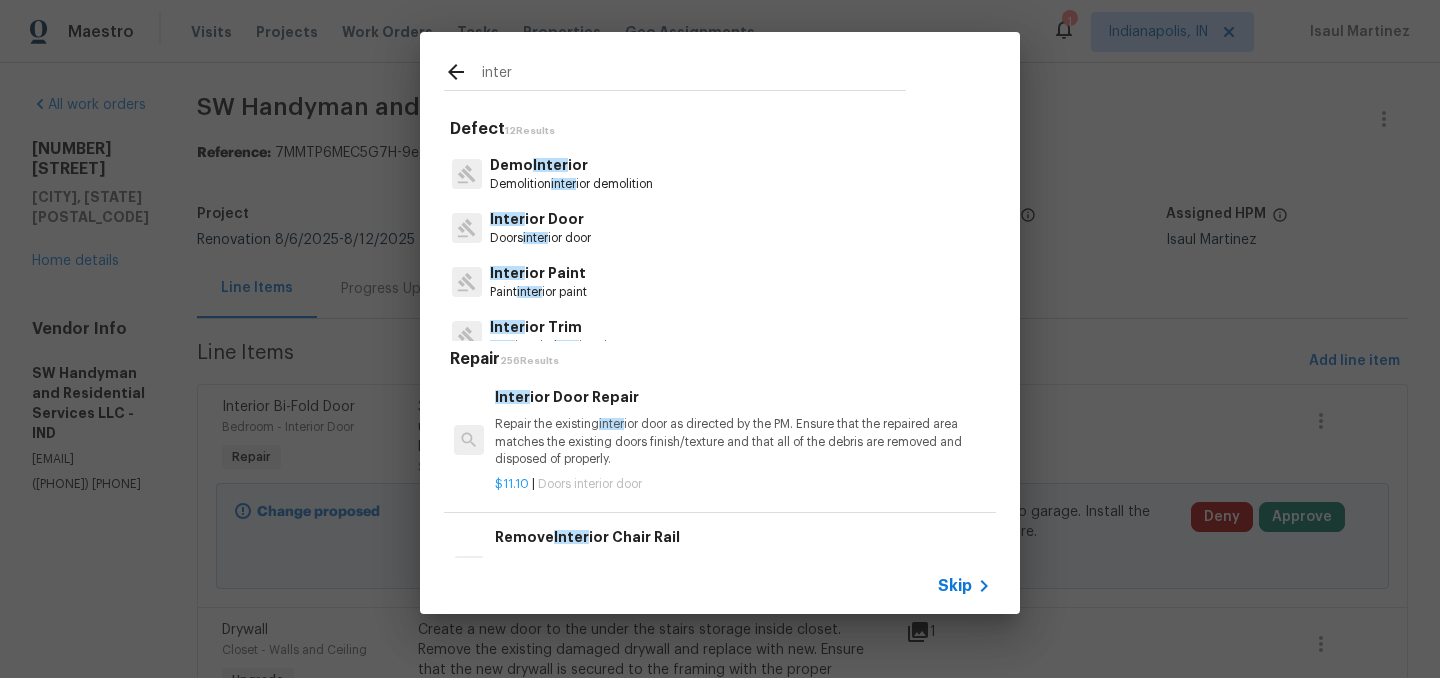 type on "inter" 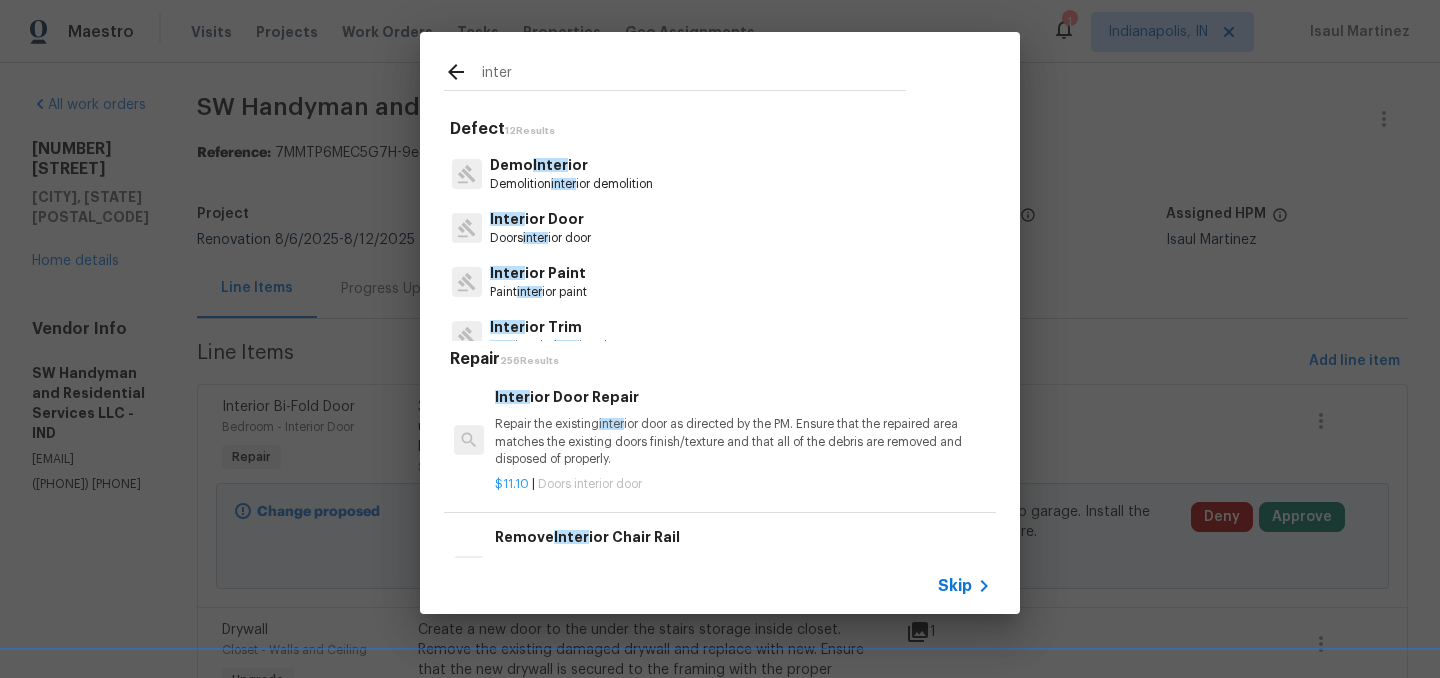 click on "Inter ior Paint Paint  inter ior paint" at bounding box center (720, 282) 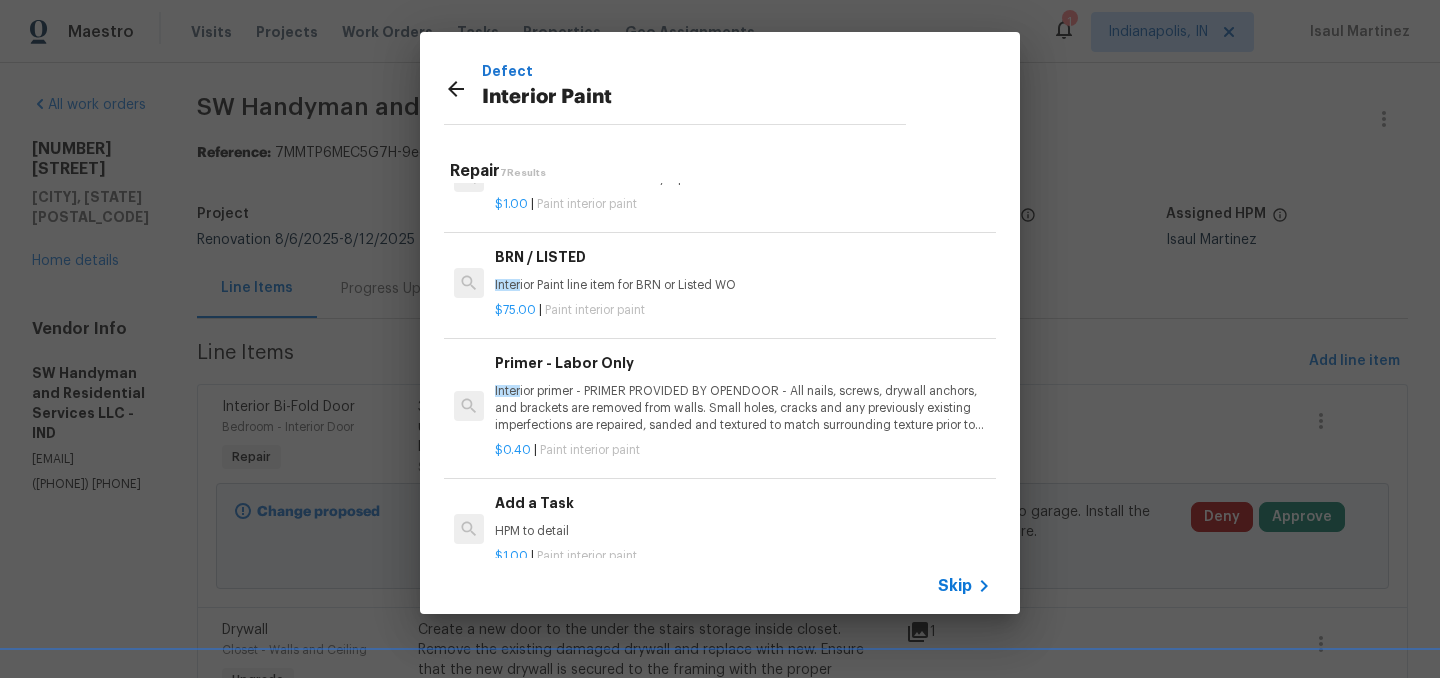 scroll, scrollTop: 346, scrollLeft: 0, axis: vertical 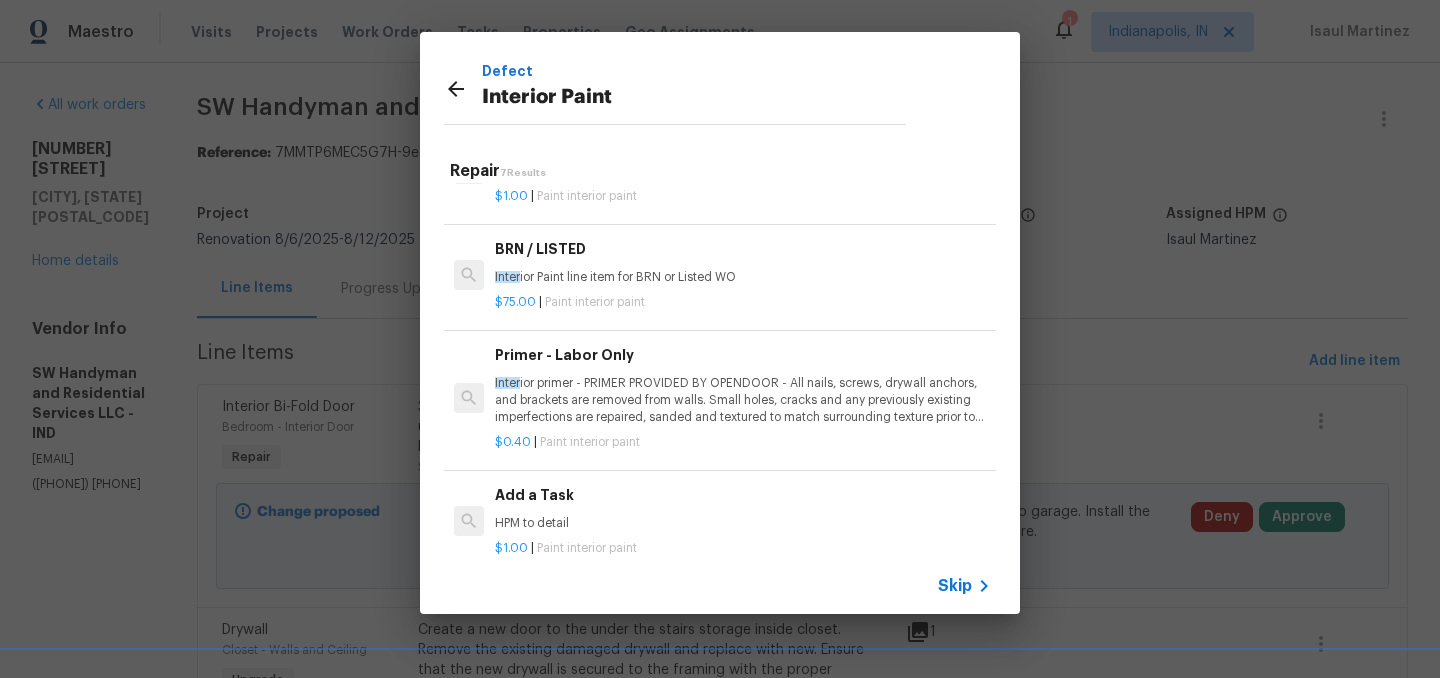 click on "Add a Task HPM to detail" at bounding box center (743, 508) 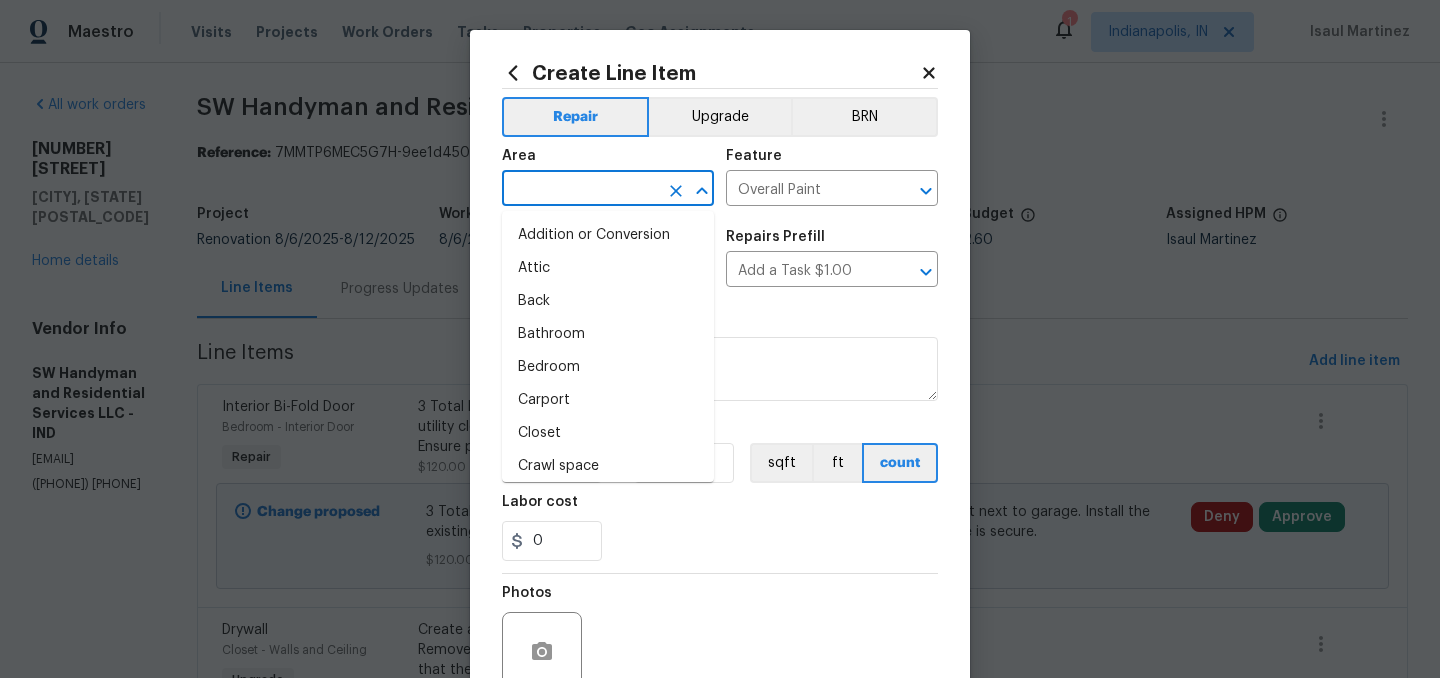 click at bounding box center (580, 190) 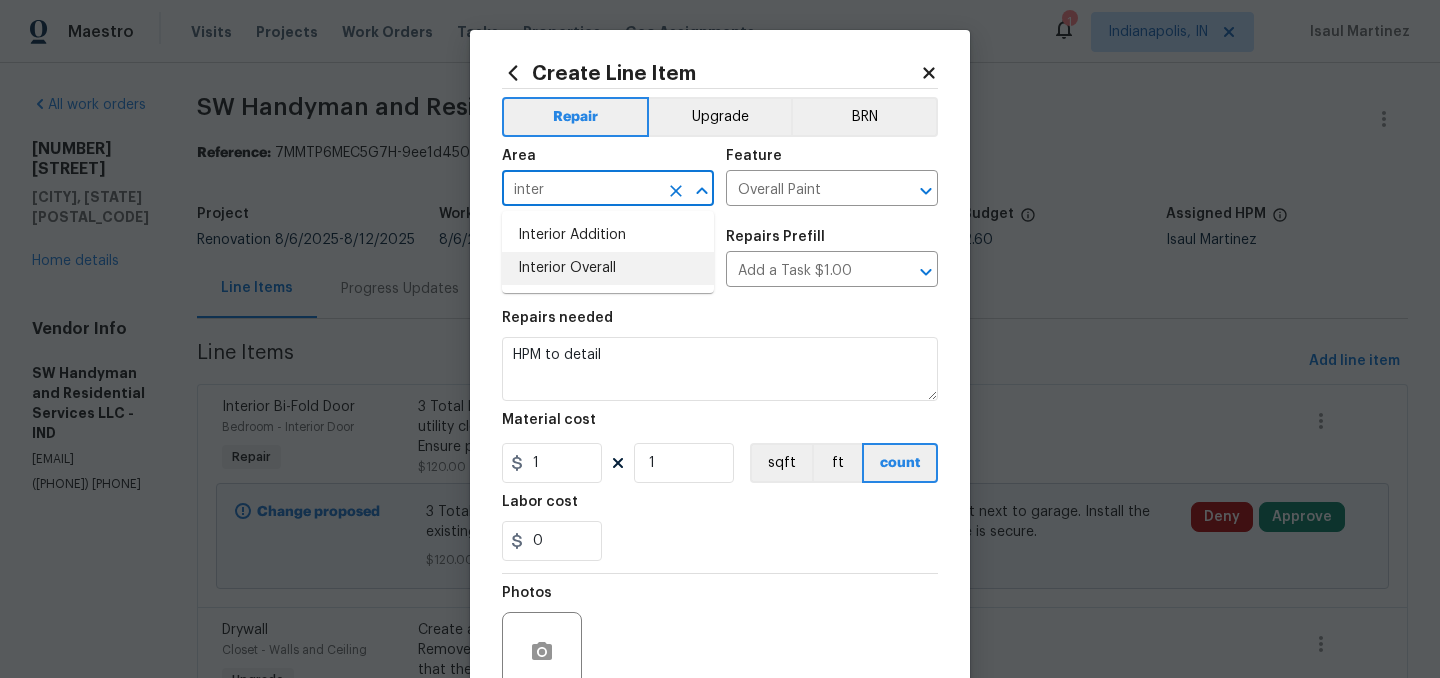 click on "Interior Overall" at bounding box center [608, 268] 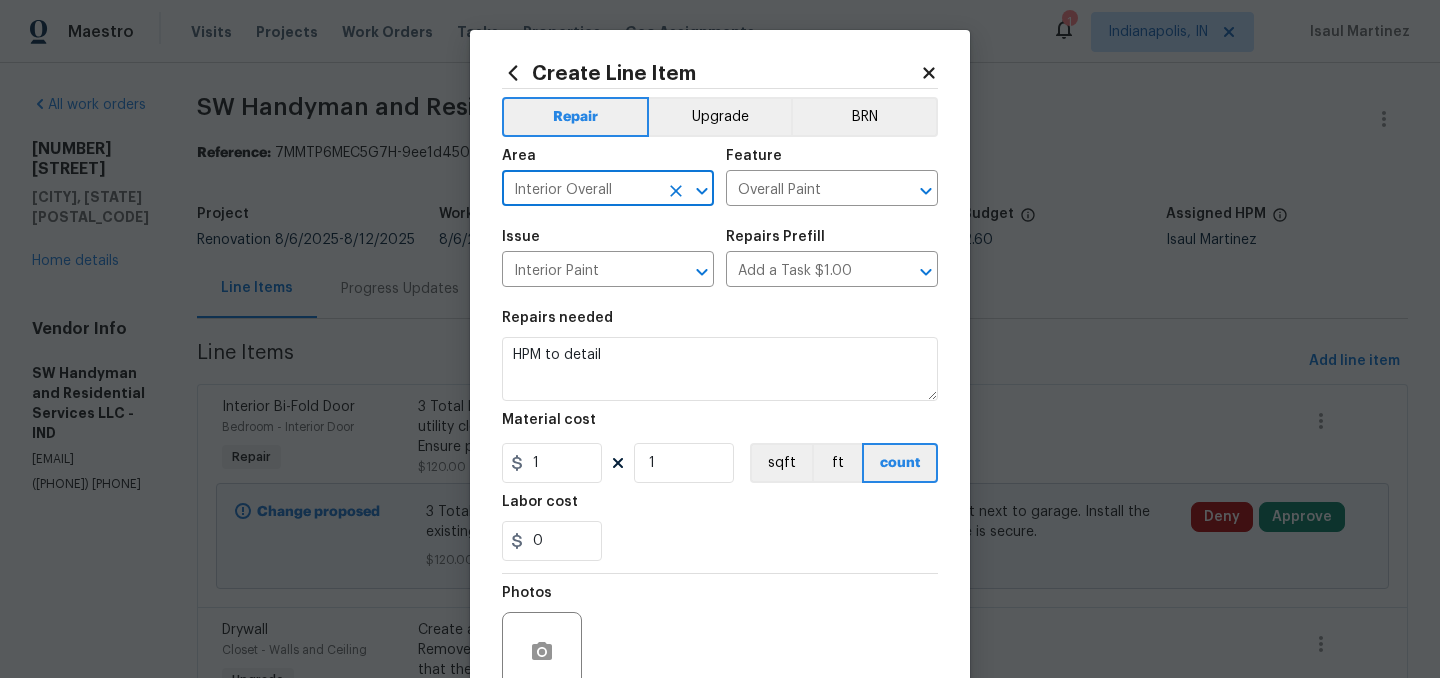 type on "Interior Overall" 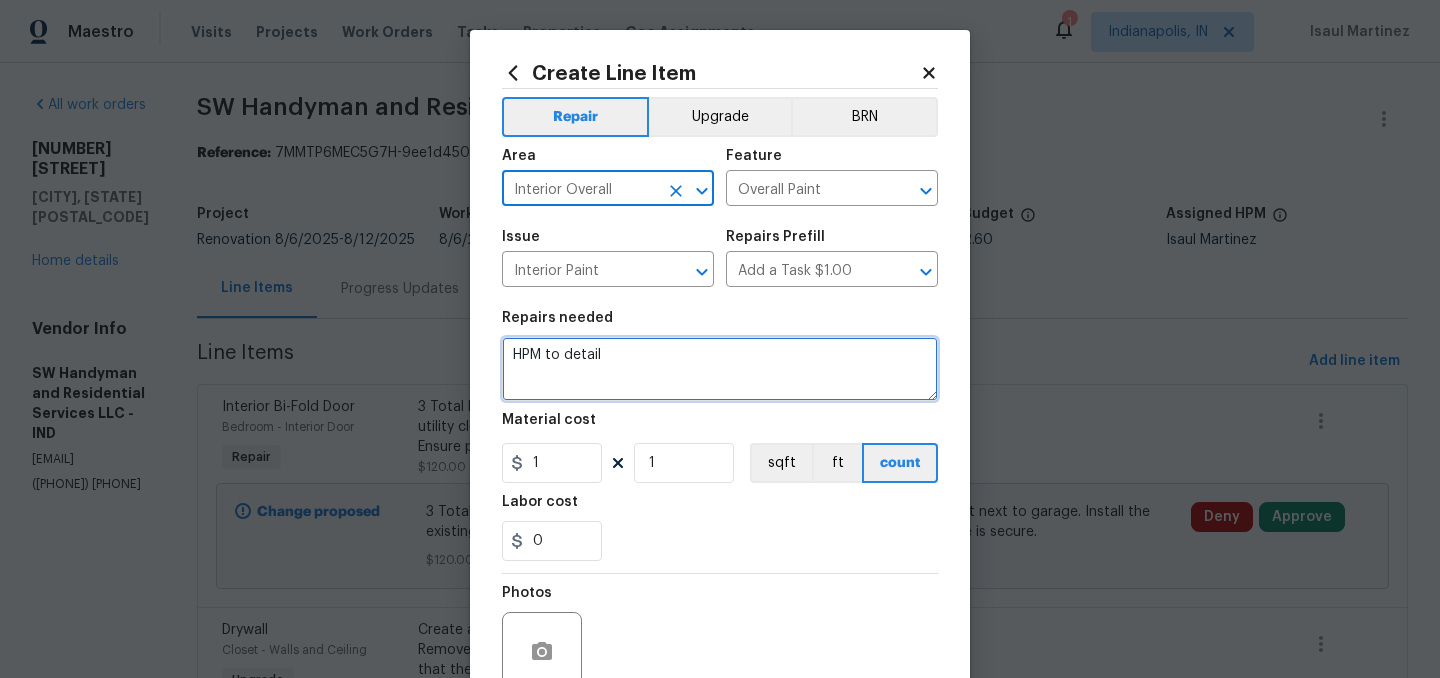 click on "HPM to detail" at bounding box center (720, 369) 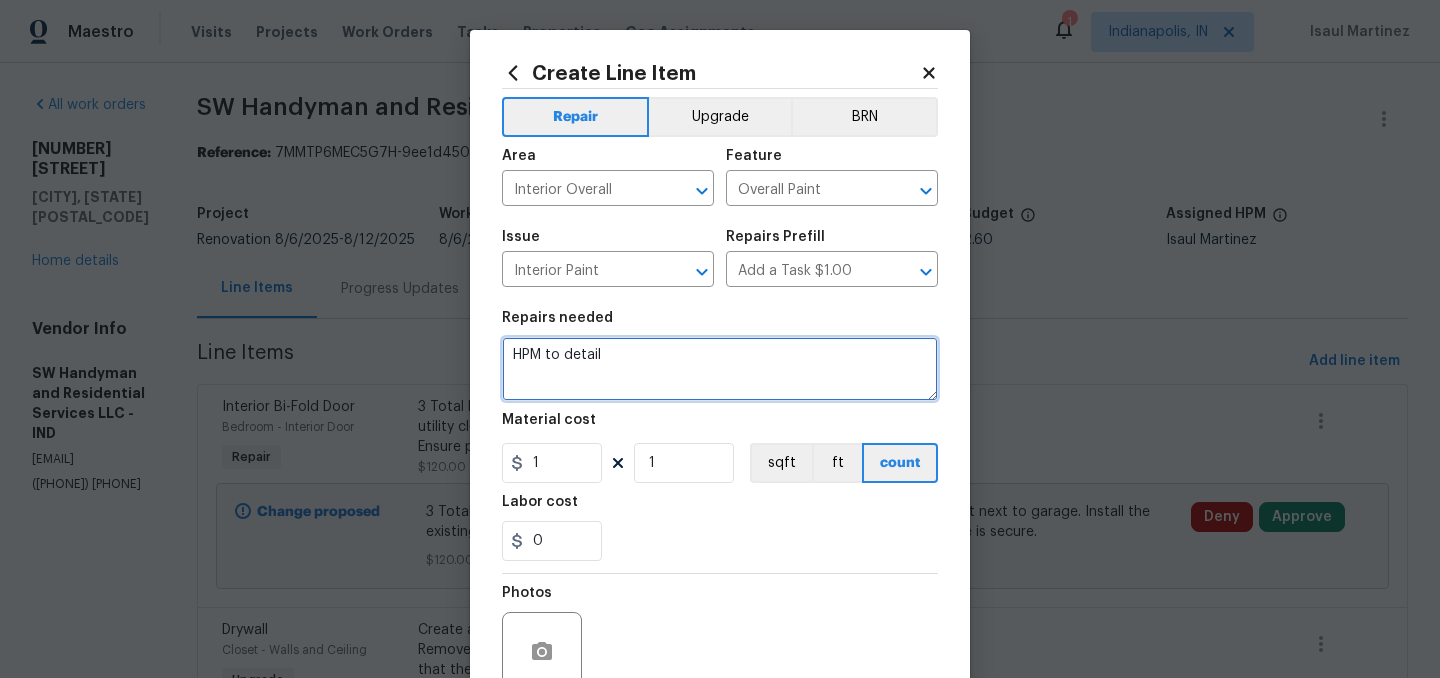 click on "HPM to detail" at bounding box center [720, 369] 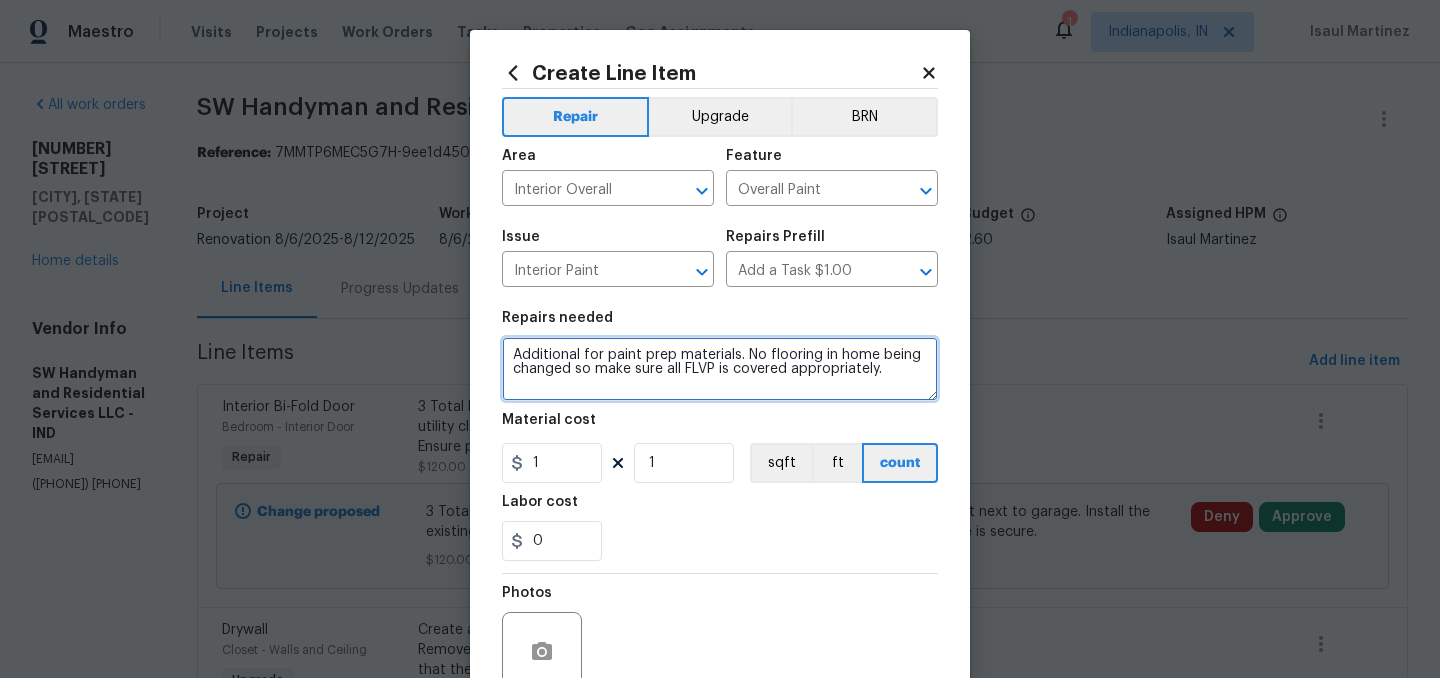 type on "Additional for paint prep materials. No flooring in home being changed so make sure all FLVP is covered appropriately." 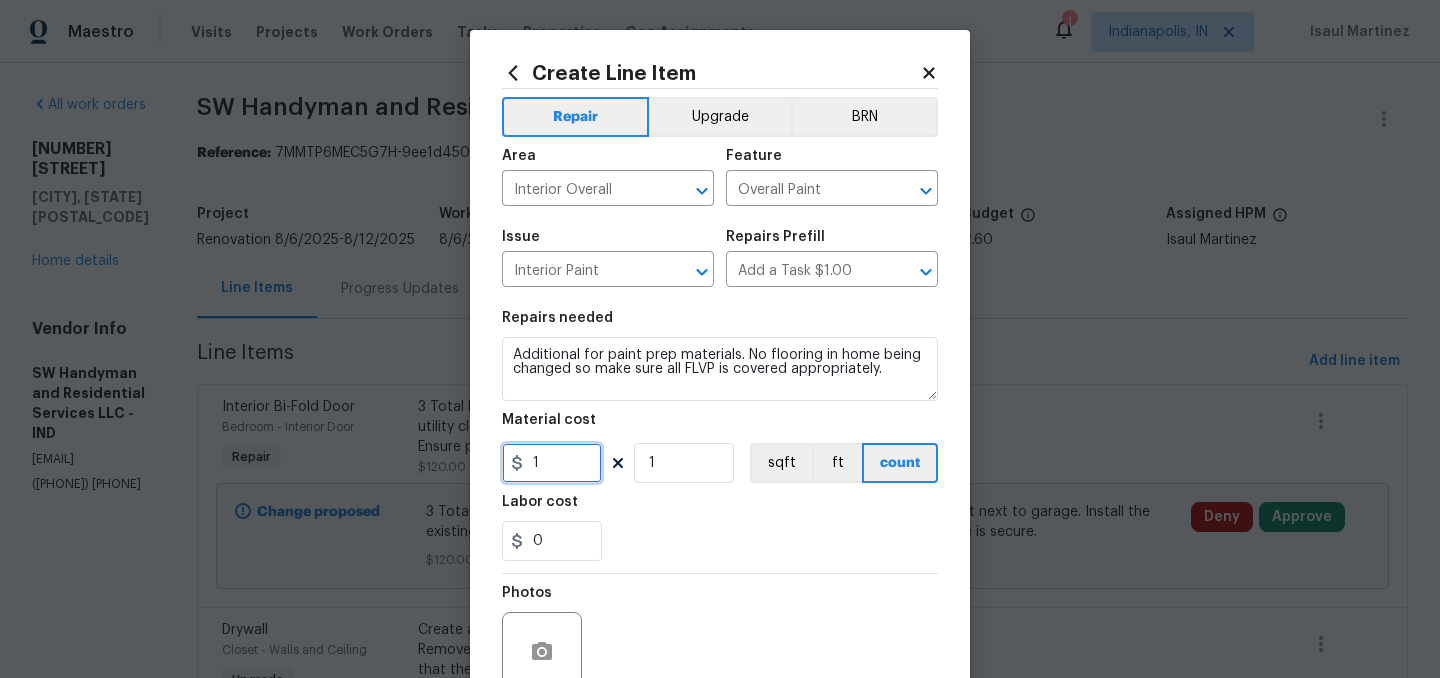 click on "1" at bounding box center (552, 463) 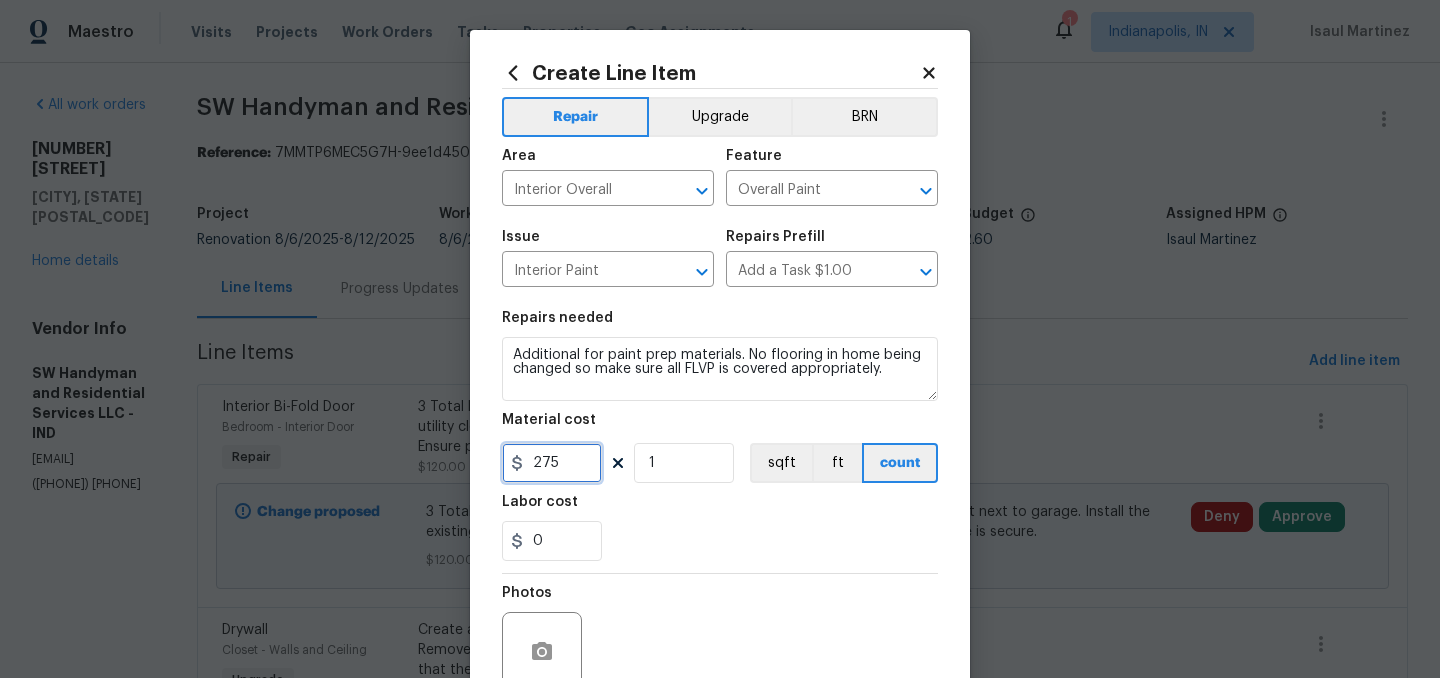 type on "275" 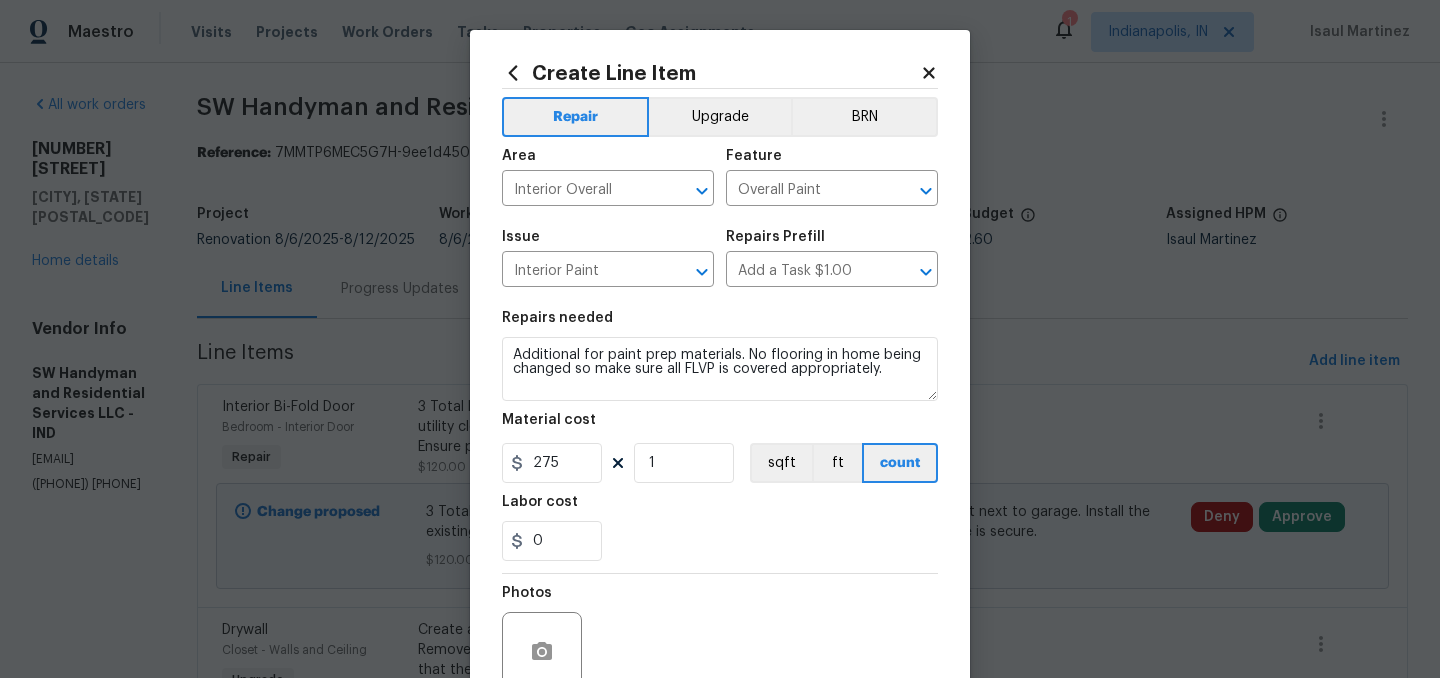 click on "Photos" at bounding box center [720, 639] 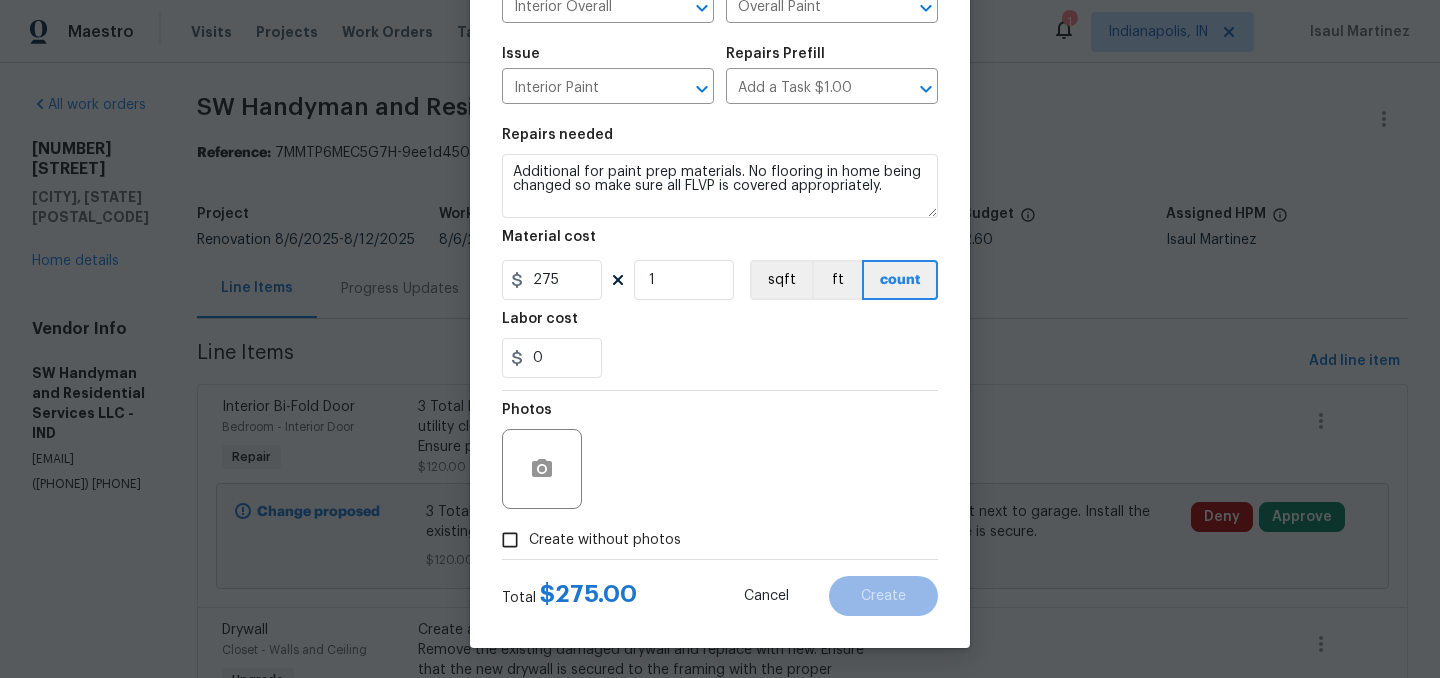 click on "Create without photos" at bounding box center [605, 540] 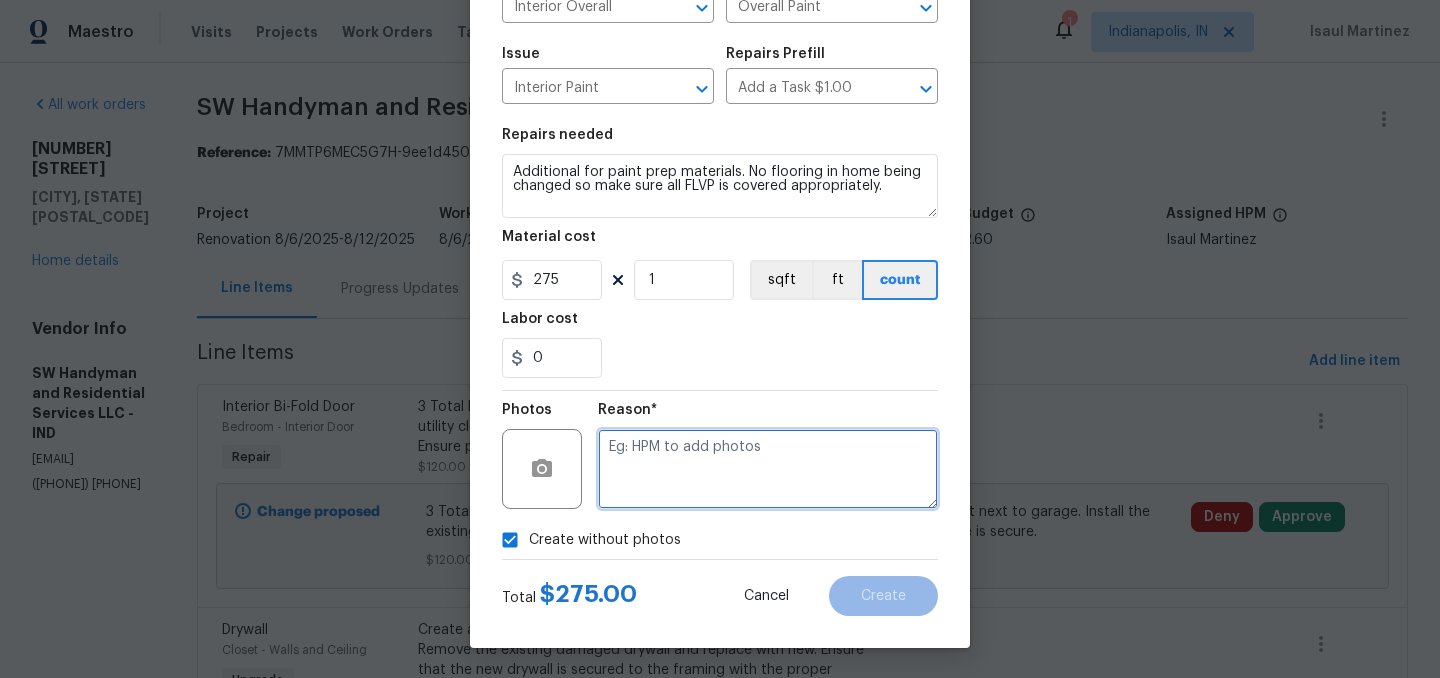 click at bounding box center (768, 469) 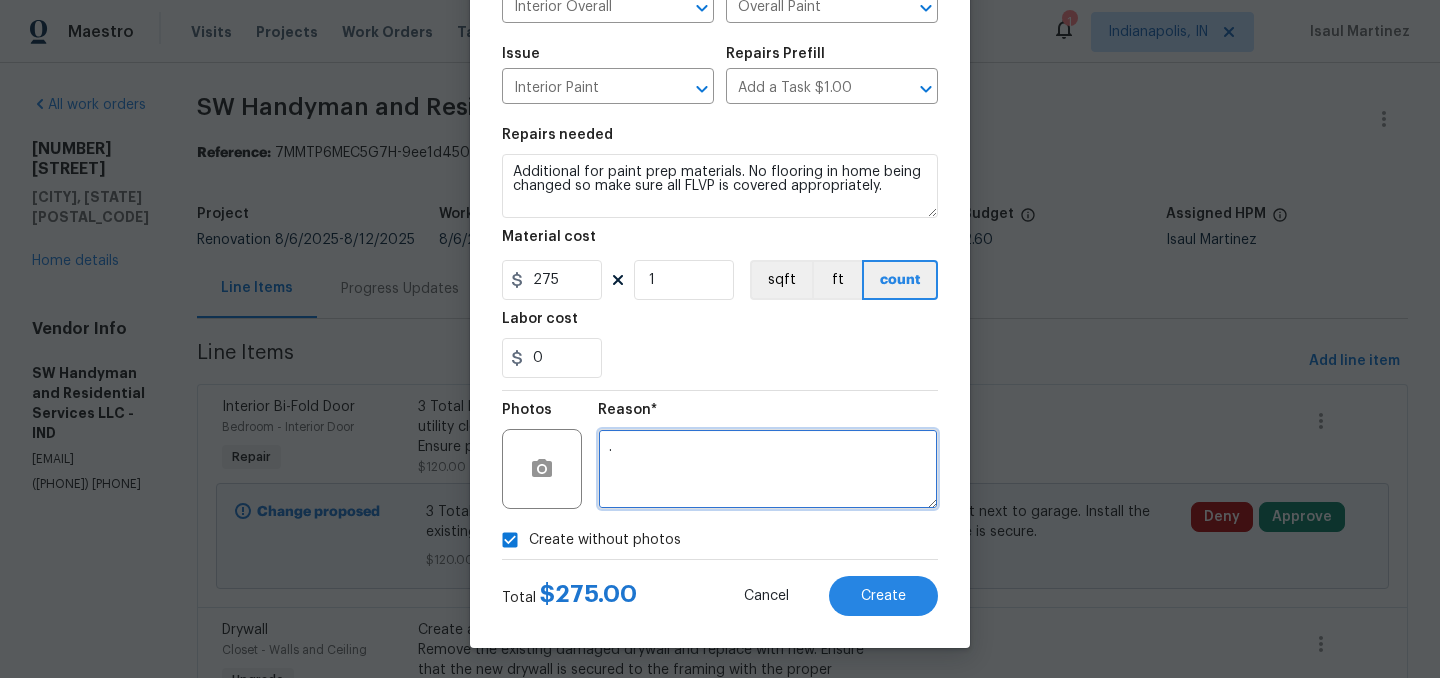 type on "." 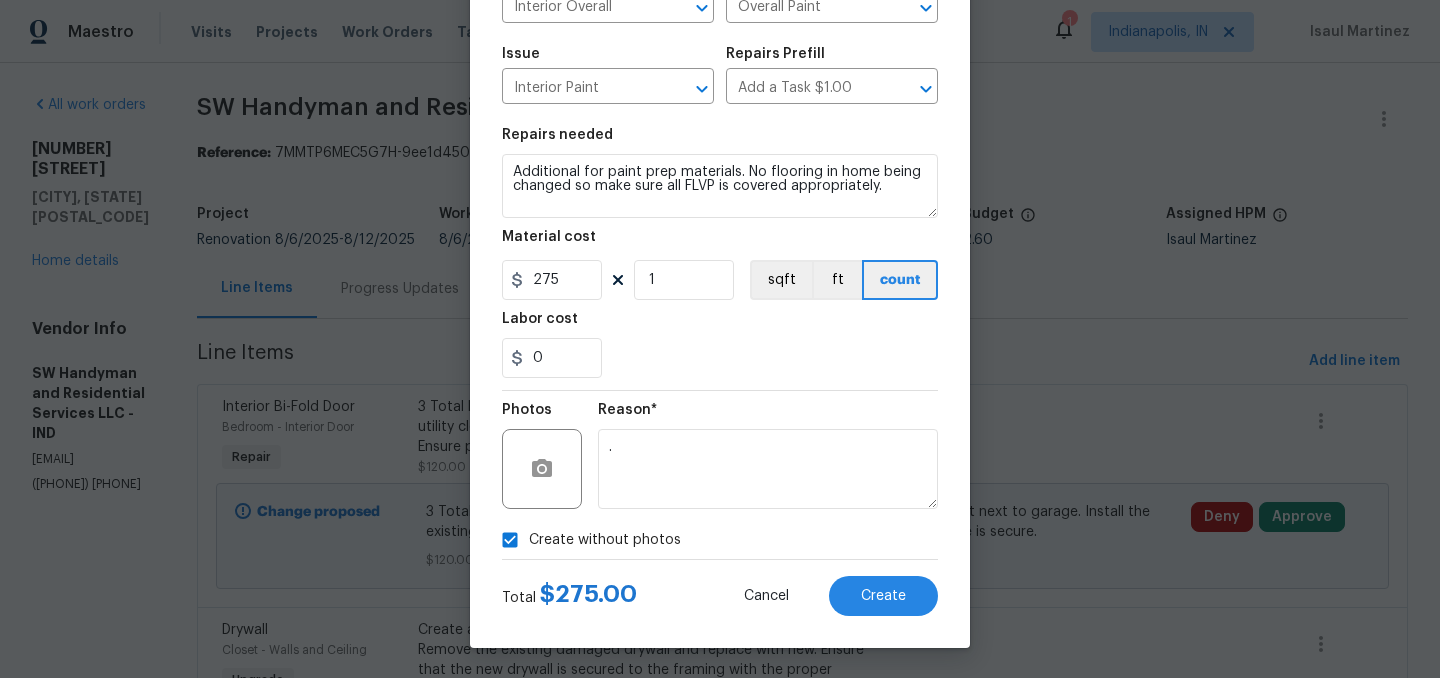 click on "Create without photos" at bounding box center (605, 540) 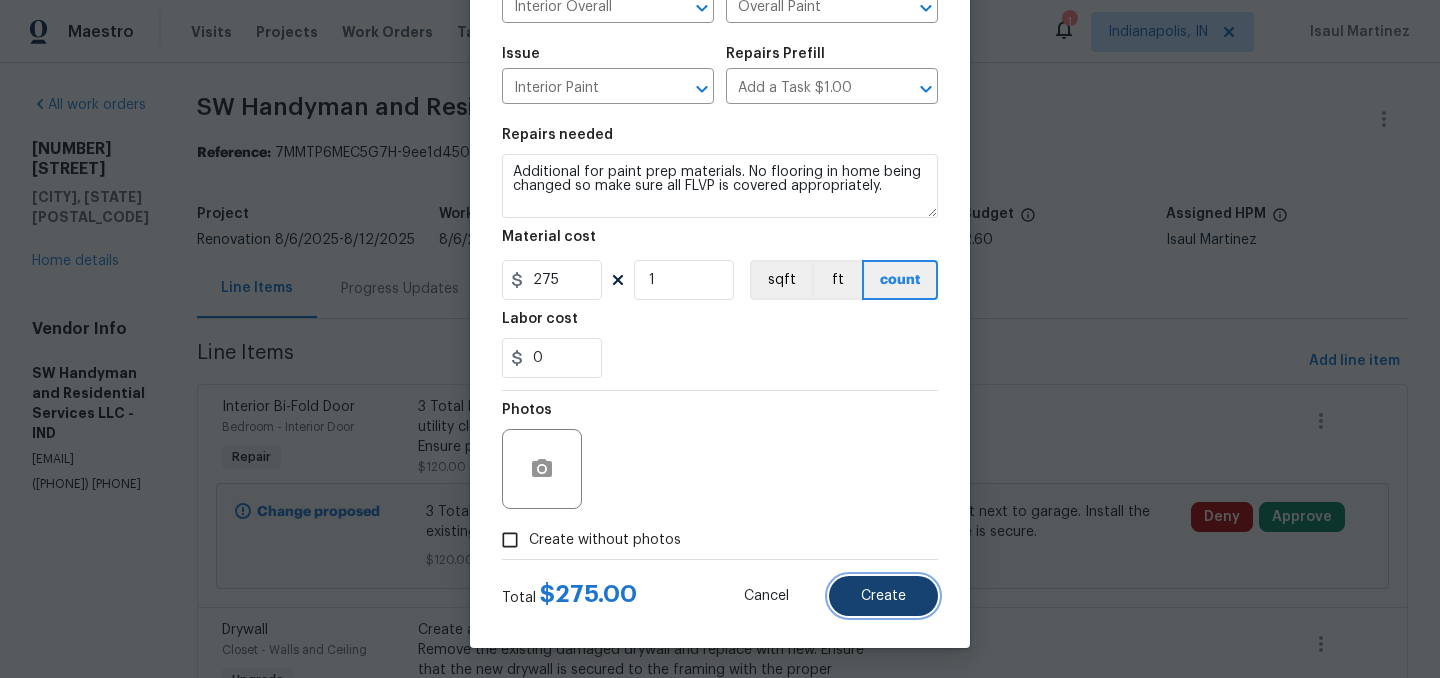 click on "Create" at bounding box center [883, 596] 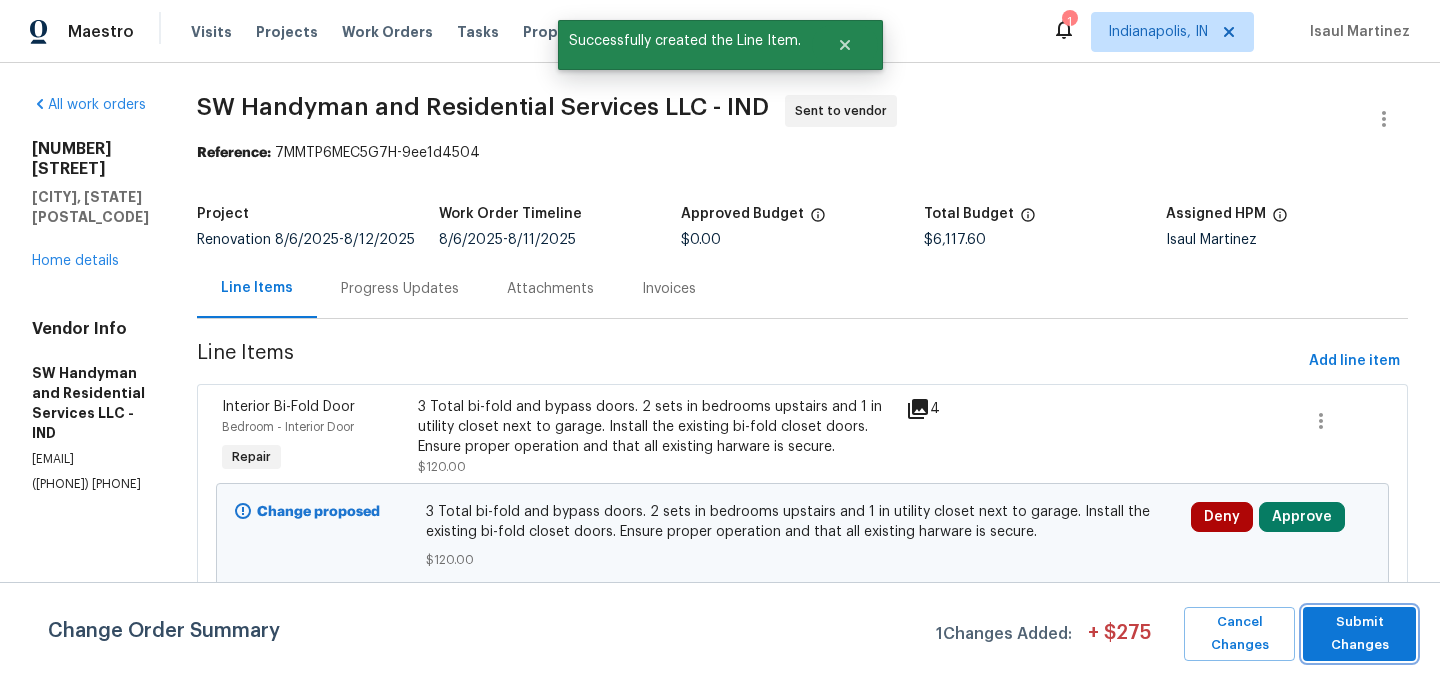 click on "Submit Changes" at bounding box center (1359, 634) 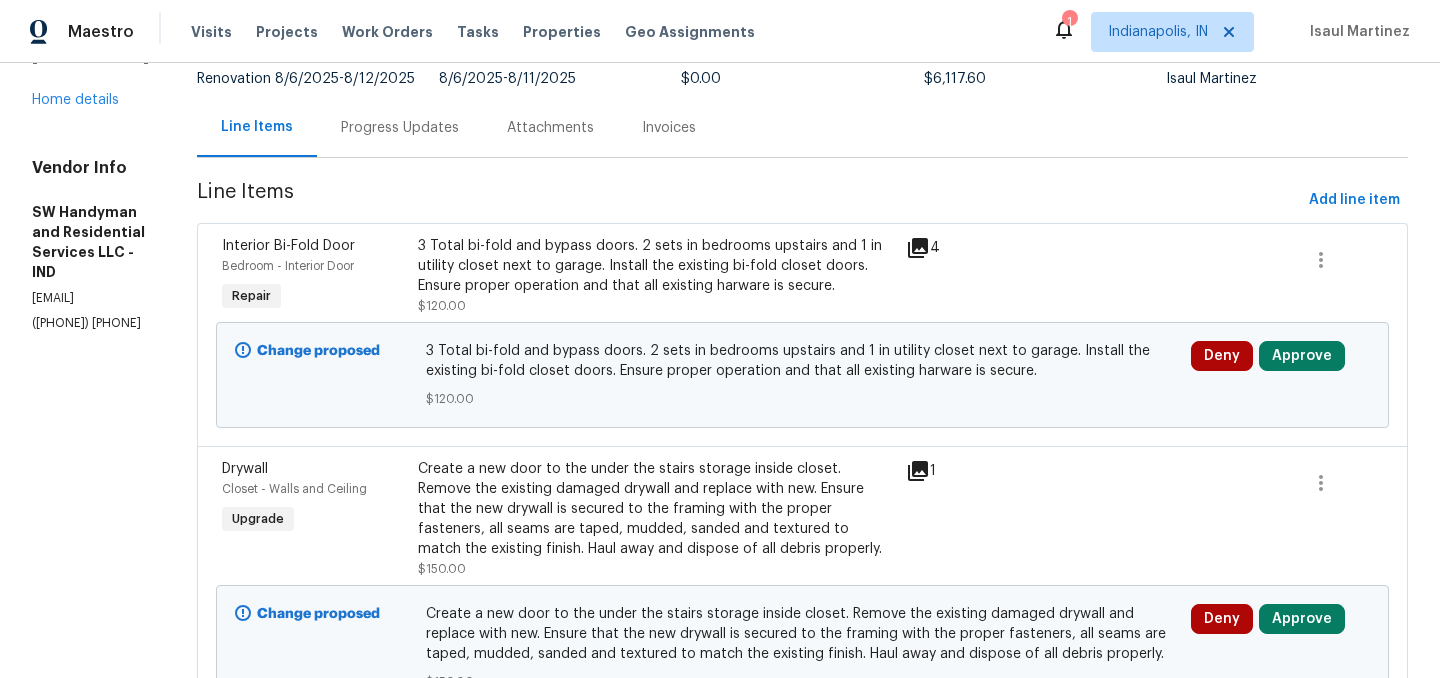scroll, scrollTop: 0, scrollLeft: 0, axis: both 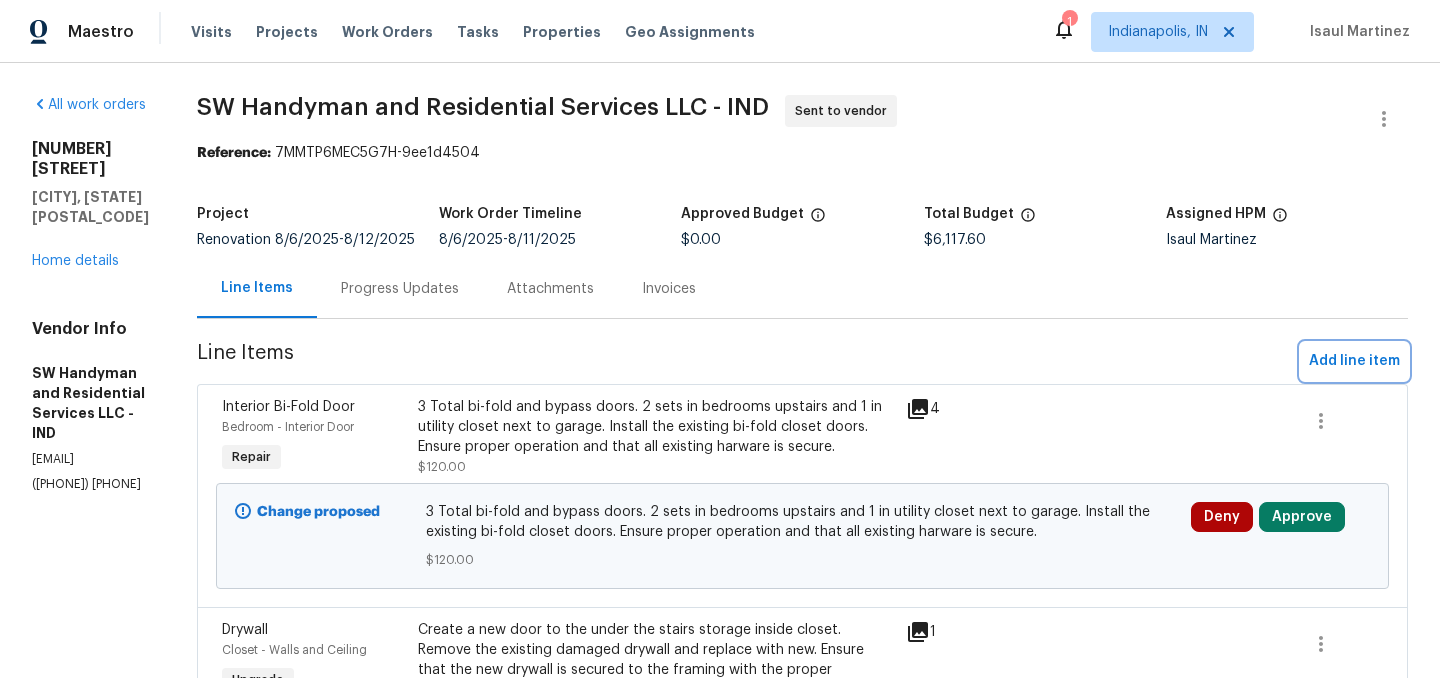 click on "Add line item" at bounding box center (1354, 361) 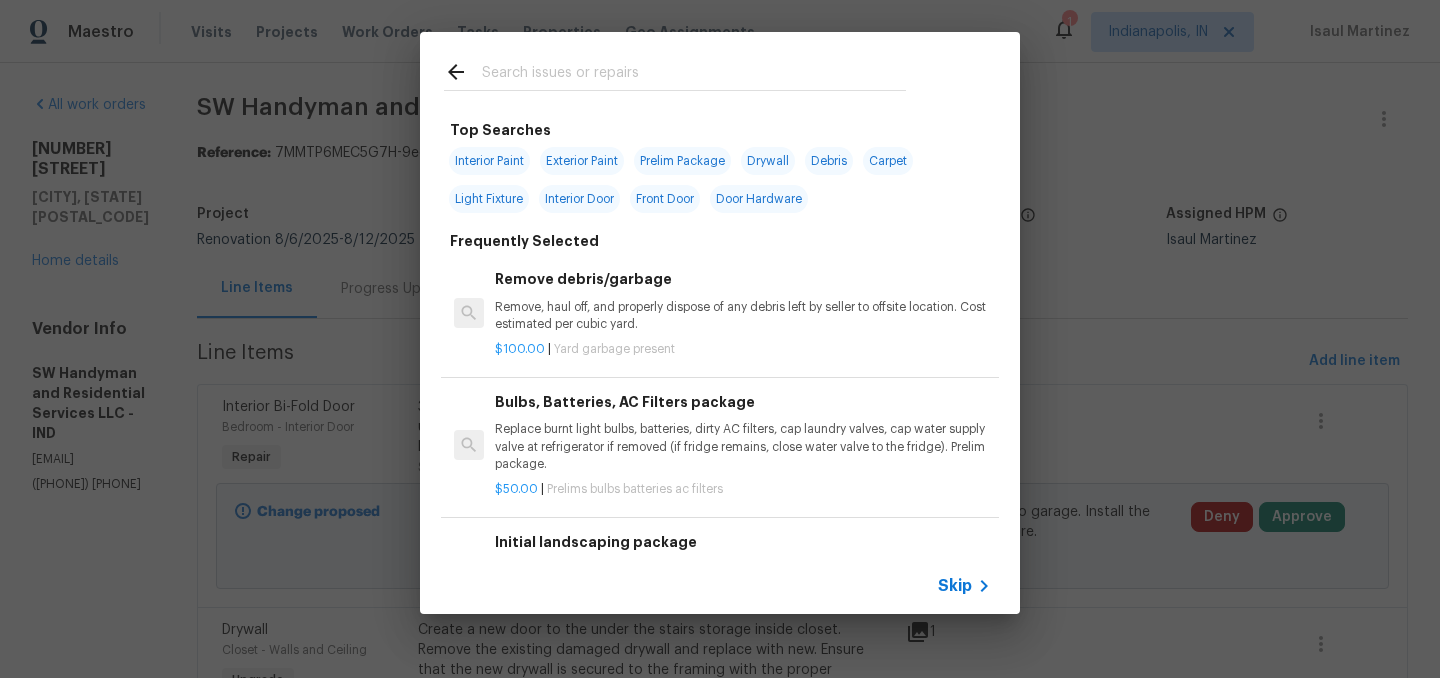 click at bounding box center [694, 75] 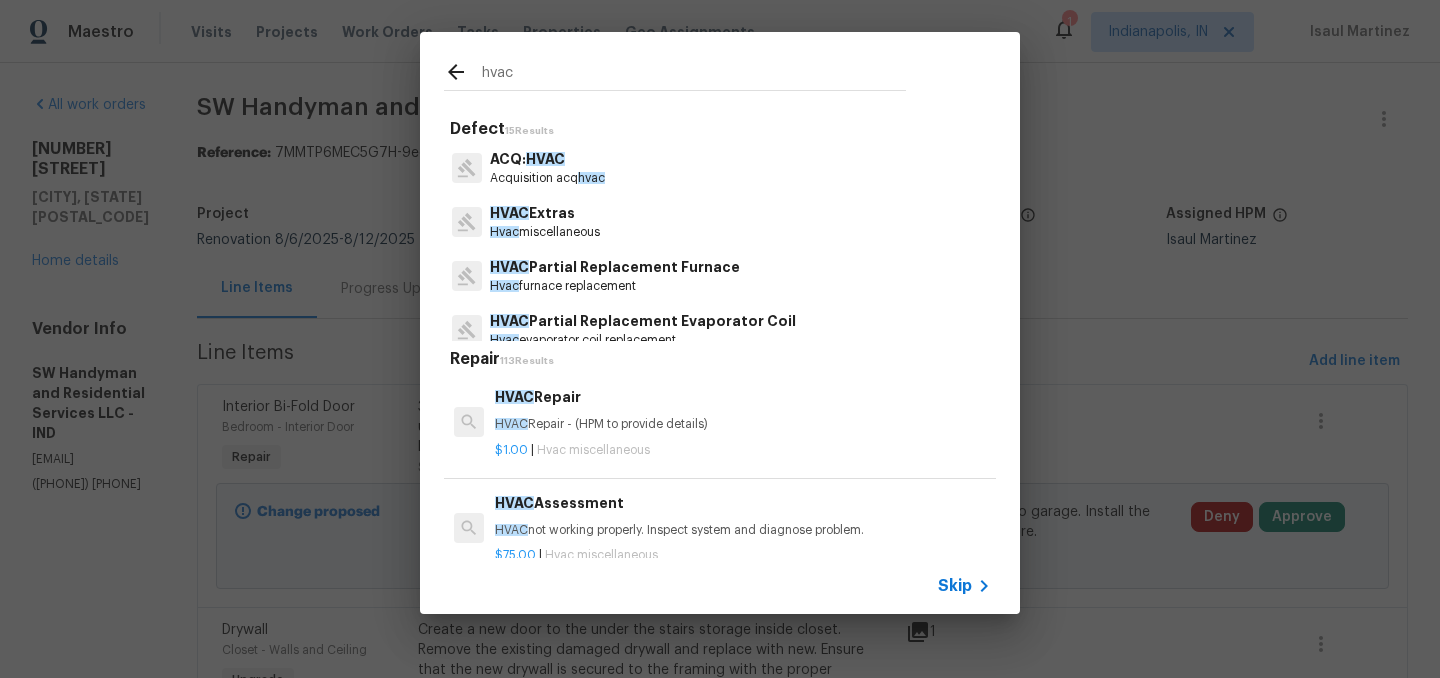 type on "hvac" 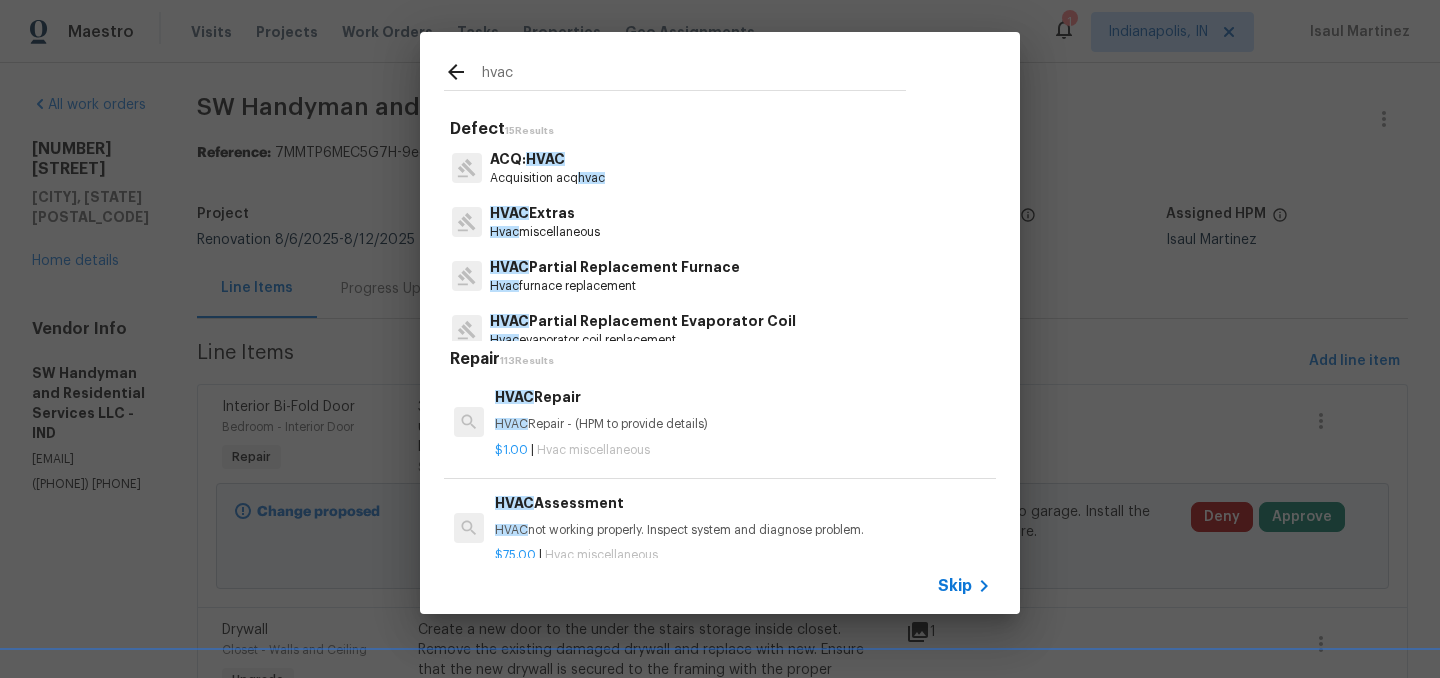 click on "HVAC  Extras" at bounding box center [545, 213] 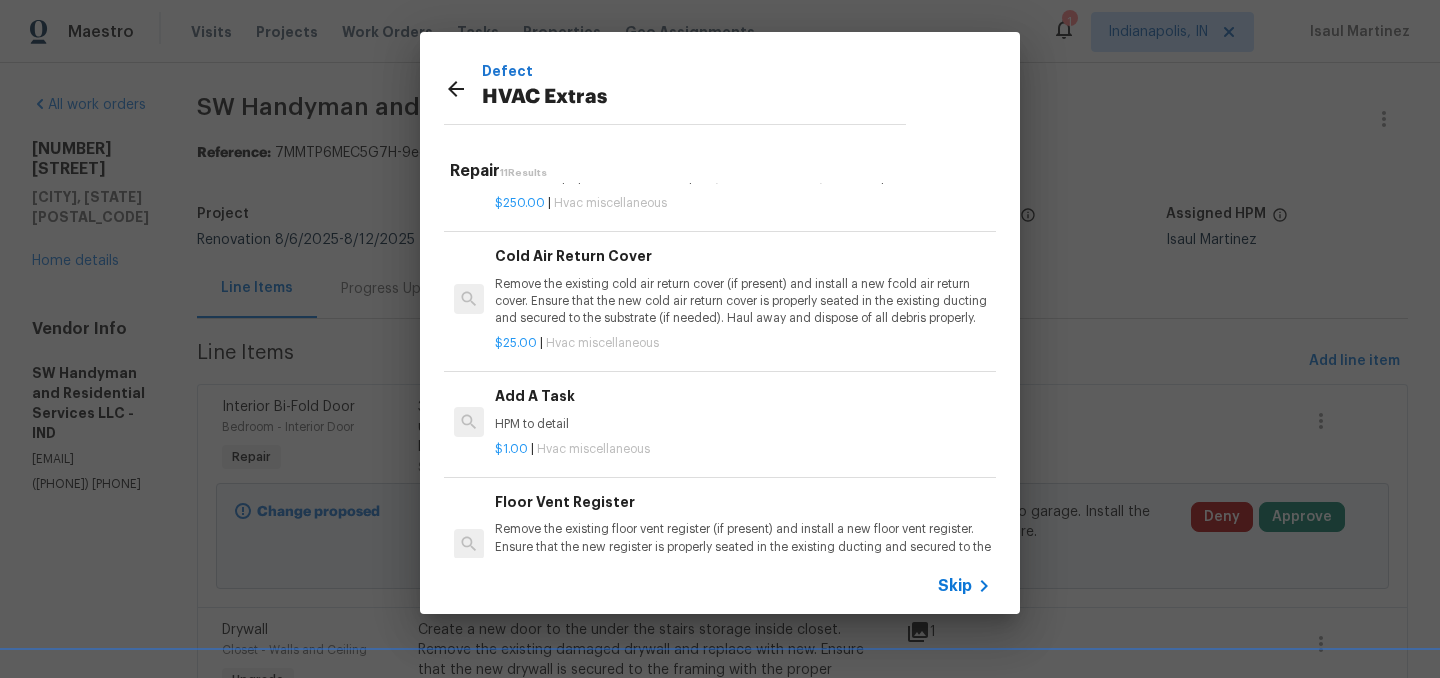 scroll, scrollTop: 603, scrollLeft: 0, axis: vertical 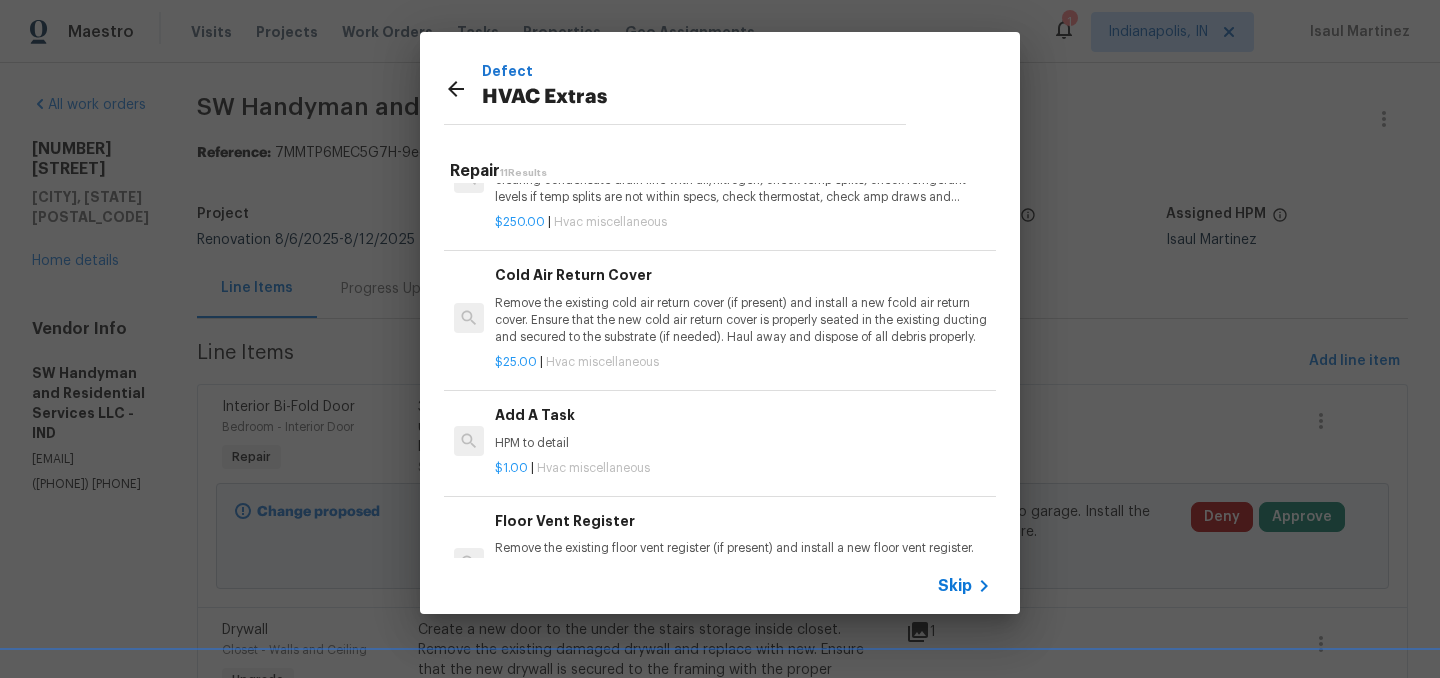 click on "Remove the existing cold air return cover (if present) and install a new fcold air return cover. Ensure that the new cold air return cover is properly seated in the existing ducting and secured to the substrate (if needed). Haul away and dispose of all debris properly." at bounding box center [743, 320] 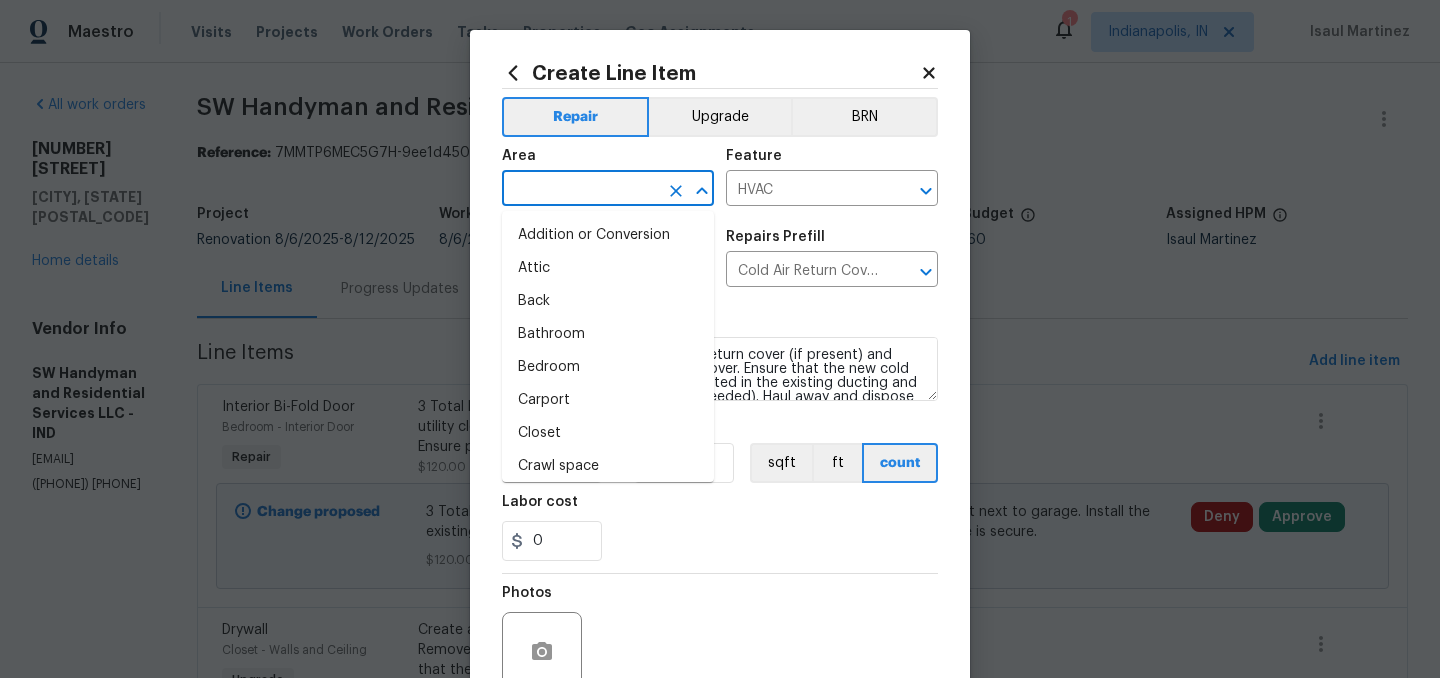 click at bounding box center (580, 190) 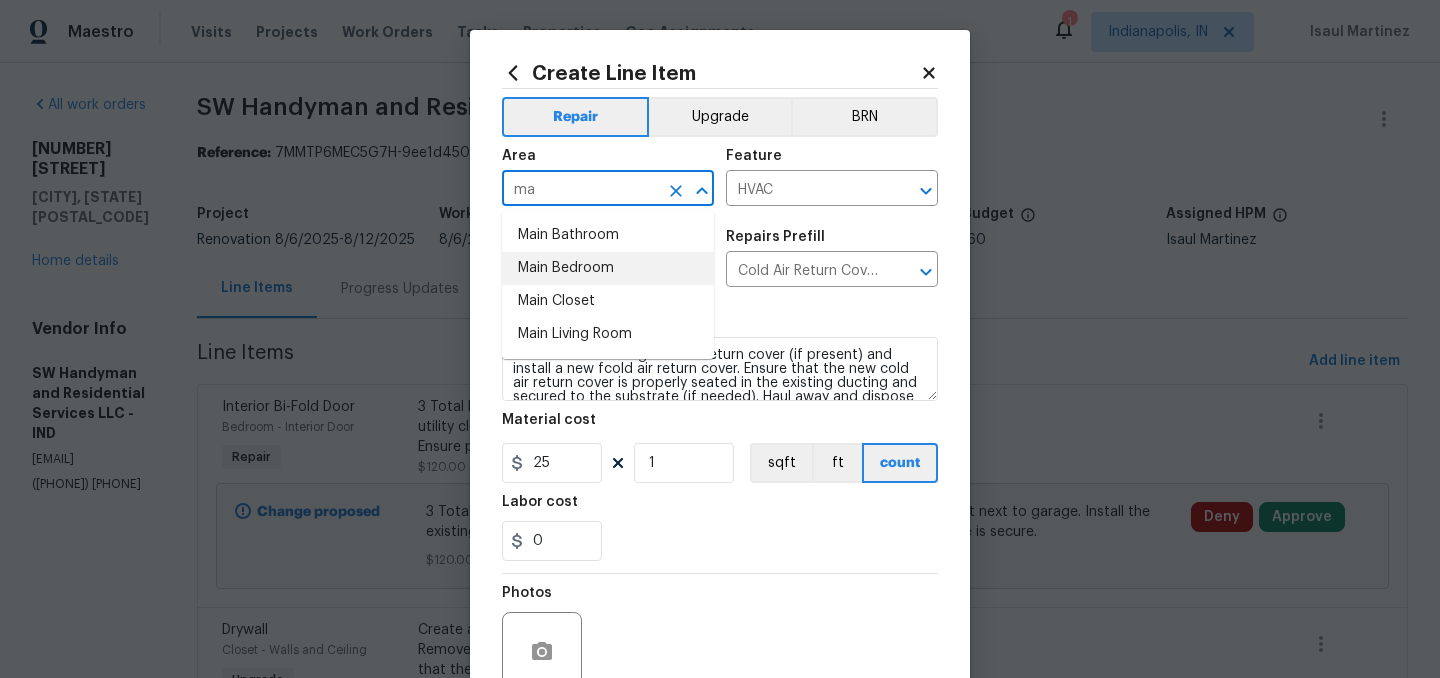 click on "Main Bedroom" at bounding box center (608, 268) 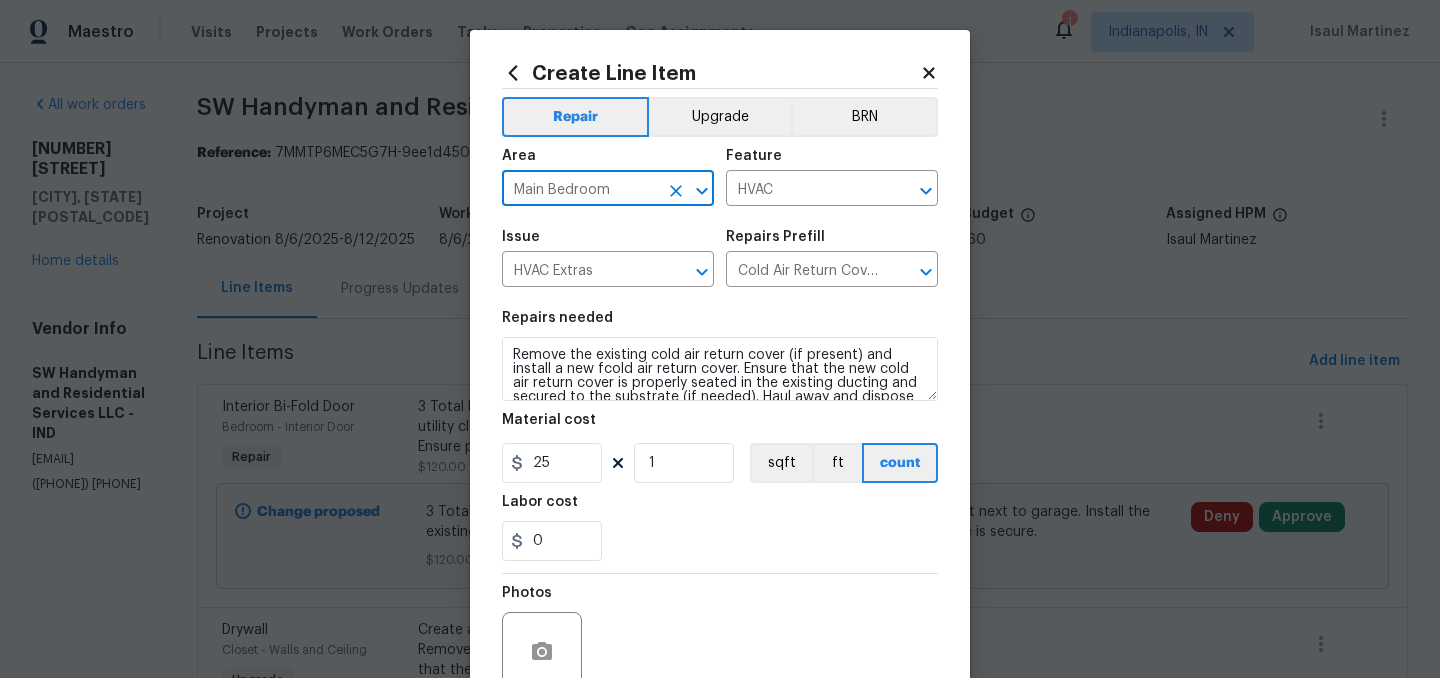 type on "Main Bedroom" 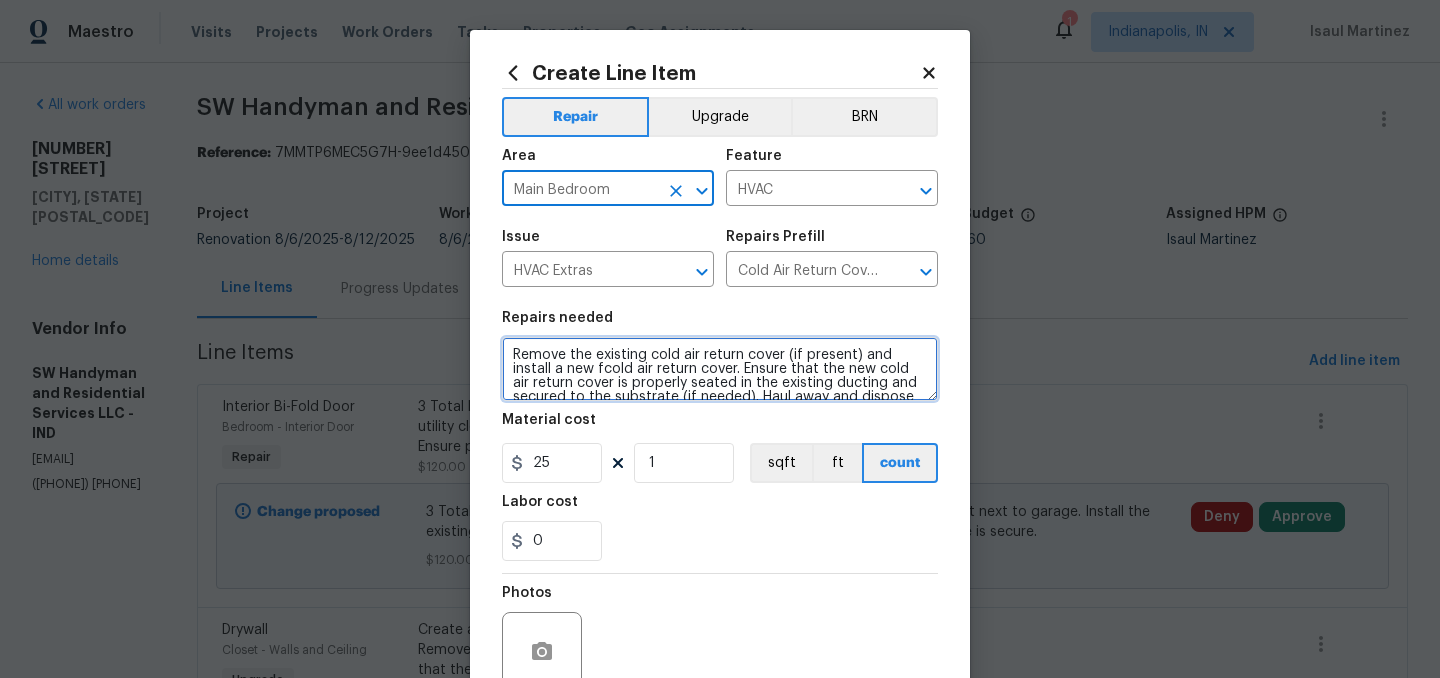 click on "Remove the existing cold air return cover (if present) and install a new fcold air return cover. Ensure that the new cold air return cover is properly seated in the existing ducting and secured to the substrate (if needed). Haul away and dispose of all debris properly." at bounding box center (720, 369) 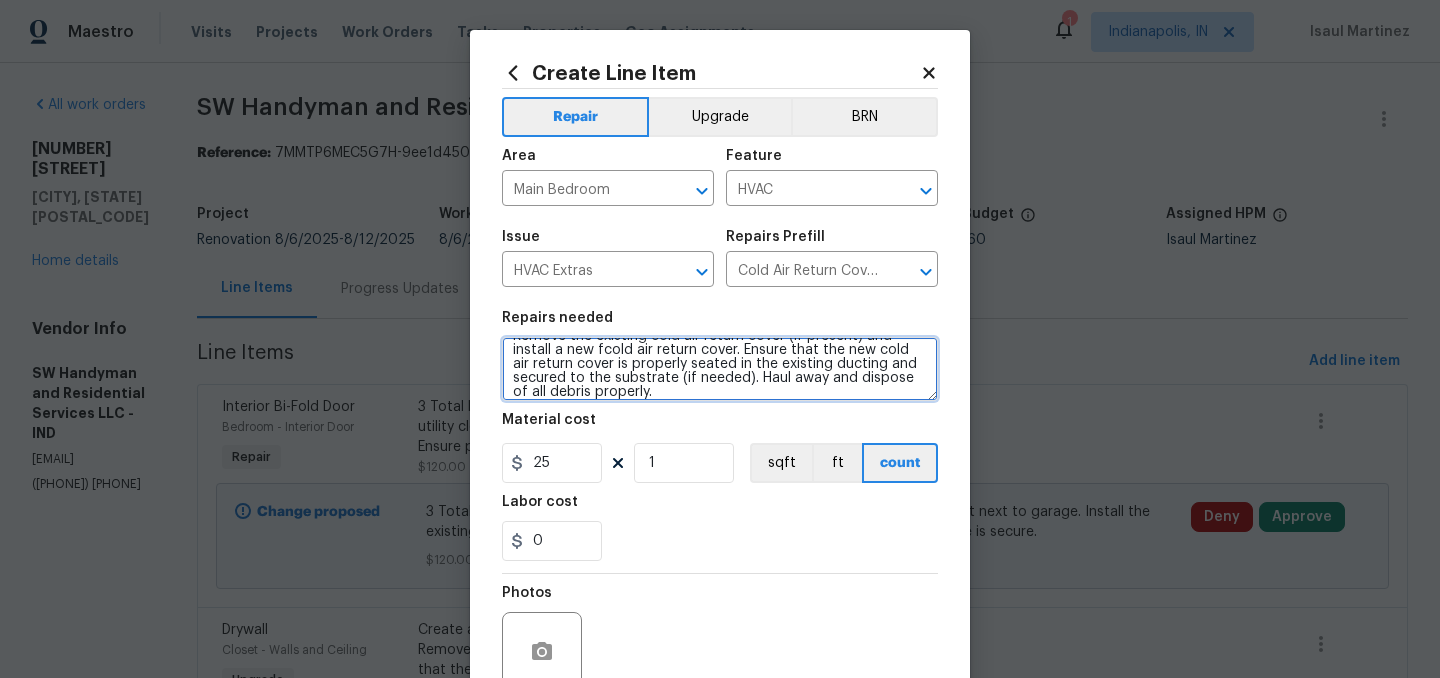 scroll, scrollTop: 56, scrollLeft: 0, axis: vertical 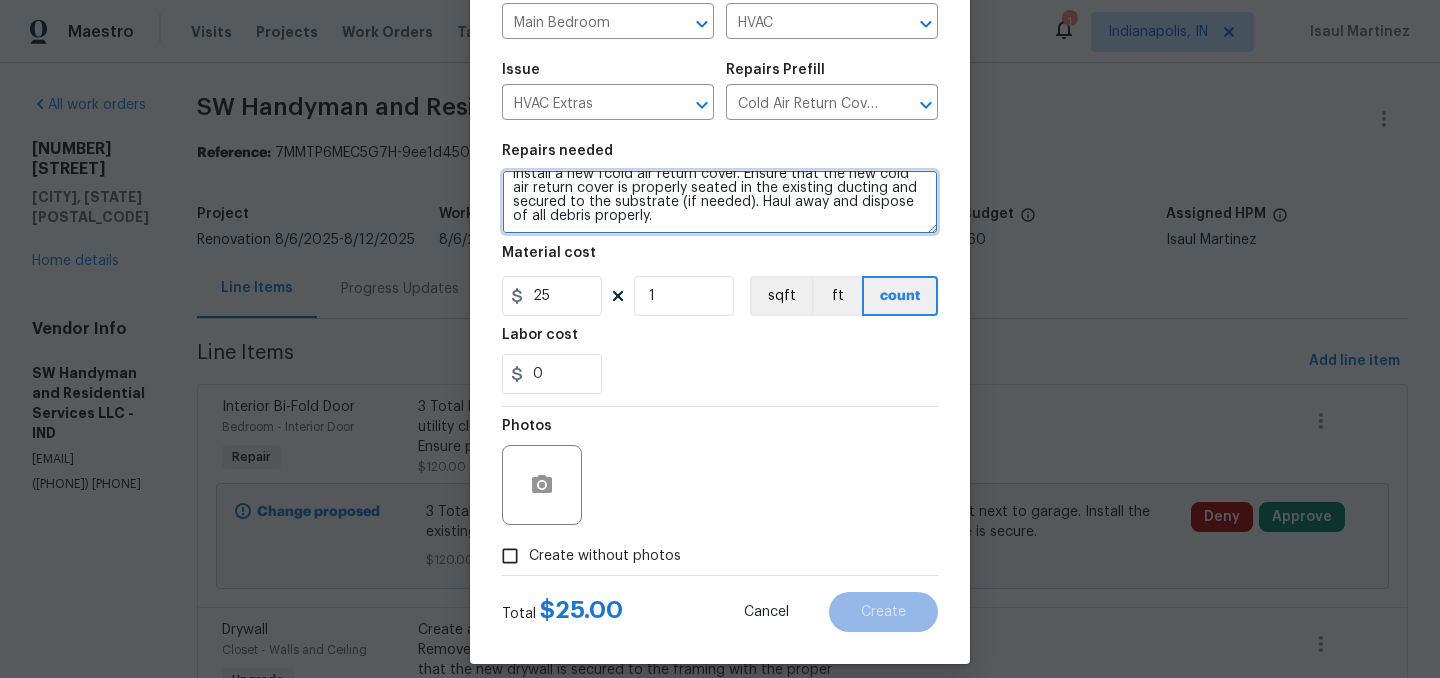 type on "Need new cover installed in master bedroom.
Remove the existing cold air return cover (if present) and install a new fcold air return cover. Ensure that the new cold air return cover is properly seated in the existing ducting and secured to the substrate (if needed). Haul away and dispose of all debris properly." 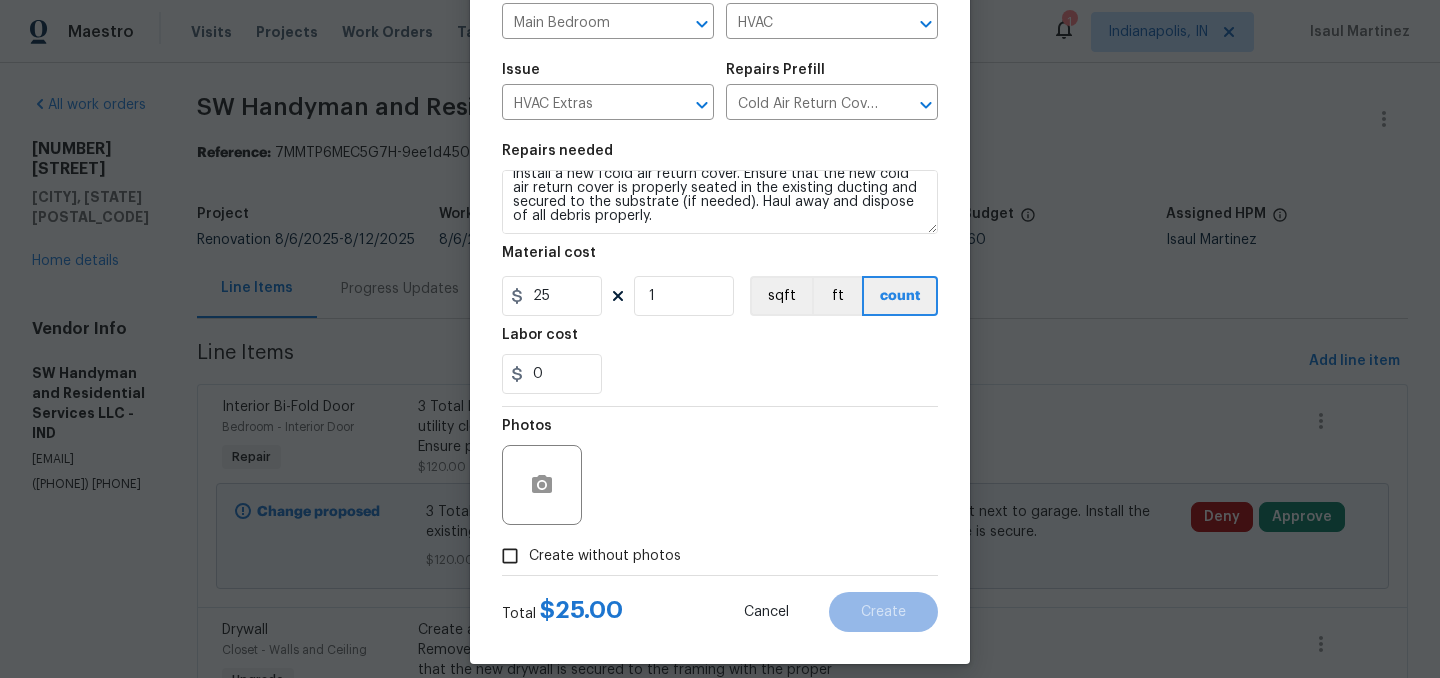 click on "Create without photos" at bounding box center (605, 556) 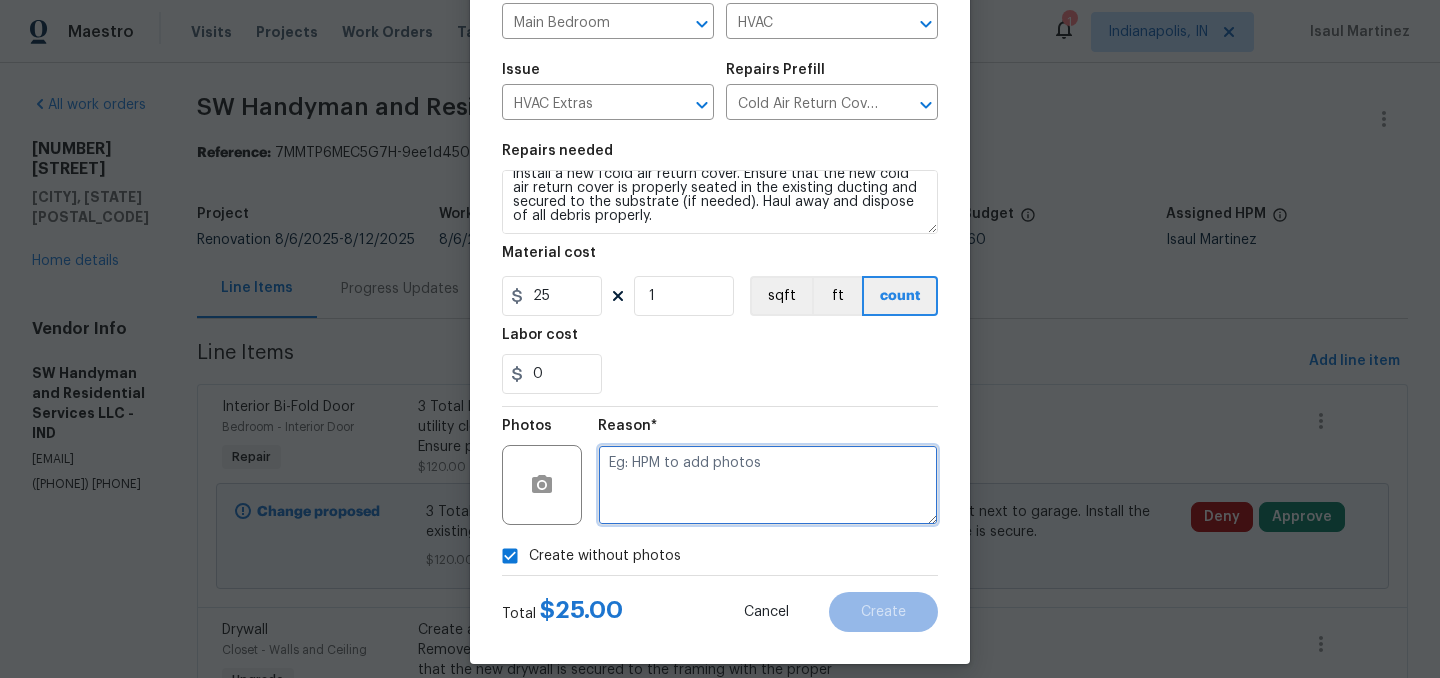 click at bounding box center (768, 485) 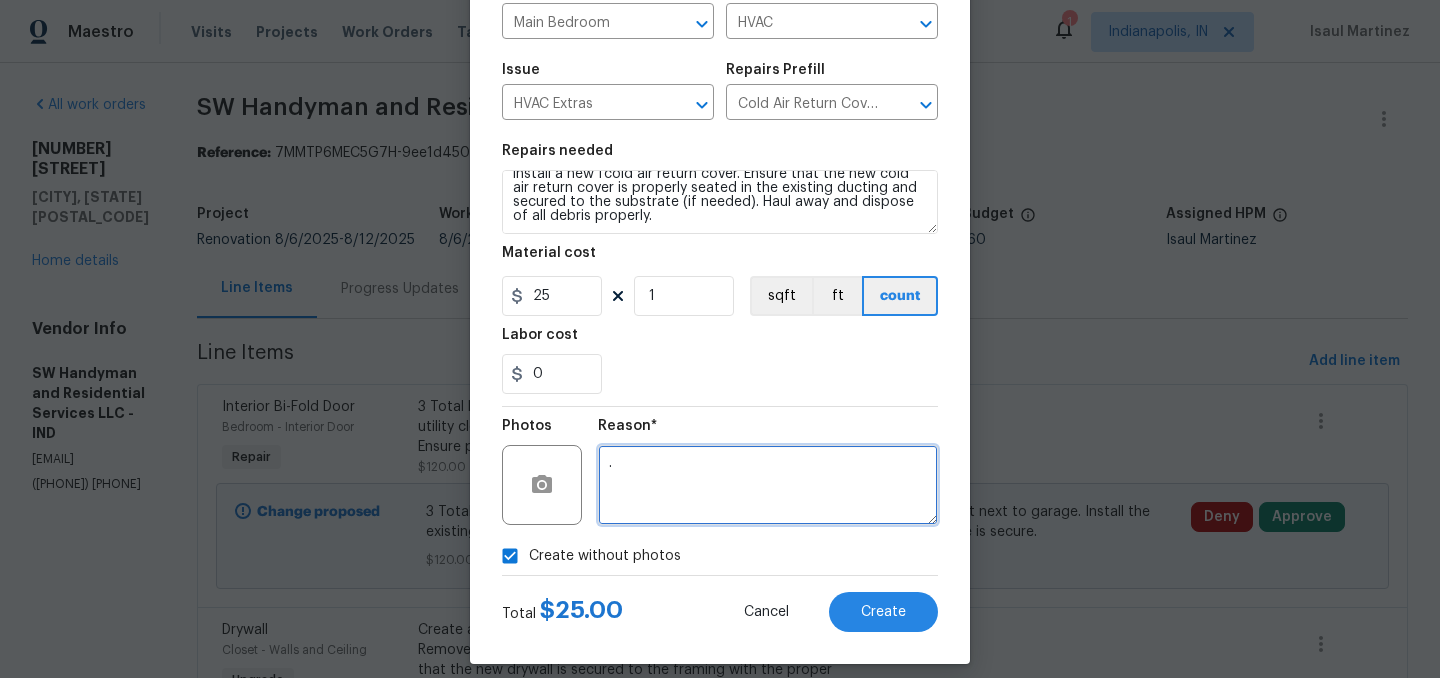 type on "." 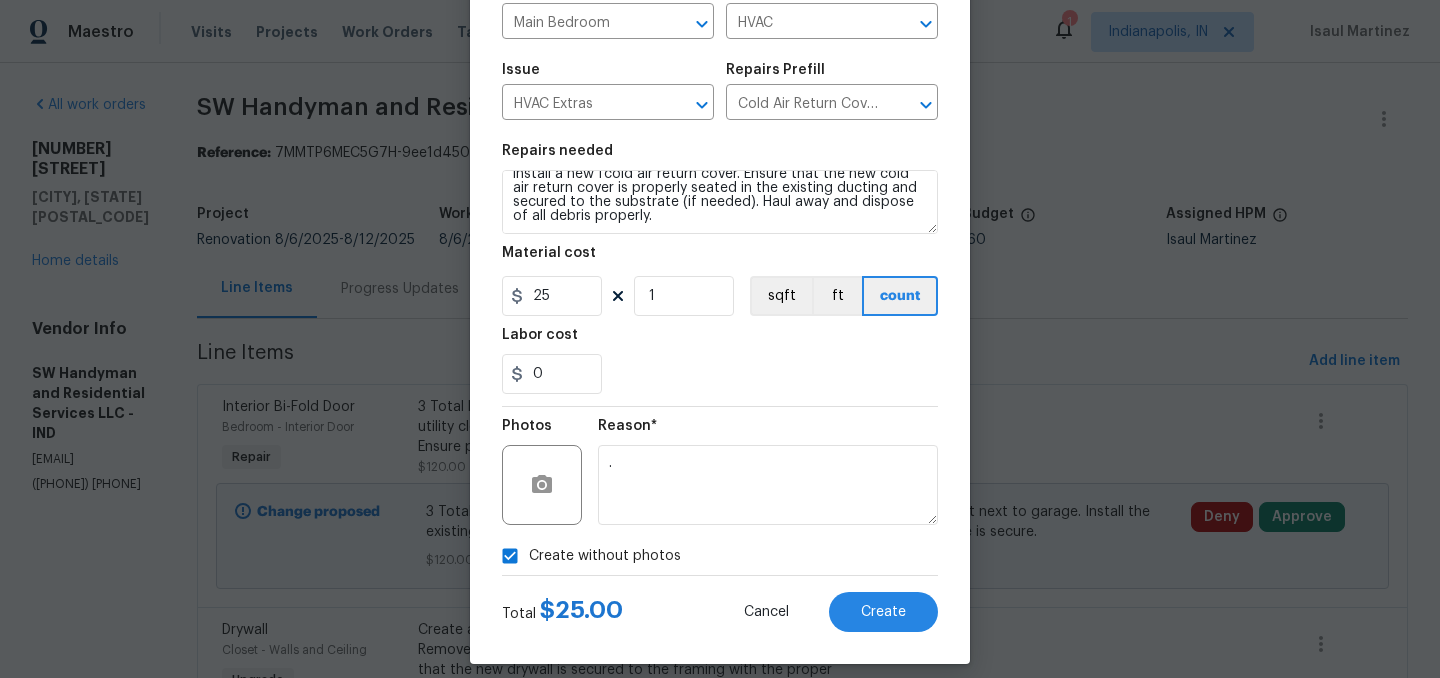 click on "Create without photos" at bounding box center [605, 556] 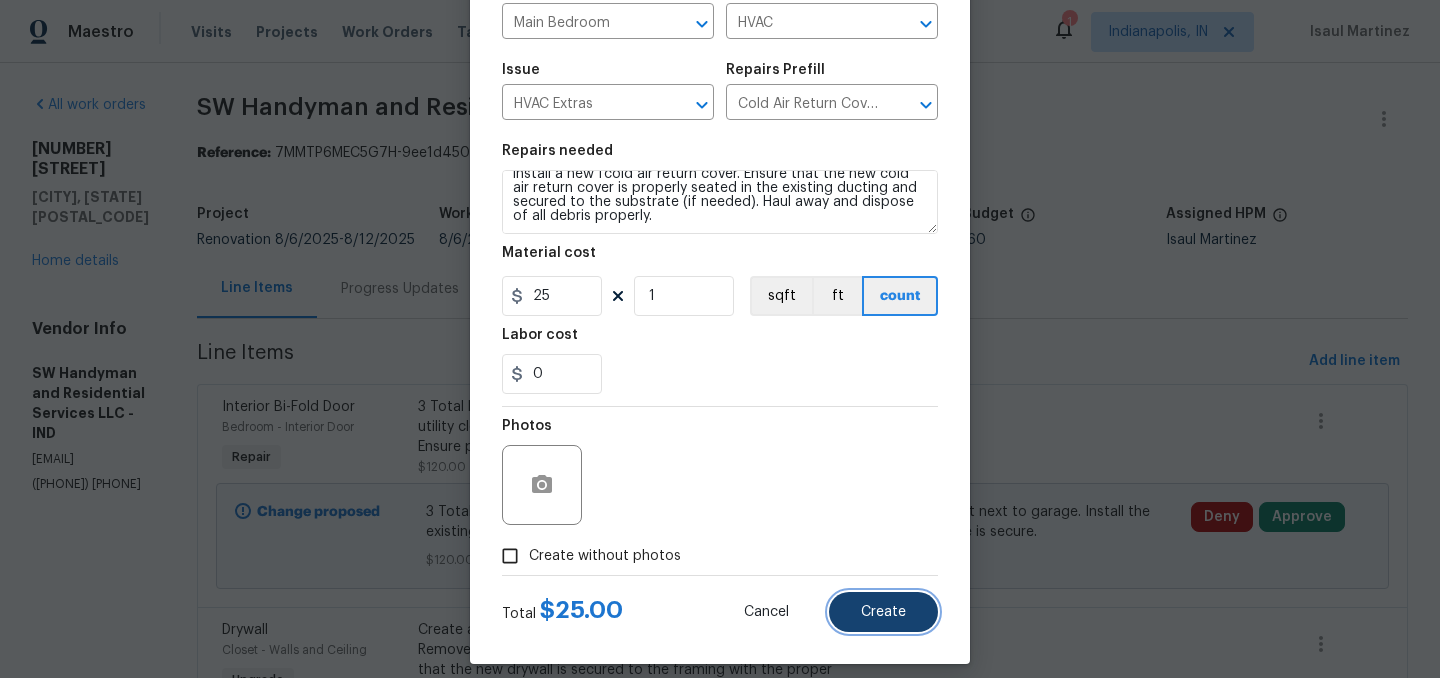 click on "Create" at bounding box center [883, 612] 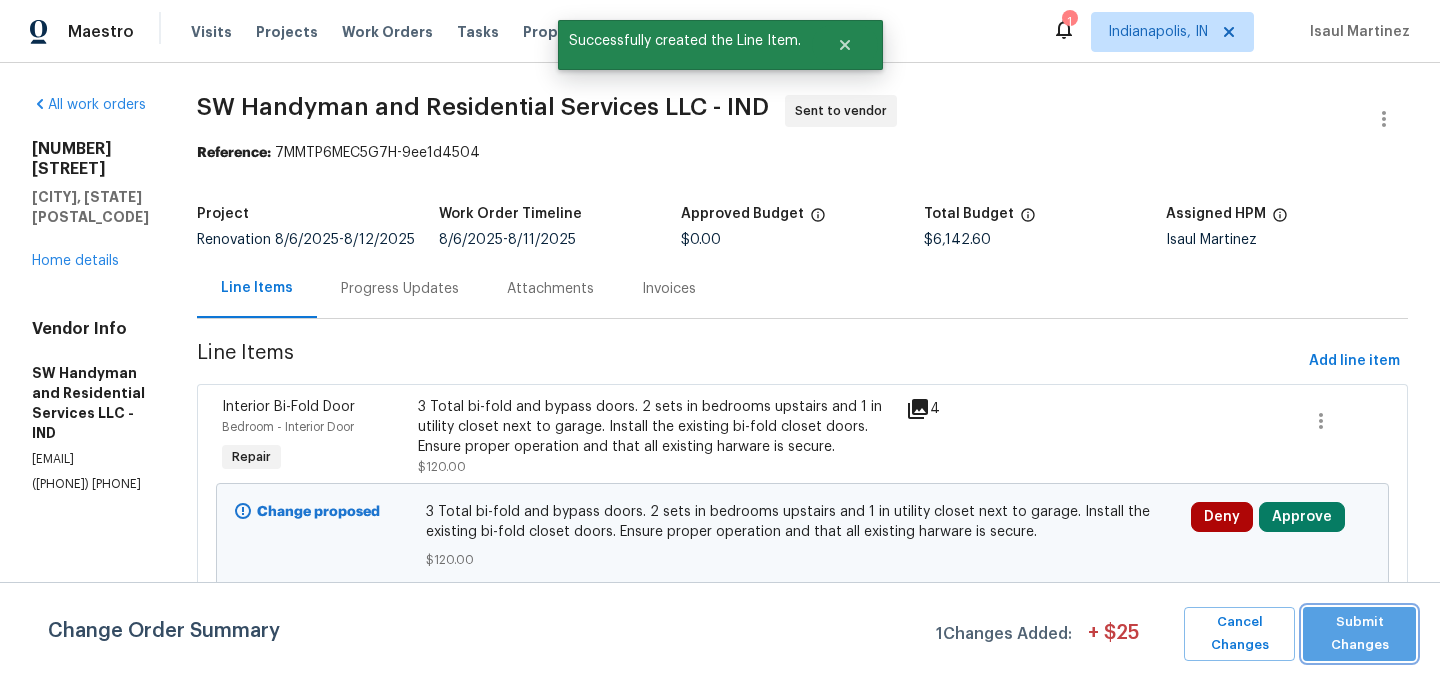 click on "Submit Changes" at bounding box center [1359, 634] 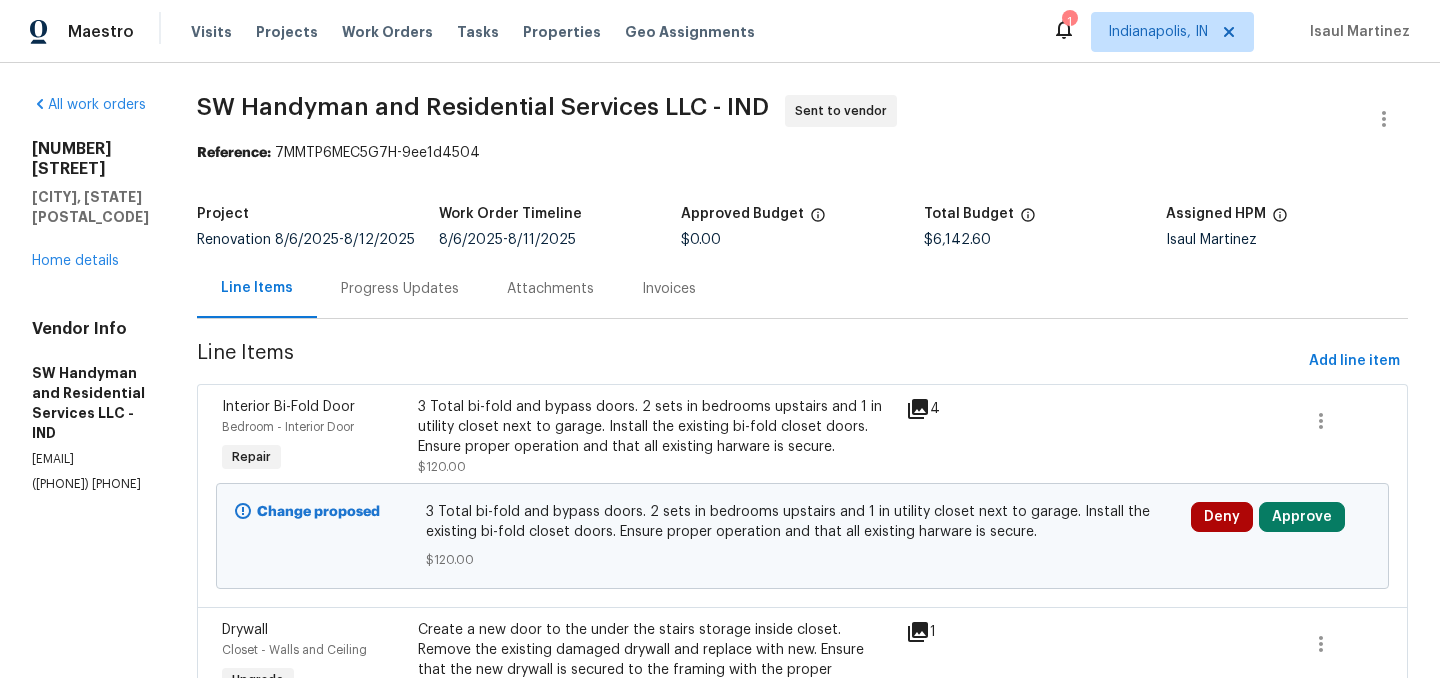 click on "1" at bounding box center (1069, 22) 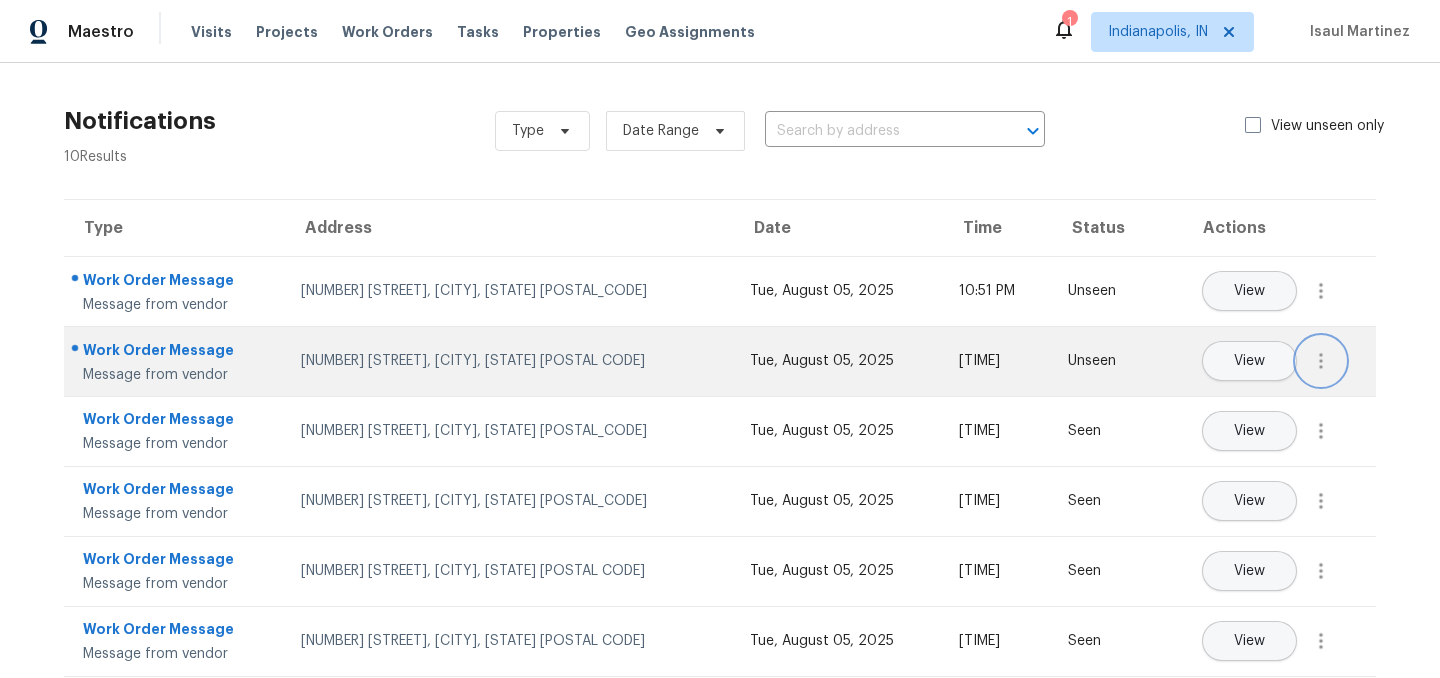 click 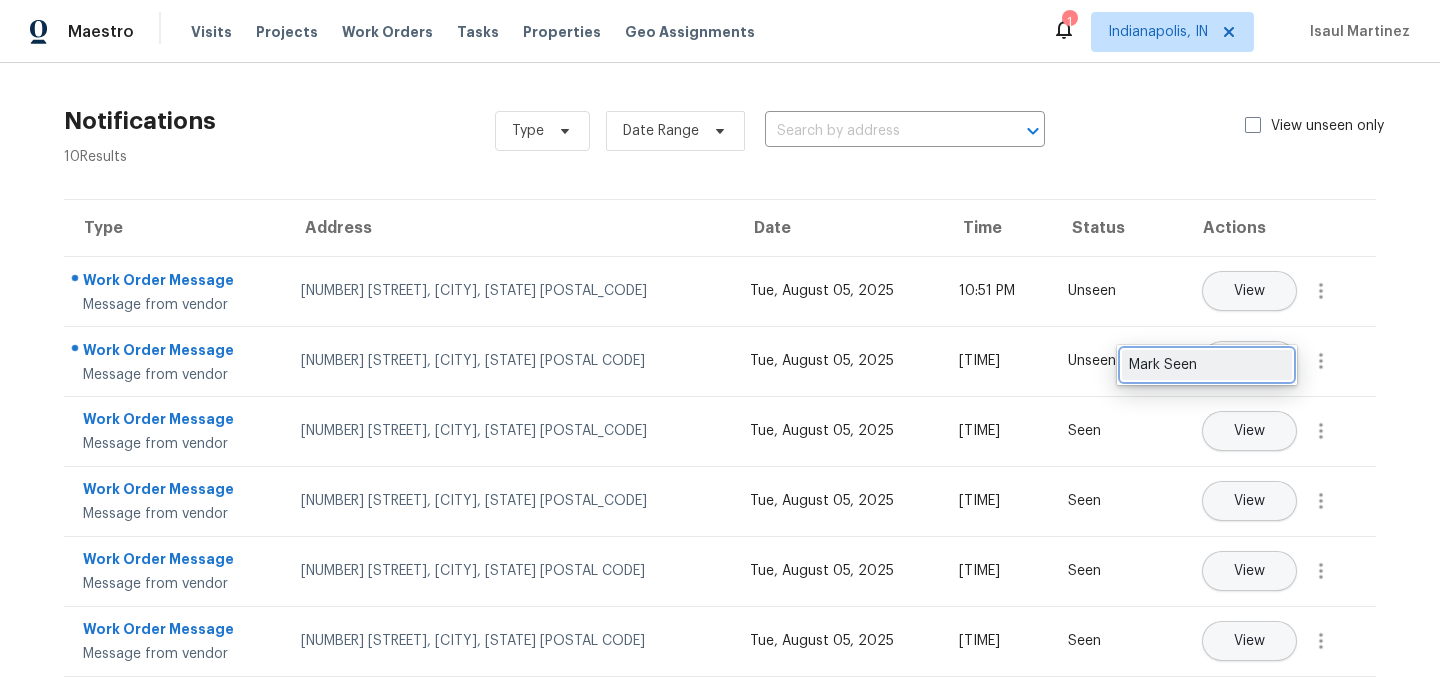 click on "Mark Seen" at bounding box center (1207, 365) 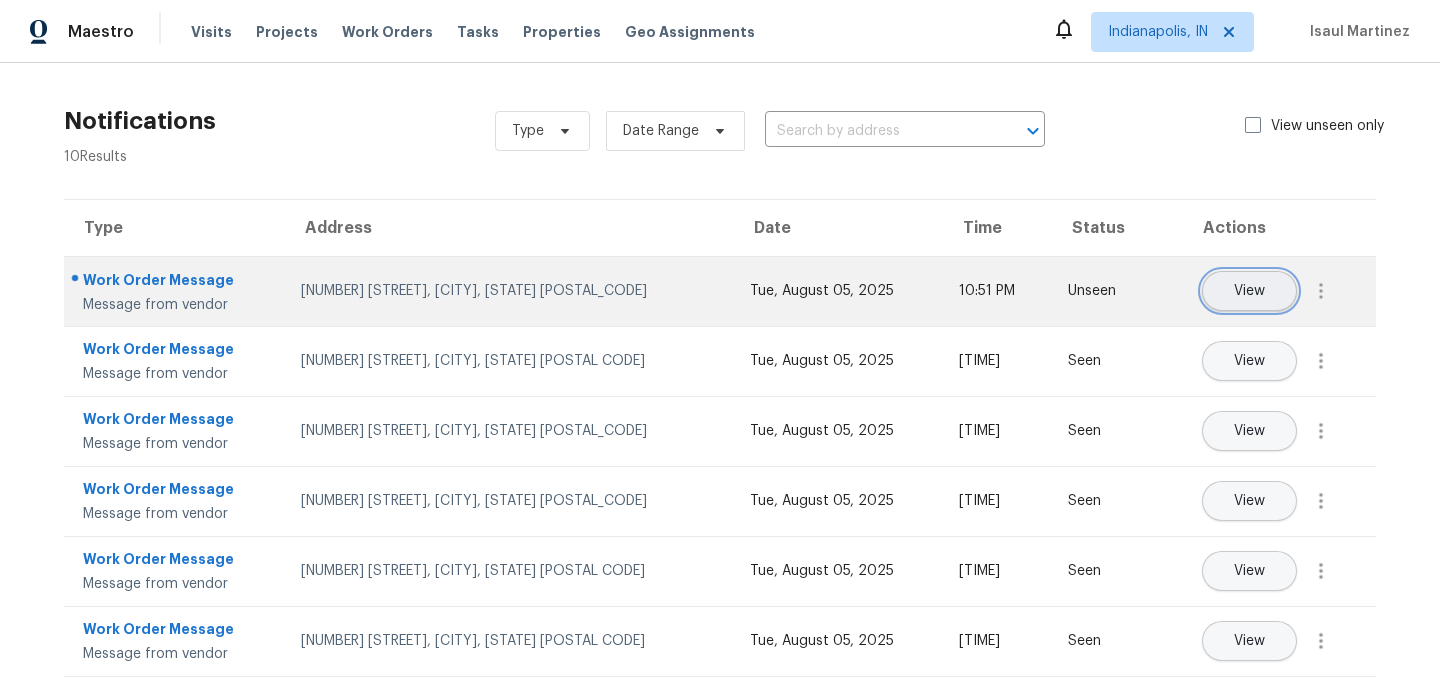 click on "View" at bounding box center [1249, 291] 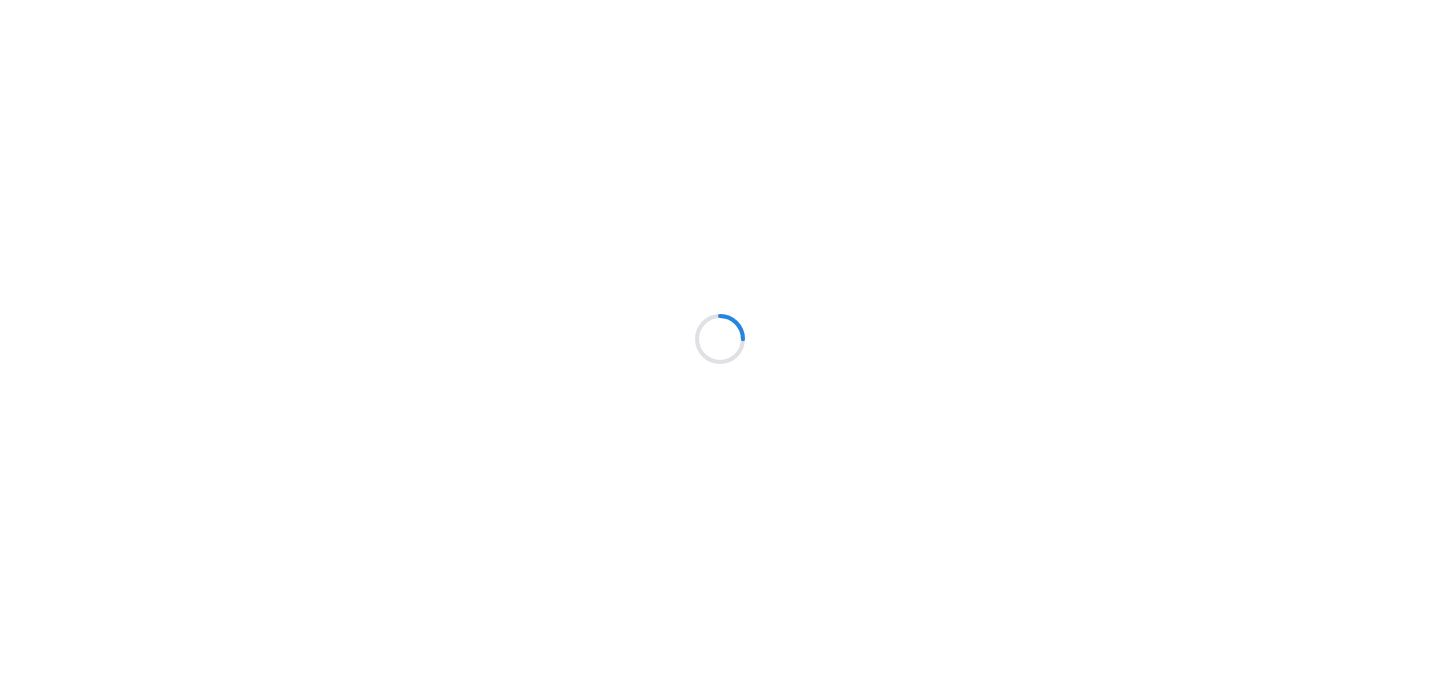 scroll, scrollTop: 0, scrollLeft: 0, axis: both 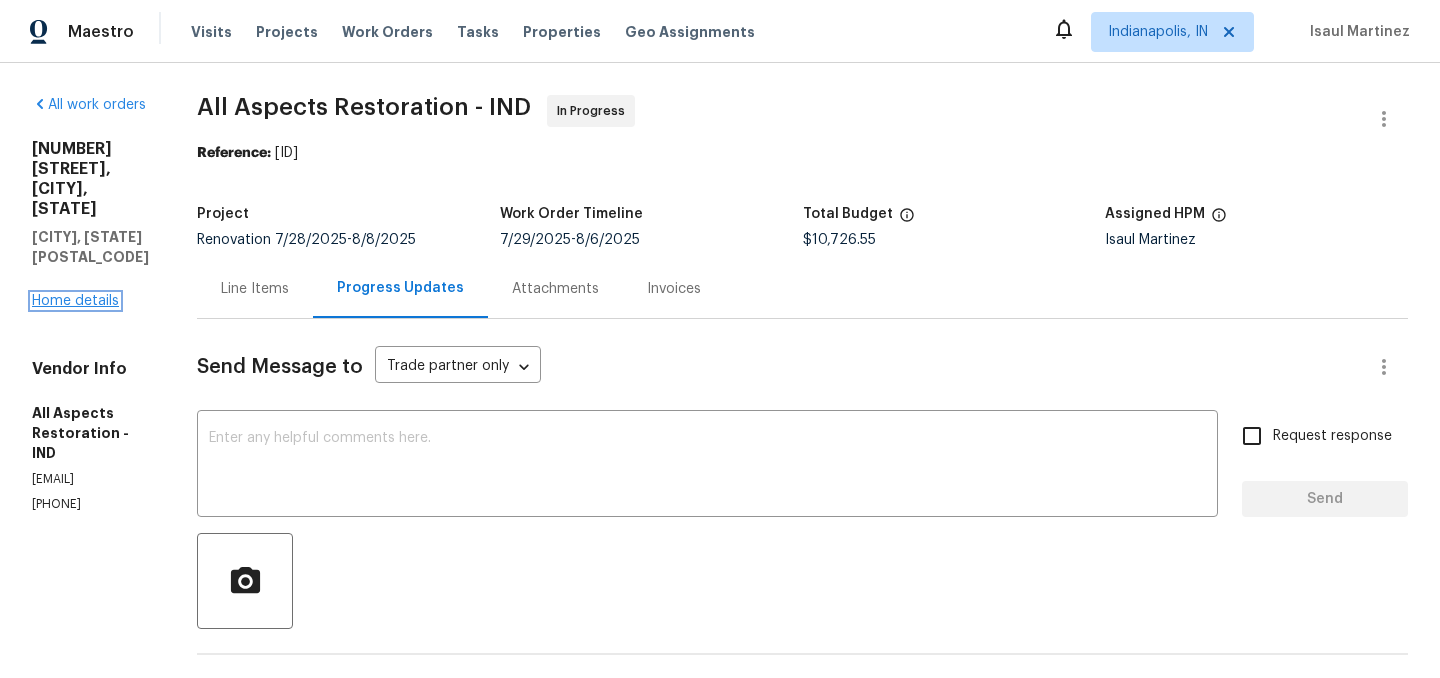 click on "Home details" at bounding box center (75, 301) 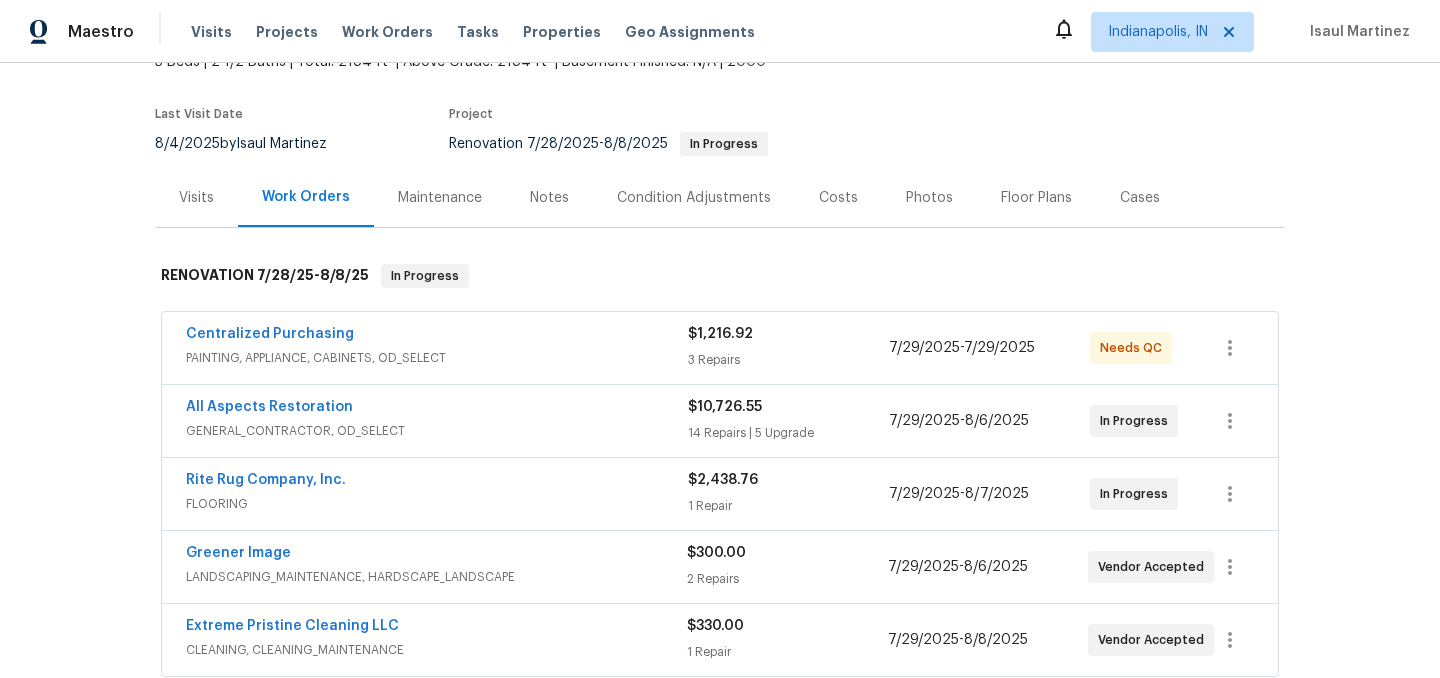 scroll, scrollTop: 136, scrollLeft: 0, axis: vertical 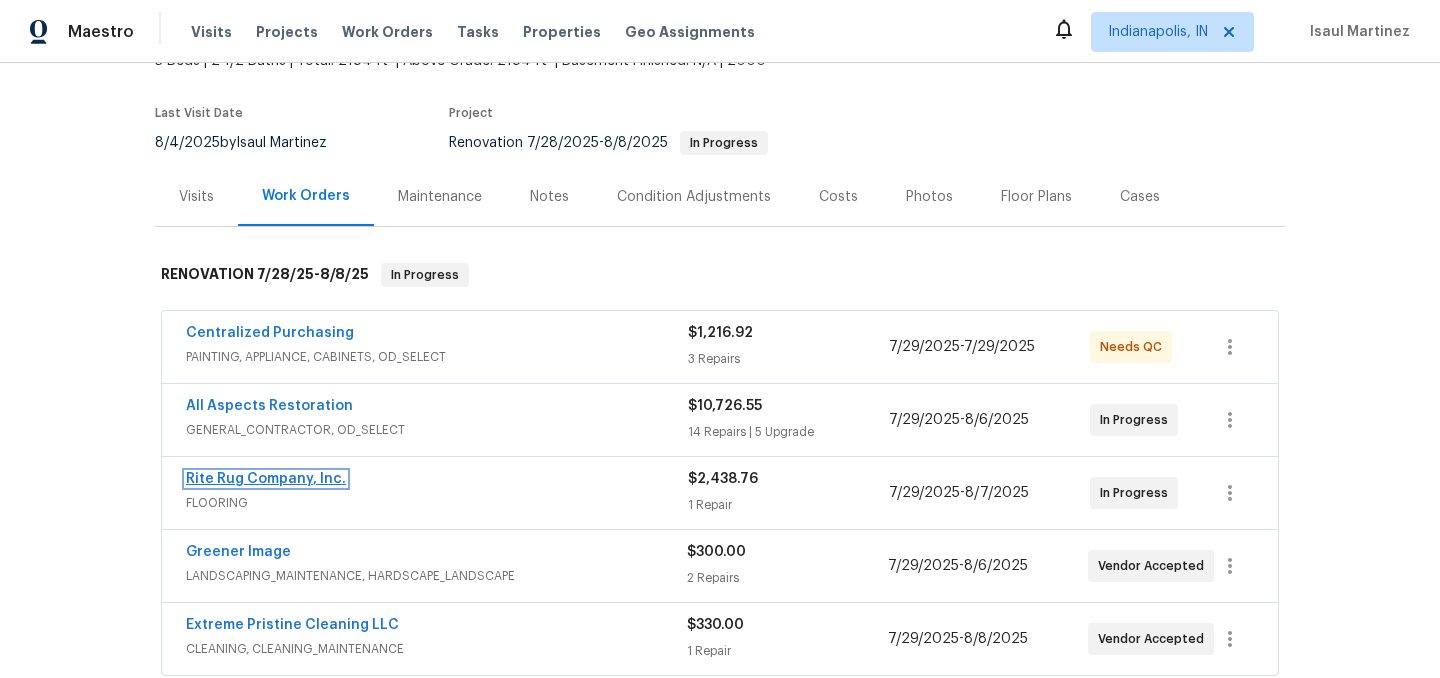 click on "Rite Rug Company, Inc." at bounding box center [266, 479] 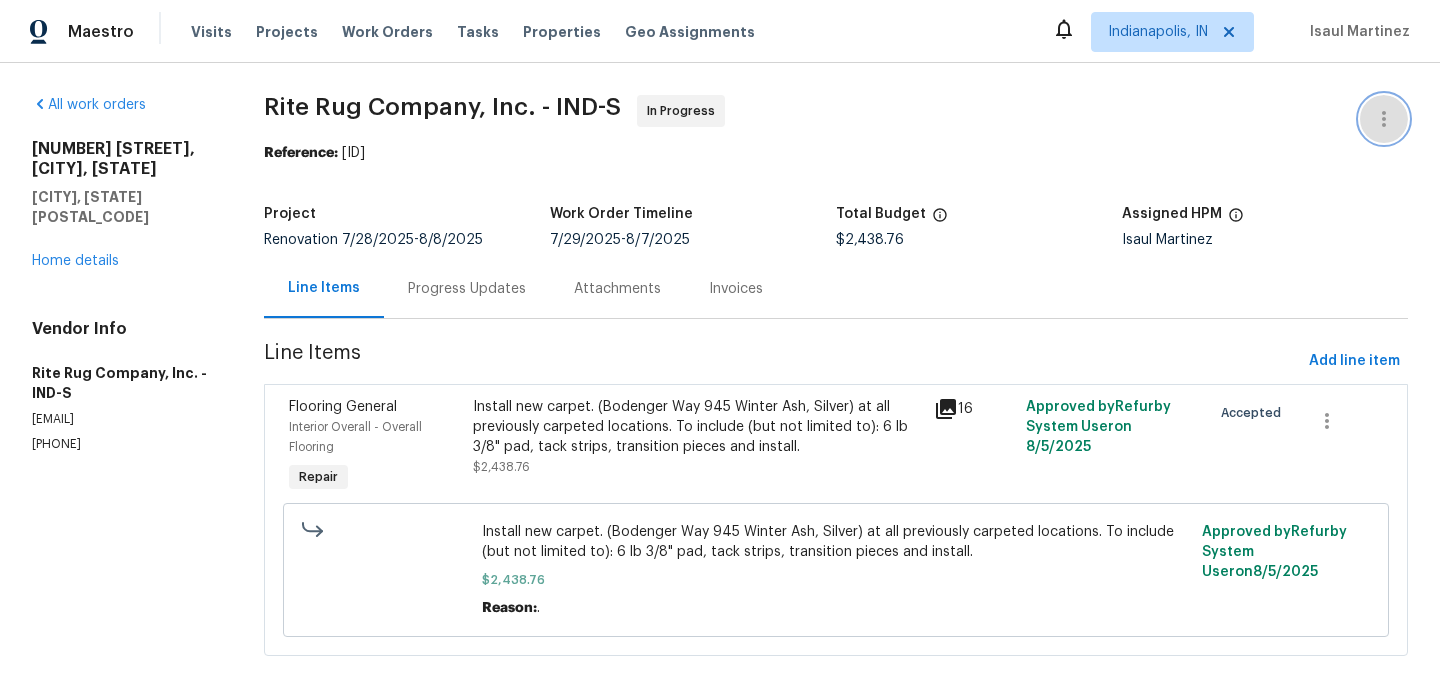 click 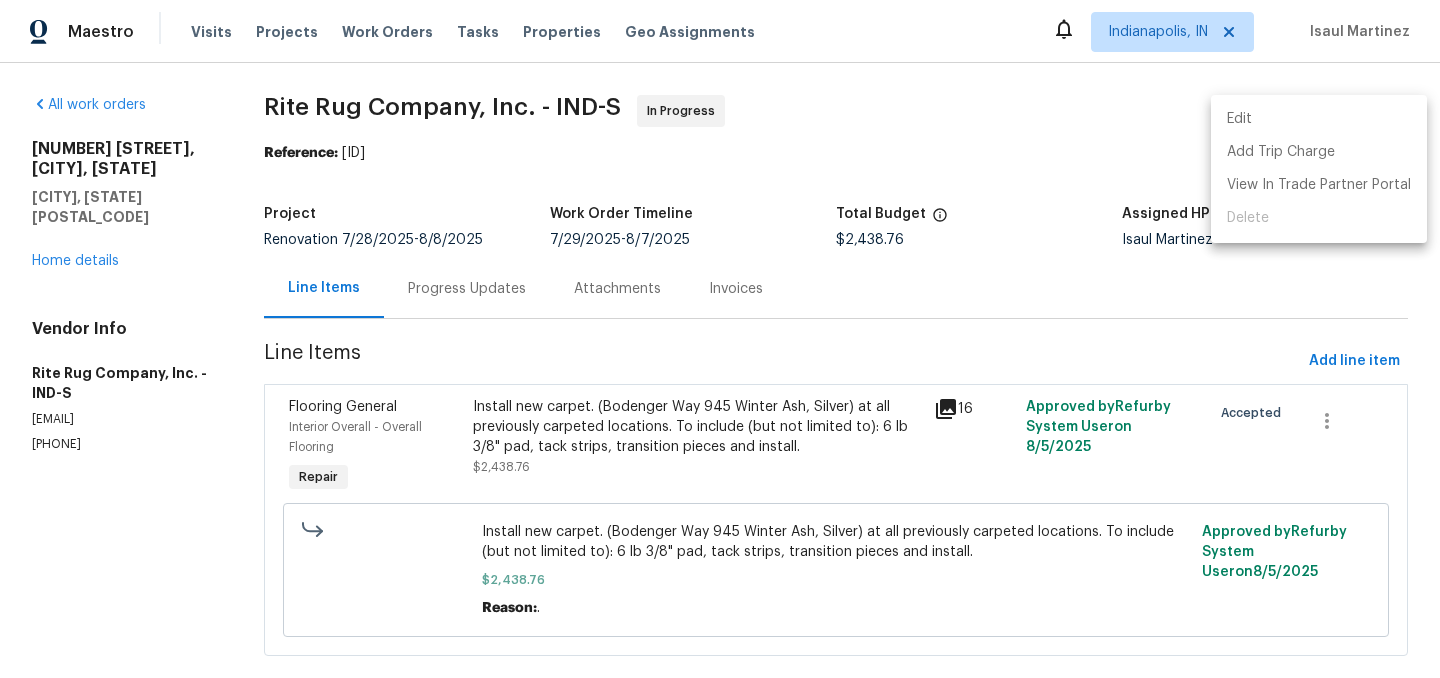 click on "Edit" at bounding box center [1319, 119] 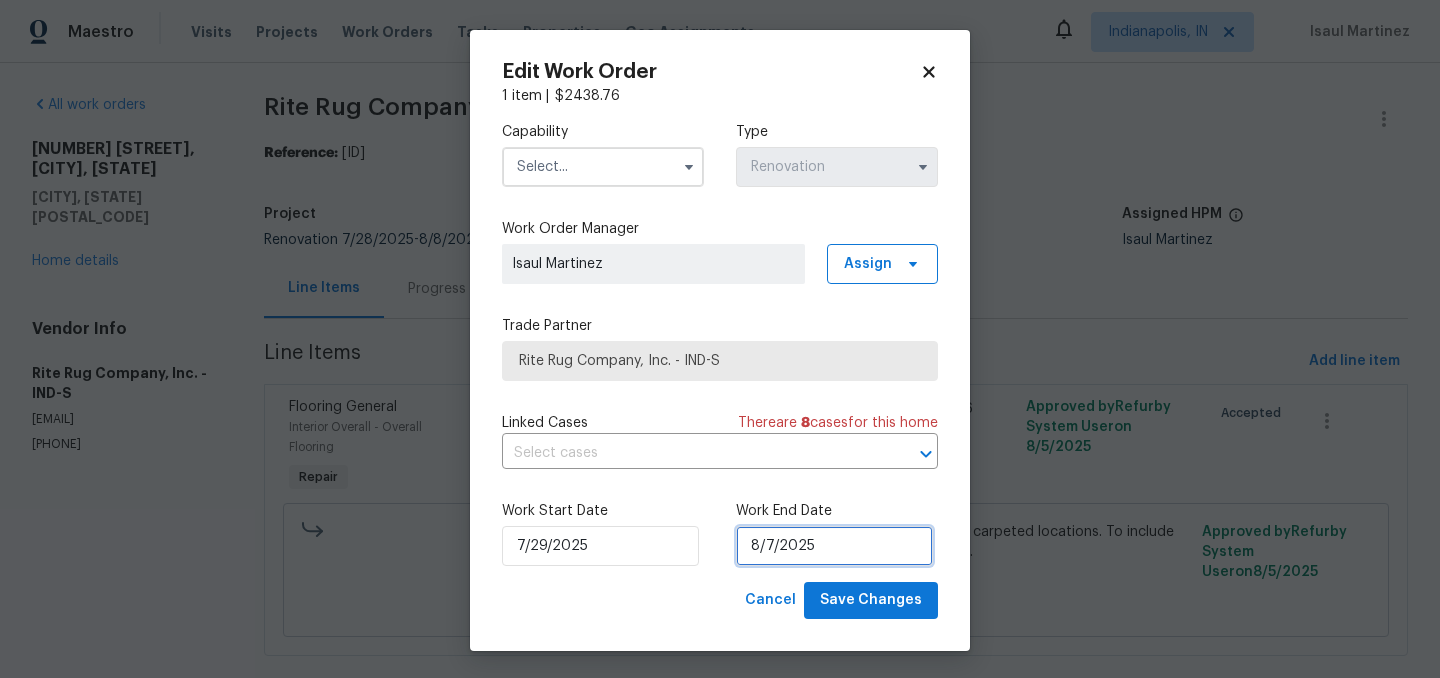 click on "8/7/2025" at bounding box center (834, 546) 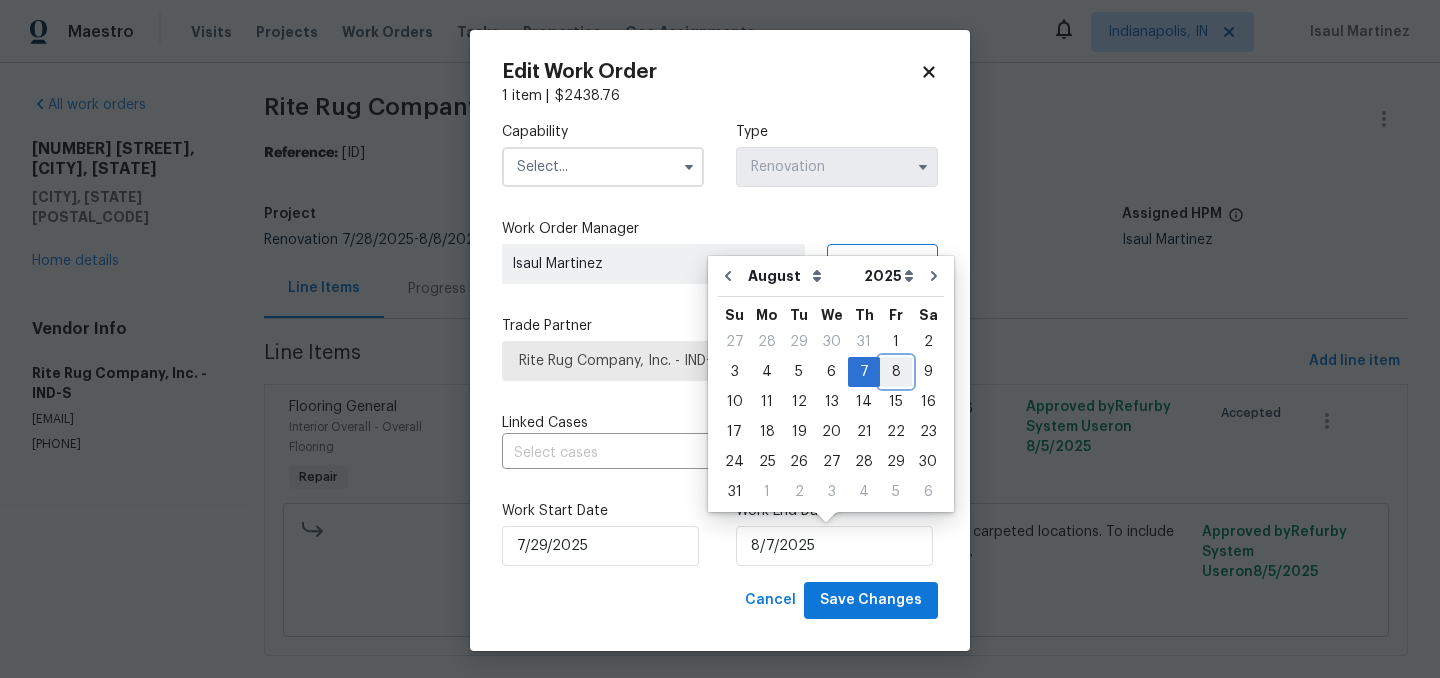 click on "8" at bounding box center (896, 372) 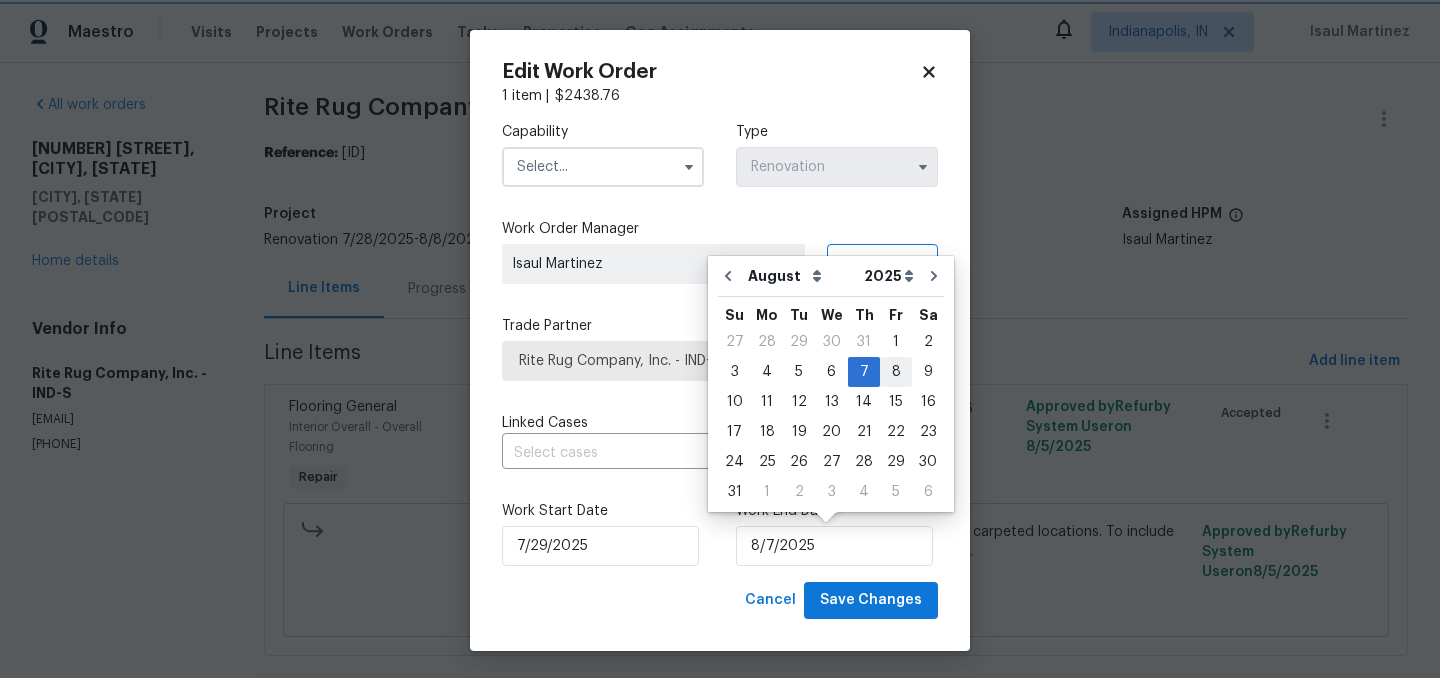 type on "8/8/2025" 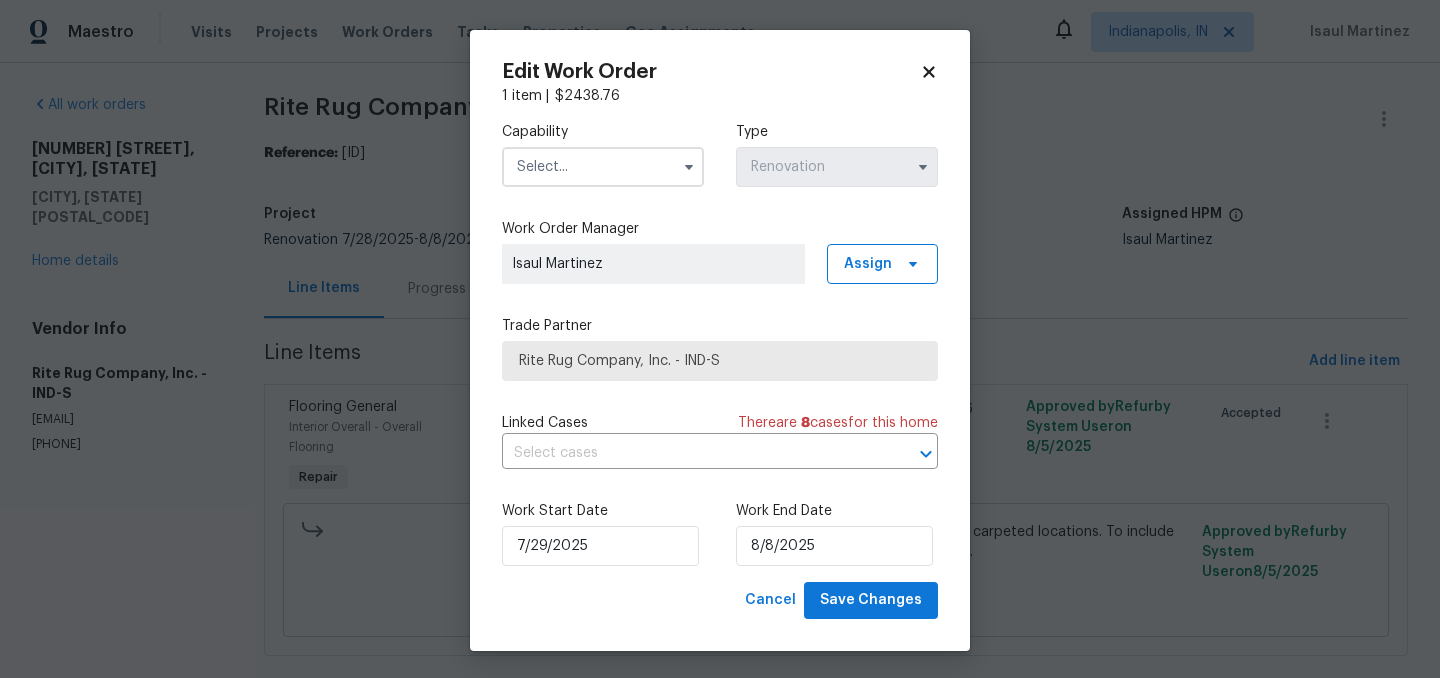 click at bounding box center [603, 167] 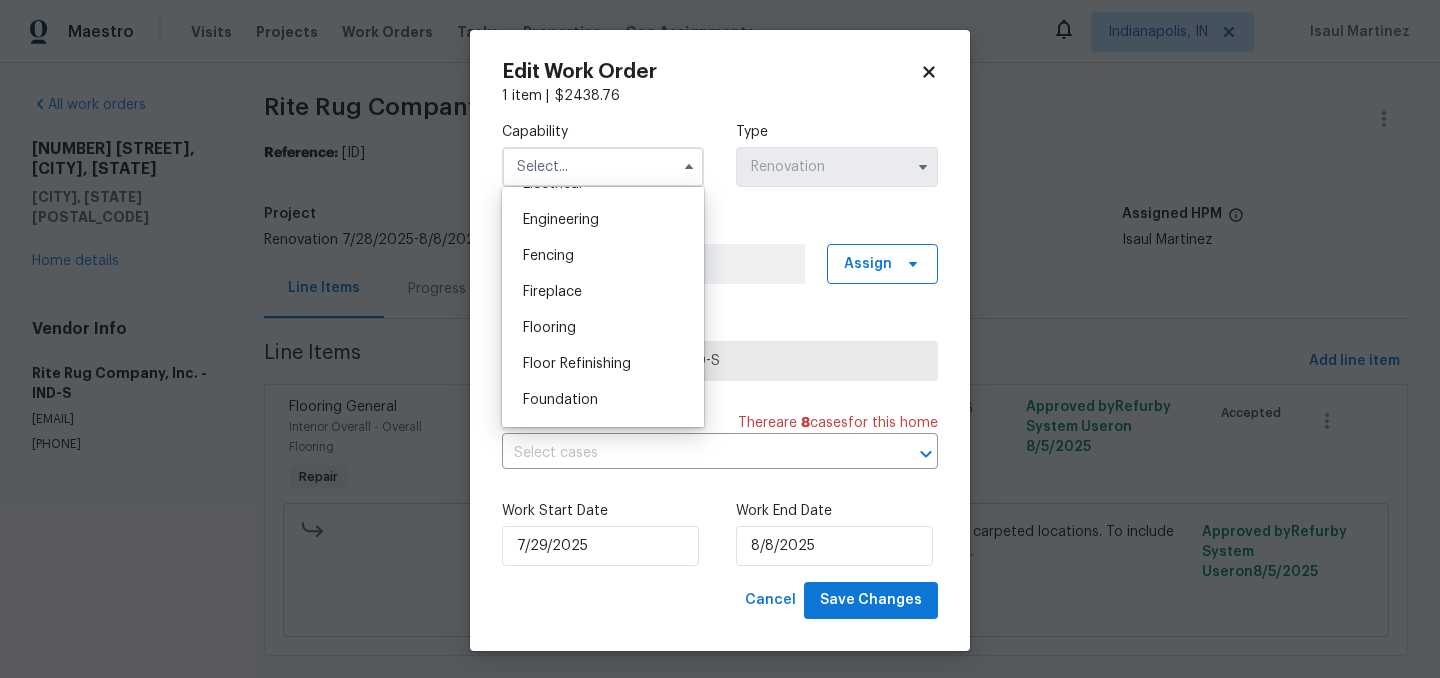 scroll, scrollTop: 663, scrollLeft: 0, axis: vertical 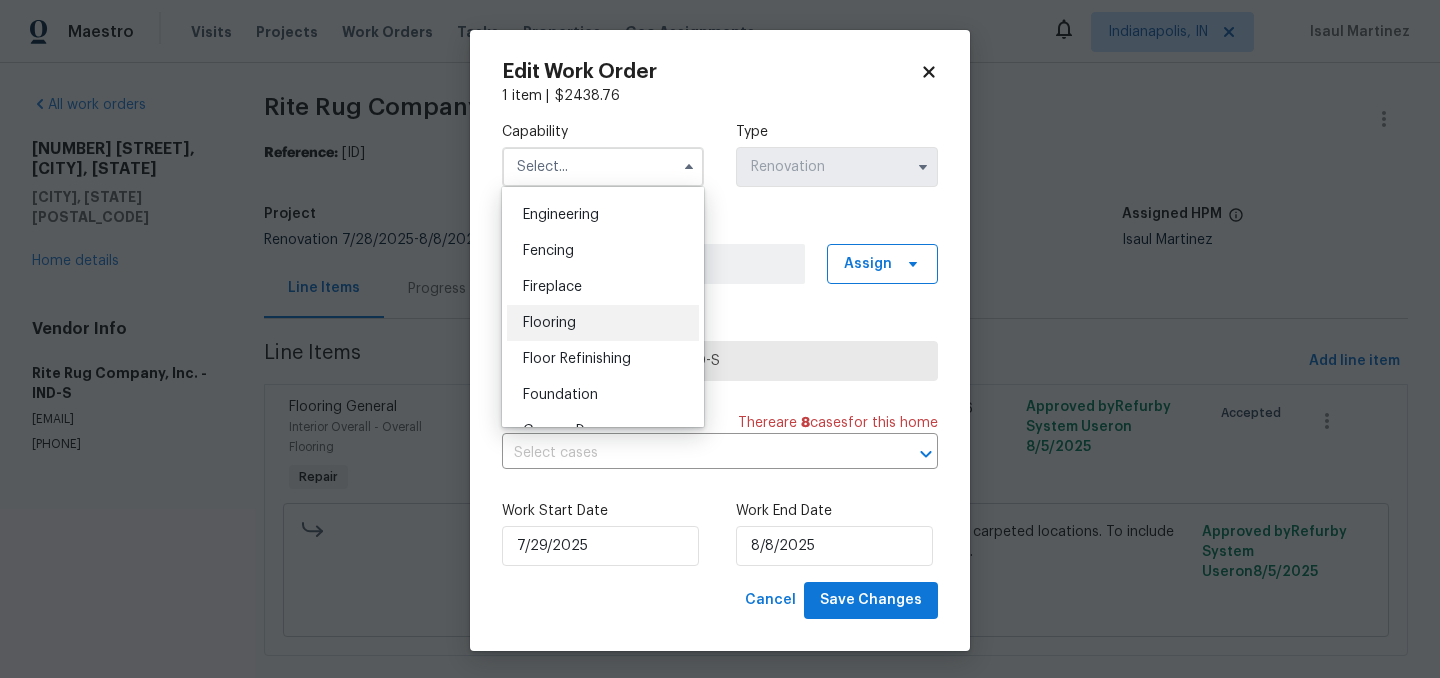 click on "Flooring" at bounding box center [603, 323] 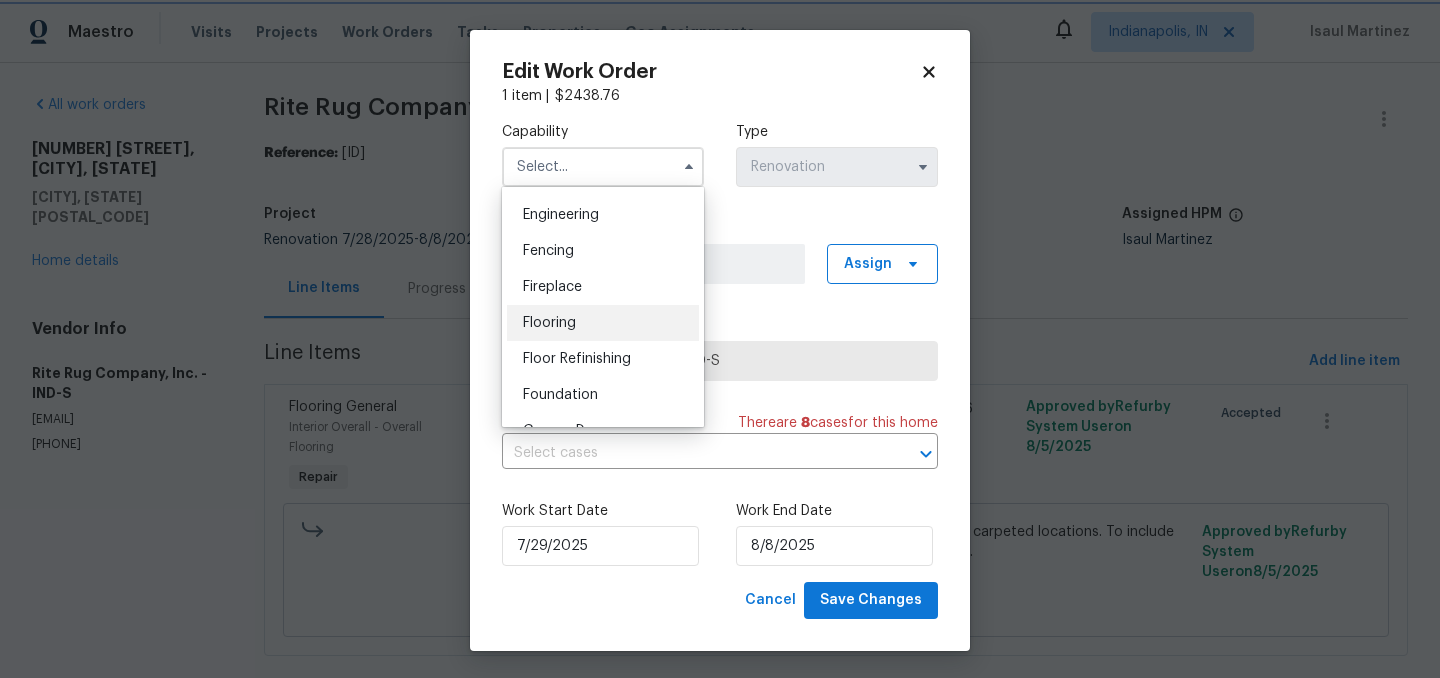 type on "Flooring" 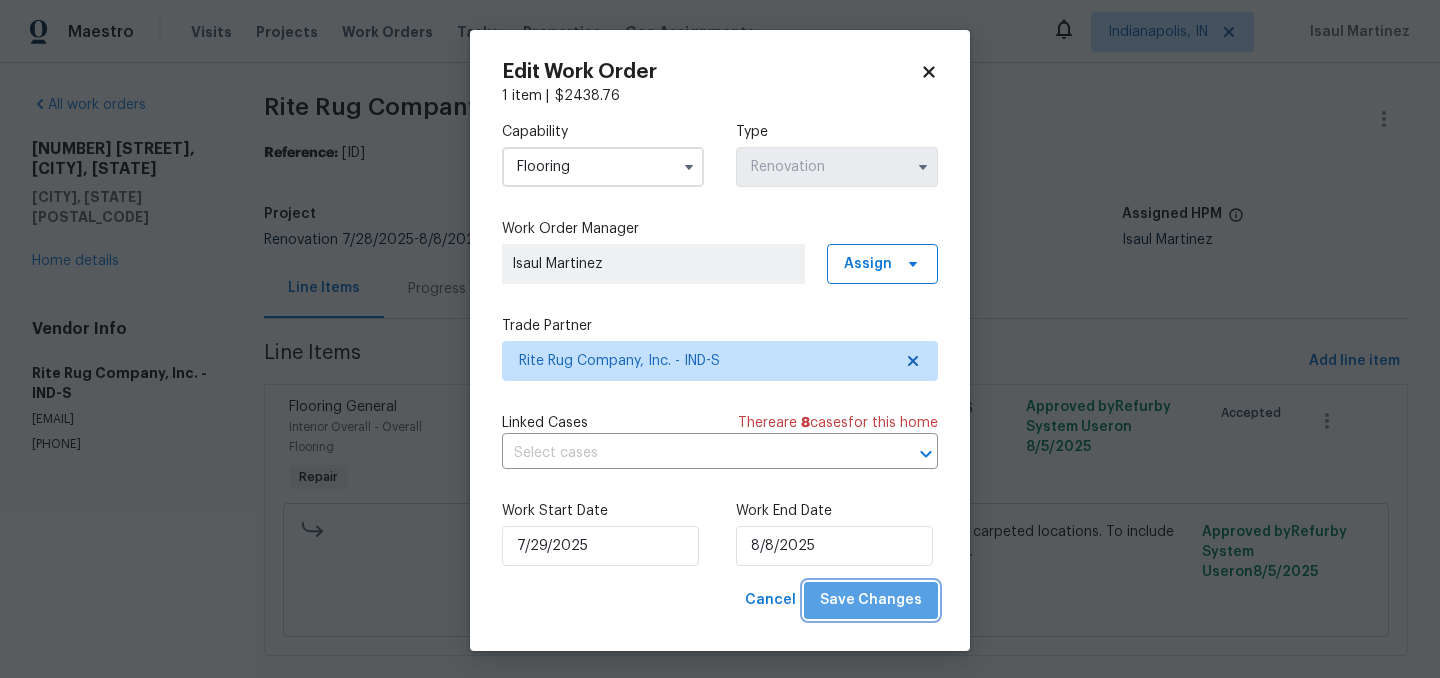 click on "Save Changes" at bounding box center (871, 600) 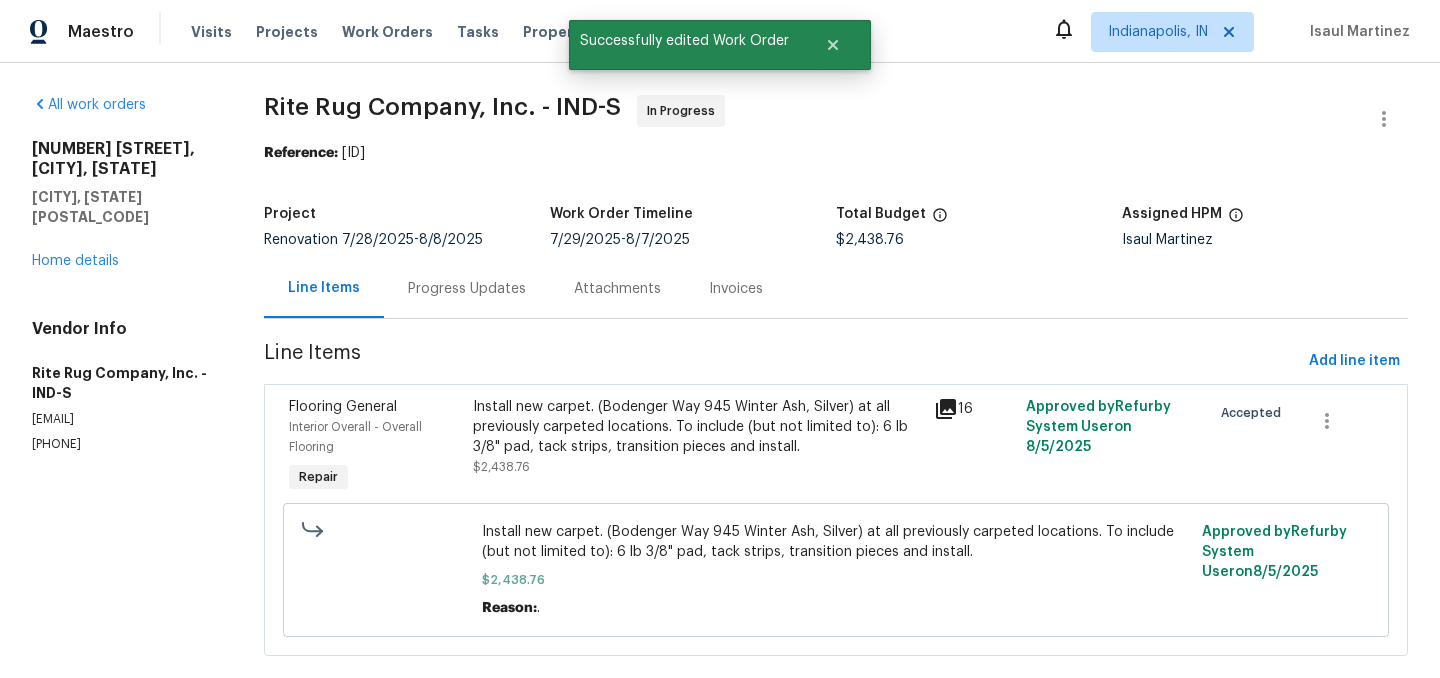 click on "Progress Updates" at bounding box center [467, 288] 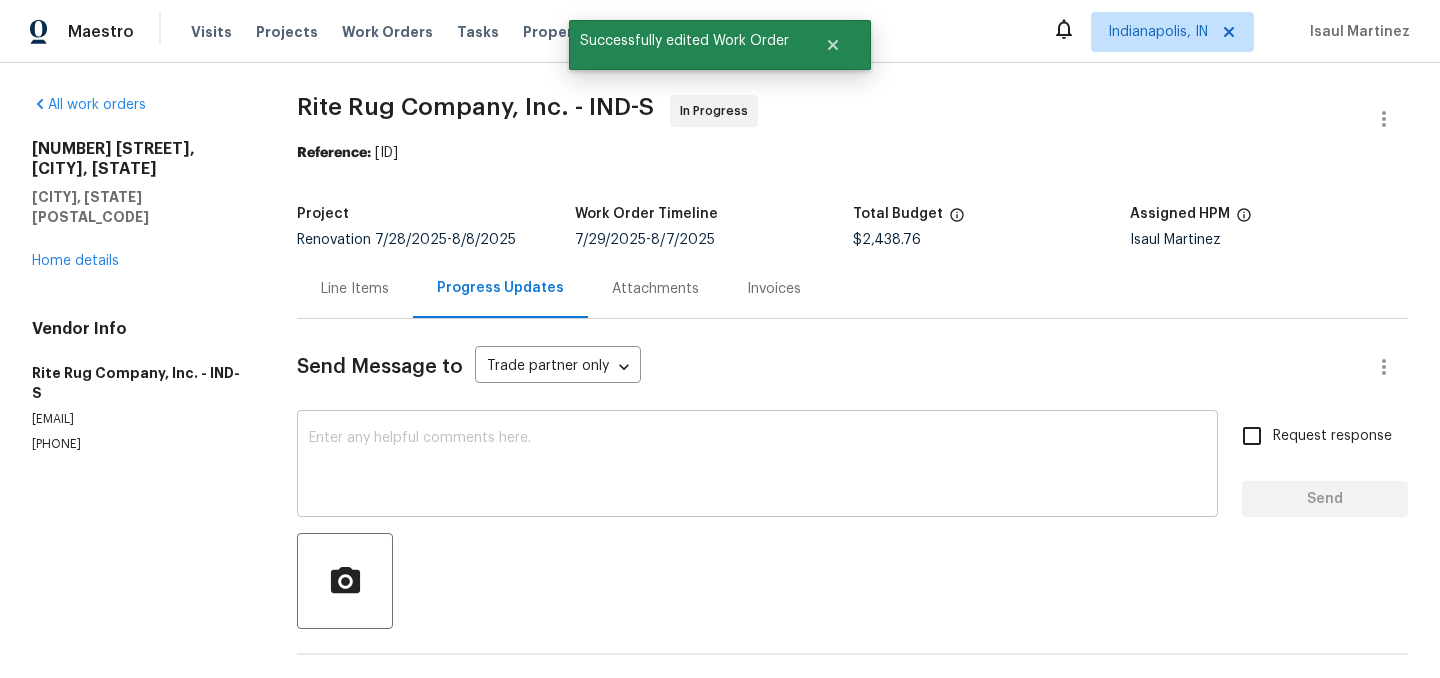 click at bounding box center (757, 466) 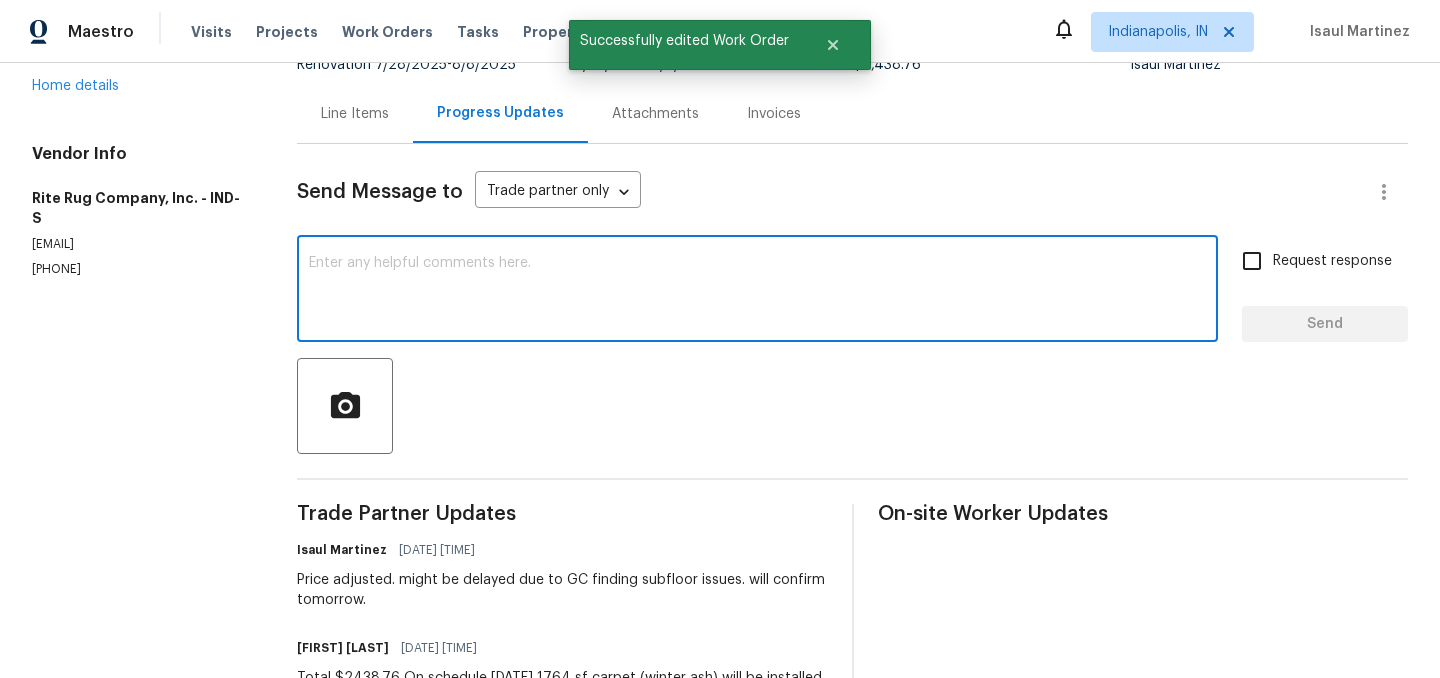 scroll, scrollTop: 180, scrollLeft: 0, axis: vertical 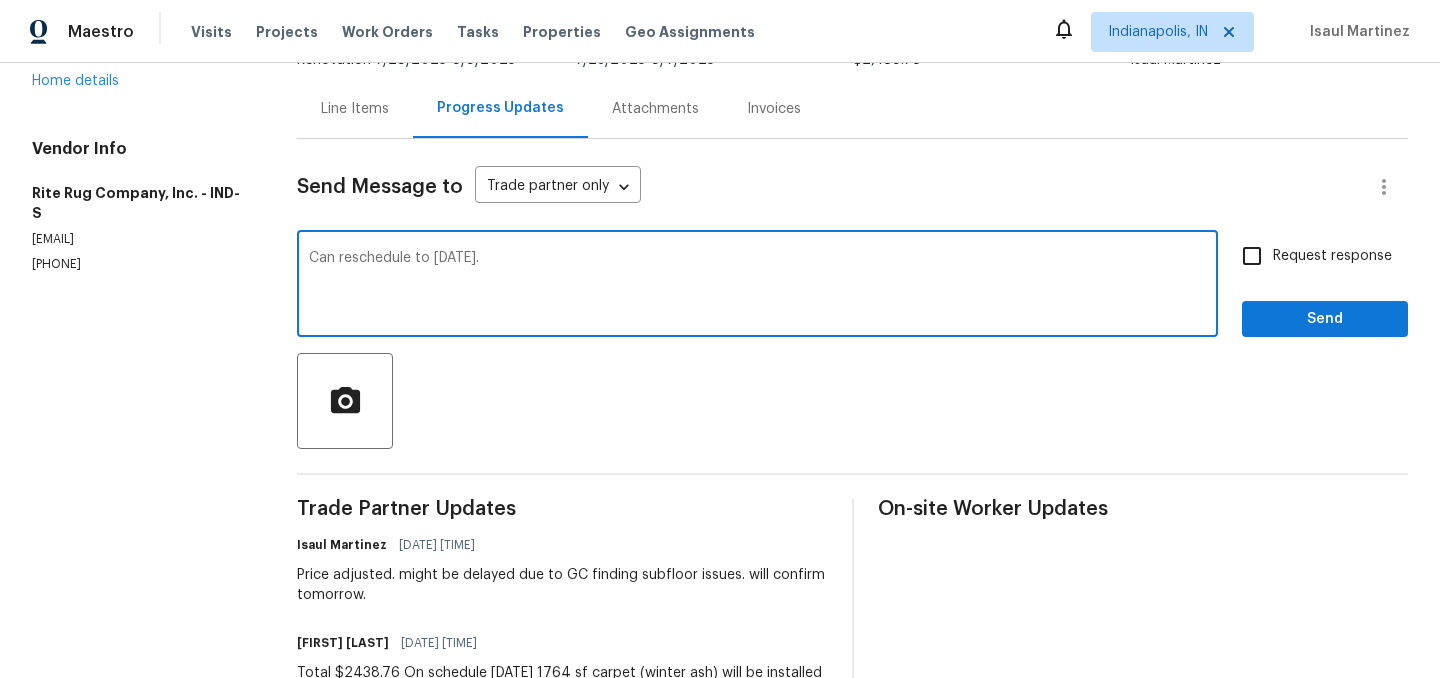 type on "Can reschedule to [DATE]." 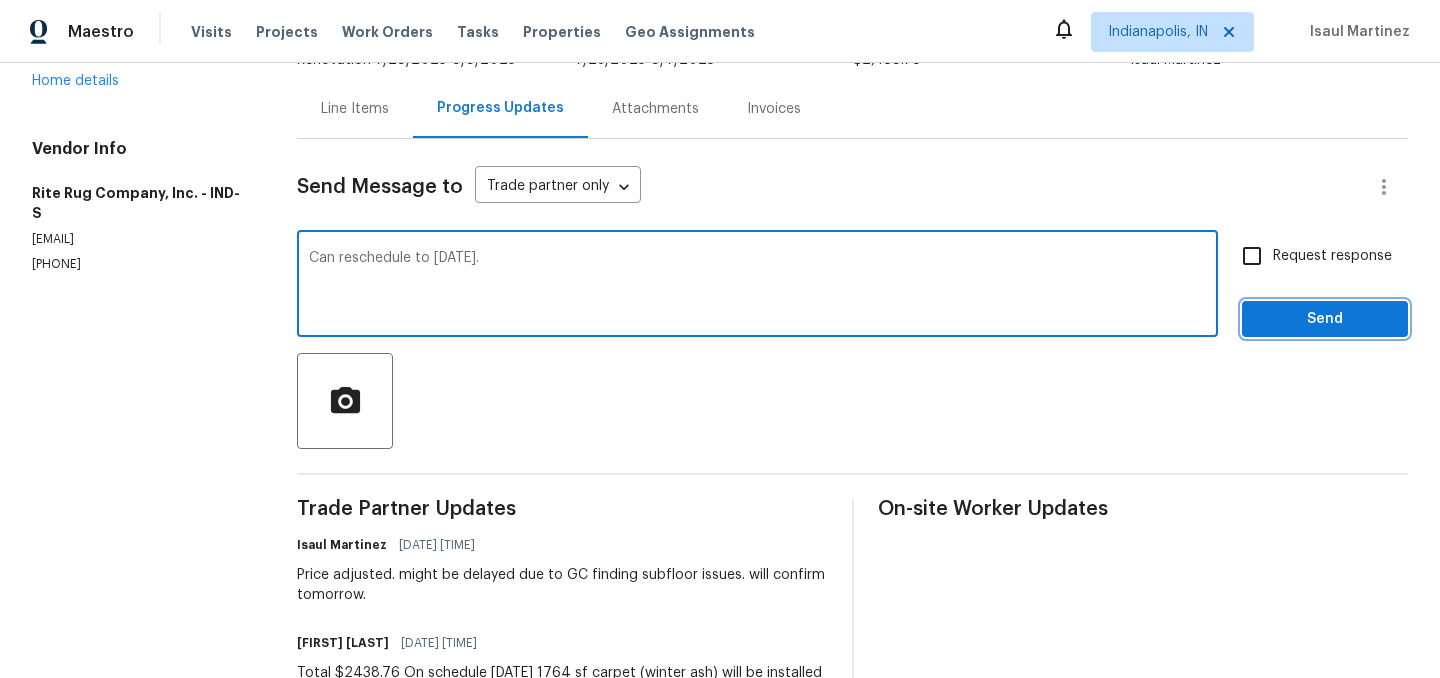 click on "Send" at bounding box center [1325, 319] 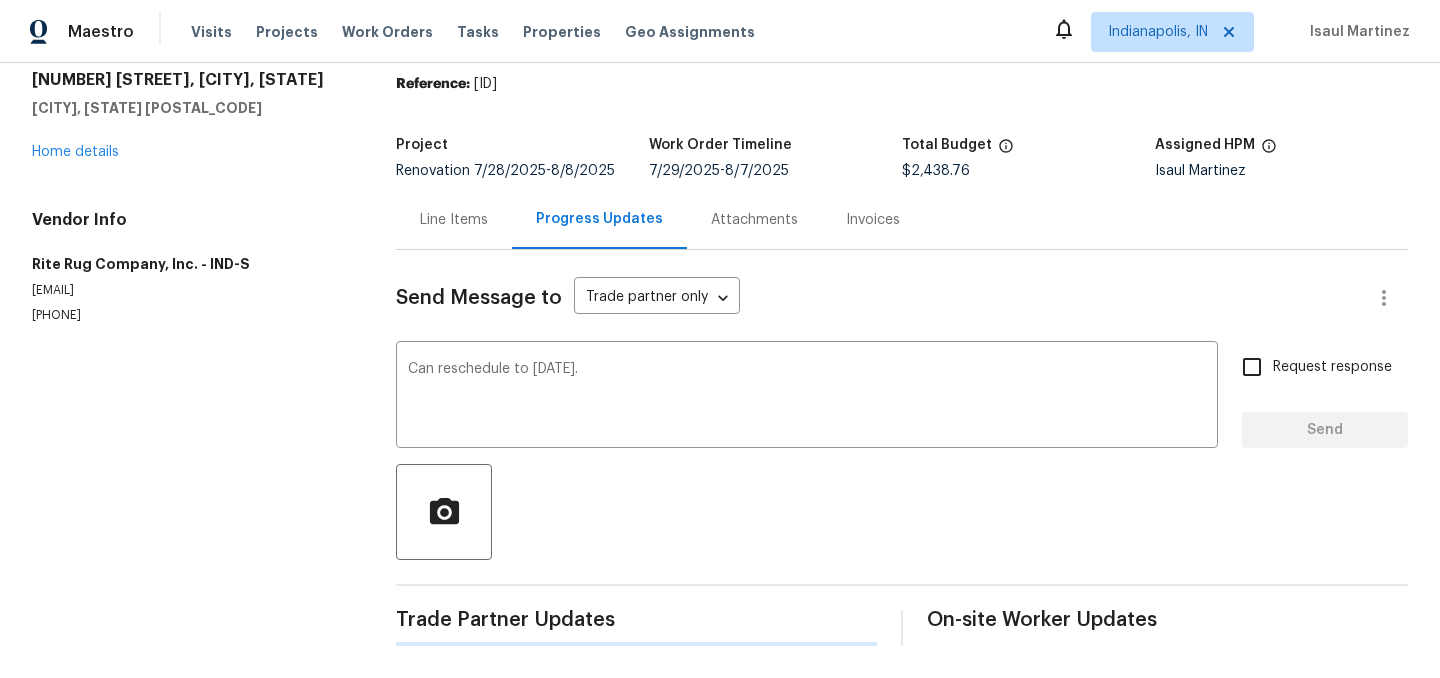 type 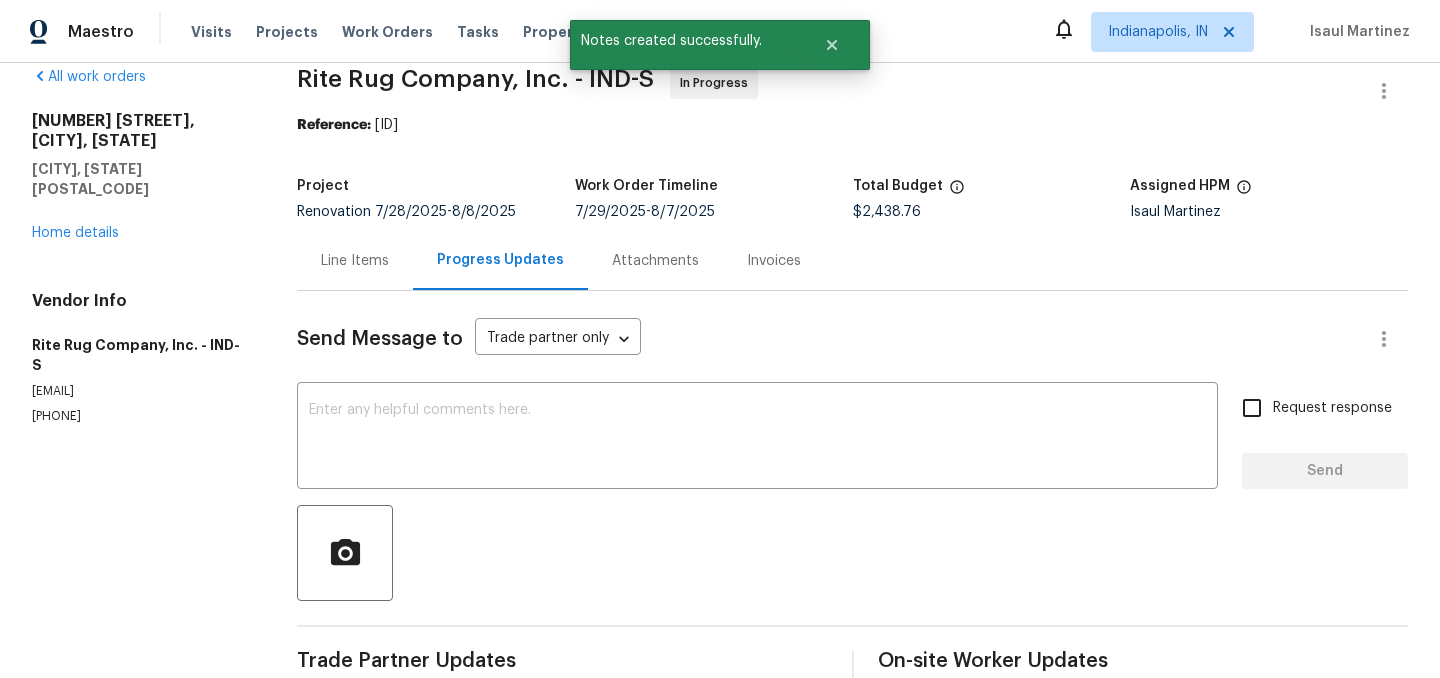scroll, scrollTop: 0, scrollLeft: 0, axis: both 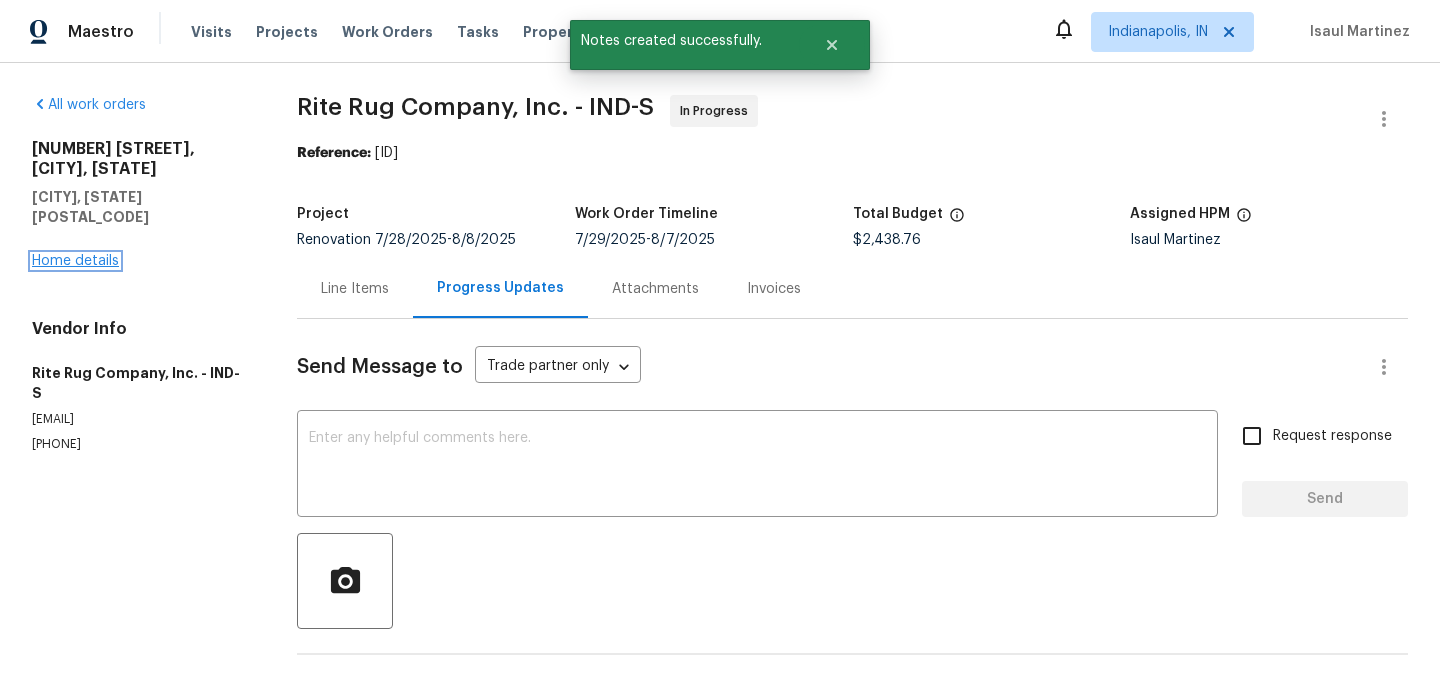 click on "Home details" at bounding box center [75, 261] 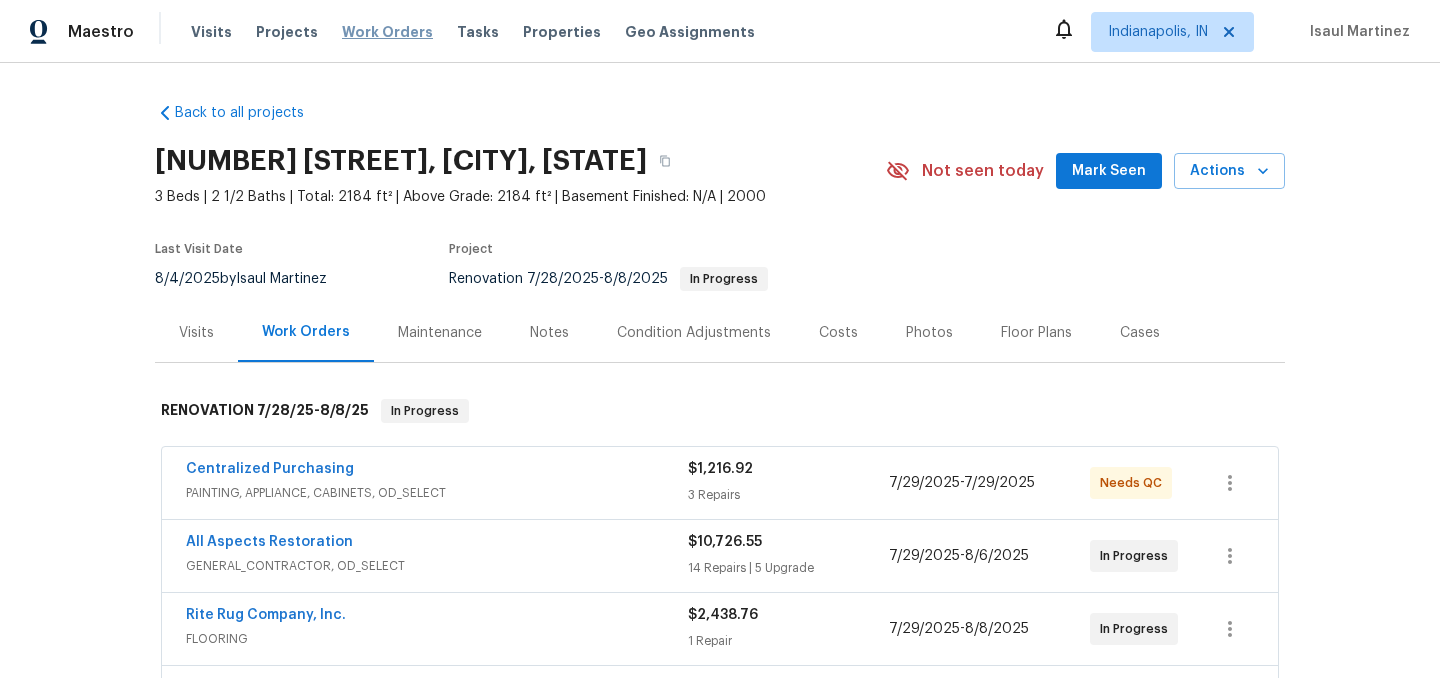 click on "Work Orders" at bounding box center [387, 32] 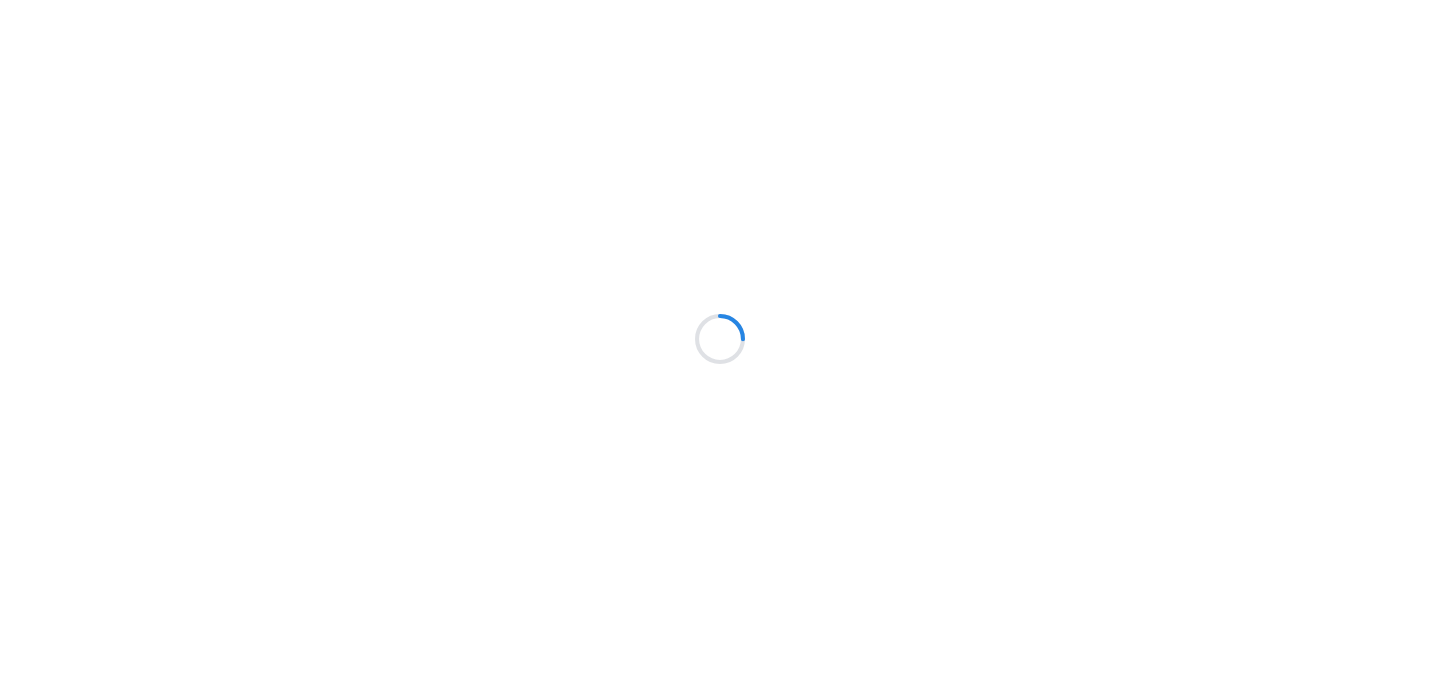 scroll, scrollTop: 0, scrollLeft: 0, axis: both 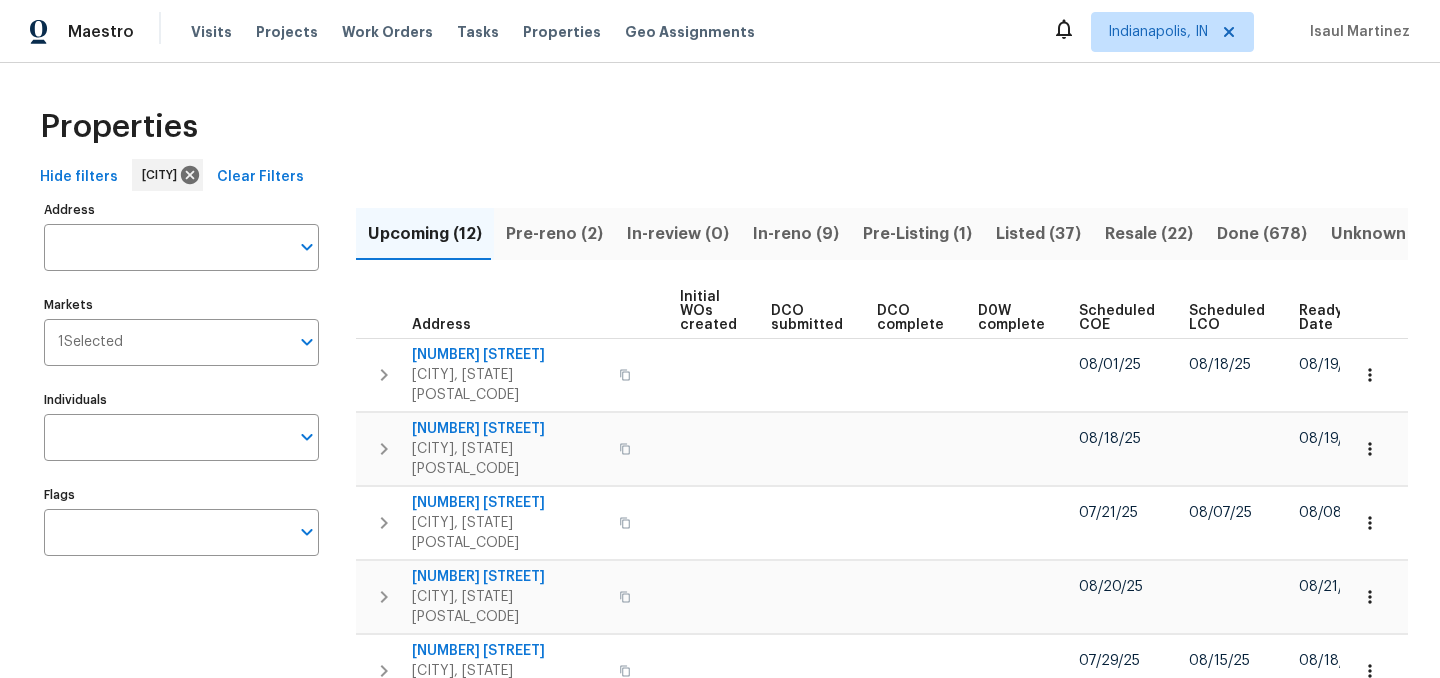click on "Ready Date" at bounding box center [1322, 318] 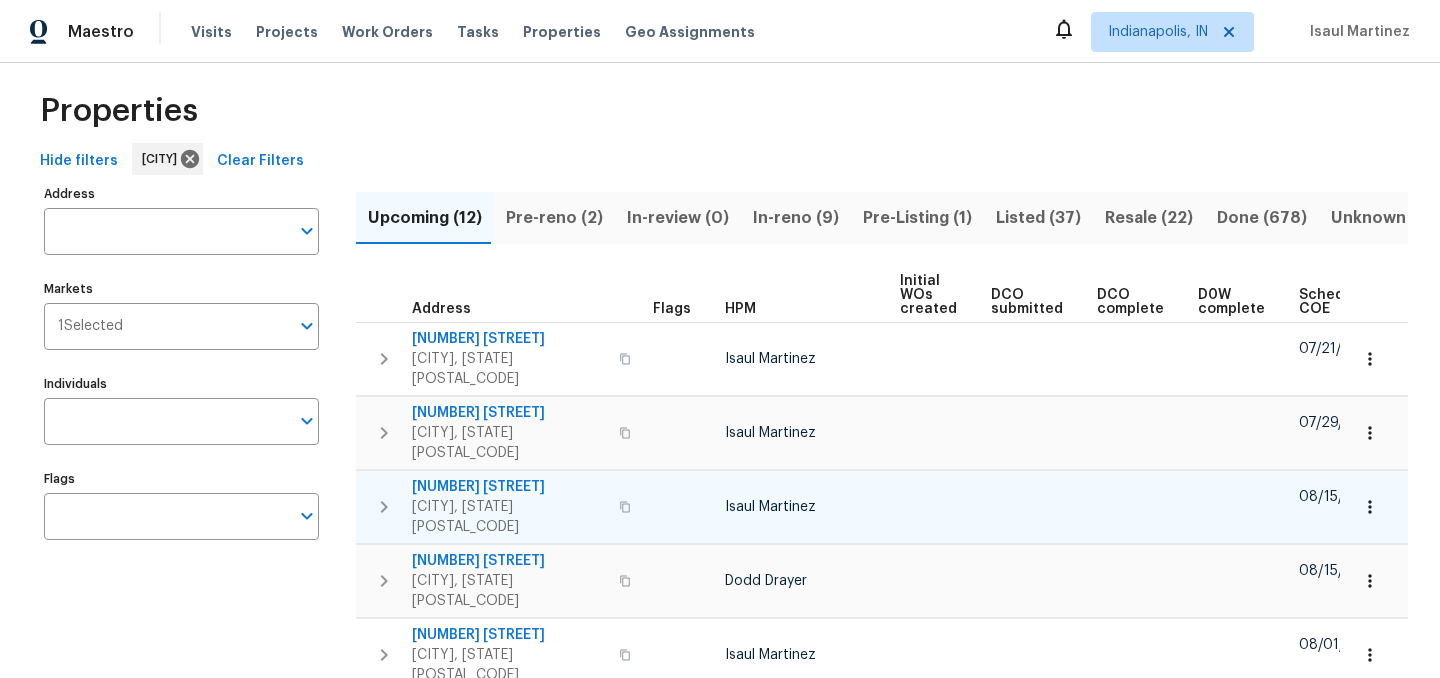 scroll, scrollTop: 0, scrollLeft: 0, axis: both 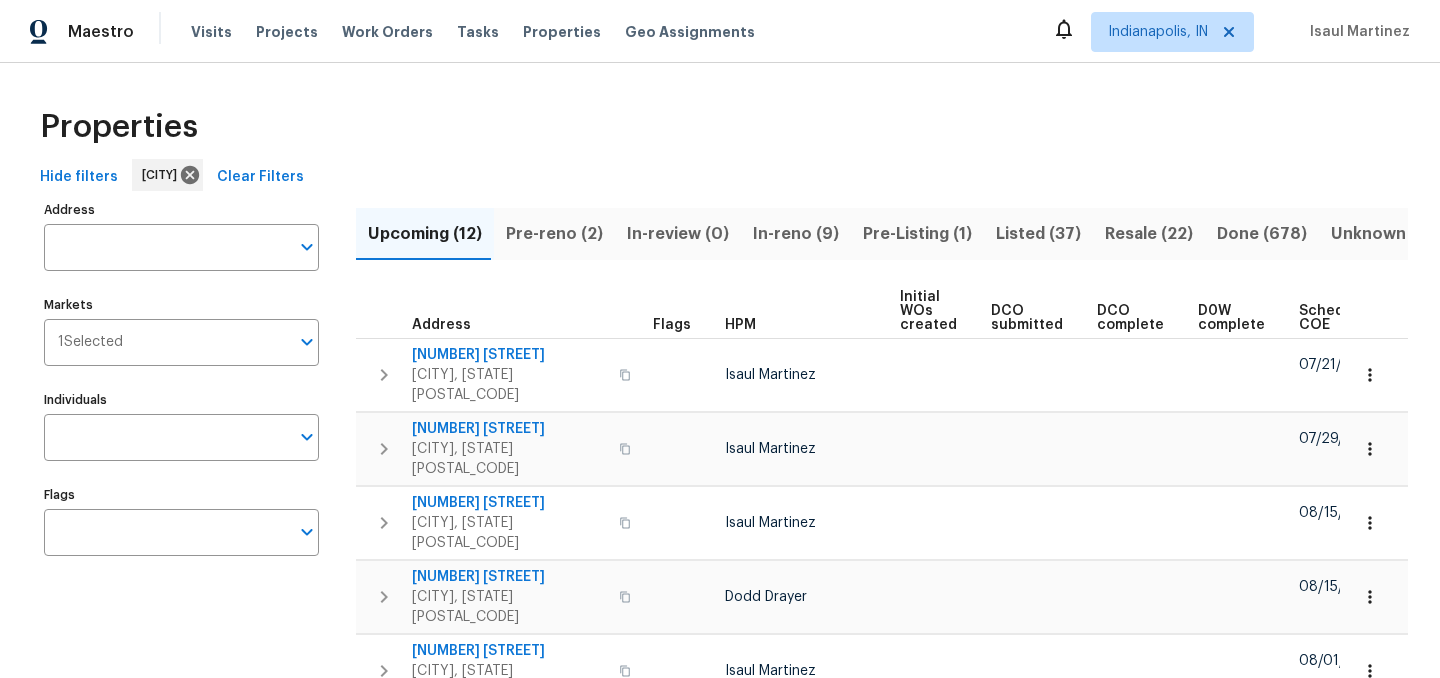 click on "Pre-Listing (1)" at bounding box center [917, 234] 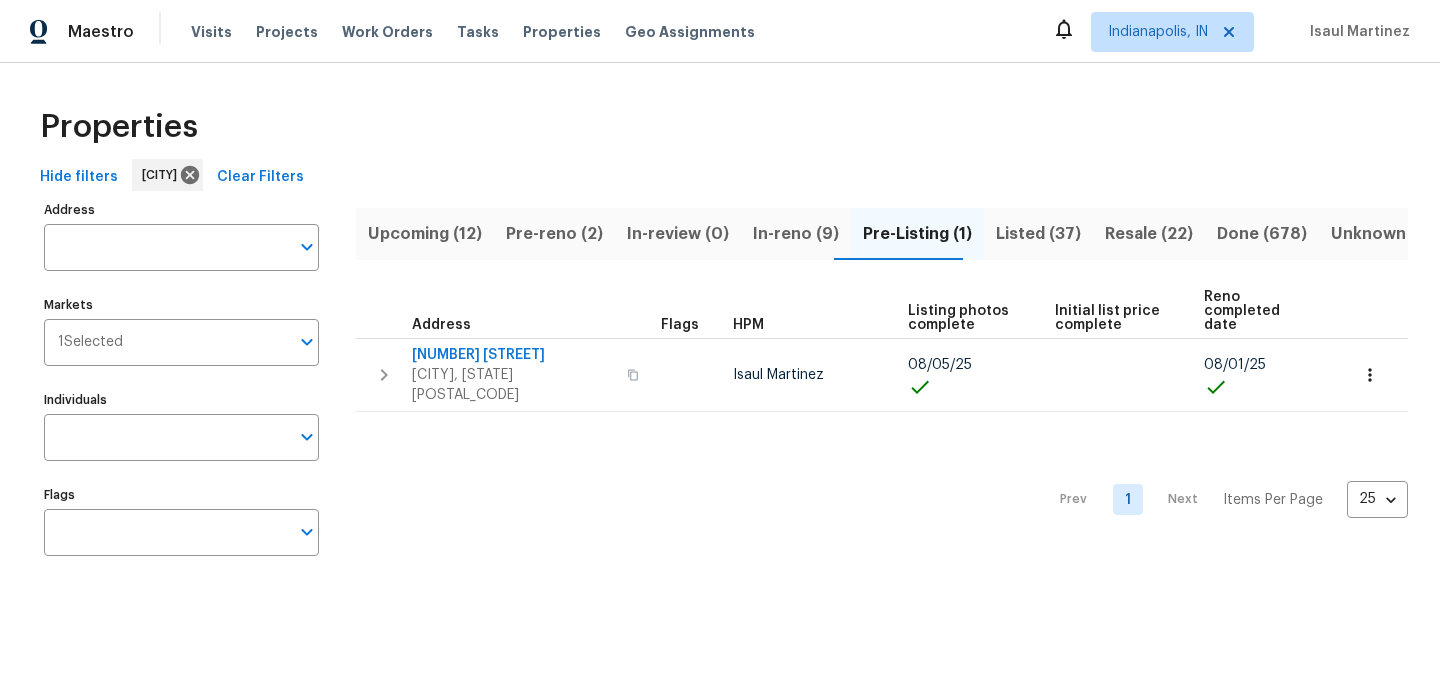 click on "Listed (37)" at bounding box center (1038, 234) 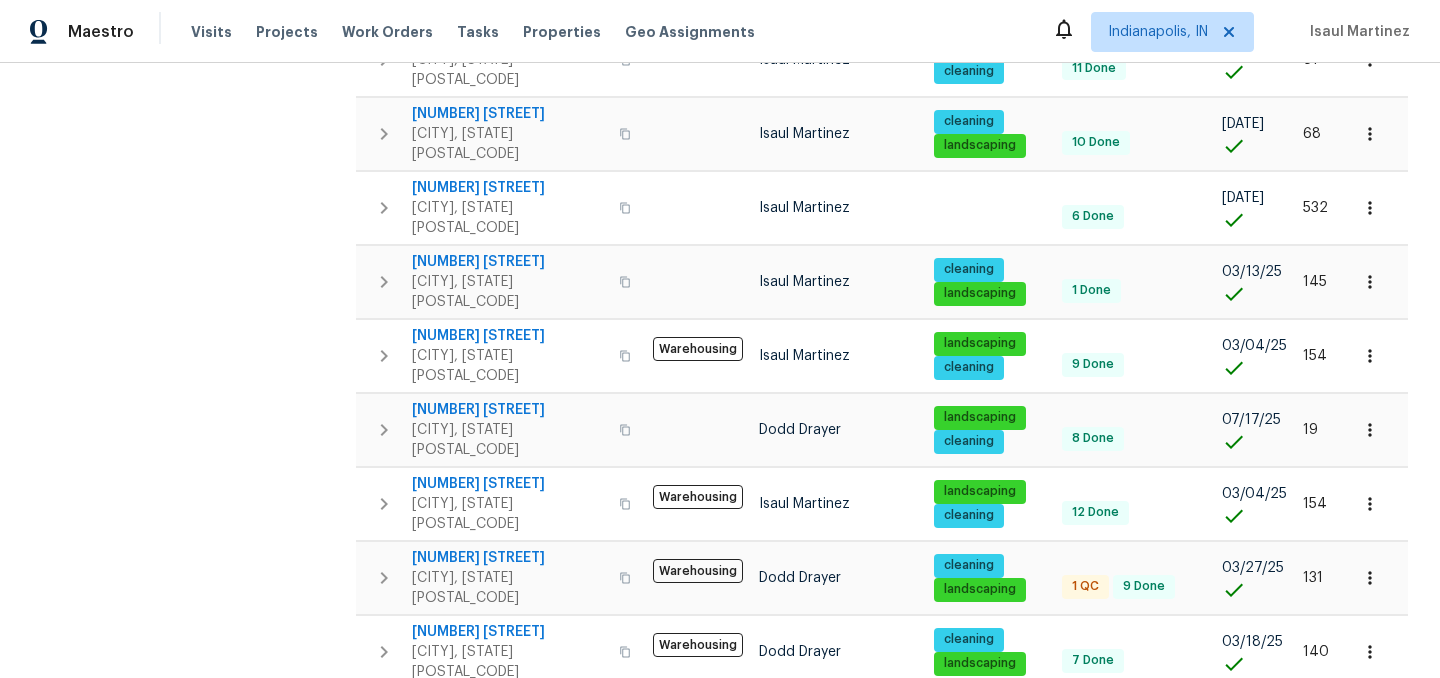 scroll, scrollTop: 772, scrollLeft: 0, axis: vertical 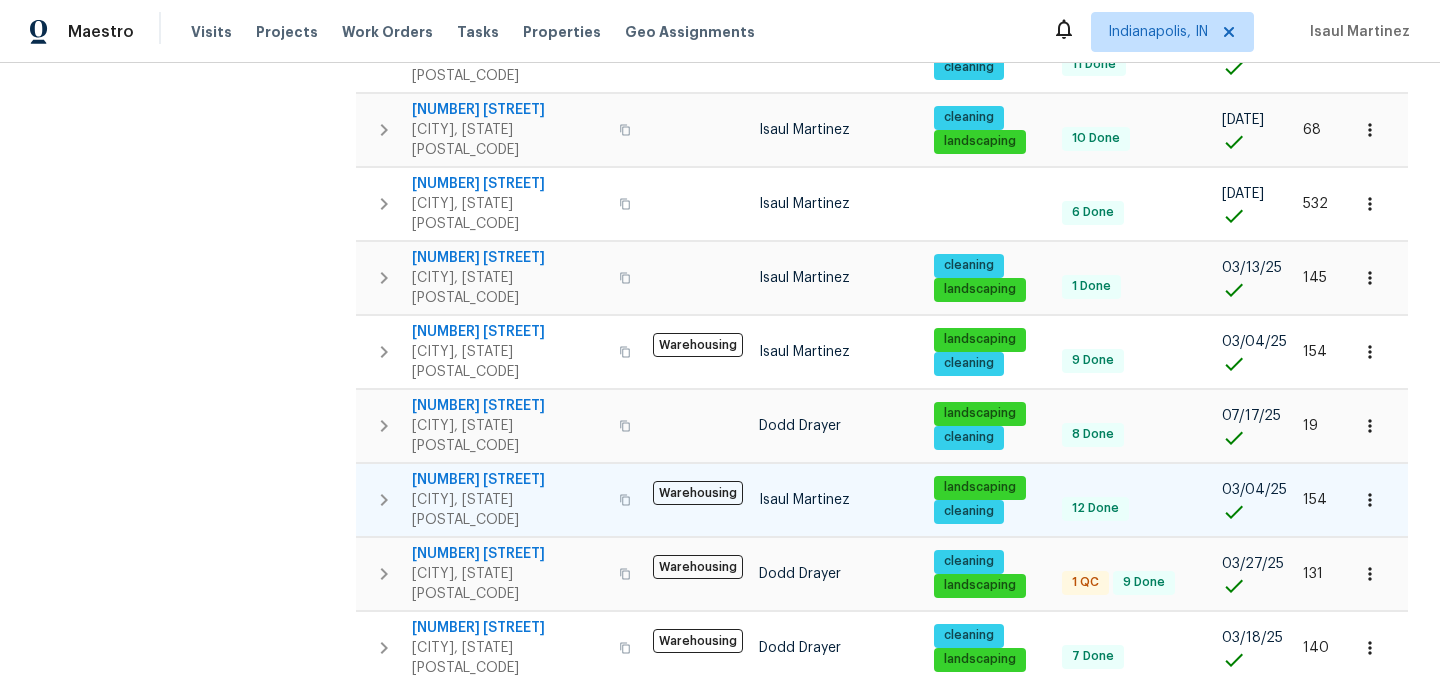 click on "[NUMBER] [STREET]" at bounding box center (509, 480) 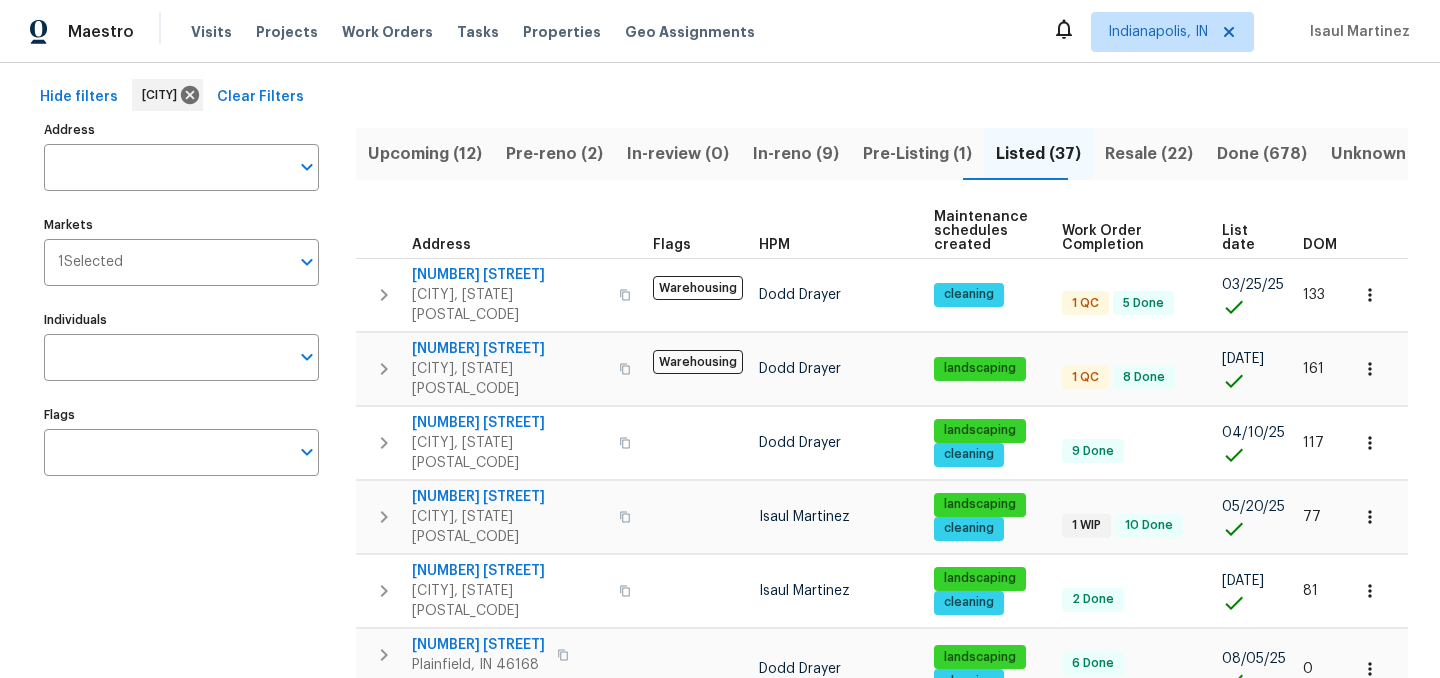 scroll, scrollTop: 0, scrollLeft: 0, axis: both 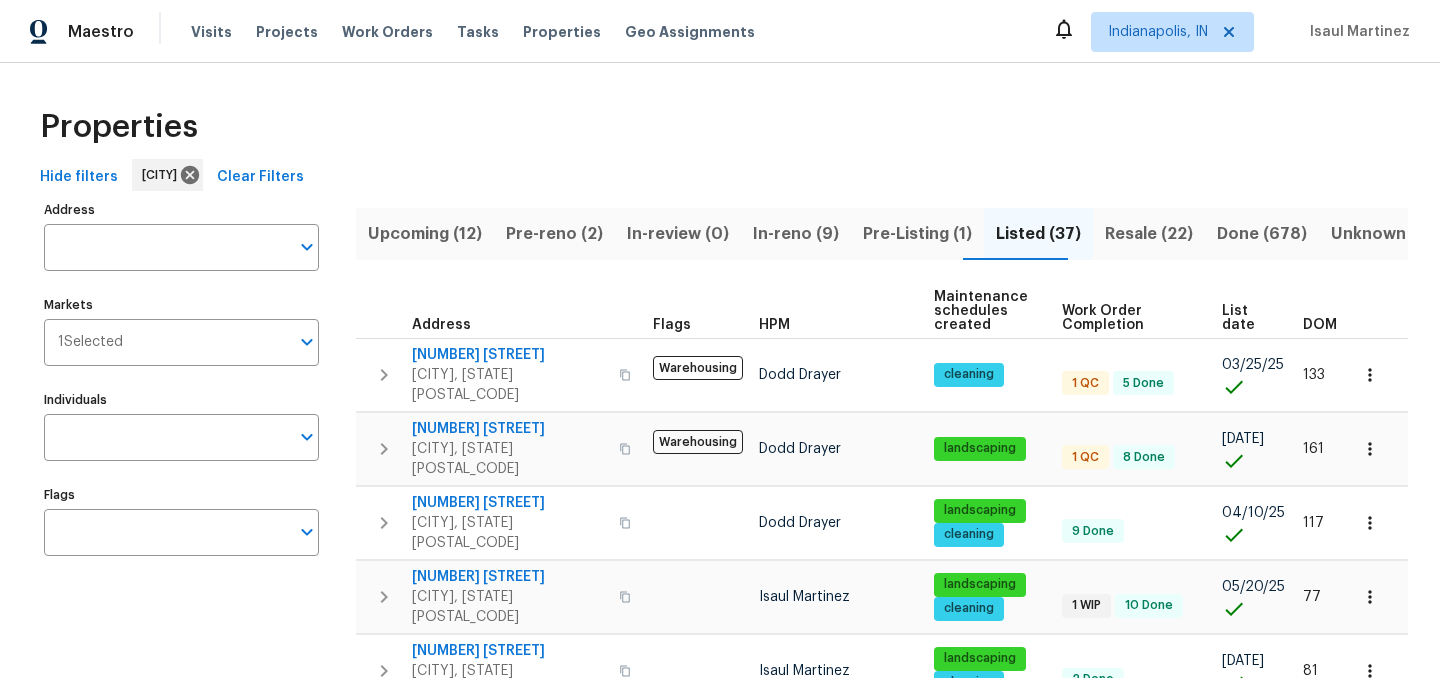 click on "Pre-Listing (1)" at bounding box center (917, 234) 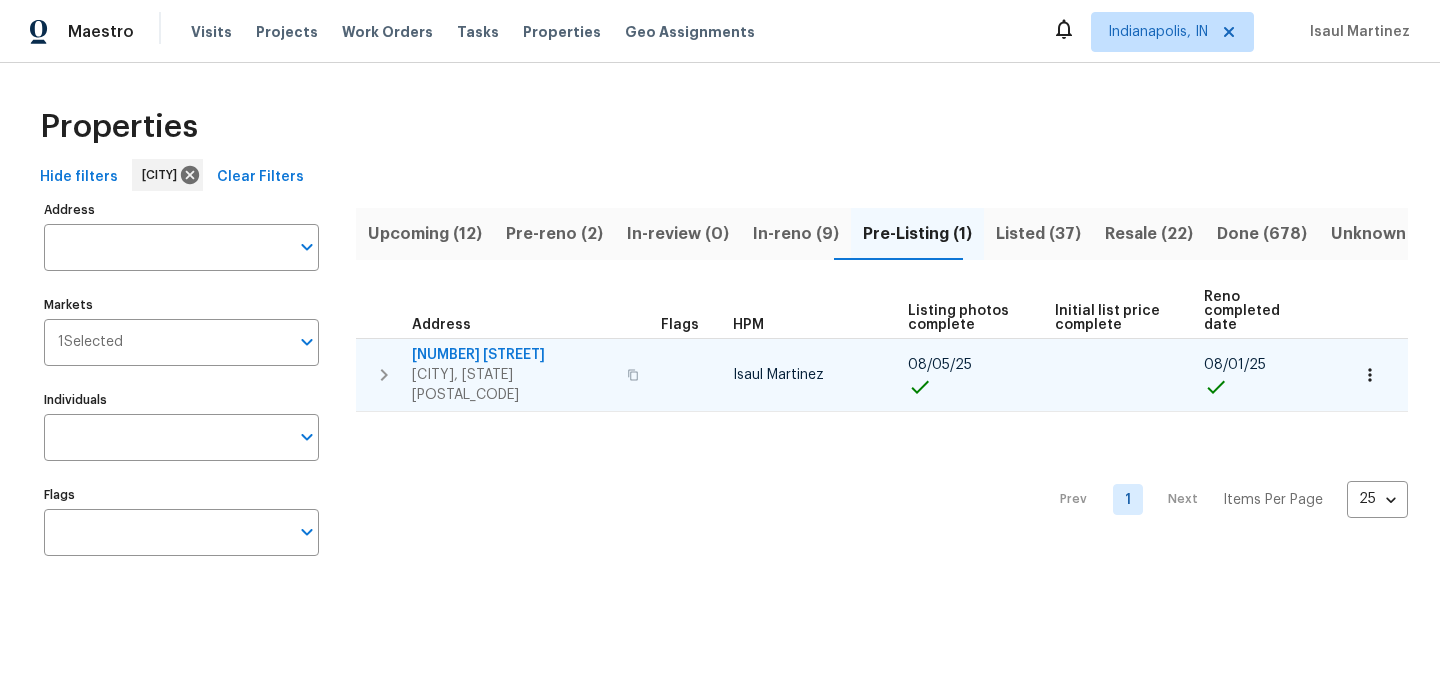 click on "[NUMBER] [STREET]" at bounding box center [513, 355] 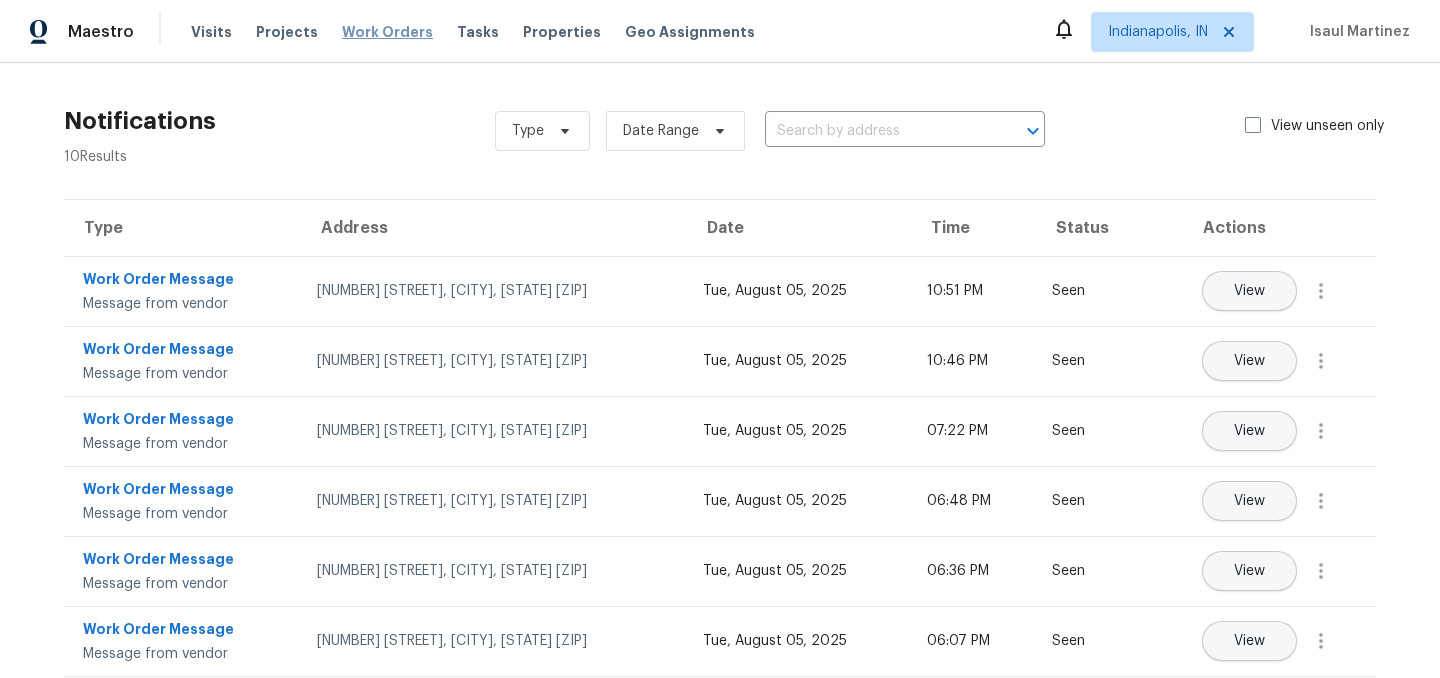 scroll, scrollTop: 0, scrollLeft: 0, axis: both 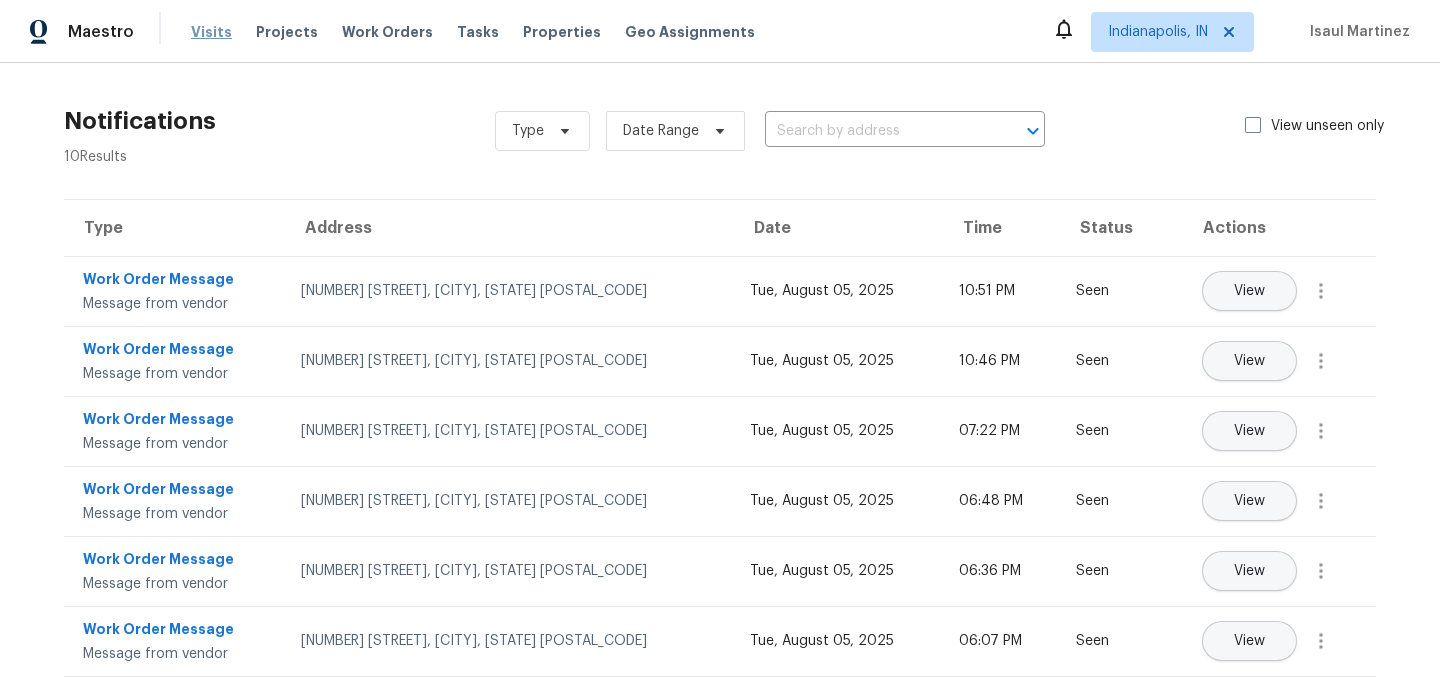 click on "Visits" at bounding box center [211, 32] 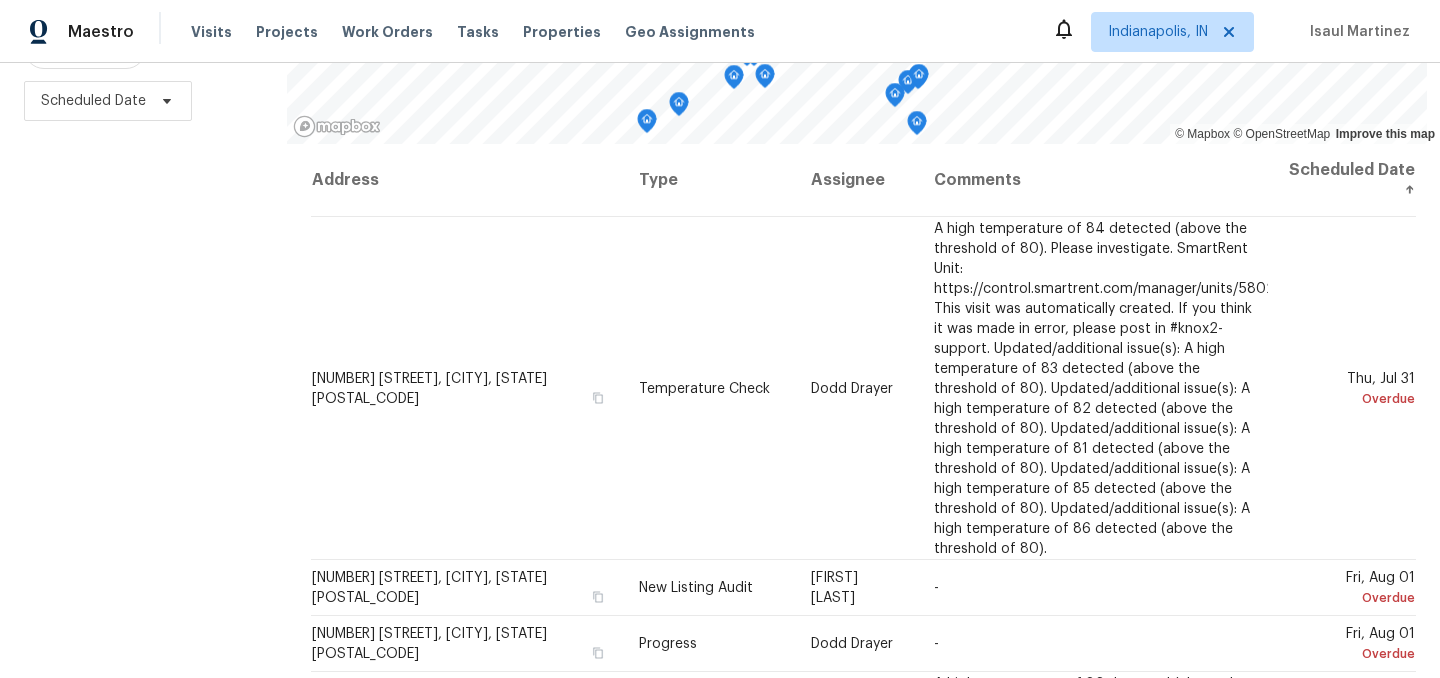 scroll, scrollTop: 287, scrollLeft: 0, axis: vertical 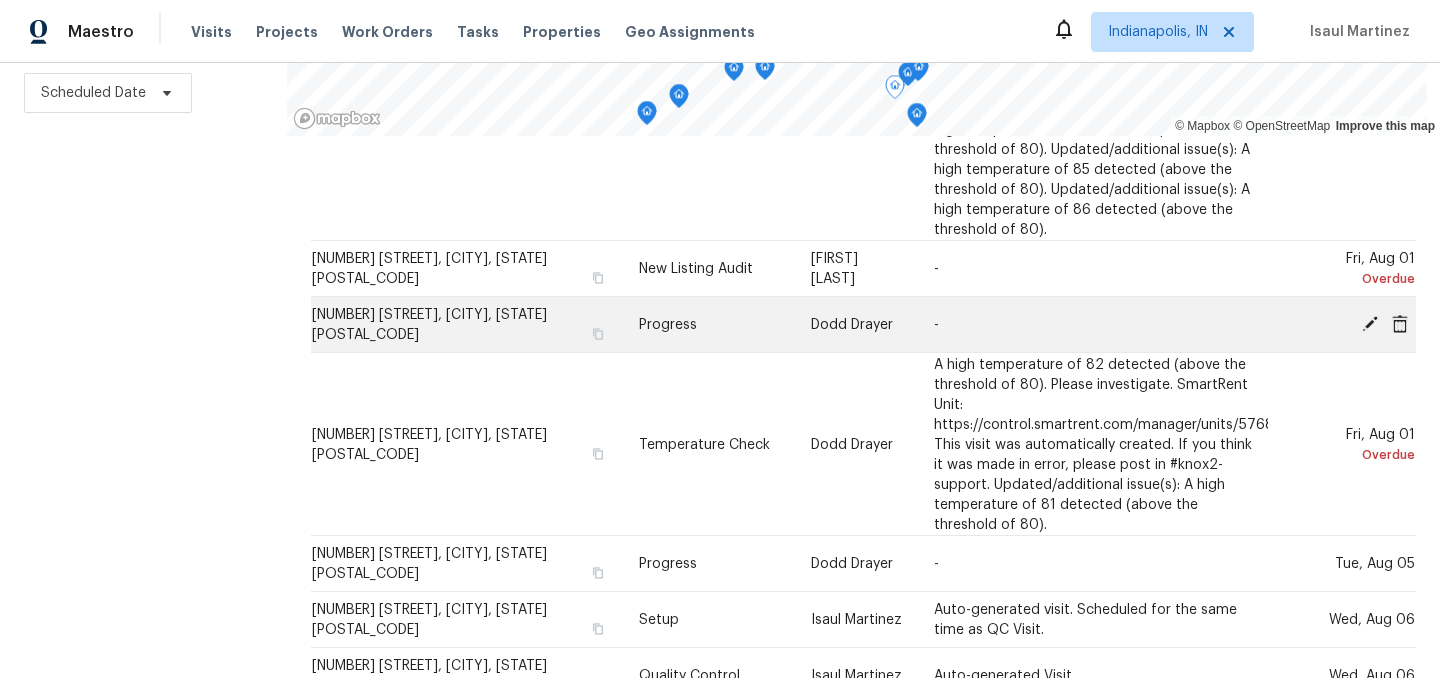 click 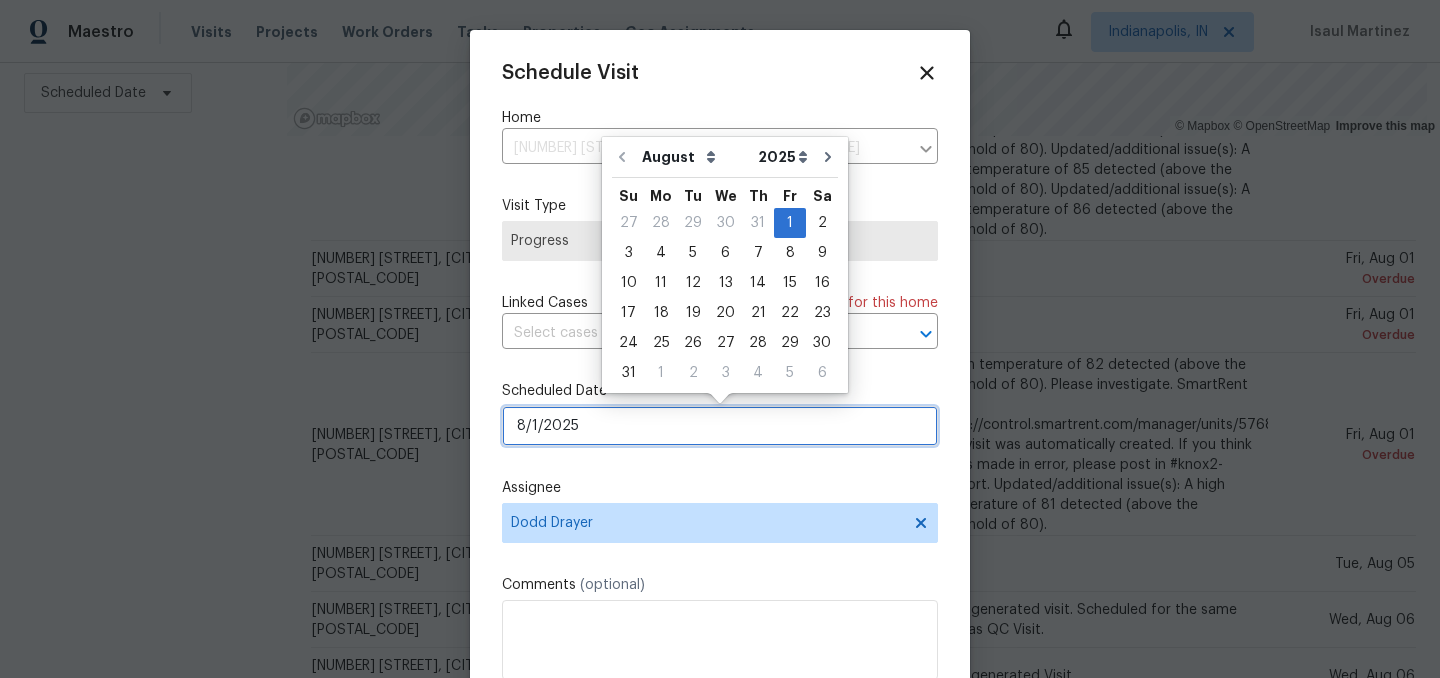 click on "8/1/2025" at bounding box center [720, 426] 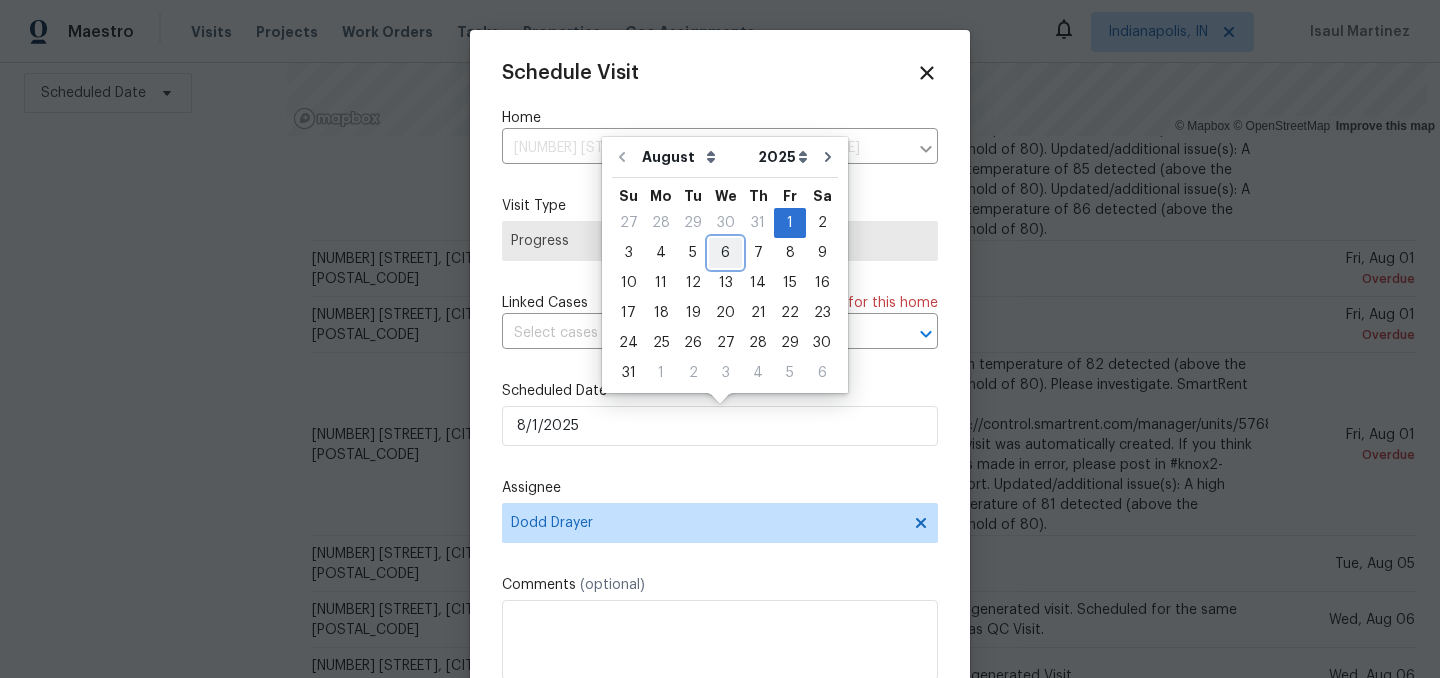 click on "6" at bounding box center [725, 253] 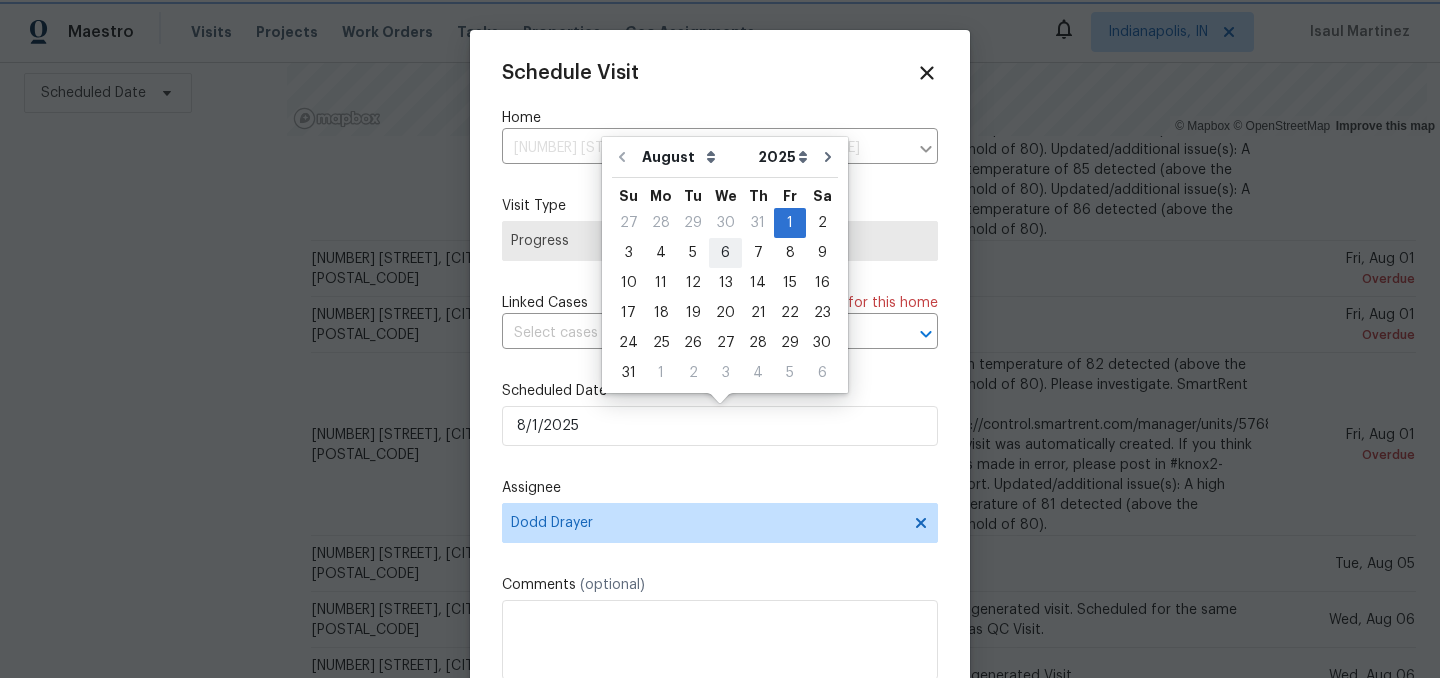 type on "8/6/2025" 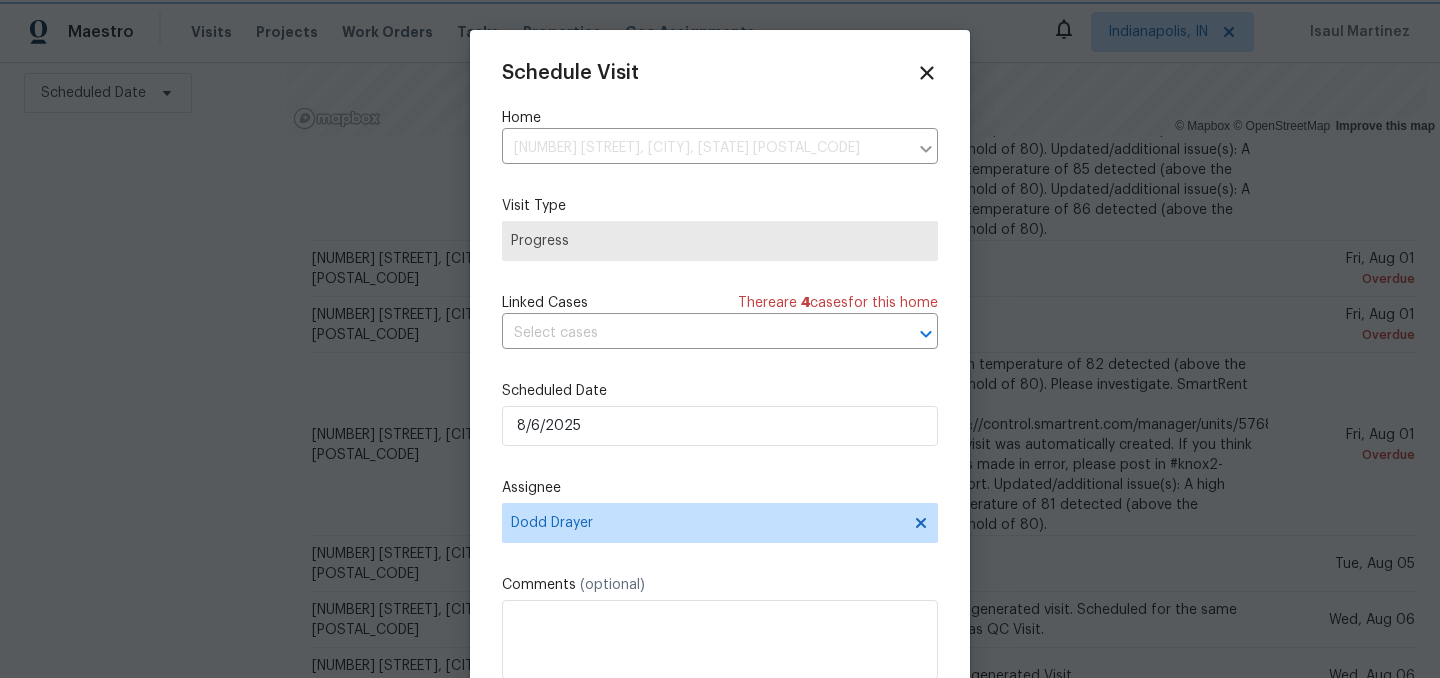 scroll, scrollTop: 36, scrollLeft: 0, axis: vertical 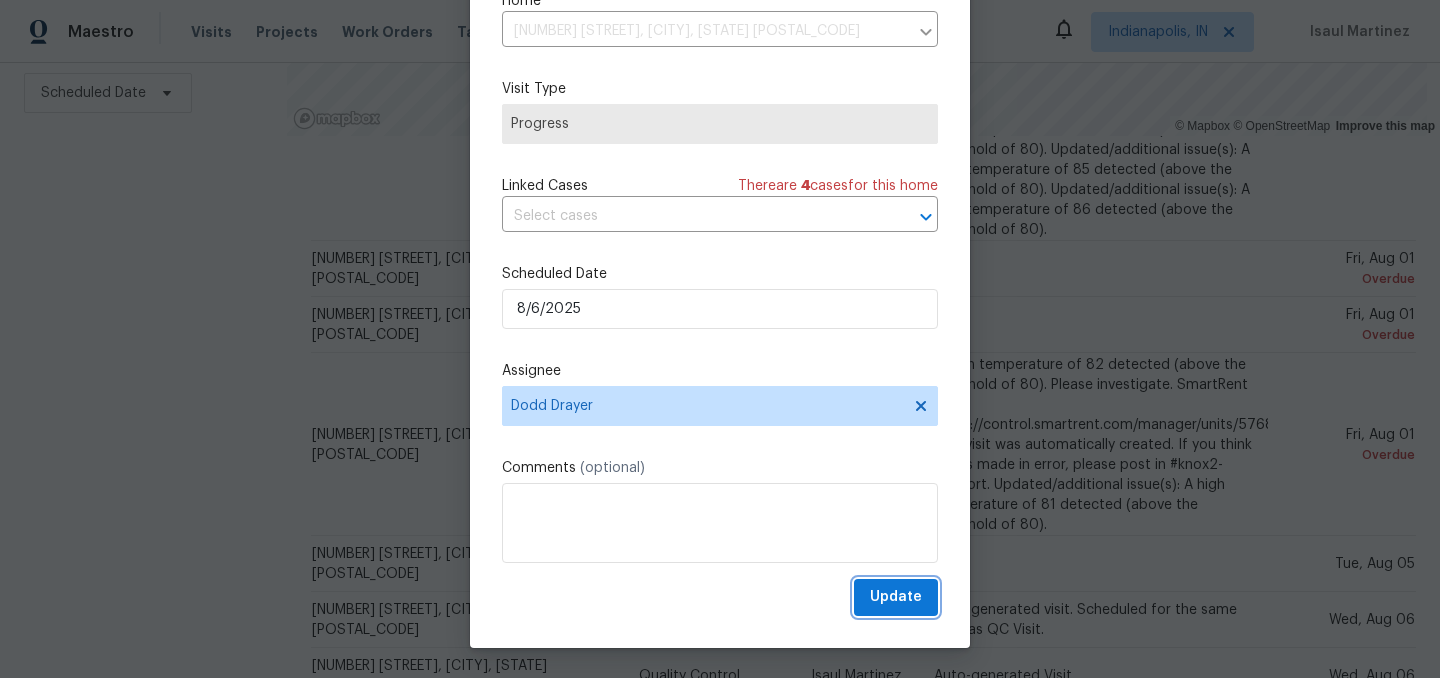 click on "Update" at bounding box center [896, 597] 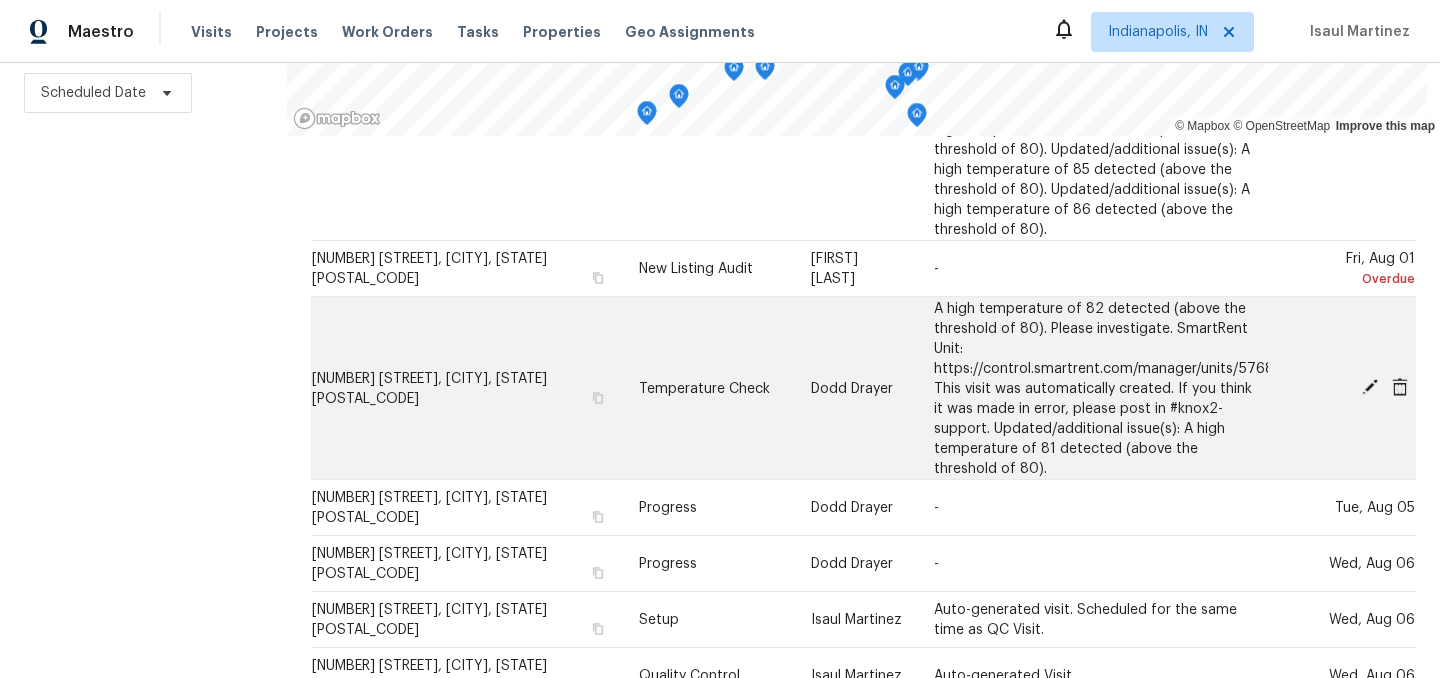 click 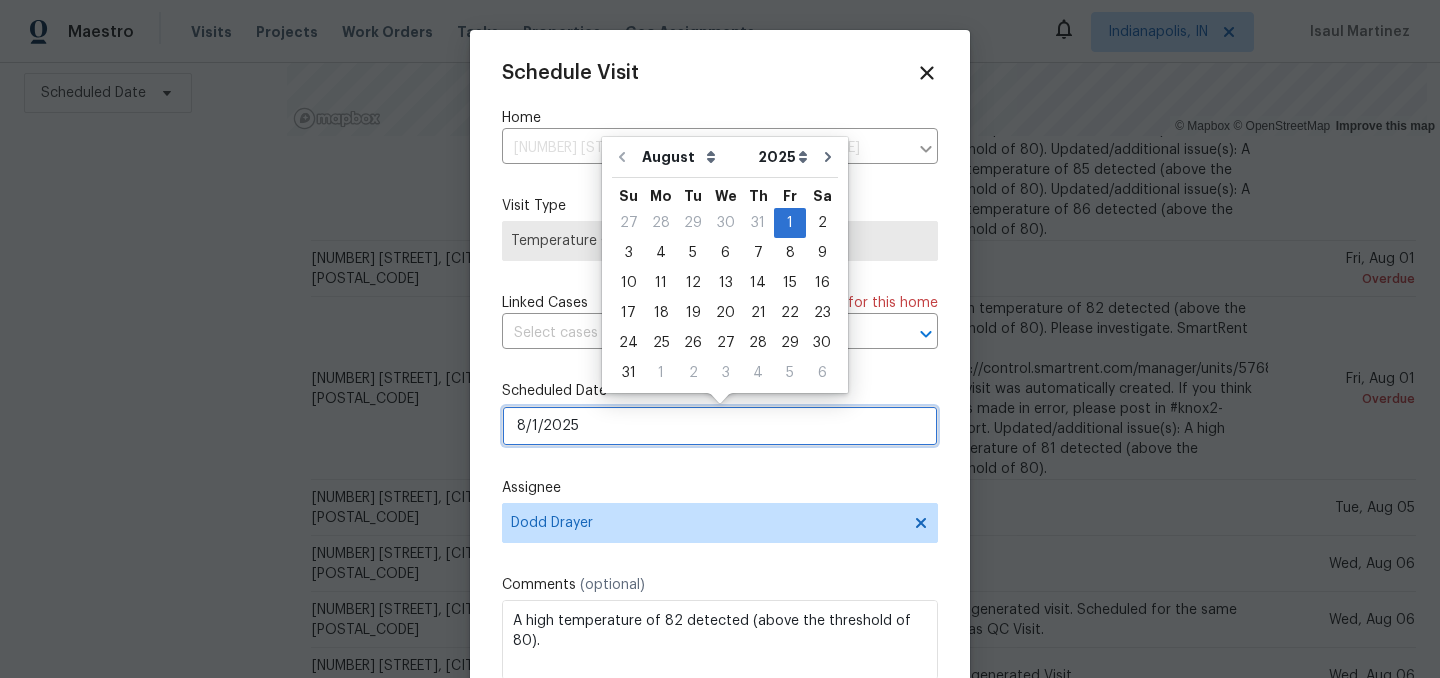 click on "8/1/2025" at bounding box center [720, 426] 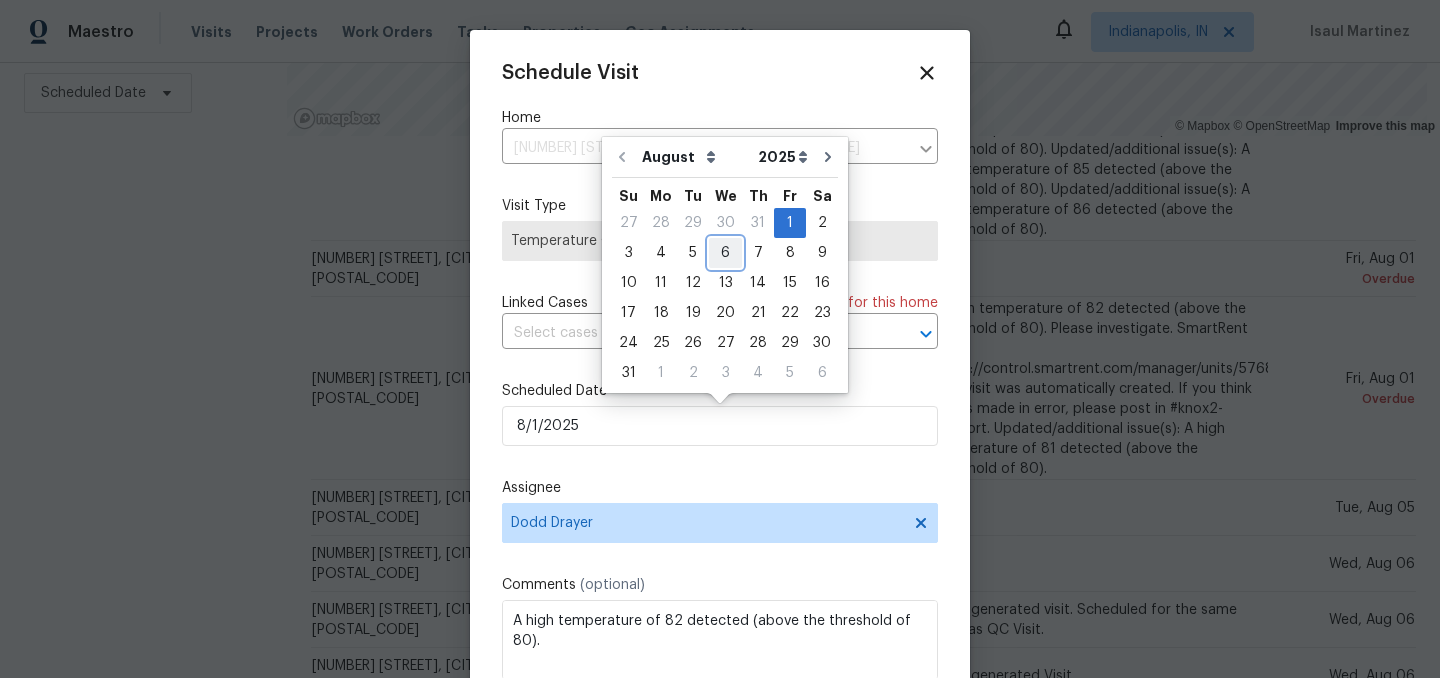 click on "6" at bounding box center (725, 253) 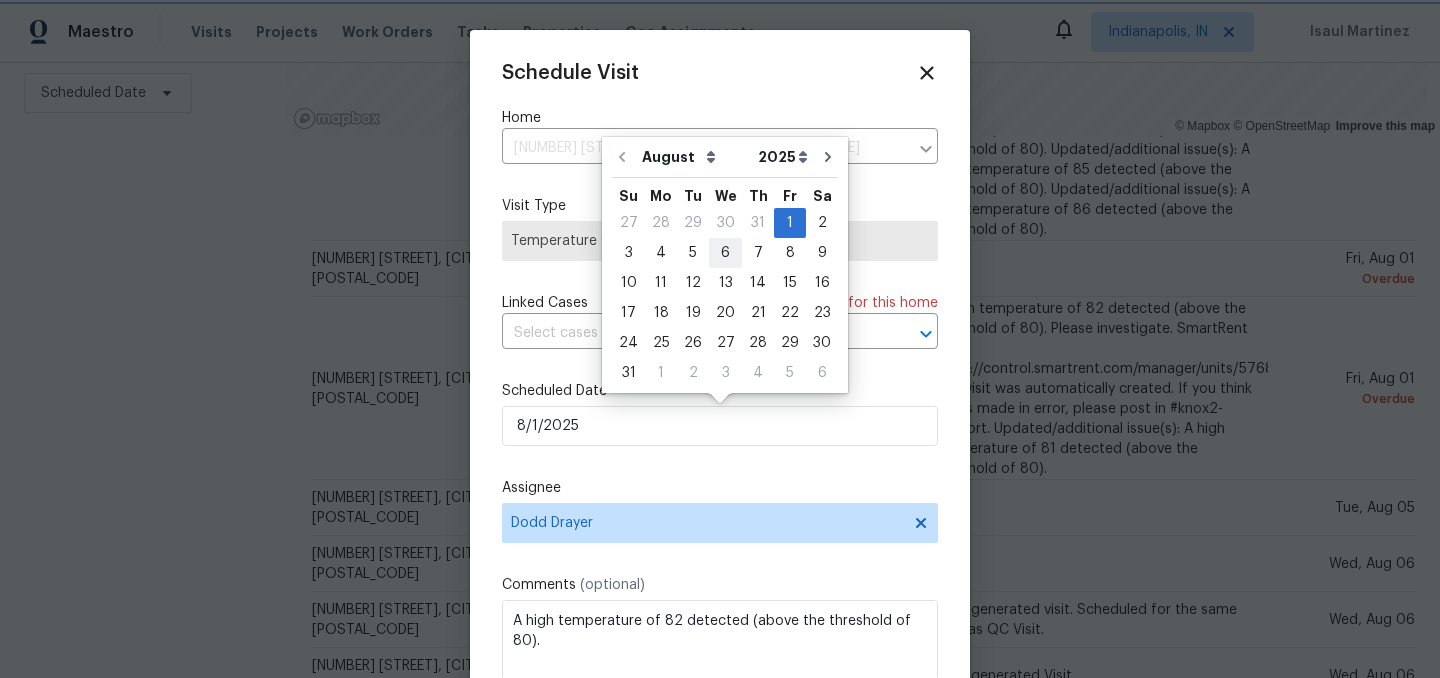 type on "8/6/2025" 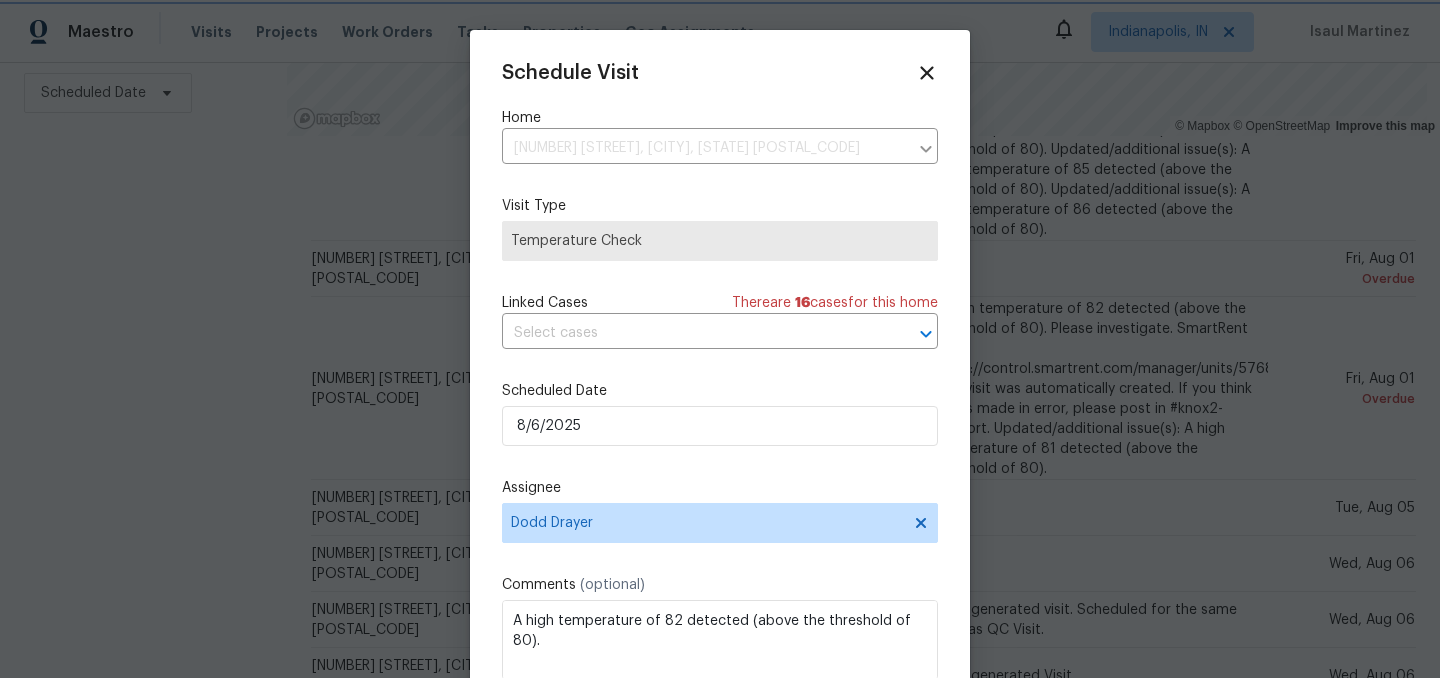 scroll, scrollTop: 36, scrollLeft: 0, axis: vertical 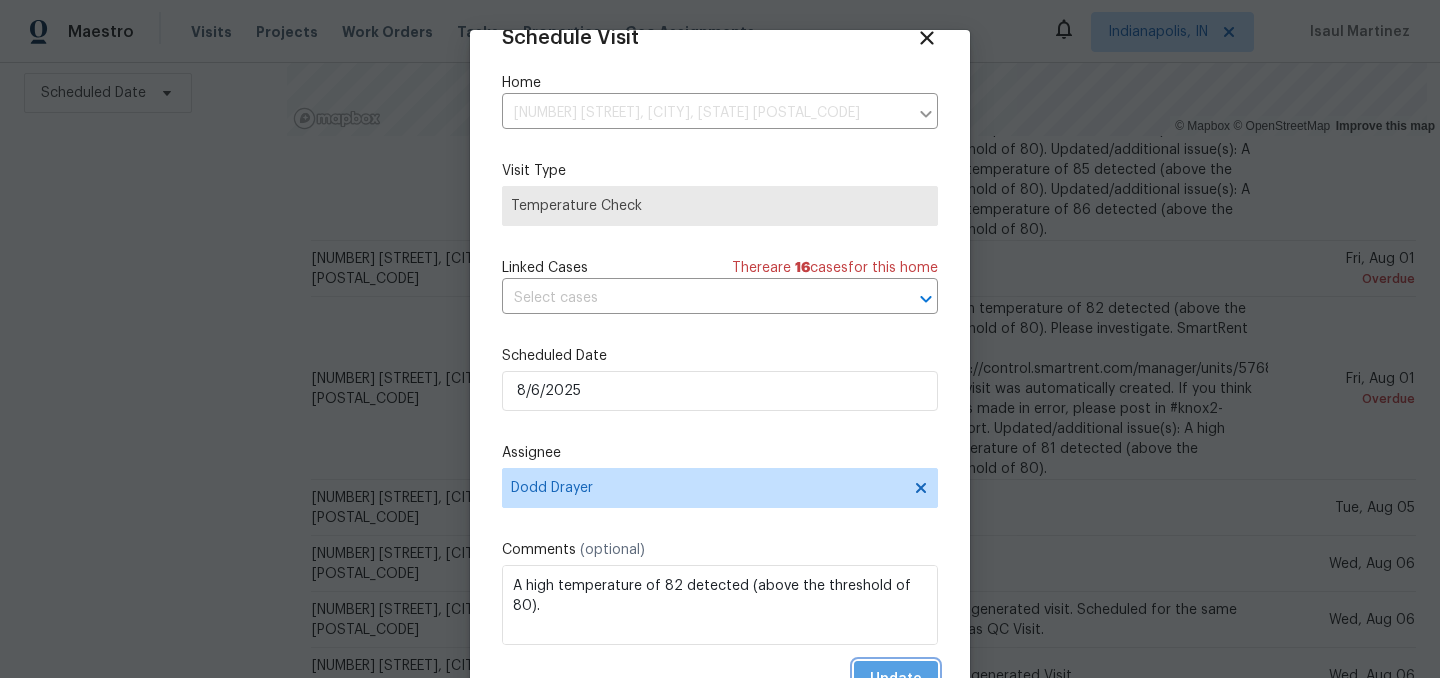 click on "Update" at bounding box center [896, 679] 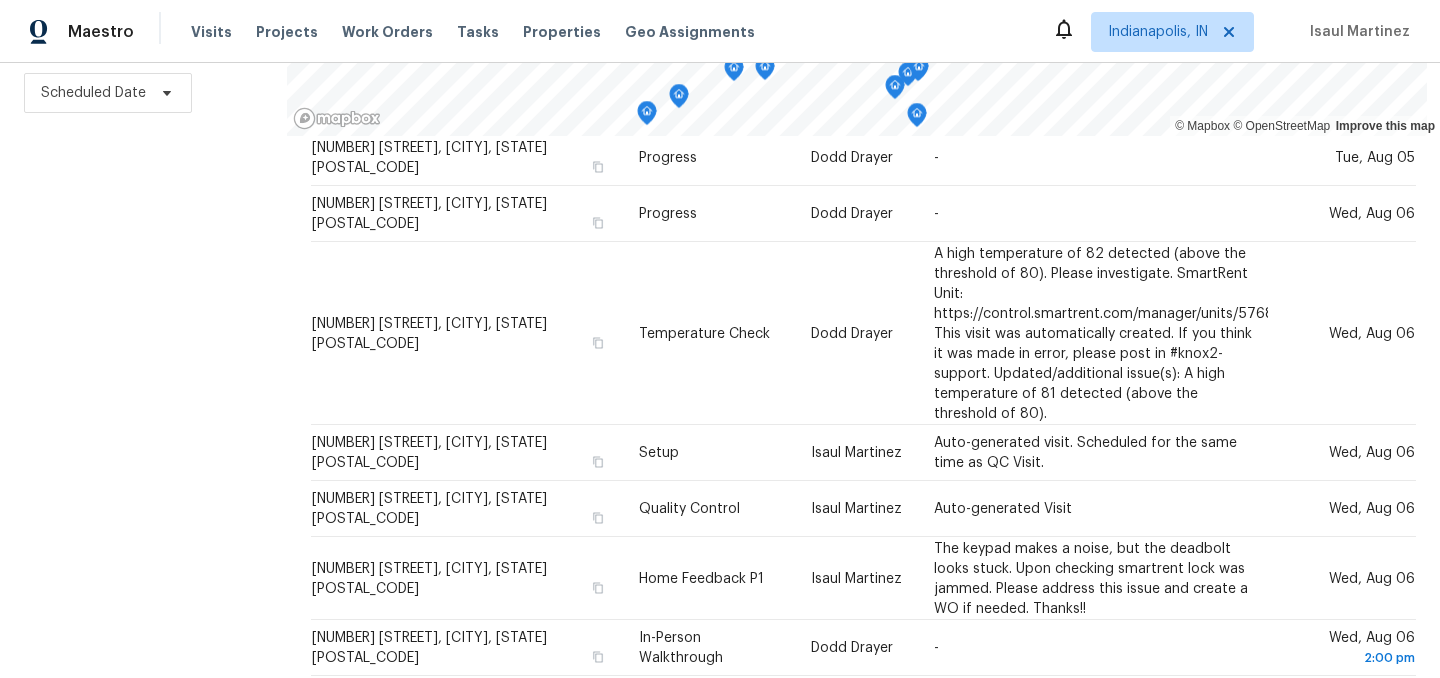 scroll, scrollTop: 0, scrollLeft: 0, axis: both 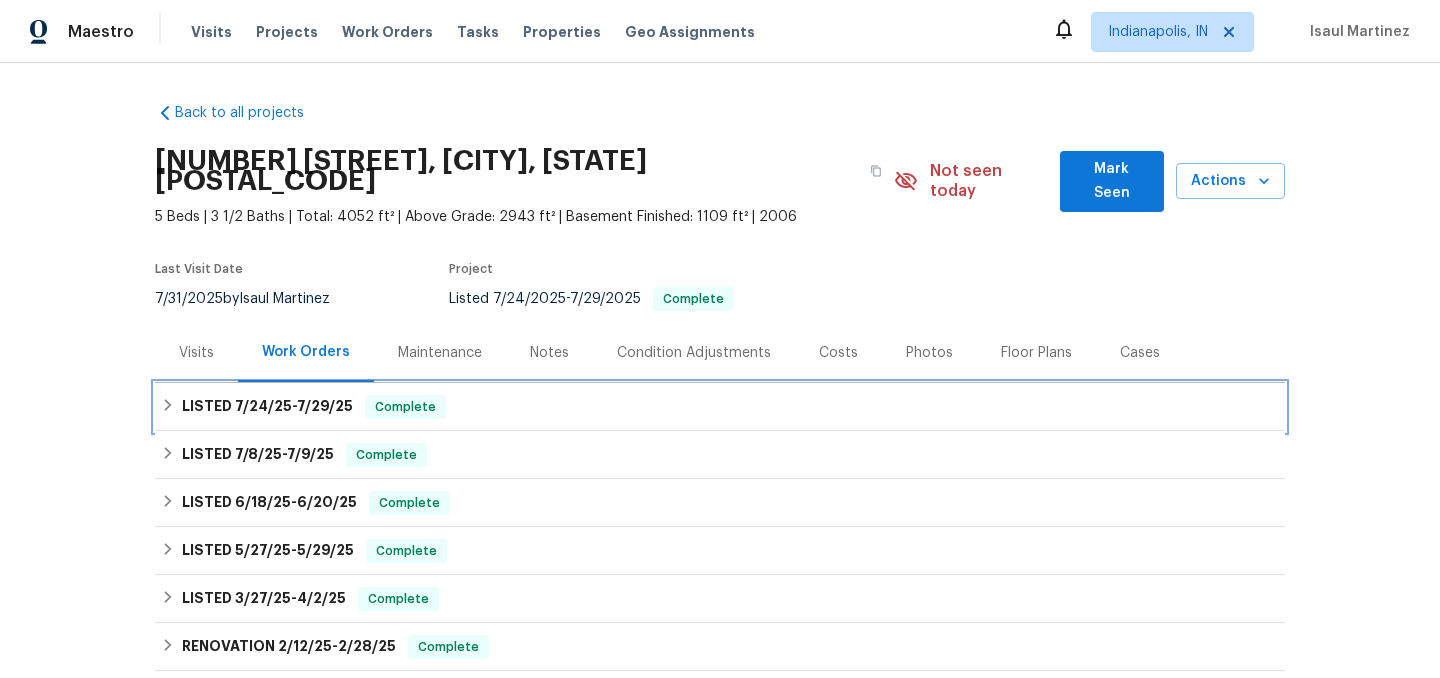 click 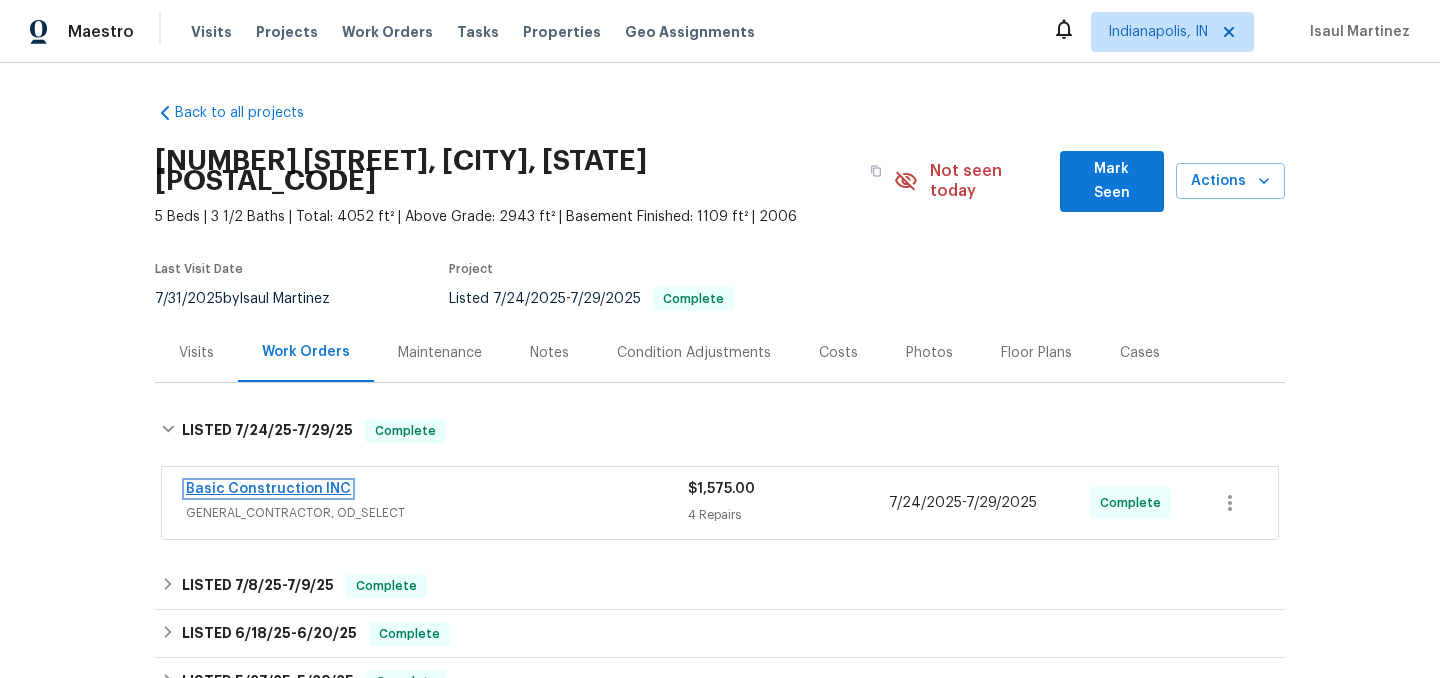 click on "Basic Construction INC" at bounding box center (268, 489) 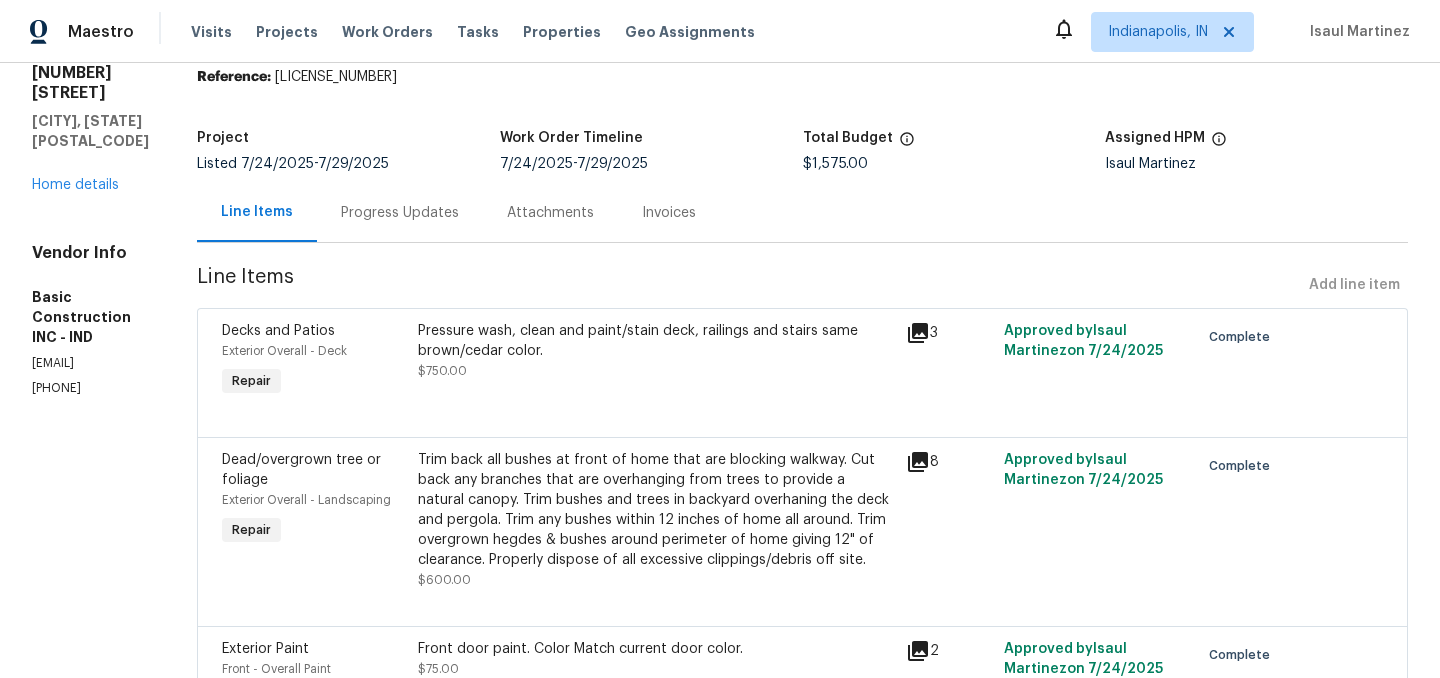 scroll, scrollTop: 89, scrollLeft: 0, axis: vertical 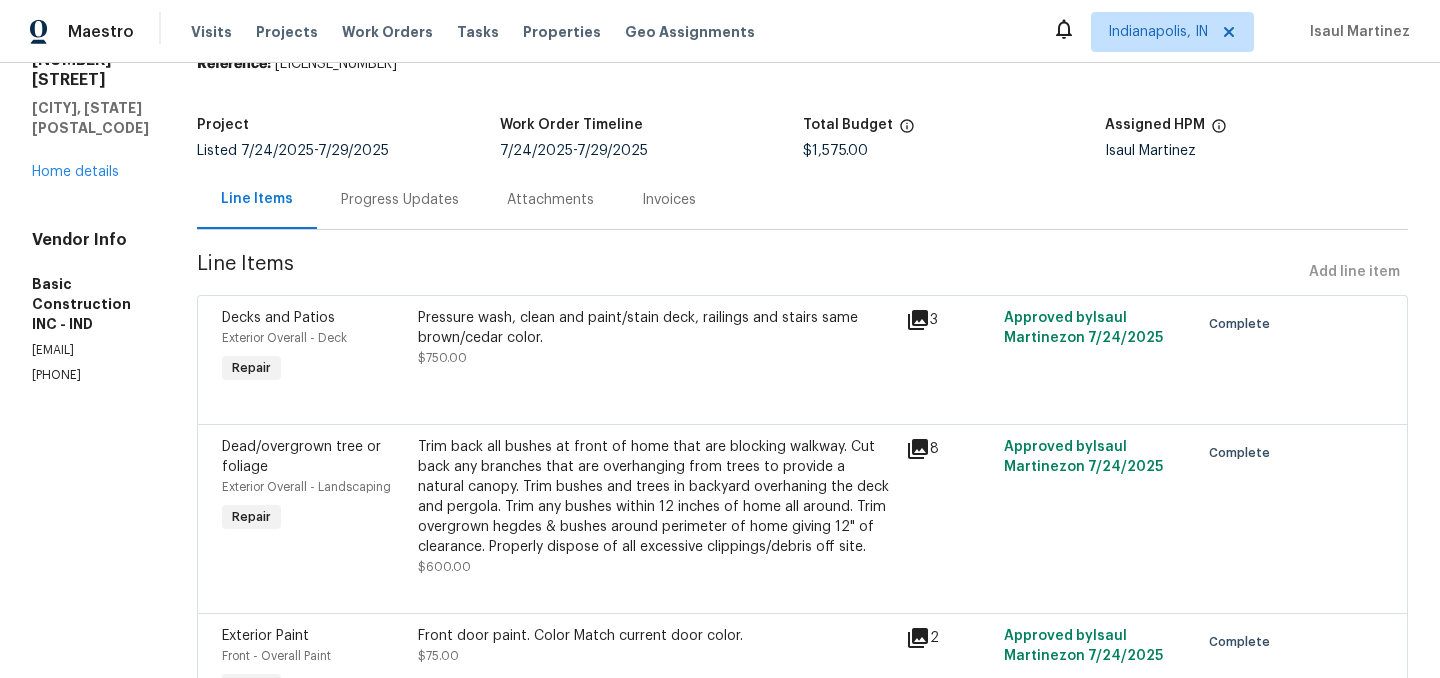 click on "Pressure wash, clean and paint/stain deck, railings and stairs same brown/cedar color." at bounding box center (656, 328) 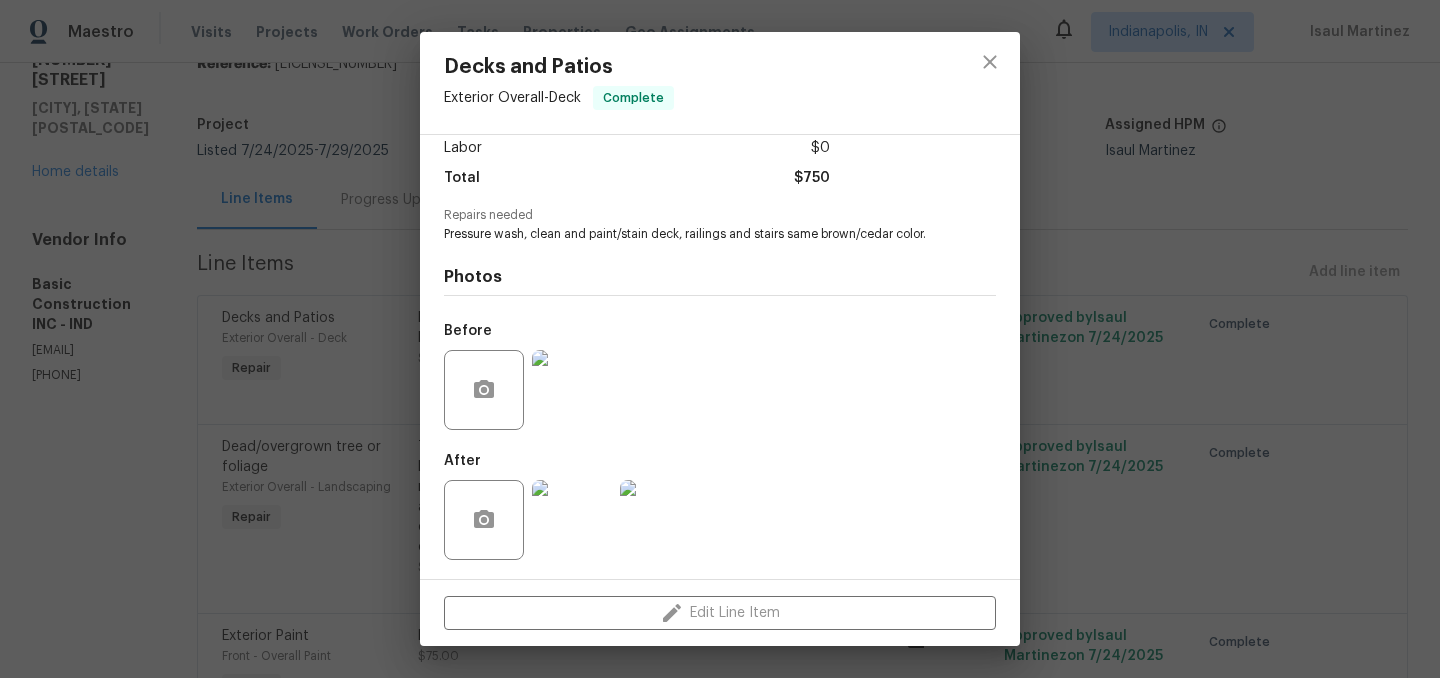 scroll, scrollTop: 0, scrollLeft: 0, axis: both 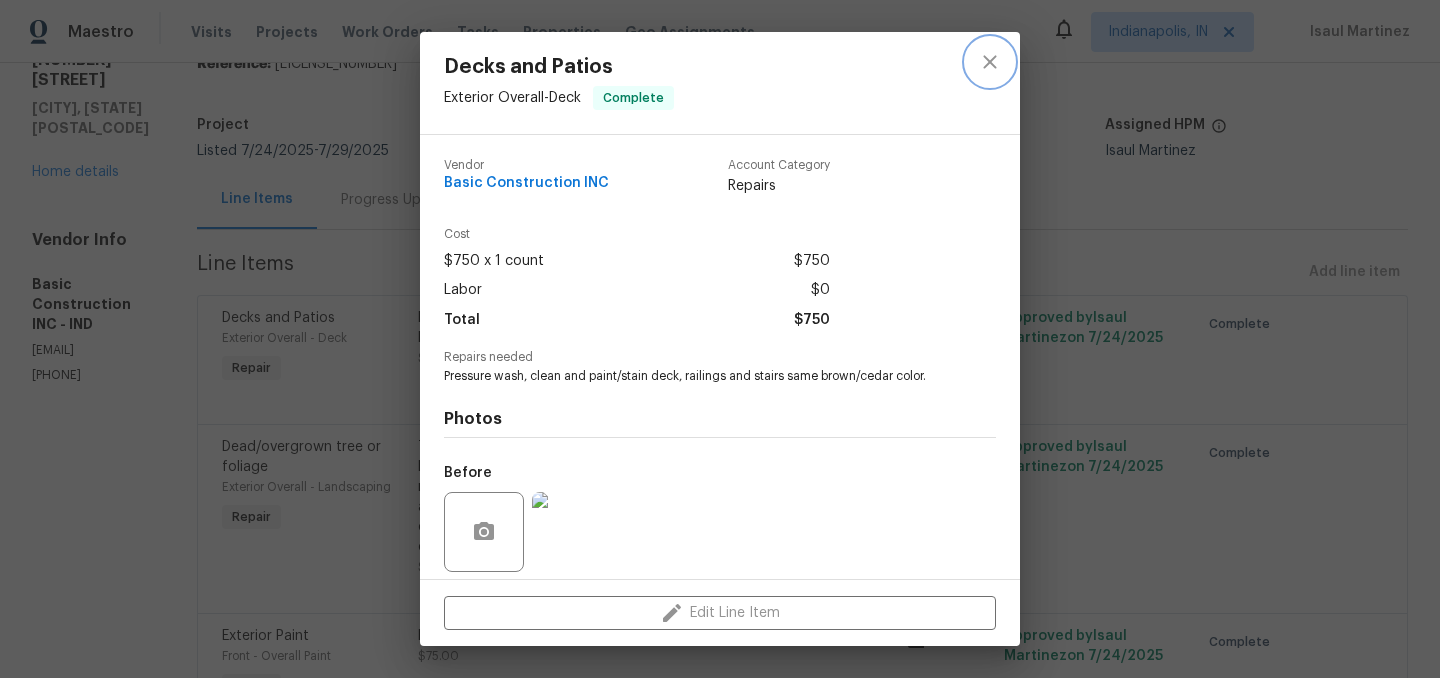 click 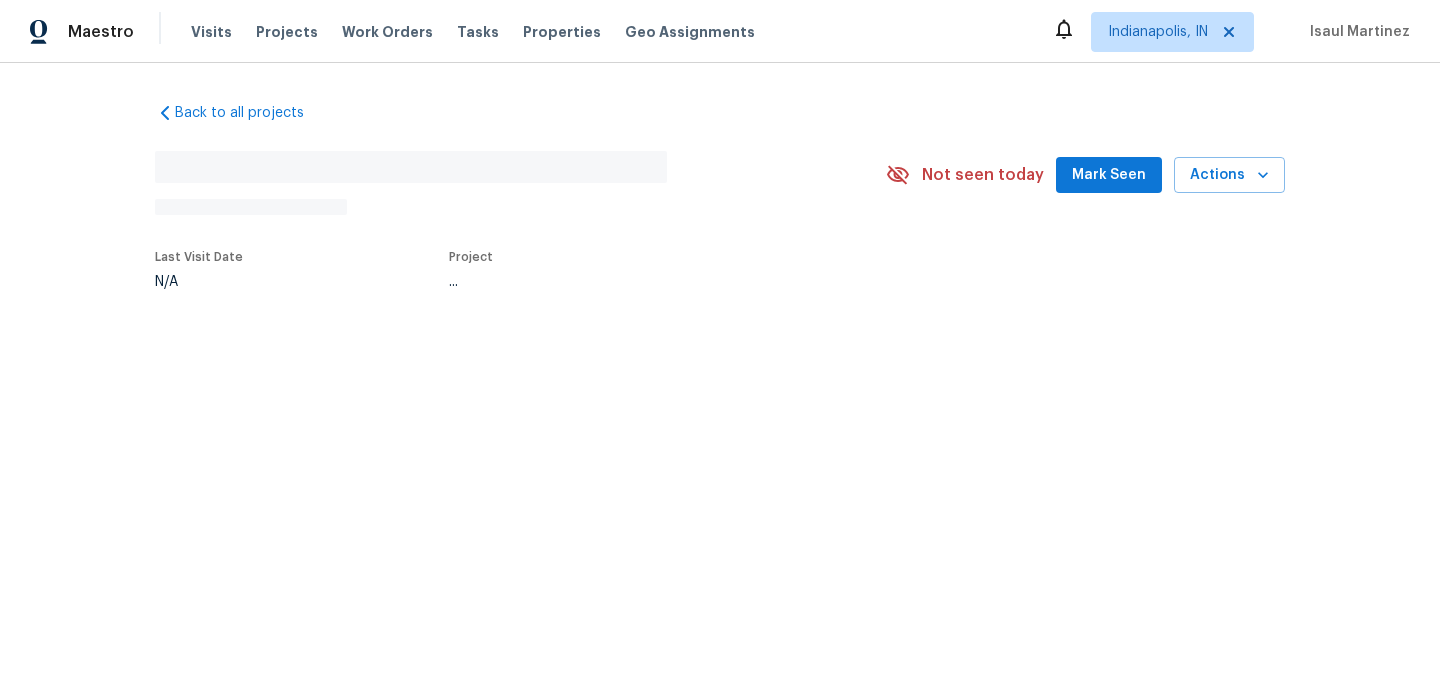 scroll, scrollTop: 0, scrollLeft: 0, axis: both 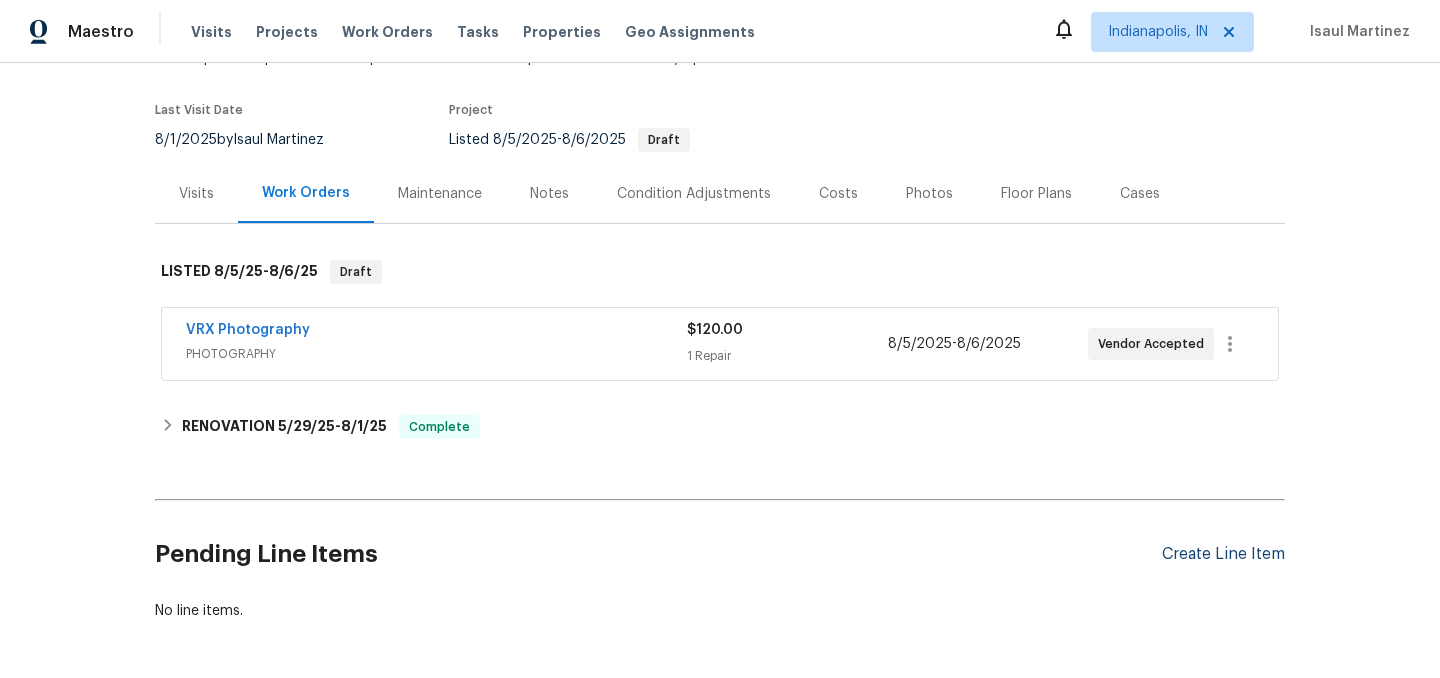 click on "Create Line Item" at bounding box center [1223, 554] 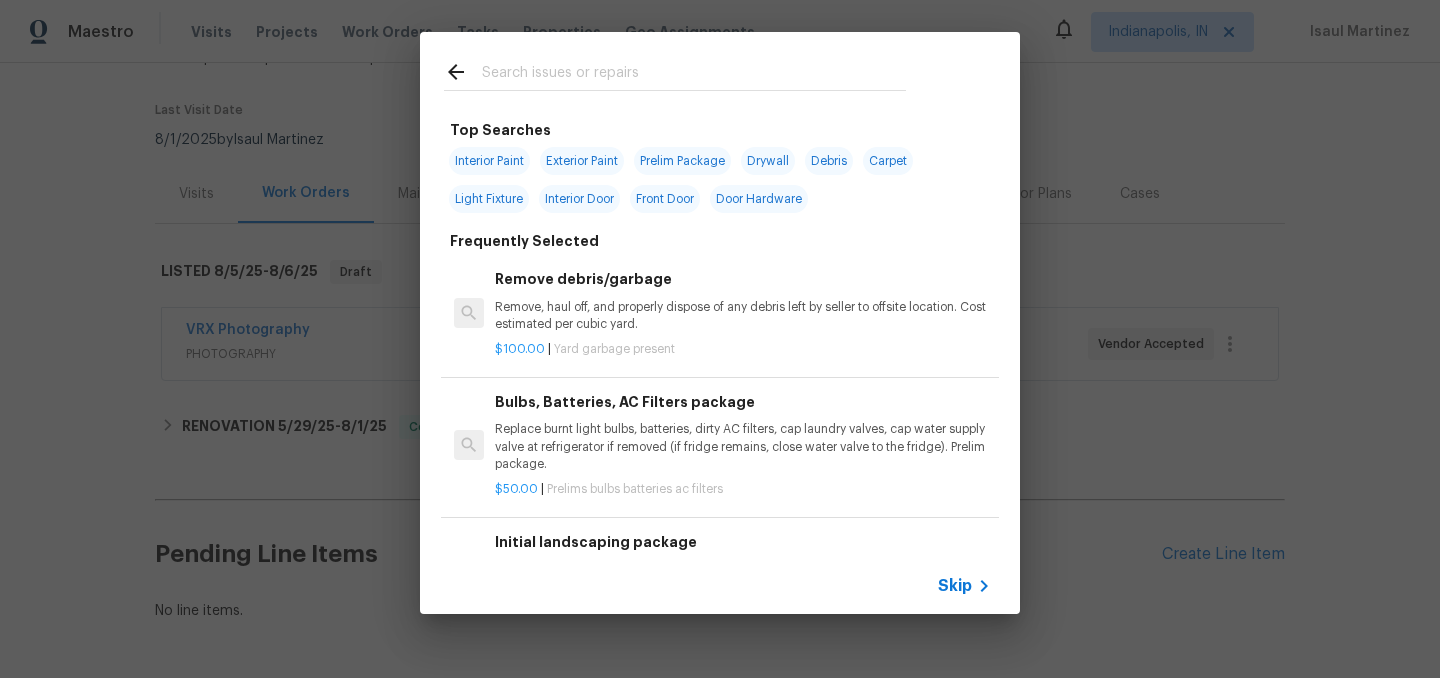 click at bounding box center (694, 75) 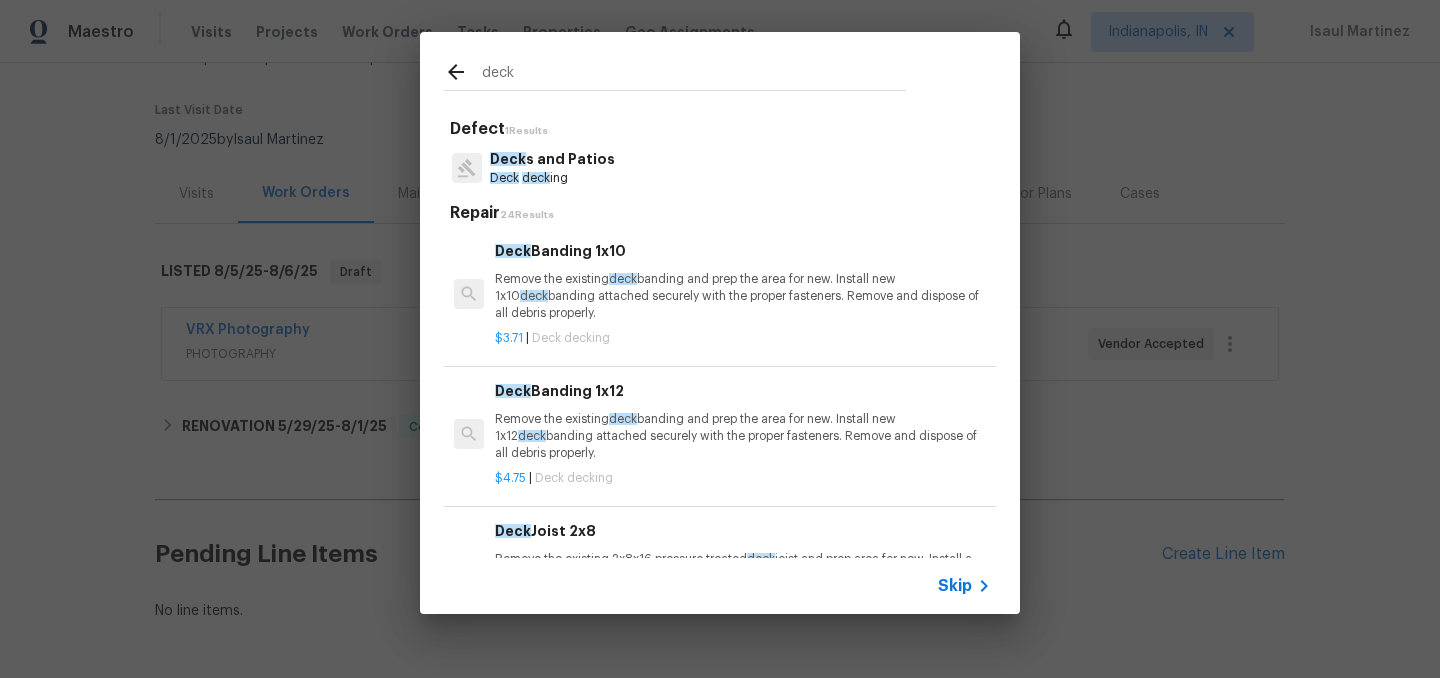 type on "deck" 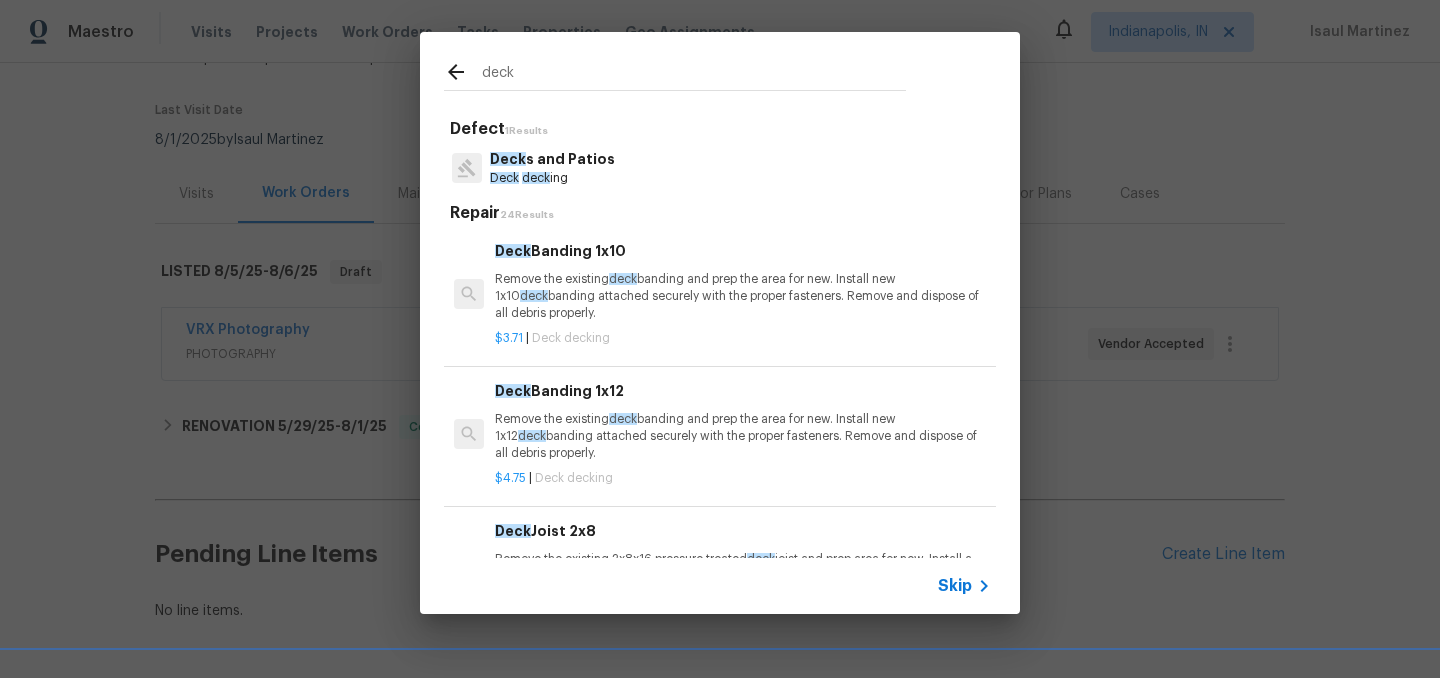 click on "Deck s and Patios" at bounding box center [552, 159] 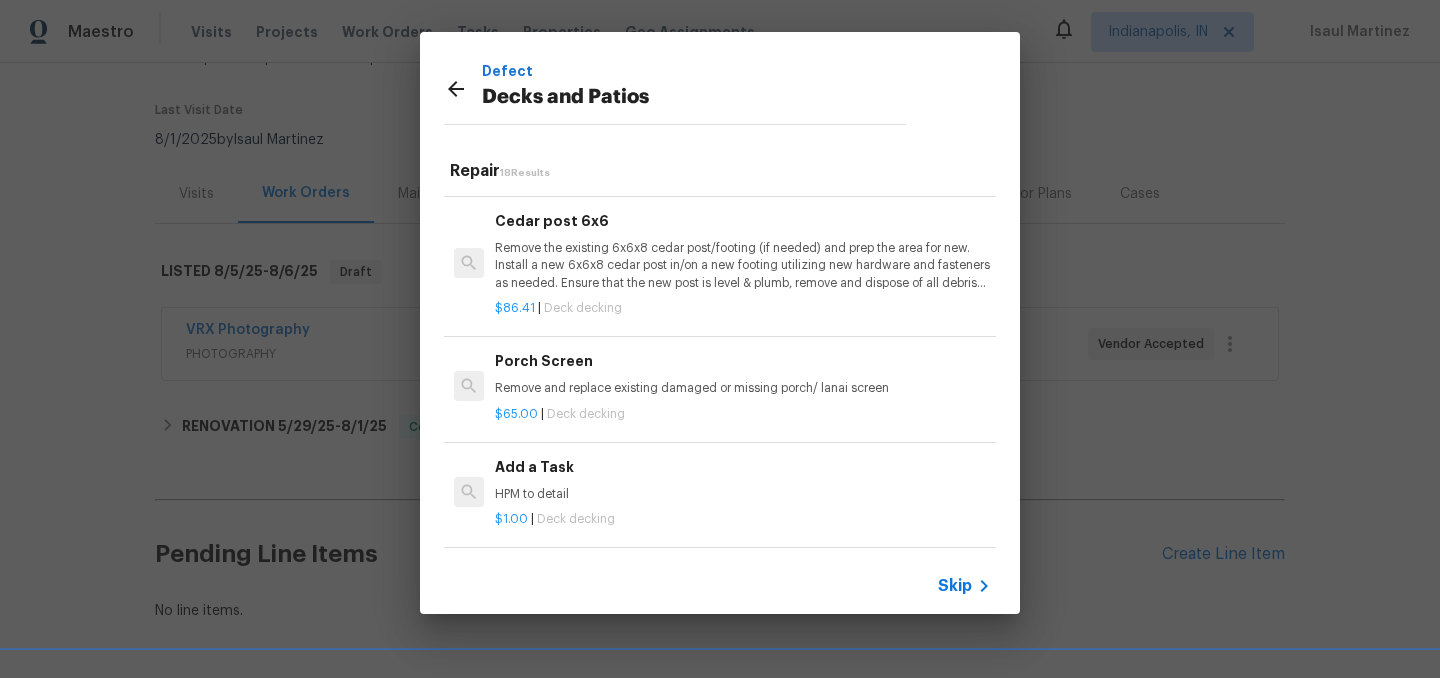 scroll, scrollTop: 1810, scrollLeft: 0, axis: vertical 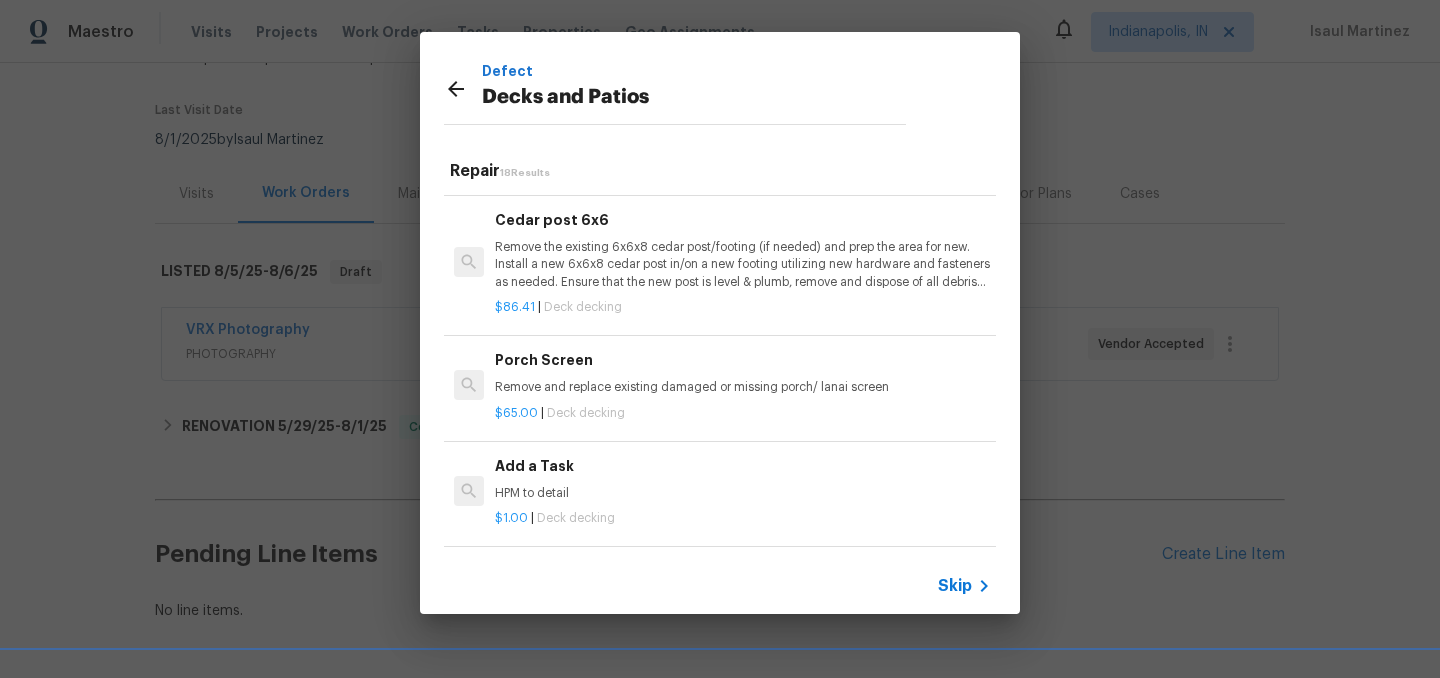 click on "Add a Task" at bounding box center [743, 466] 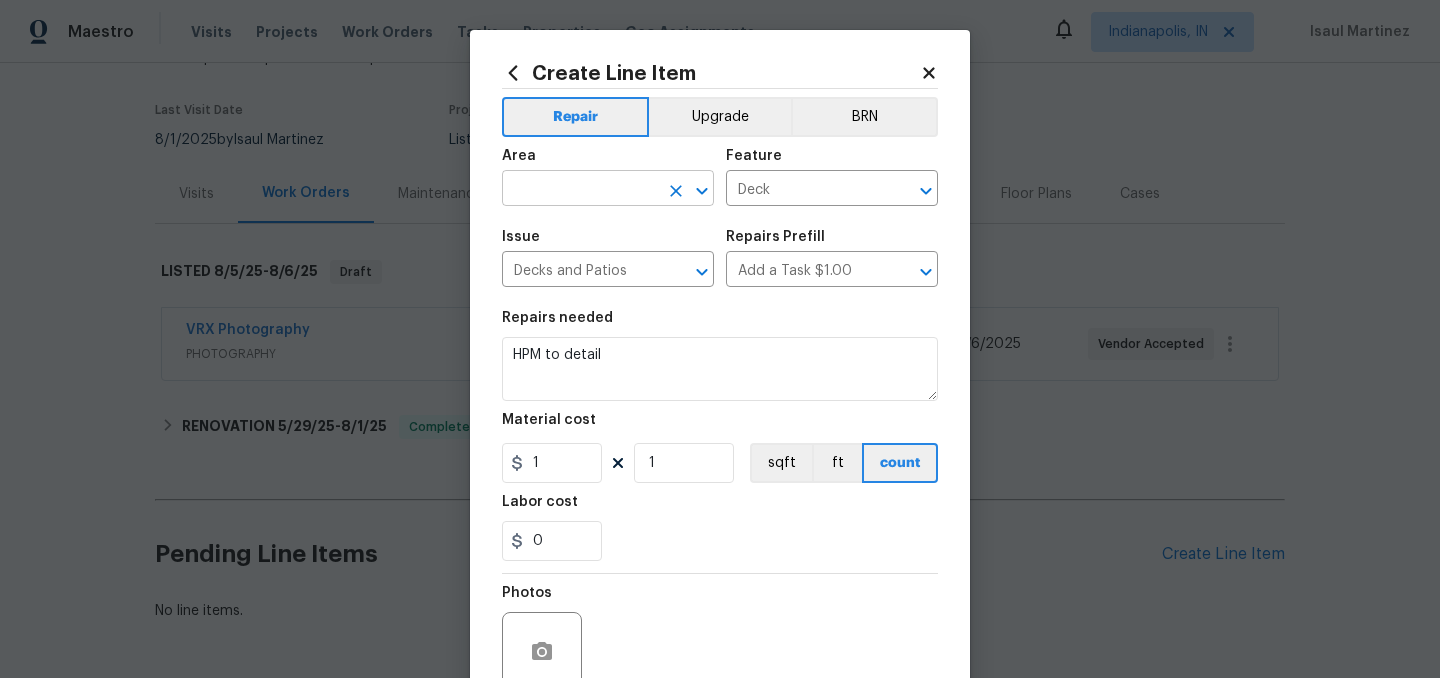 click at bounding box center [580, 190] 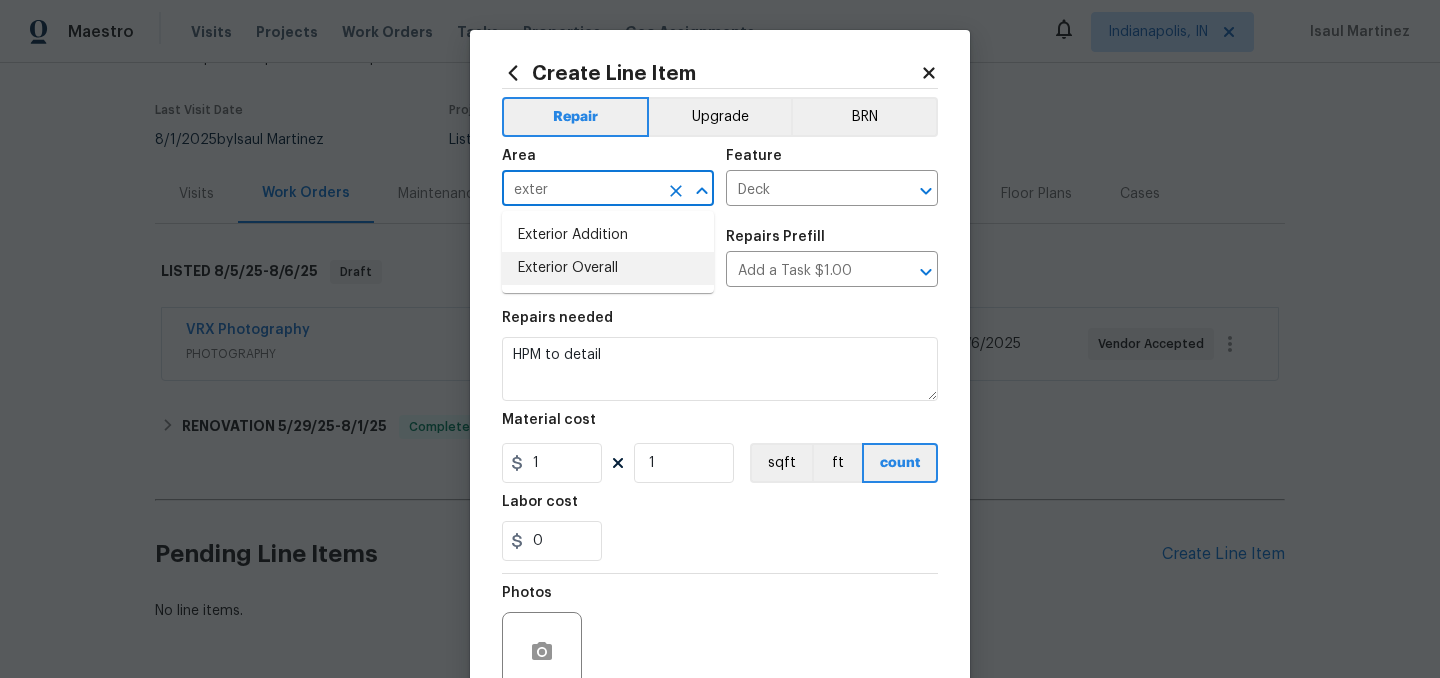 click on "Exterior Overall" at bounding box center [608, 268] 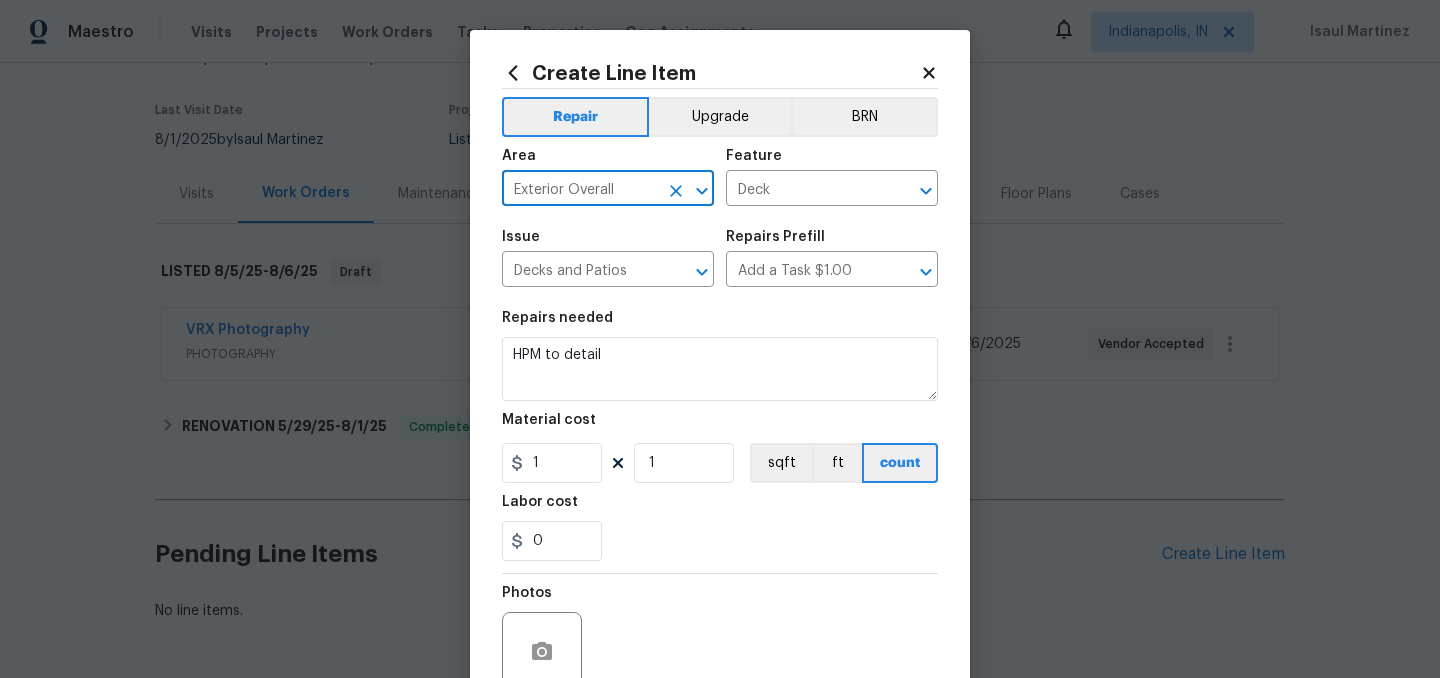 type on "Exterior Overall" 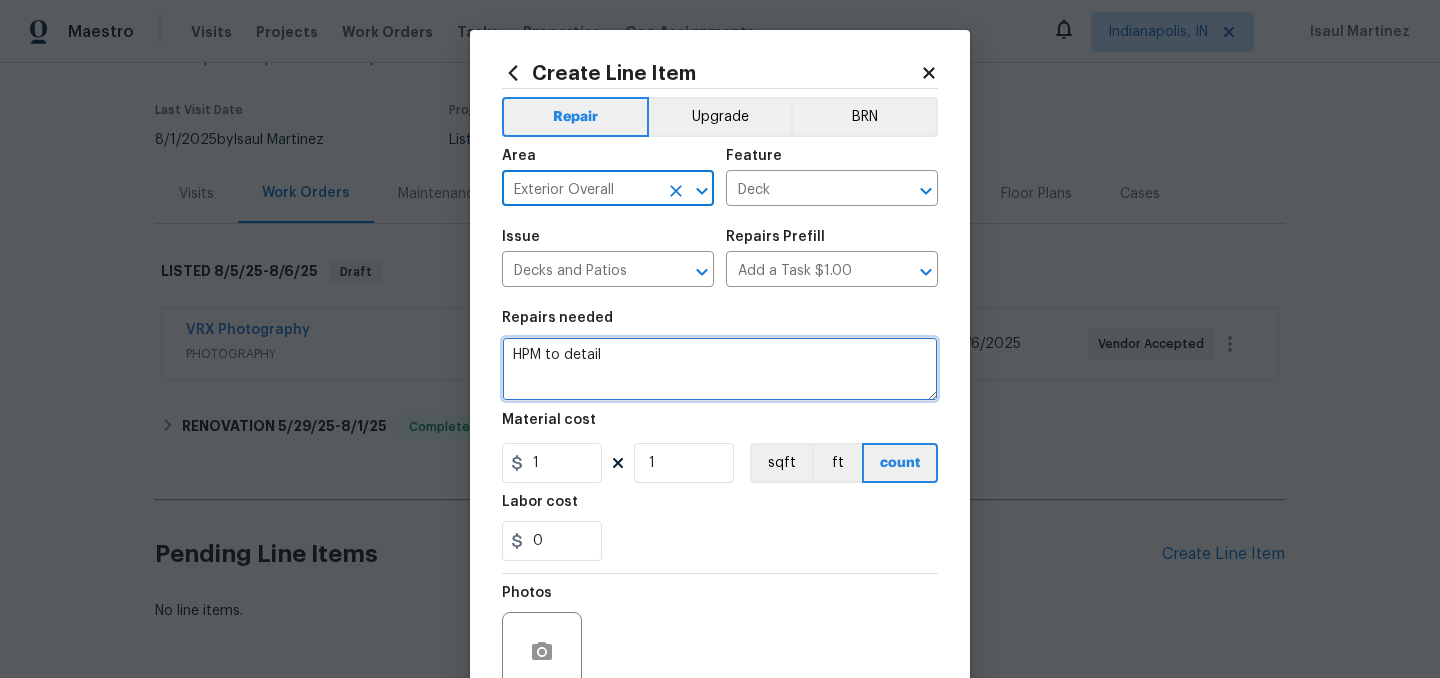 click on "HPM to detail" at bounding box center [720, 369] 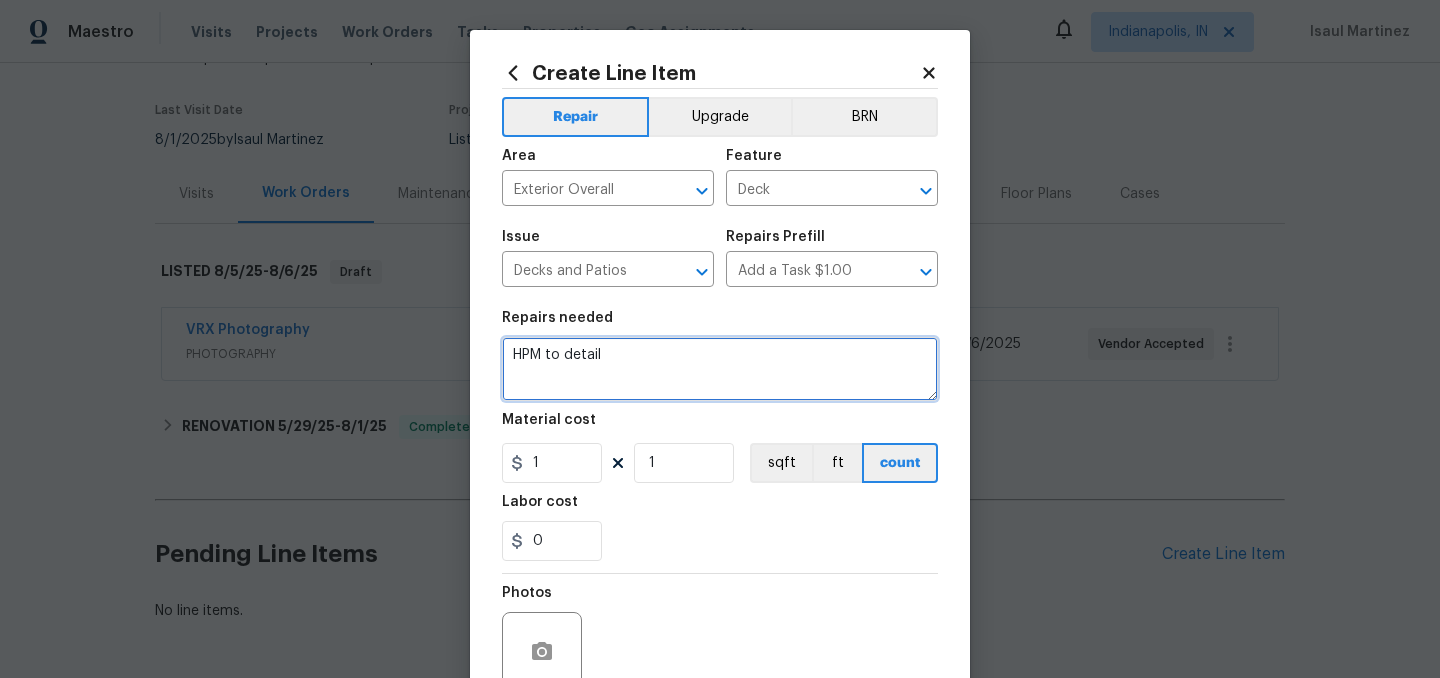 click on "HPM to detail" at bounding box center (720, 369) 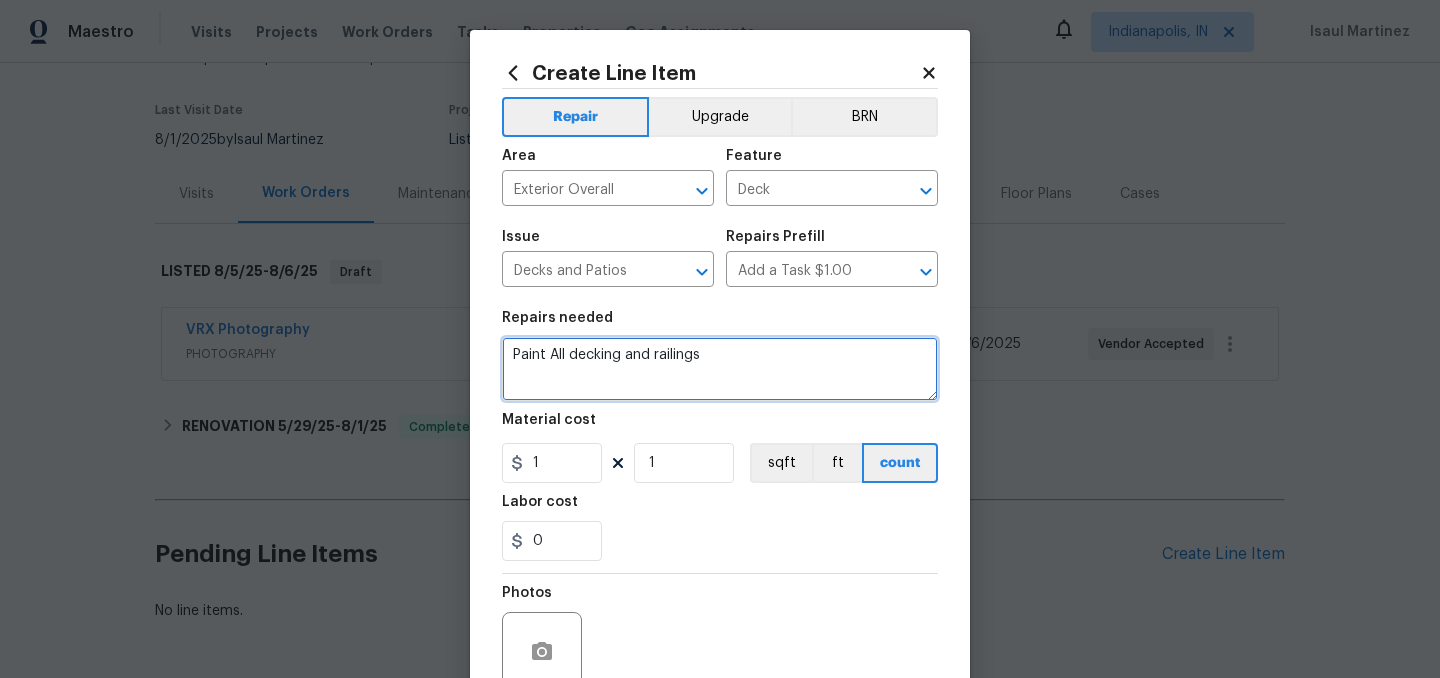 click on "Paint All decking and railings" at bounding box center (720, 369) 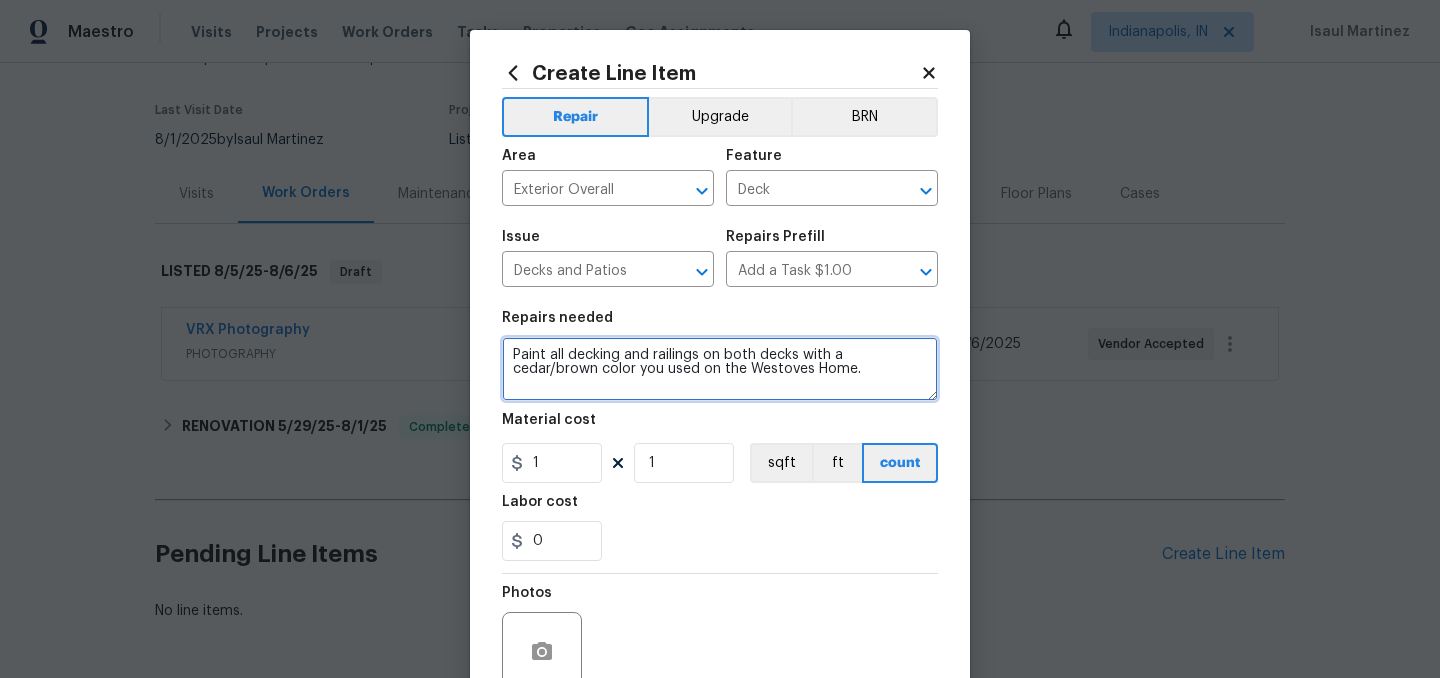 type on "Paint all decking and railings on both decks with a cedar/brown color you used on the [LAST] Home." 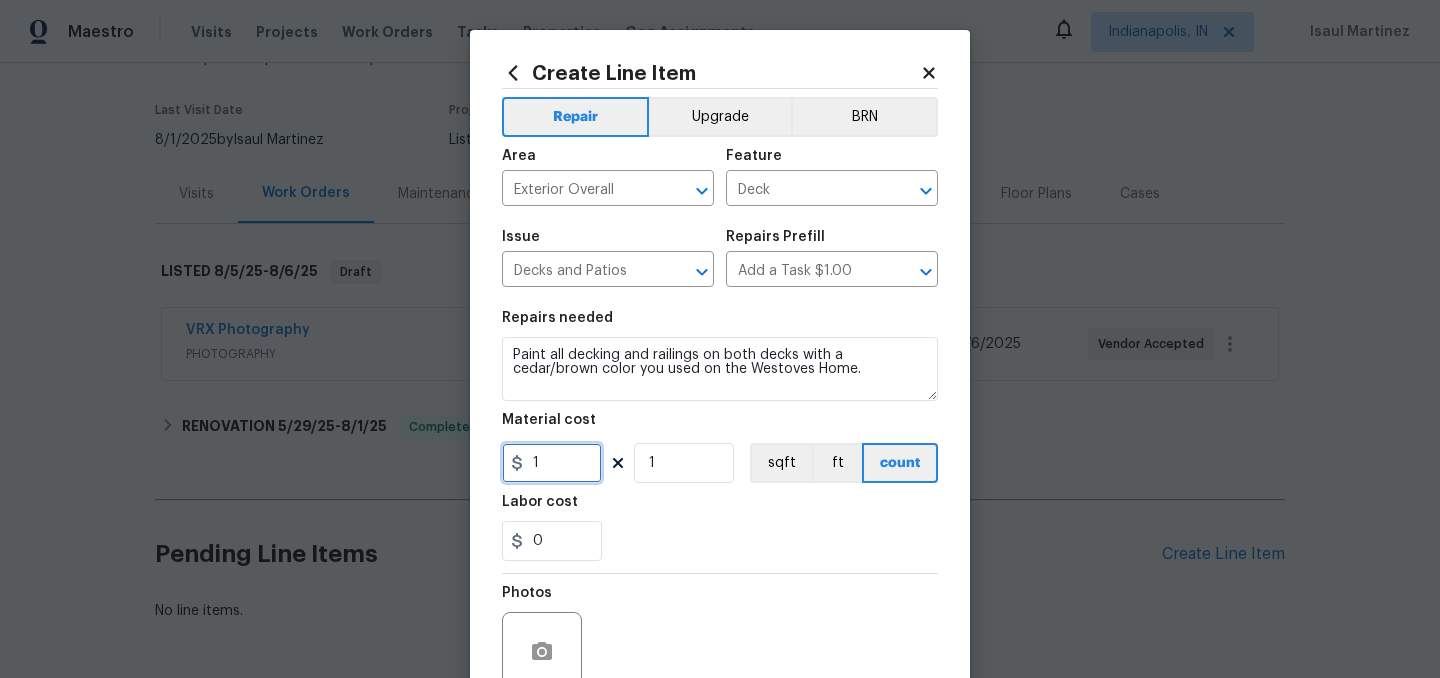 click on "1" at bounding box center (552, 463) 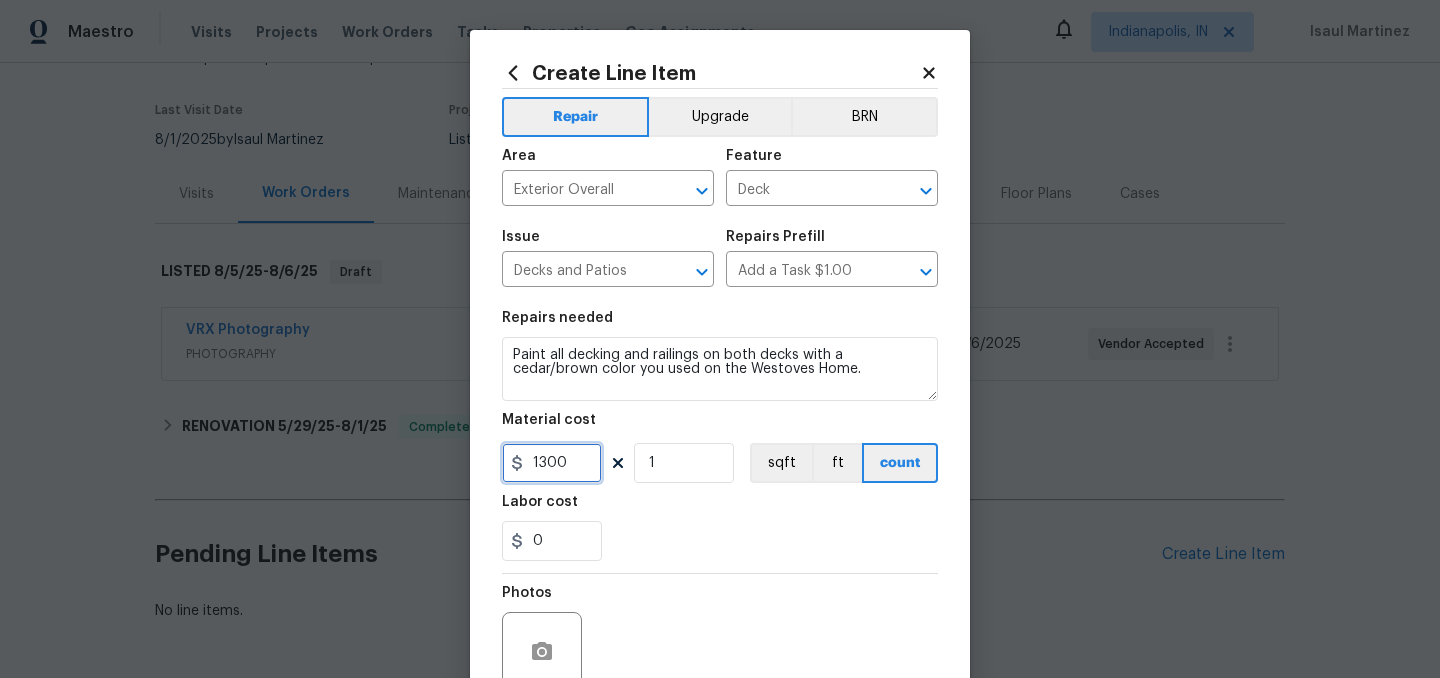 type on "1300" 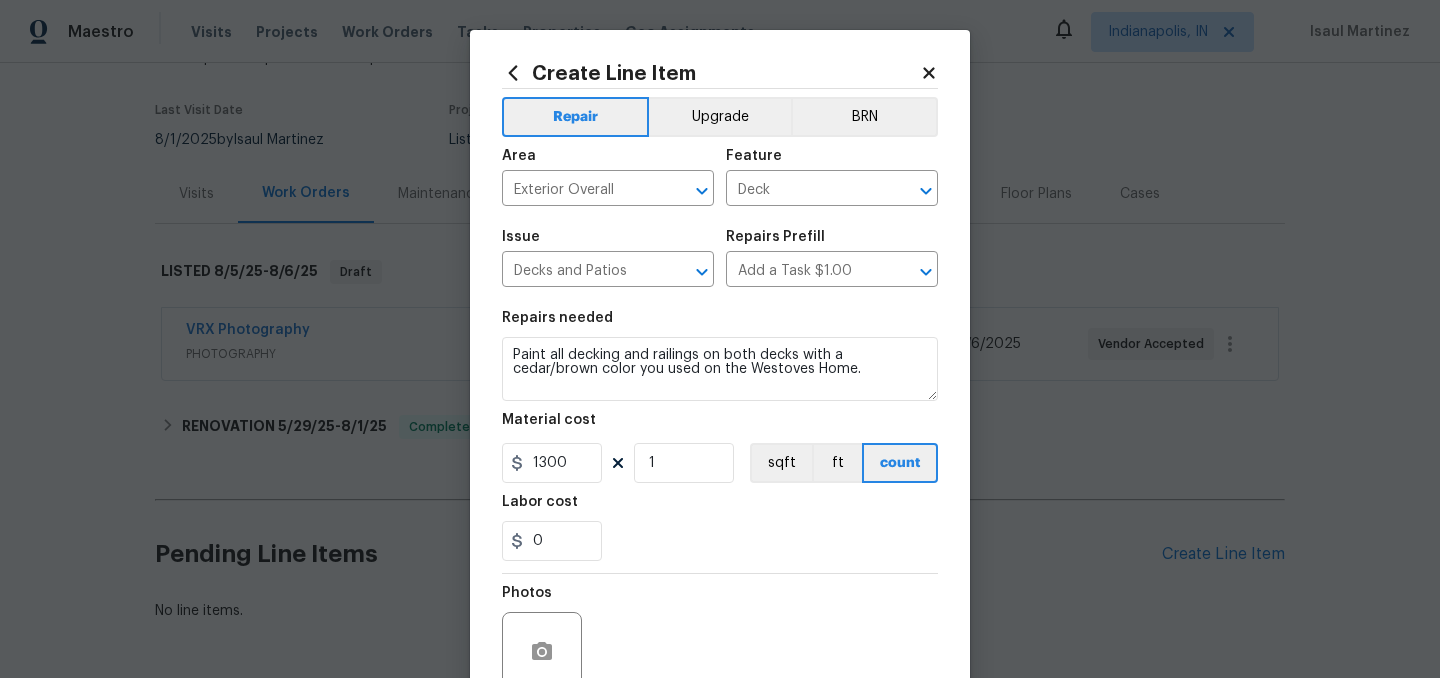 click on "0" at bounding box center (720, 541) 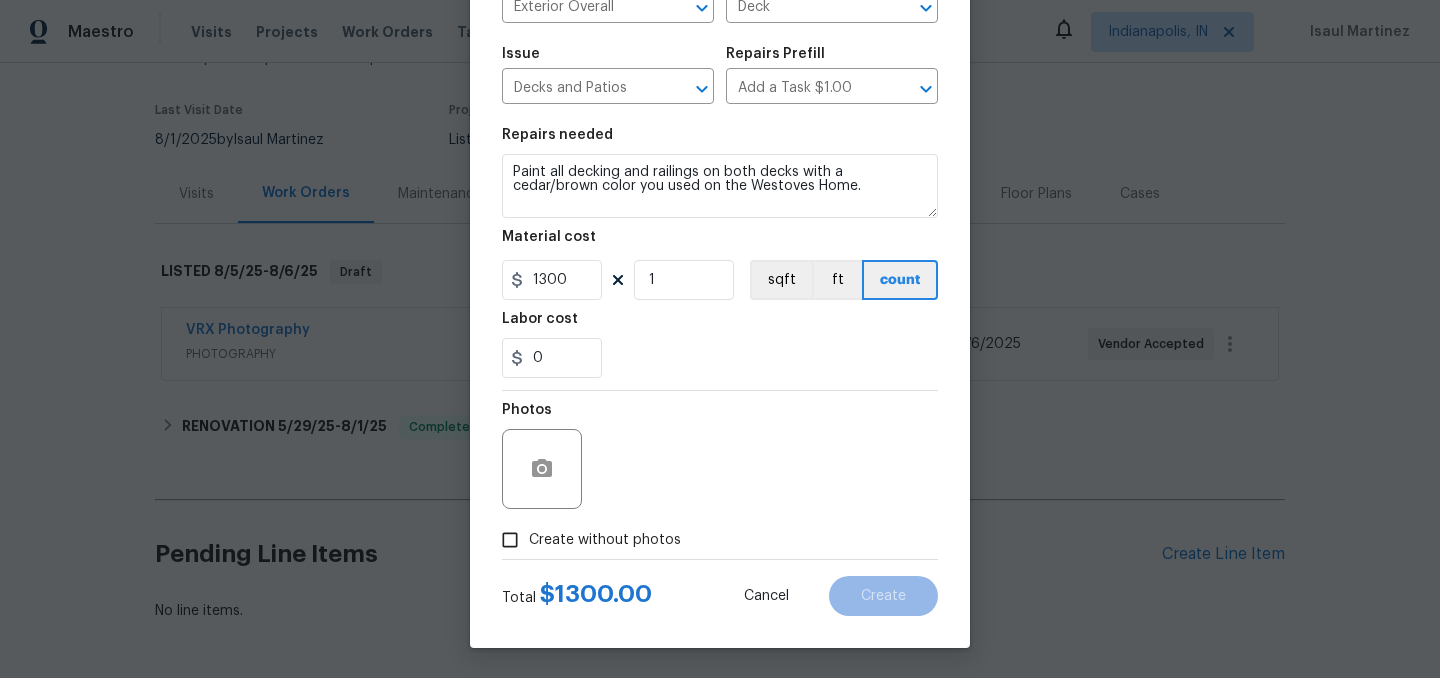 click on "Create without photos" at bounding box center (510, 540) 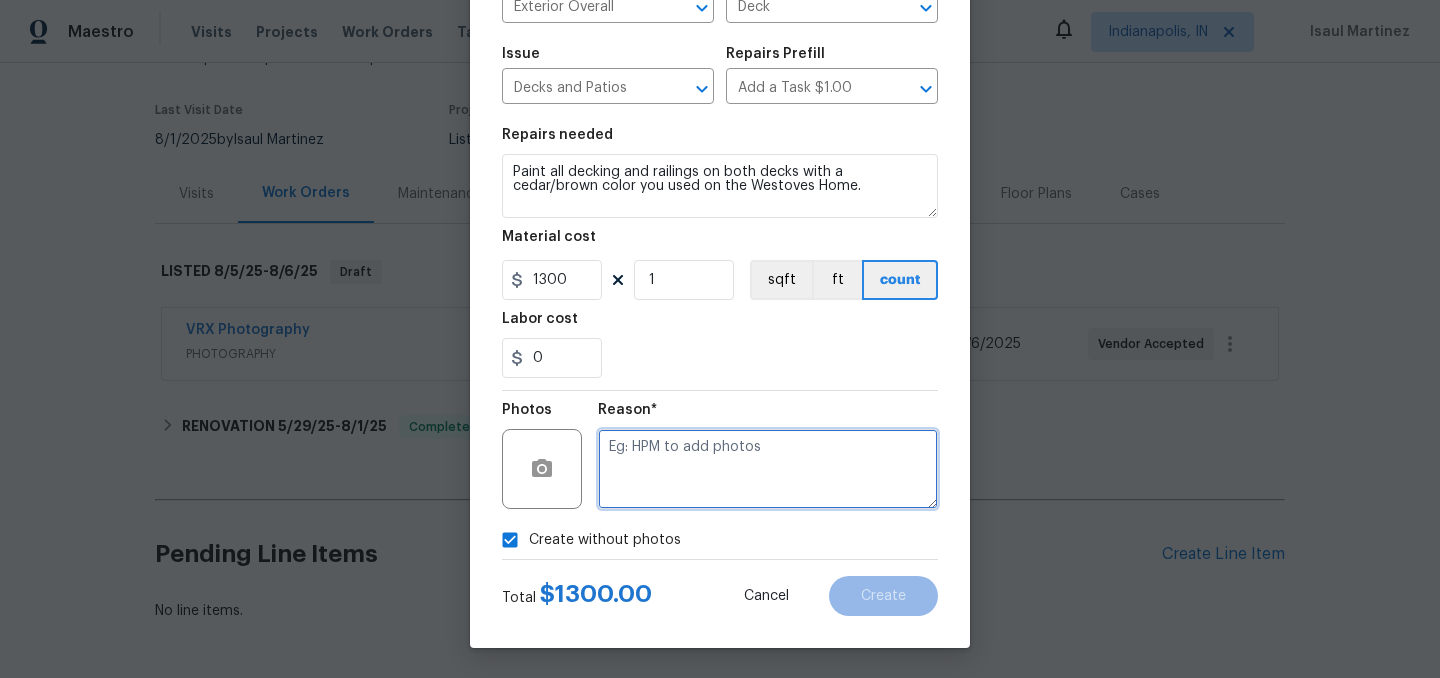 click at bounding box center [768, 469] 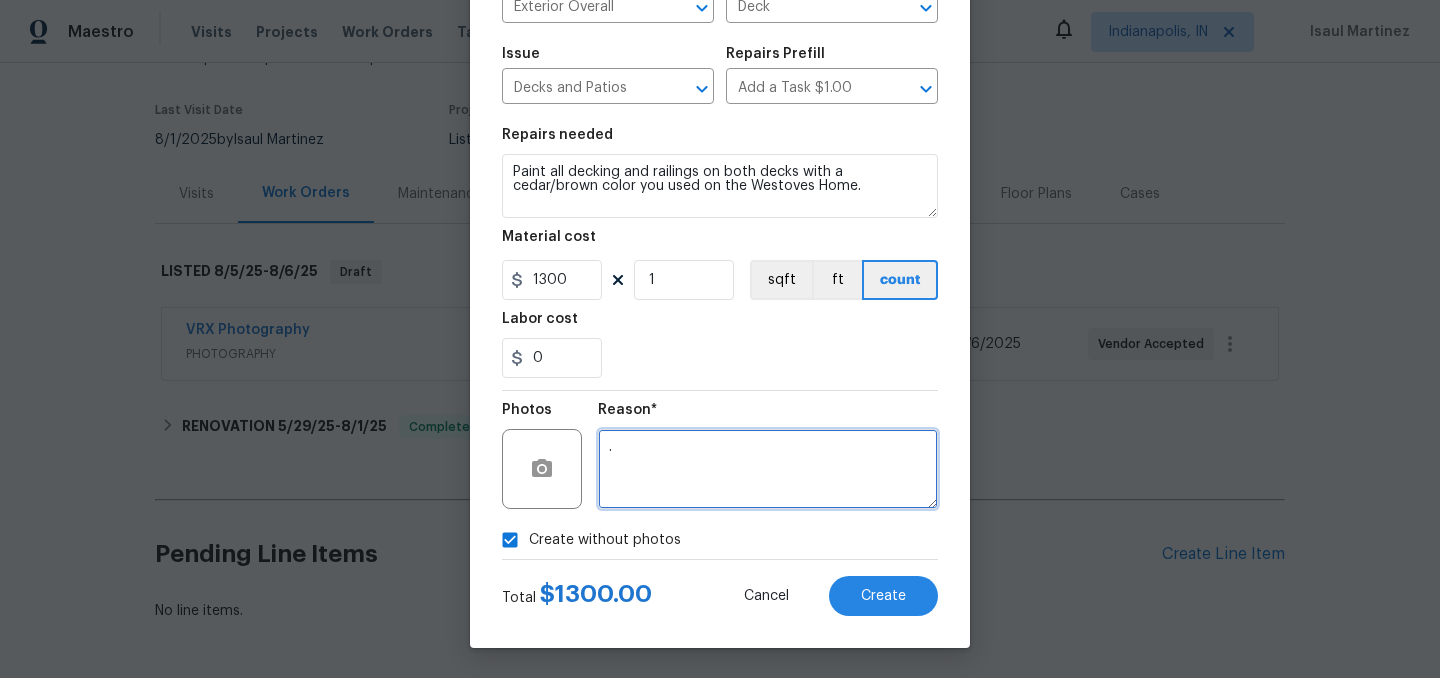 type on "." 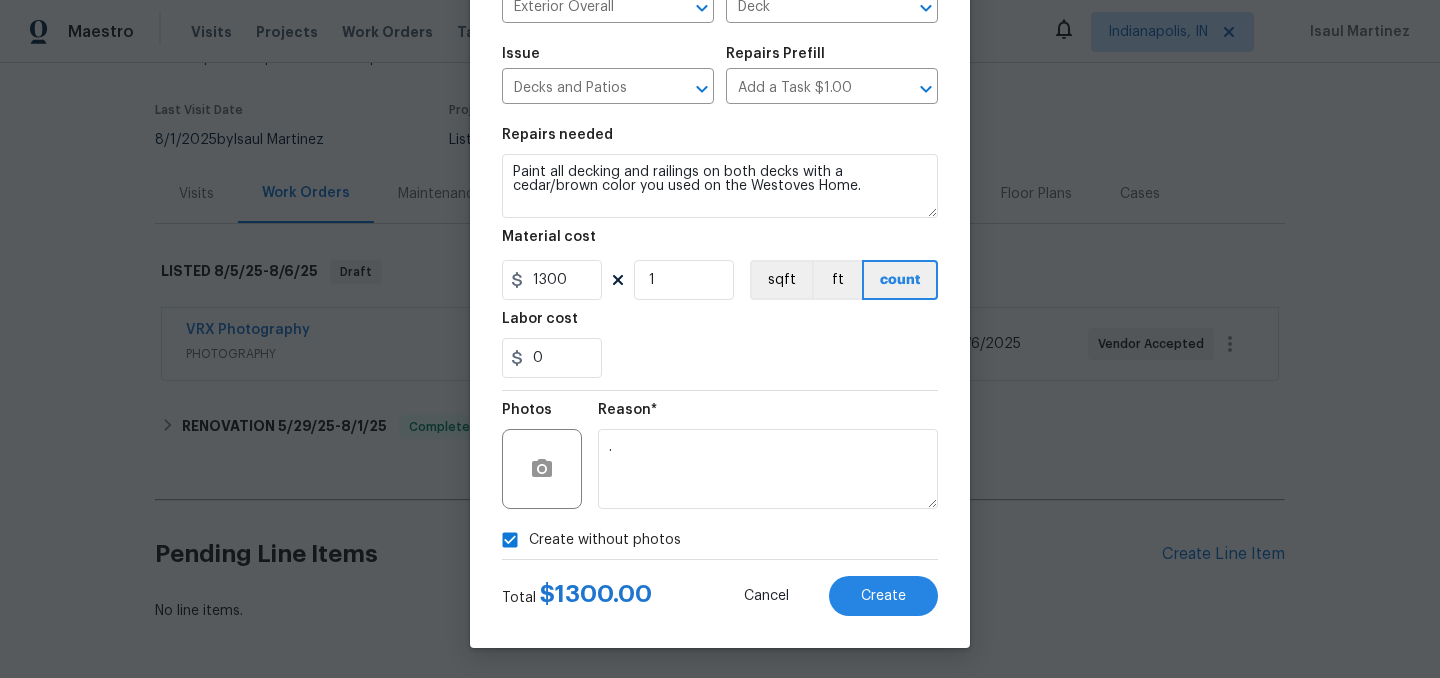 click on "Create without photos" at bounding box center (605, 540) 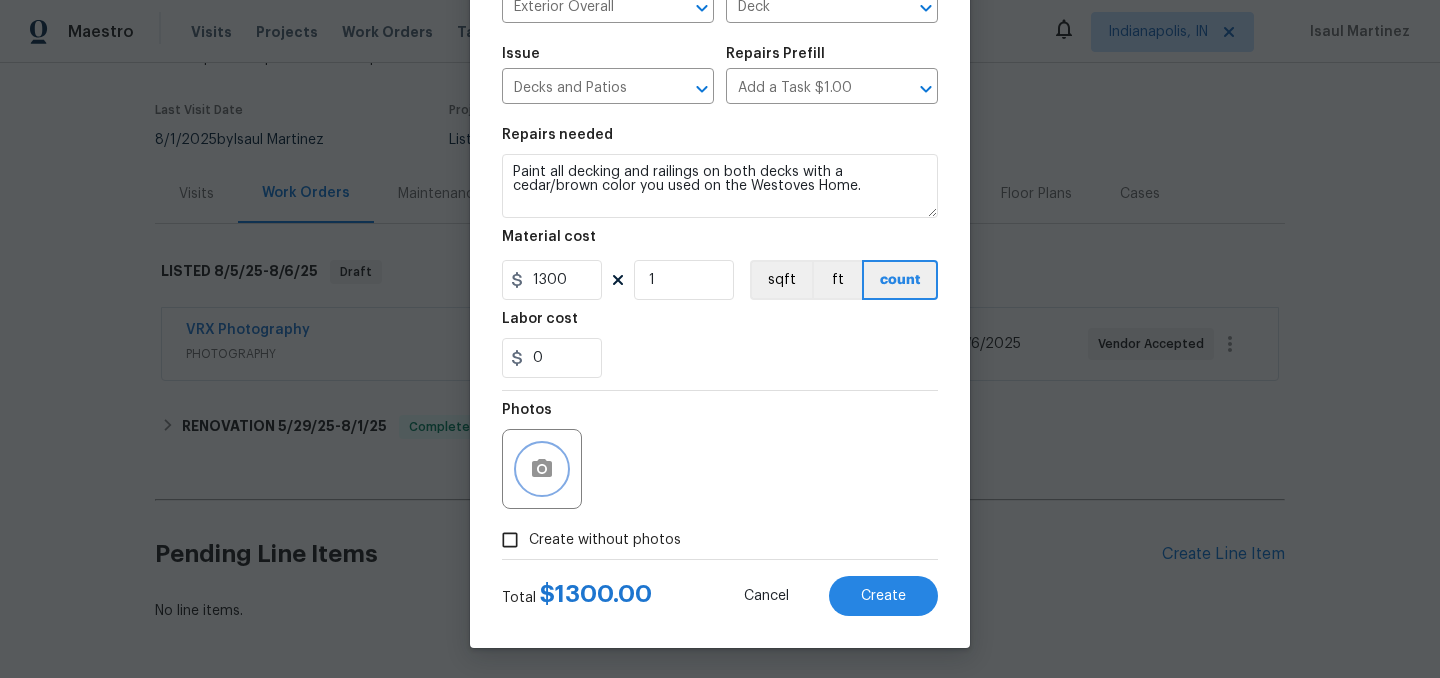 click 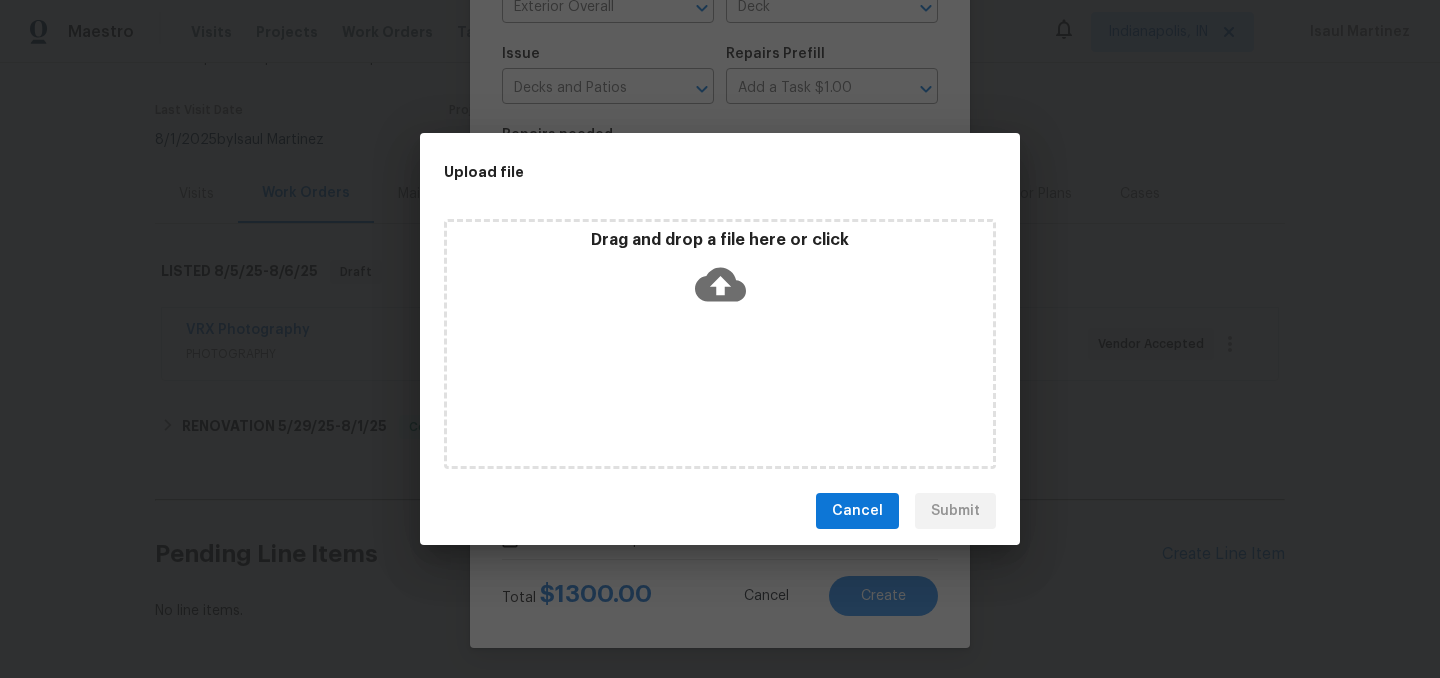 click 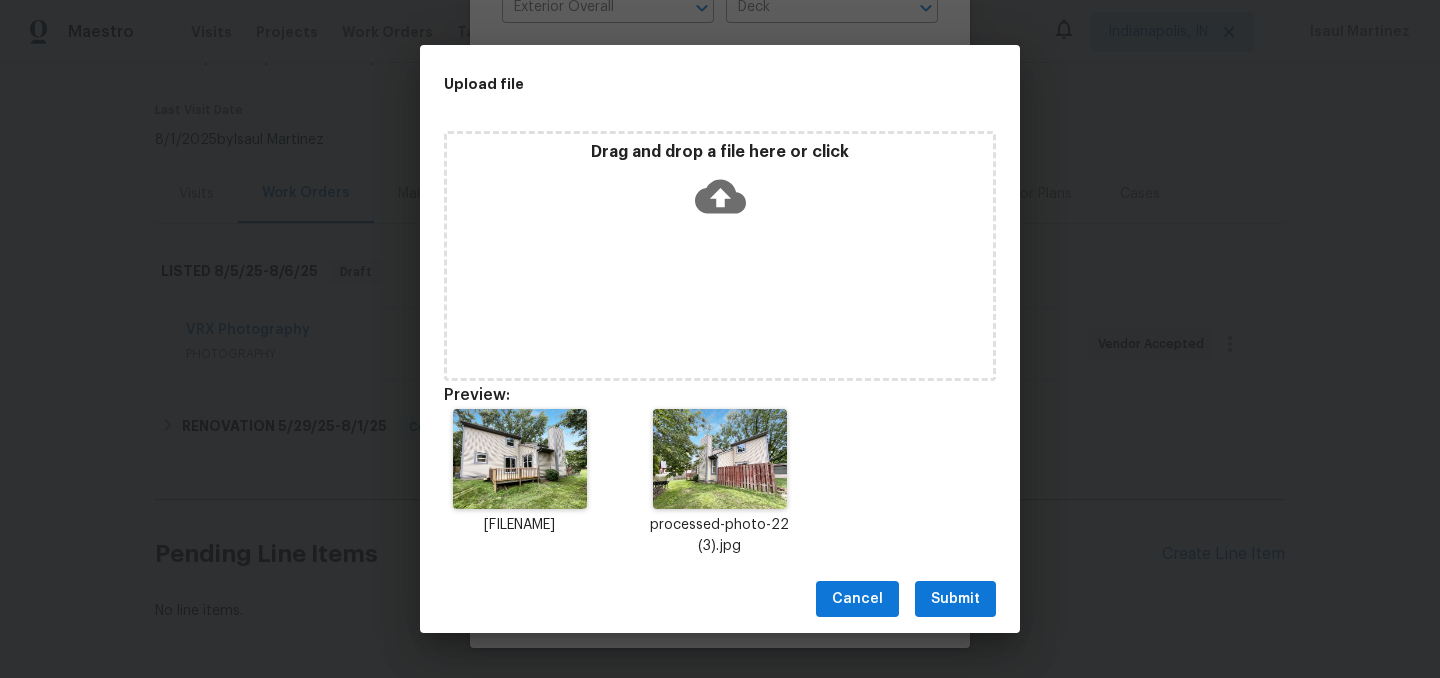 click on "Submit" at bounding box center [955, 599] 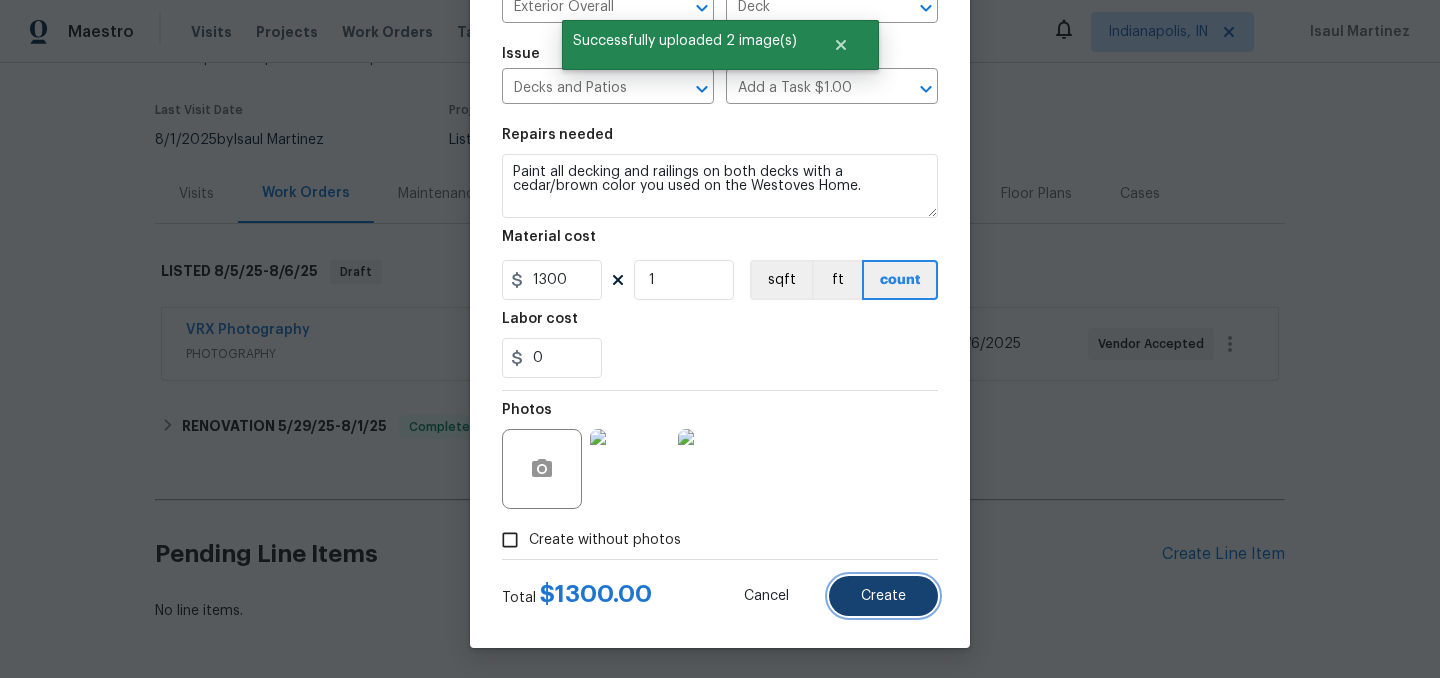 click on "Create" at bounding box center (883, 596) 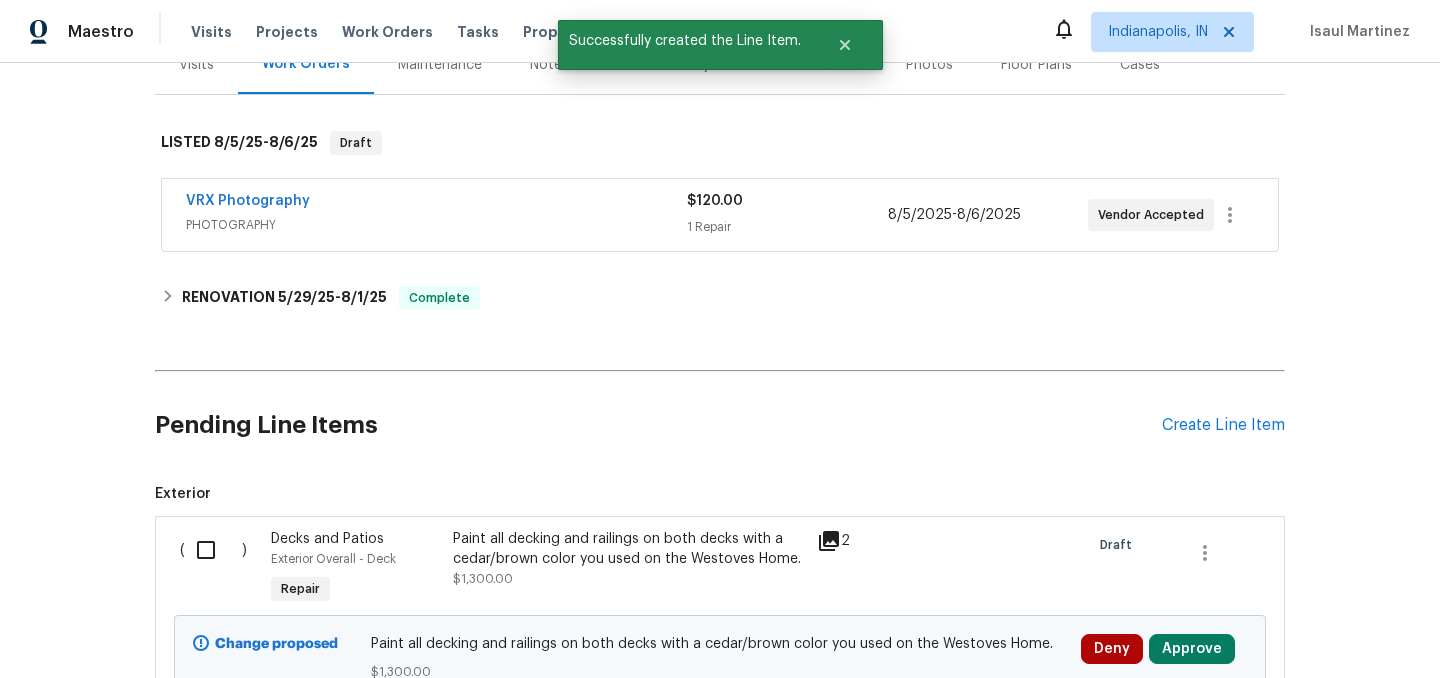 scroll, scrollTop: 446, scrollLeft: 0, axis: vertical 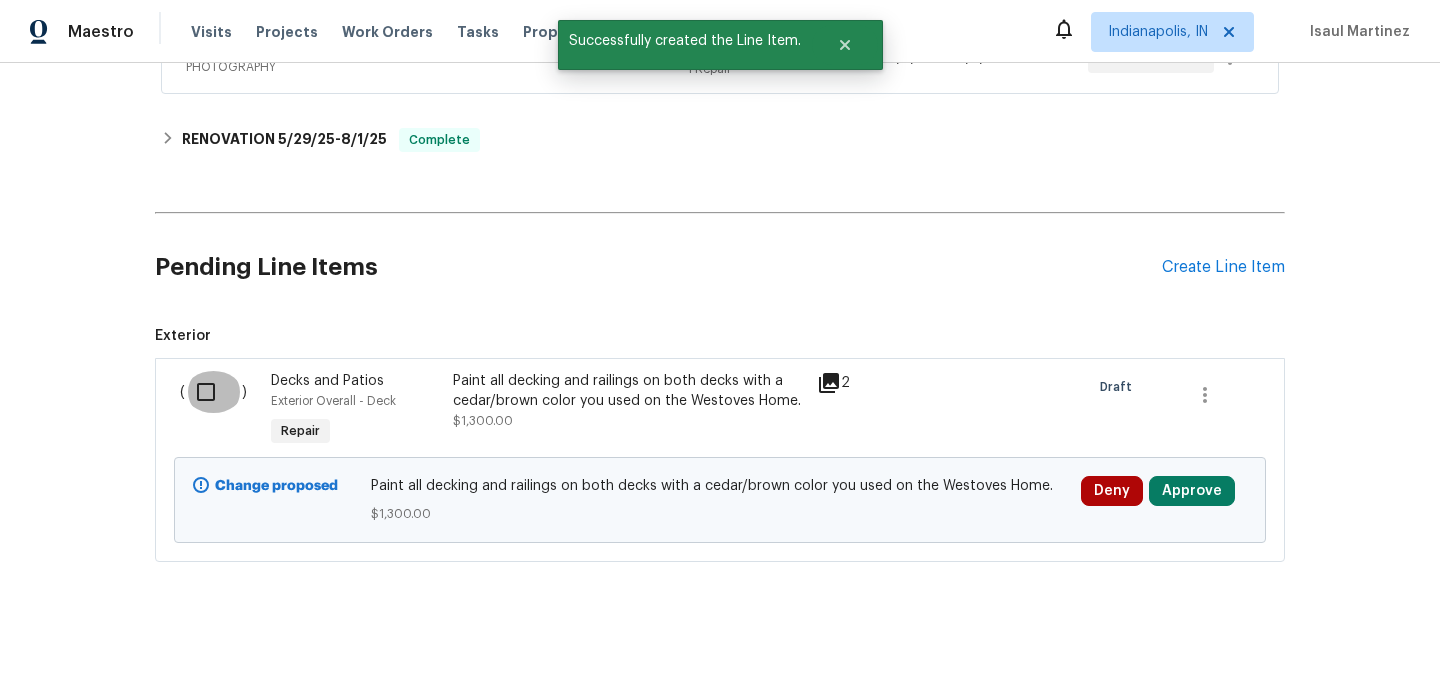 click at bounding box center (213, 392) 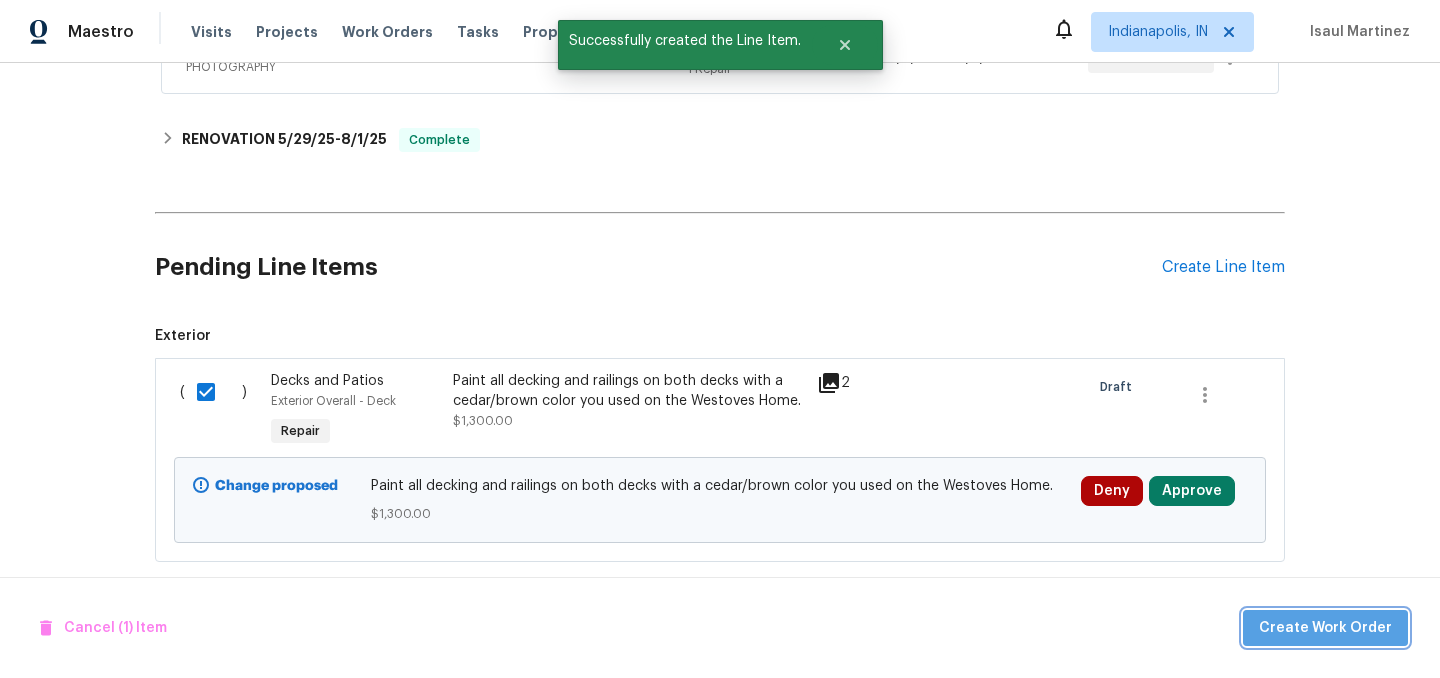 click on "Create Work Order" at bounding box center (1325, 628) 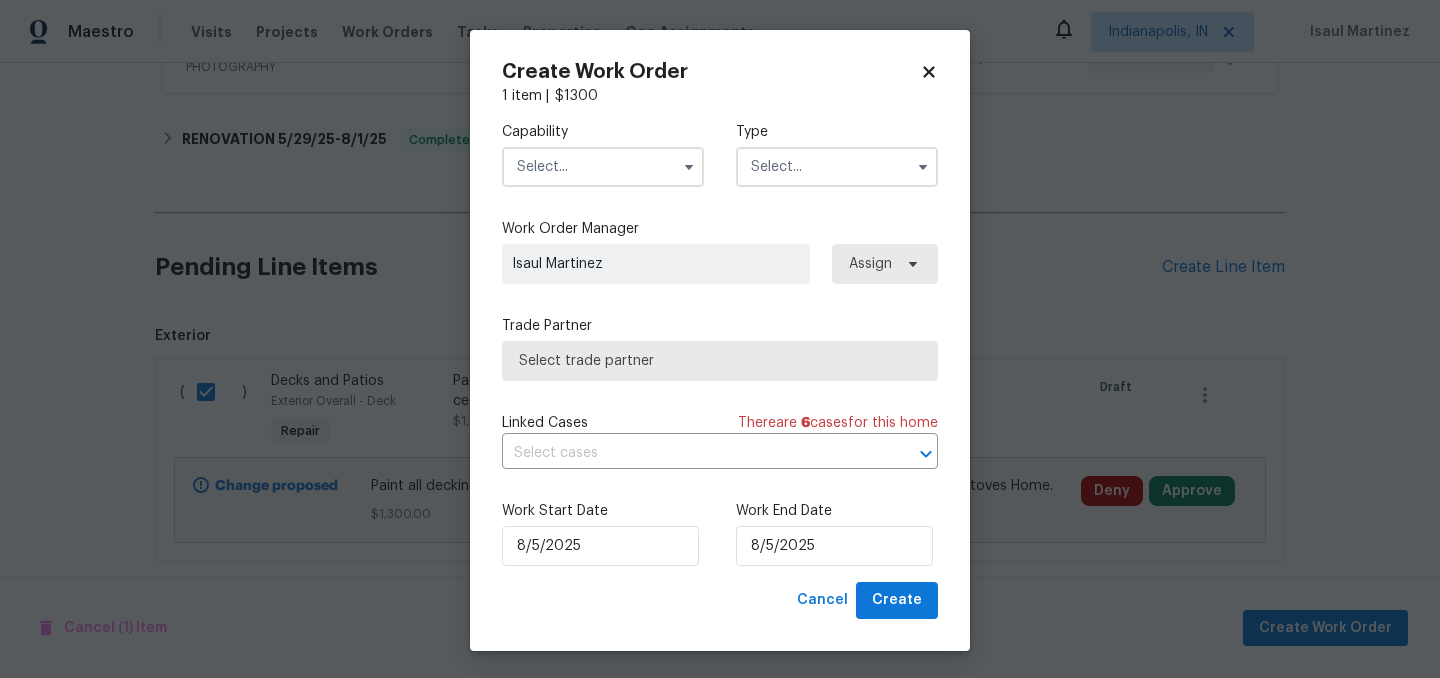 click at bounding box center (603, 167) 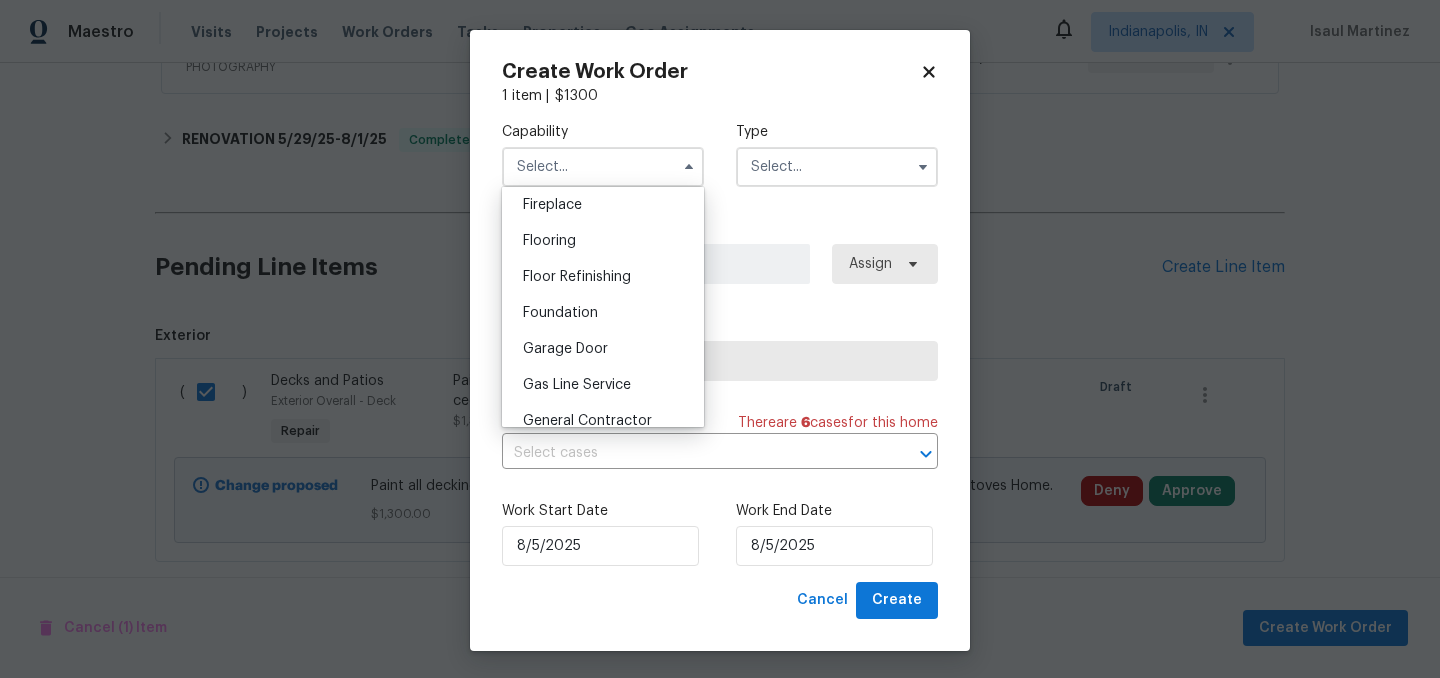 scroll, scrollTop: 798, scrollLeft: 0, axis: vertical 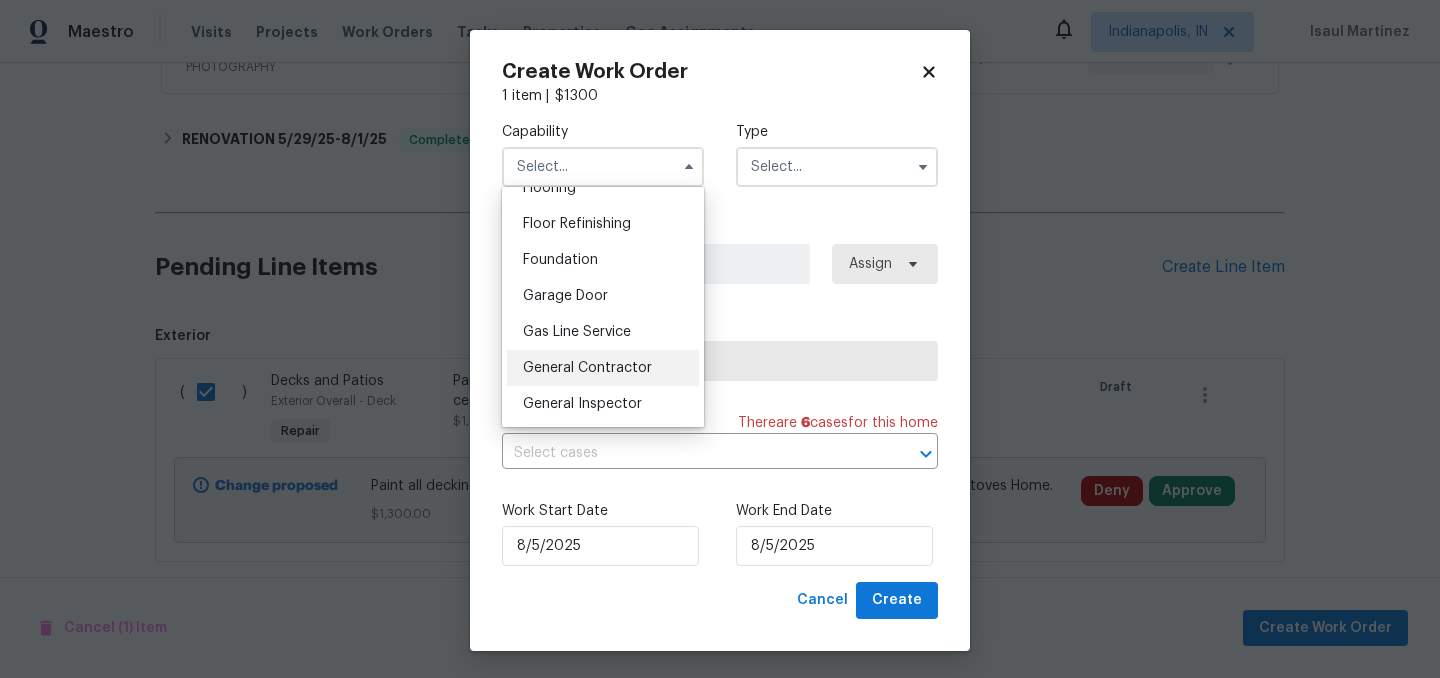 click on "General Contractor" at bounding box center [587, 368] 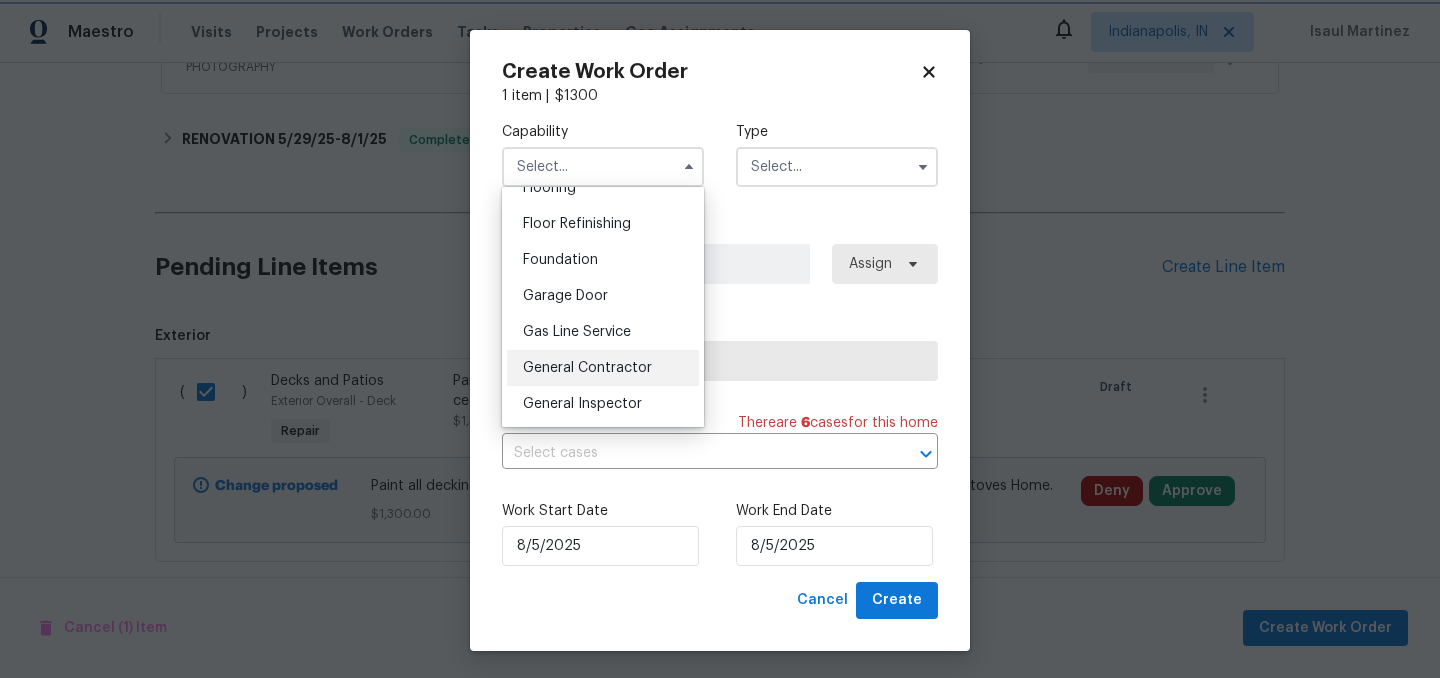 type on "General Contractor" 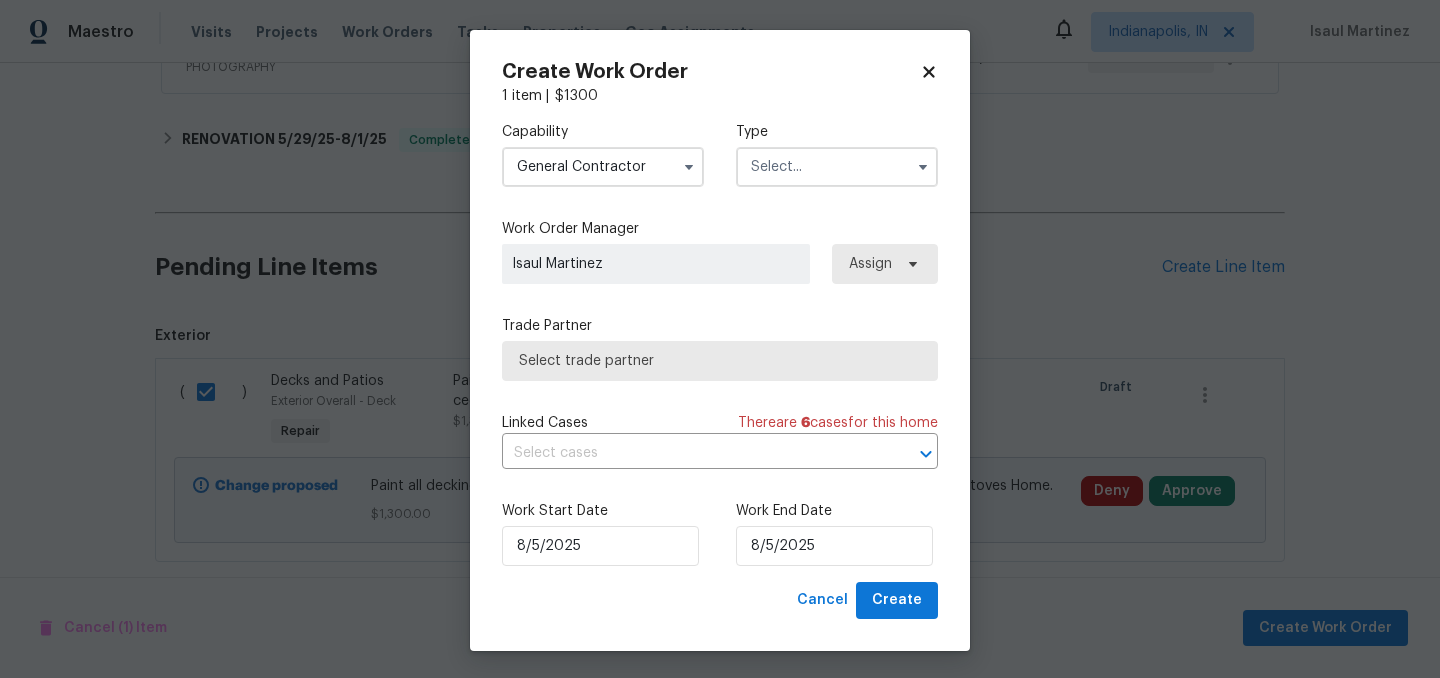 click at bounding box center (837, 167) 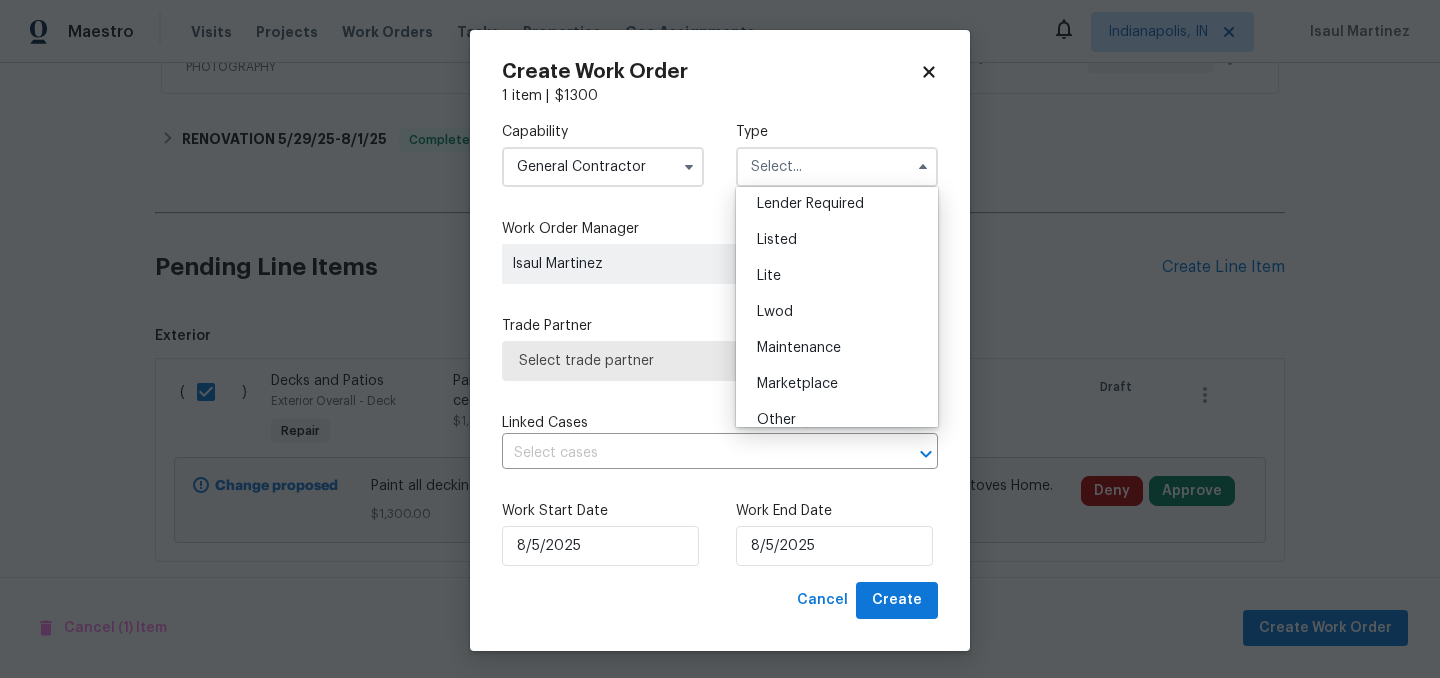 scroll, scrollTop: 195, scrollLeft: 0, axis: vertical 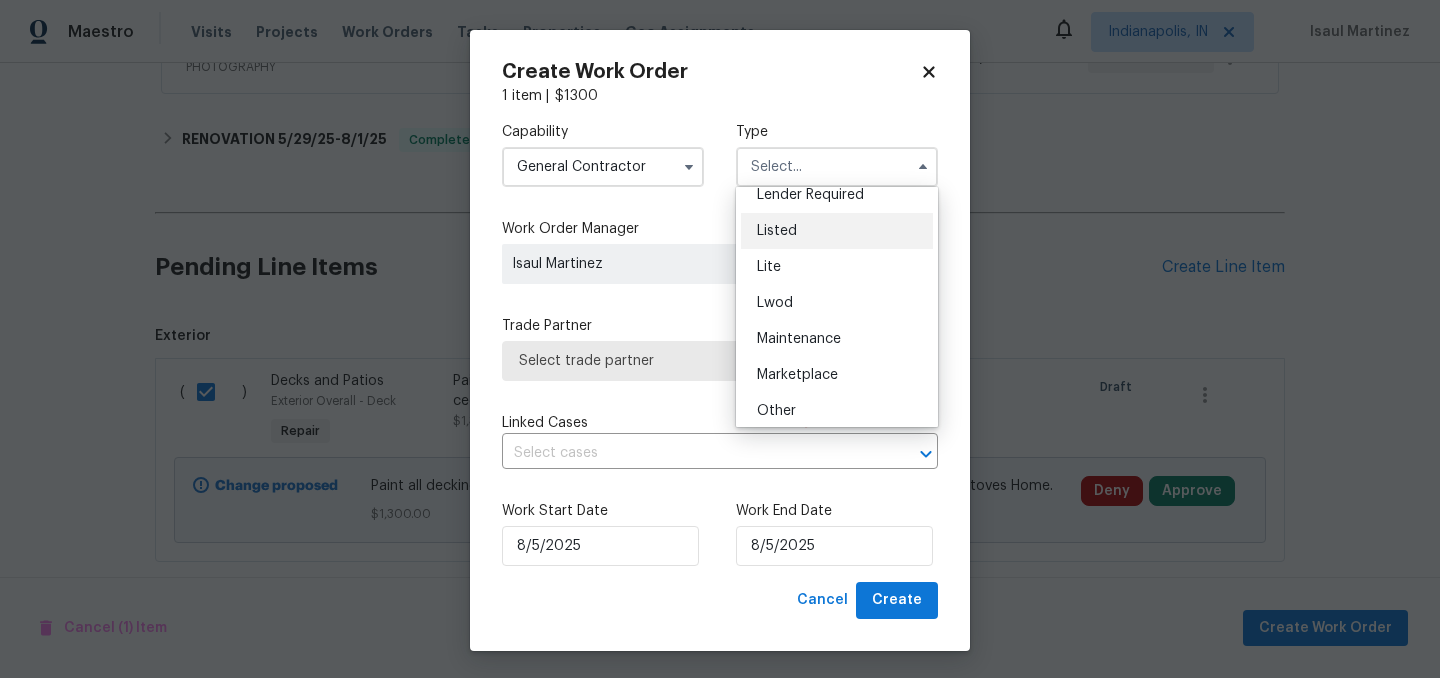 click on "Listed" at bounding box center (837, 231) 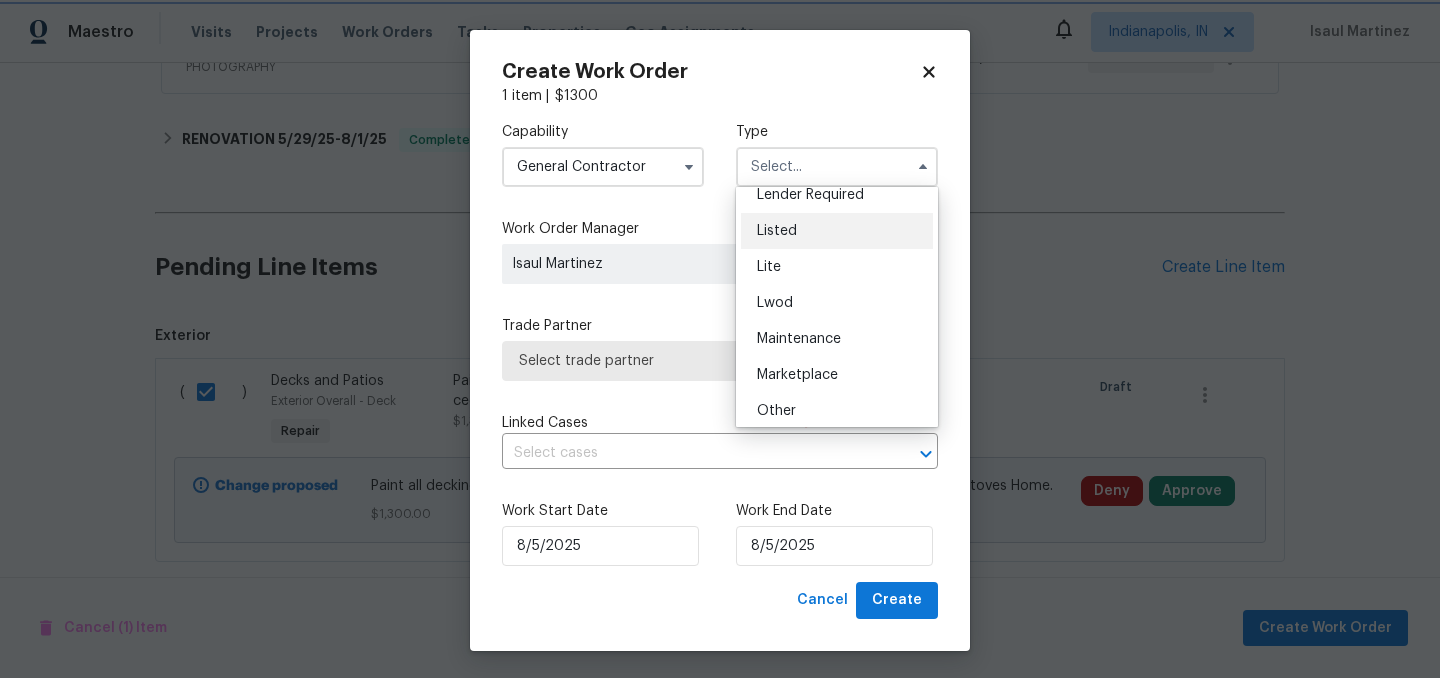 type on "Listed" 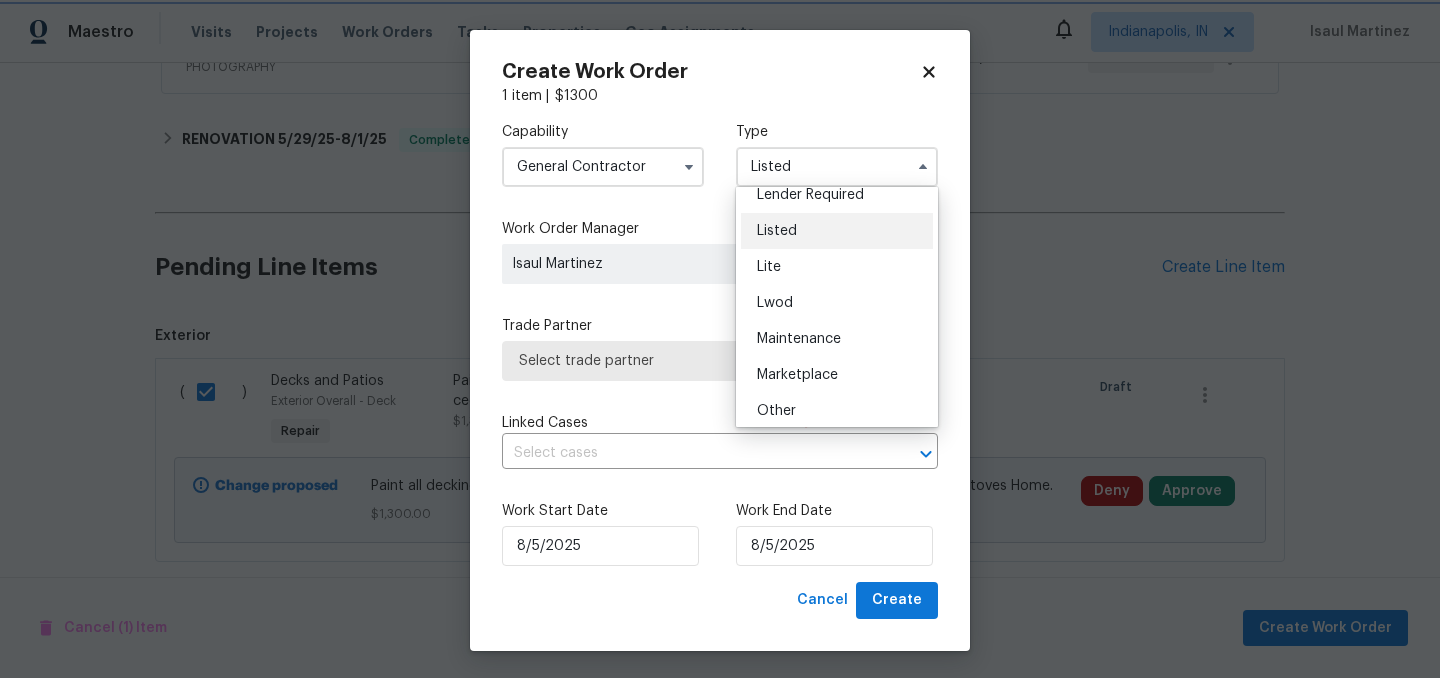 scroll, scrollTop: 0, scrollLeft: 0, axis: both 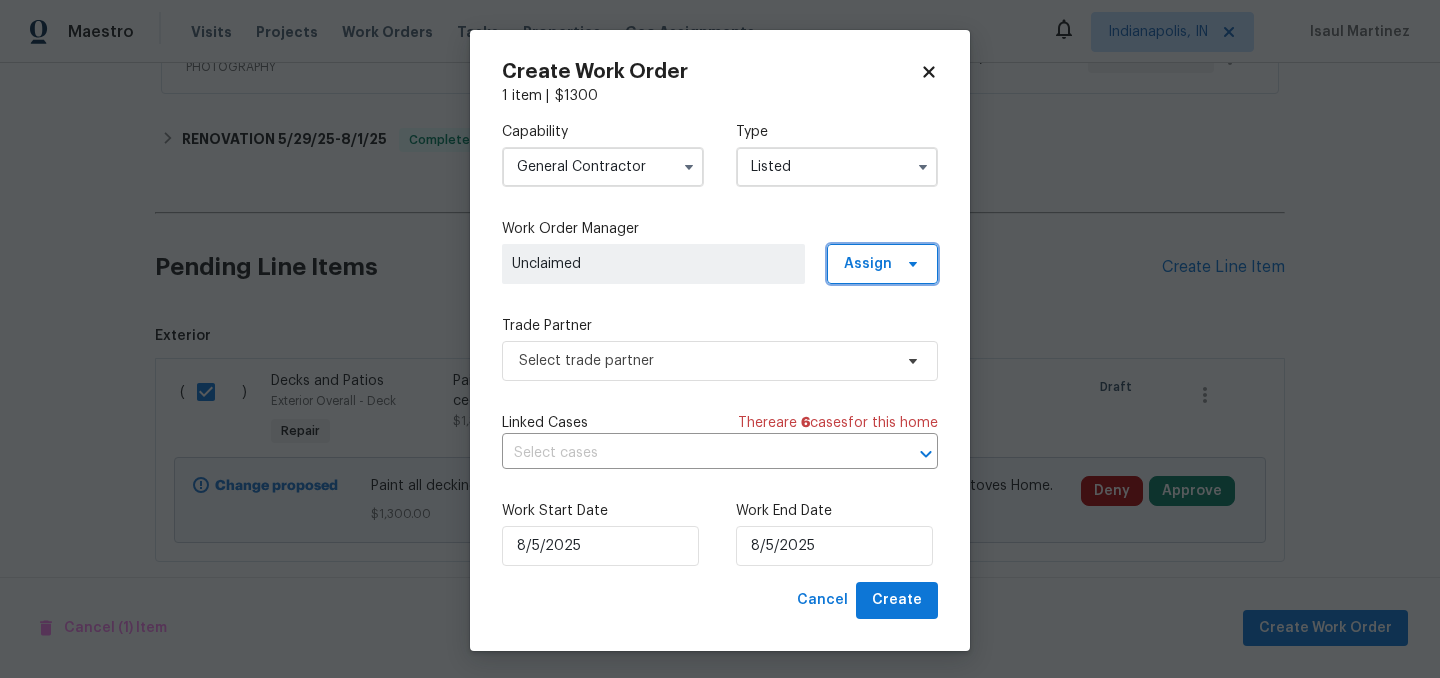 click on "Assign" at bounding box center [868, 264] 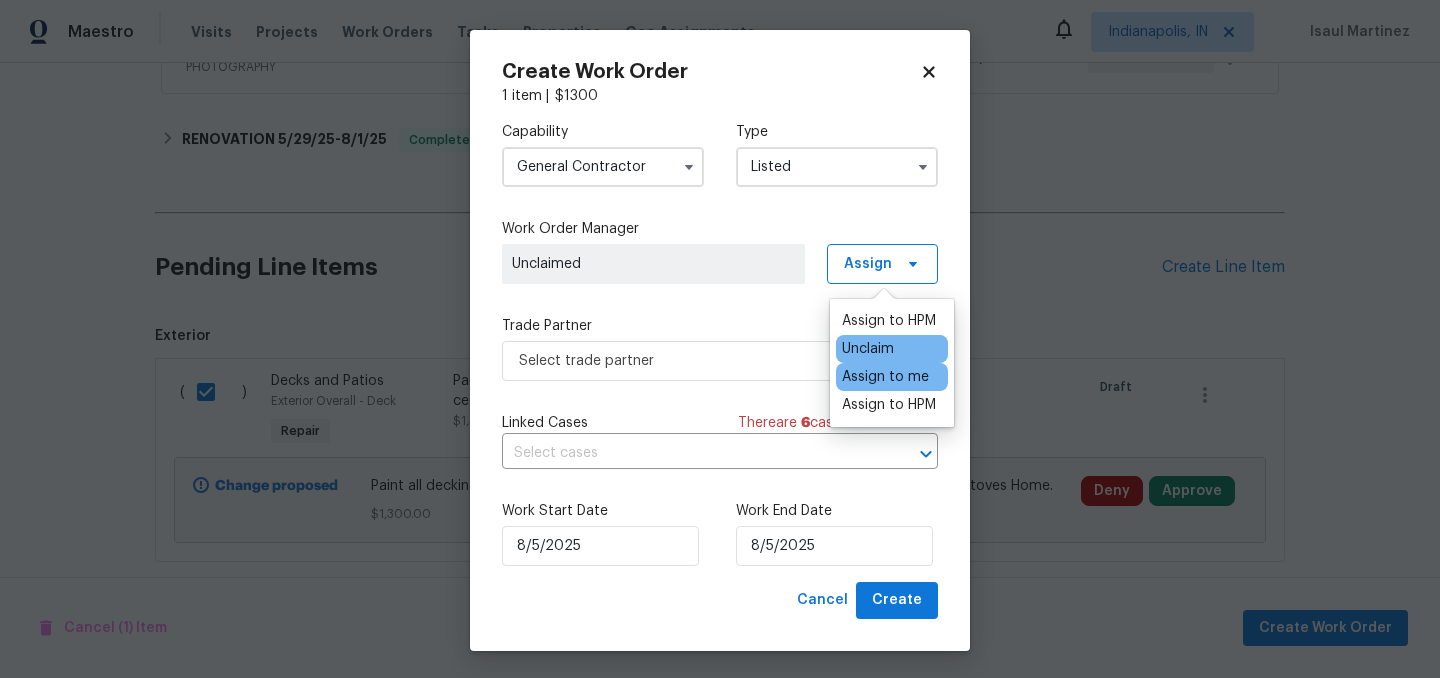 click on "Assign to me" at bounding box center (885, 377) 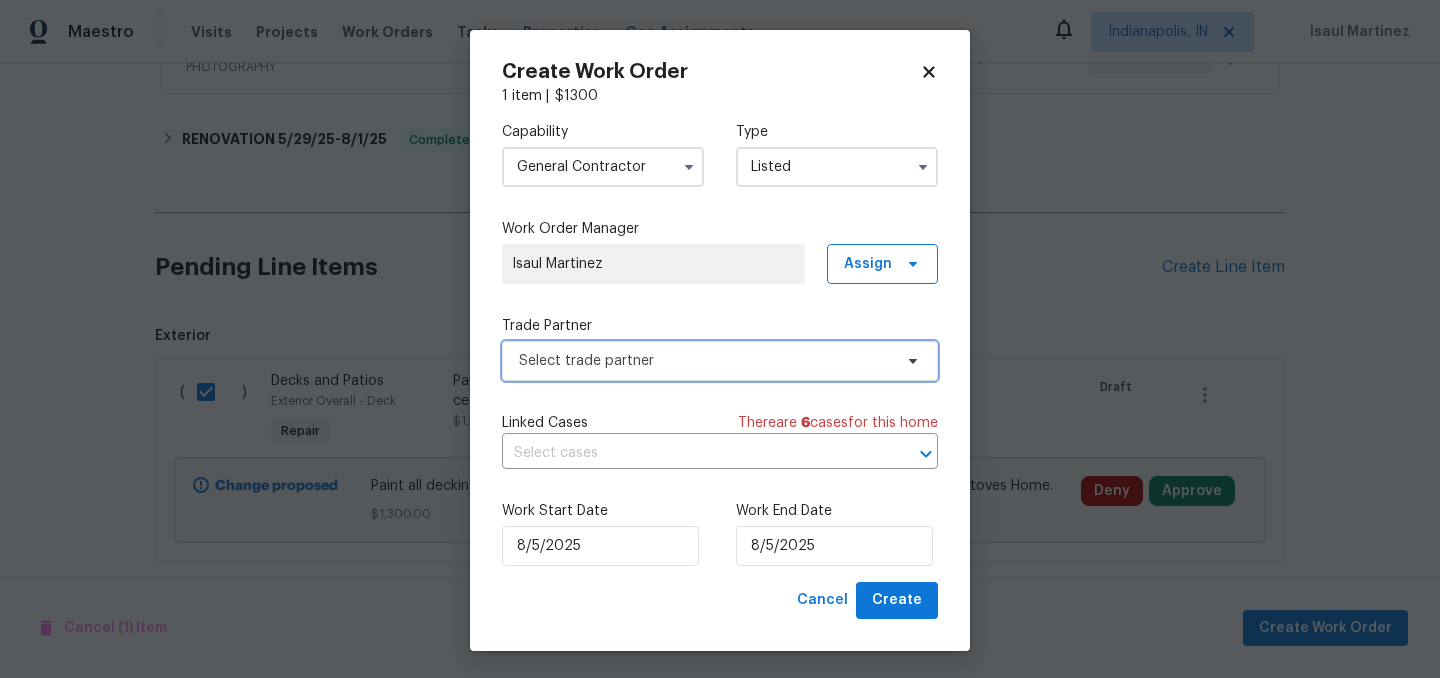 click on "Select trade partner" at bounding box center (705, 361) 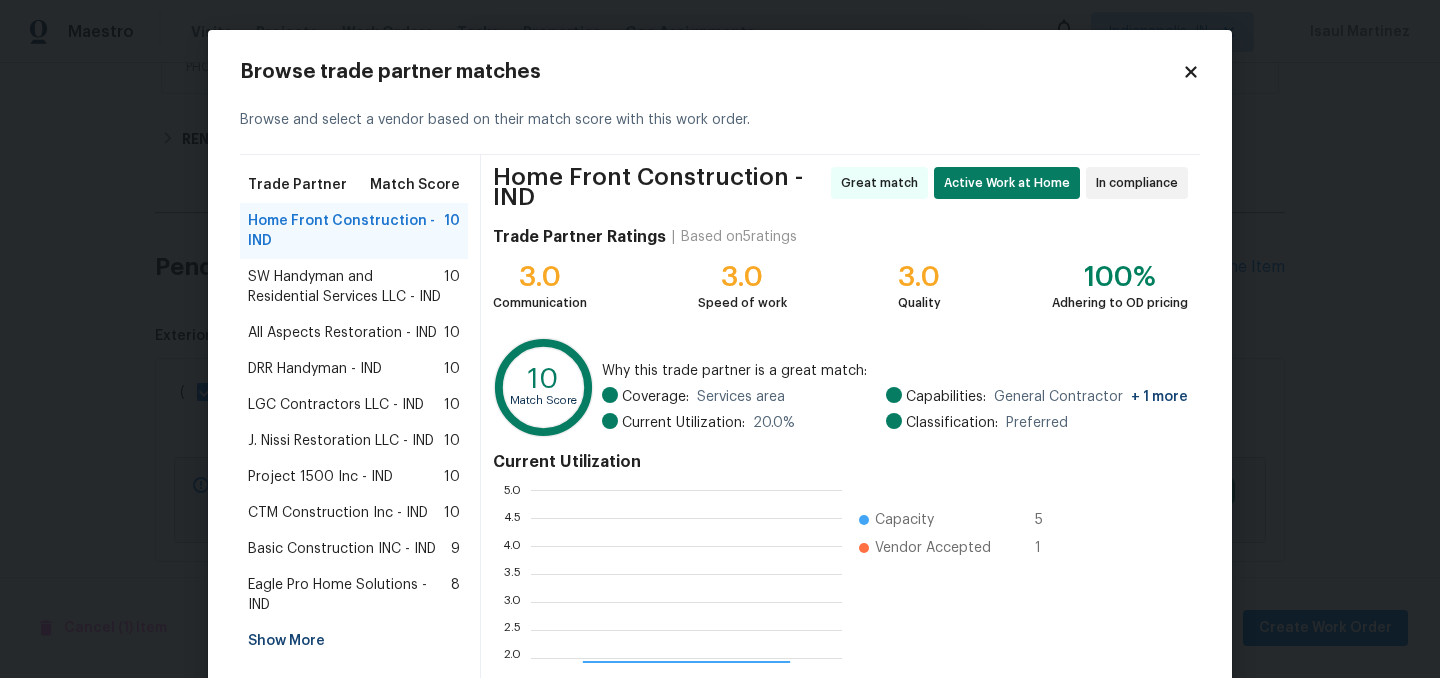 scroll, scrollTop: 2, scrollLeft: 1, axis: both 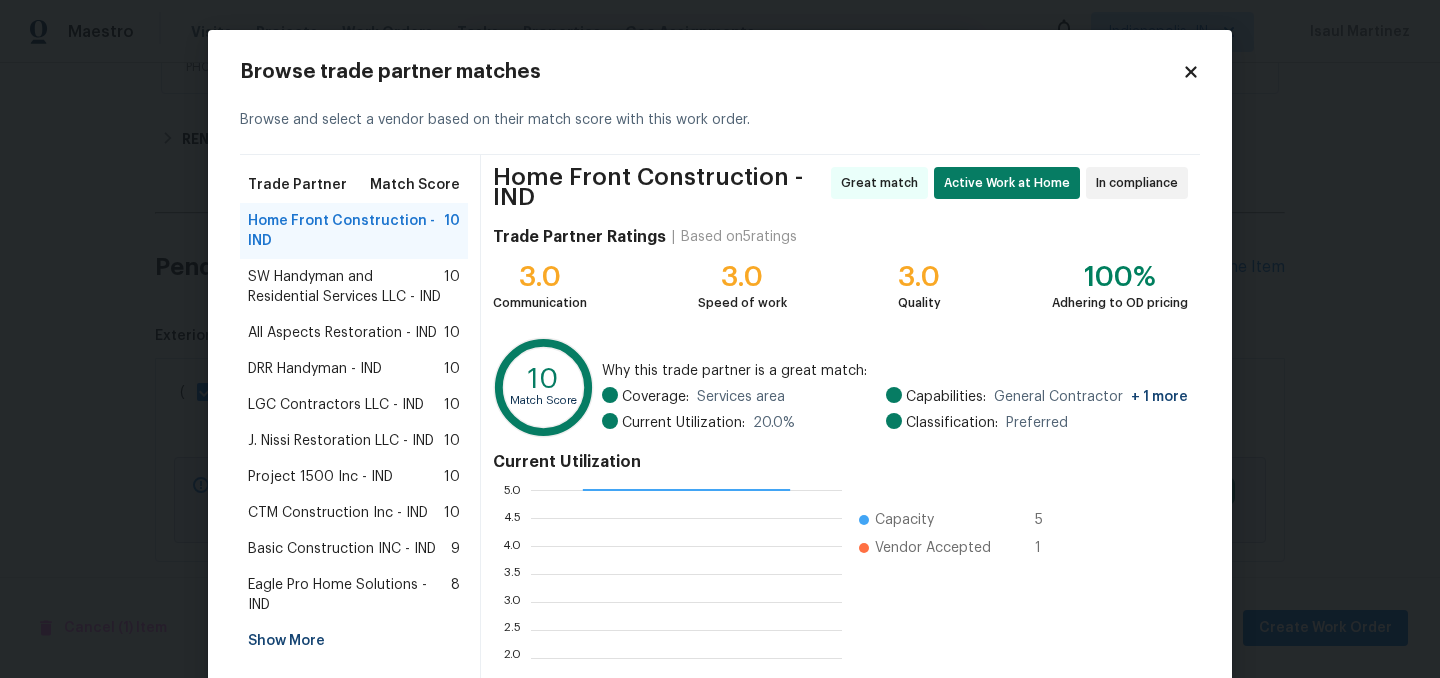 click on "Basic Construction INC - IND" at bounding box center [342, 549] 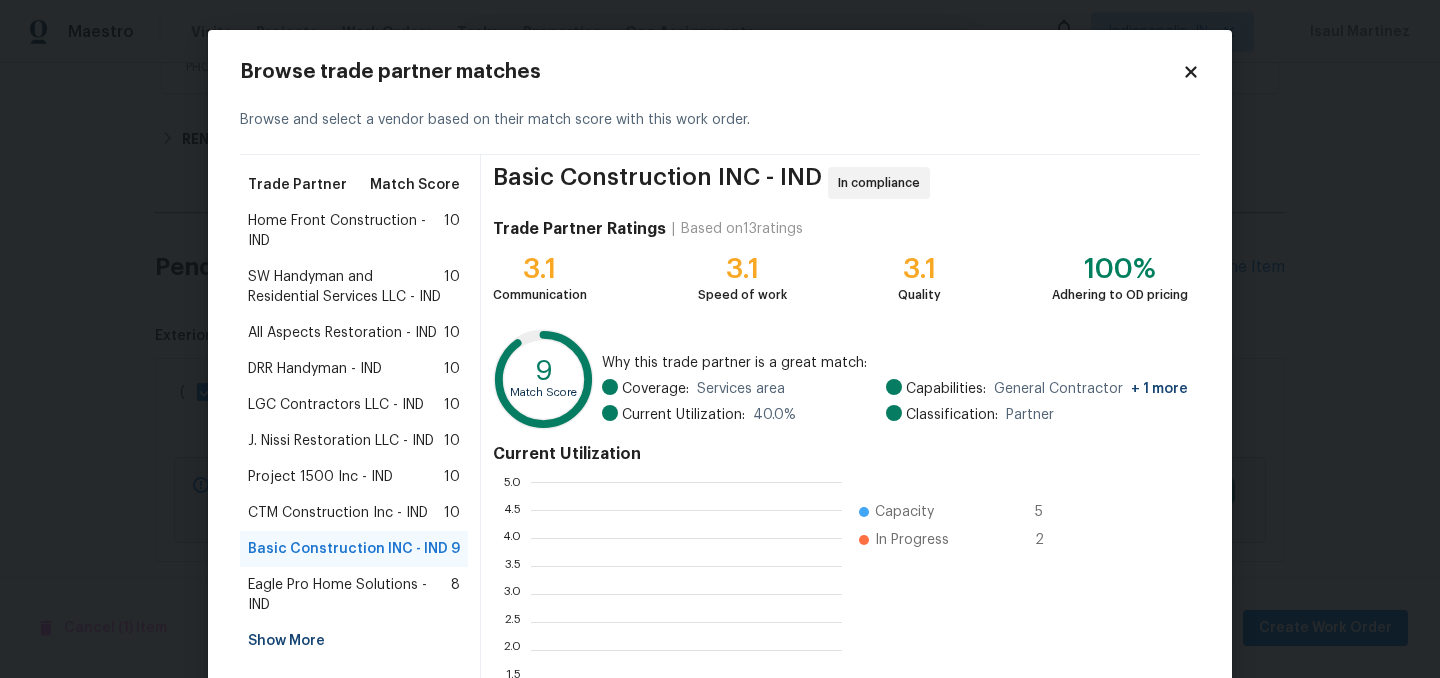 scroll, scrollTop: 2, scrollLeft: 1, axis: both 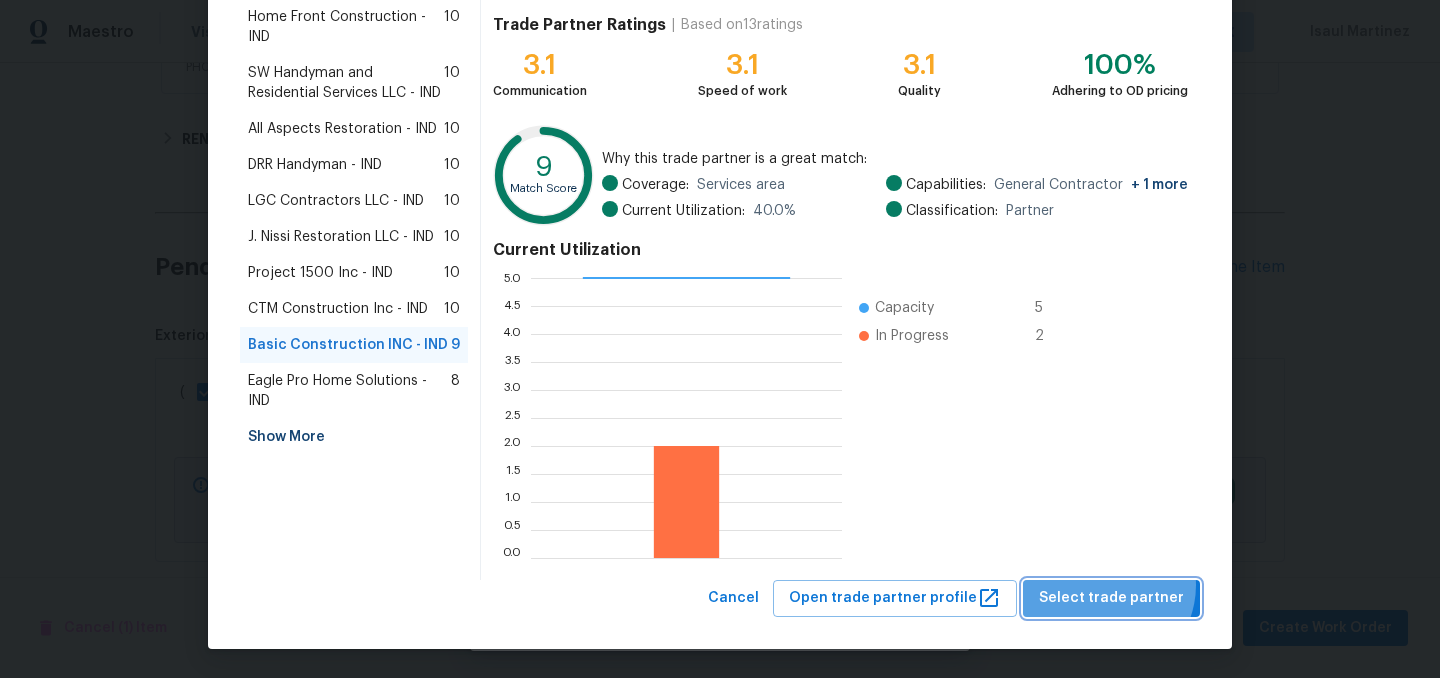 click on "Select trade partner" at bounding box center [1111, 598] 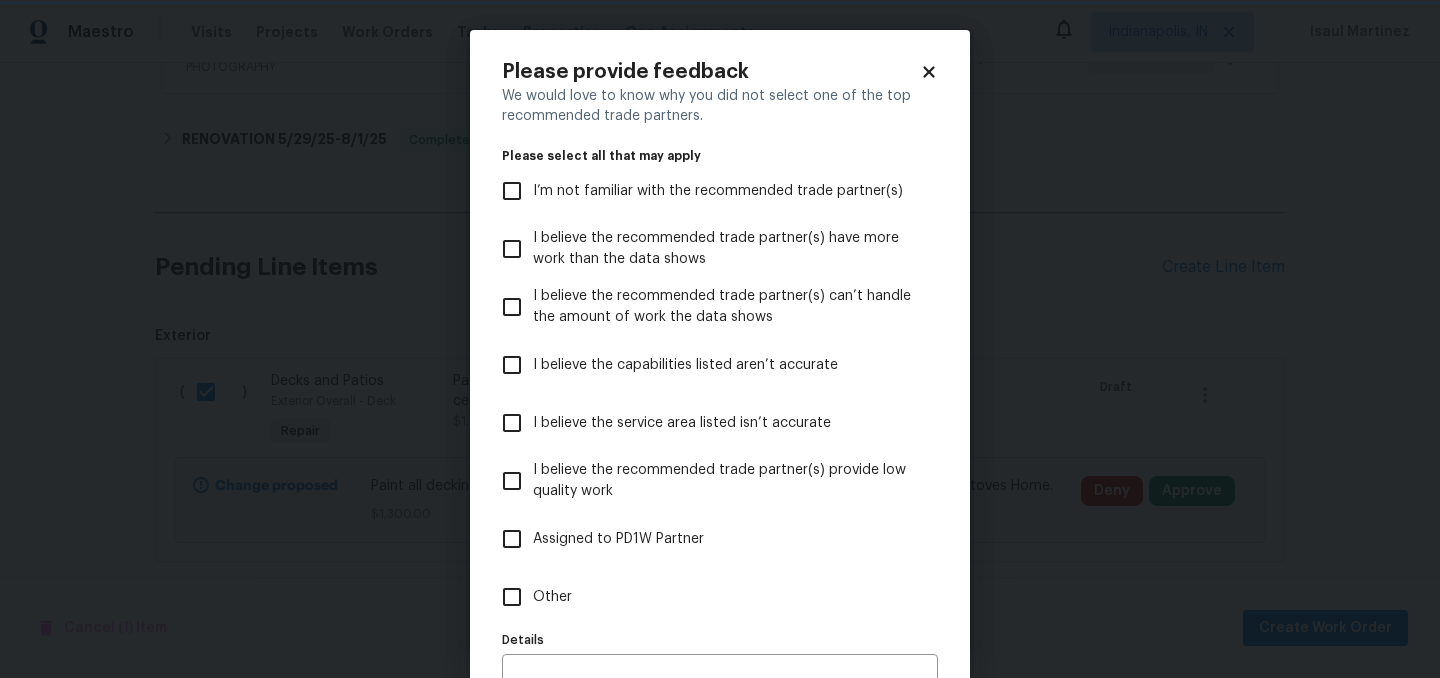 scroll, scrollTop: 0, scrollLeft: 0, axis: both 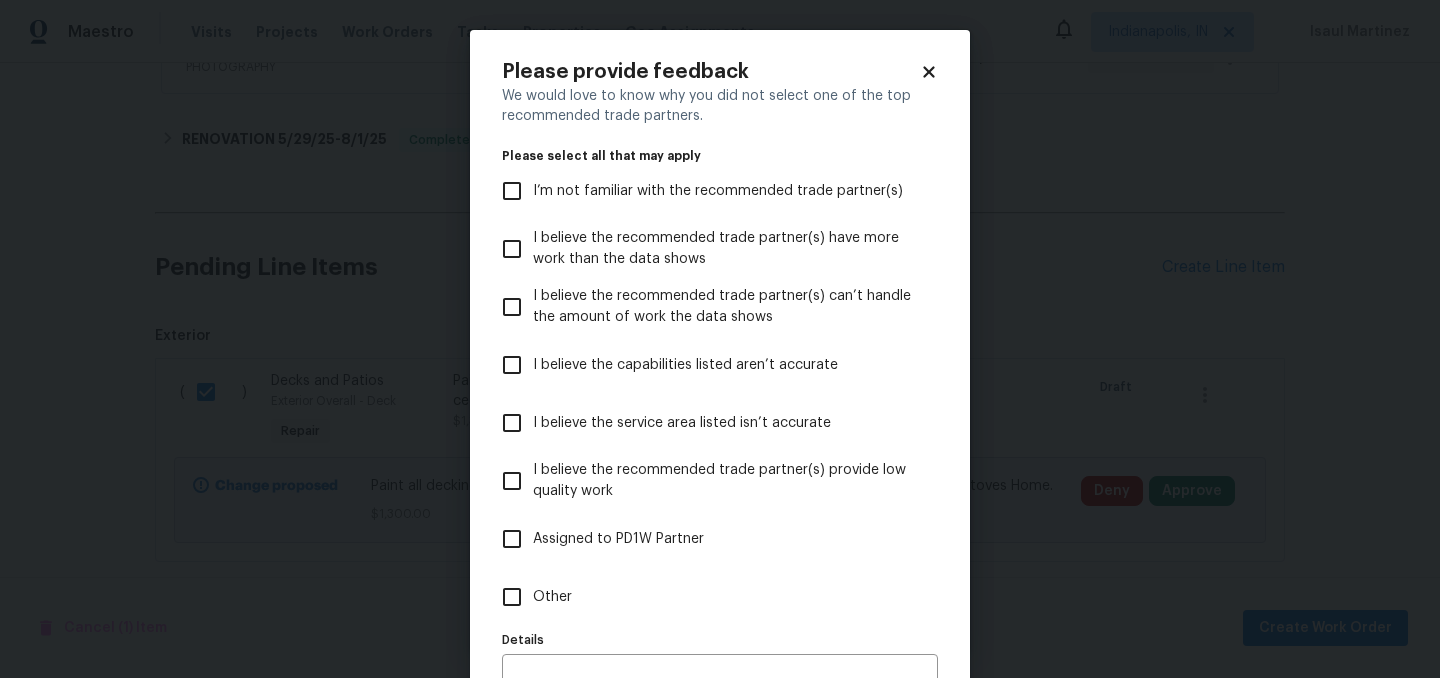 click on "Assigned to PD1W Partner" at bounding box center (618, 539) 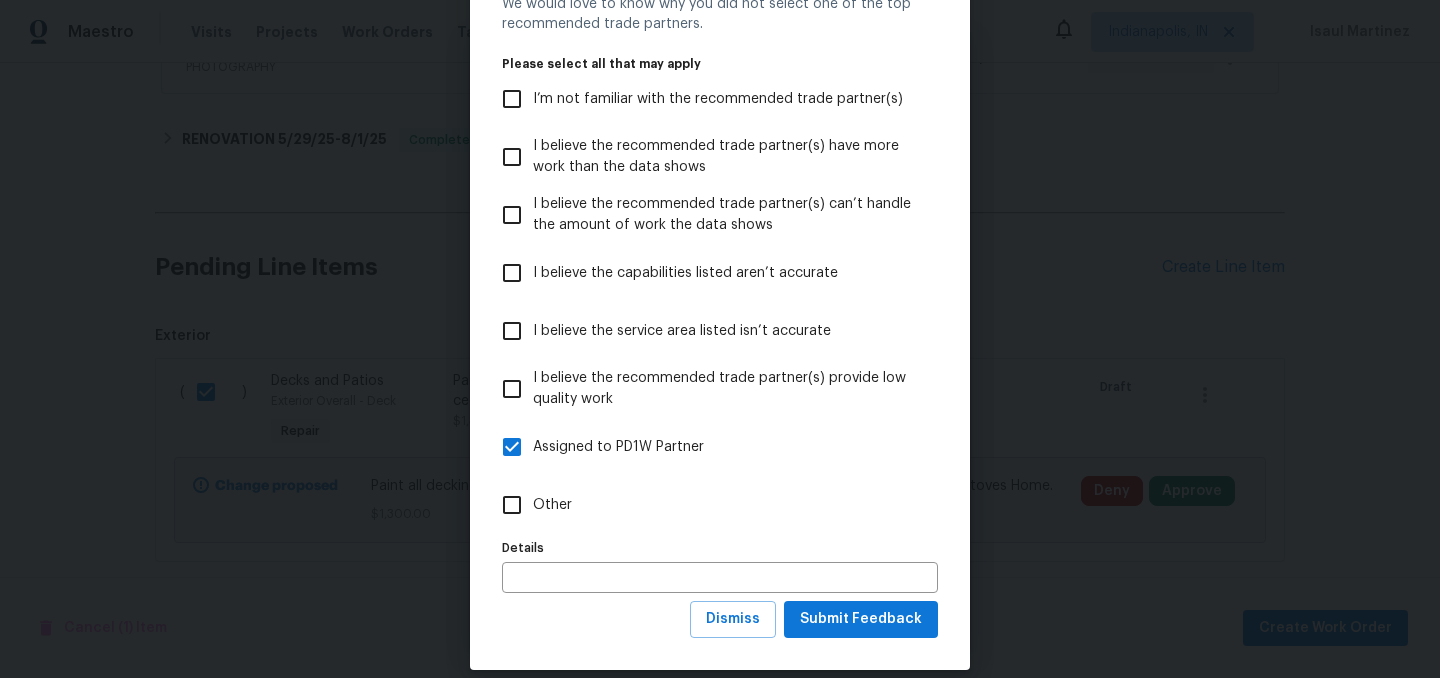 scroll, scrollTop: 114, scrollLeft: 0, axis: vertical 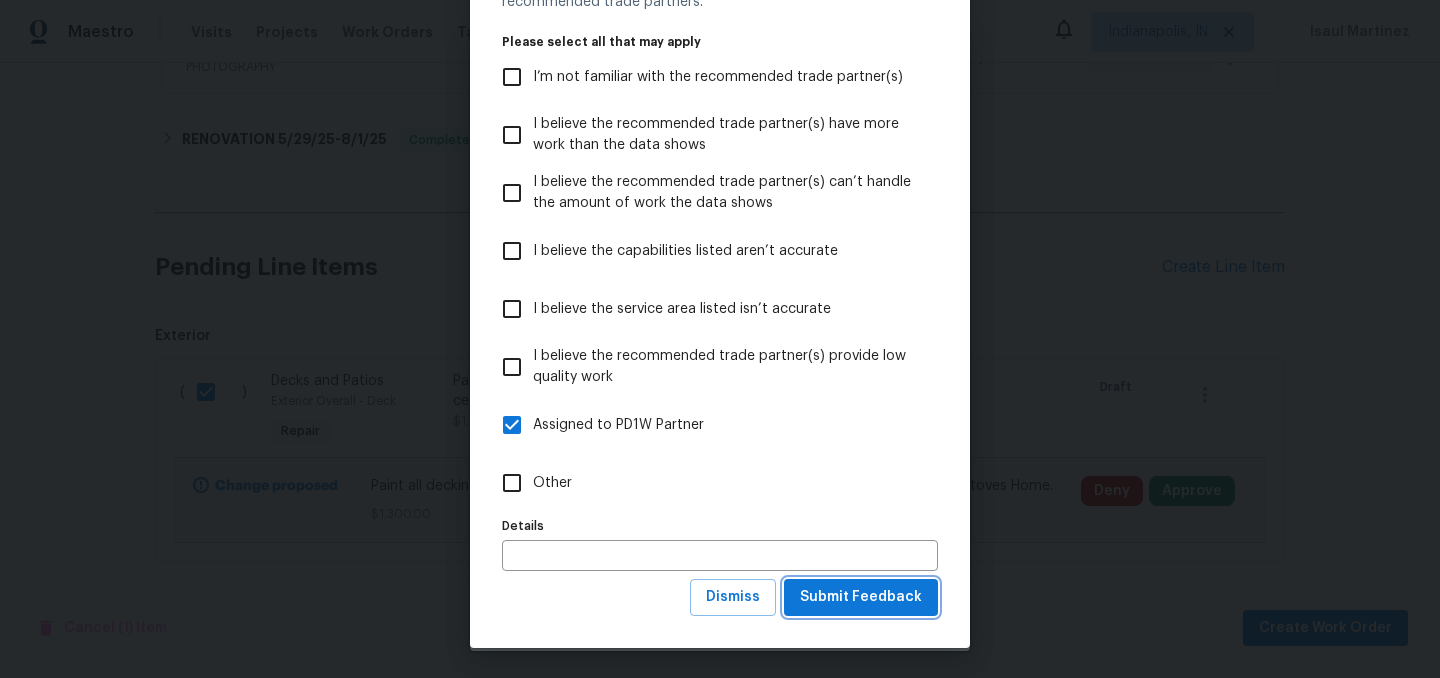 click on "Submit Feedback" at bounding box center [861, 597] 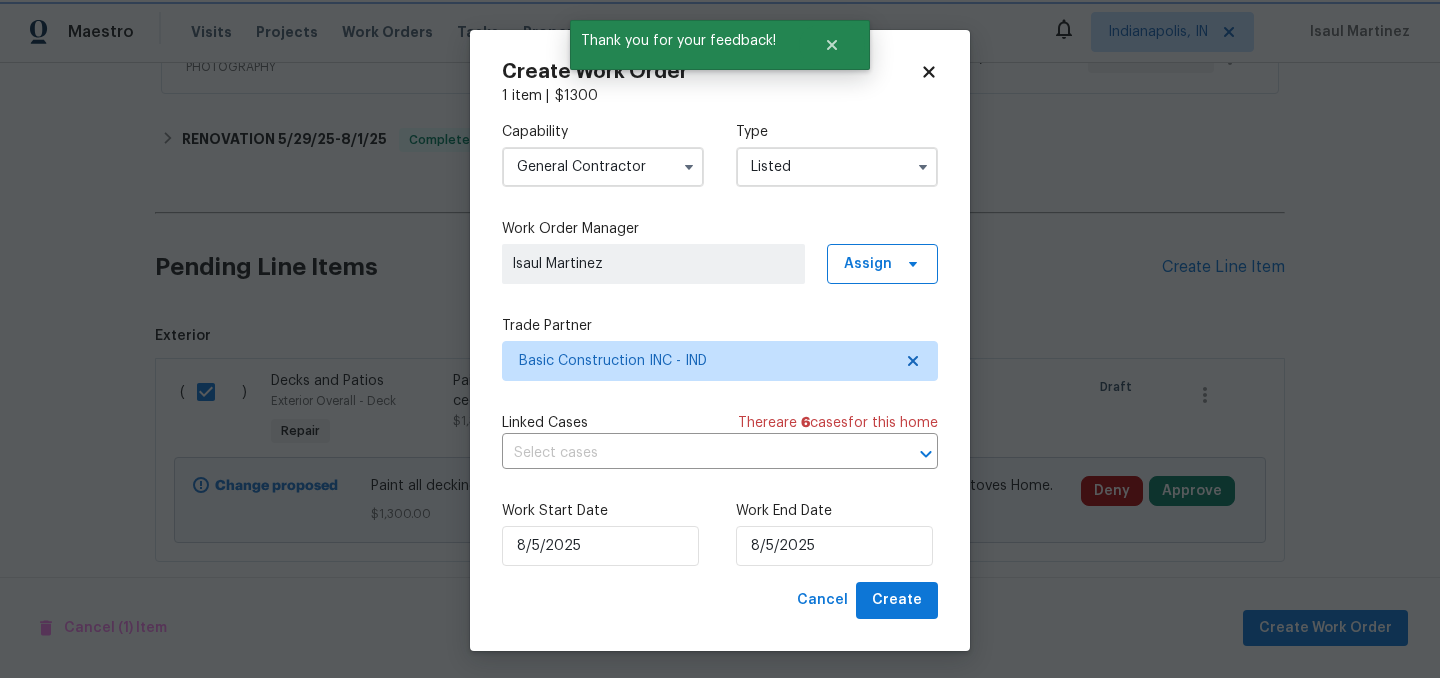 scroll, scrollTop: 0, scrollLeft: 0, axis: both 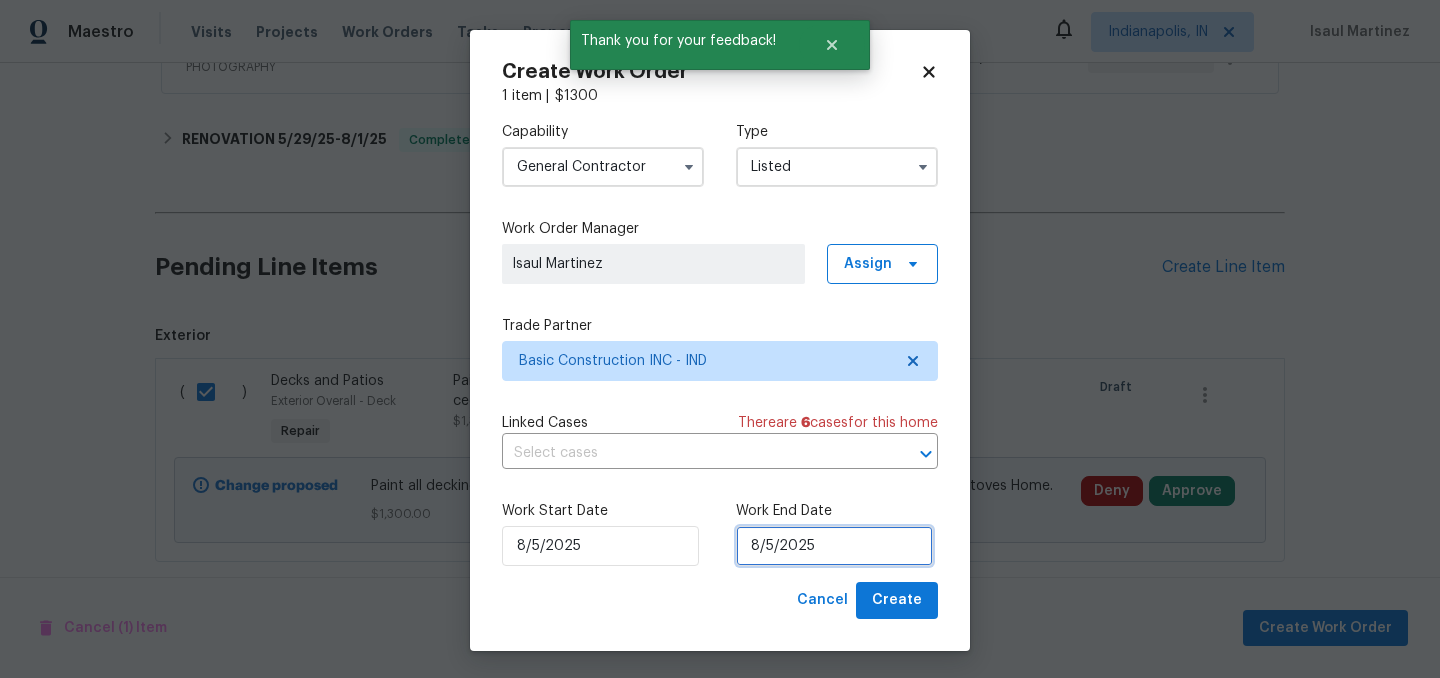 click on "8/5/2025" at bounding box center (834, 546) 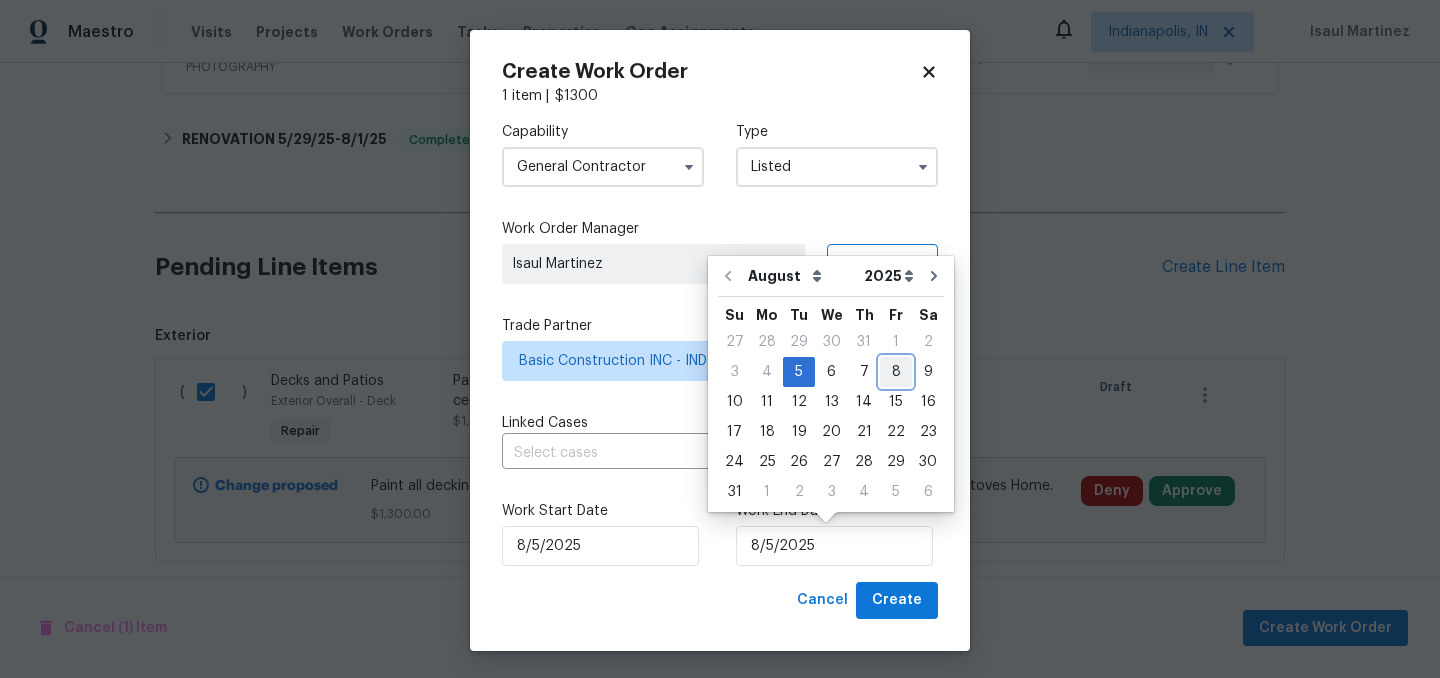 click on "8" at bounding box center [896, 372] 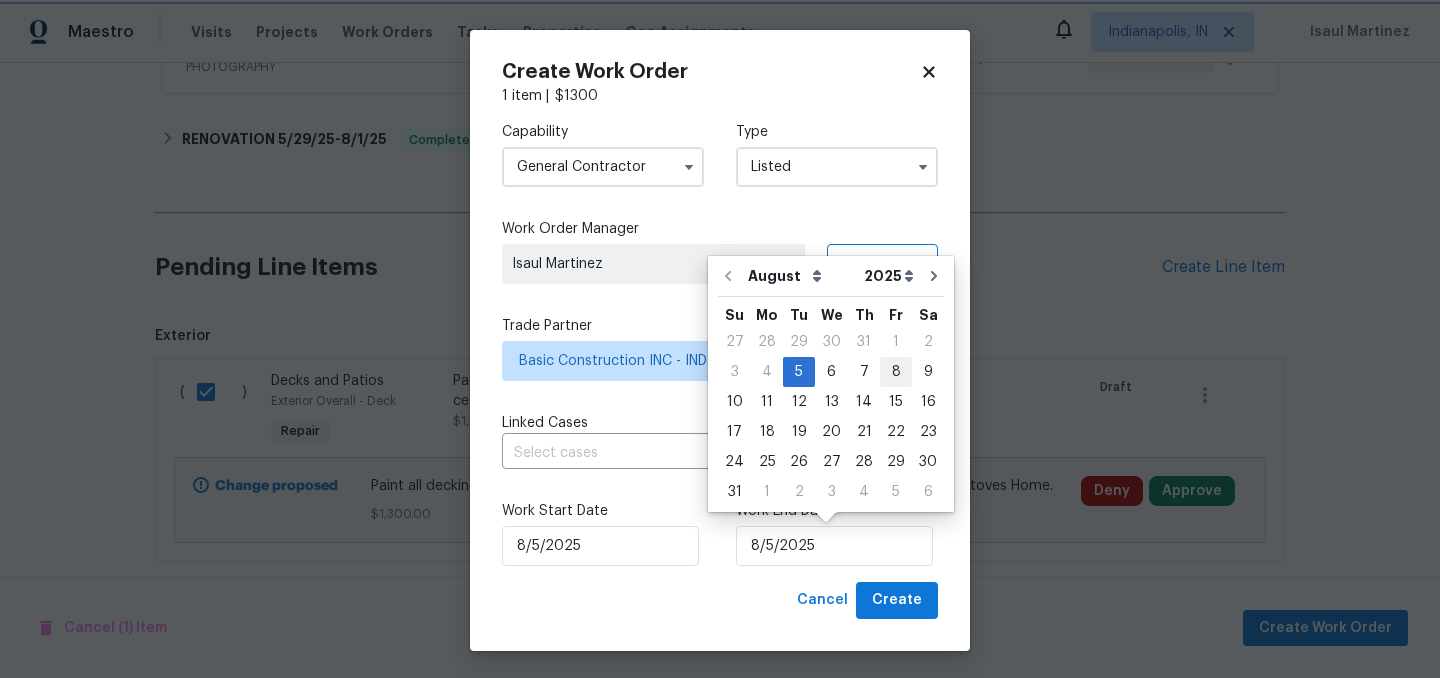 type on "8/8/2025" 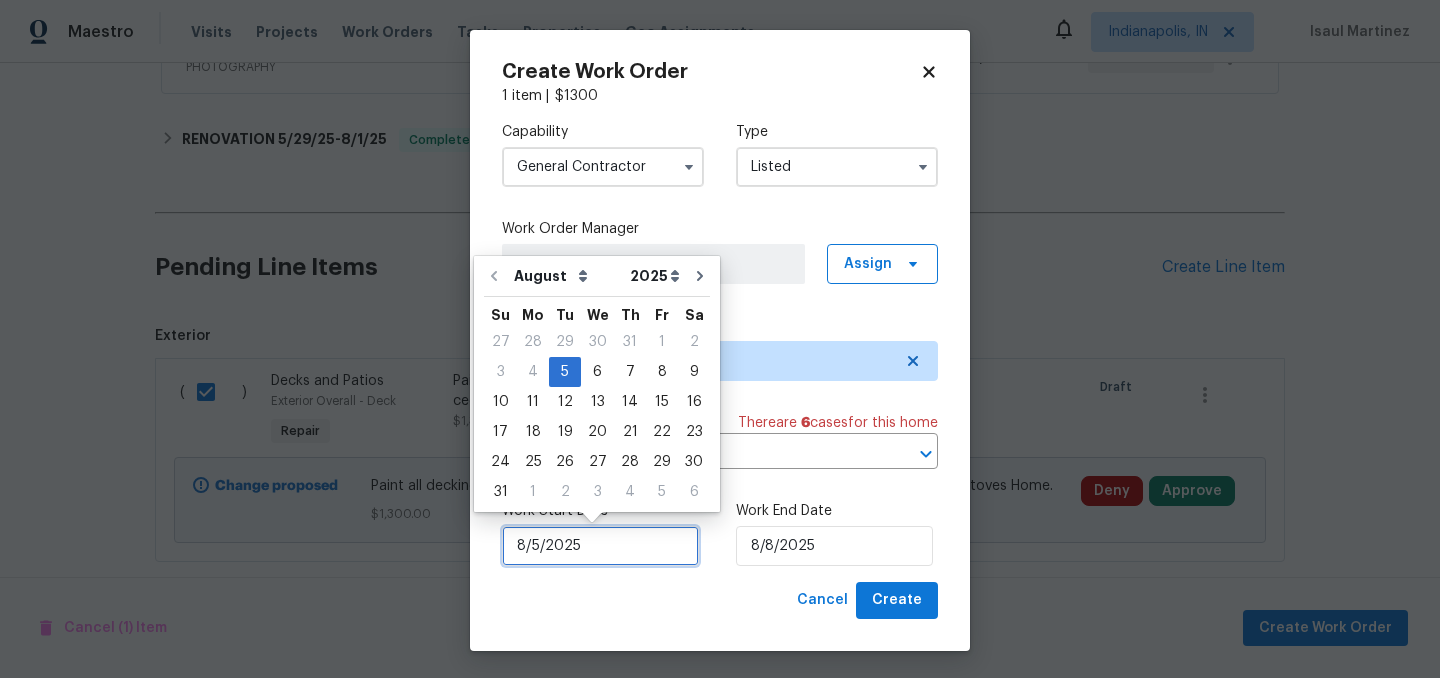 click on "8/5/2025" at bounding box center (600, 546) 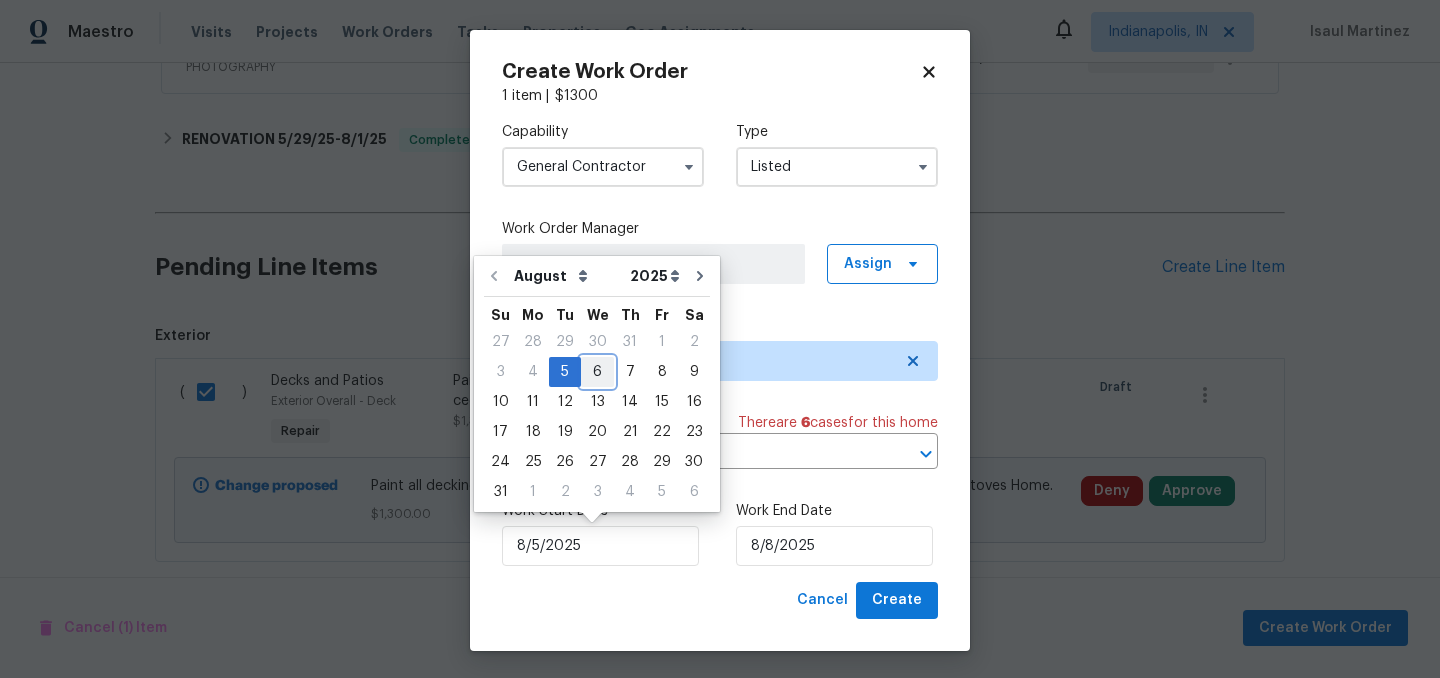 click on "6" at bounding box center [597, 372] 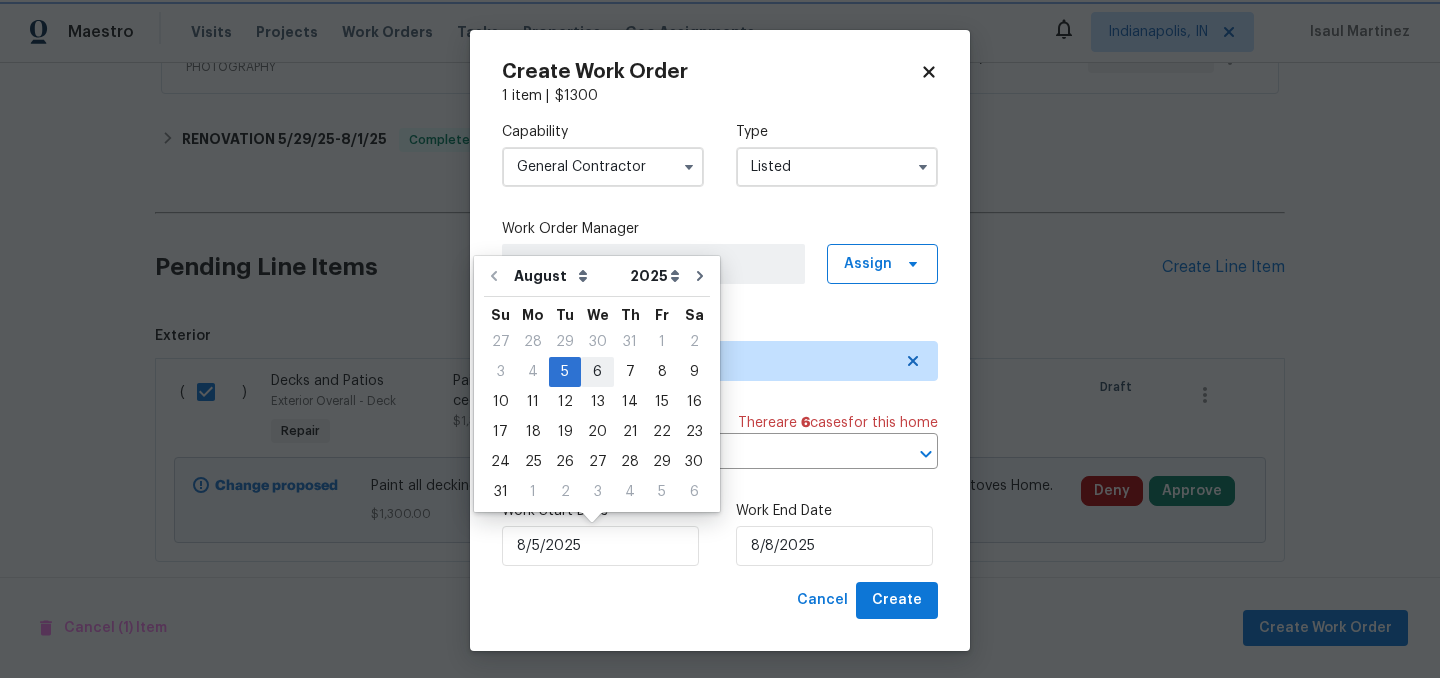 type on "8/6/2025" 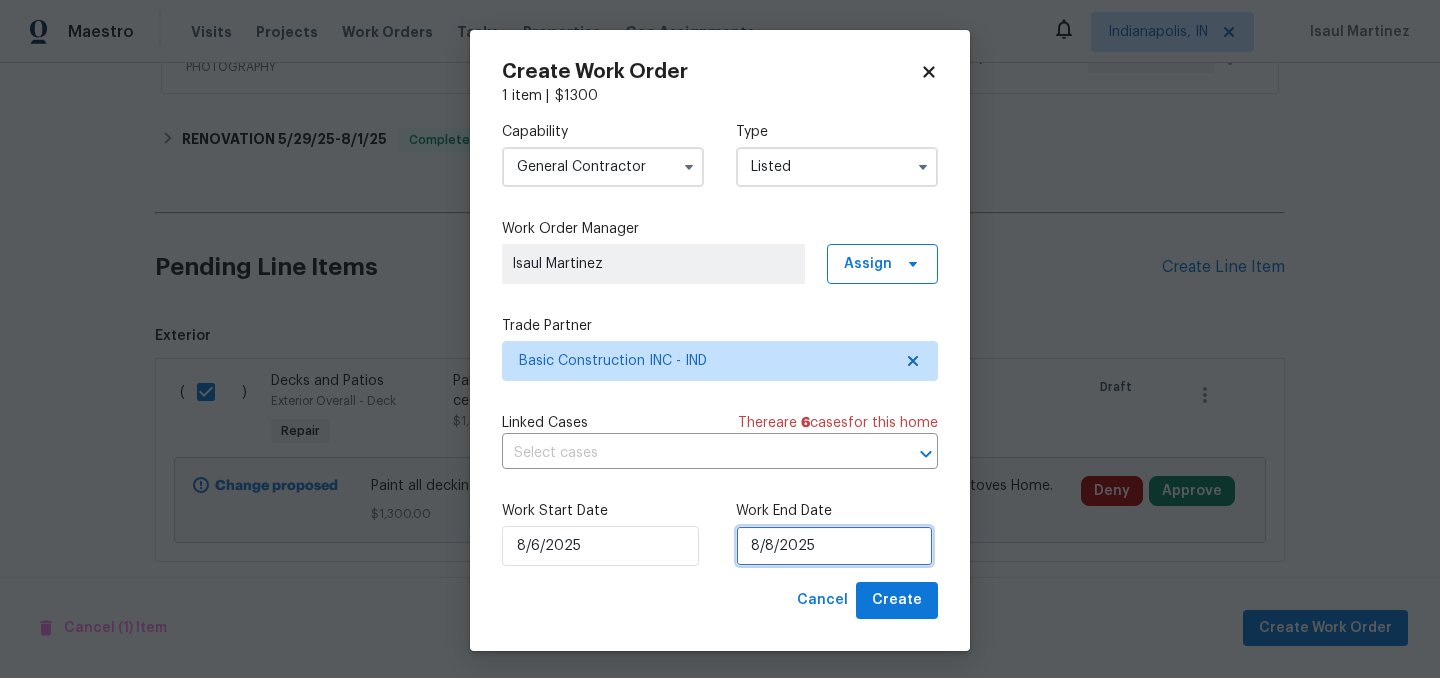 click on "8/8/2025" at bounding box center [834, 546] 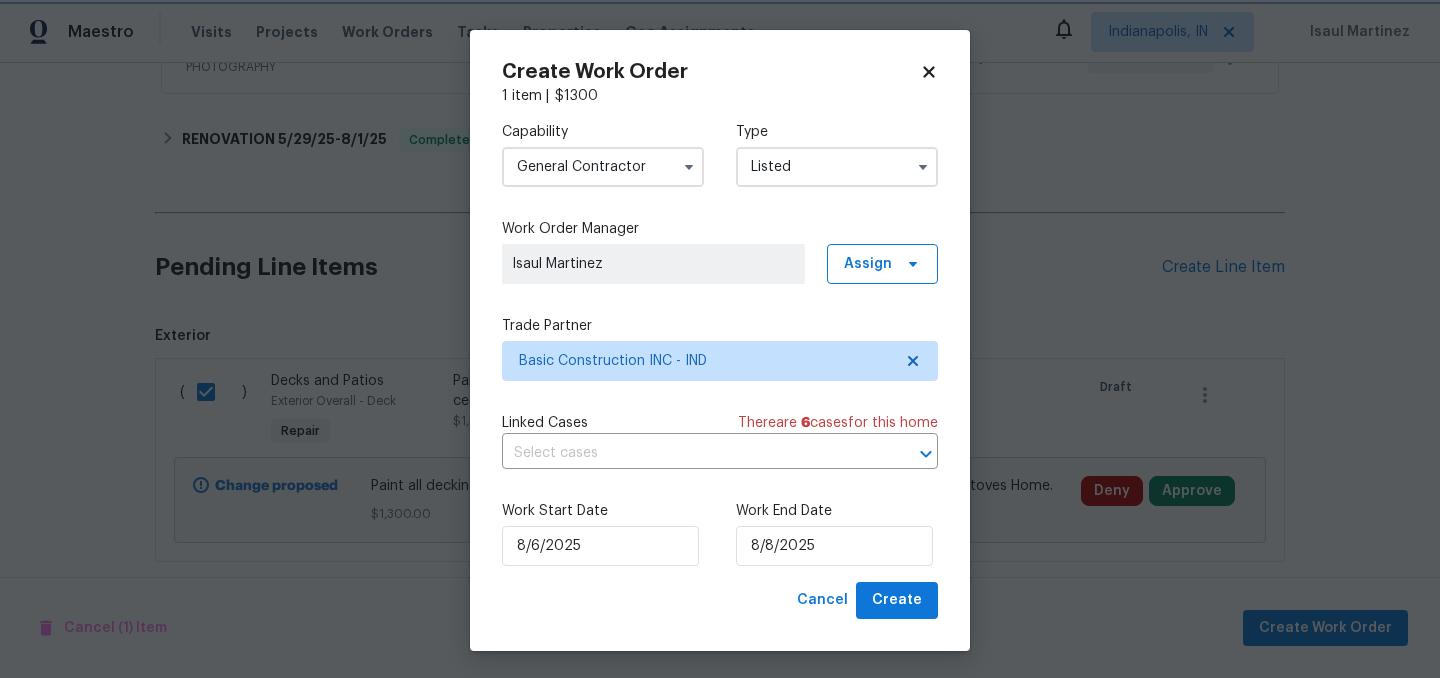 click on "Cancel Create" at bounding box center [720, 600] 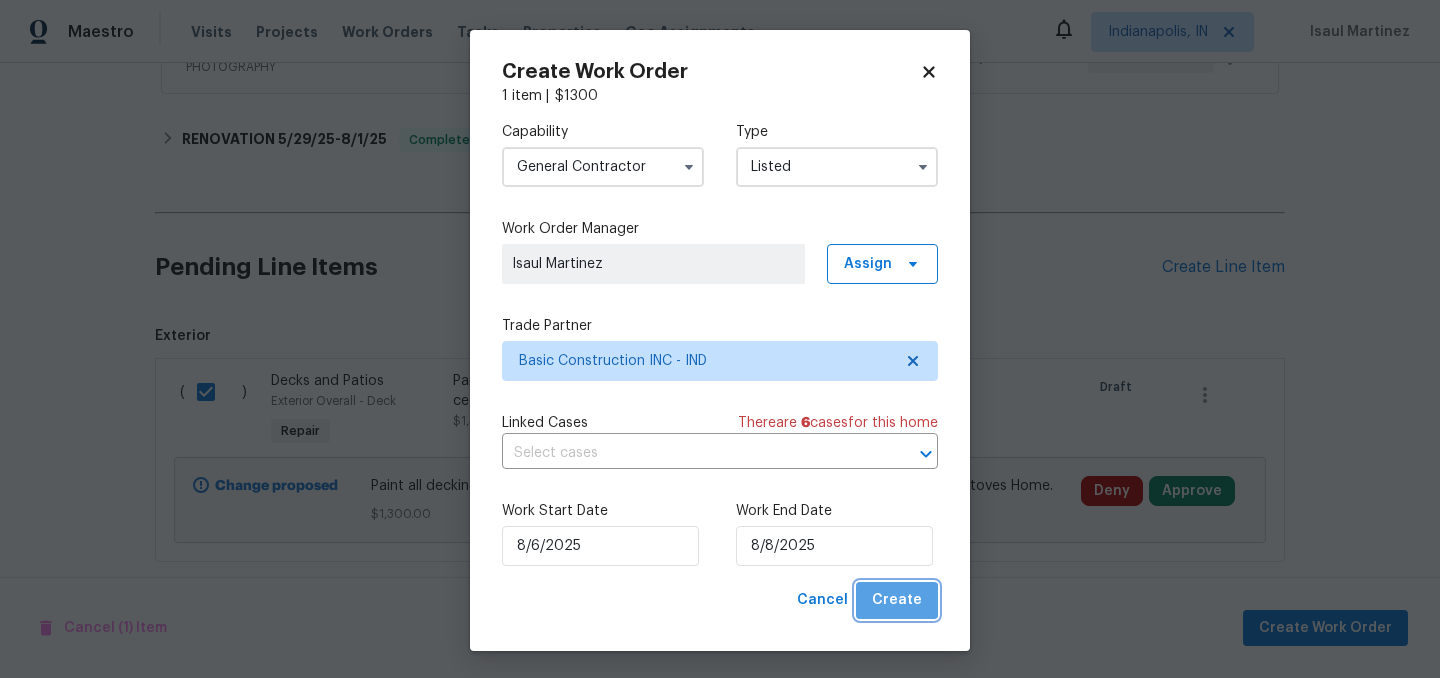 click on "Create" at bounding box center [897, 600] 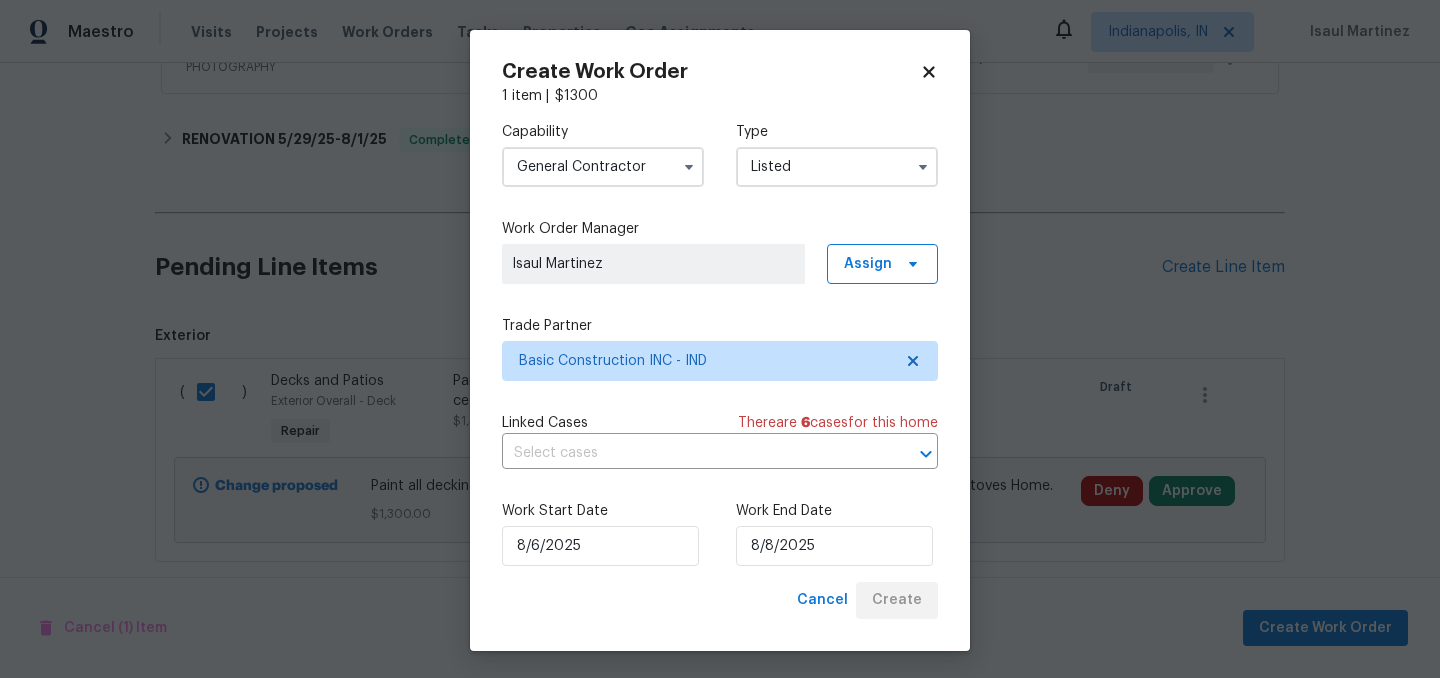 checkbox on "false" 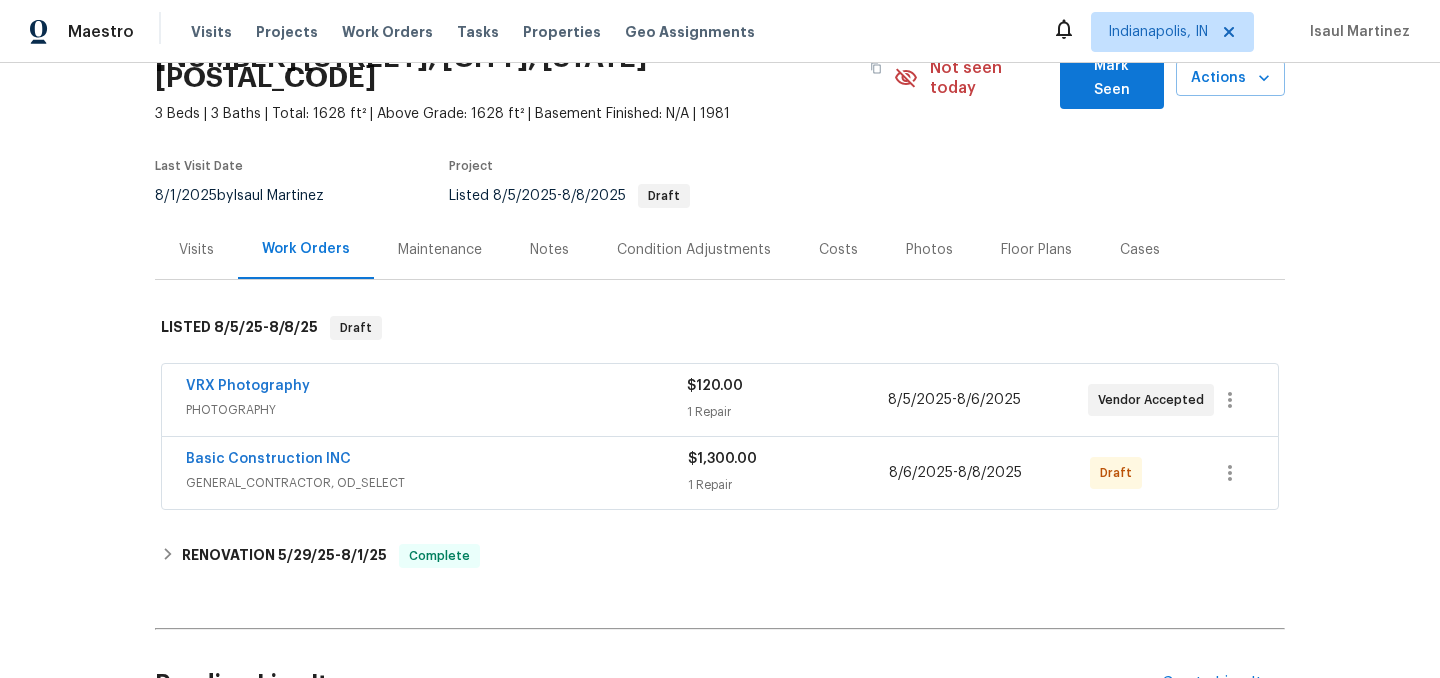 scroll, scrollTop: 0, scrollLeft: 0, axis: both 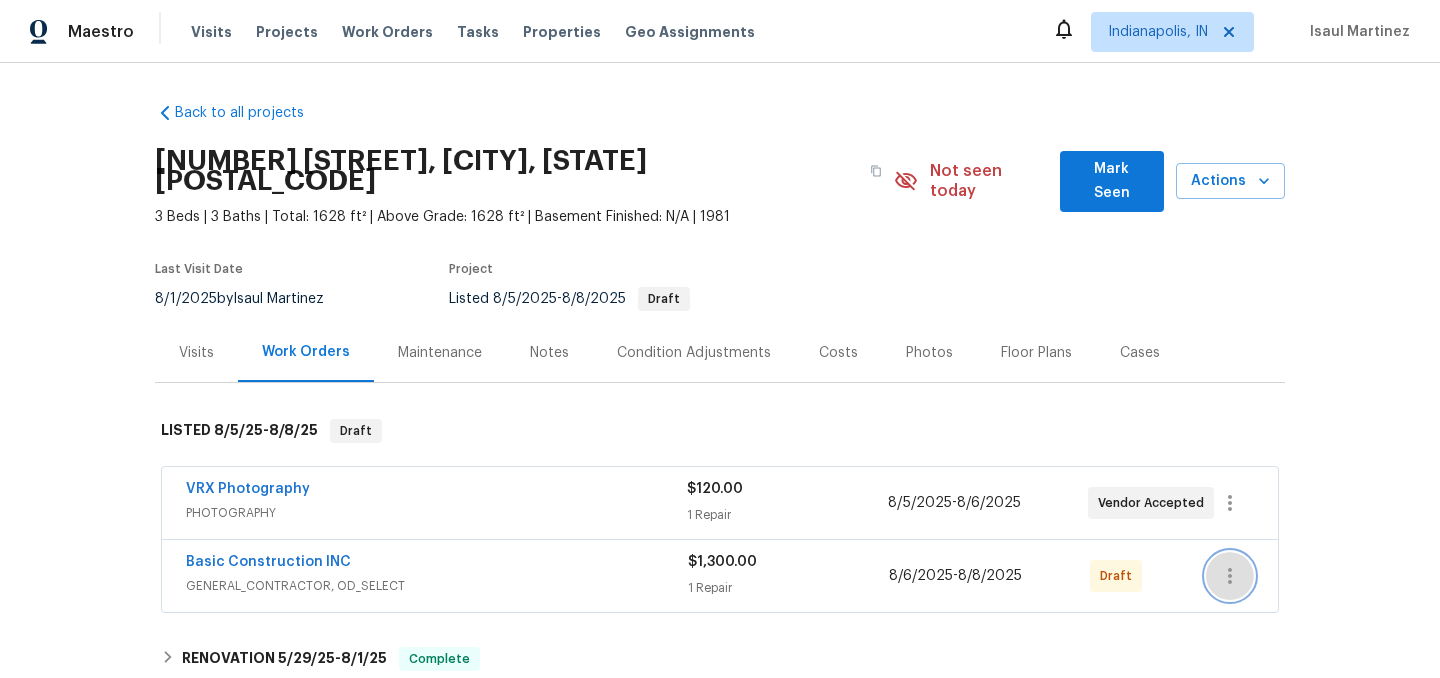 click 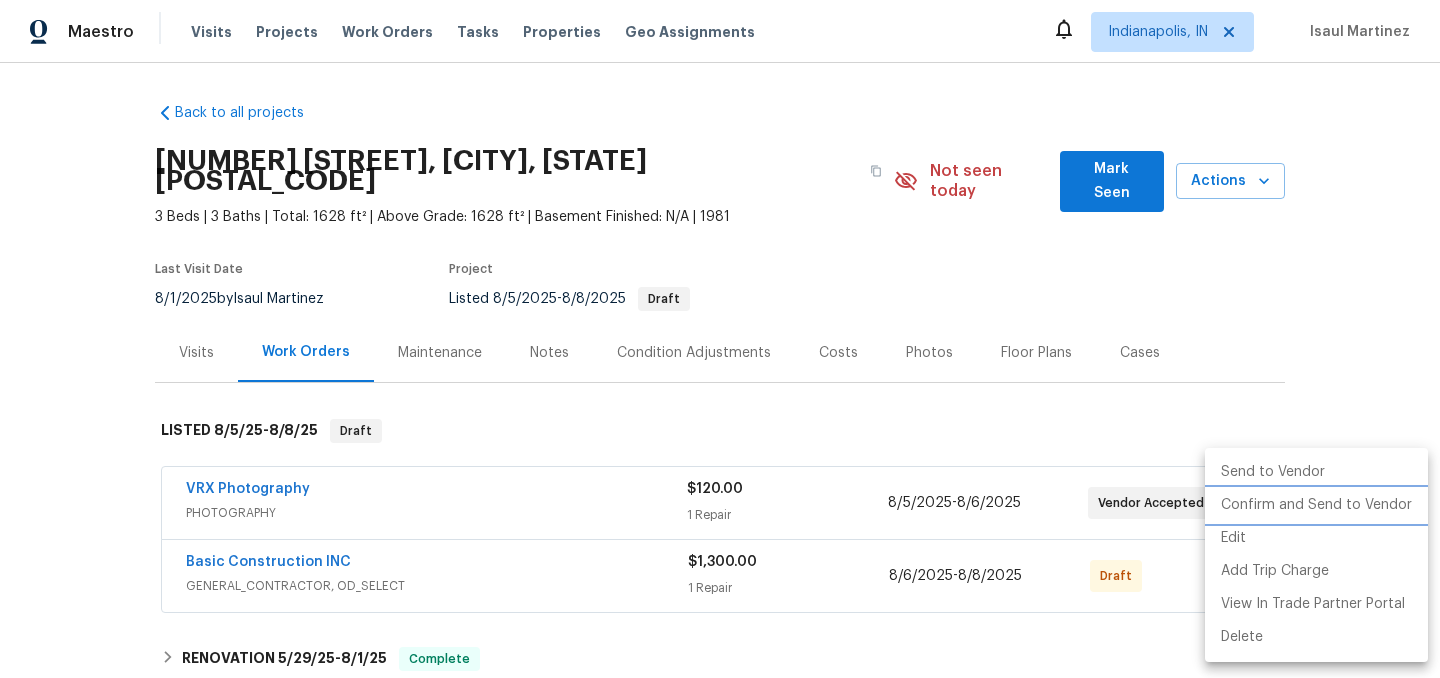 click on "Confirm and Send to Vendor" at bounding box center [1316, 505] 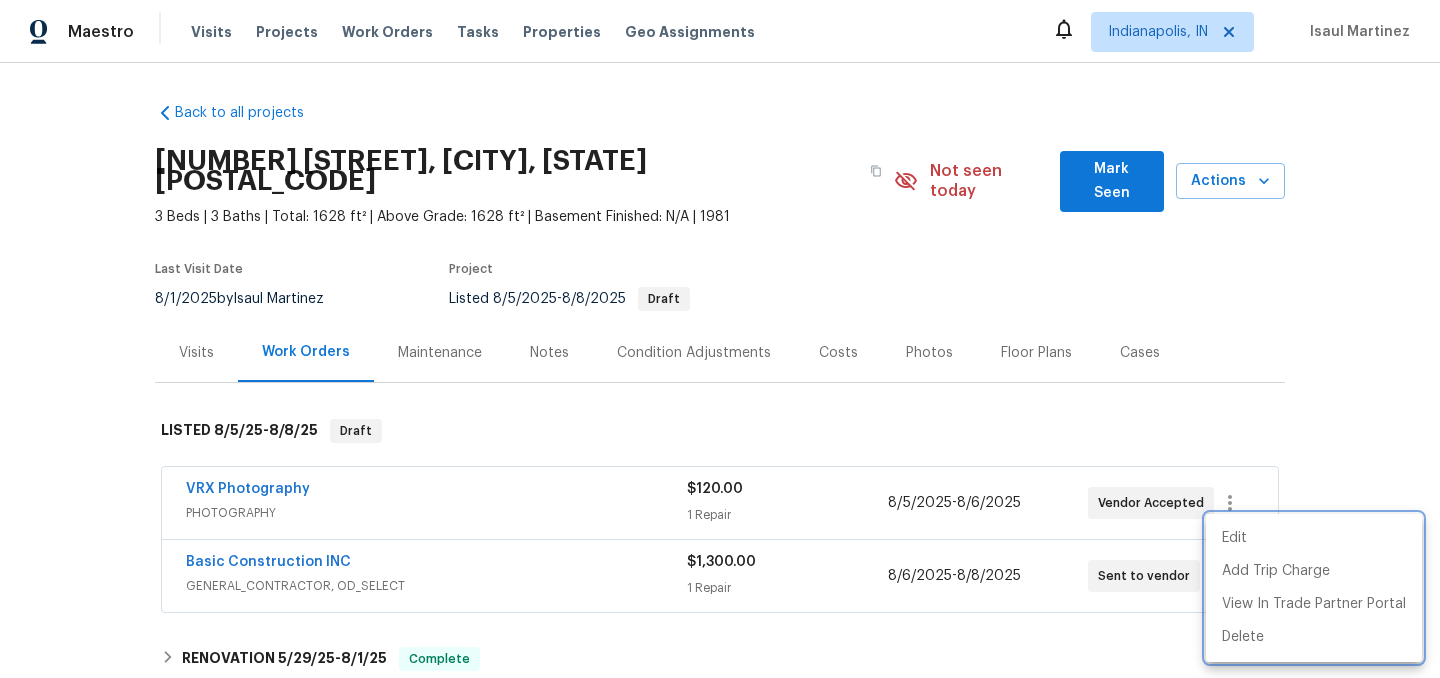 click at bounding box center (720, 339) 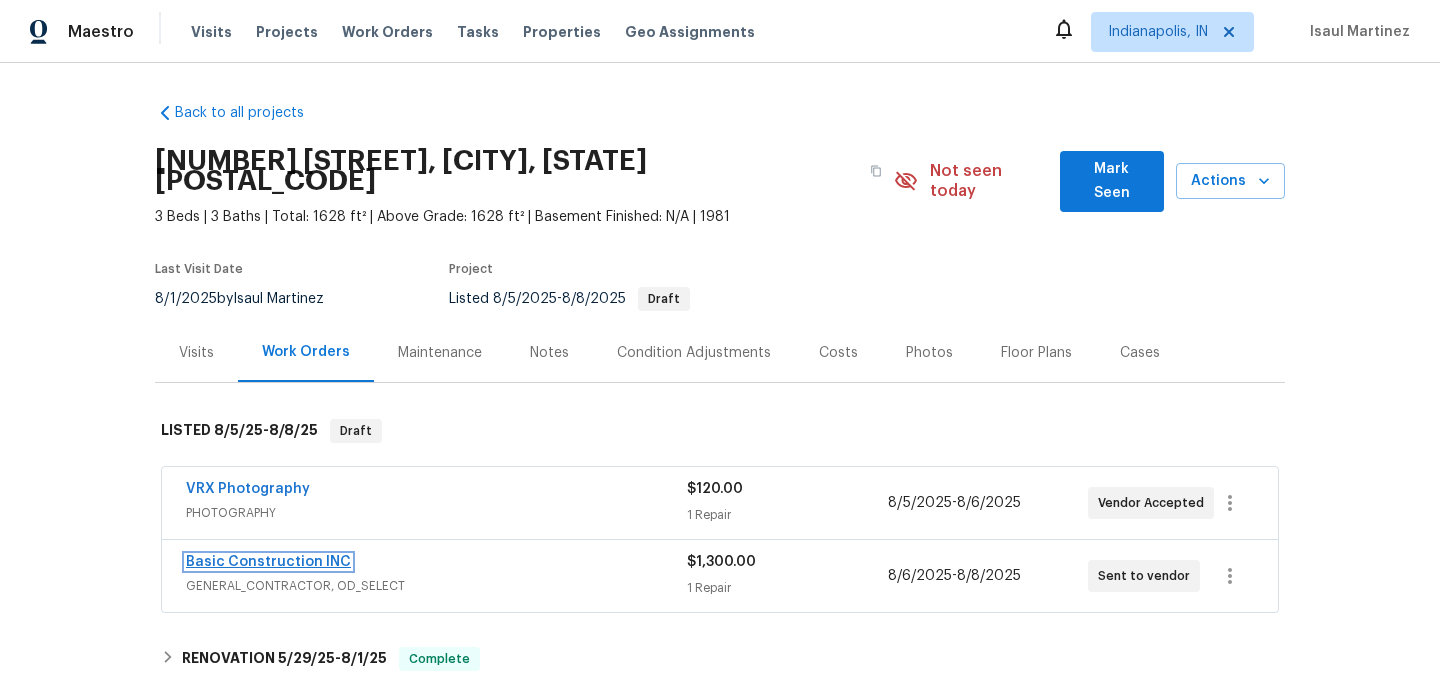click on "Basic Construction INC" at bounding box center (268, 562) 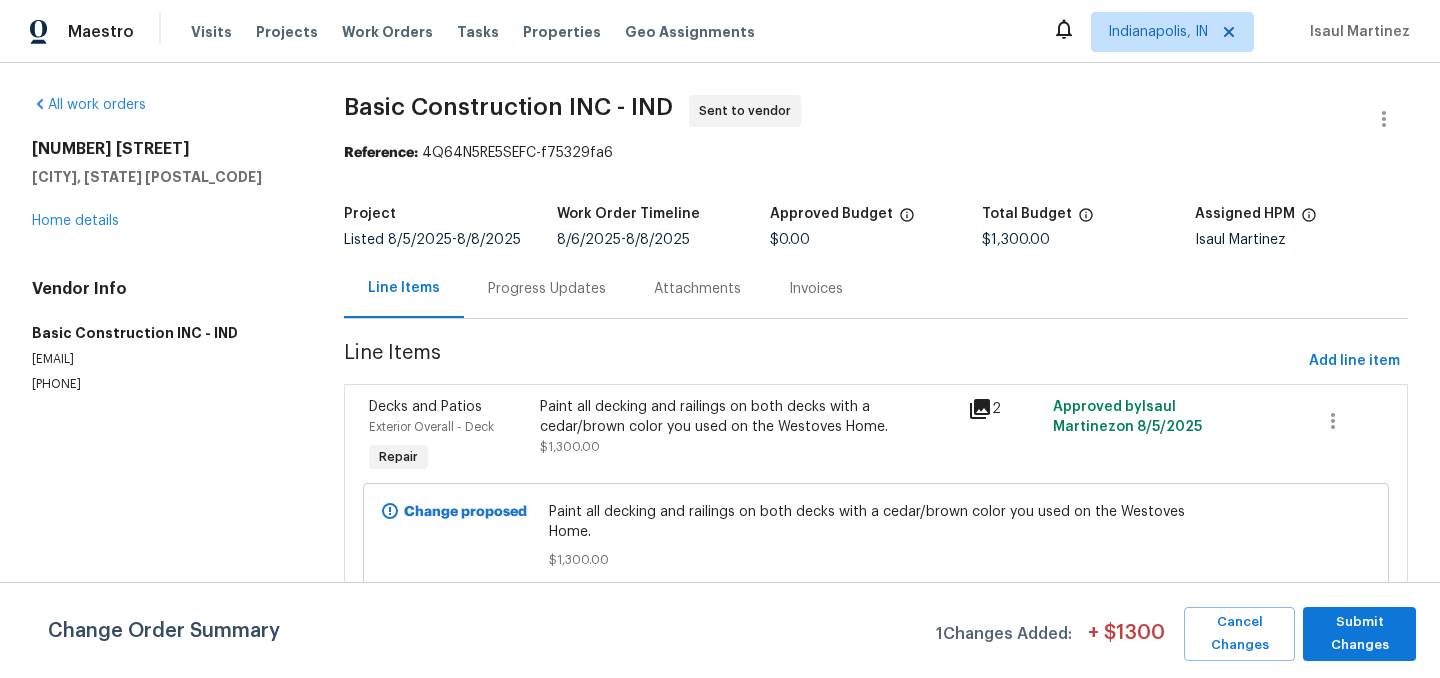click 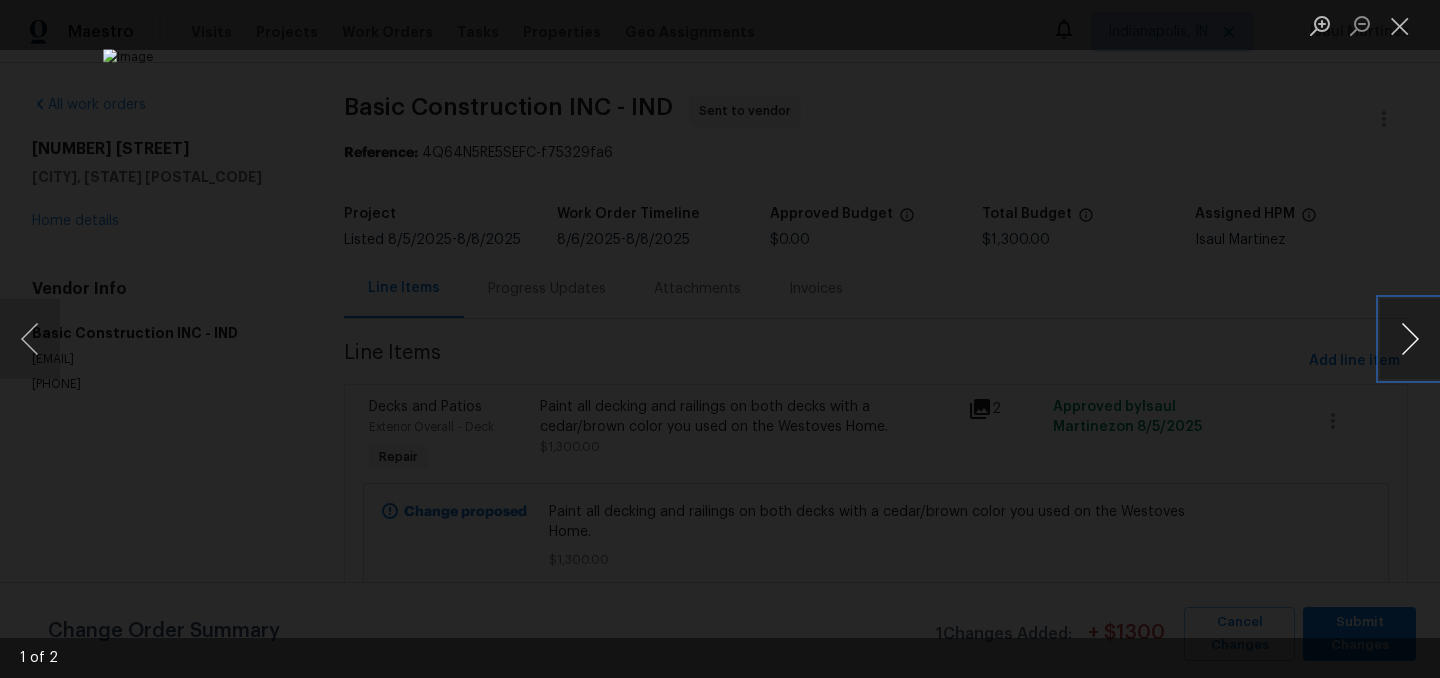 click at bounding box center (1410, 339) 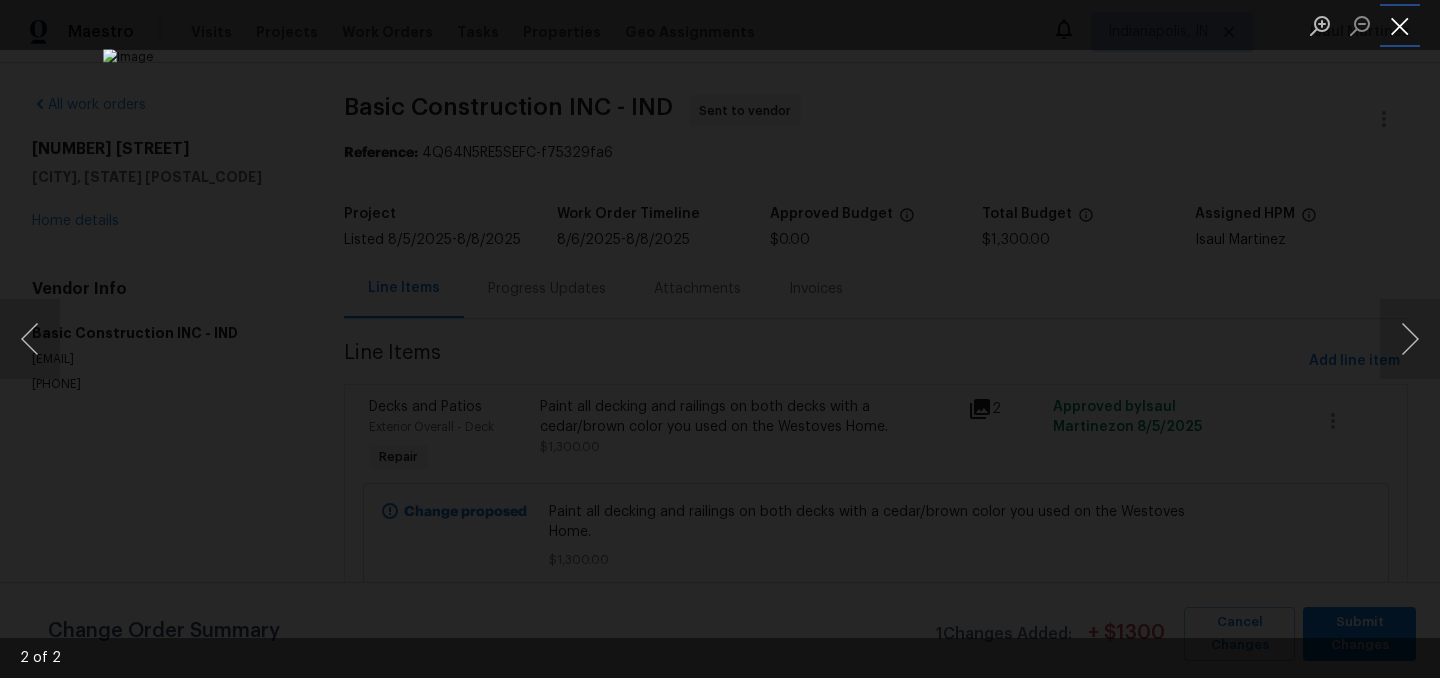 click at bounding box center (1400, 25) 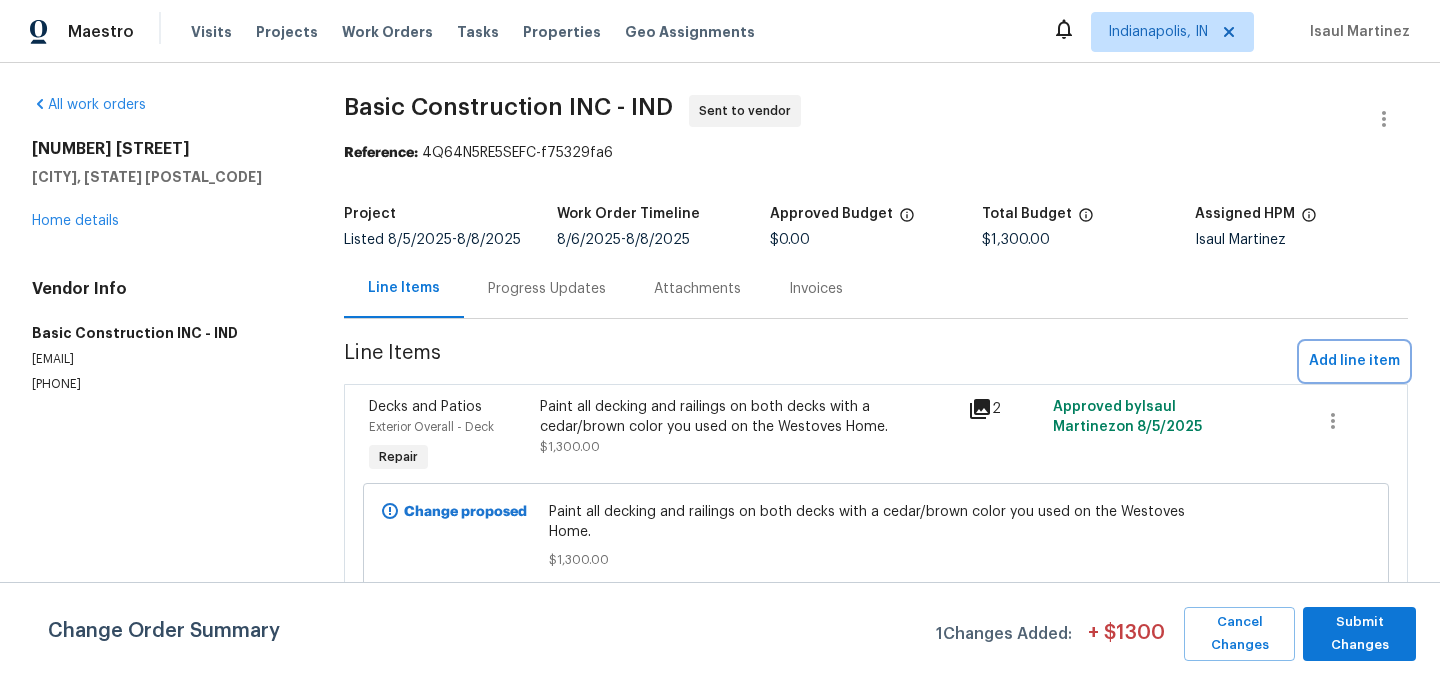 click on "Add line item" at bounding box center [1354, 361] 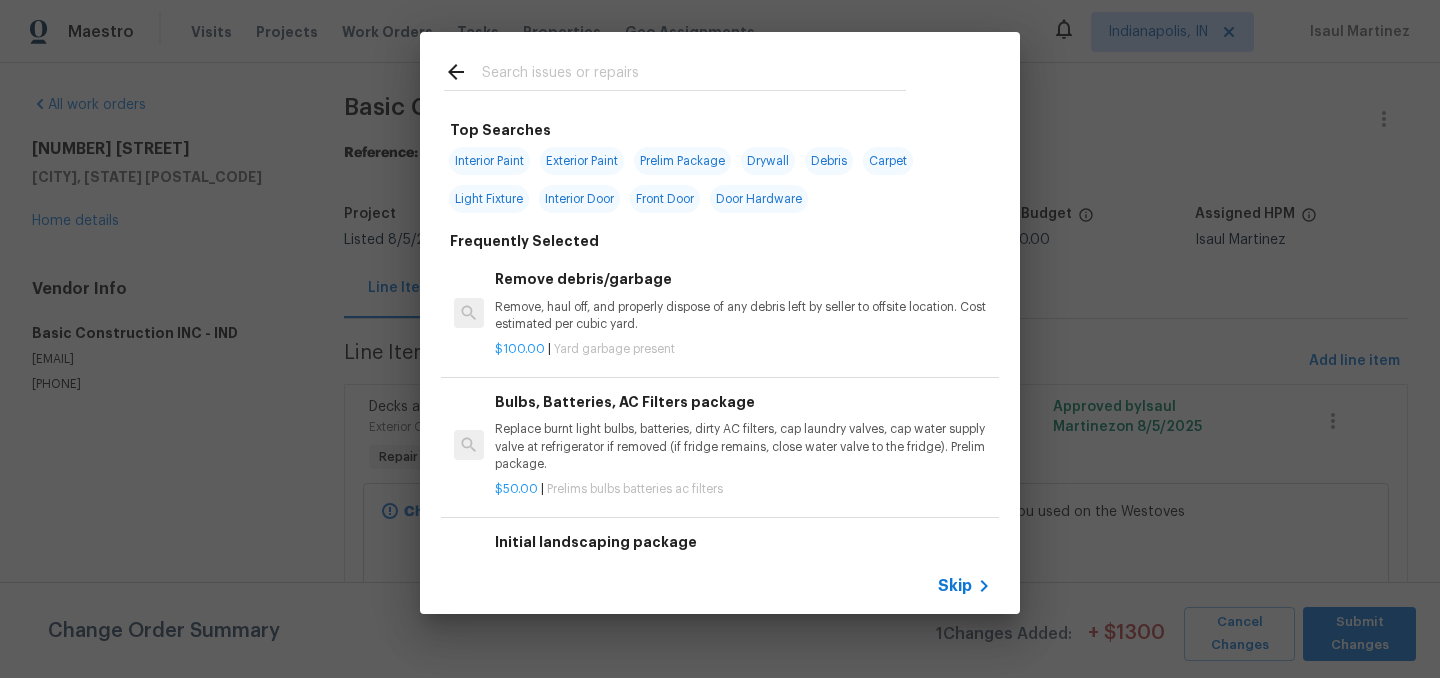 click on "Remove debris/garbage Remove, haul off, and properly dispose of any debris left by seller to offsite location. Cost estimated per cubic yard." at bounding box center [743, 300] 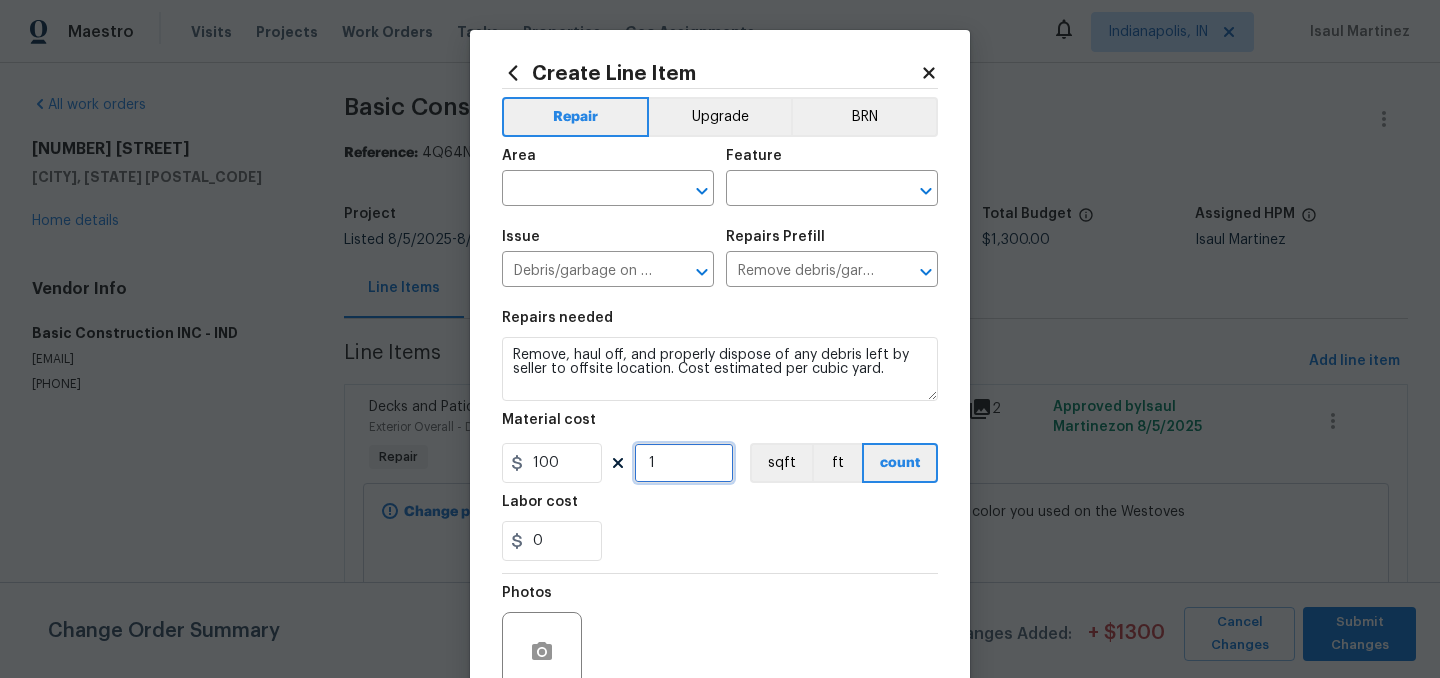 click on "1" at bounding box center [684, 463] 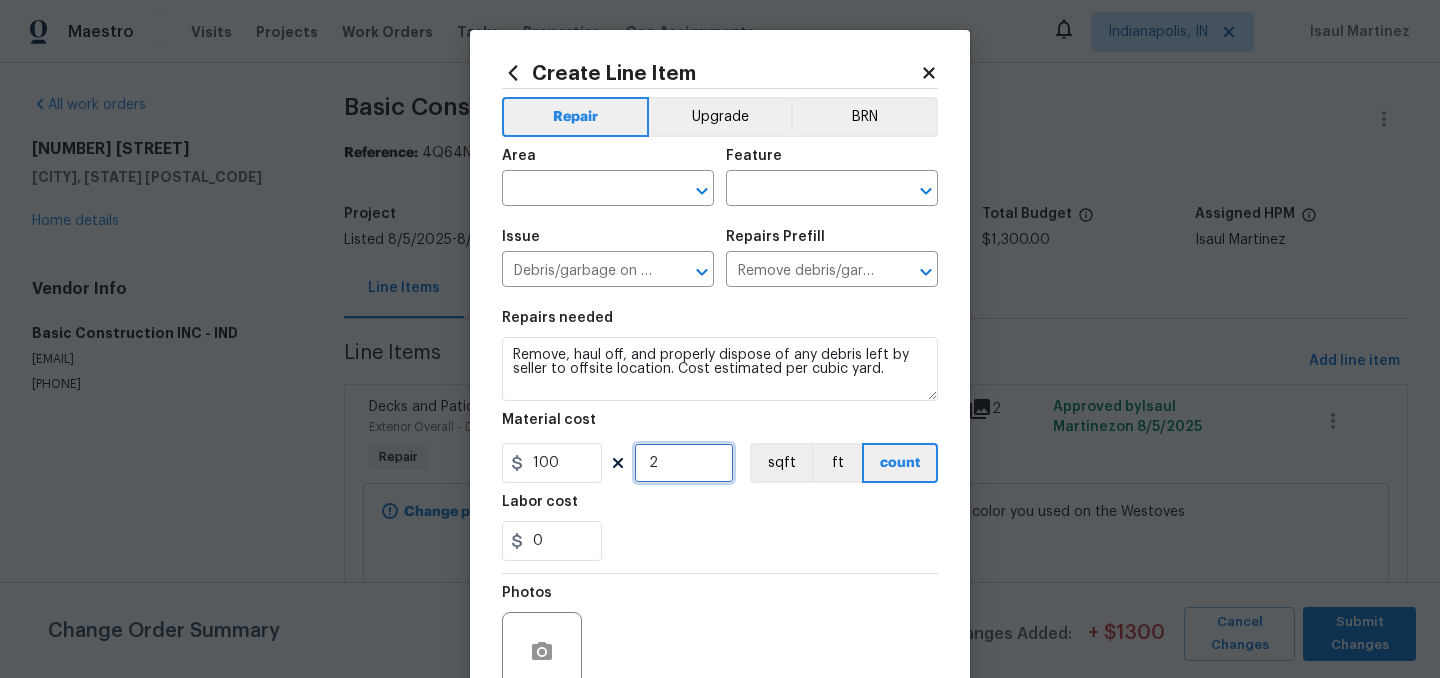 type on "2" 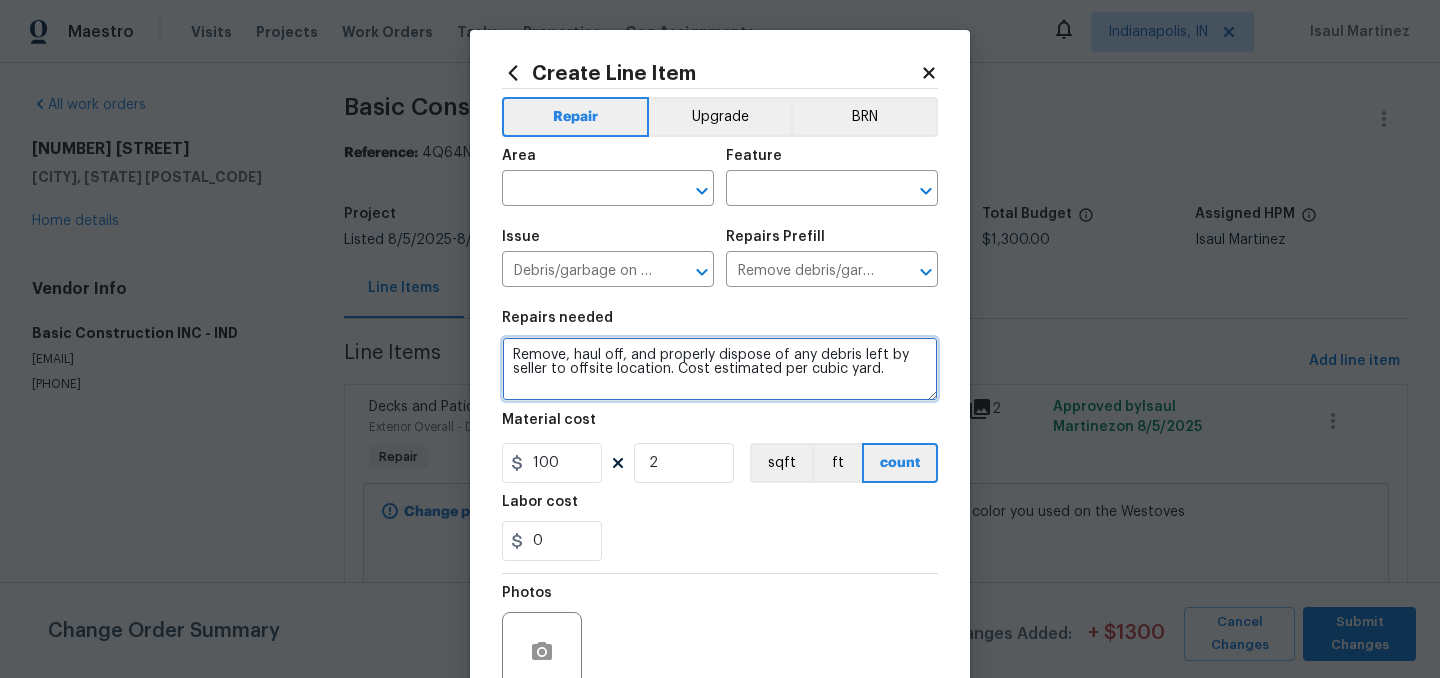 click on "Remove, haul off, and properly dispose of any debris left by seller to offsite location. Cost estimated per cubic yard." at bounding box center (720, 369) 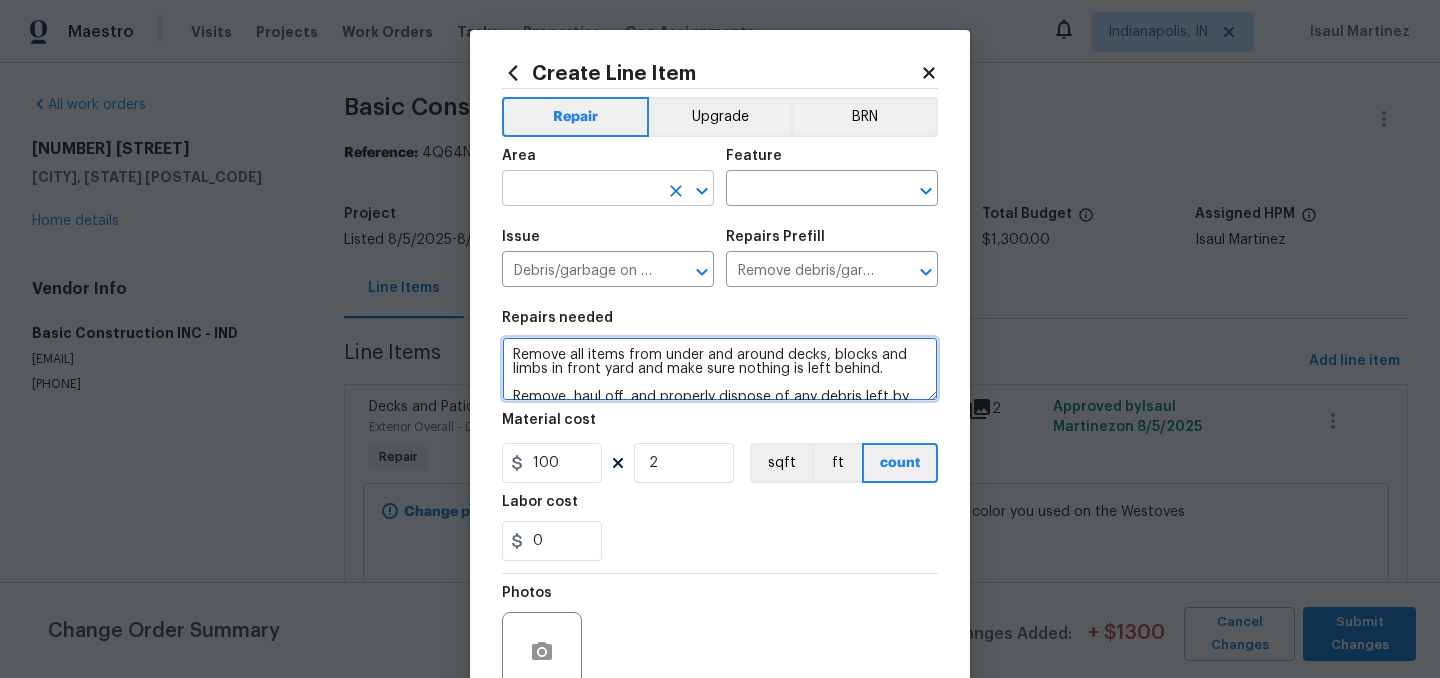 type on "Remove all items from under and around decks, blocks and limbs in front yard and make sure nothing is left behind.
Remove, haul off, and properly dispose of any debris left by seller to offsite location. Cost estimated per cubic yard." 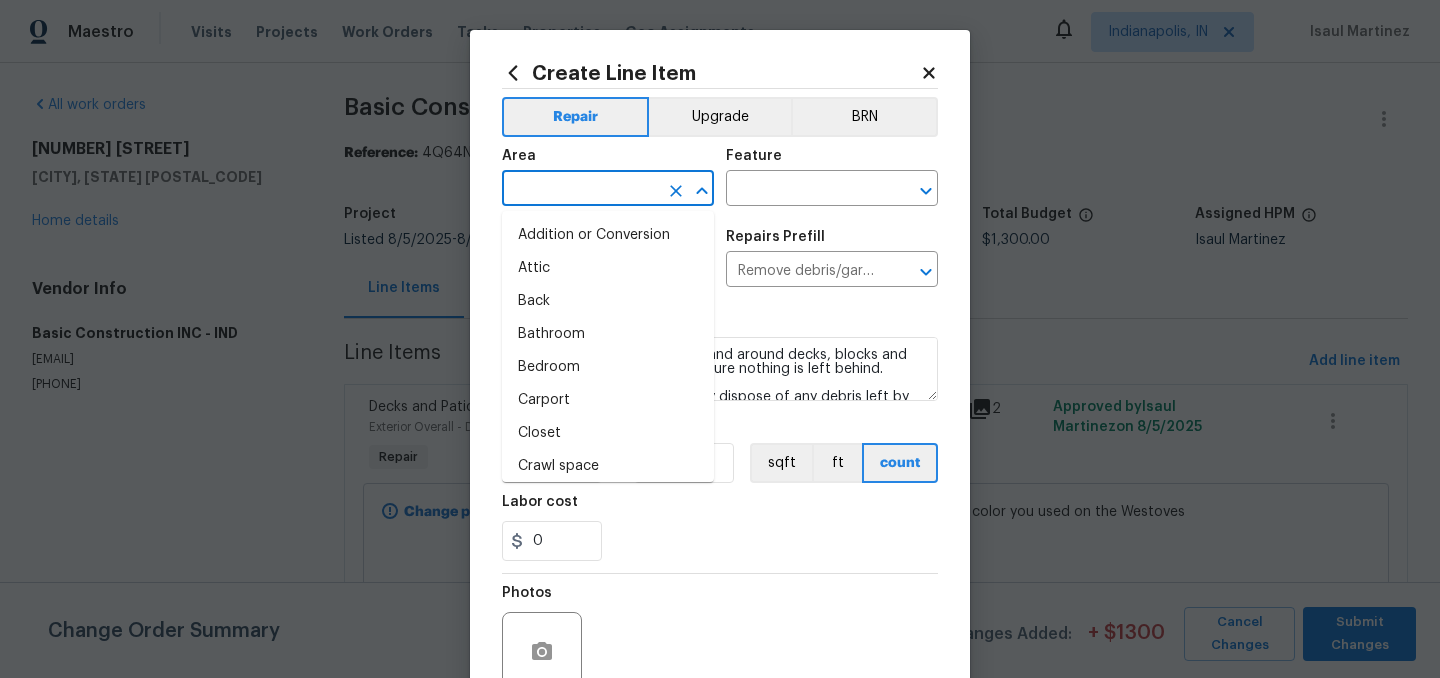 click at bounding box center [580, 190] 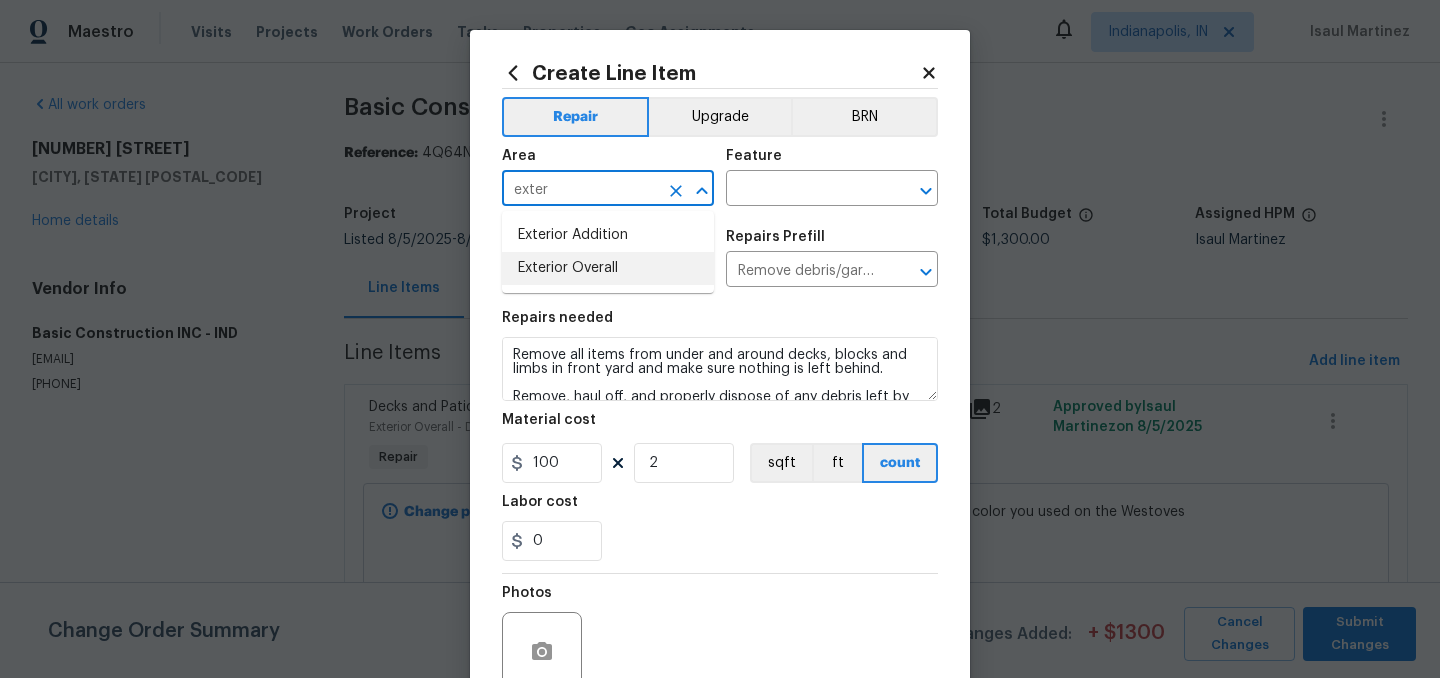 click on "Exterior Overall" at bounding box center [608, 268] 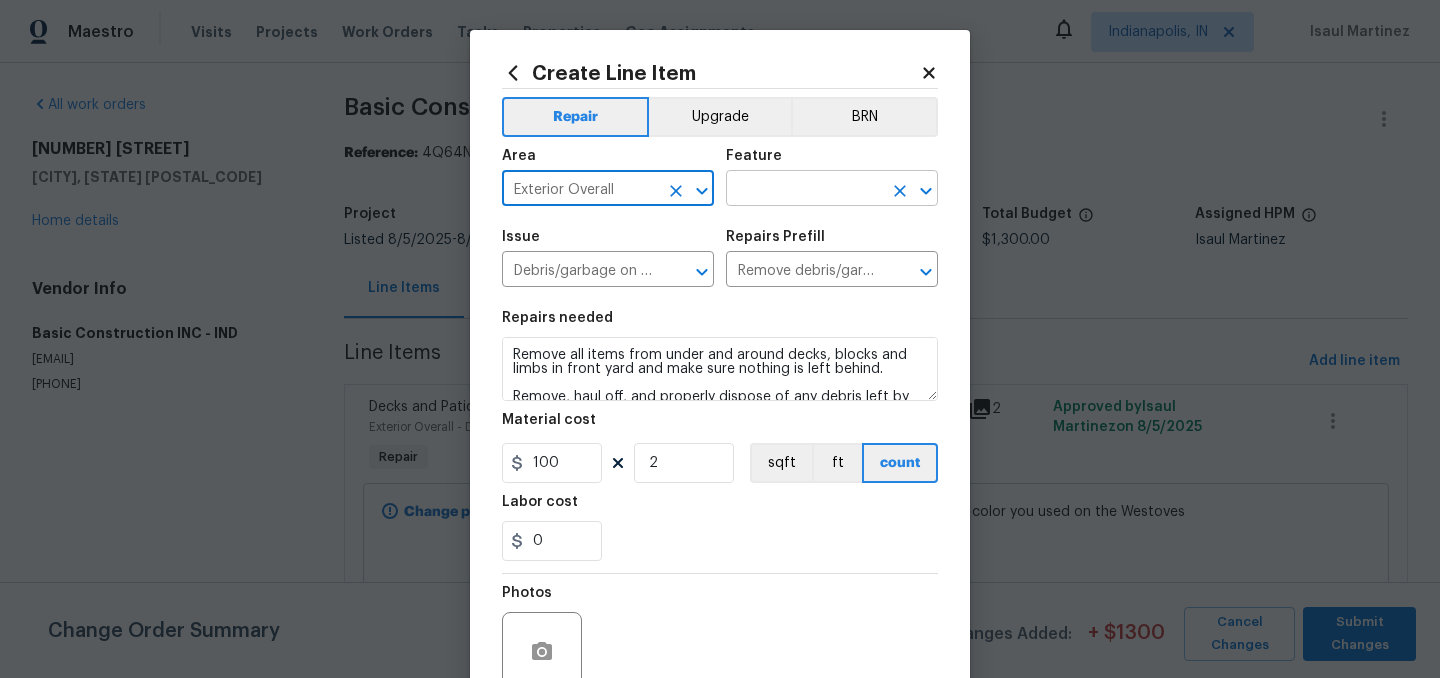type on "Exterior Overall" 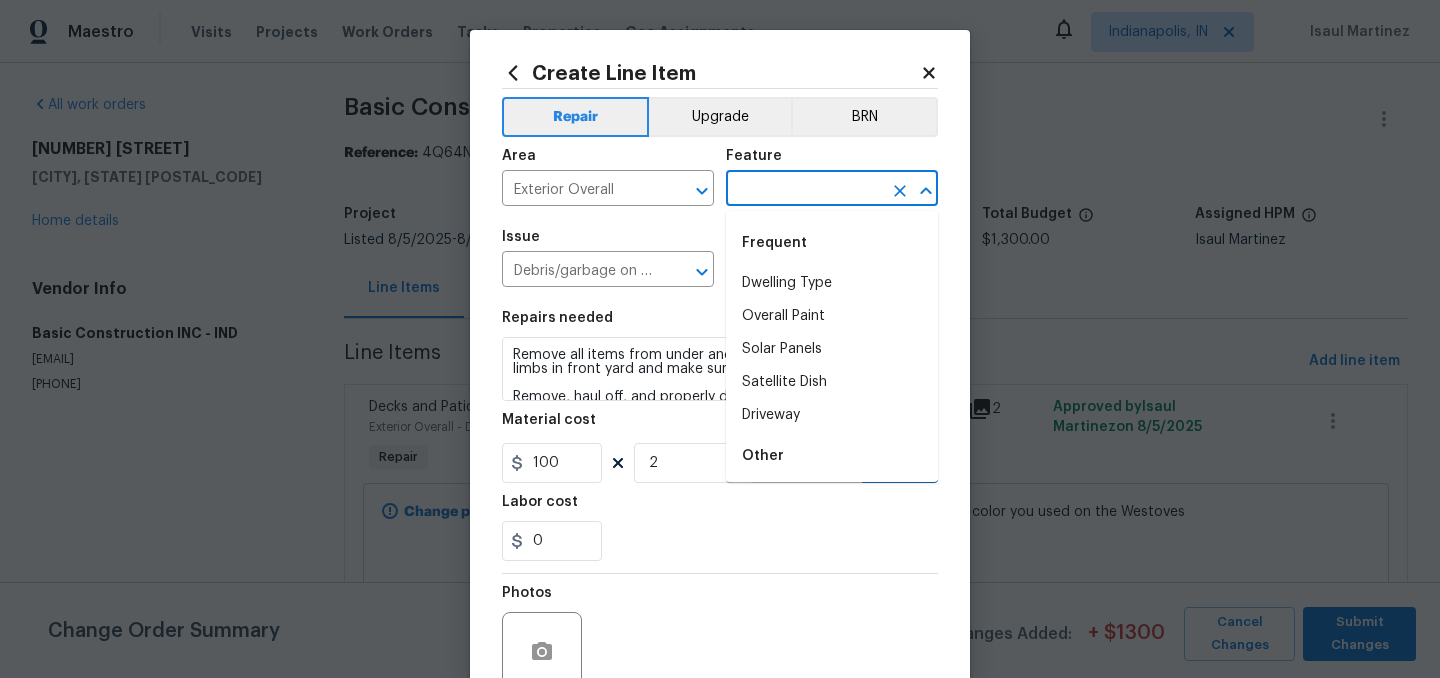 click at bounding box center (804, 190) 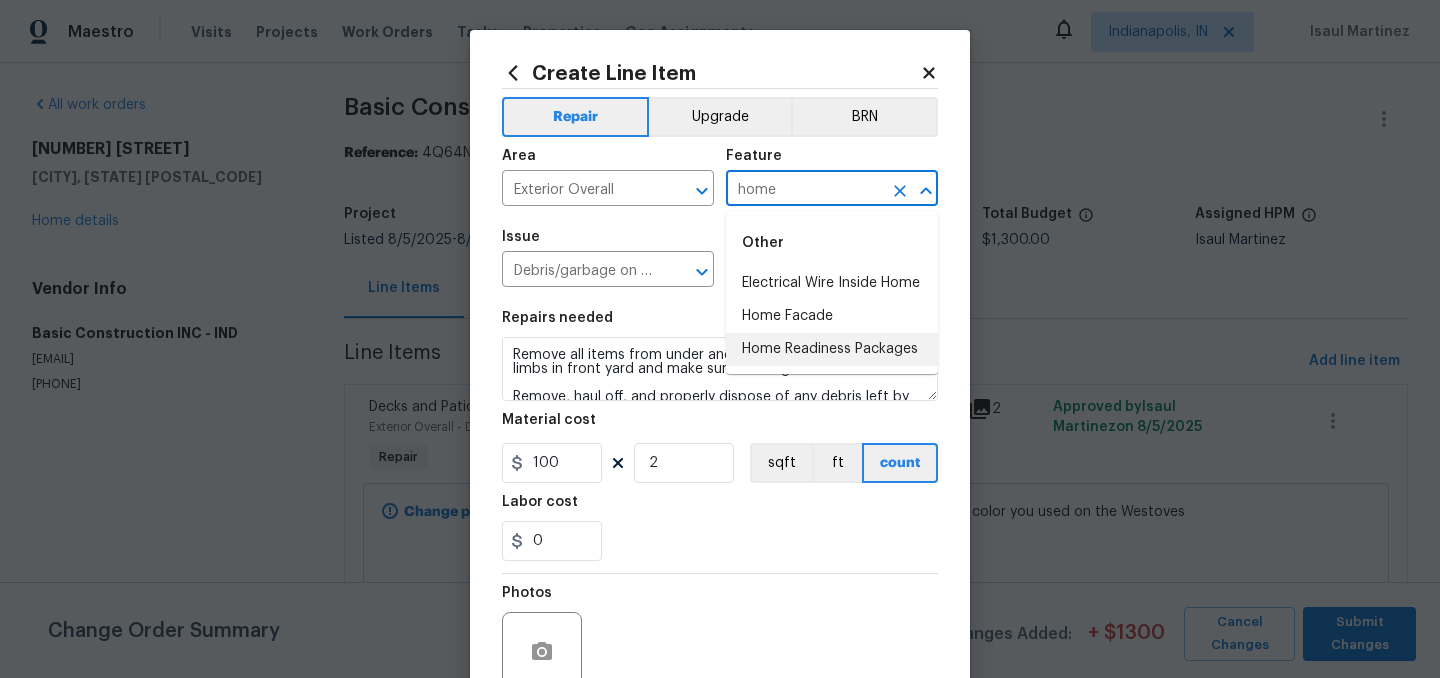 click on "Home Readiness Packages" at bounding box center [832, 349] 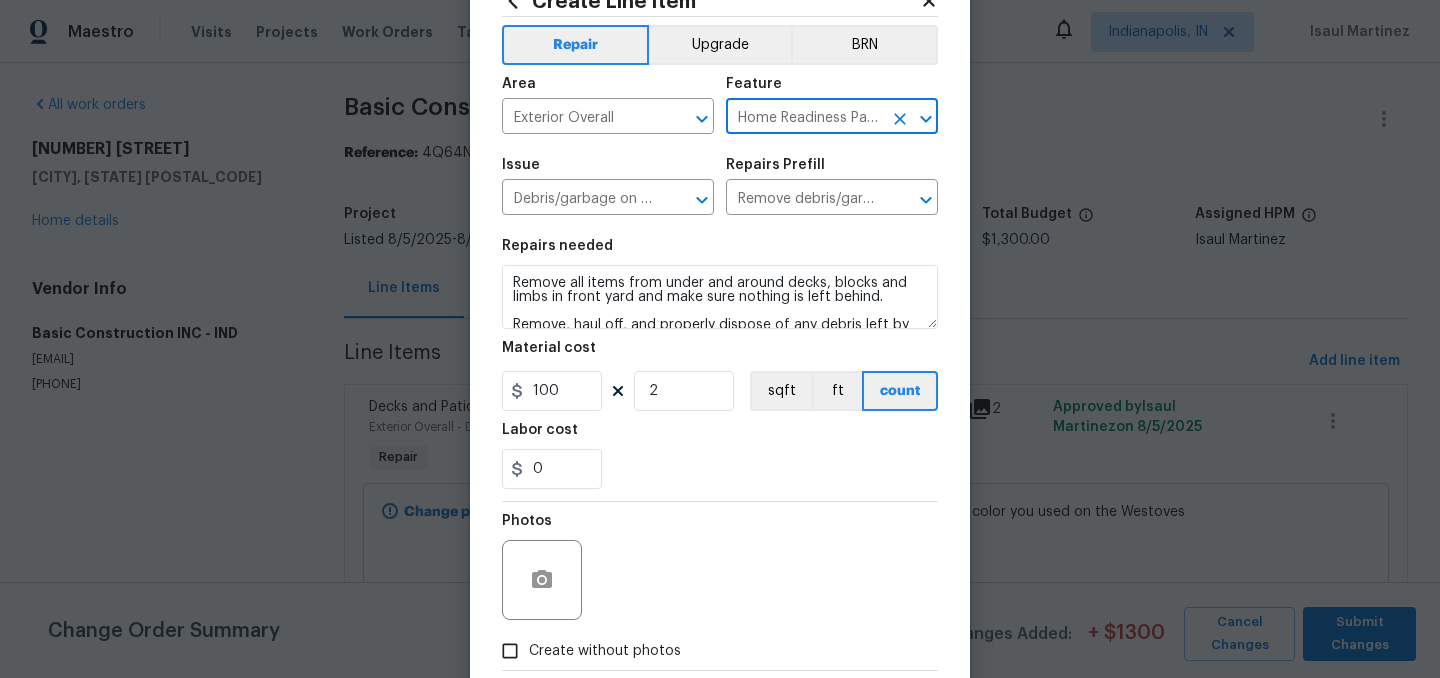 scroll, scrollTop: 184, scrollLeft: 0, axis: vertical 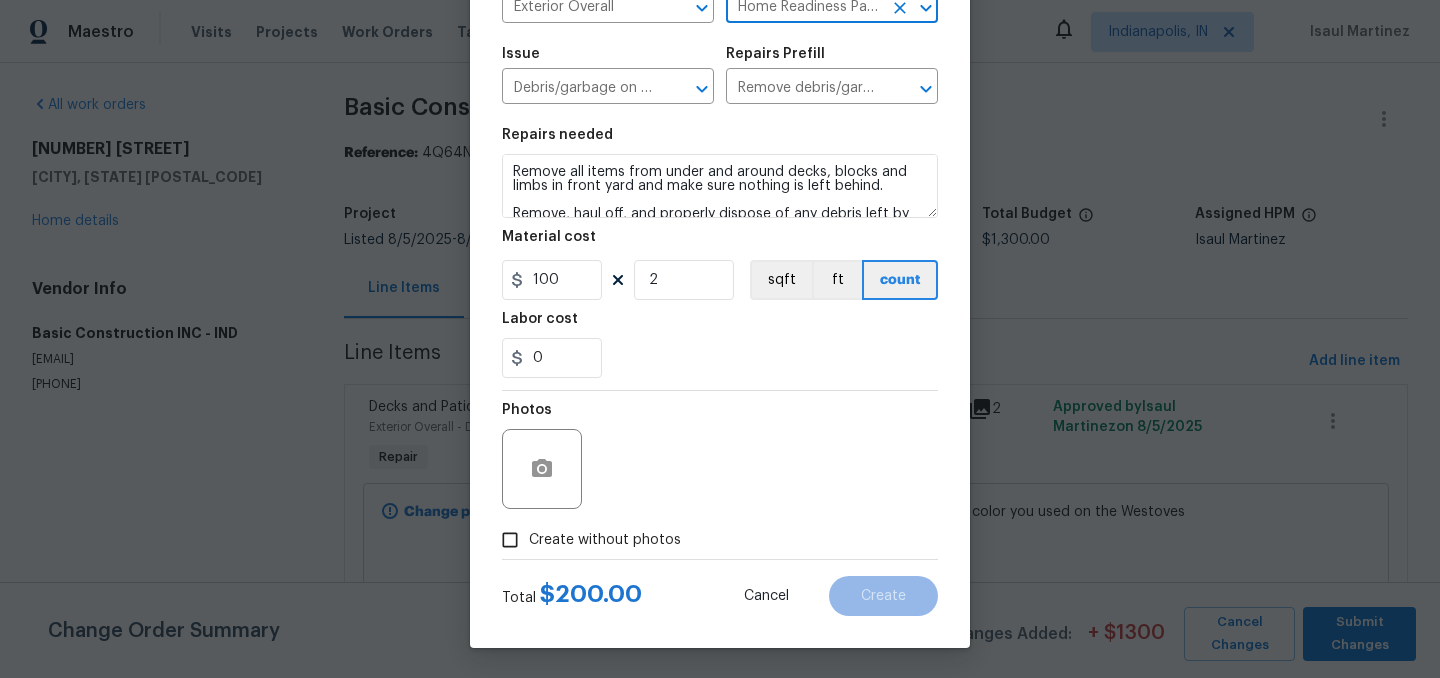 type on "Home Readiness Packages" 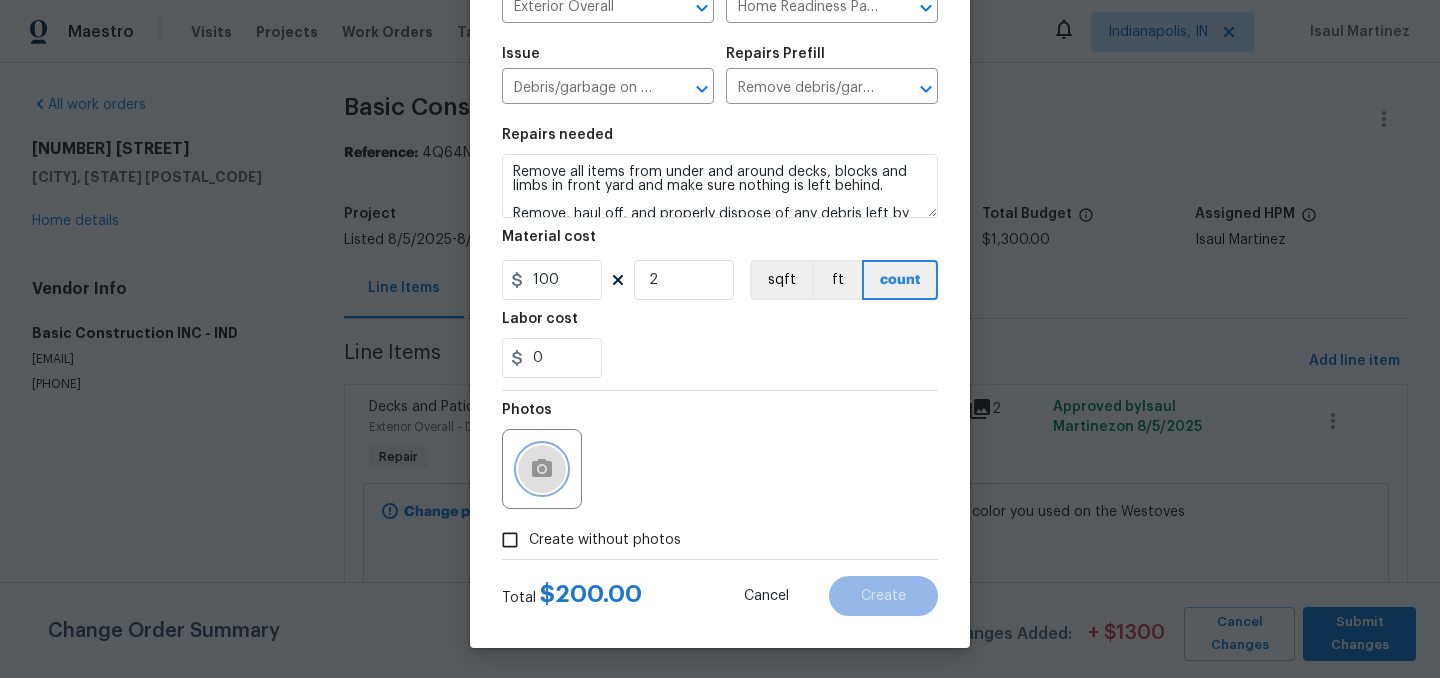 click at bounding box center (542, 469) 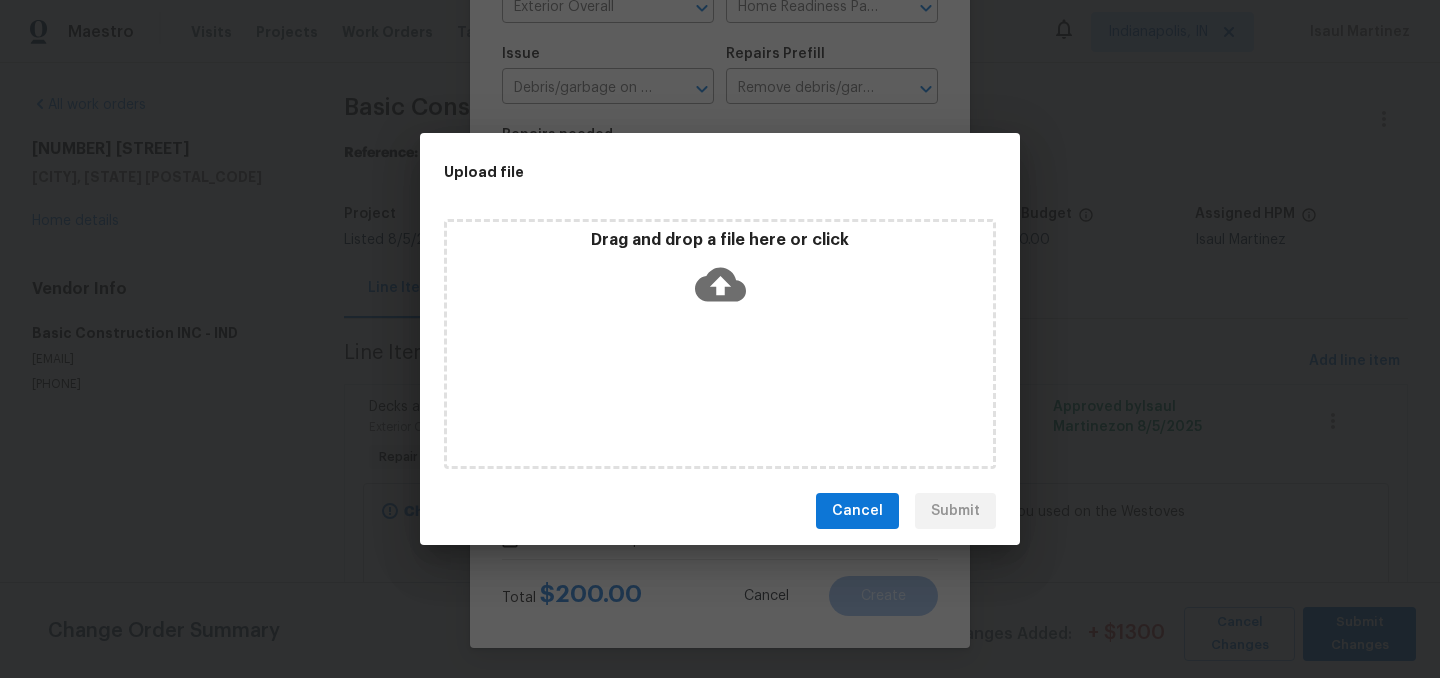 click 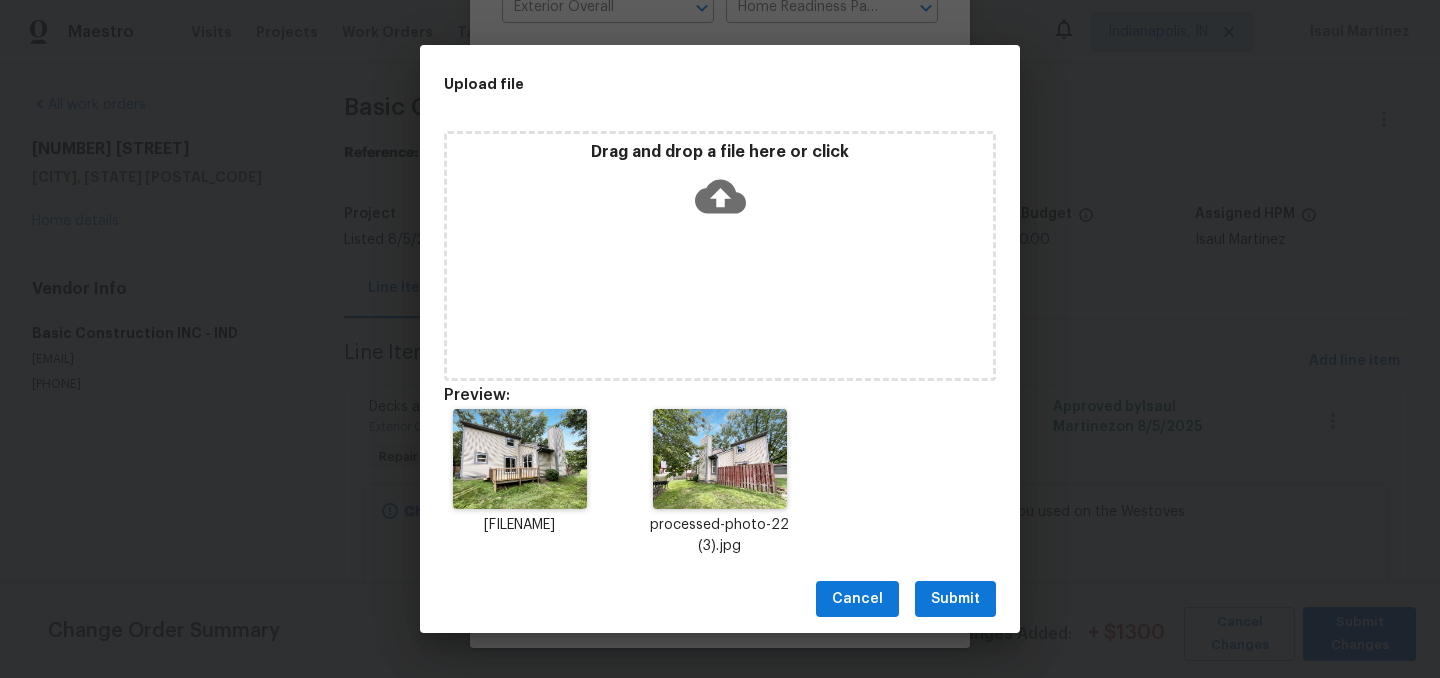 click 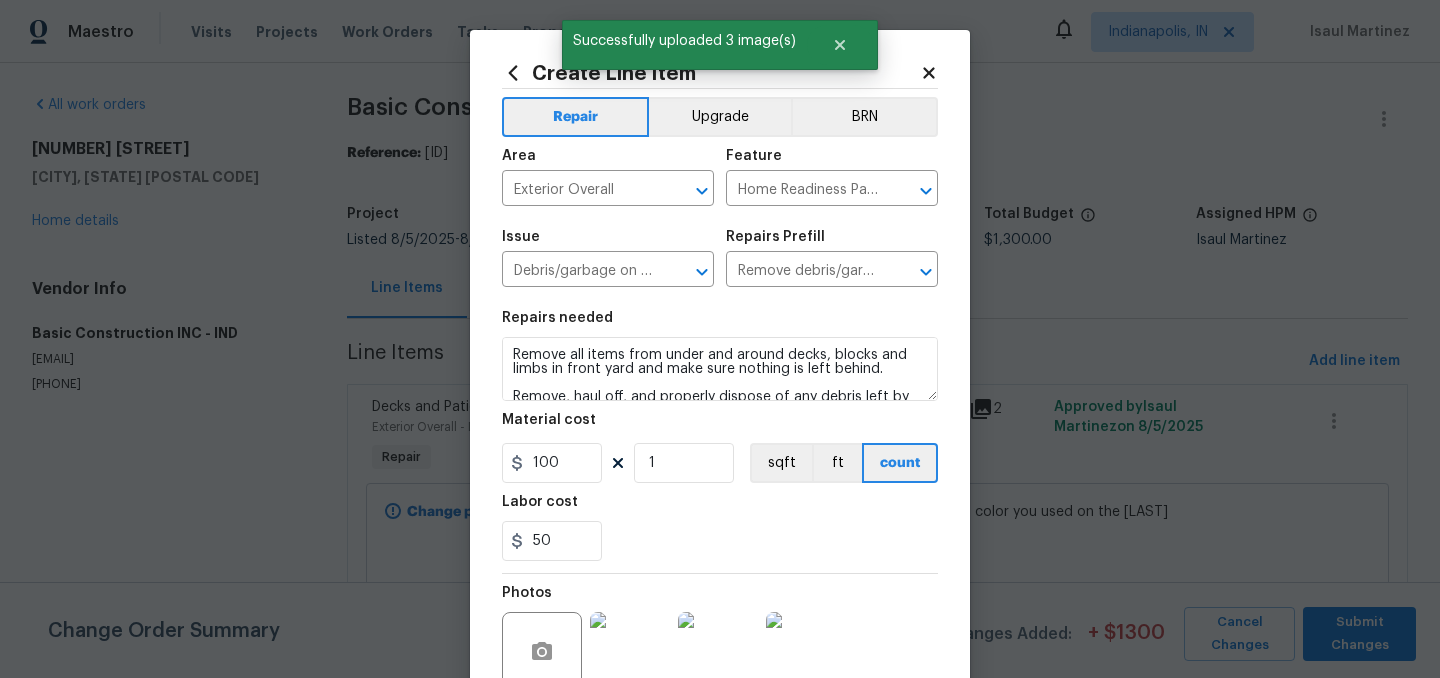 scroll, scrollTop: 0, scrollLeft: 0, axis: both 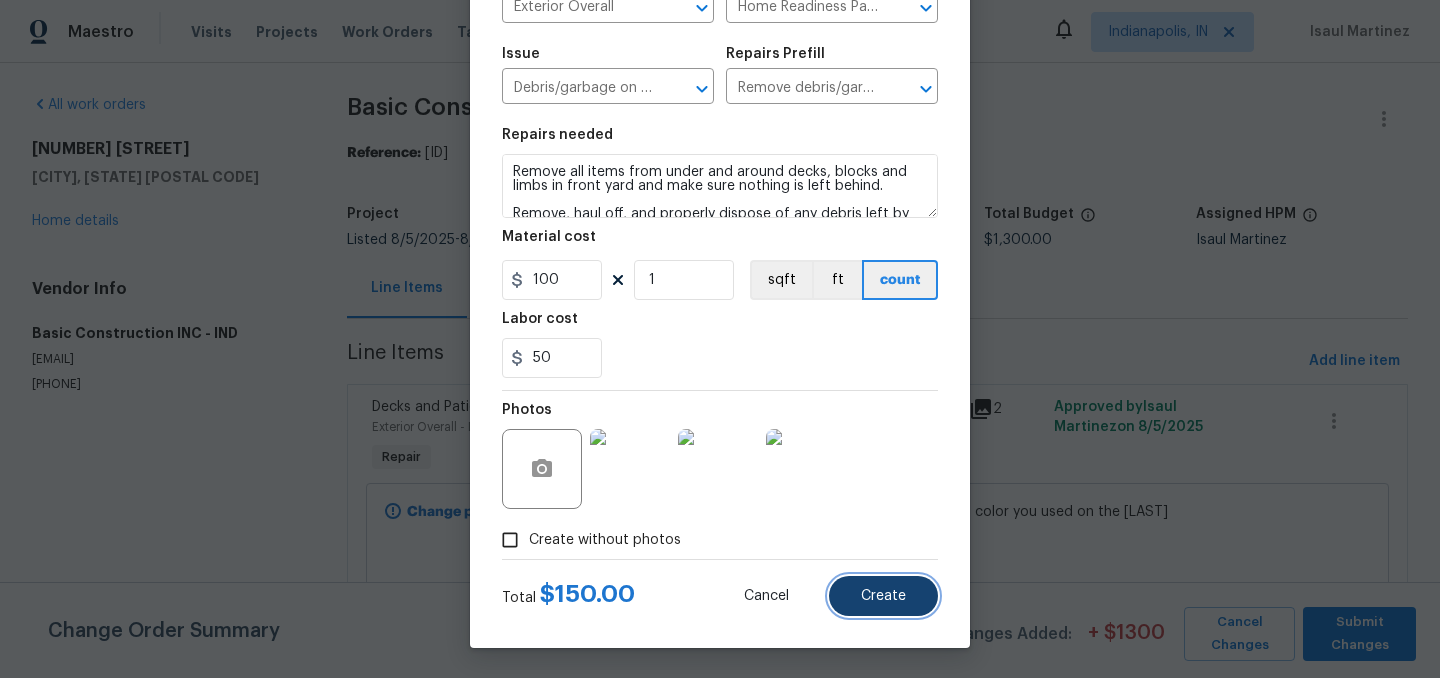 click on "Create" at bounding box center (883, 596) 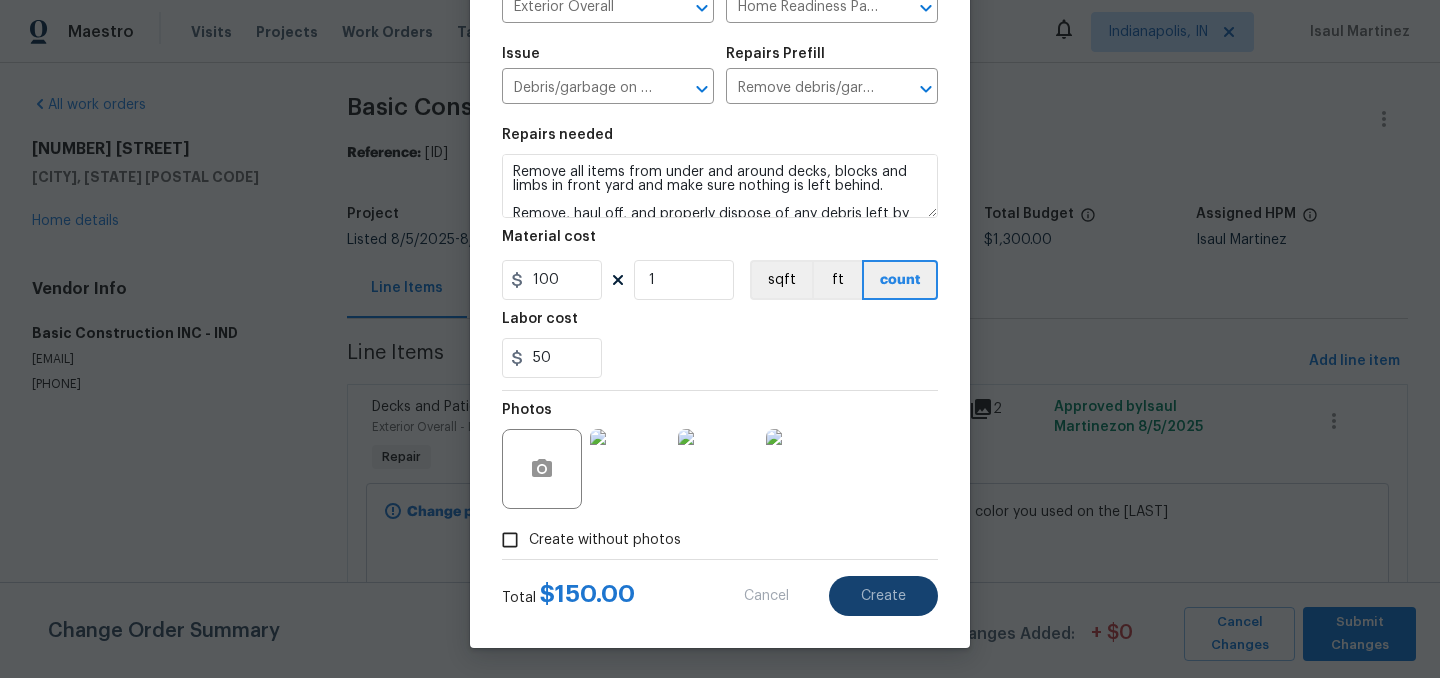type on "0" 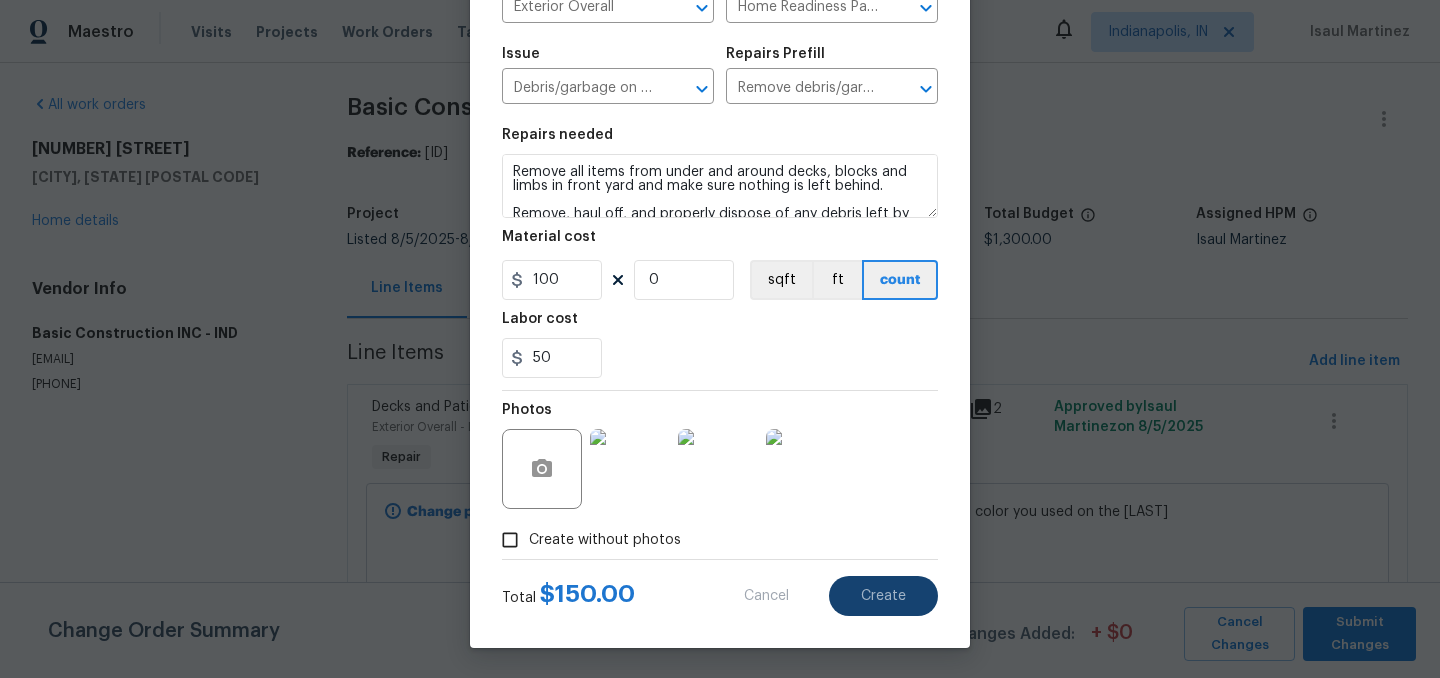 type 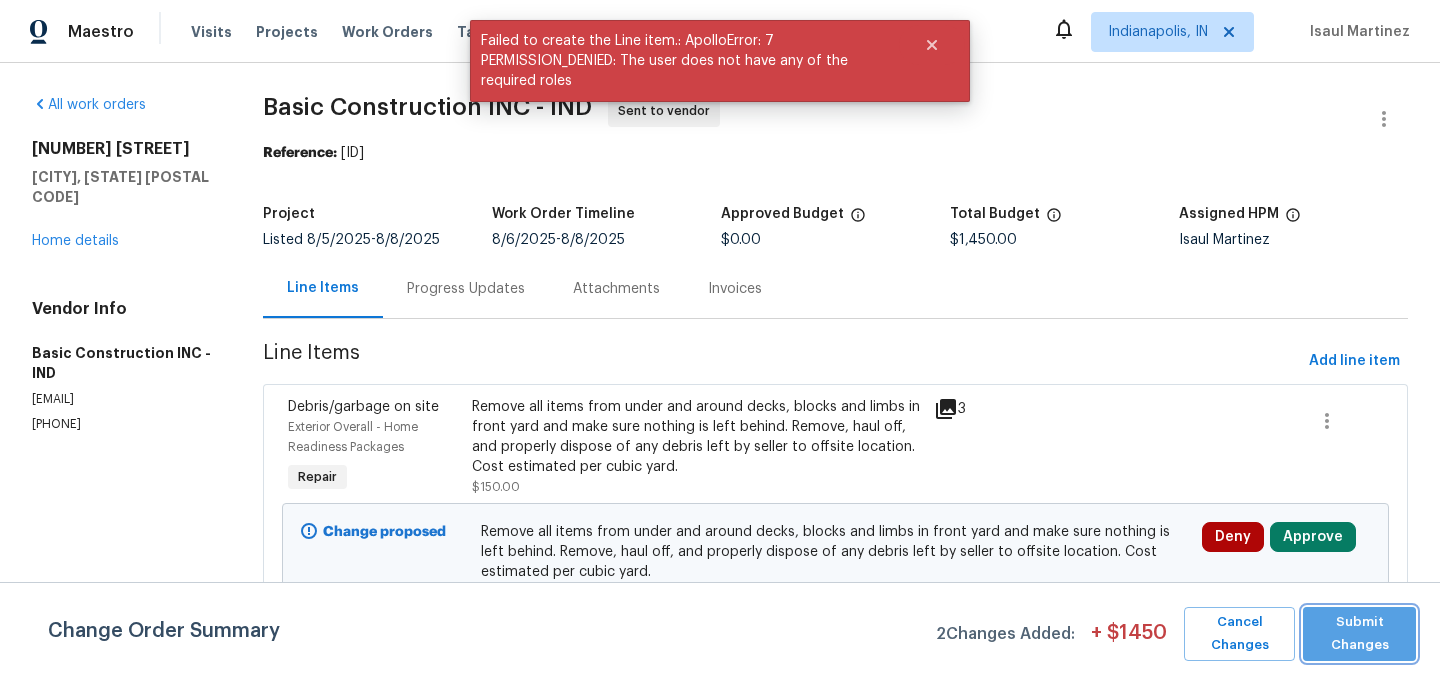click on "Submit Changes" at bounding box center [1359, 634] 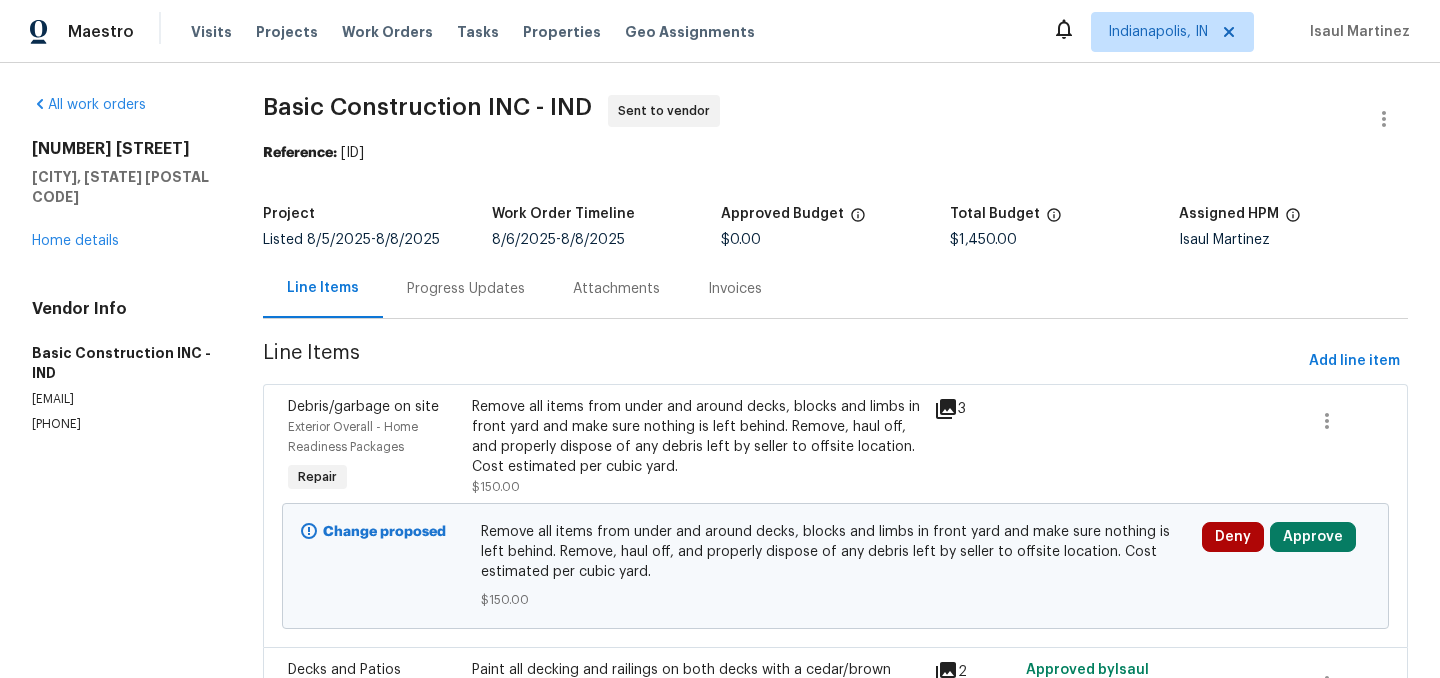 click on "Progress Updates" at bounding box center [466, 289] 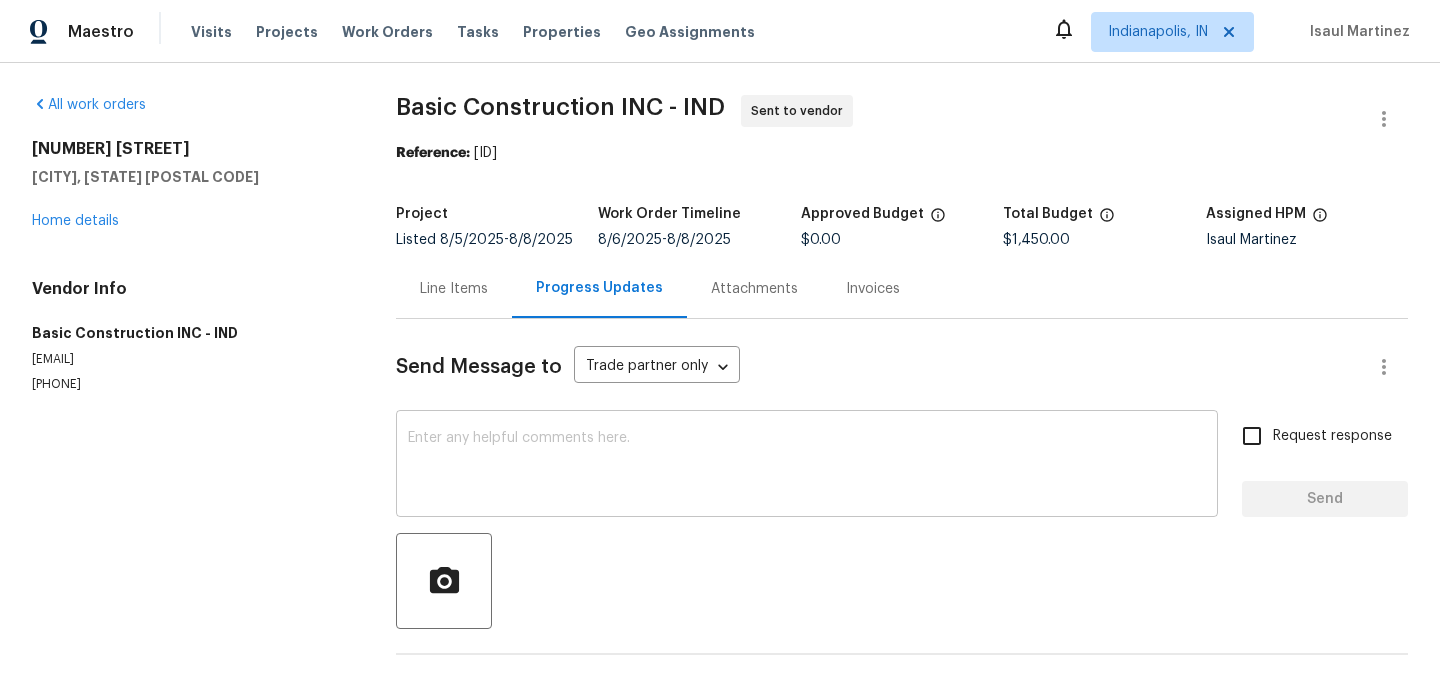 click at bounding box center [807, 466] 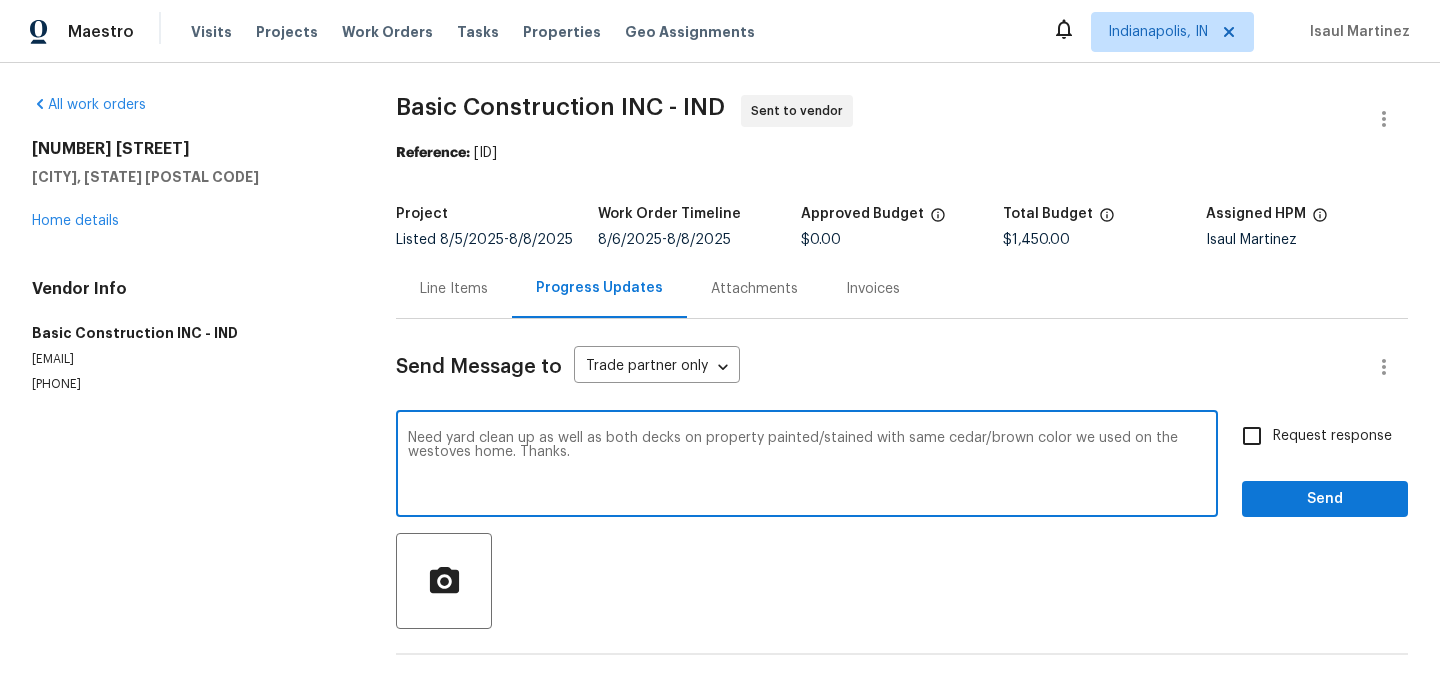 click on "Need yard clean up as well as both decks on property painted/stained with same cedar/brown color we used on the westoves home. Thanks." at bounding box center (807, 466) 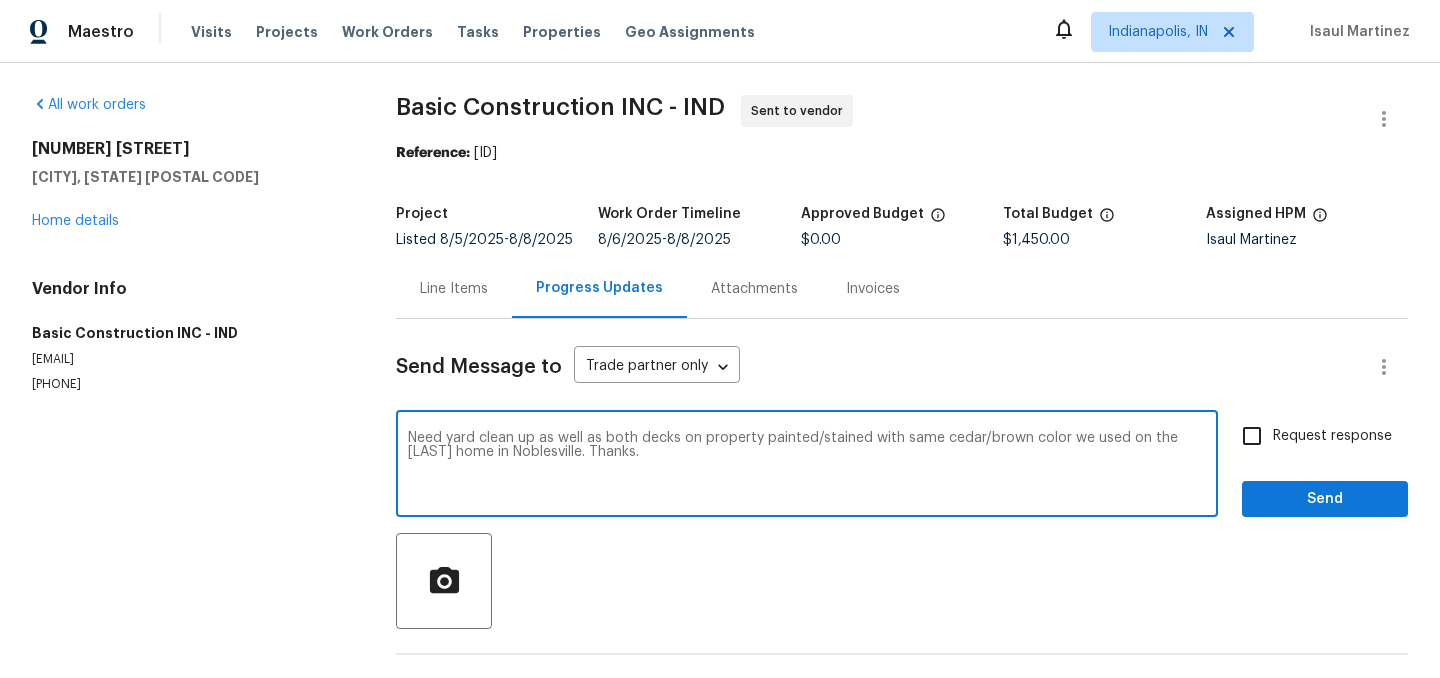 type on "Need yard clean up as well as both decks on property painted/stained with same cedar/brown color we used on the [LAST] home in Noblesville. Thanks." 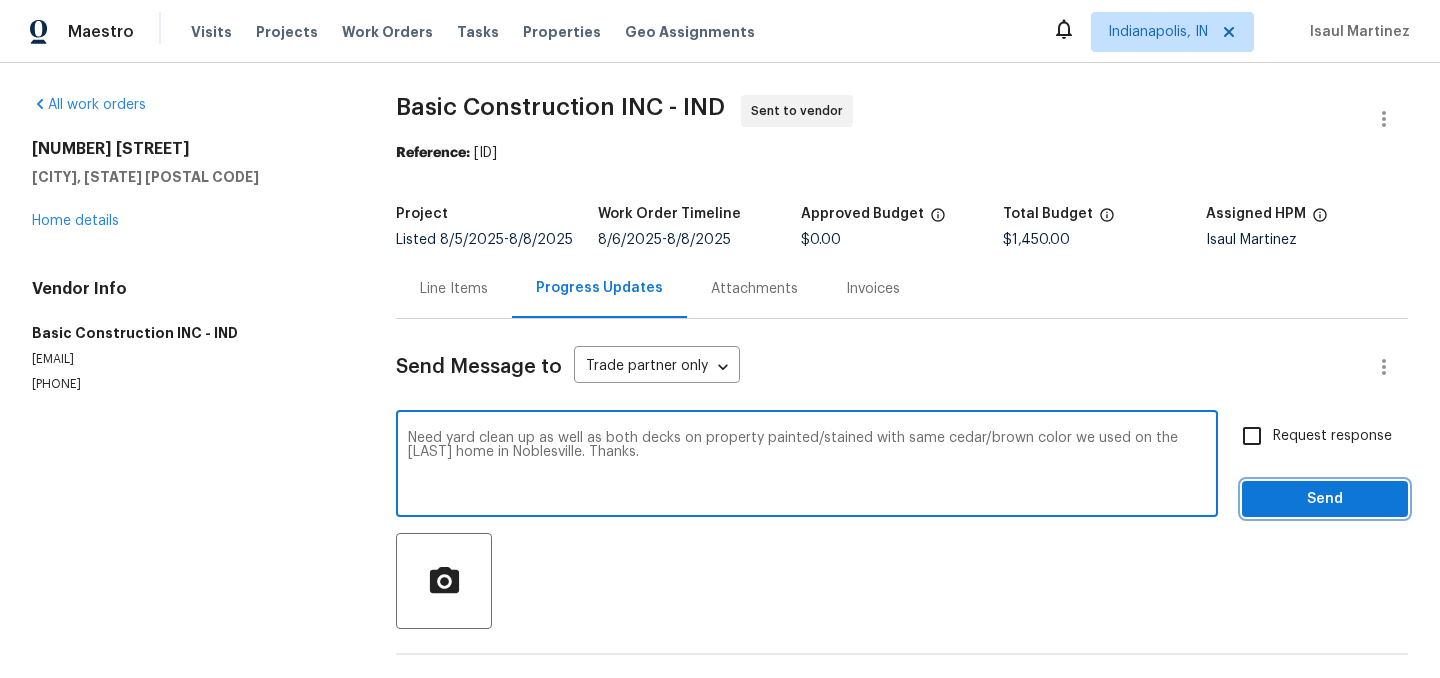 click on "Send" at bounding box center (1325, 499) 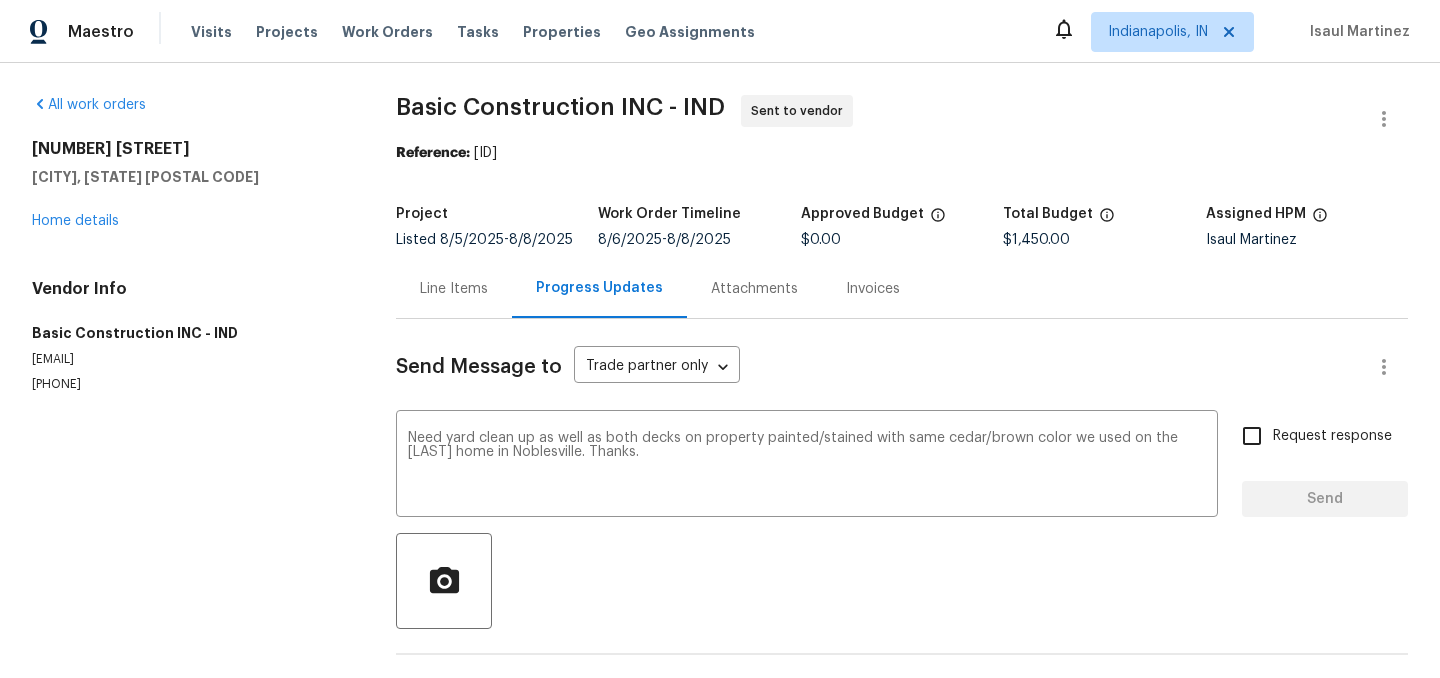 type 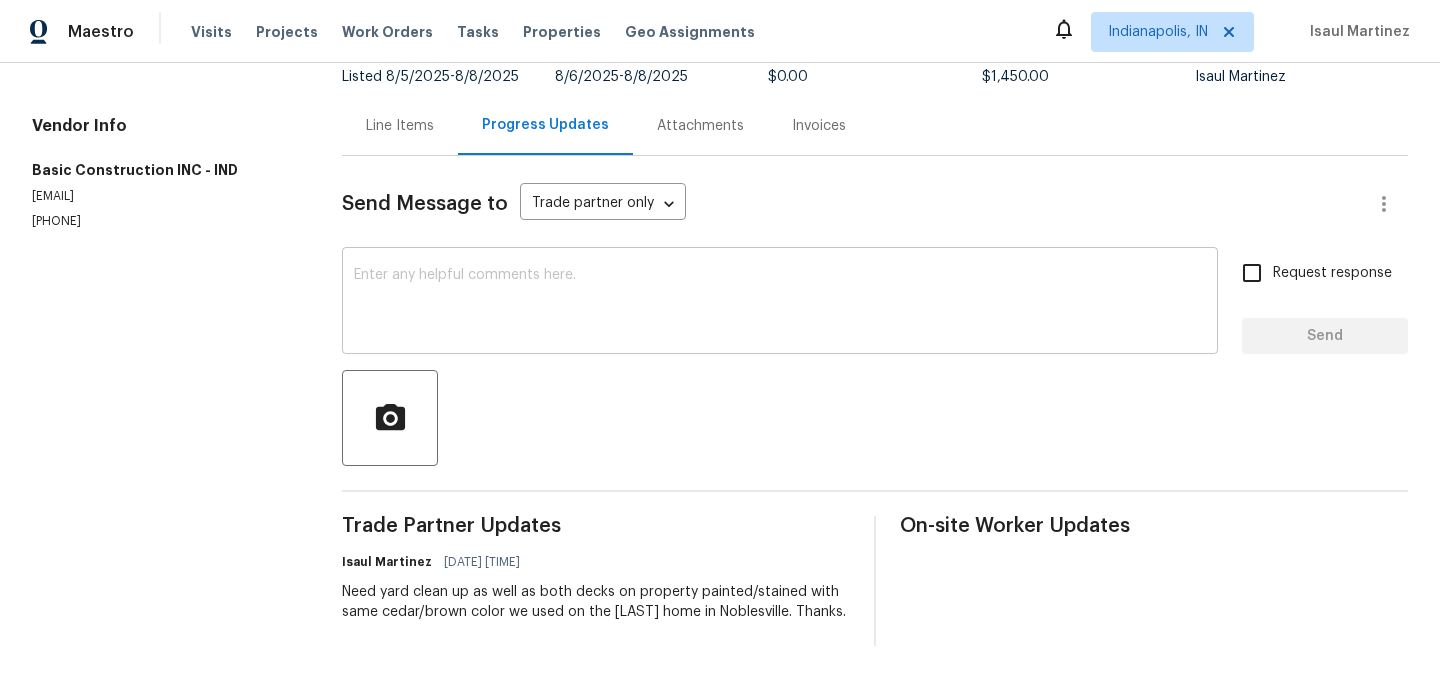 scroll, scrollTop: 0, scrollLeft: 0, axis: both 